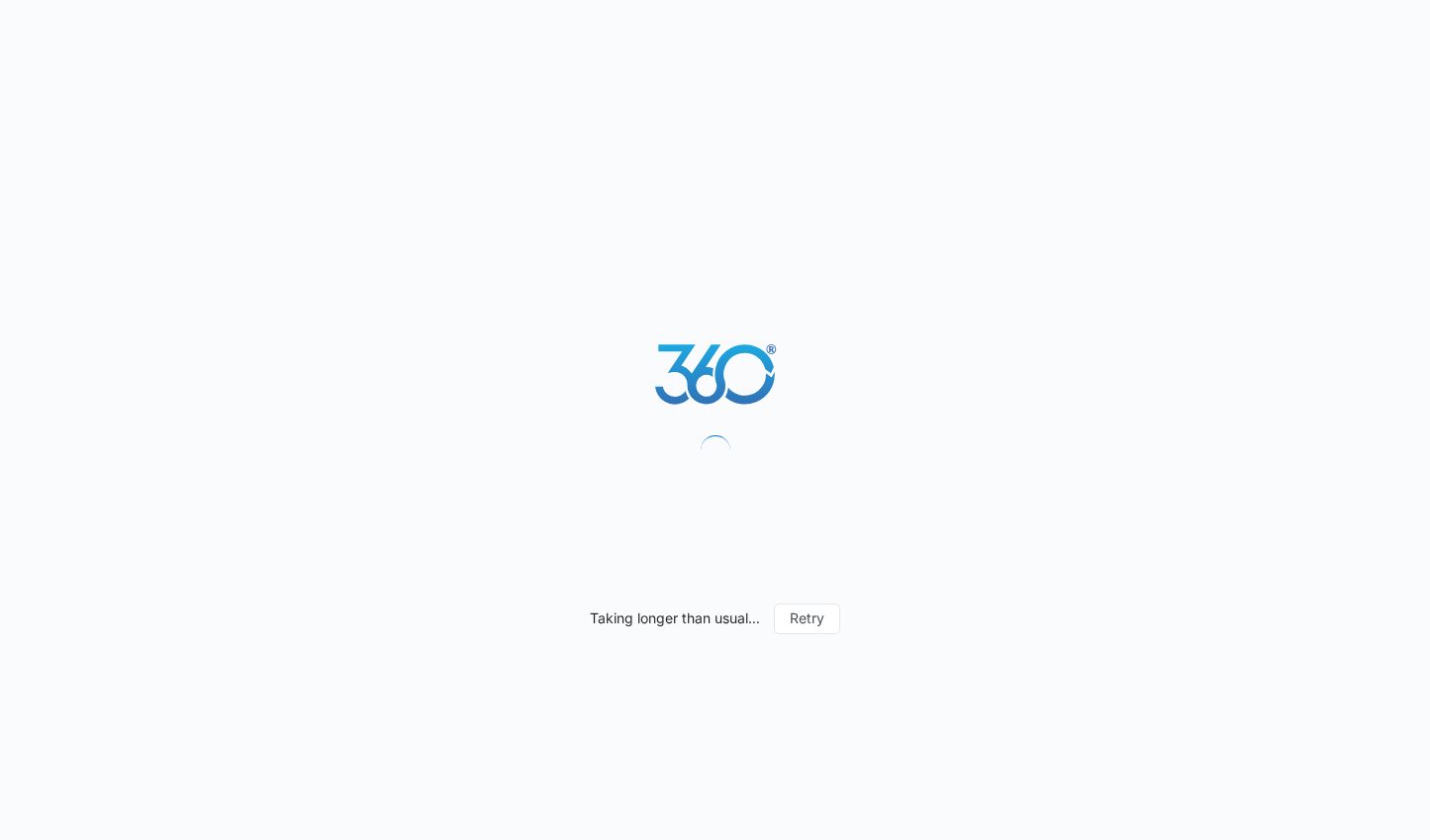 scroll, scrollTop: 0, scrollLeft: 0, axis: both 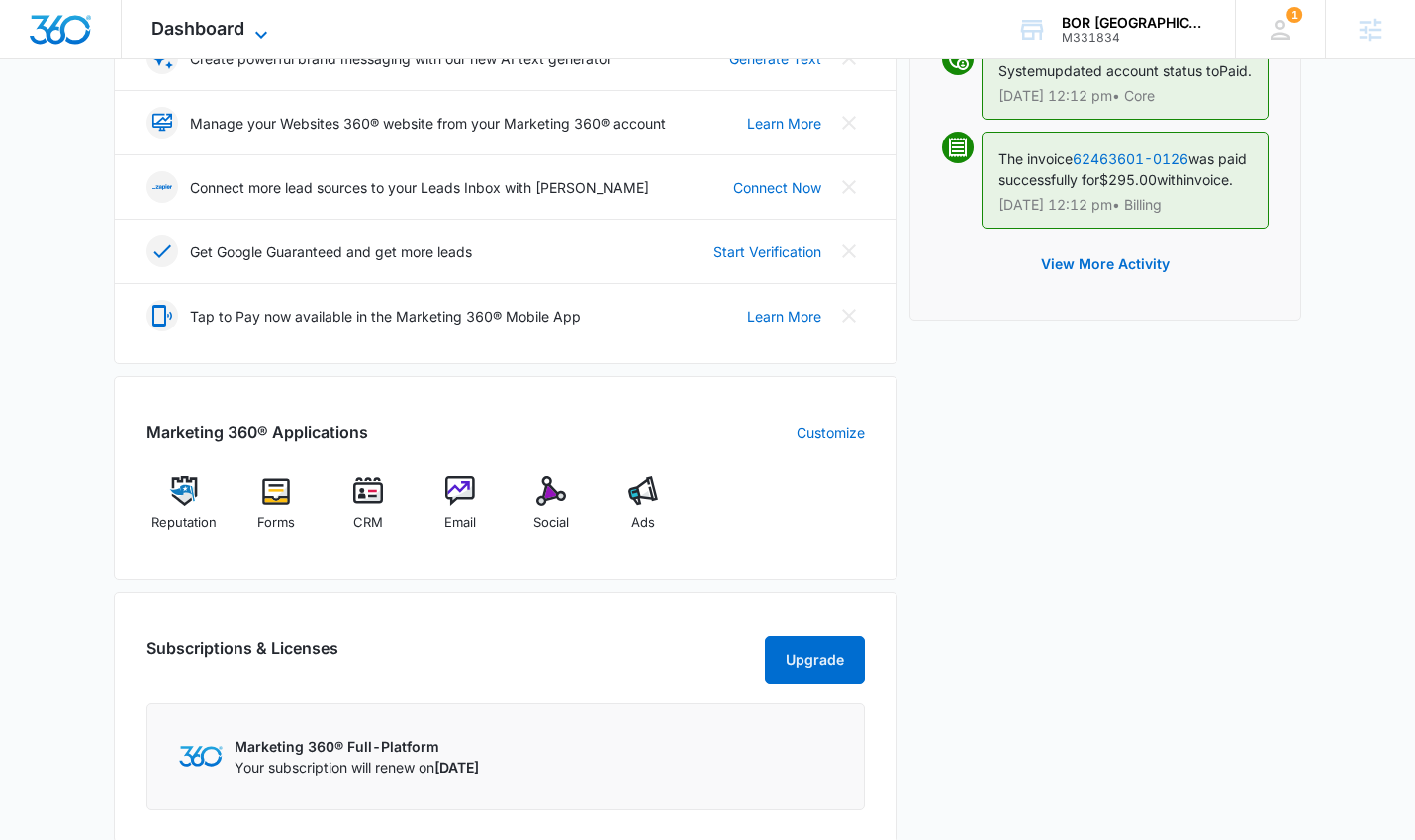 click on "Dashboard" at bounding box center [198, 28] 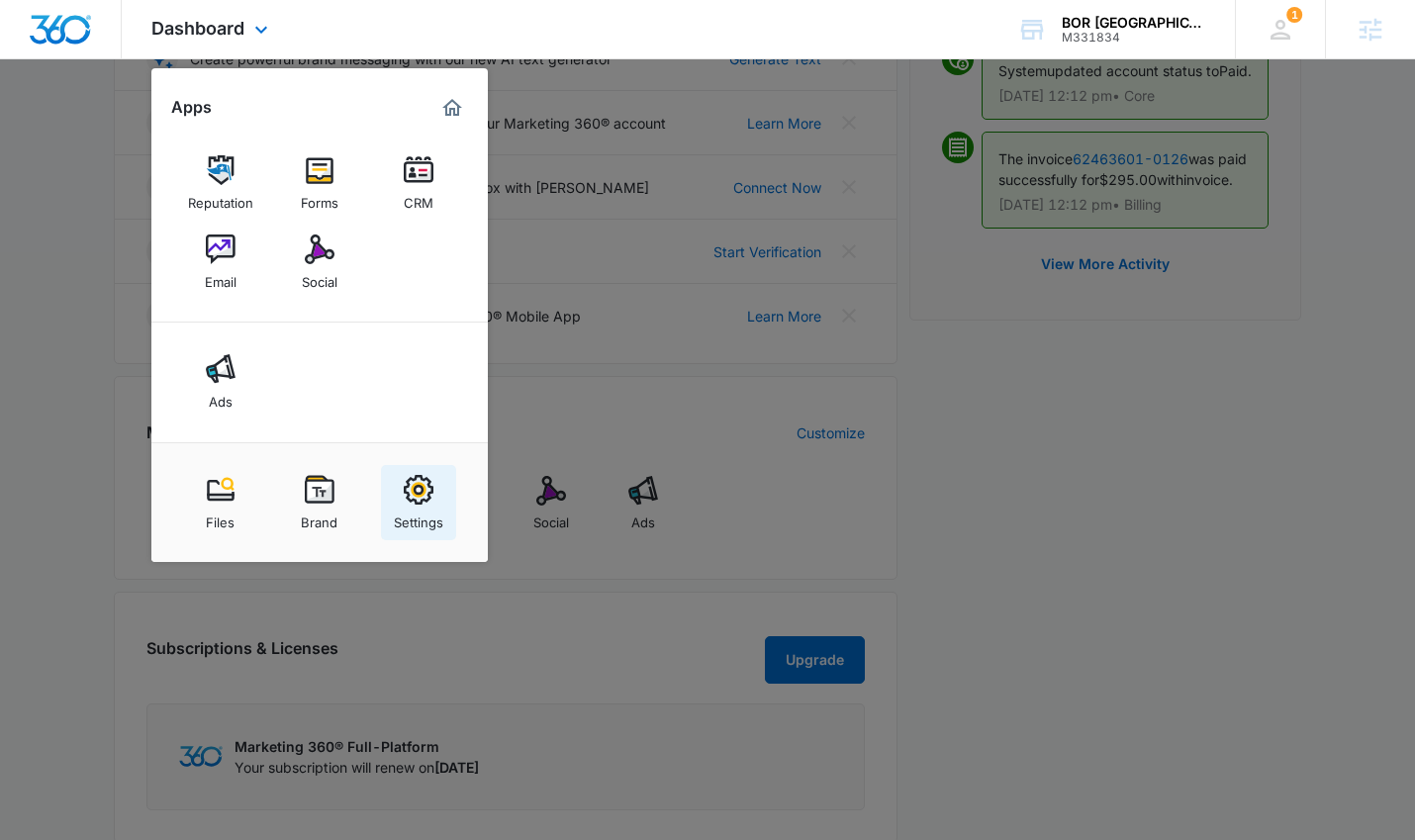 click on "Settings" at bounding box center (419, 517) 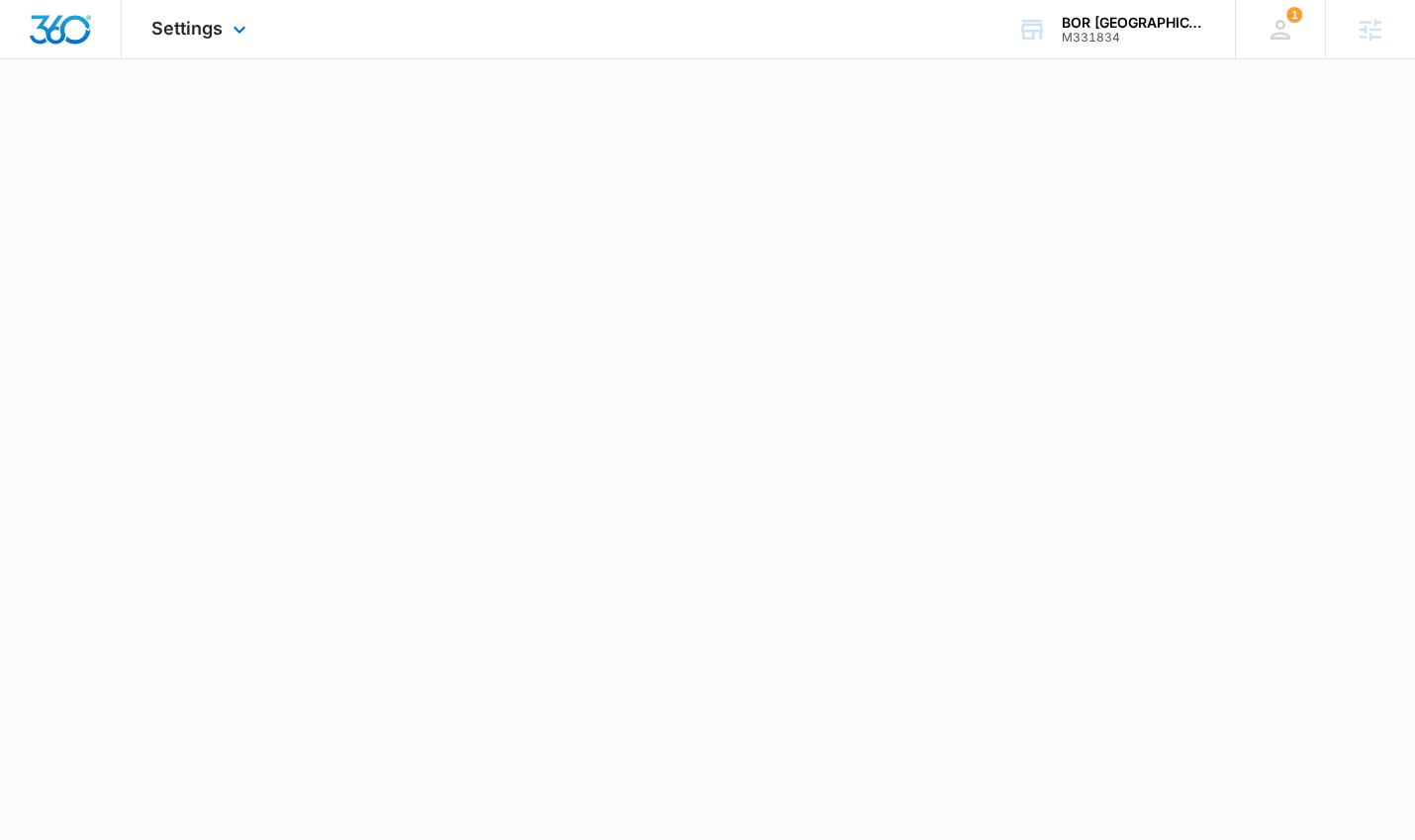 scroll, scrollTop: 0, scrollLeft: 0, axis: both 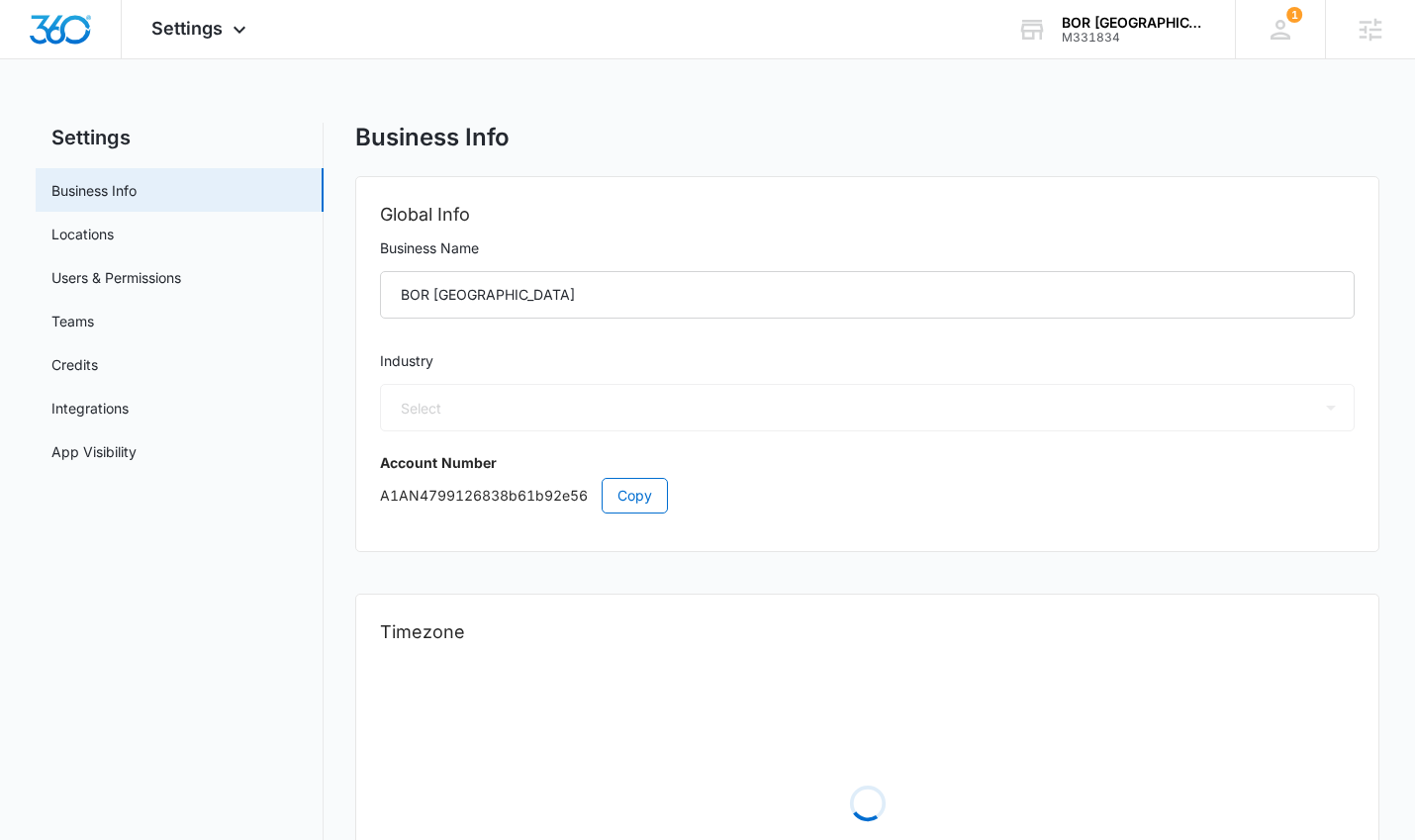select on "4" 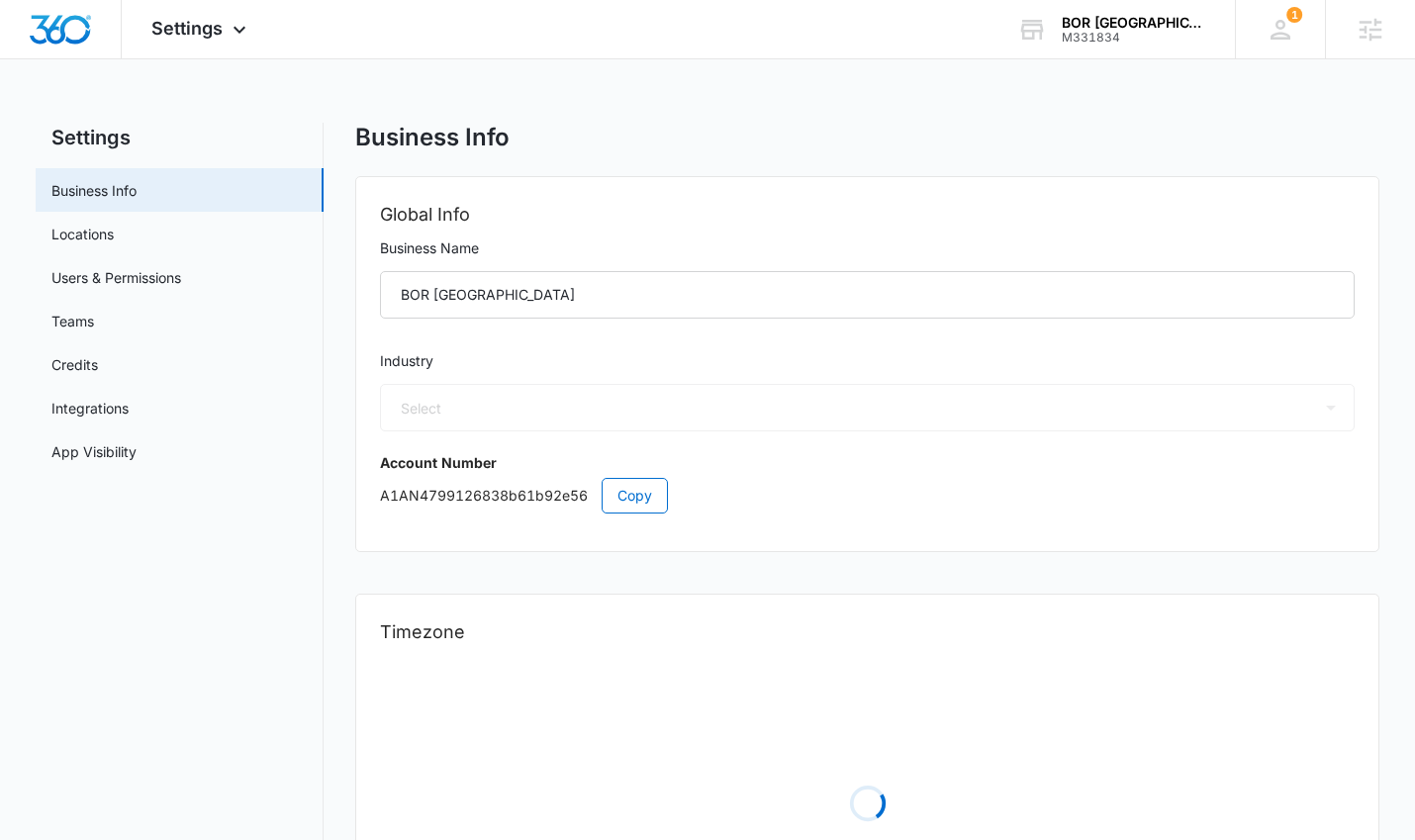 select on "US" 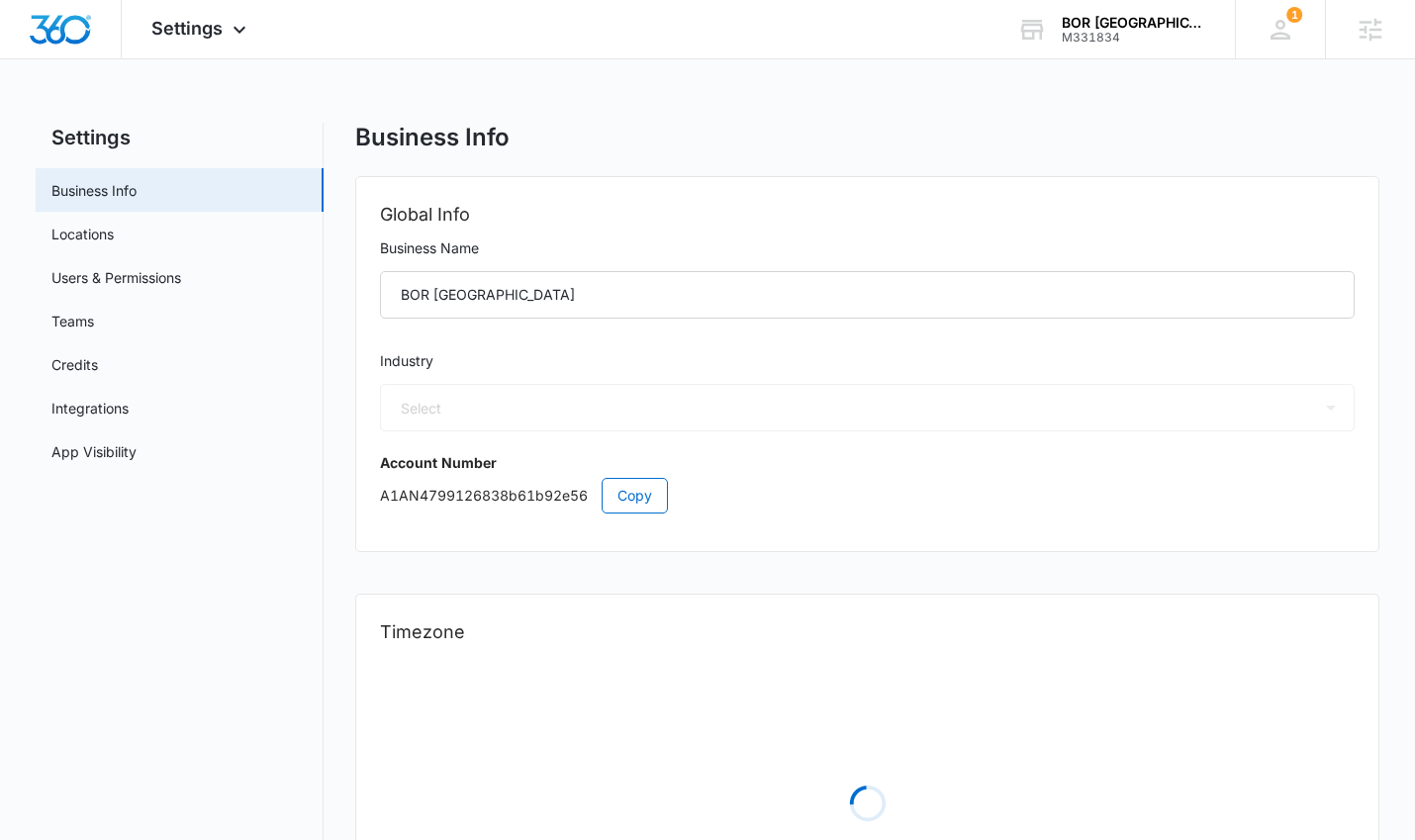select on "America/[GEOGRAPHIC_DATA]" 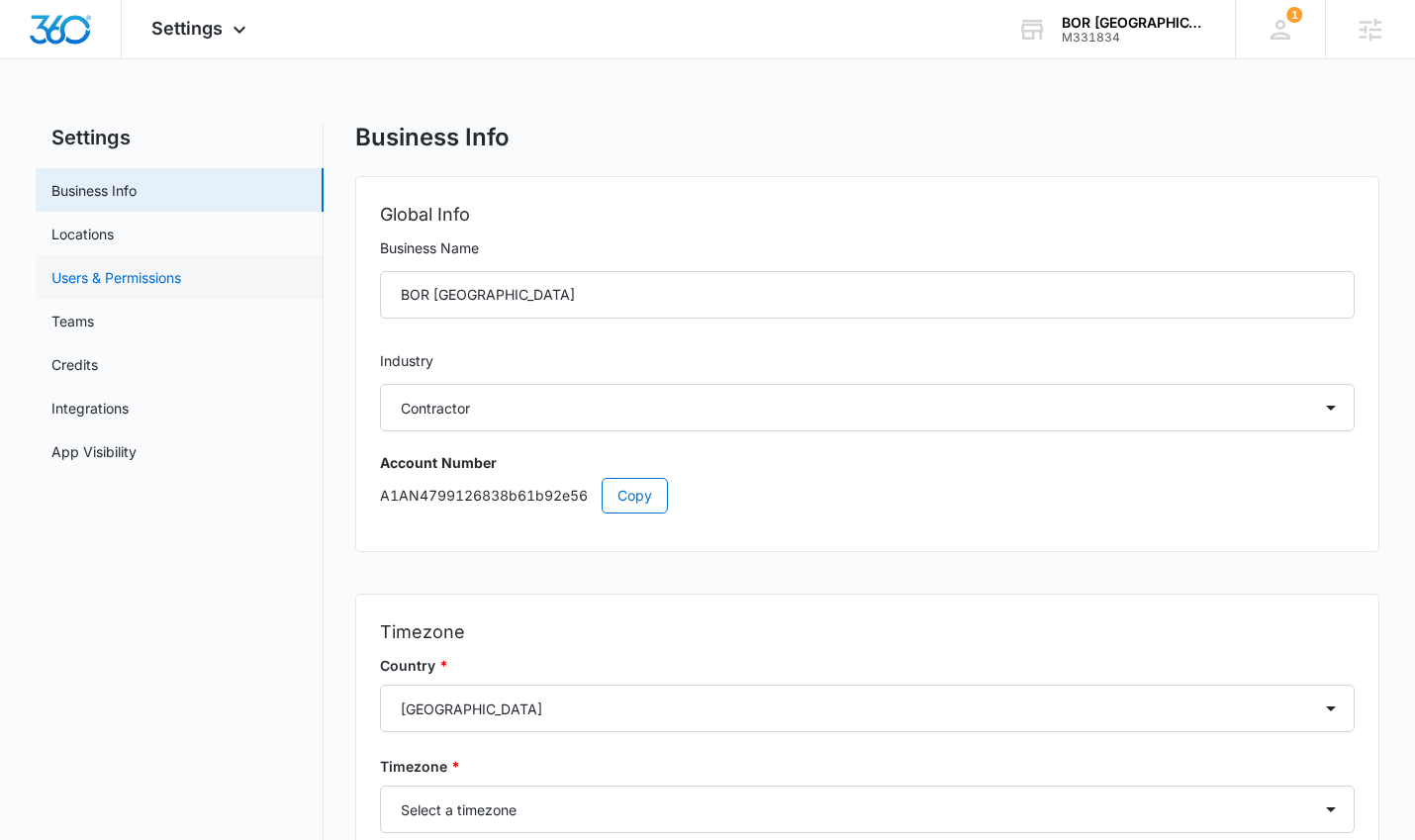 click on "Users & Permissions" at bounding box center (116, 277) 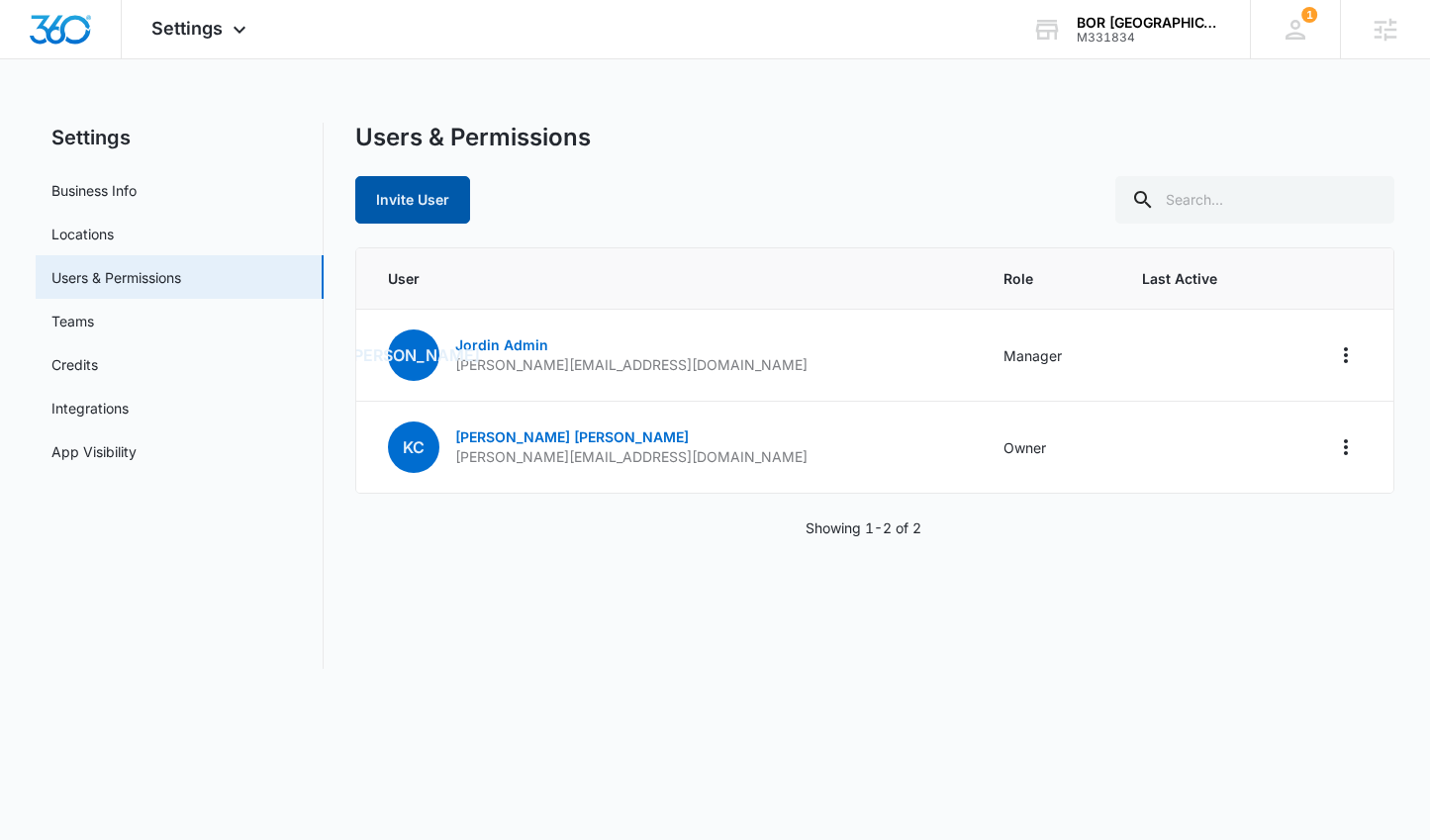 click on "Invite User" at bounding box center [413, 200] 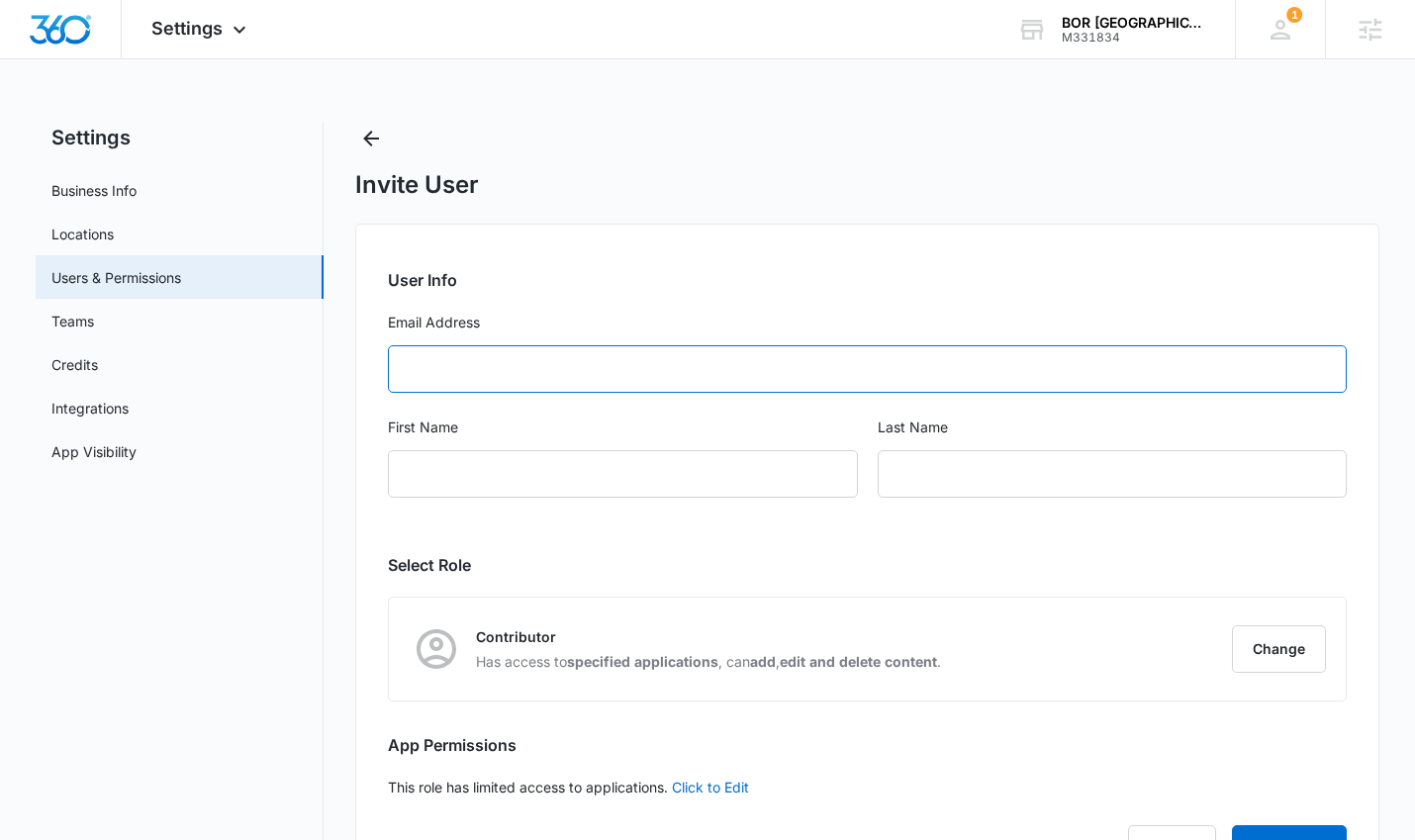 click on "Email Address" at bounding box center (868, 369) 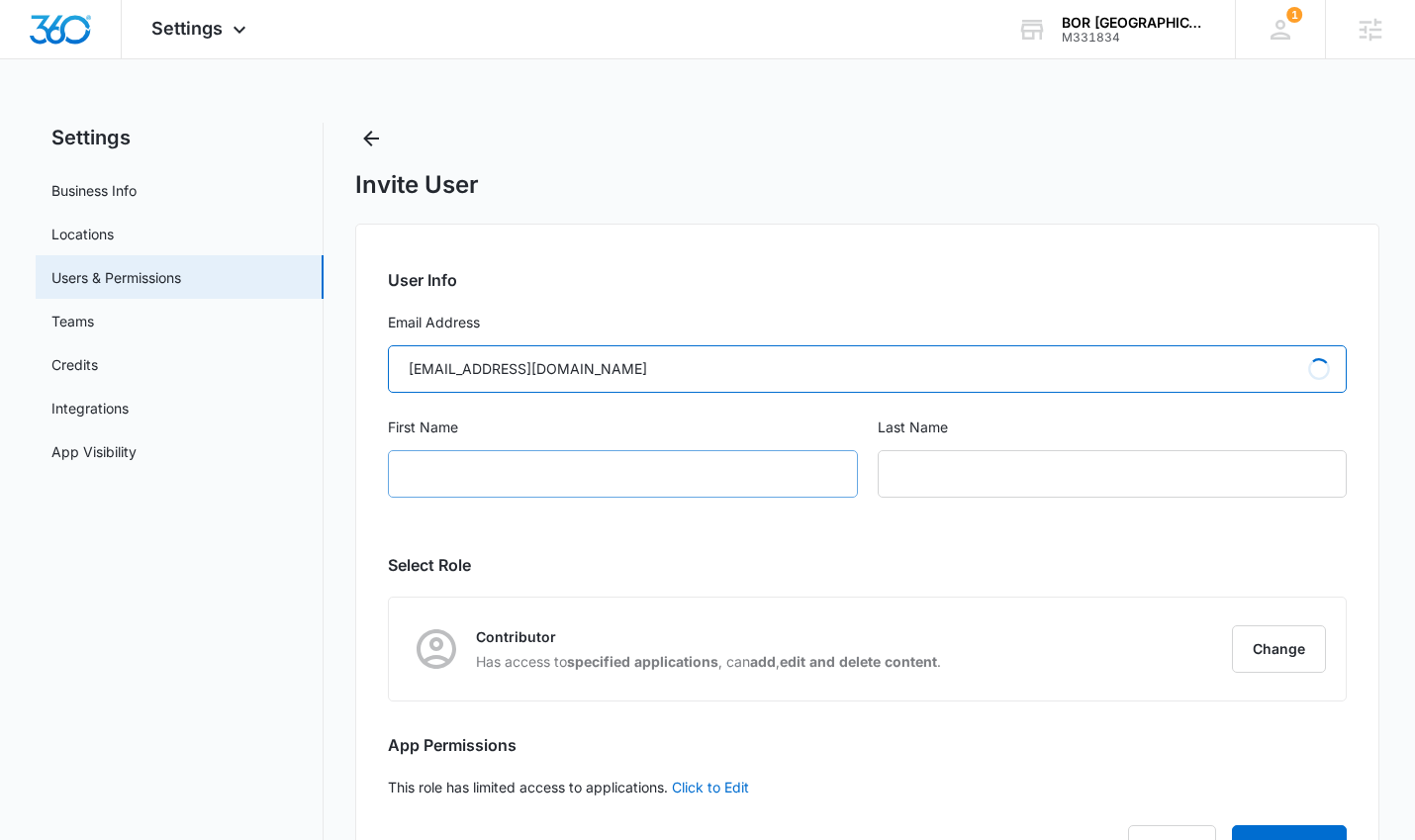 type on "Info@BORofSouthShore.com" 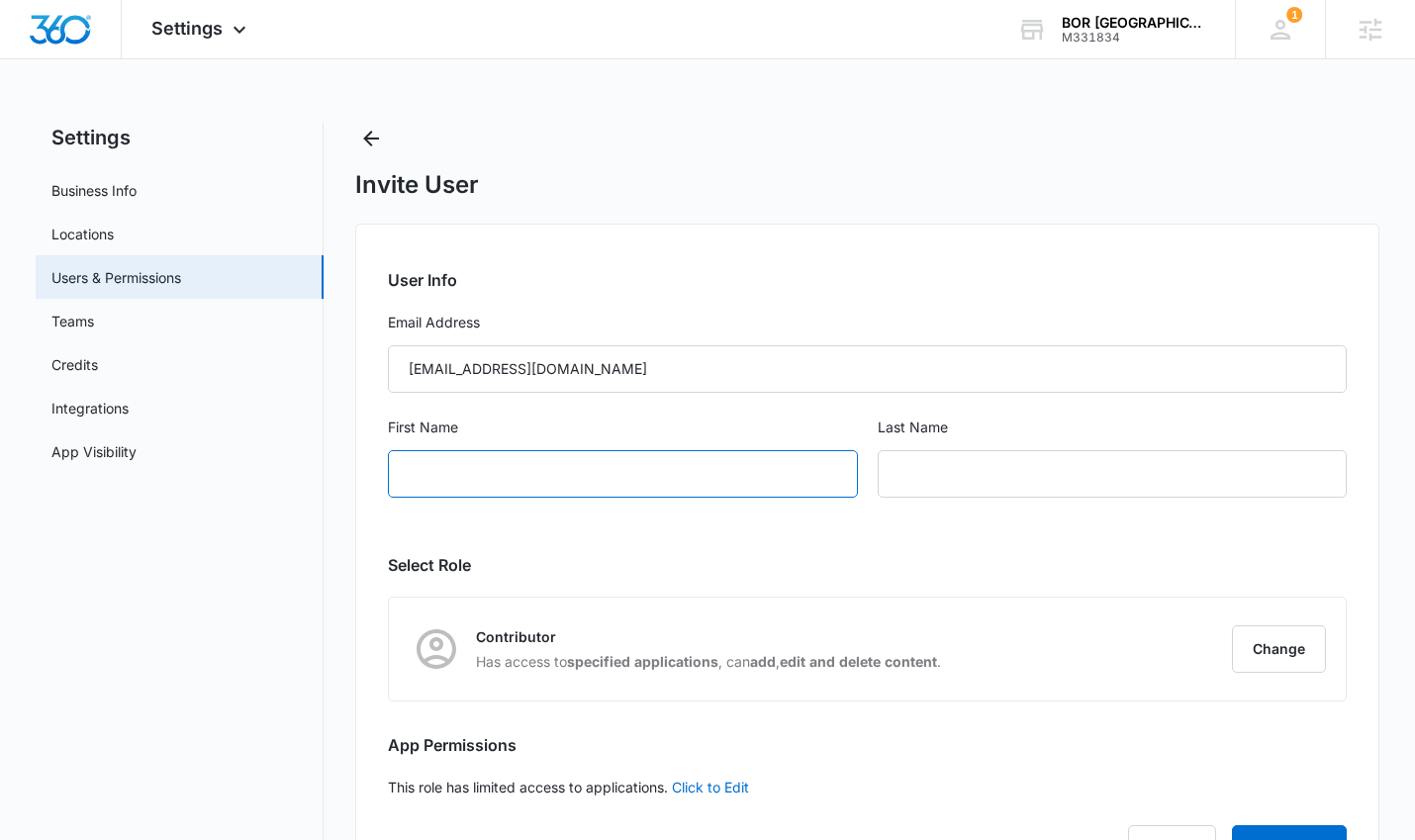 click on "First Name" at bounding box center (622, 474) 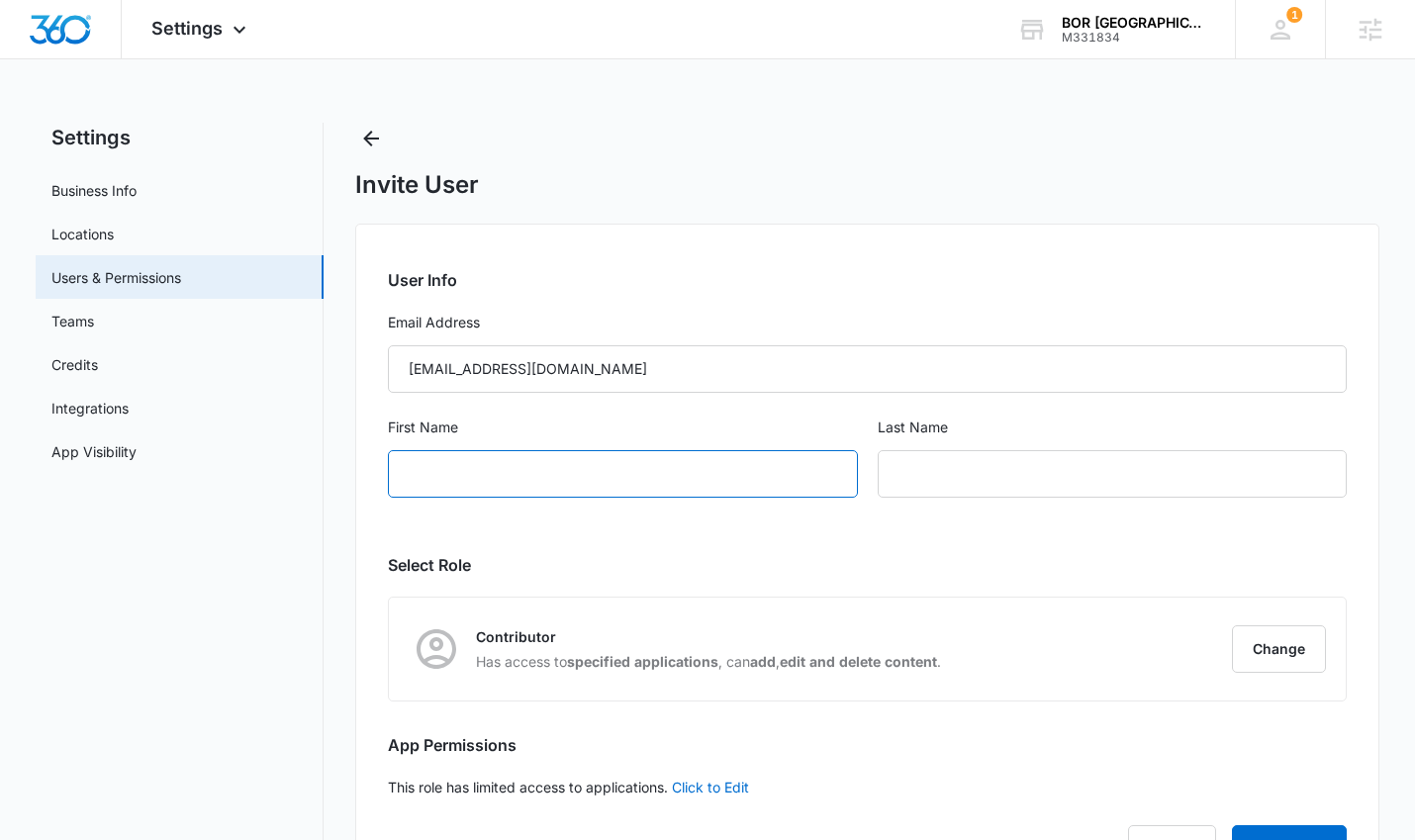 paste on "Chad Nardo" 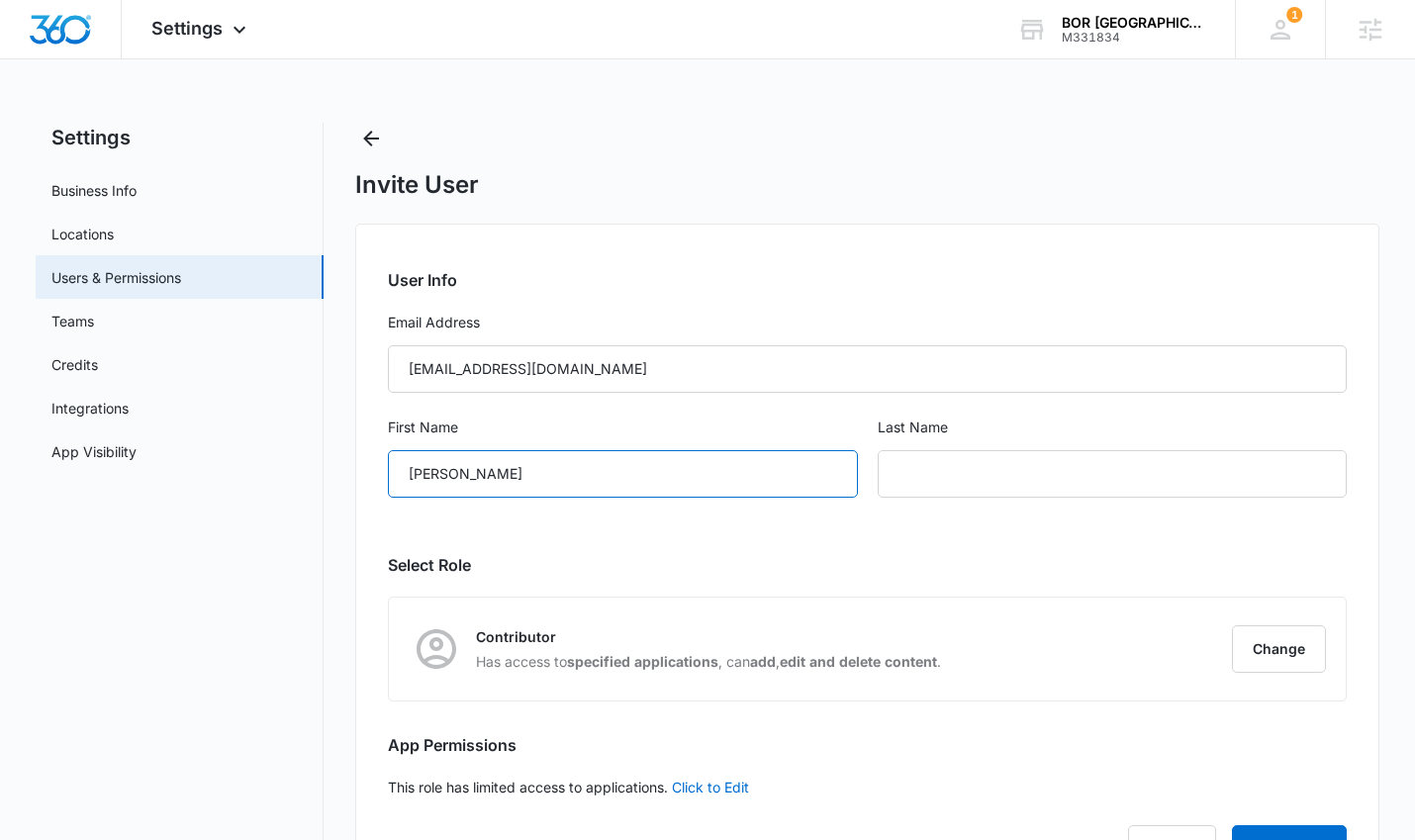 click on "Chad Nardo" at bounding box center [622, 474] 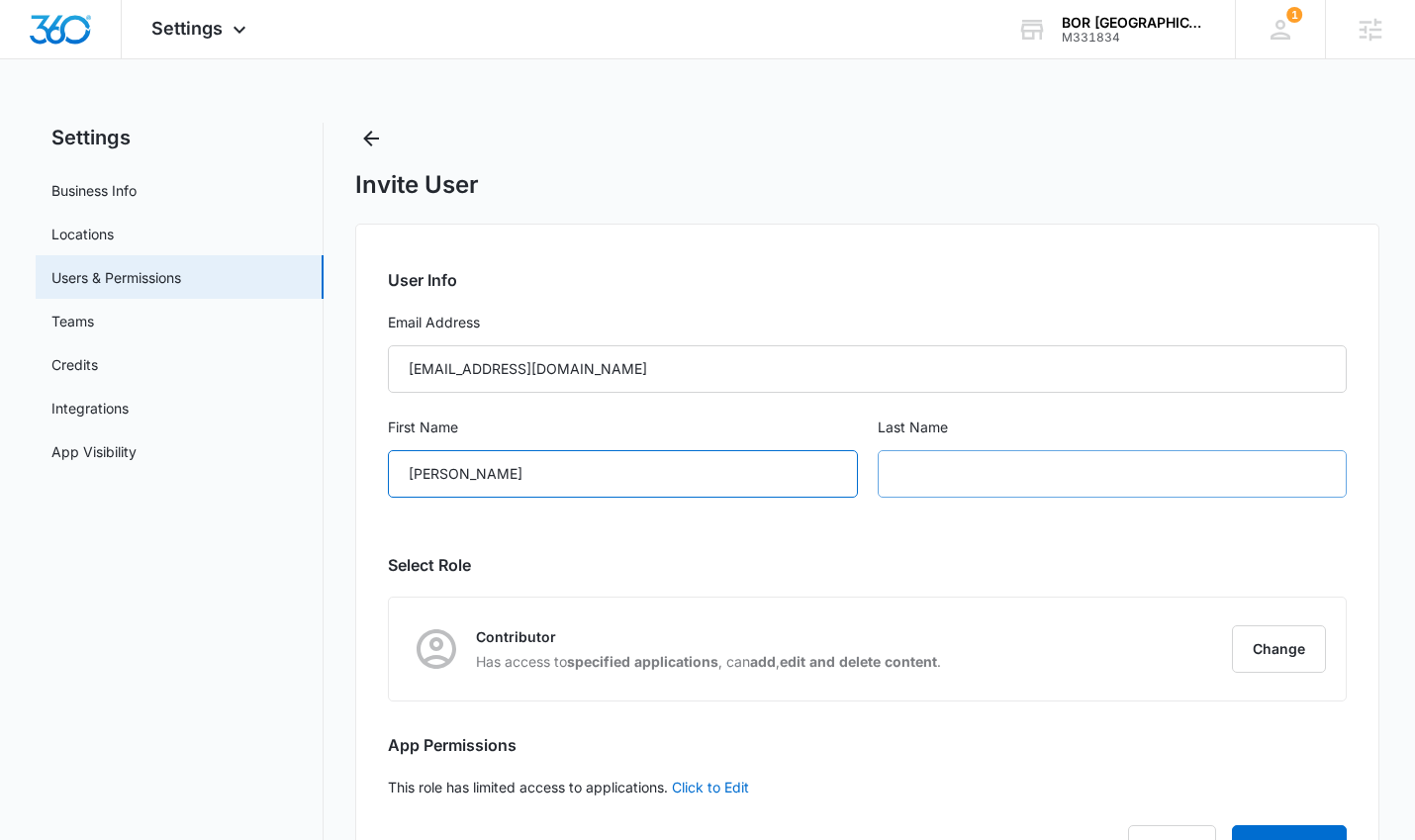 type on "[PERSON_NAME]" 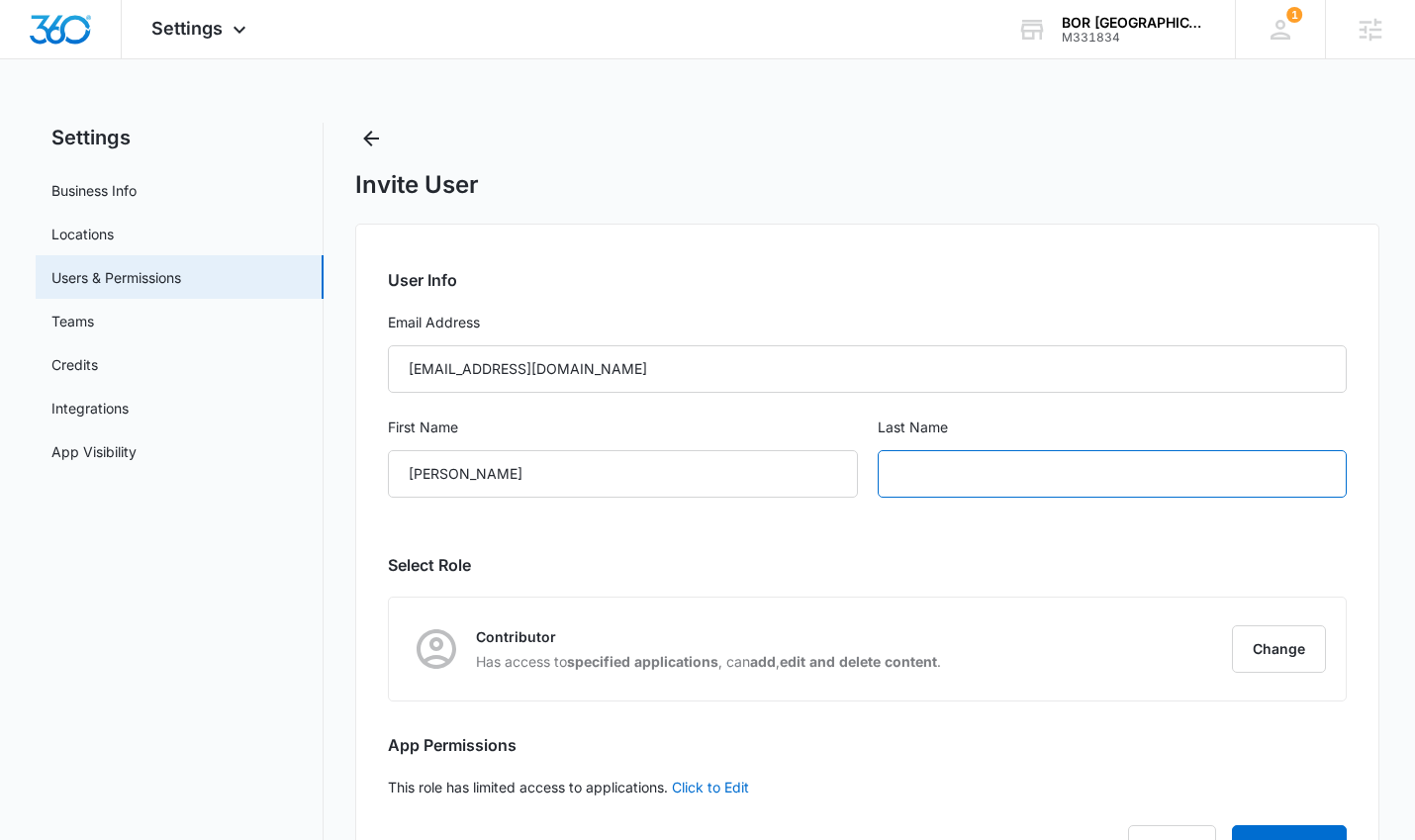 click at bounding box center (1112, 474) 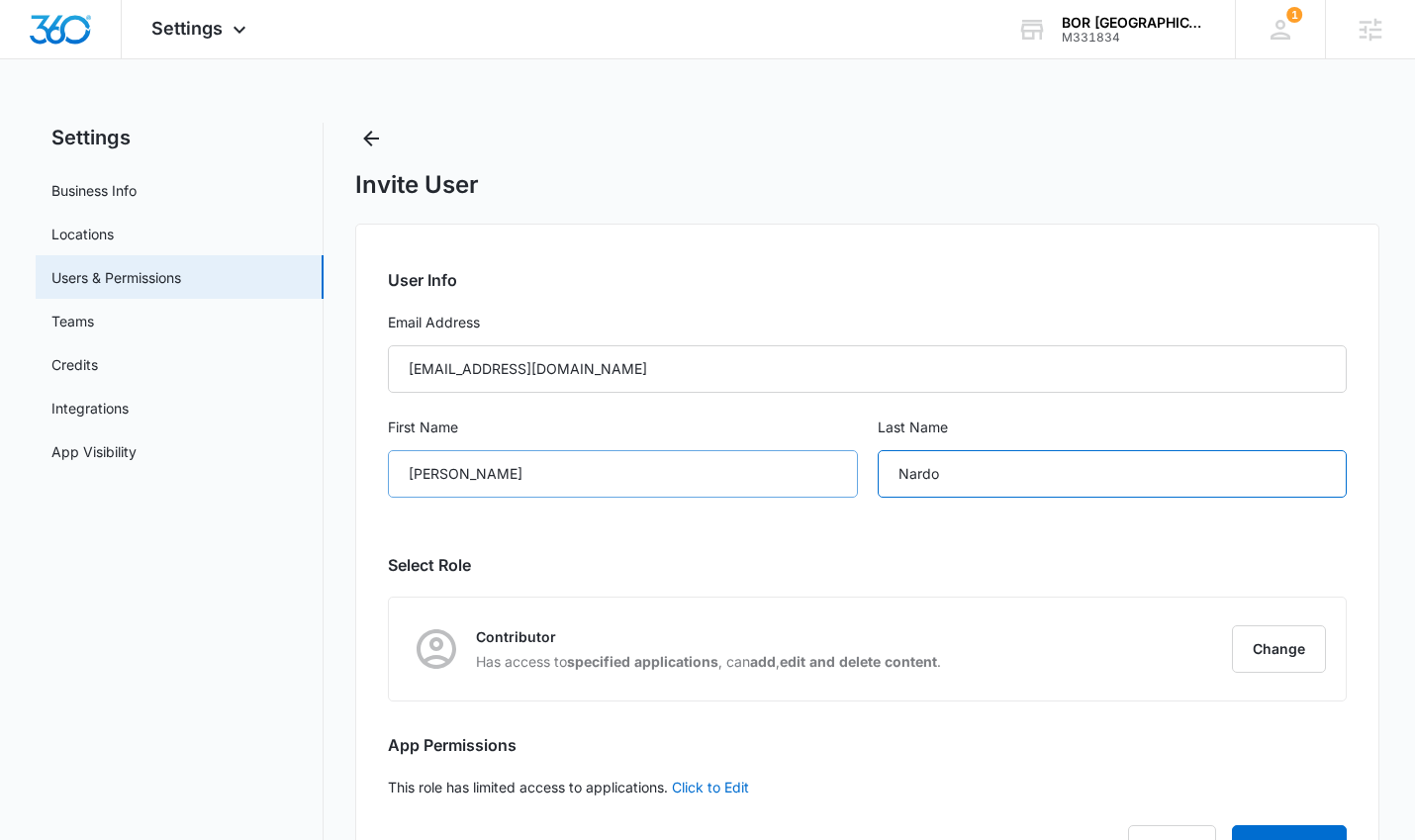 type on "Nardo" 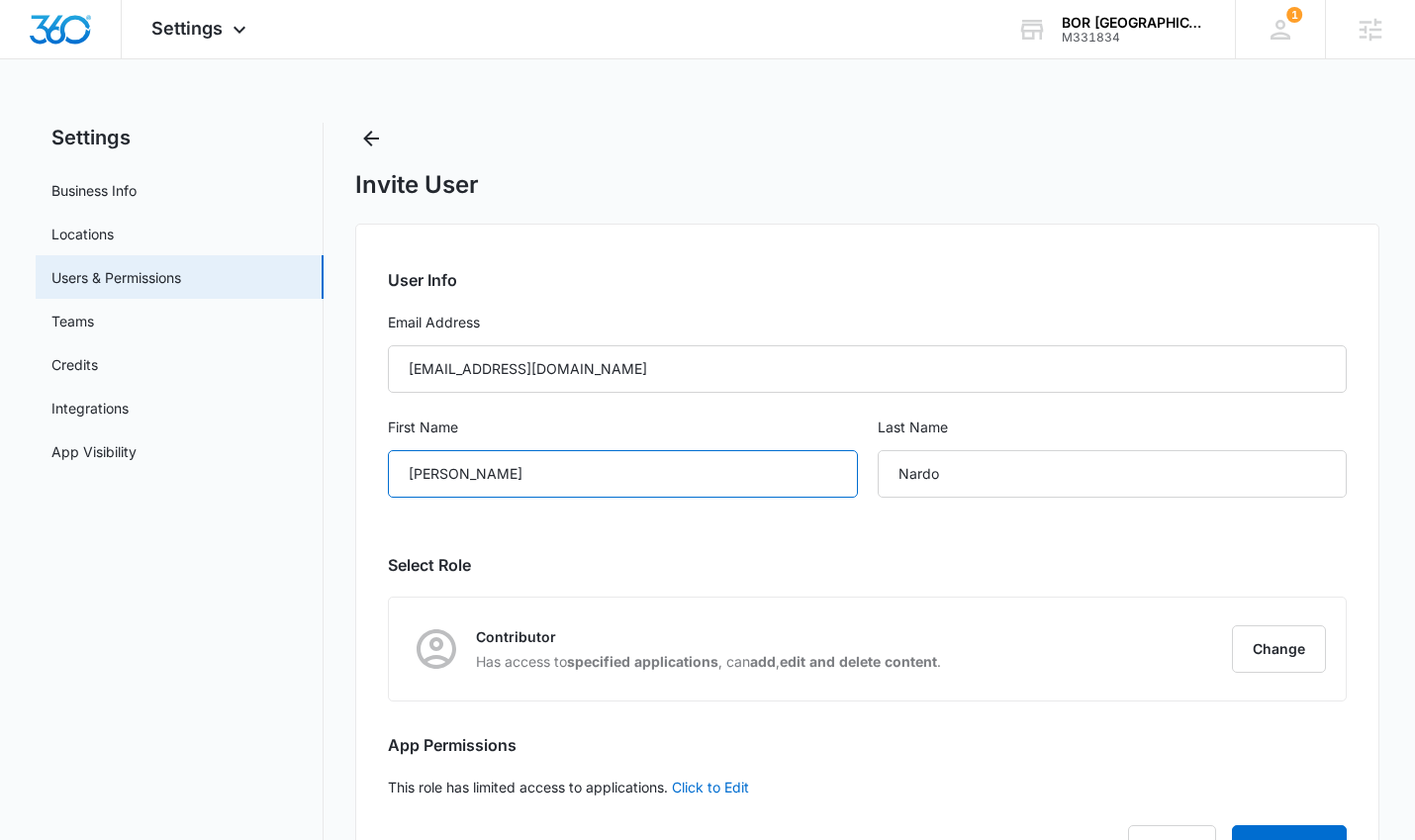 click on "[PERSON_NAME]" at bounding box center (622, 474) 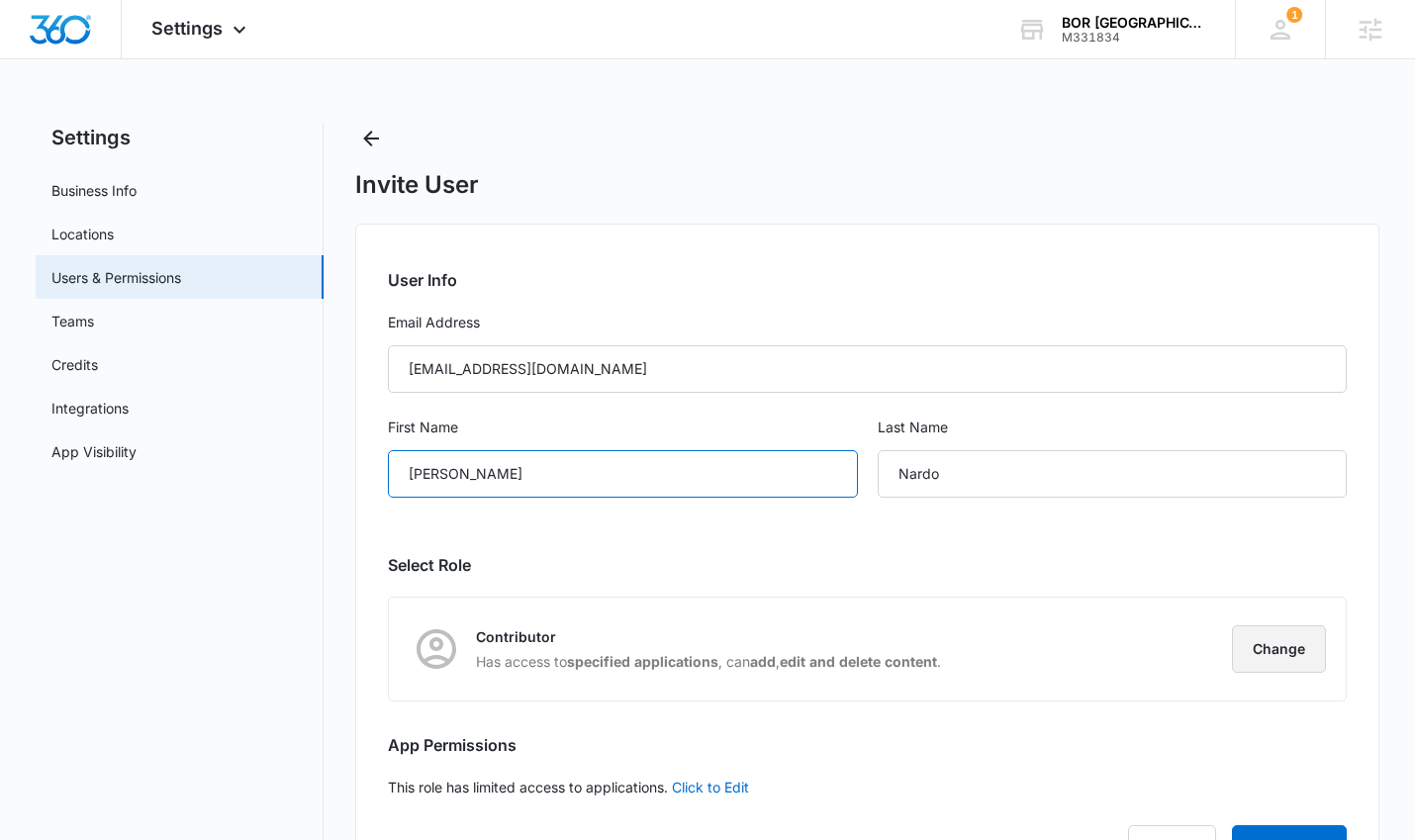type on "[PERSON_NAME]" 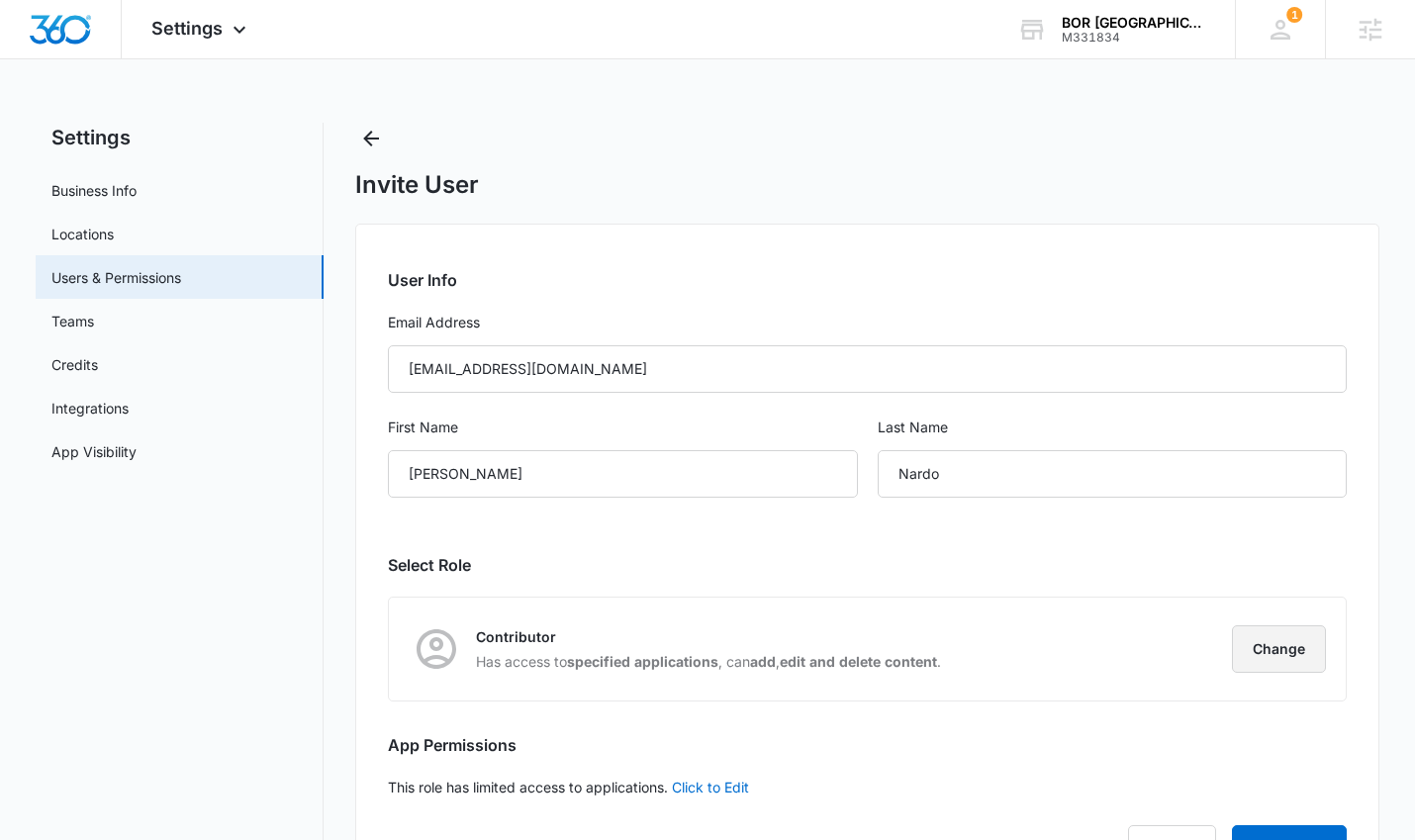 click on "Change" at bounding box center [1278, 649] 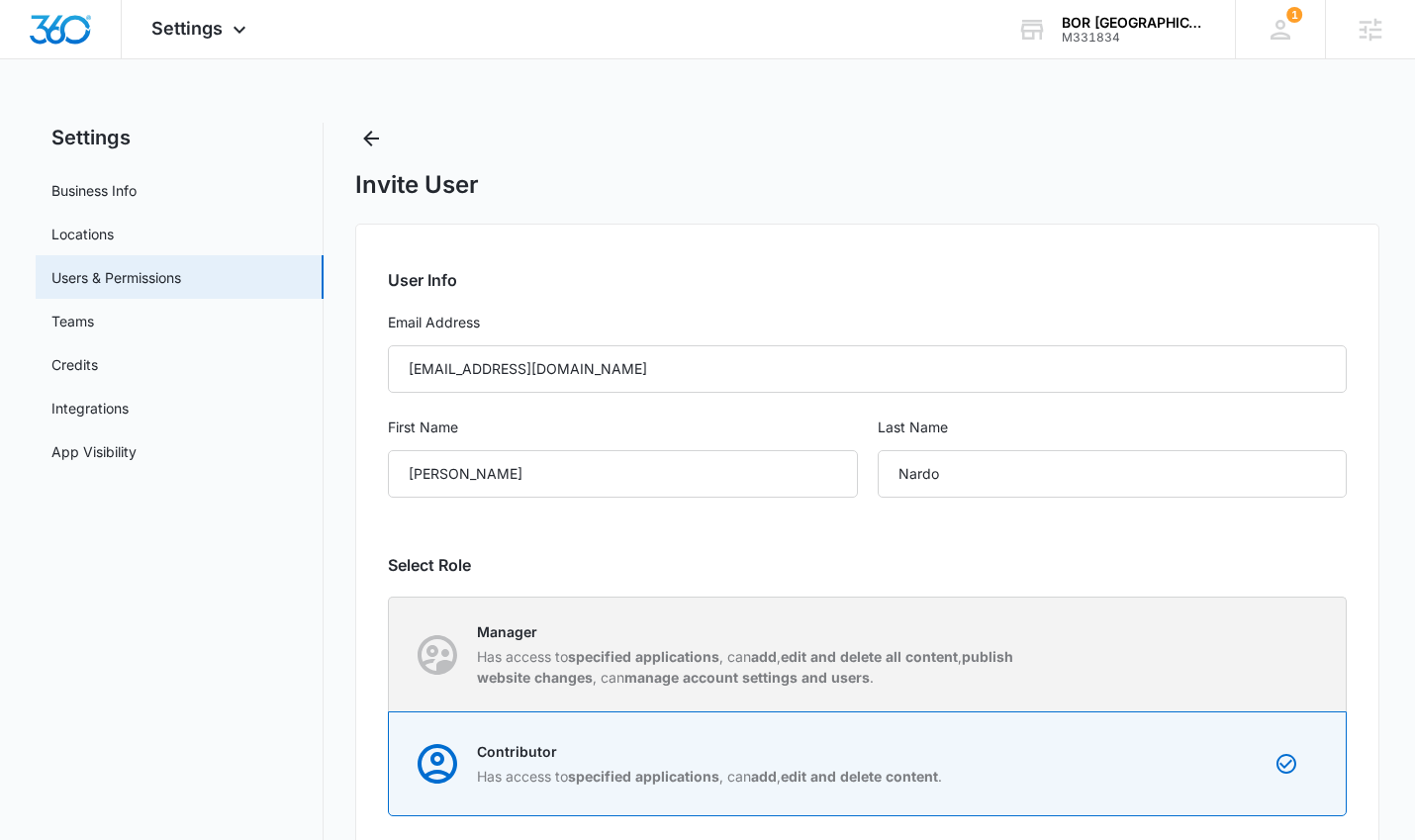 click on "edit and delete all content" at bounding box center (869, 656) 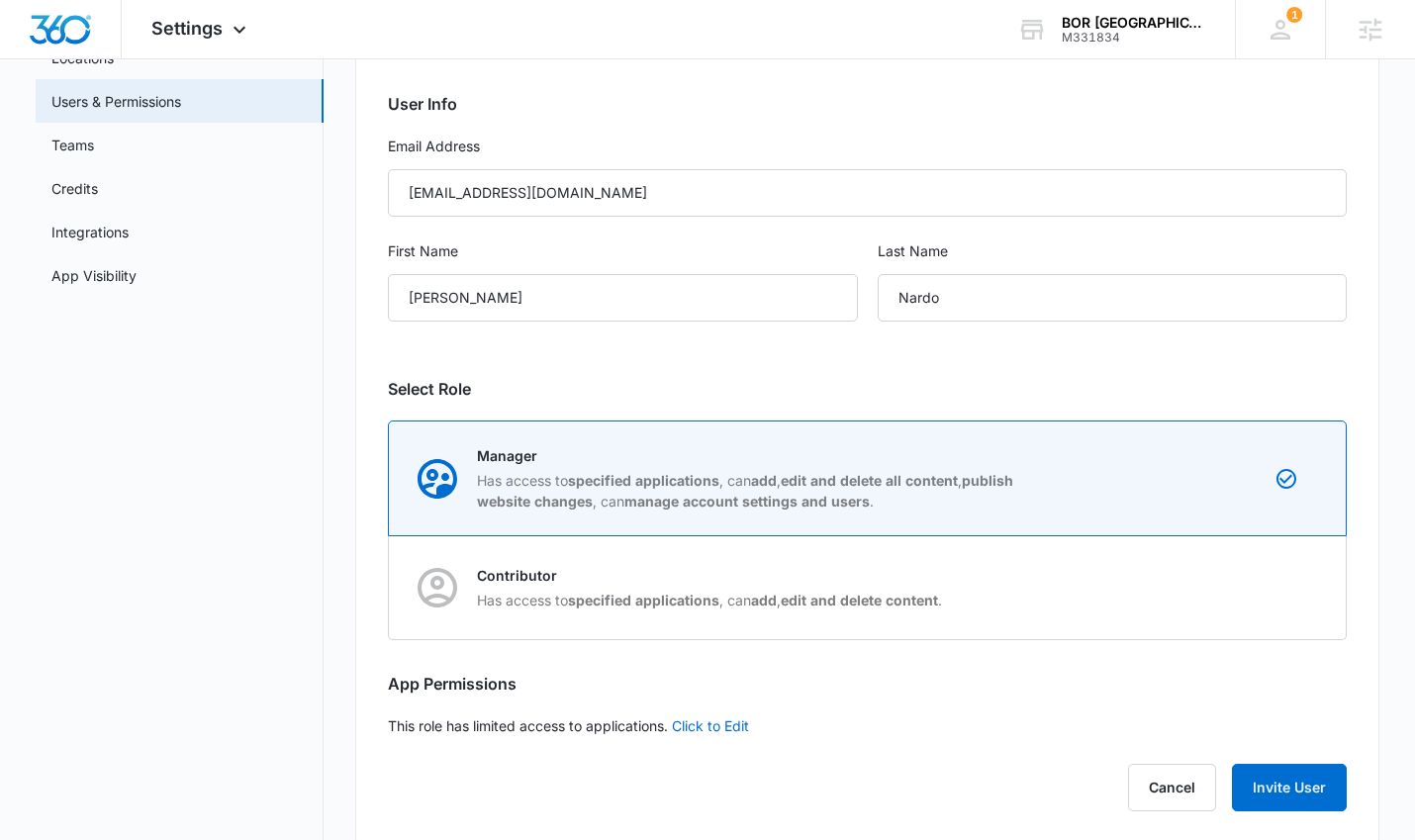 scroll, scrollTop: 204, scrollLeft: 0, axis: vertical 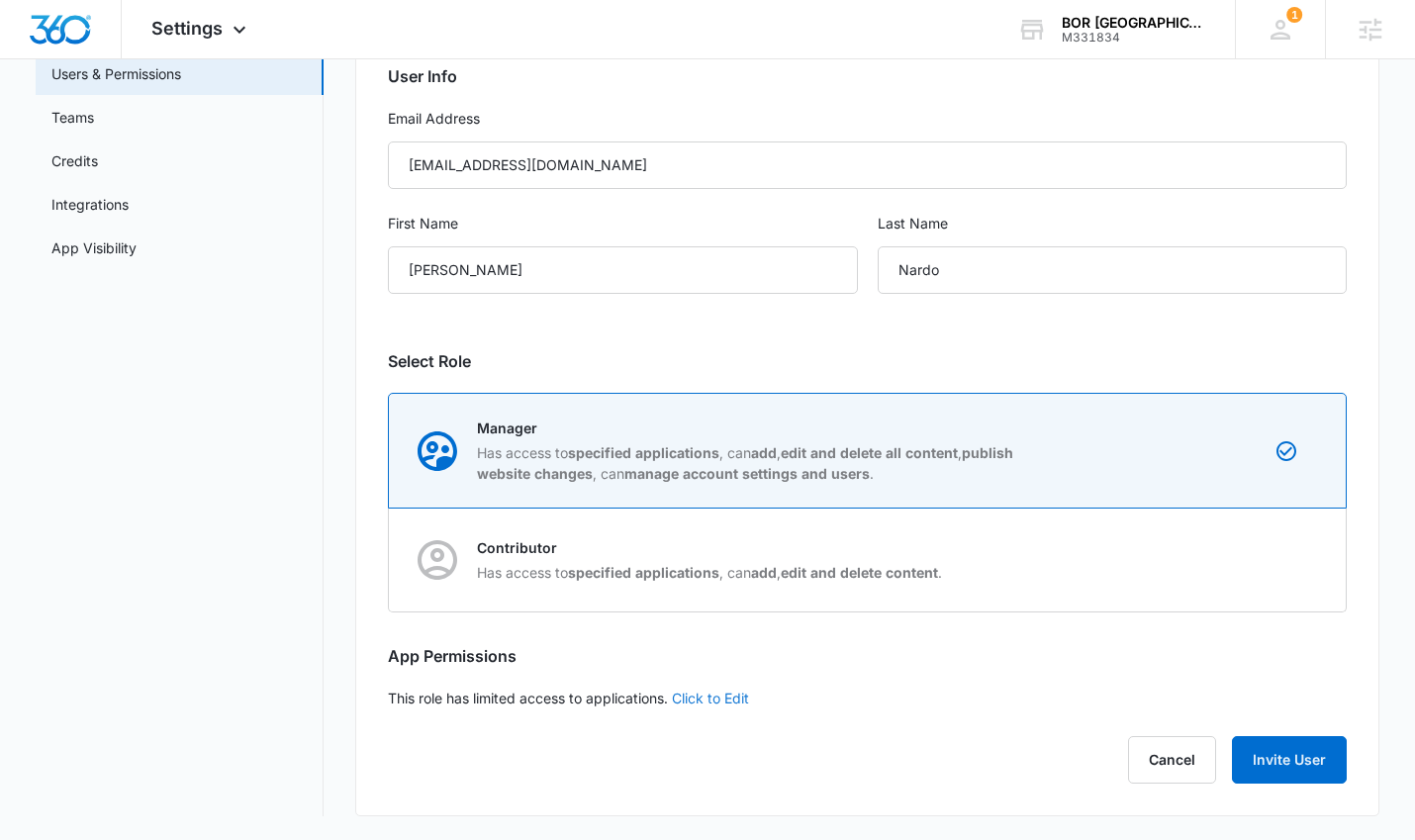 click on "Click to Edit" at bounding box center (710, 698) 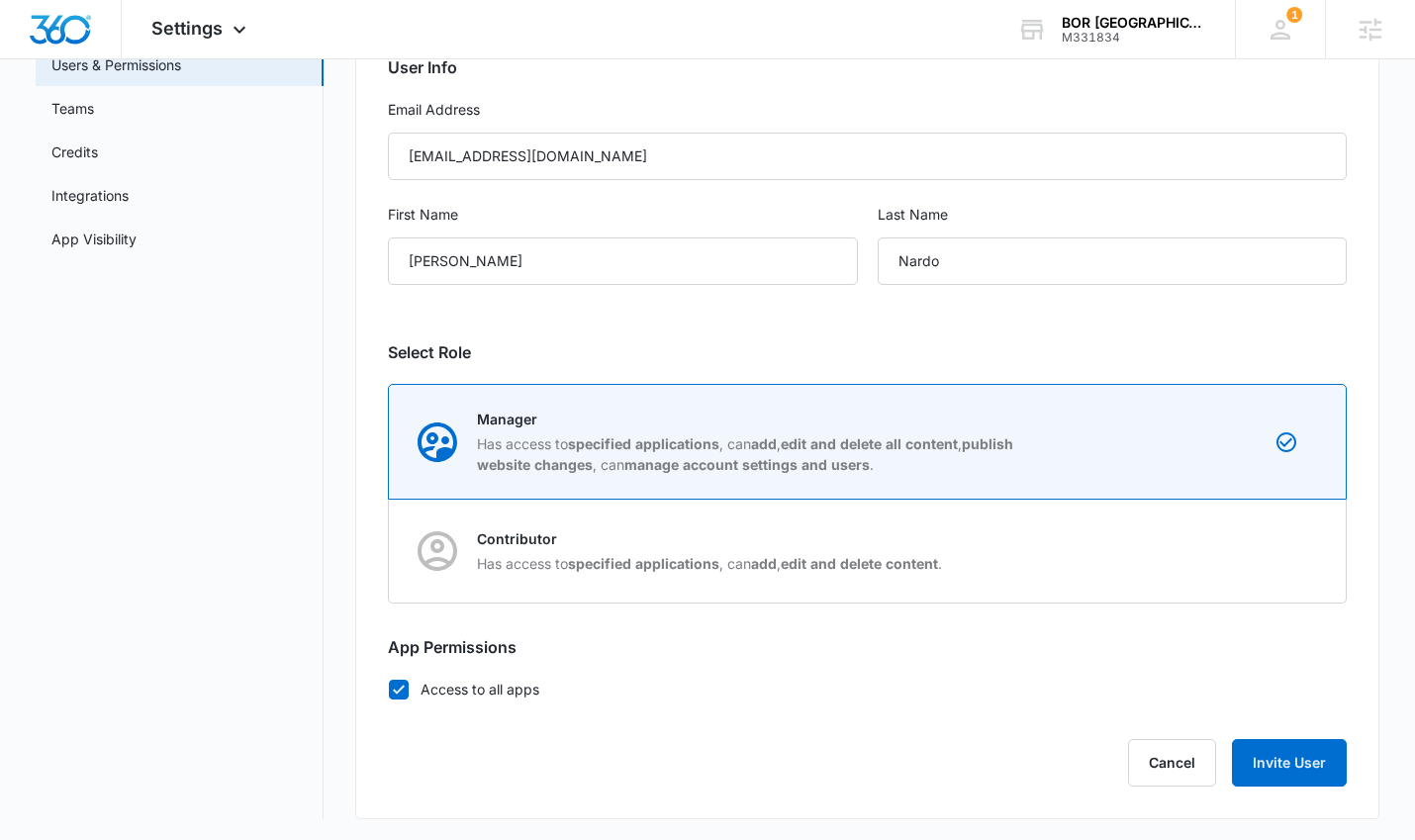 scroll, scrollTop: 216, scrollLeft: 0, axis: vertical 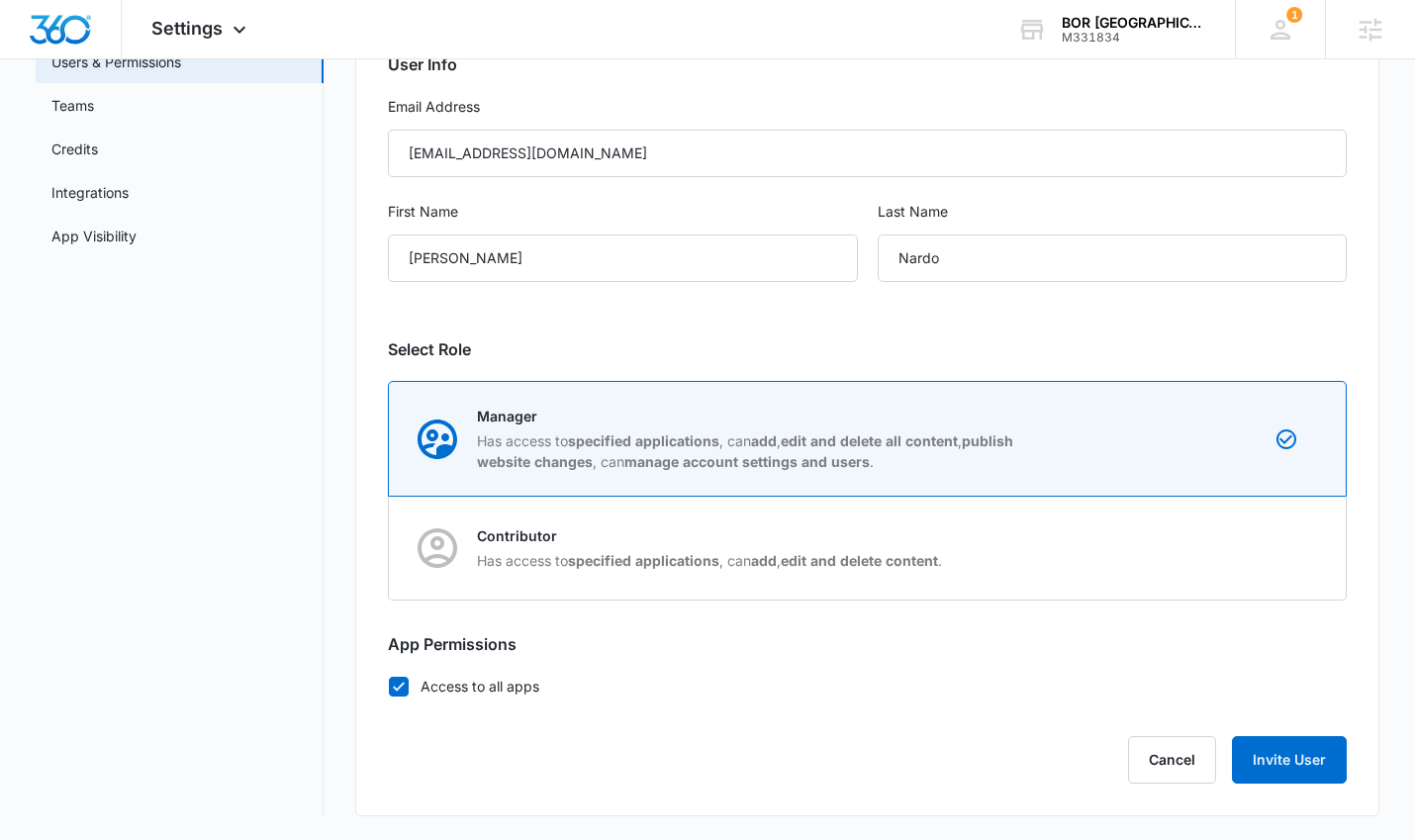 click 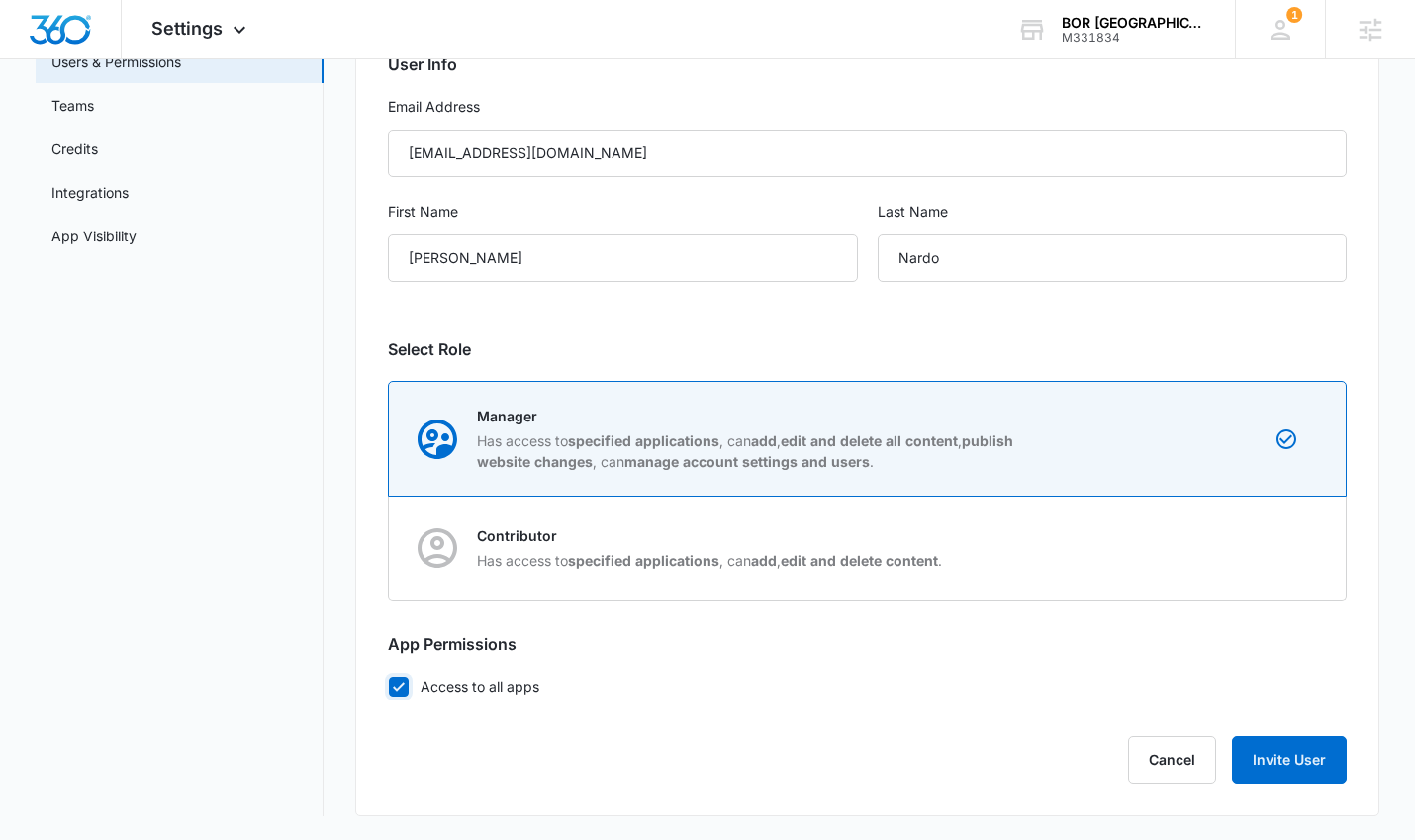 click on "Access to all apps" at bounding box center [388, 686] 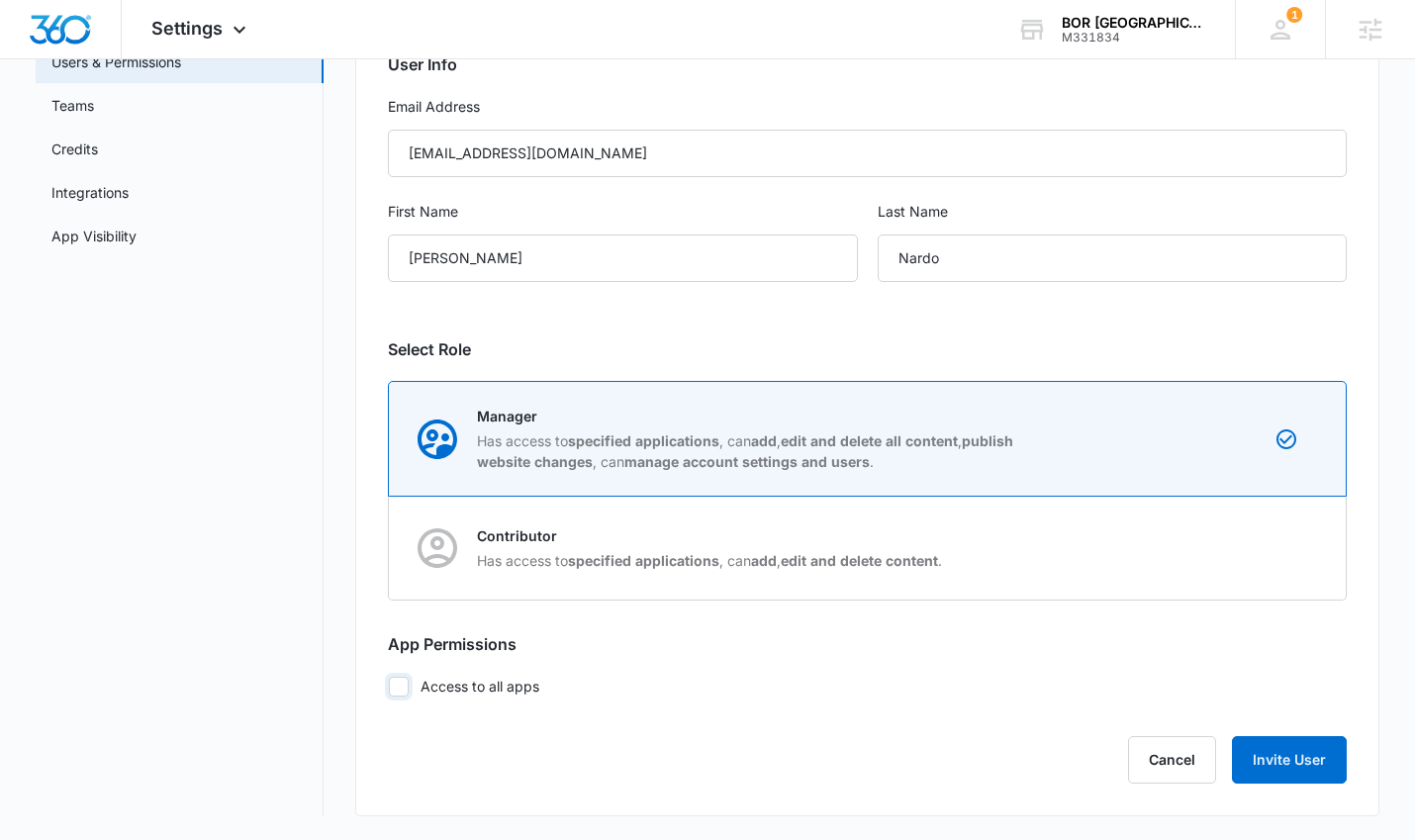 checkbox on "false" 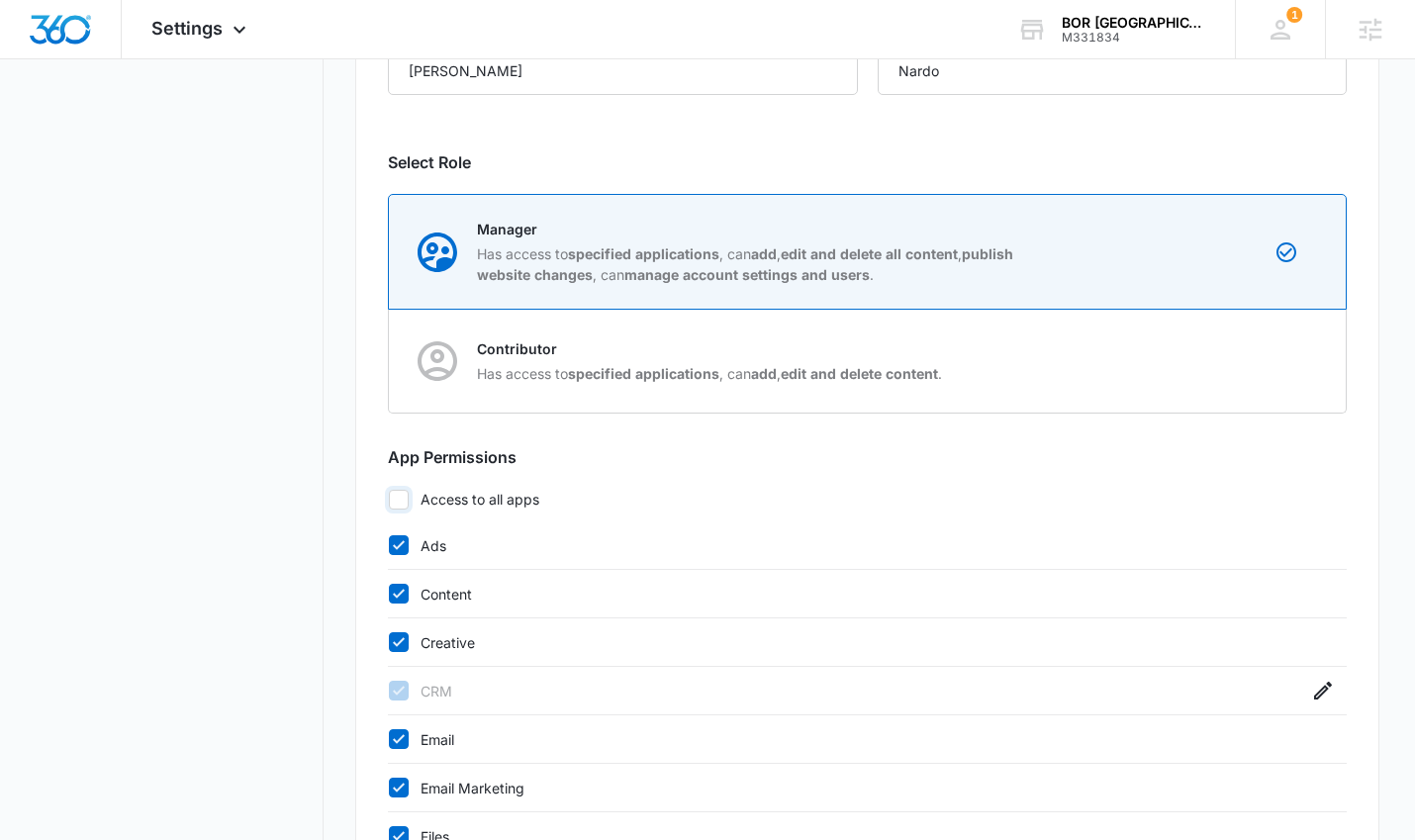 scroll, scrollTop: 664, scrollLeft: 0, axis: vertical 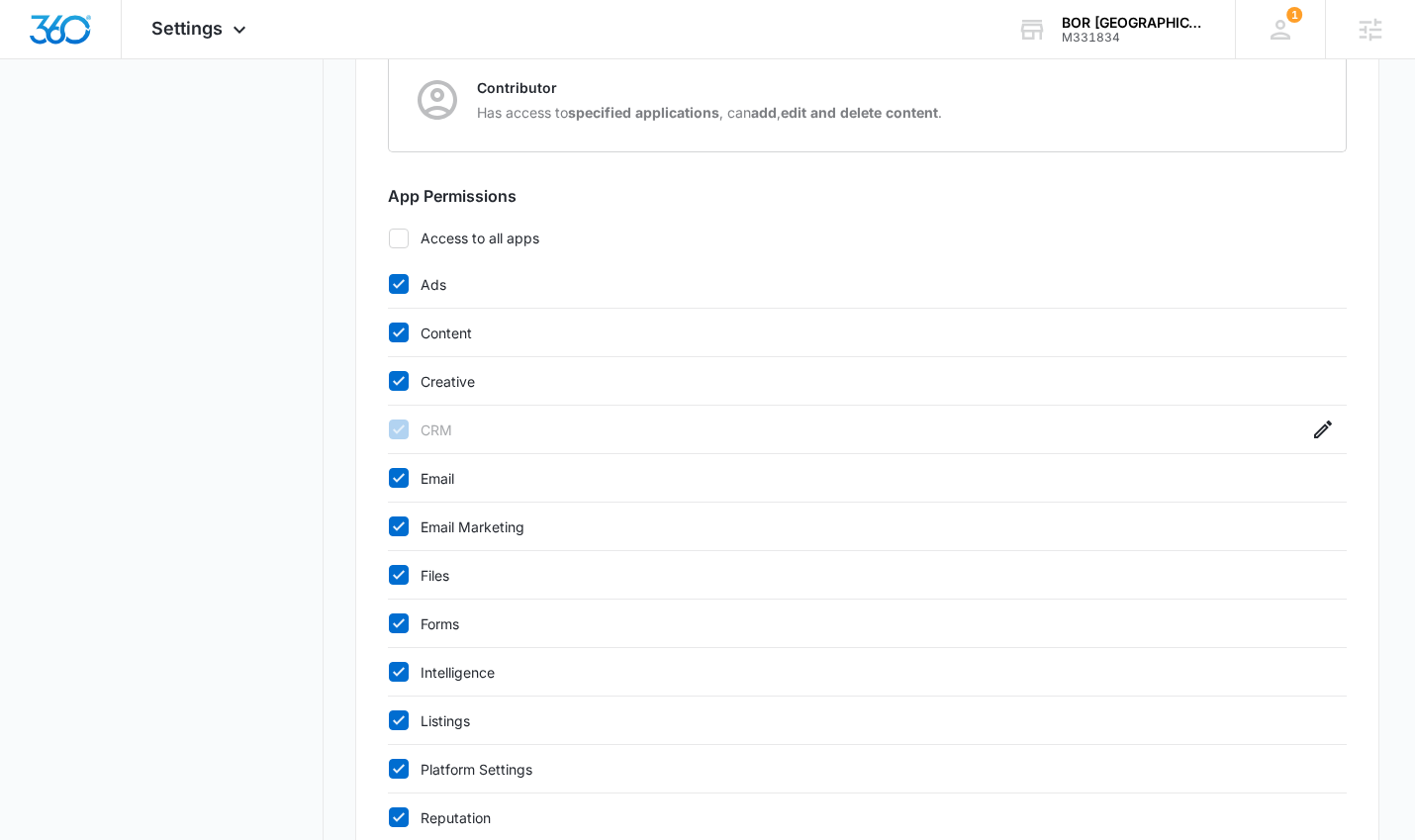 click 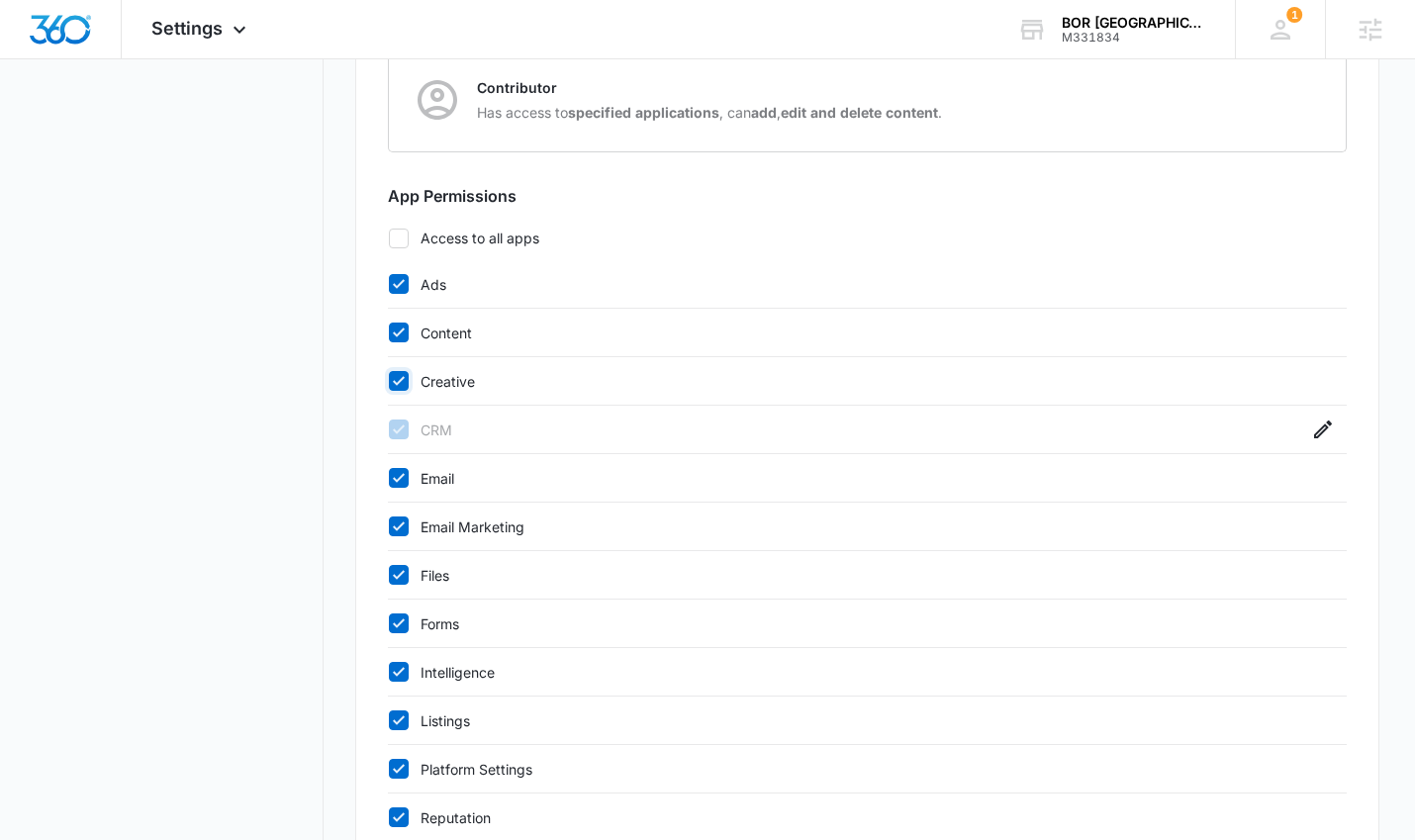 click on "Creative" at bounding box center [388, 381] 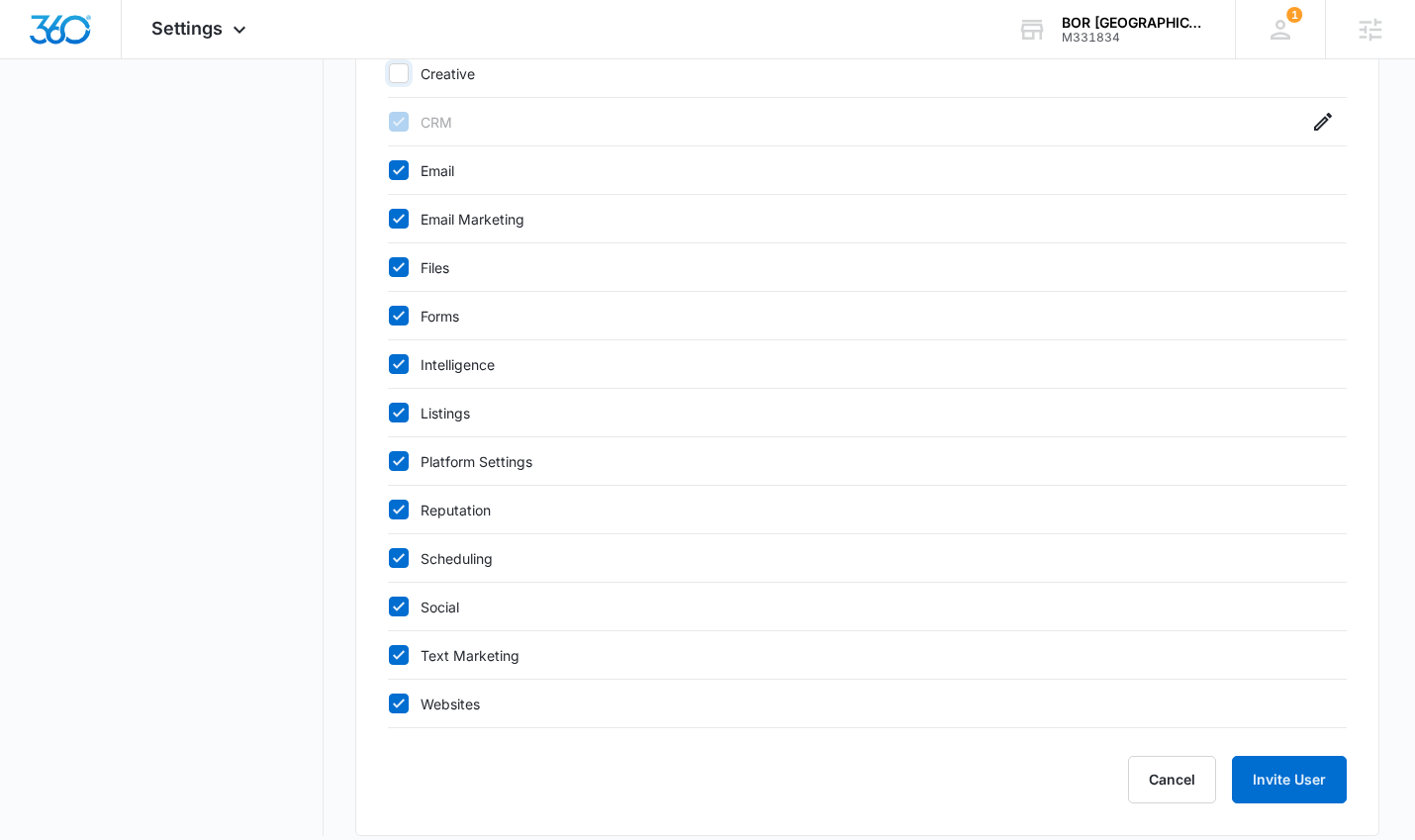 scroll, scrollTop: 976, scrollLeft: 0, axis: vertical 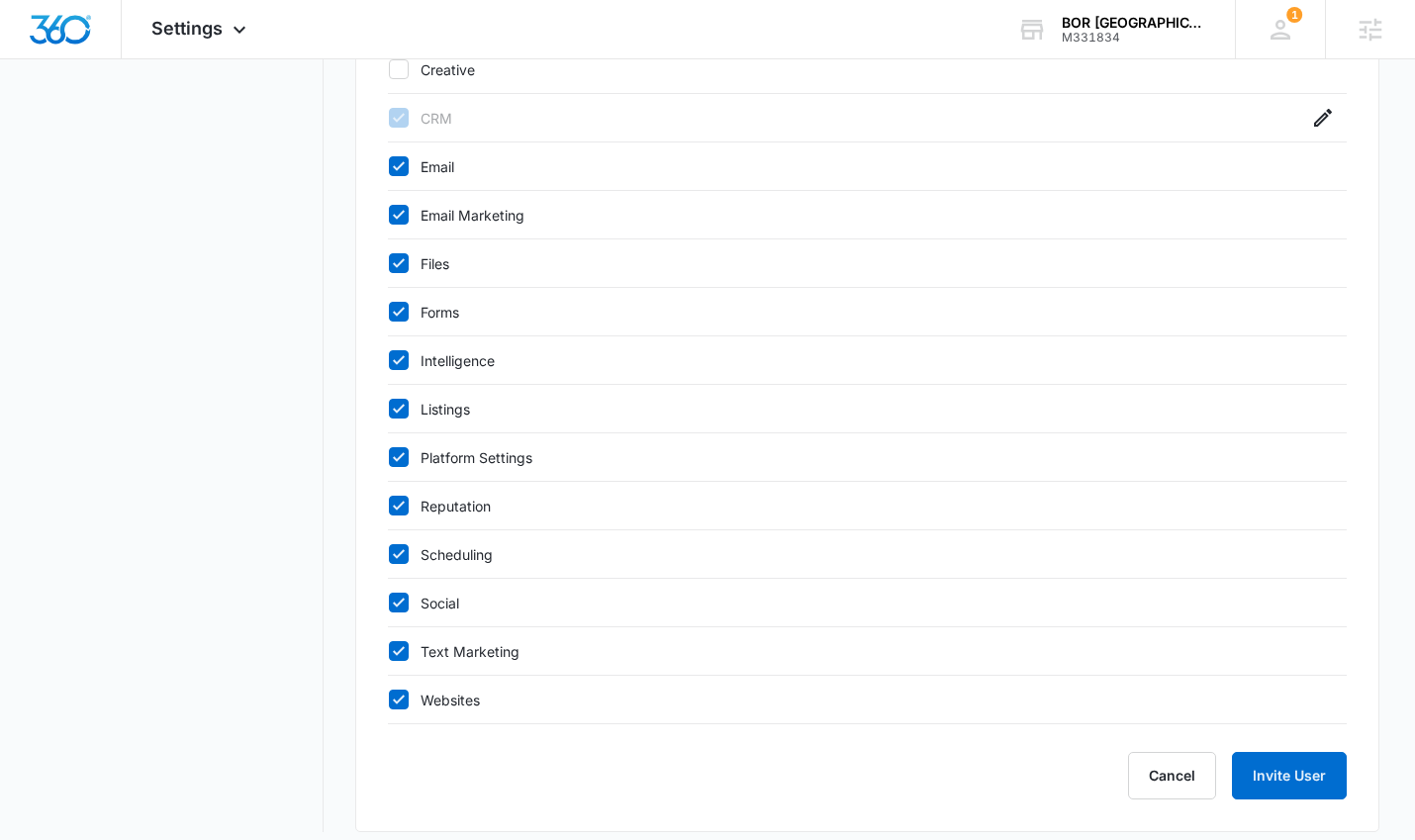 click 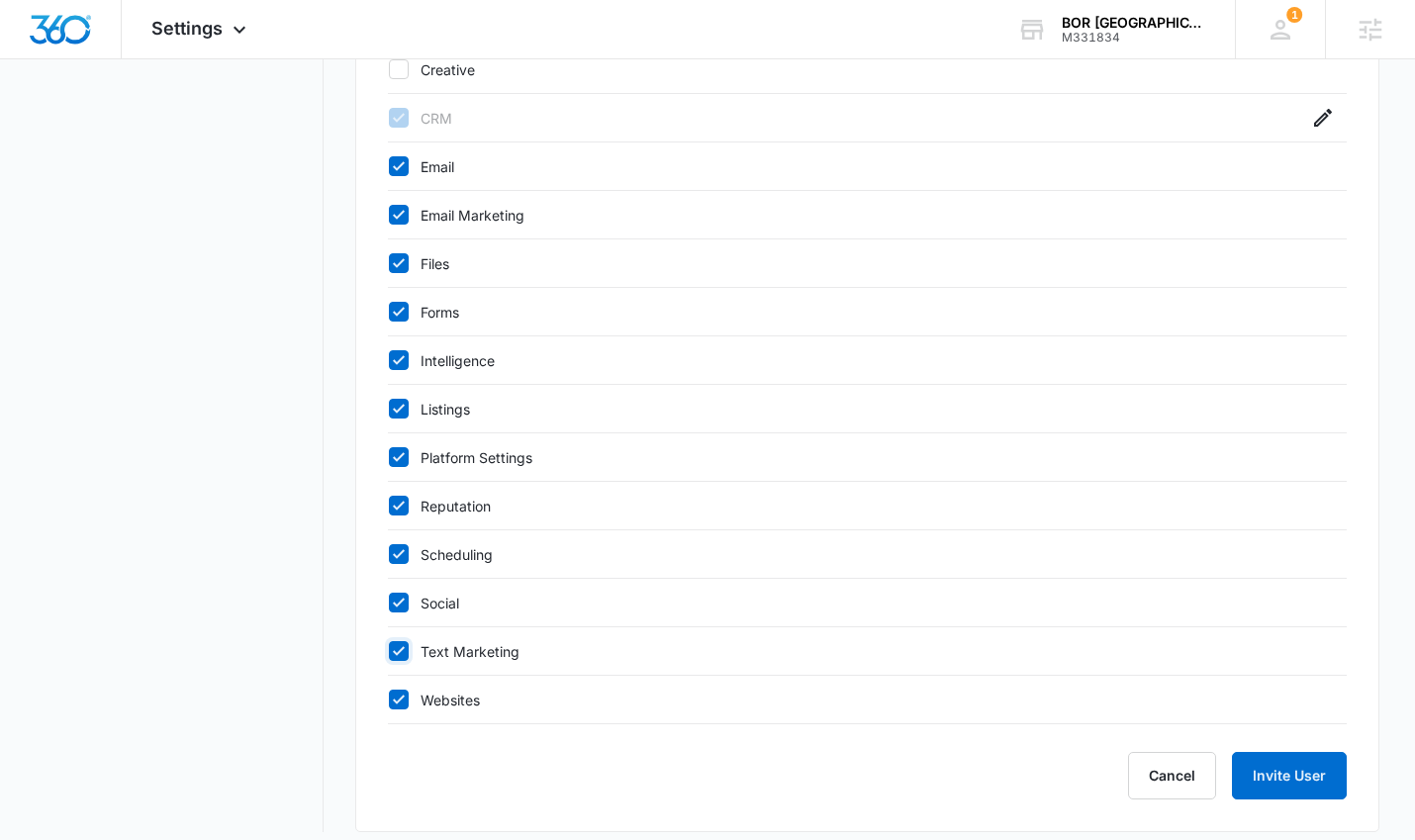 click on "Text Marketing" at bounding box center [388, 651] 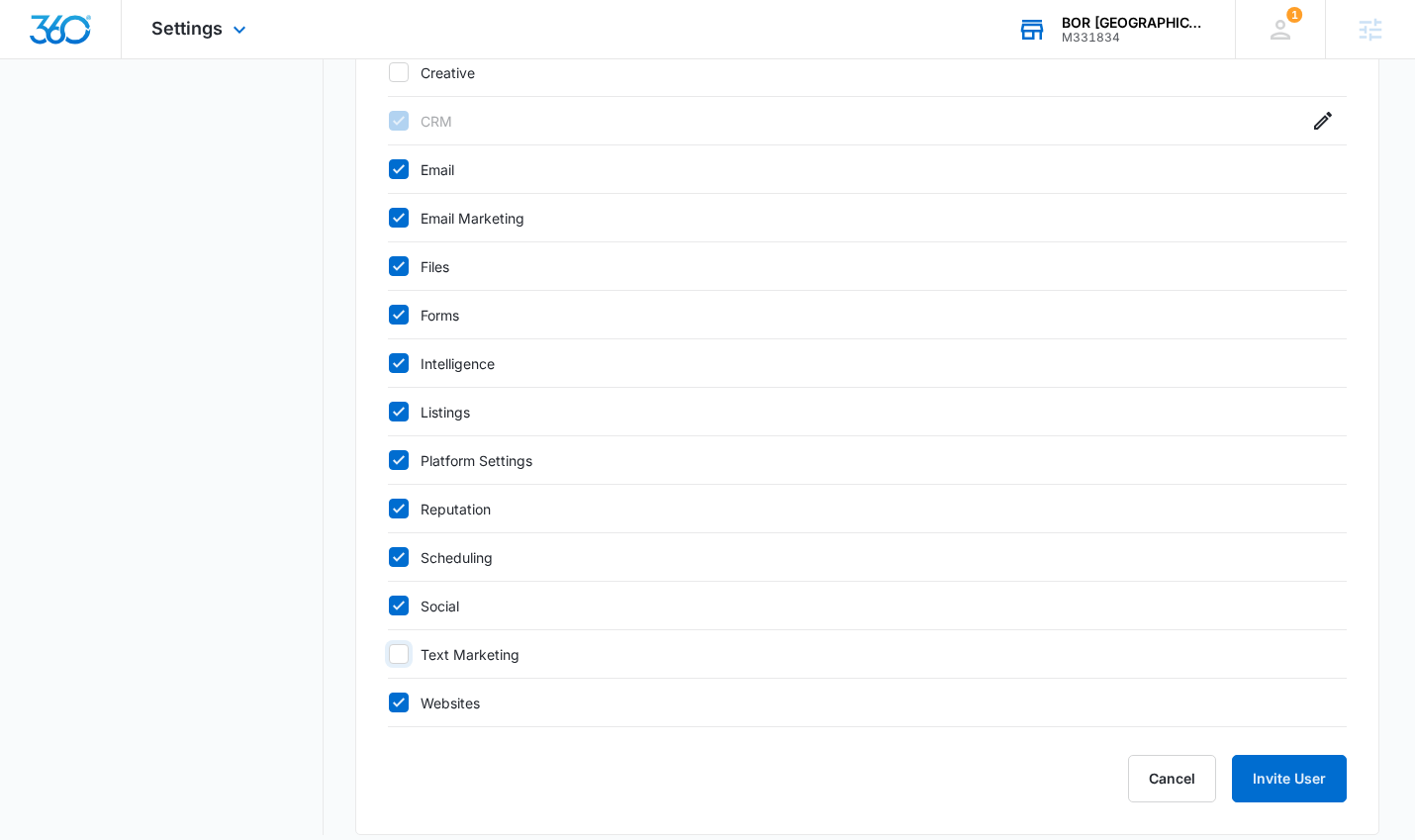 scroll, scrollTop: 972, scrollLeft: 0, axis: vertical 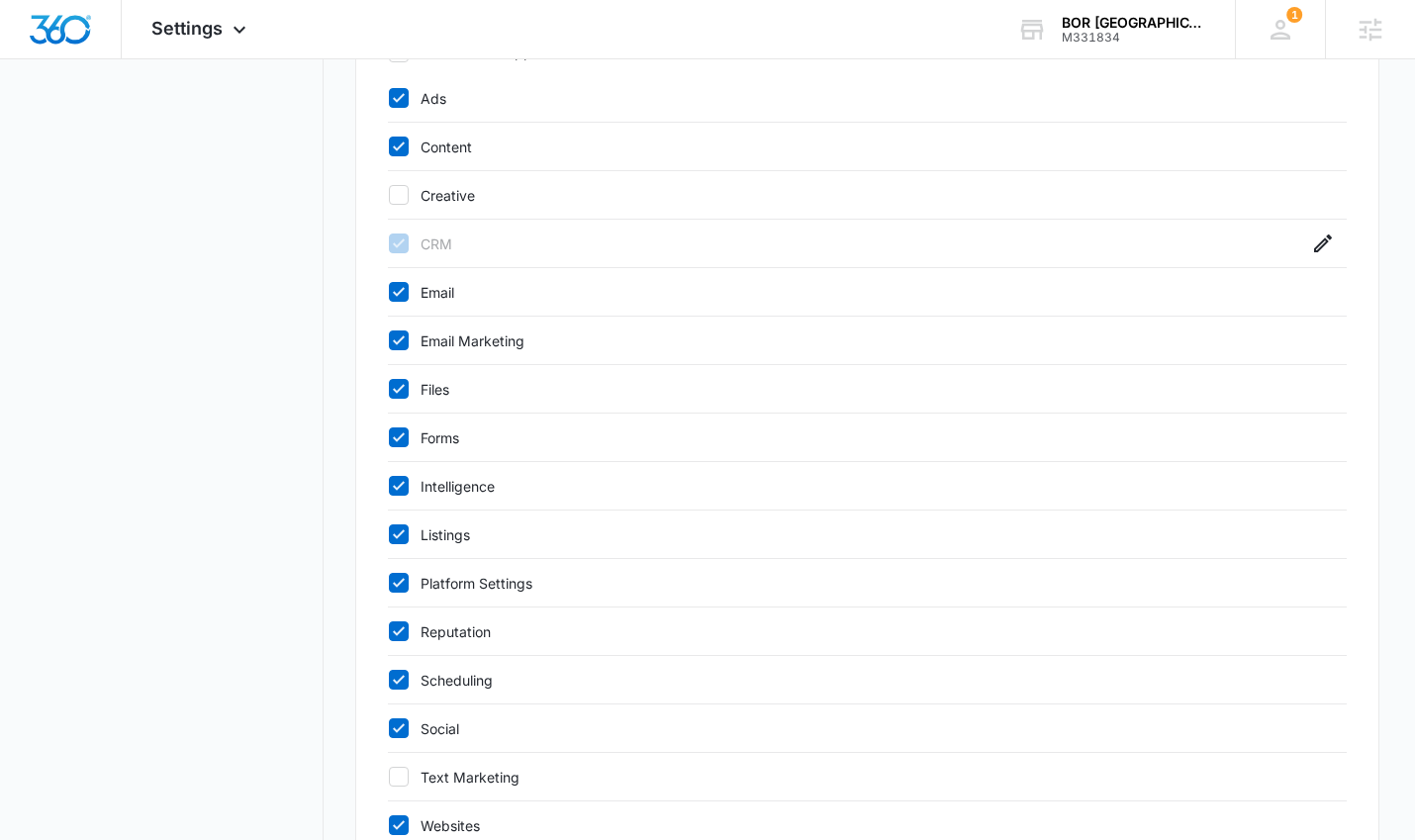 click 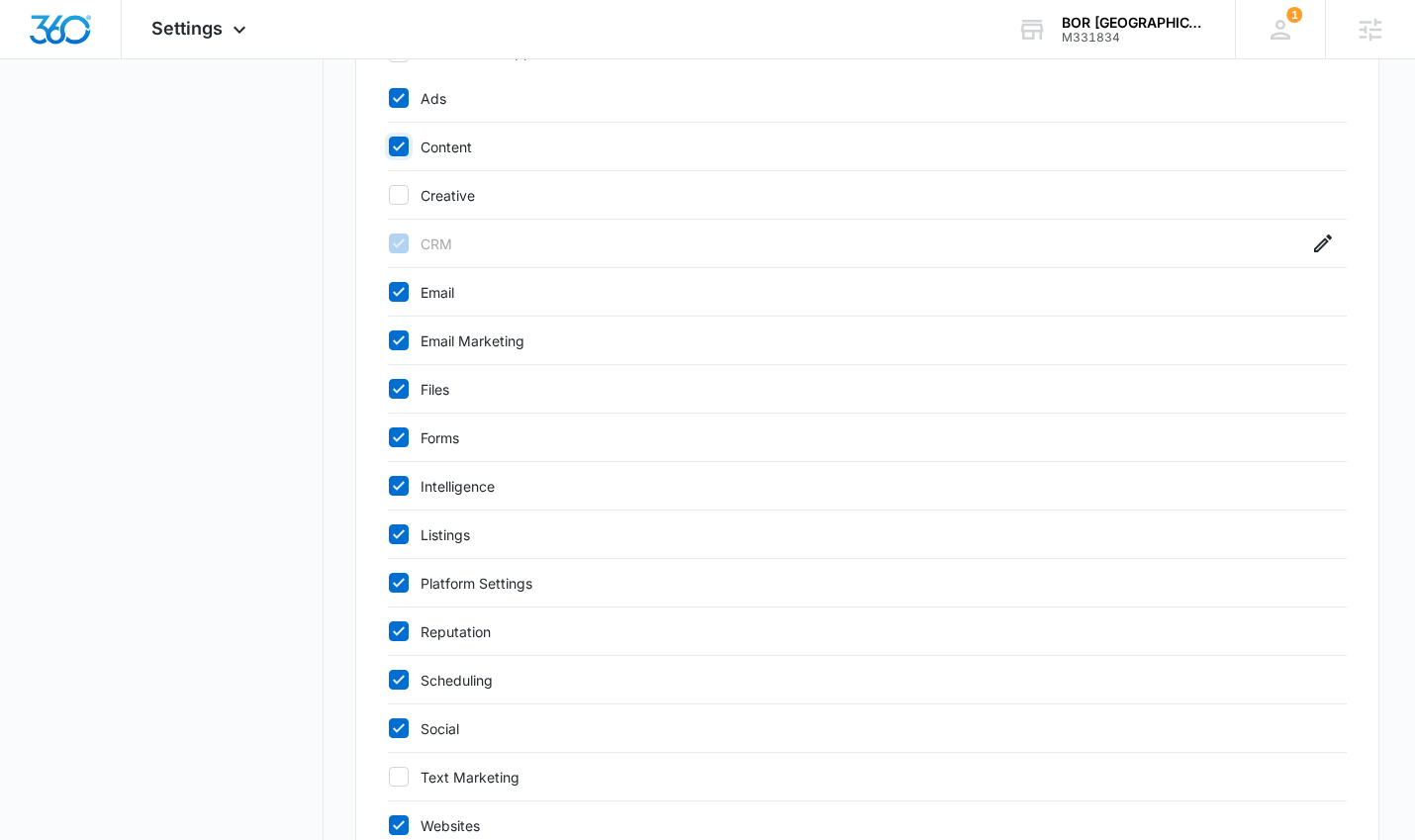 click on "Content" at bounding box center [388, 146] 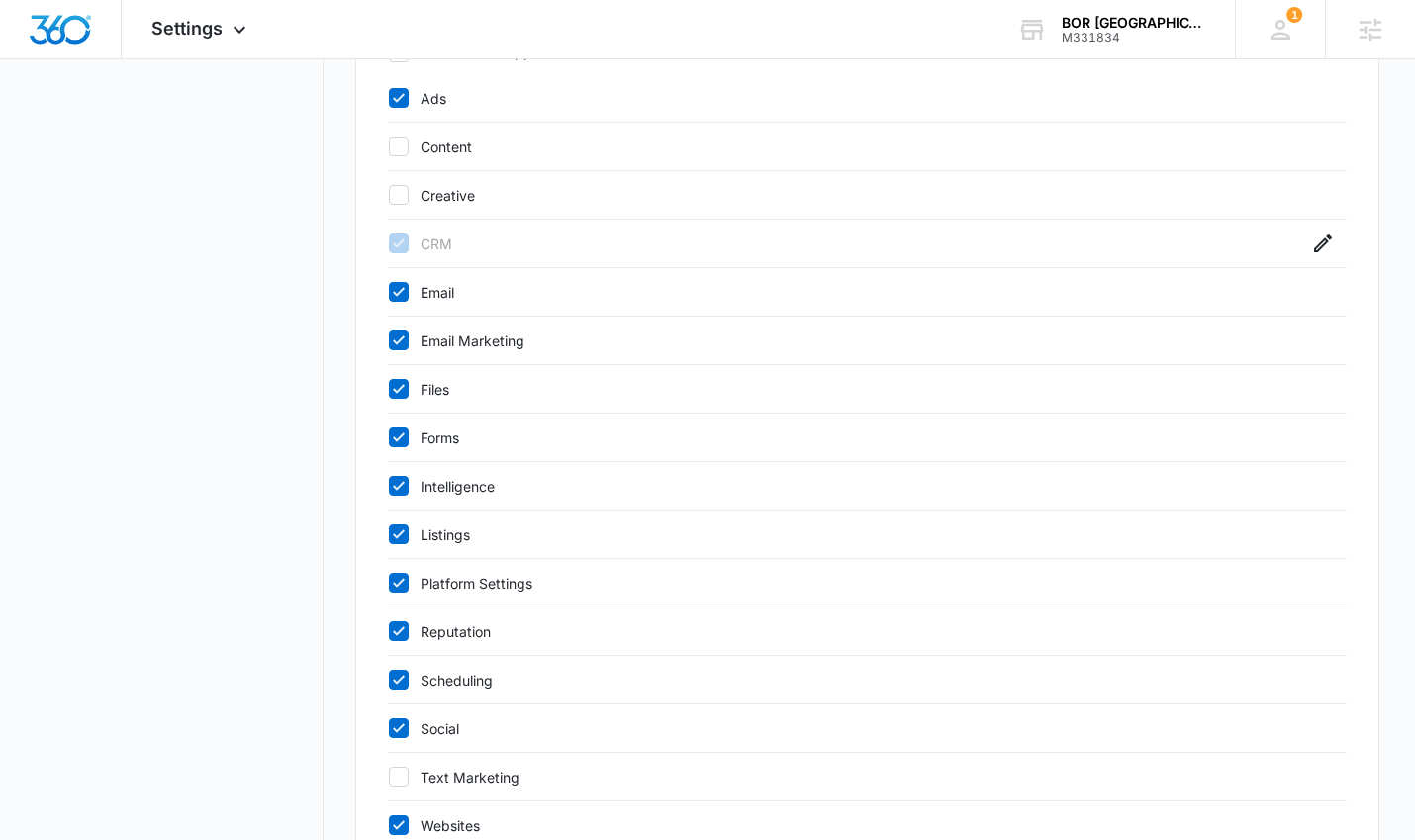 click 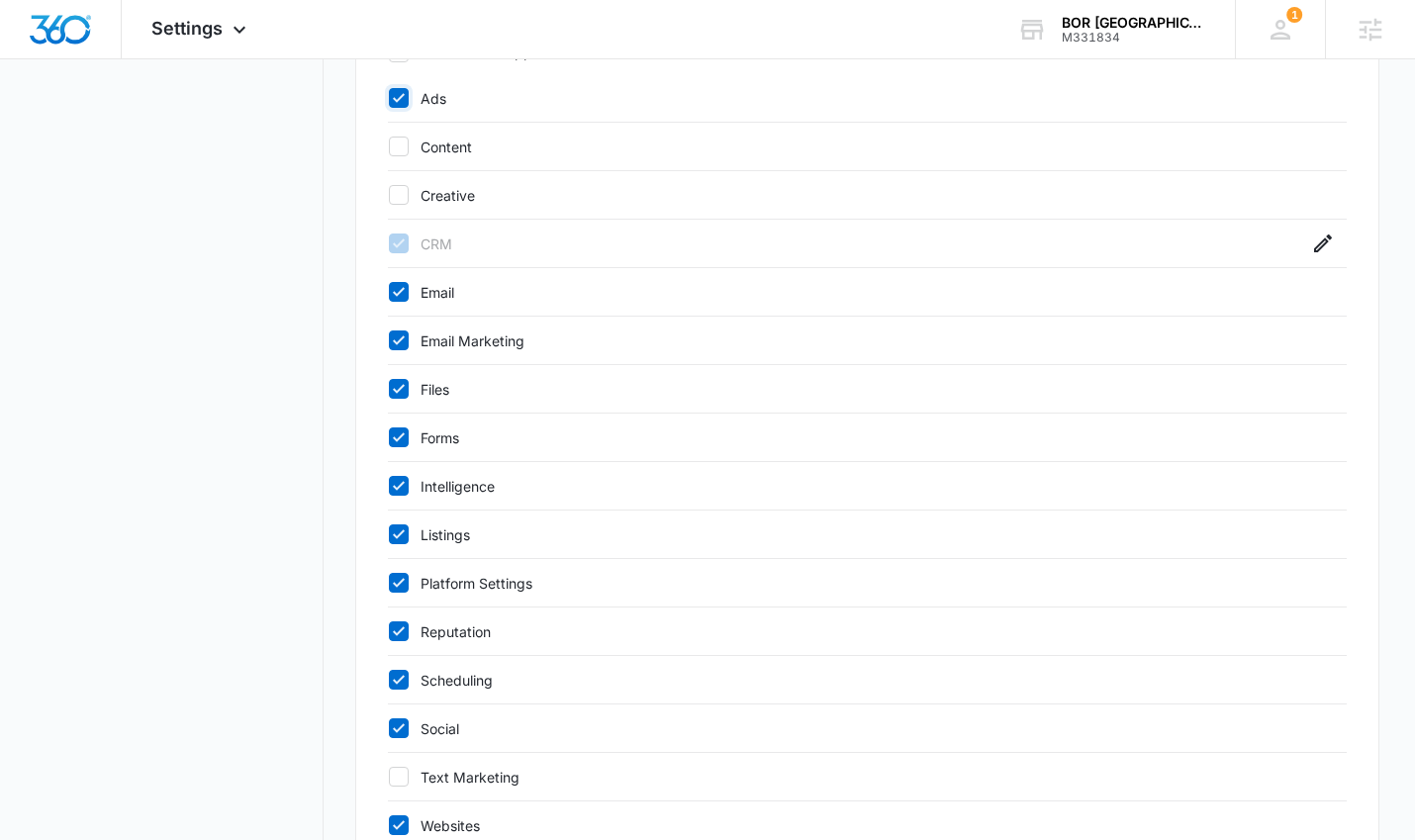 click on "Ads" at bounding box center (388, 98) 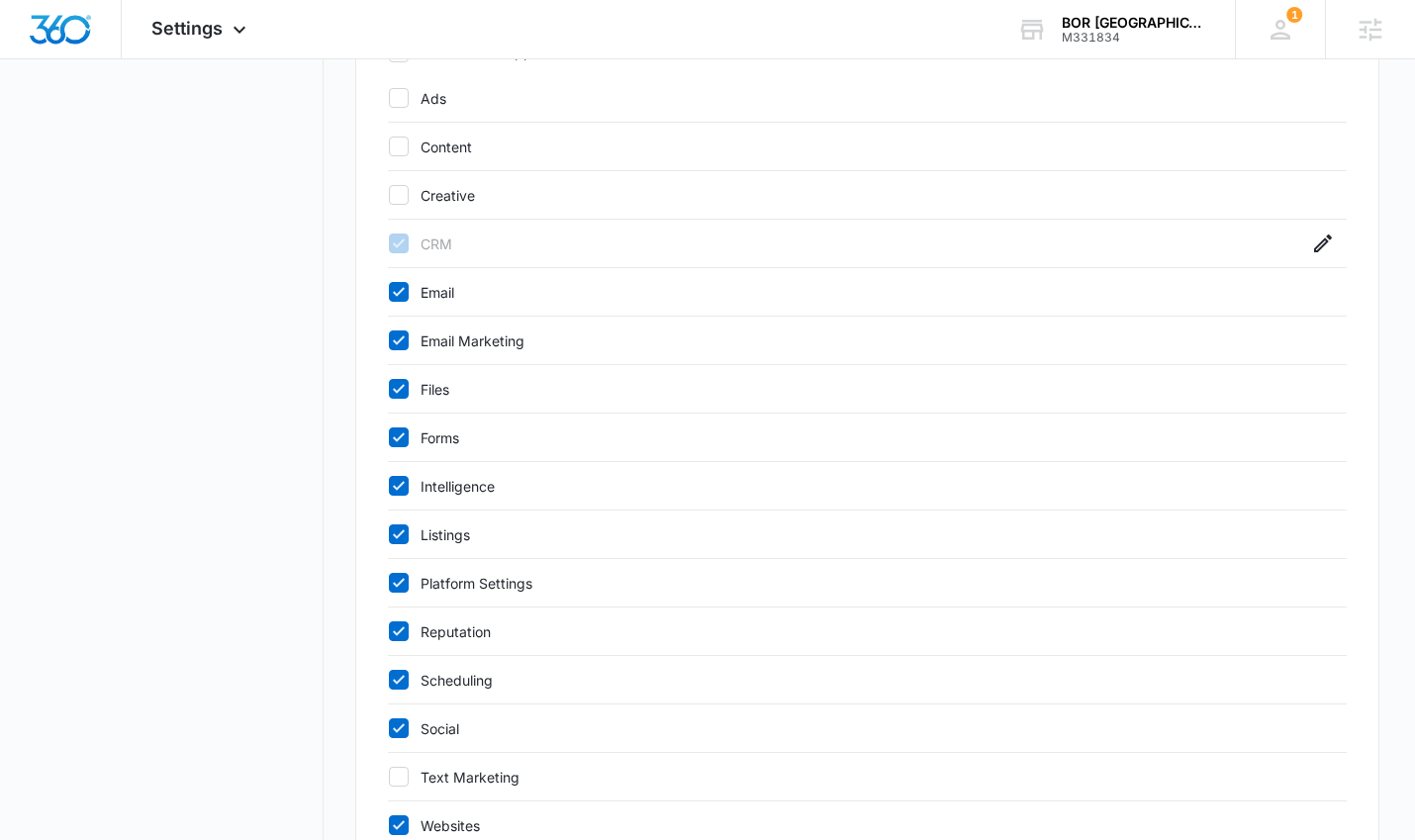 click 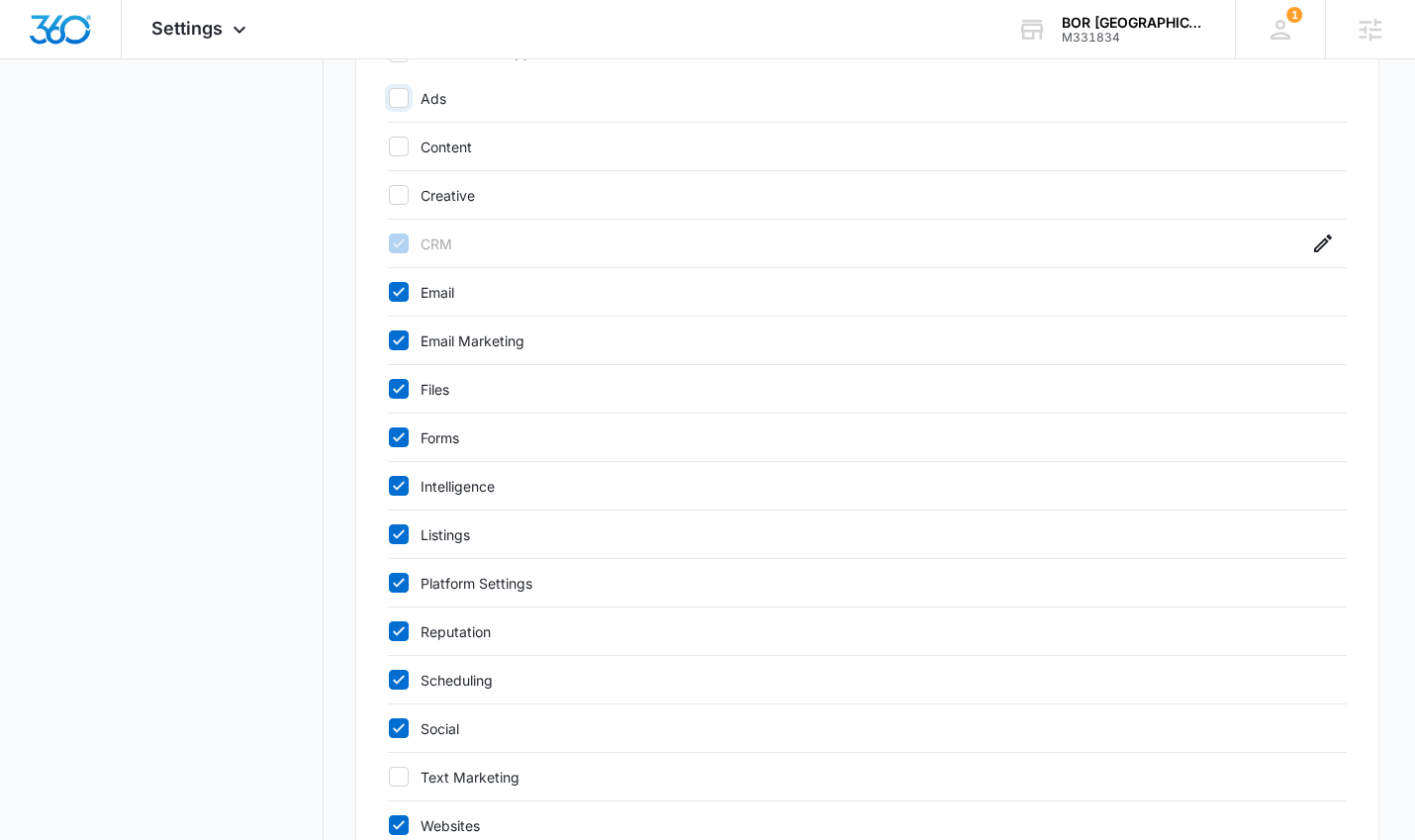 click on "Ads" at bounding box center (388, 98) 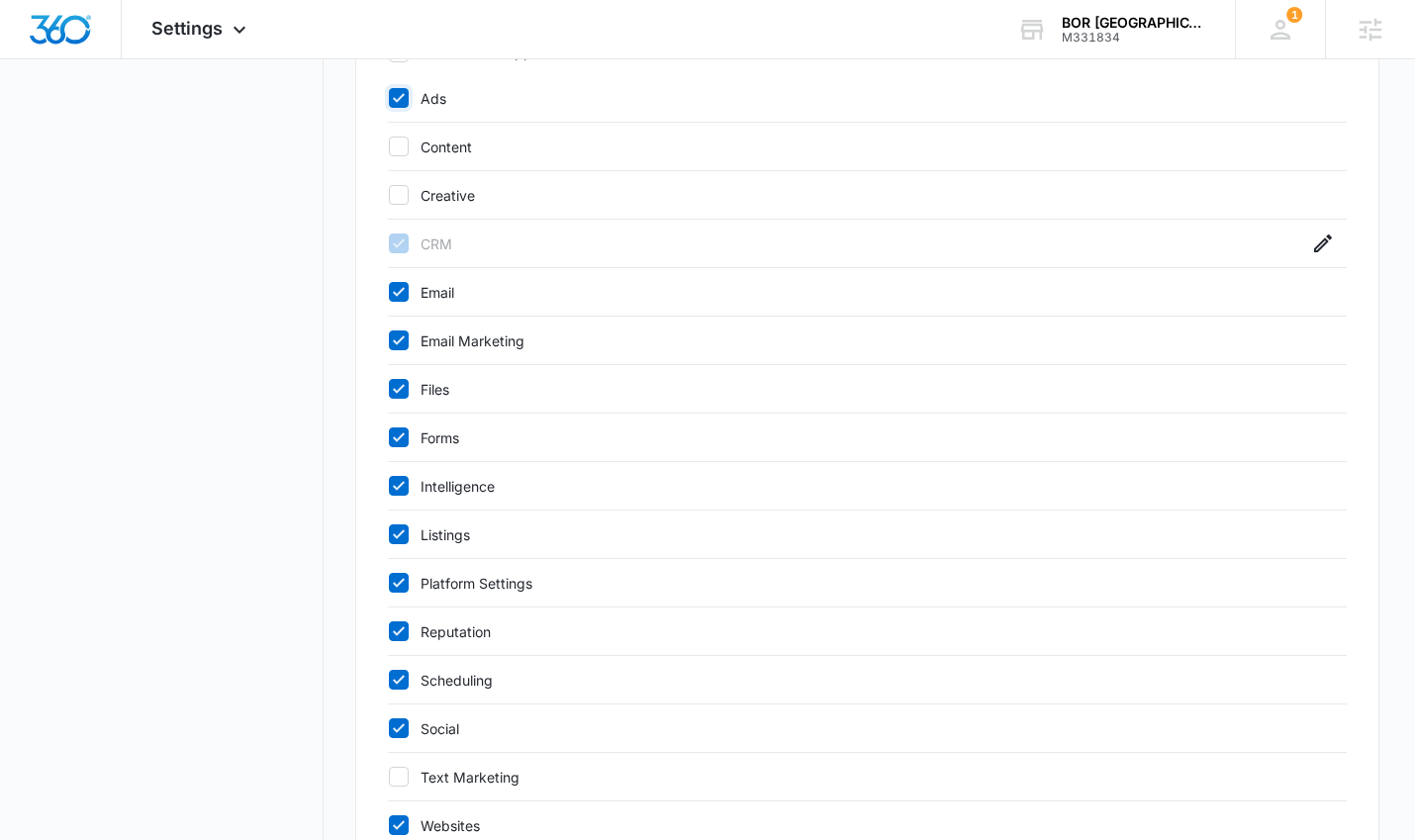 checkbox on "true" 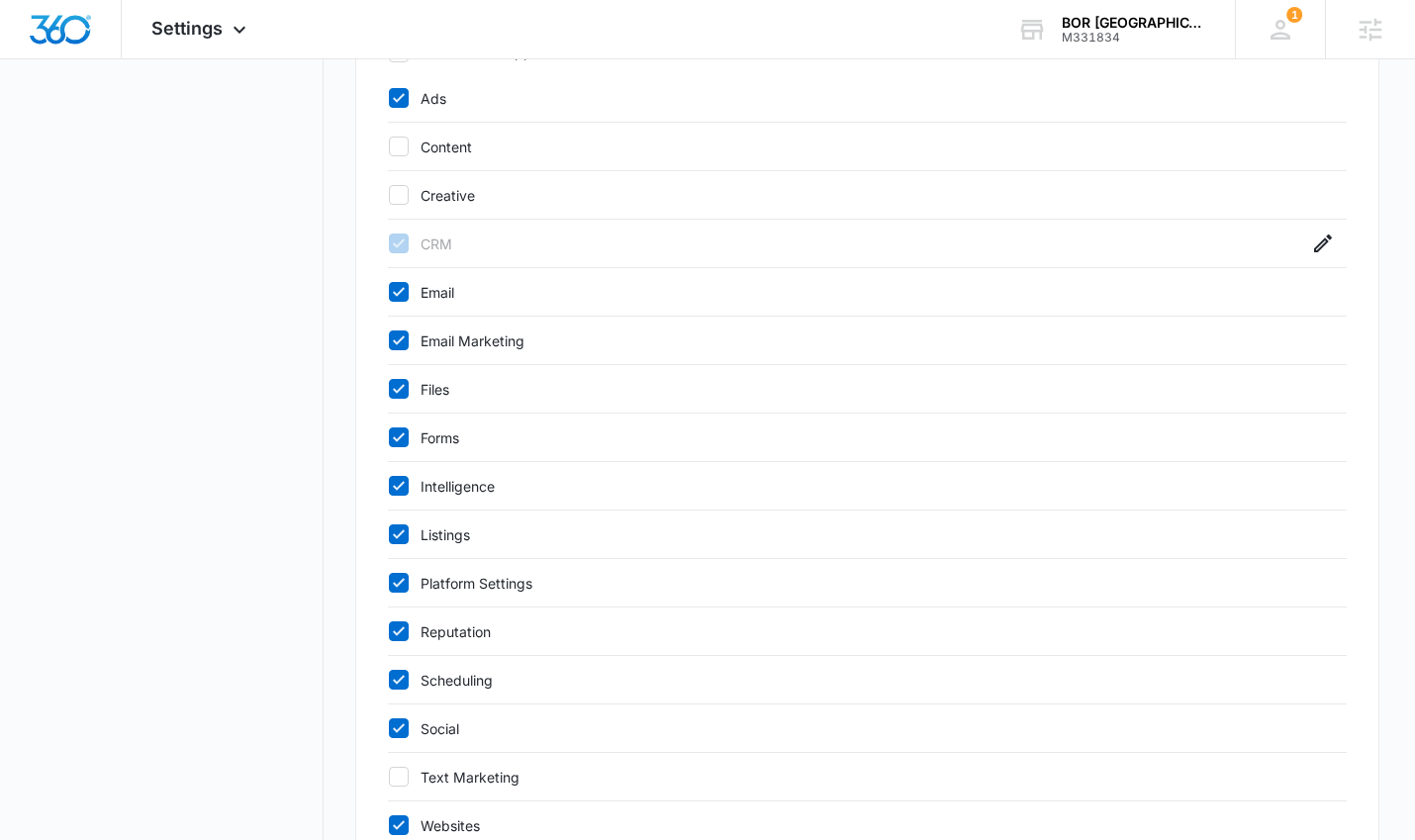 click 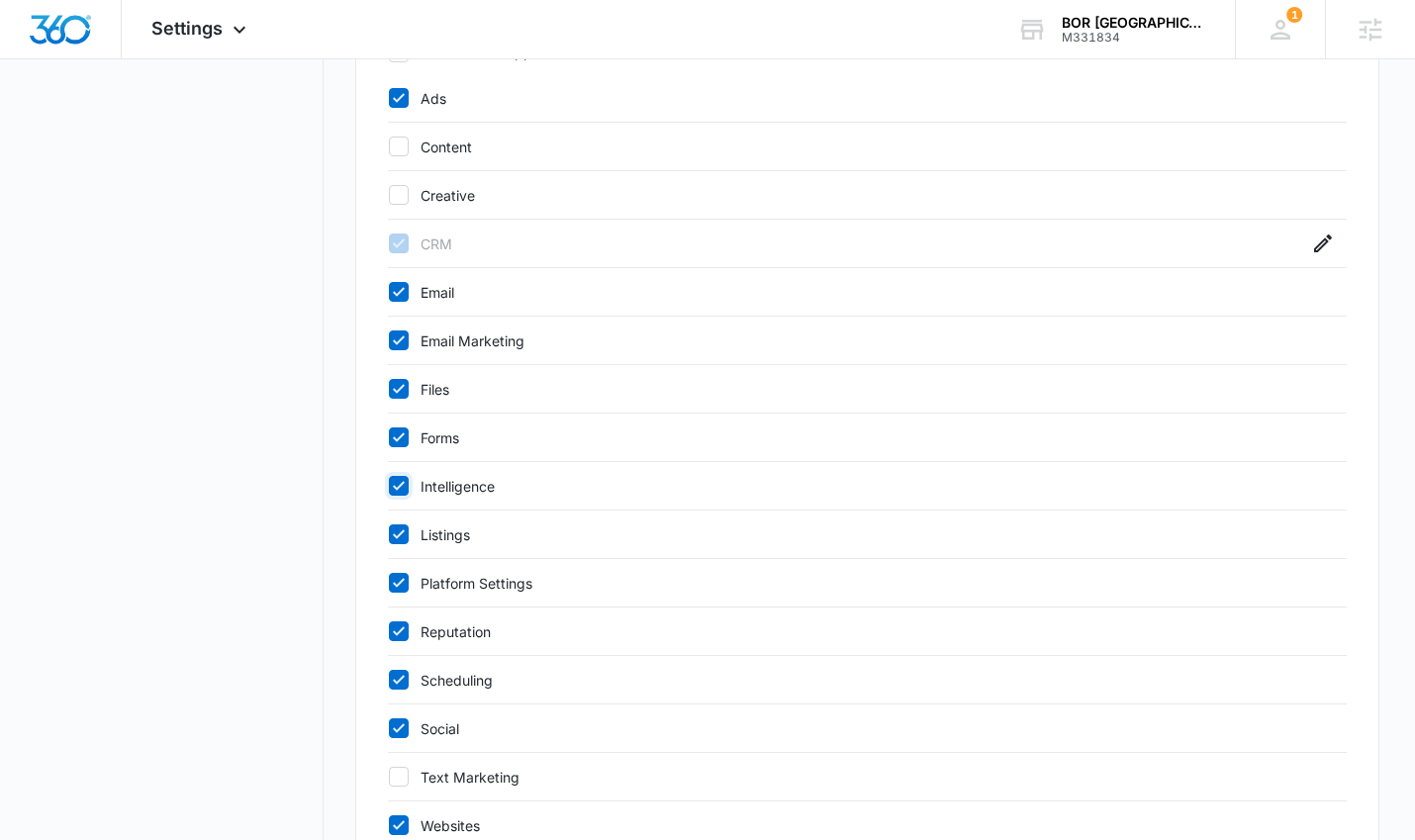 click on "Intelligence" at bounding box center (388, 486) 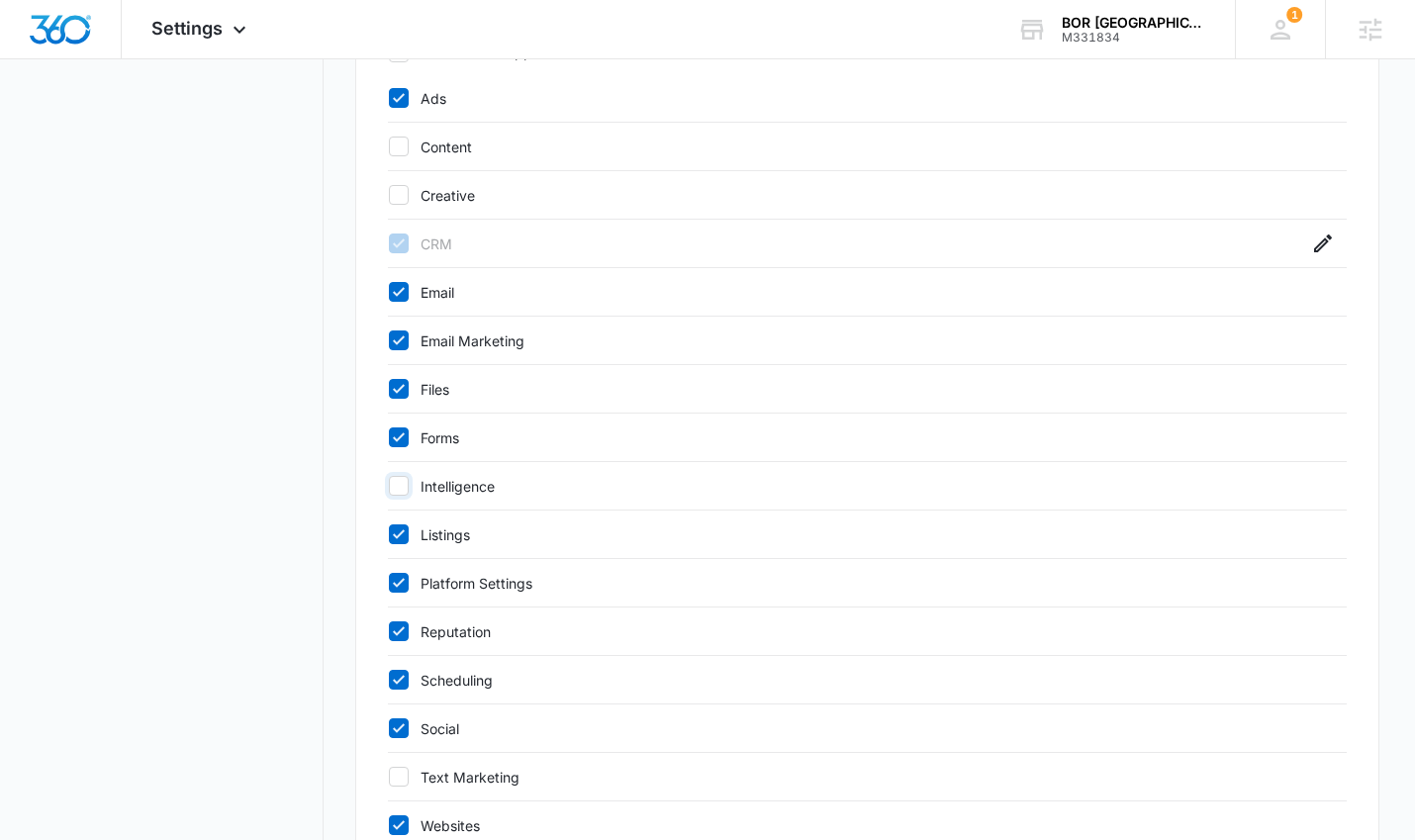 checkbox on "false" 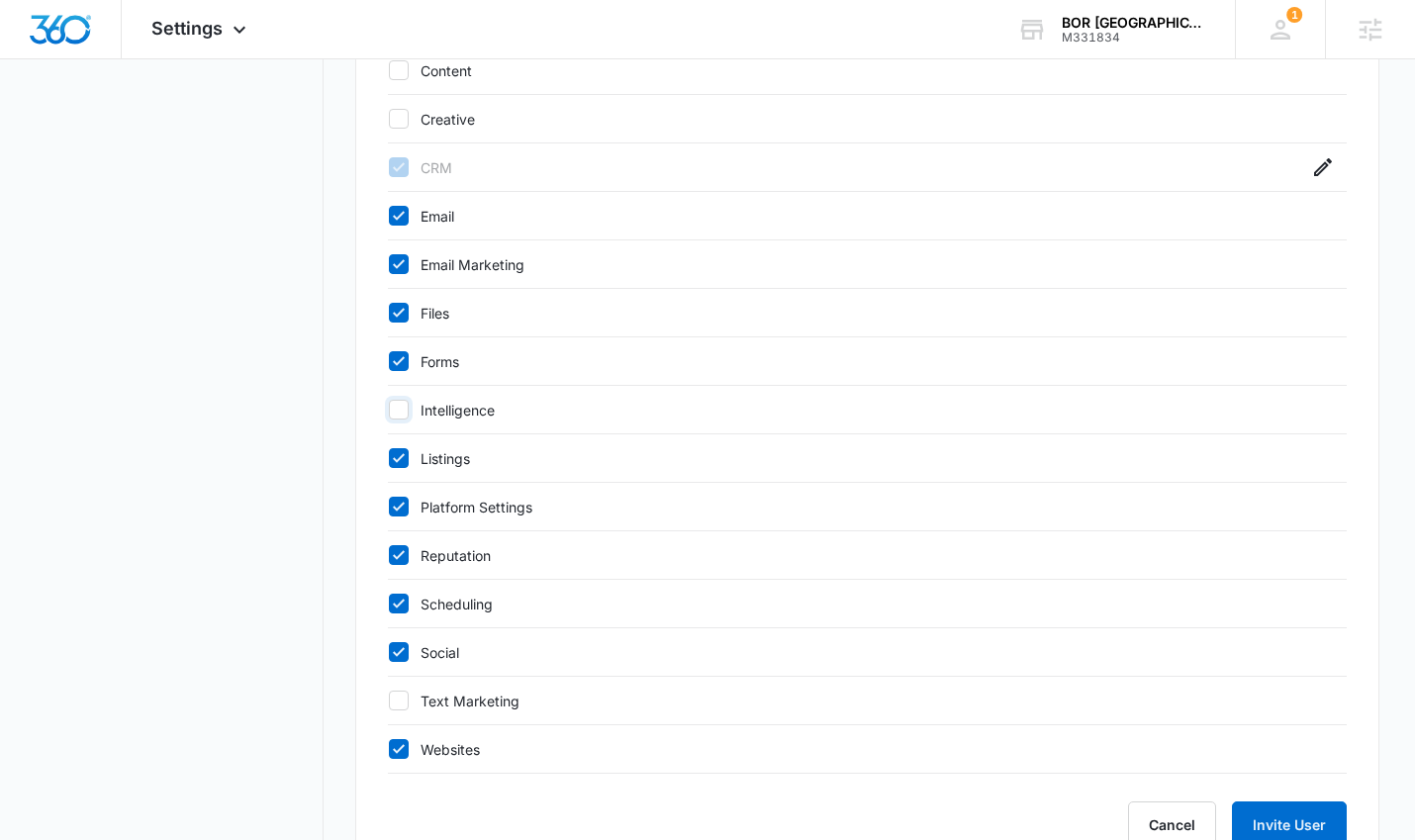 scroll, scrollTop: 974, scrollLeft: 0, axis: vertical 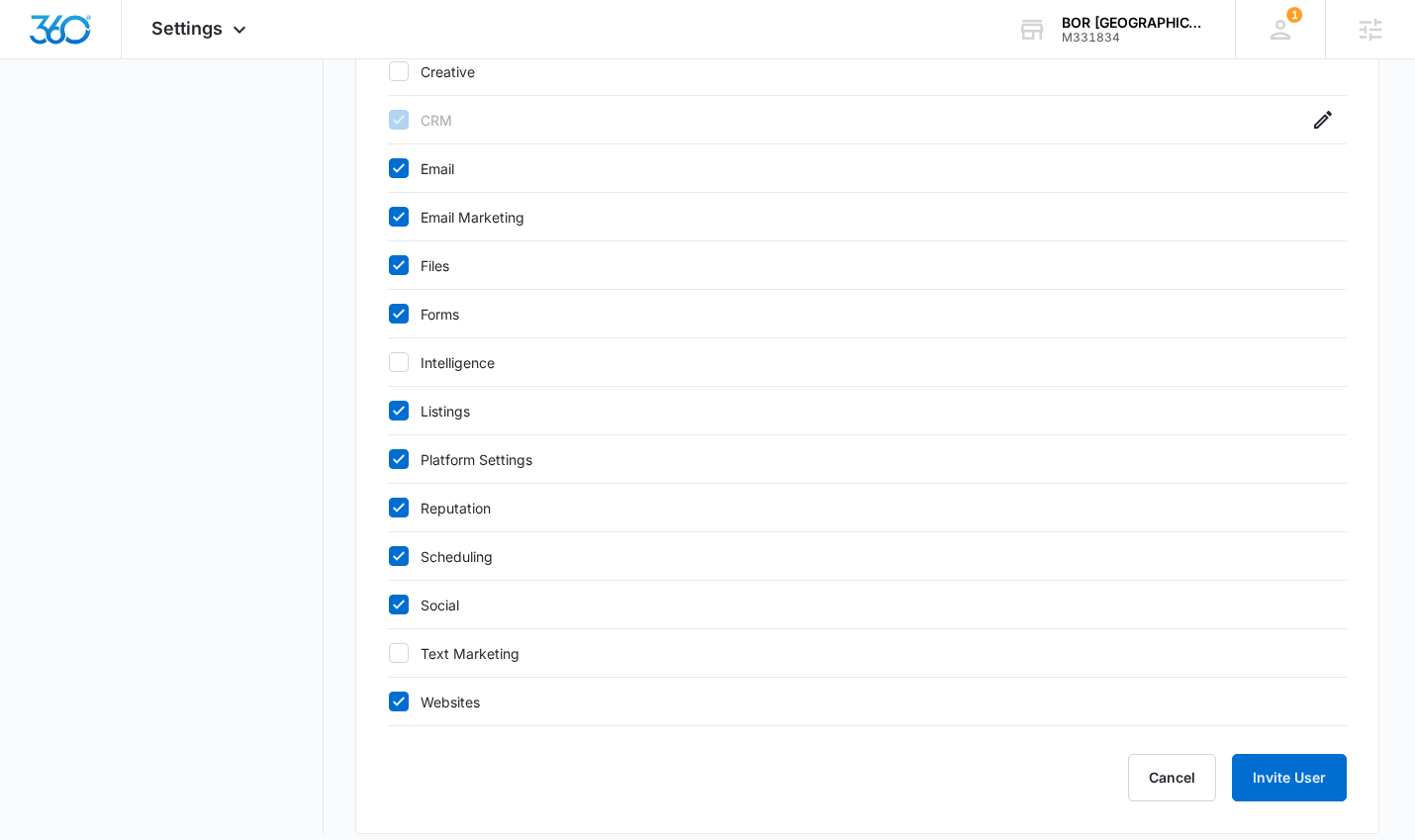 click 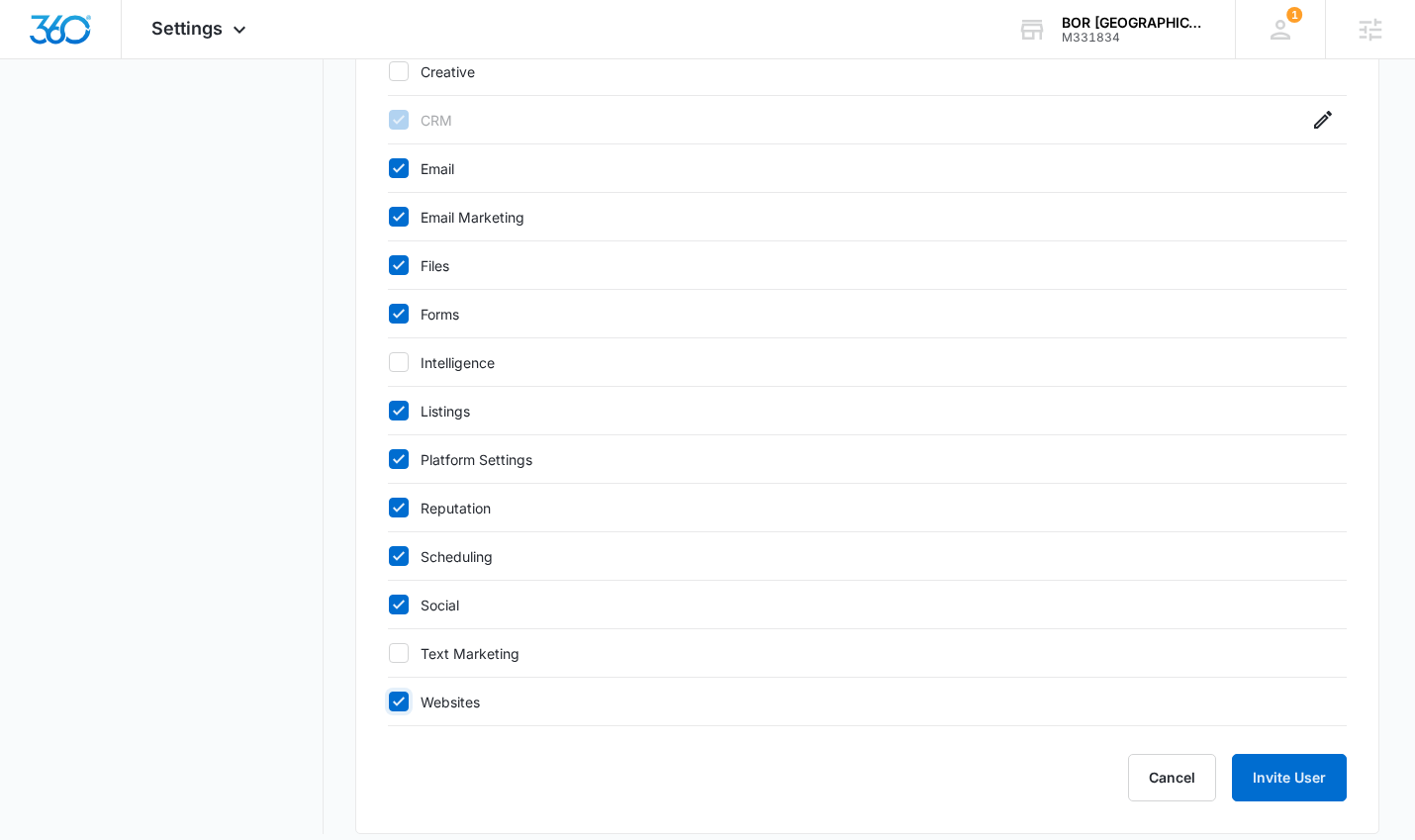 click on "Websites" at bounding box center (388, 701) 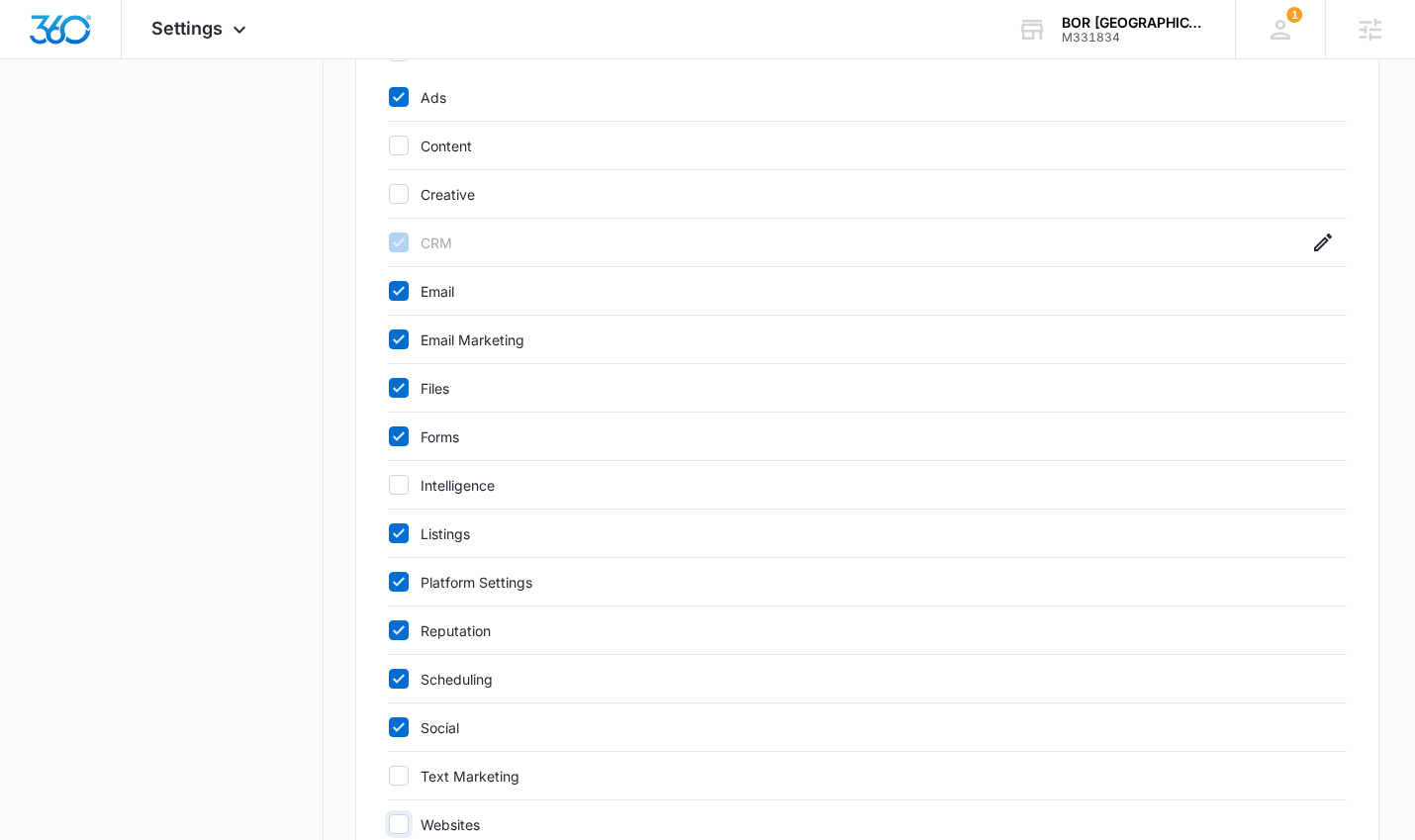 scroll, scrollTop: 991, scrollLeft: 0, axis: vertical 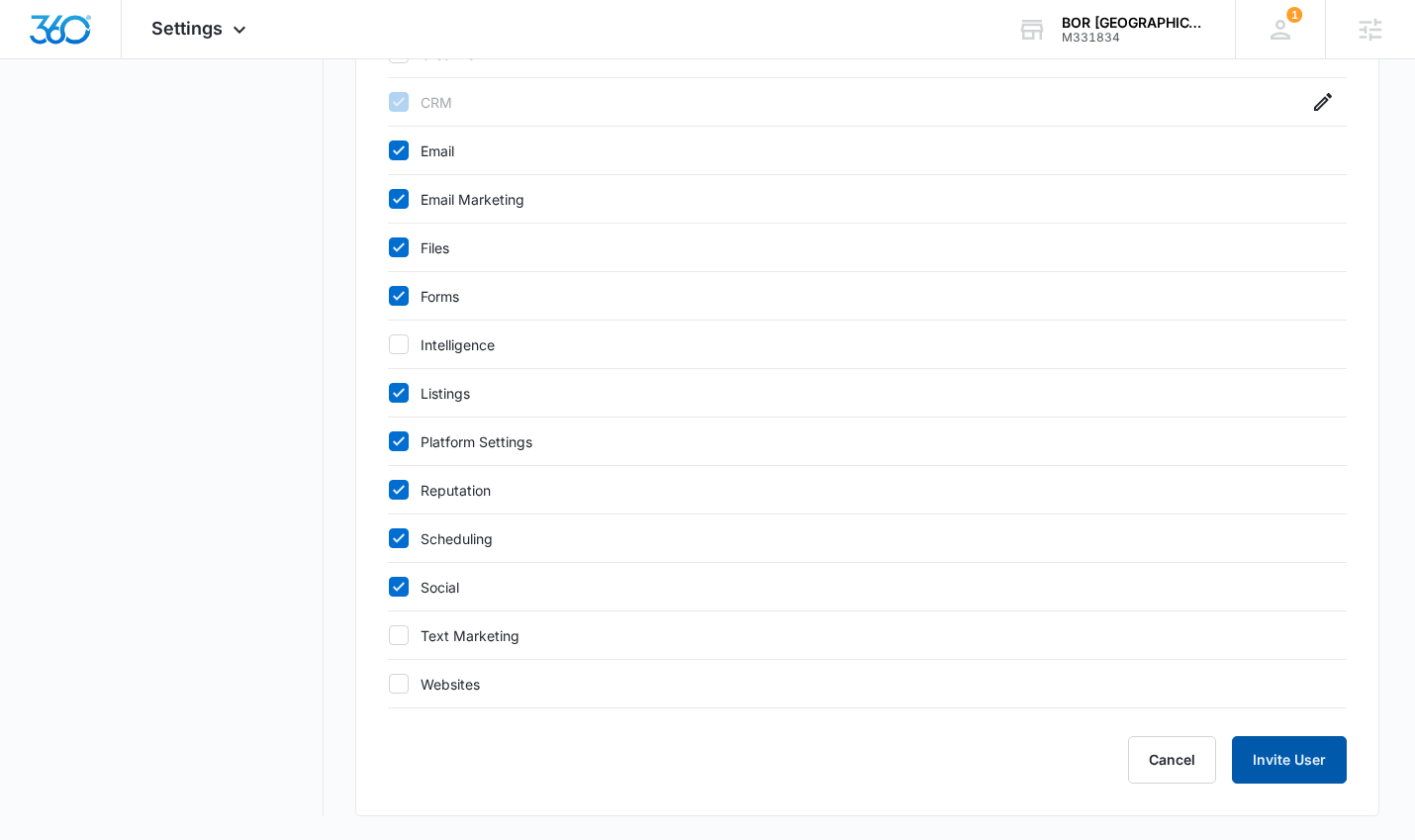 click on "Invite User" at bounding box center [1289, 760] 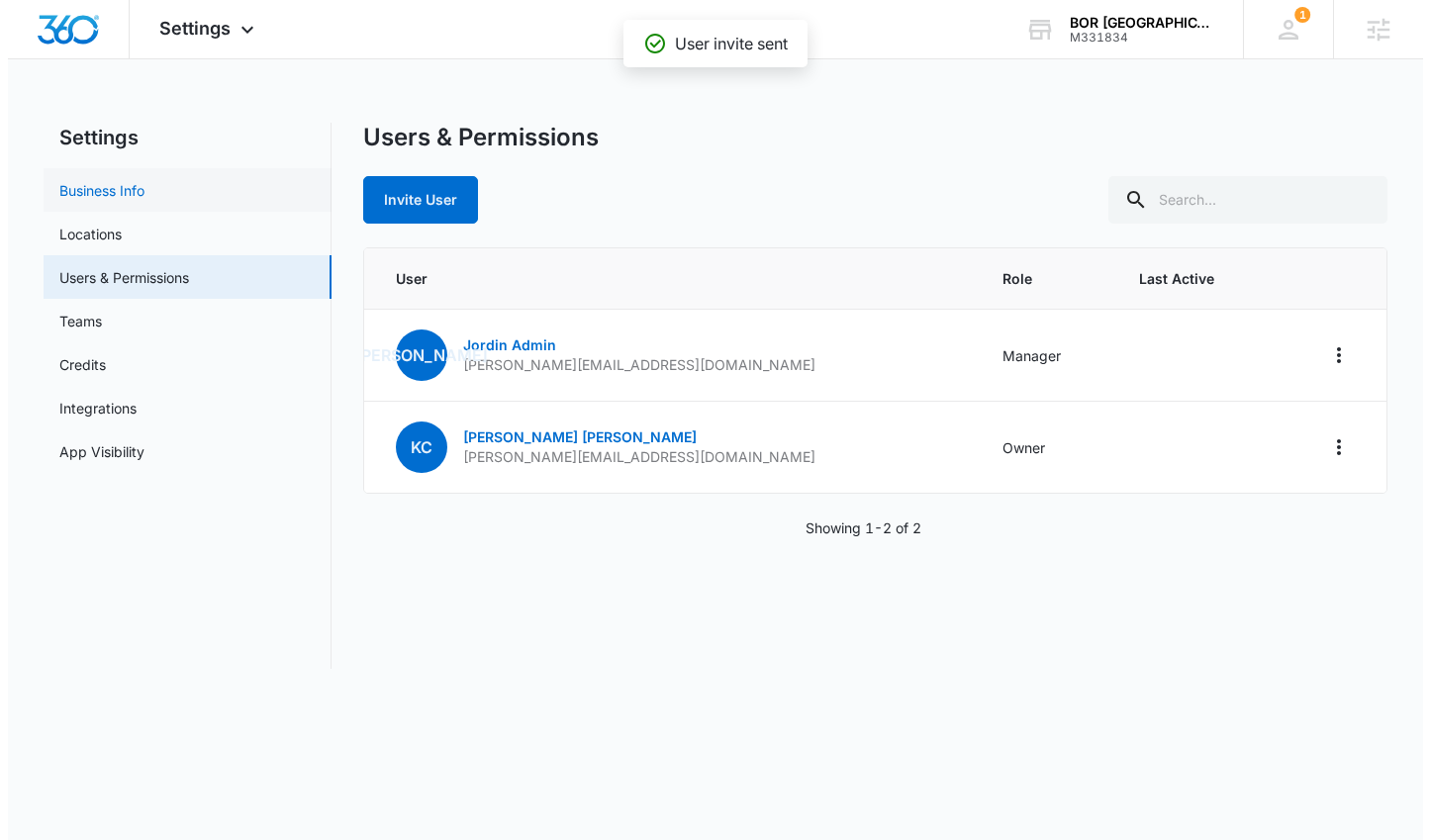 scroll, scrollTop: 0, scrollLeft: 0, axis: both 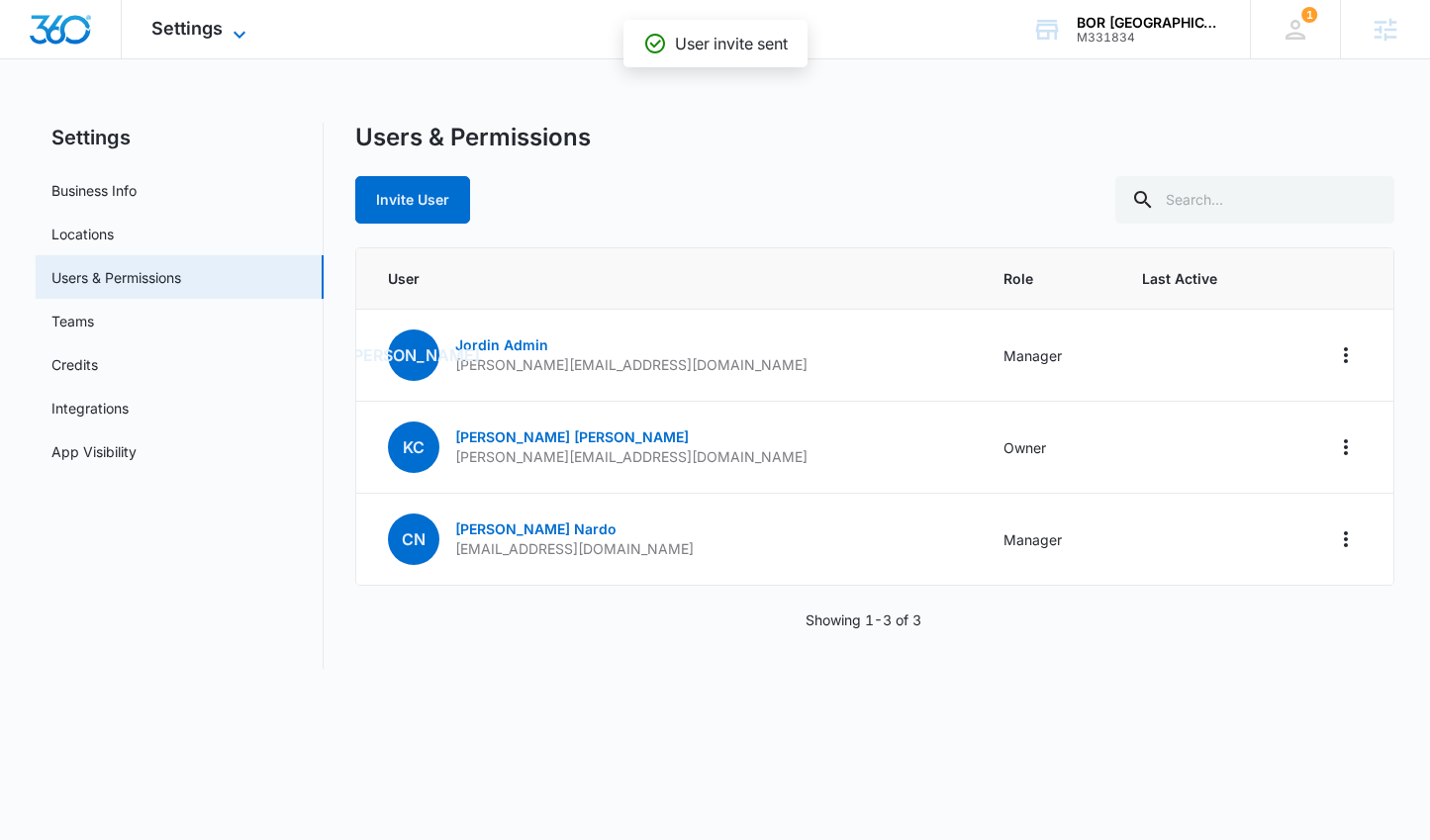 click on "Settings" at bounding box center (187, 28) 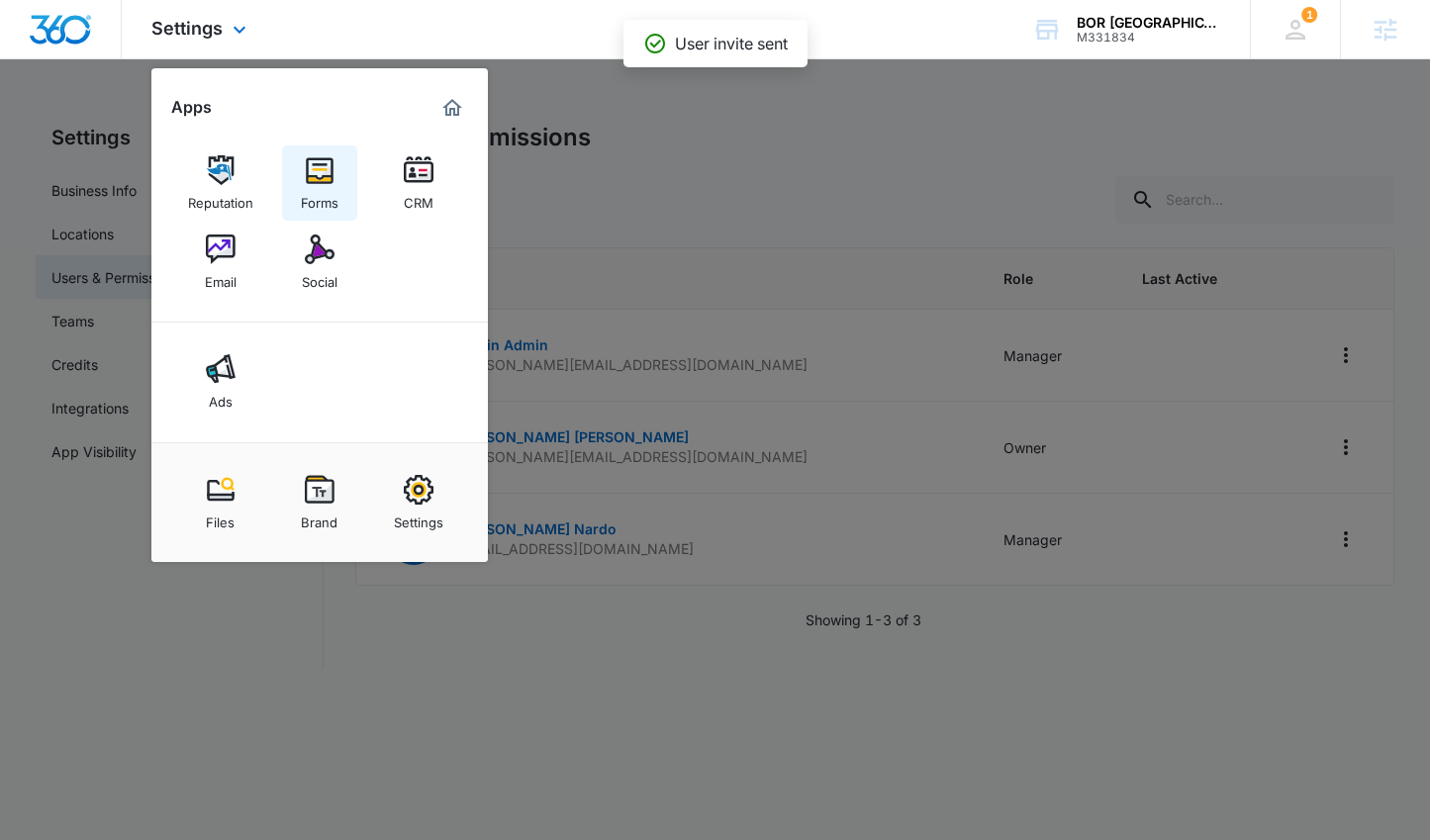 click at bounding box center (320, 170) 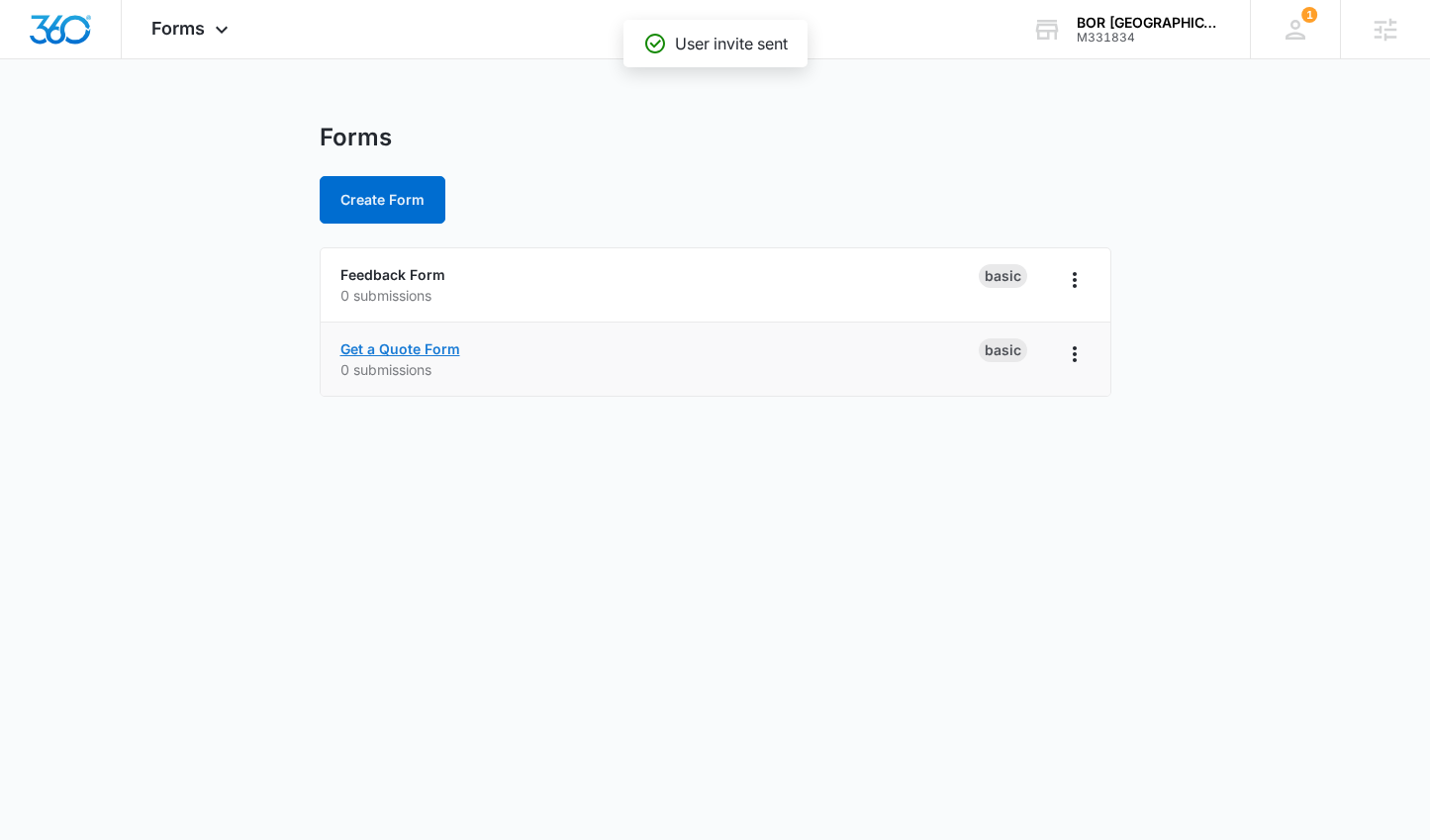 click on "Get a Quote Form" at bounding box center (400, 348) 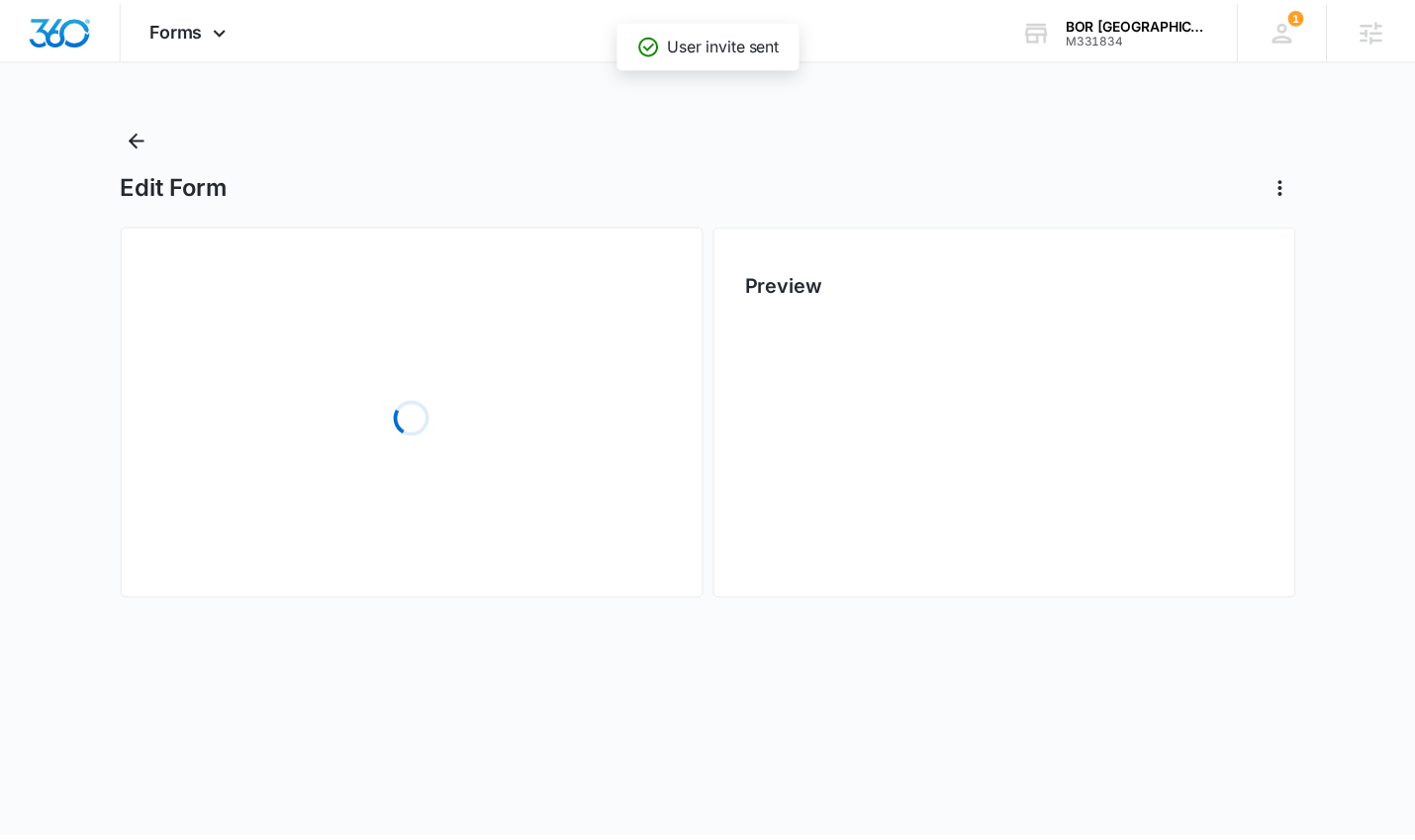 scroll, scrollTop: 0, scrollLeft: 0, axis: both 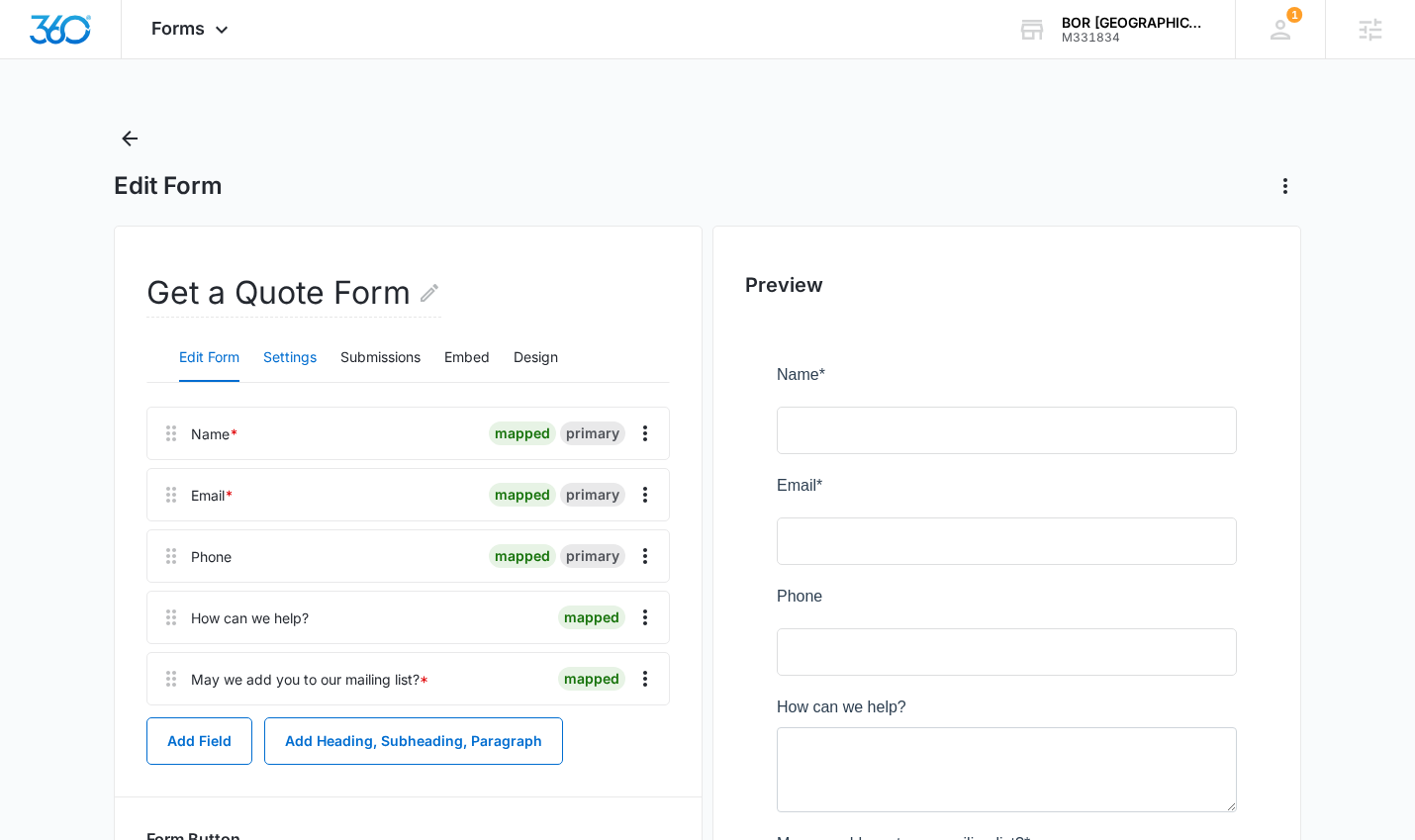click on "Settings" at bounding box center (290, 358) 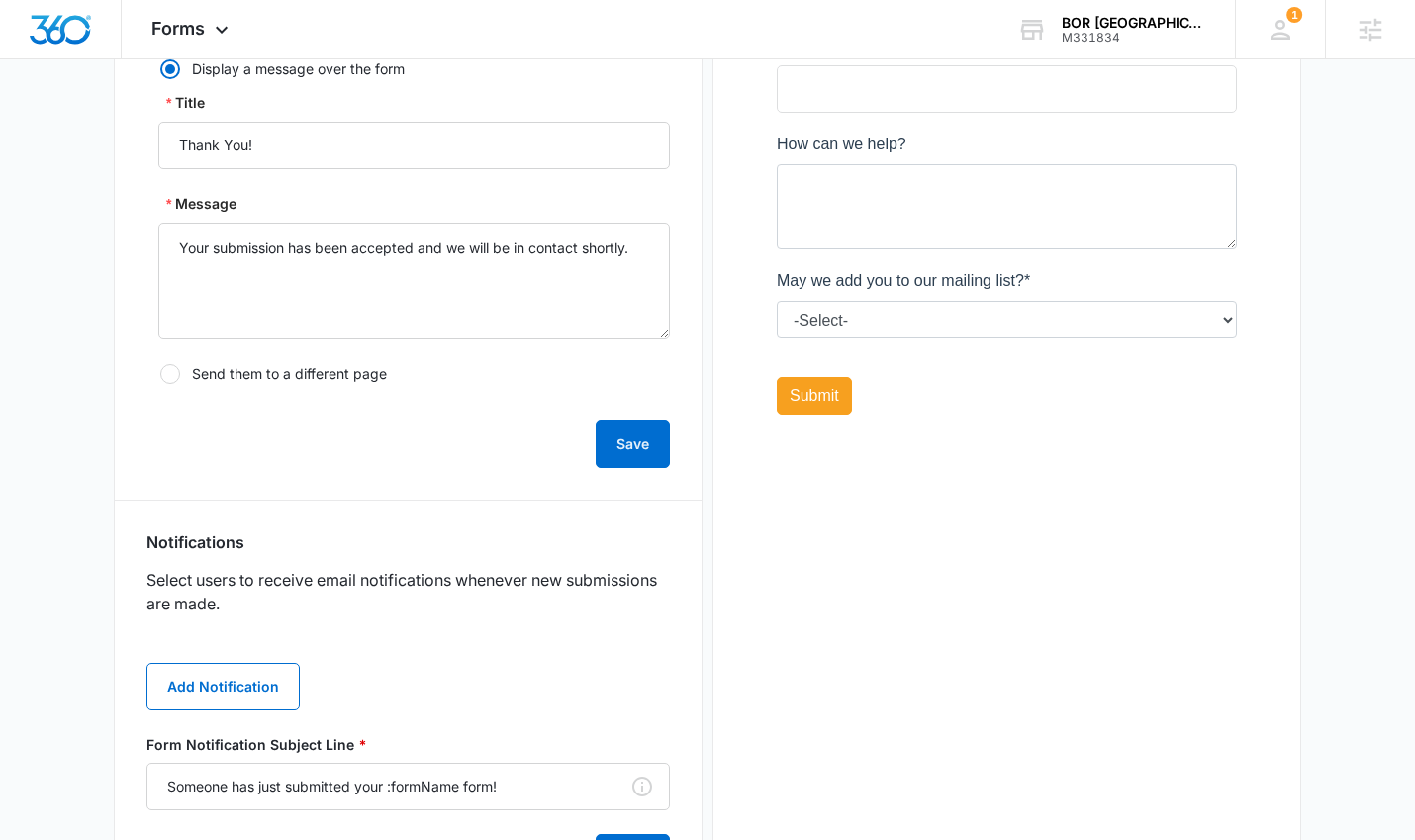scroll, scrollTop: 821, scrollLeft: 0, axis: vertical 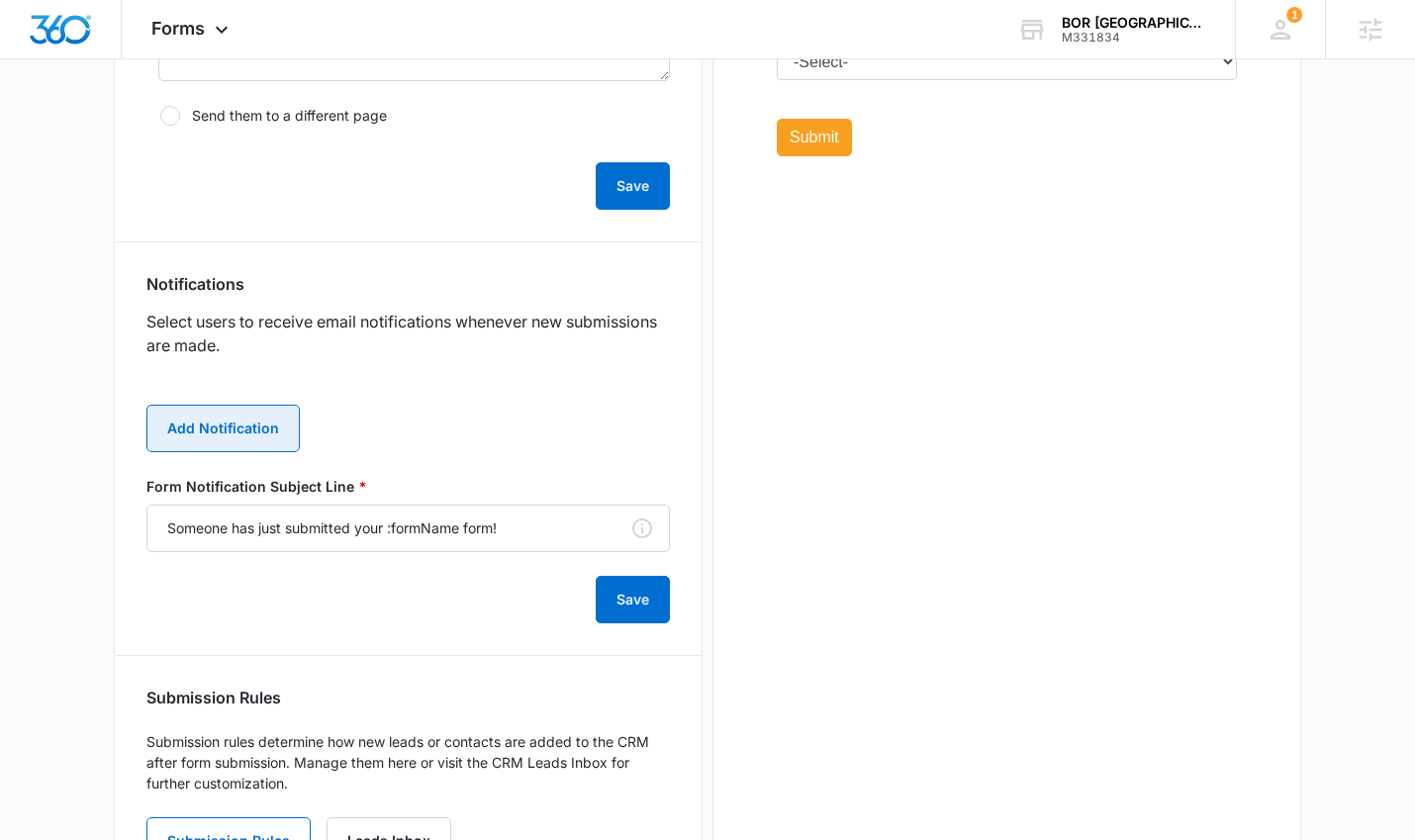 click on "Add Notification" at bounding box center (223, 428) 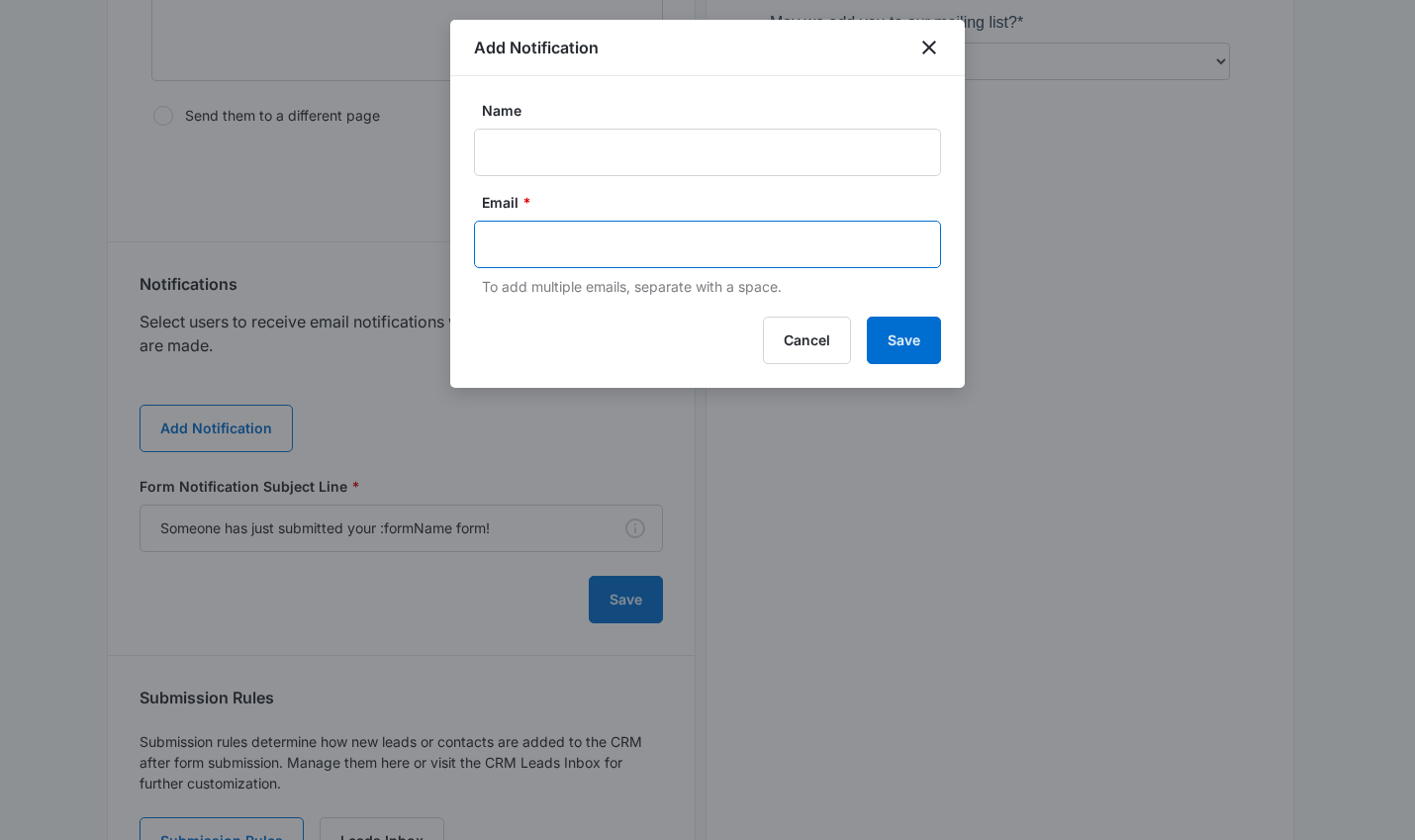 click at bounding box center [709, 244] 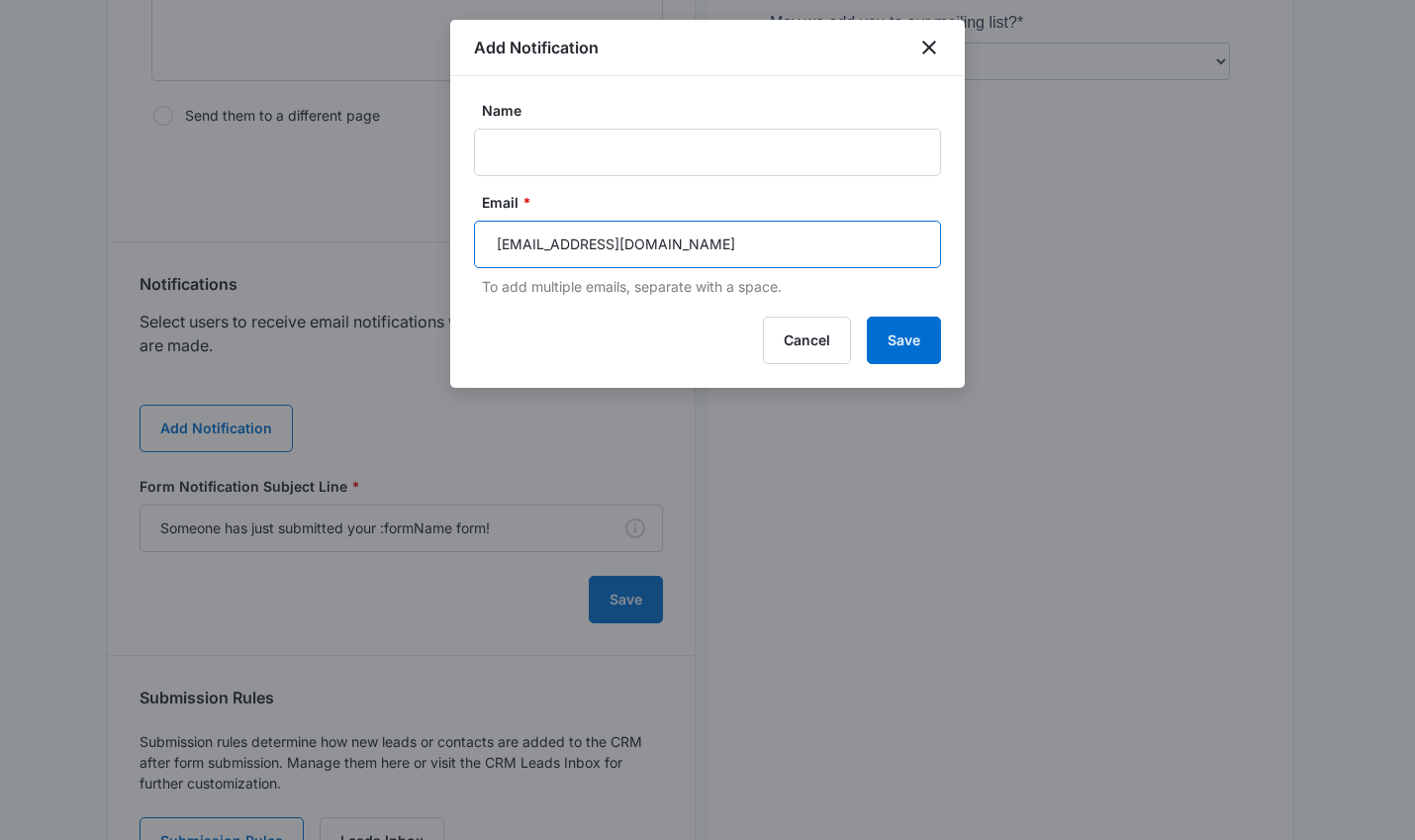 type on "Info@BORofSouthShore.com" 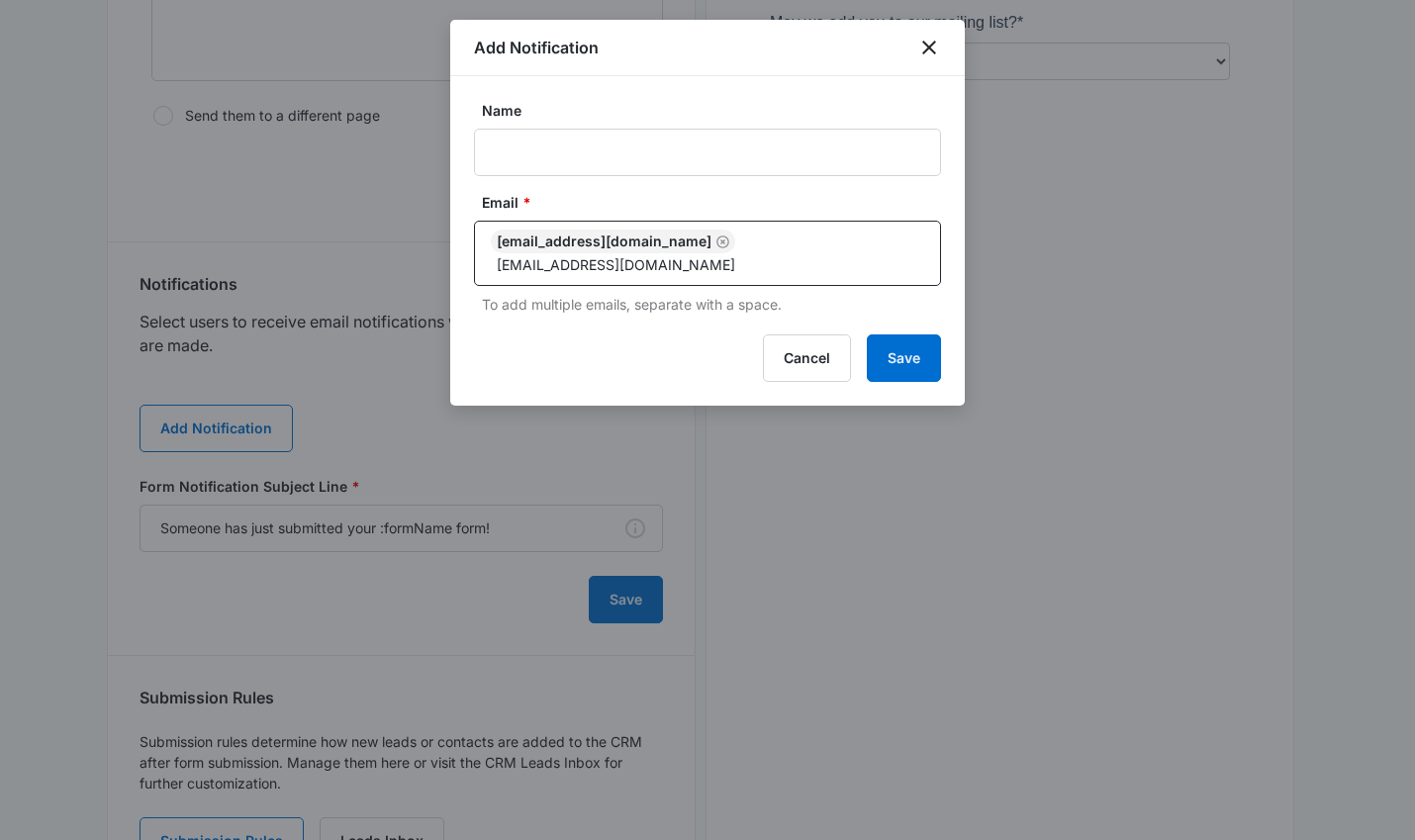 type 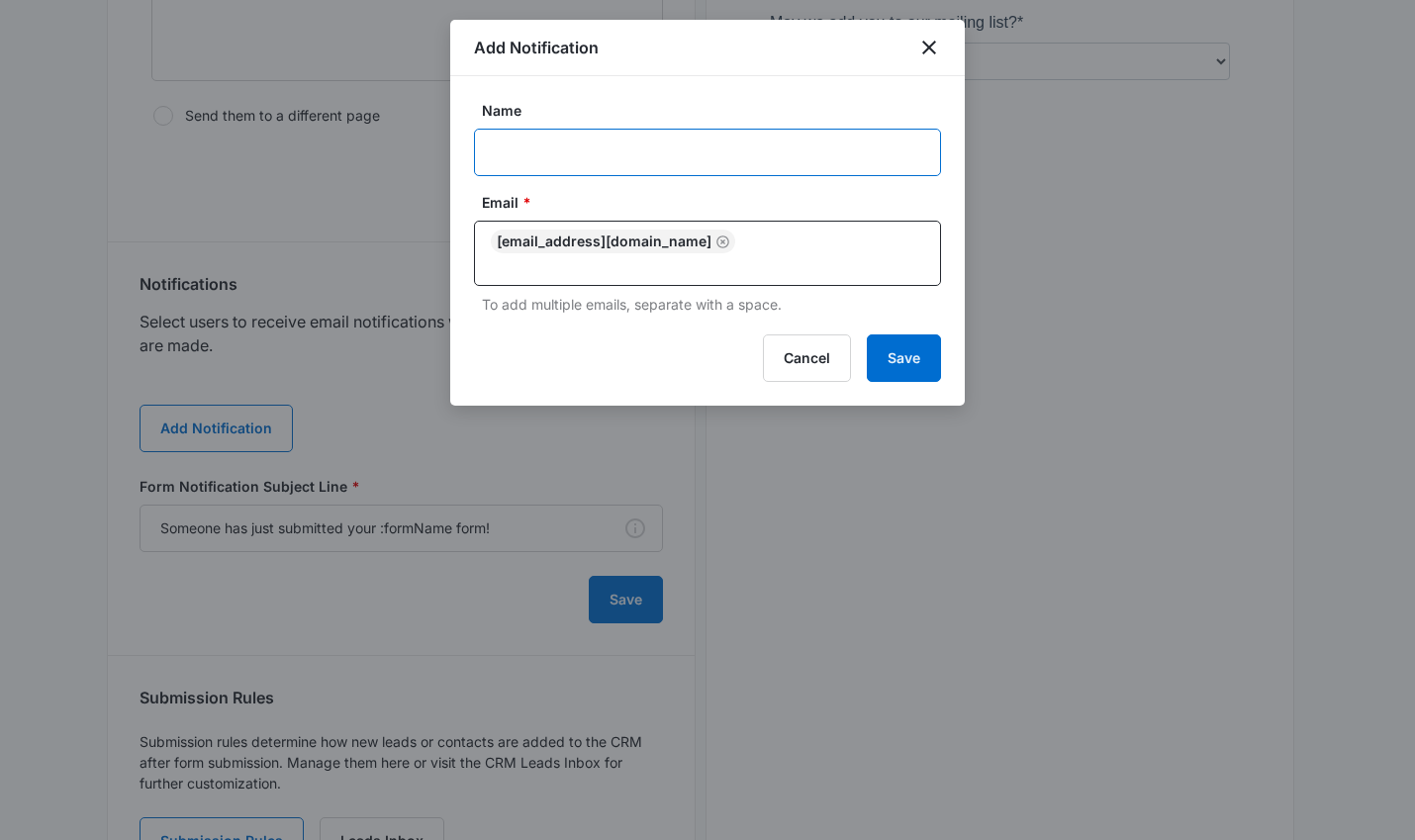 click on "Name" at bounding box center [708, 152] 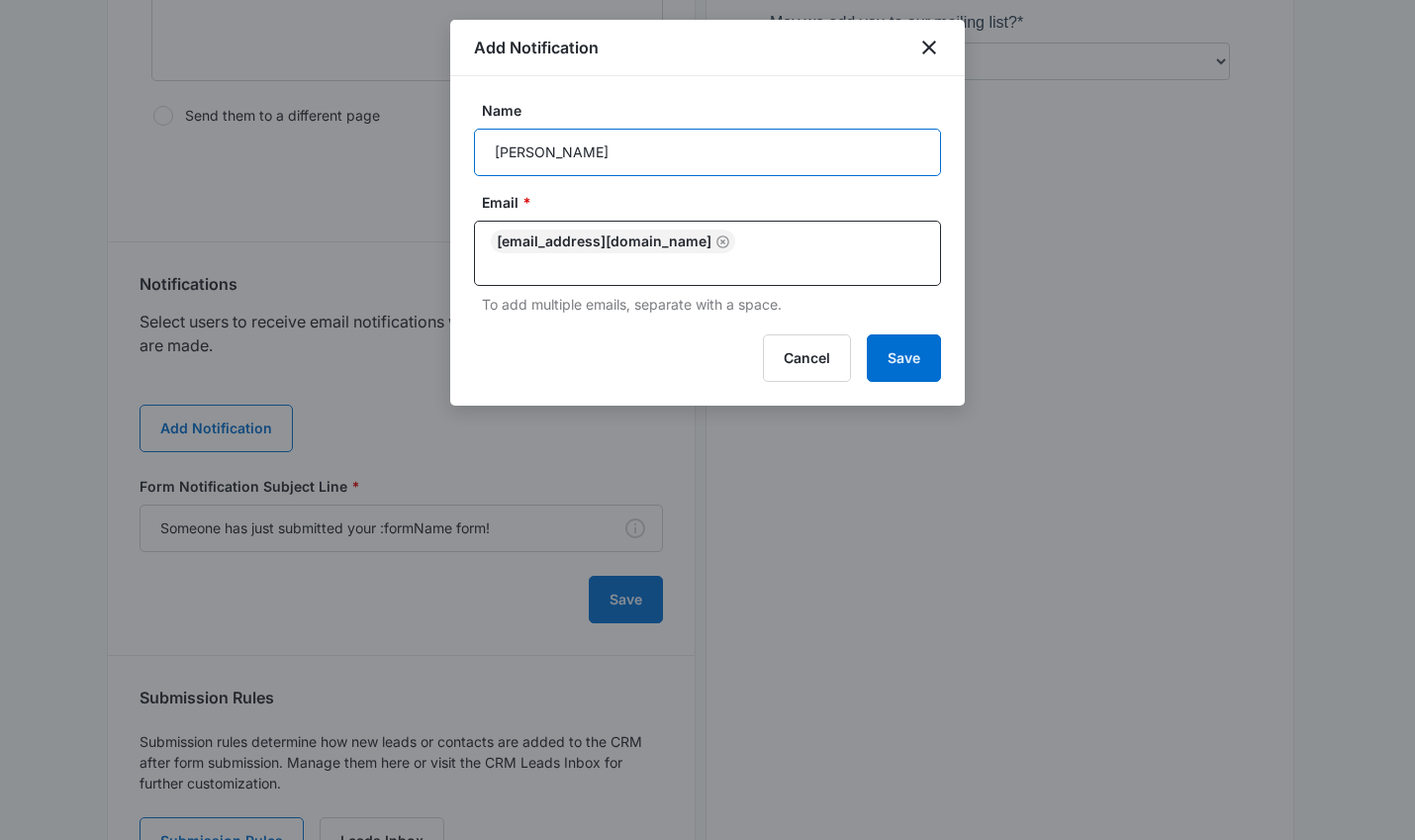 type on "Chad Nardo" 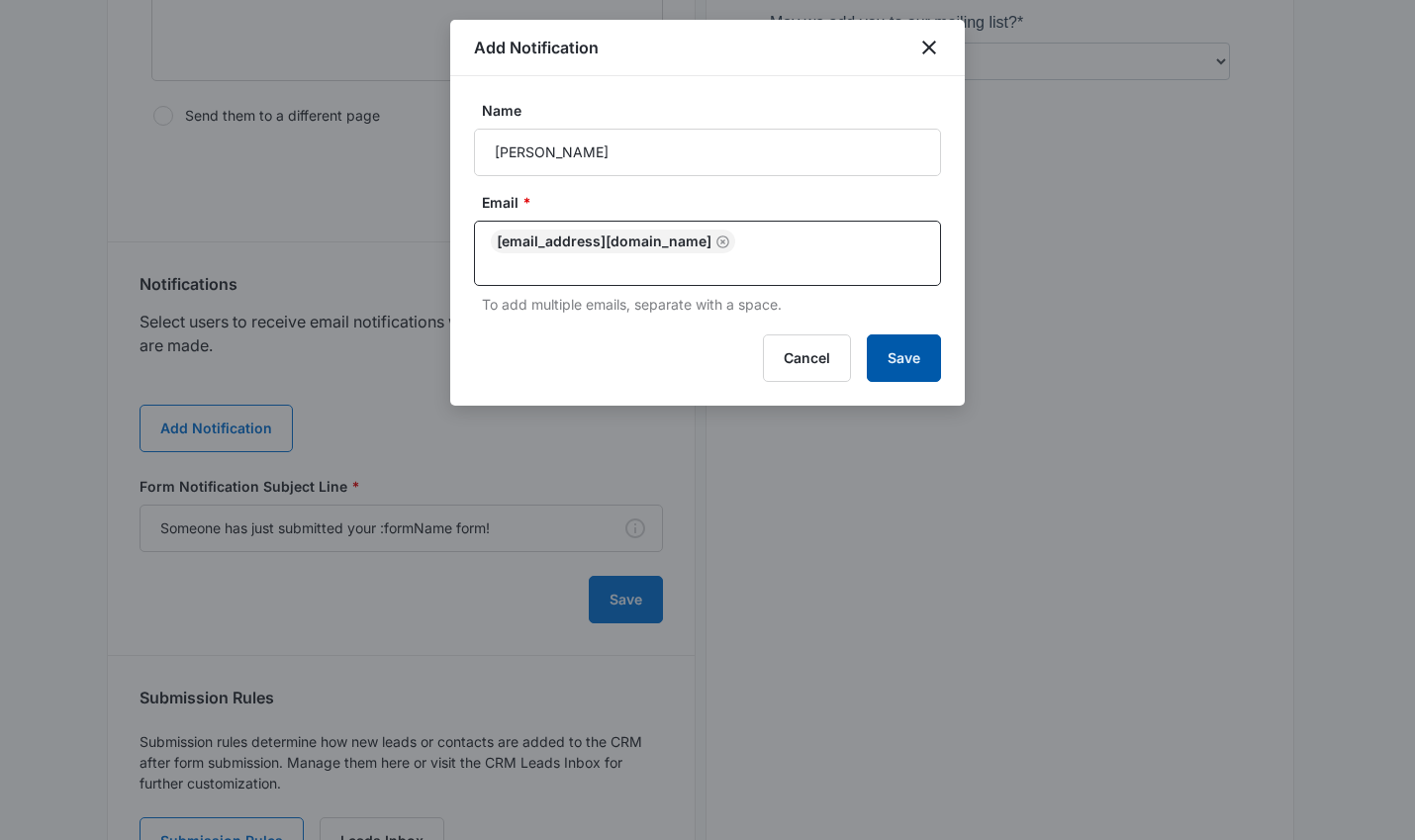 click on "Save" at bounding box center (903, 358) 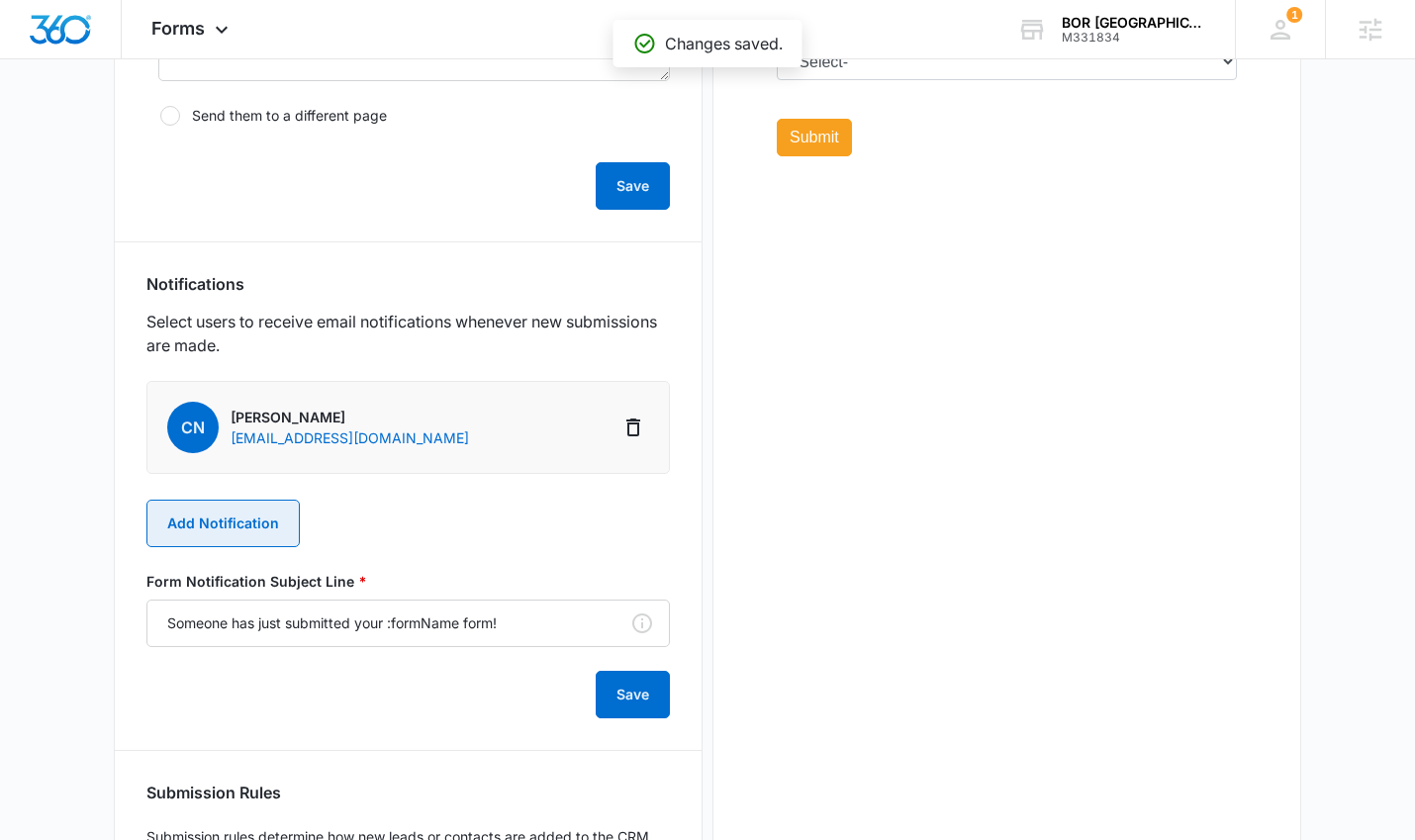 click on "Add Notification" at bounding box center [223, 523] 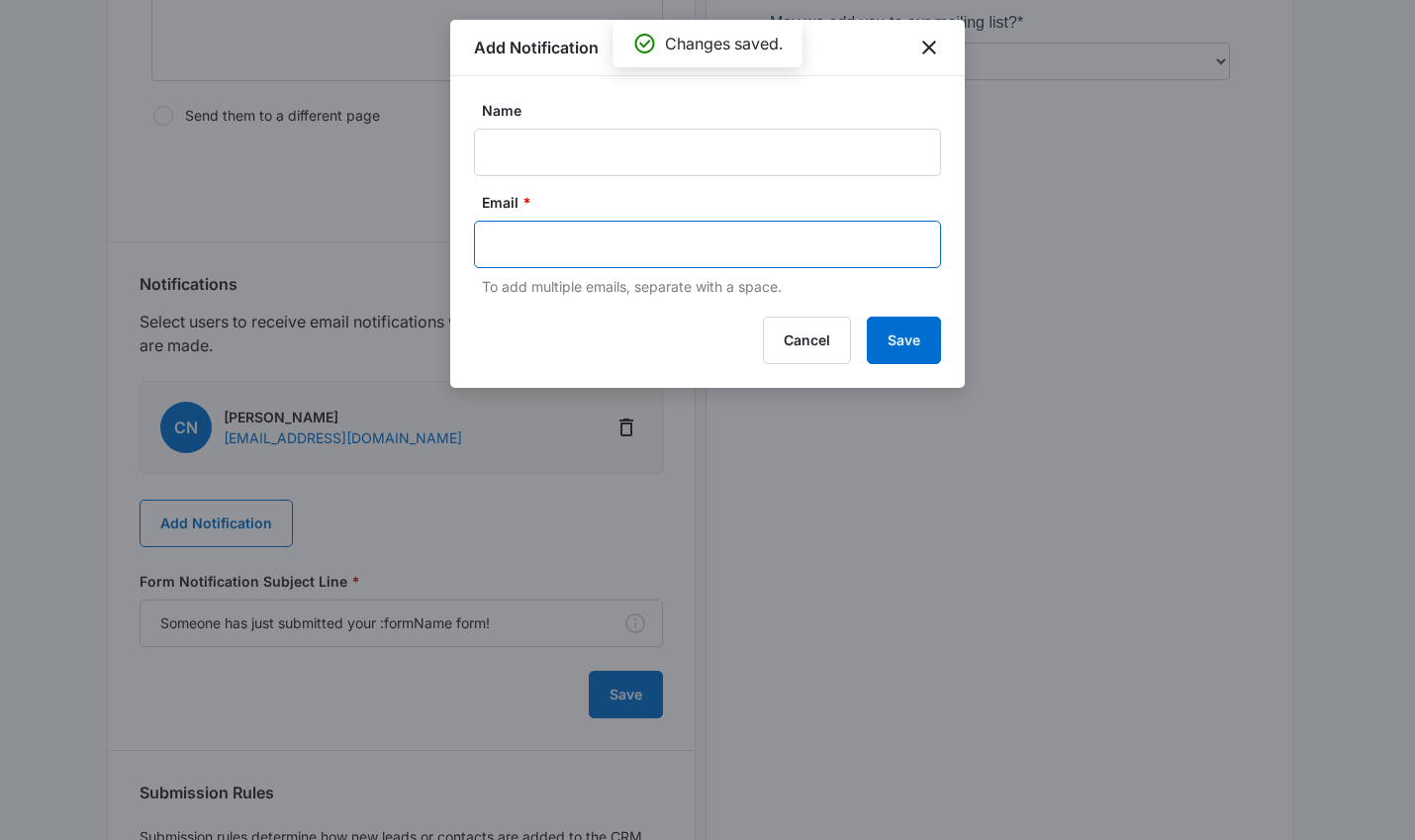 click at bounding box center (709, 244) 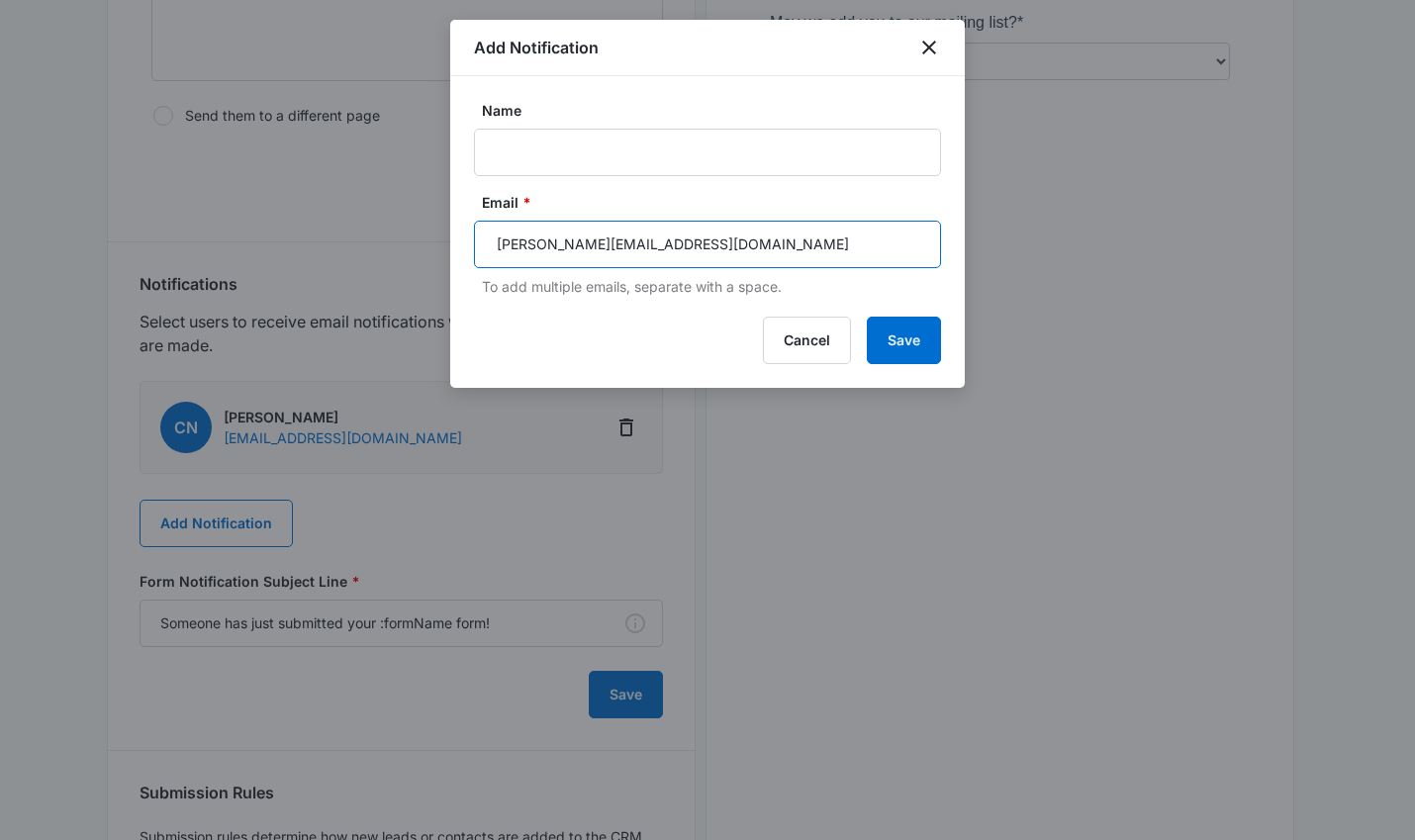 type on "[PERSON_NAME][EMAIL_ADDRESS][DOMAIN_NAME]" 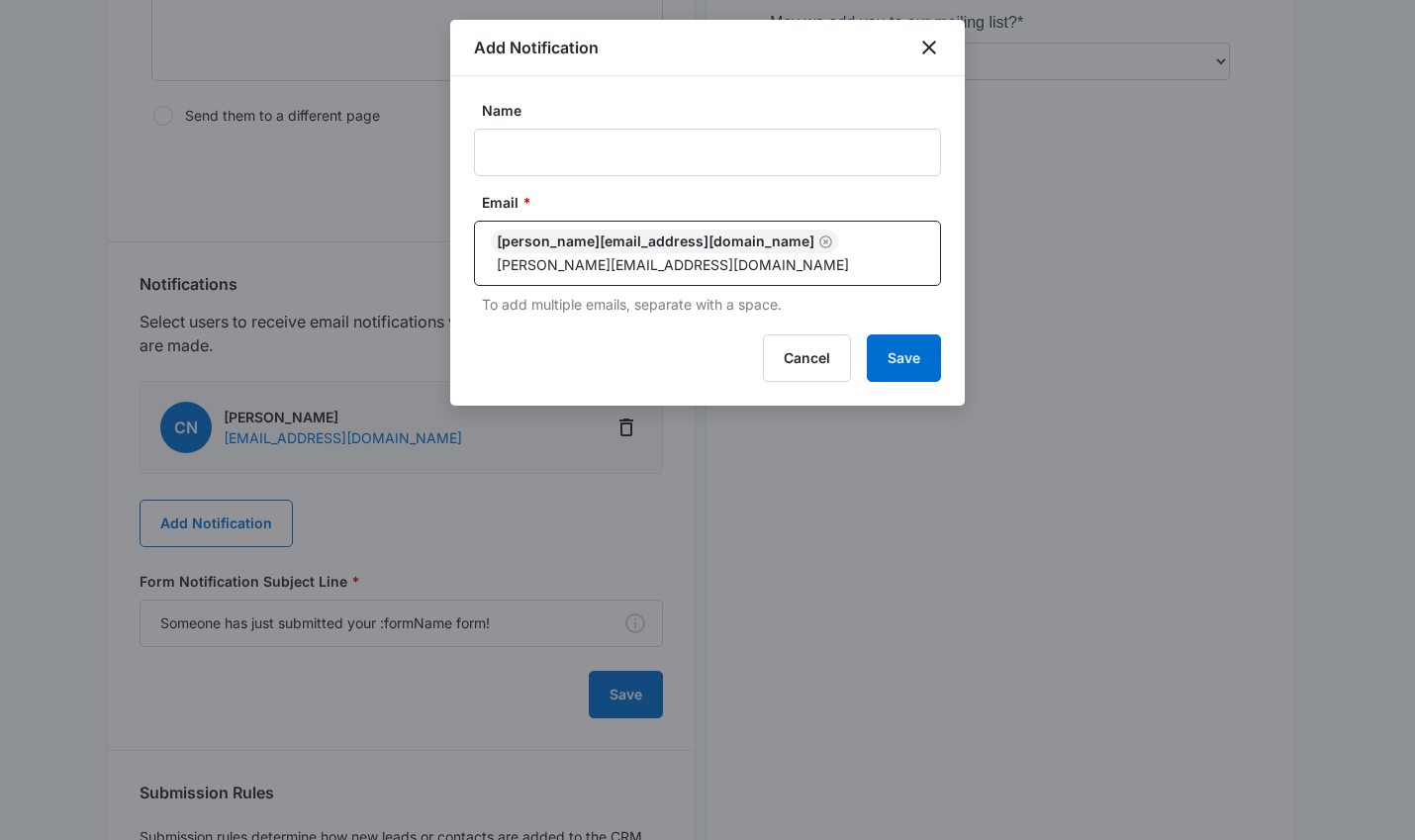 type 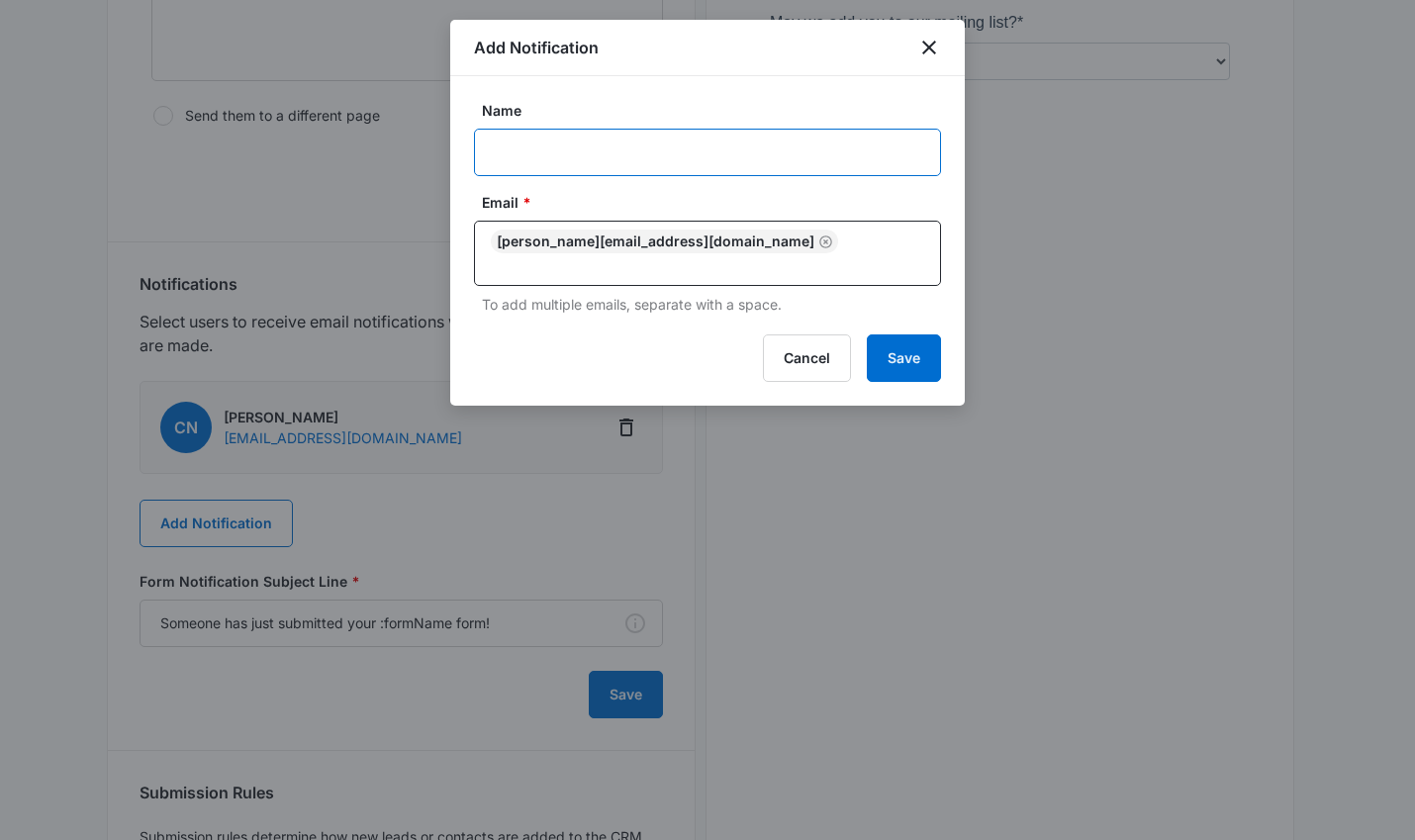 click on "Name" at bounding box center [708, 152] 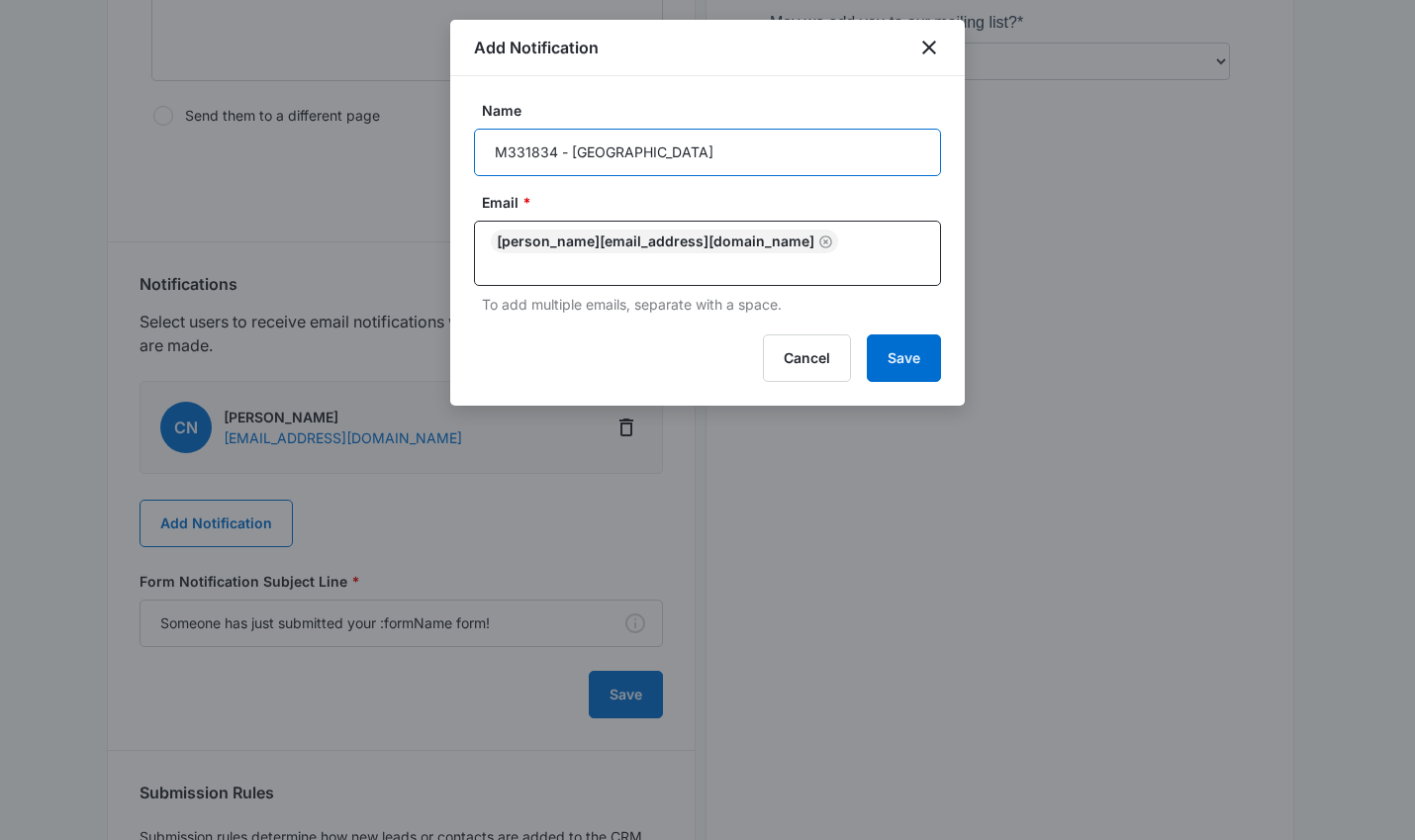 click on "M331834 - BOR South Shore" at bounding box center (708, 152) 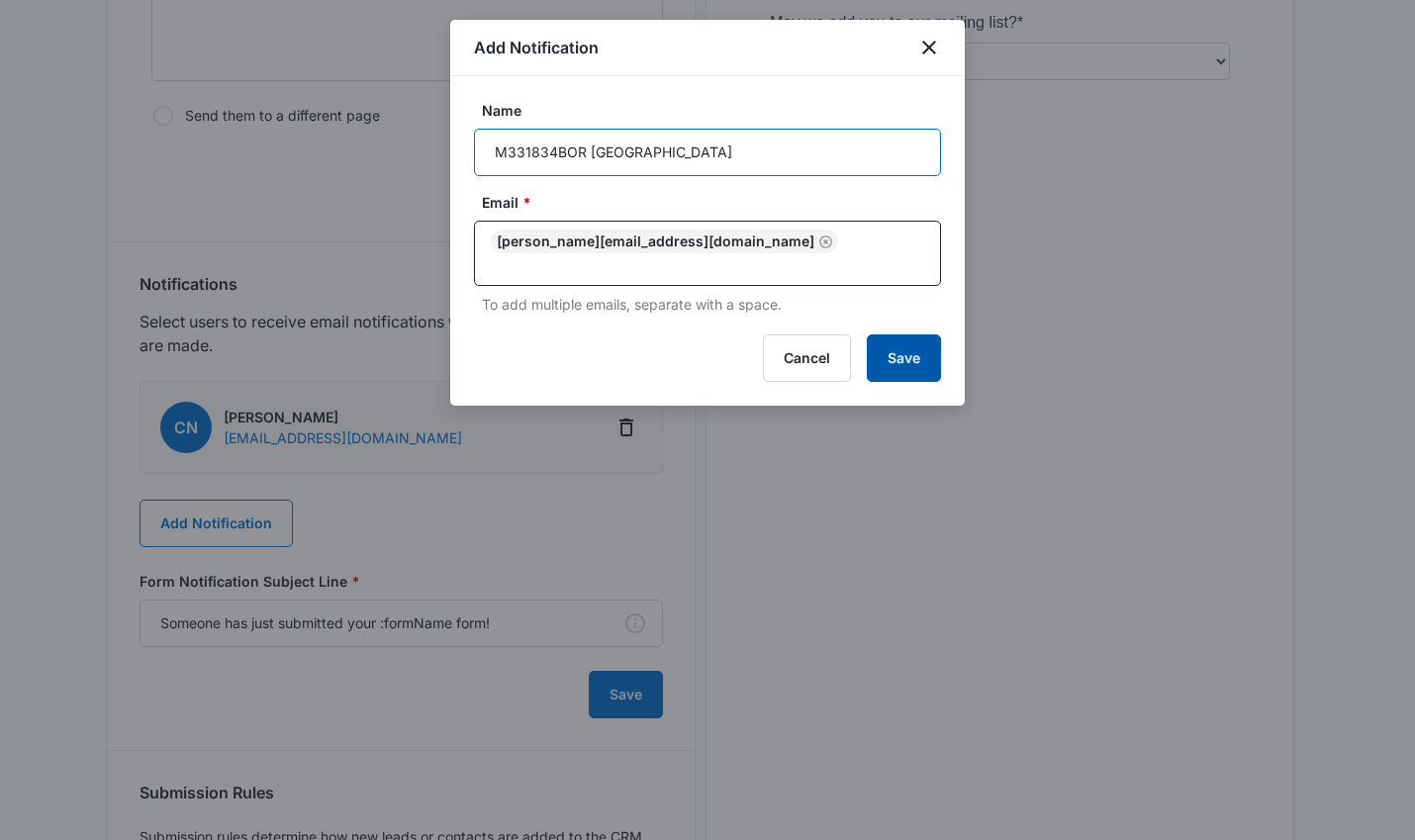 type on "M331834BOR South Shore" 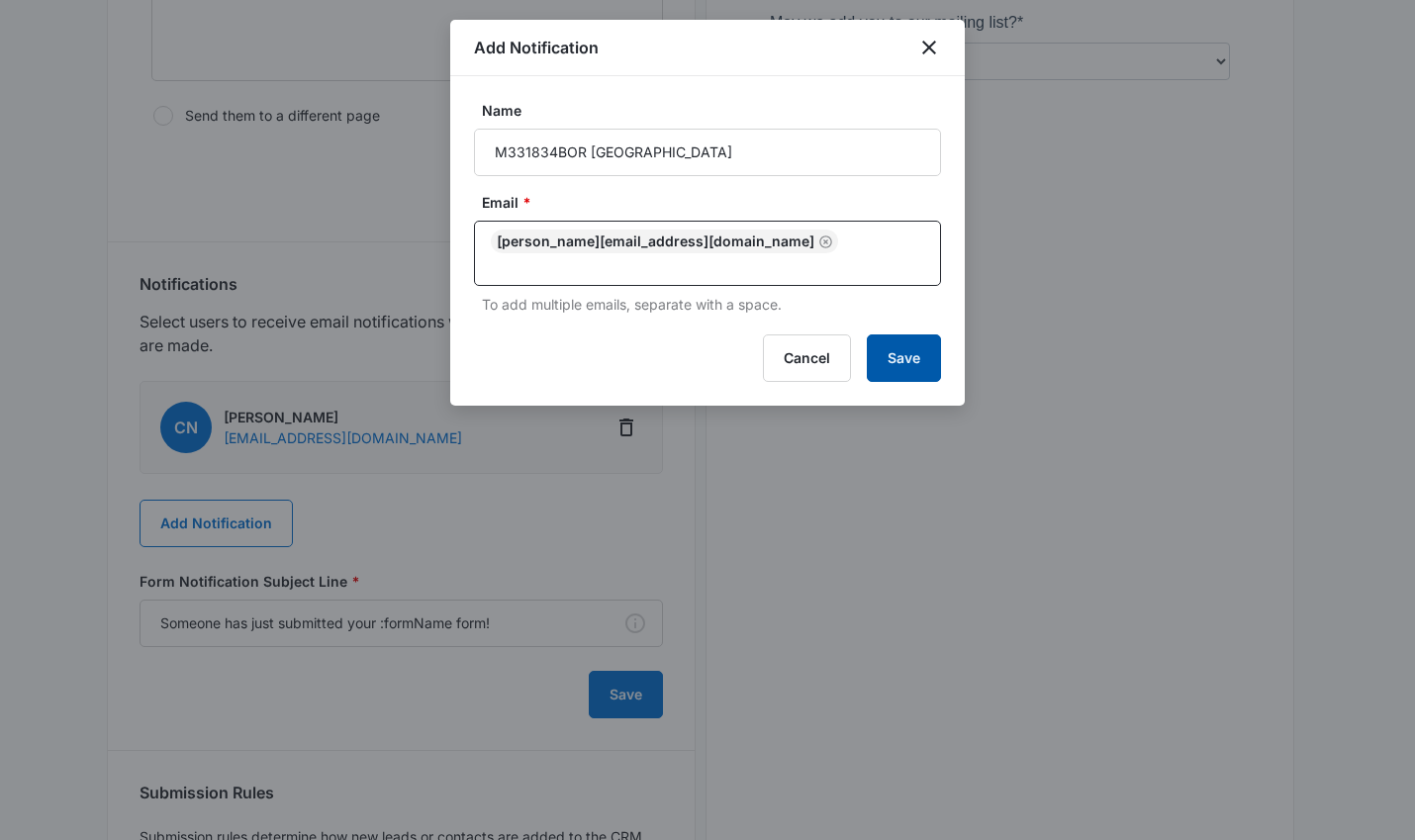 click on "Save" at bounding box center (903, 358) 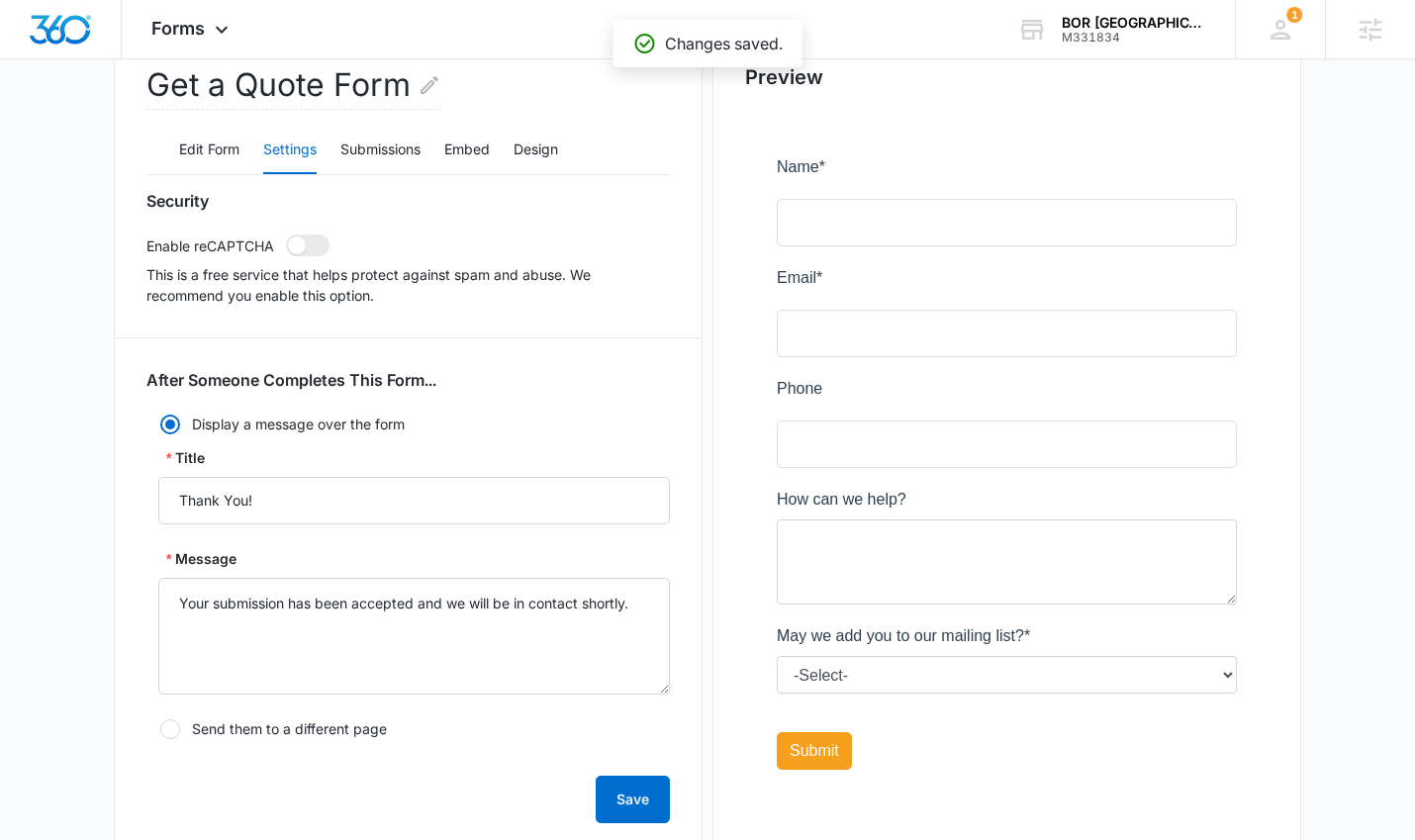 scroll, scrollTop: 0, scrollLeft: 0, axis: both 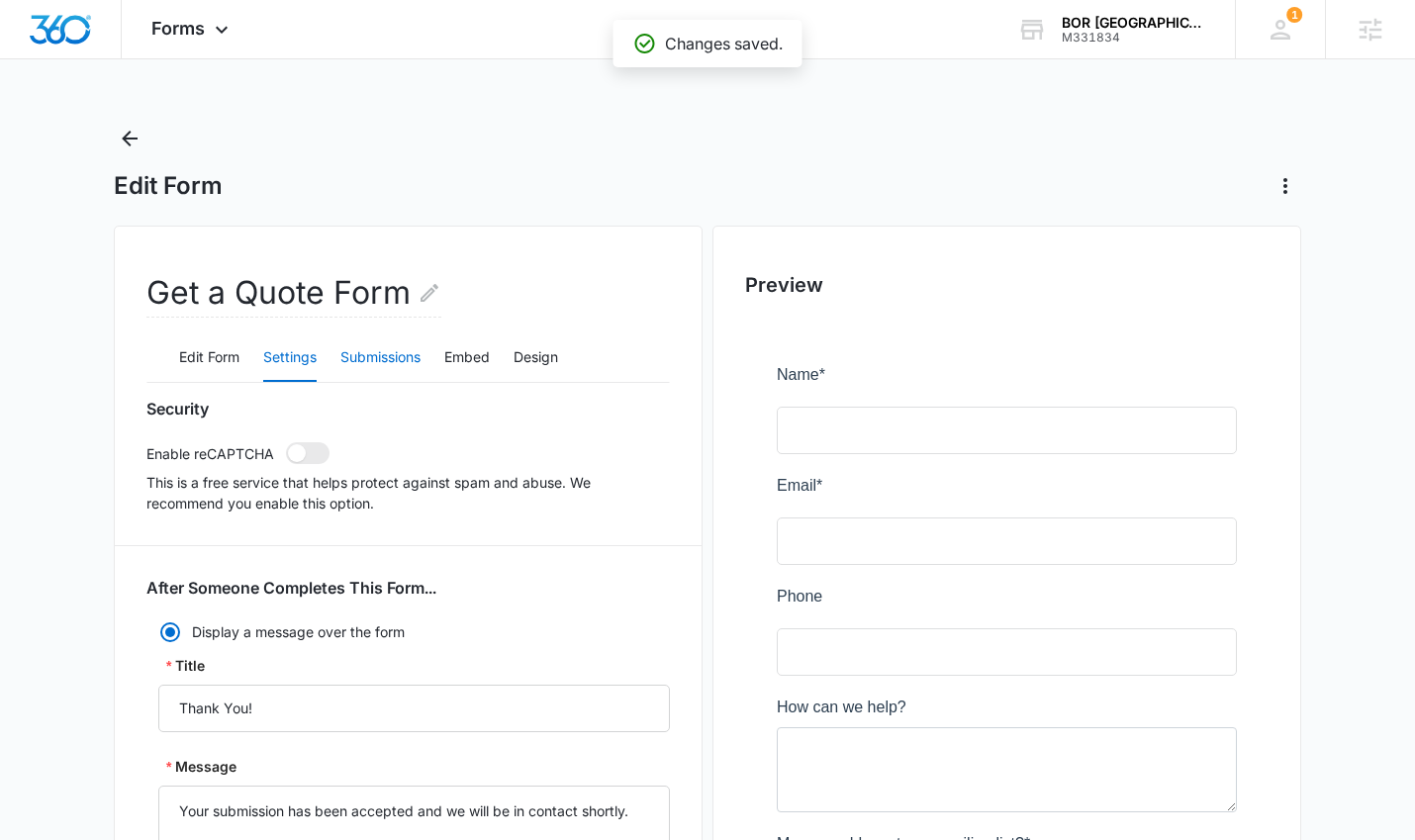 click on "Submissions" at bounding box center (380, 358) 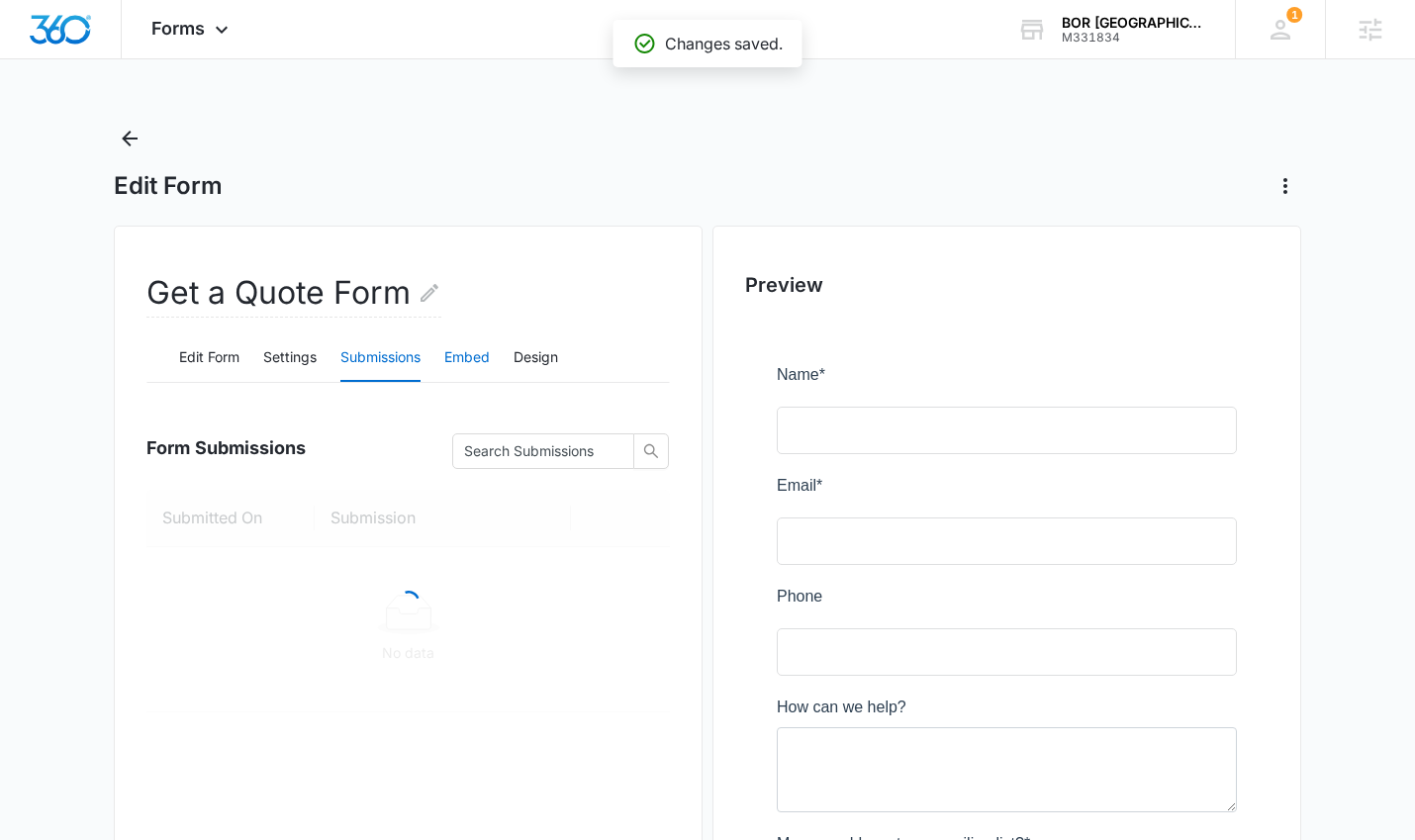 click on "Embed" at bounding box center (467, 358) 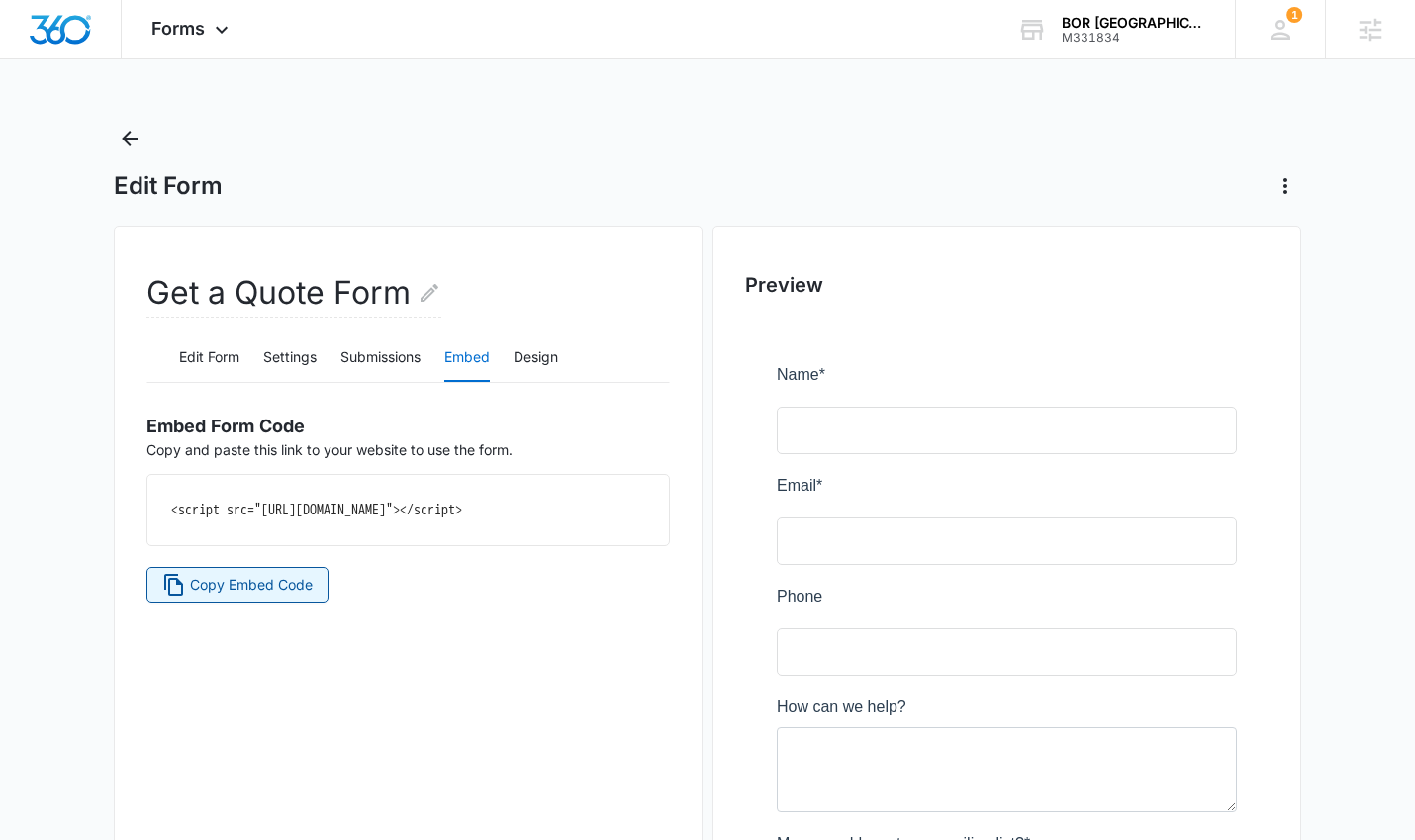 click on "Copy Embed Code" at bounding box center (251, 585) 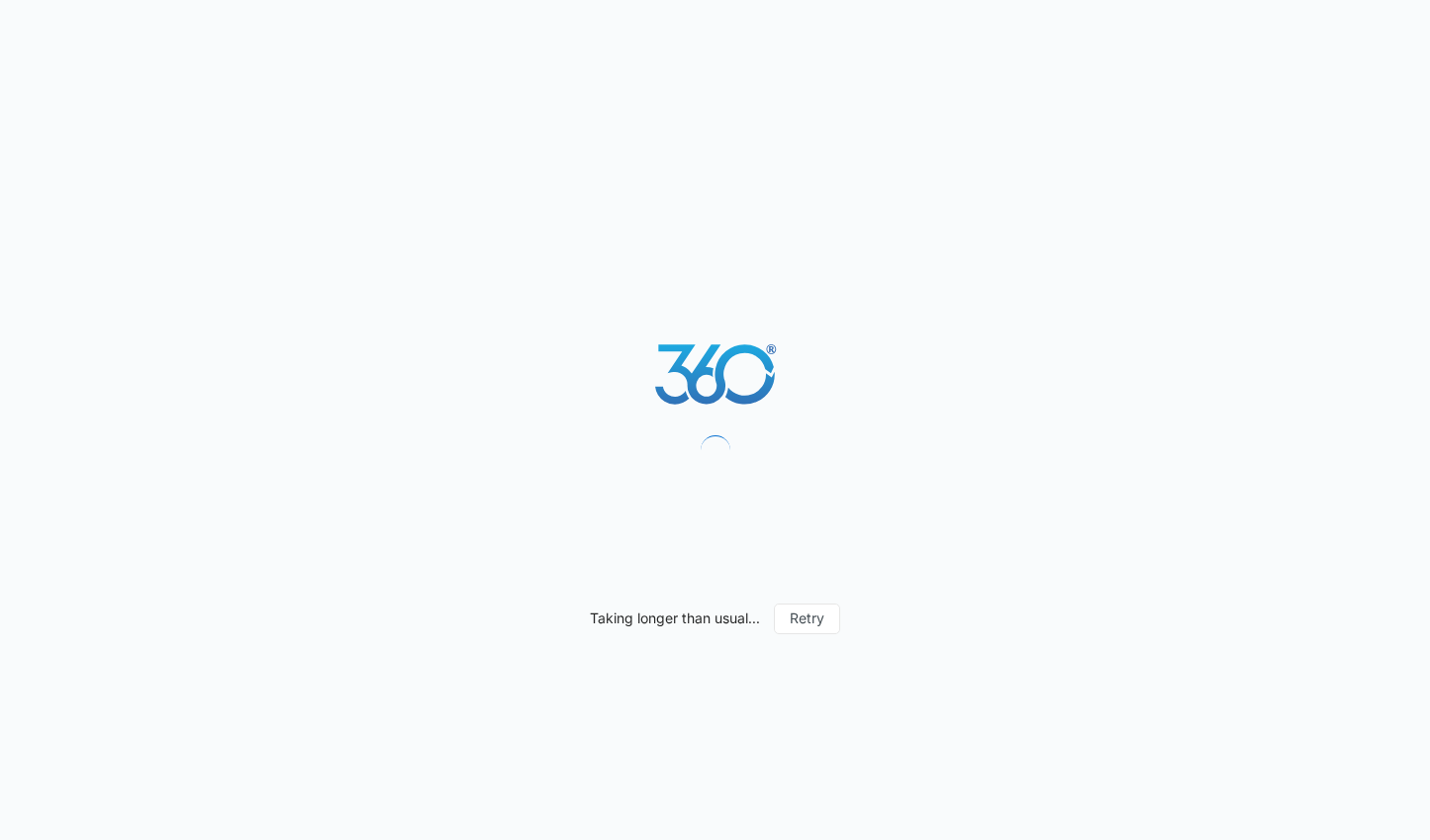 scroll, scrollTop: 0, scrollLeft: 0, axis: both 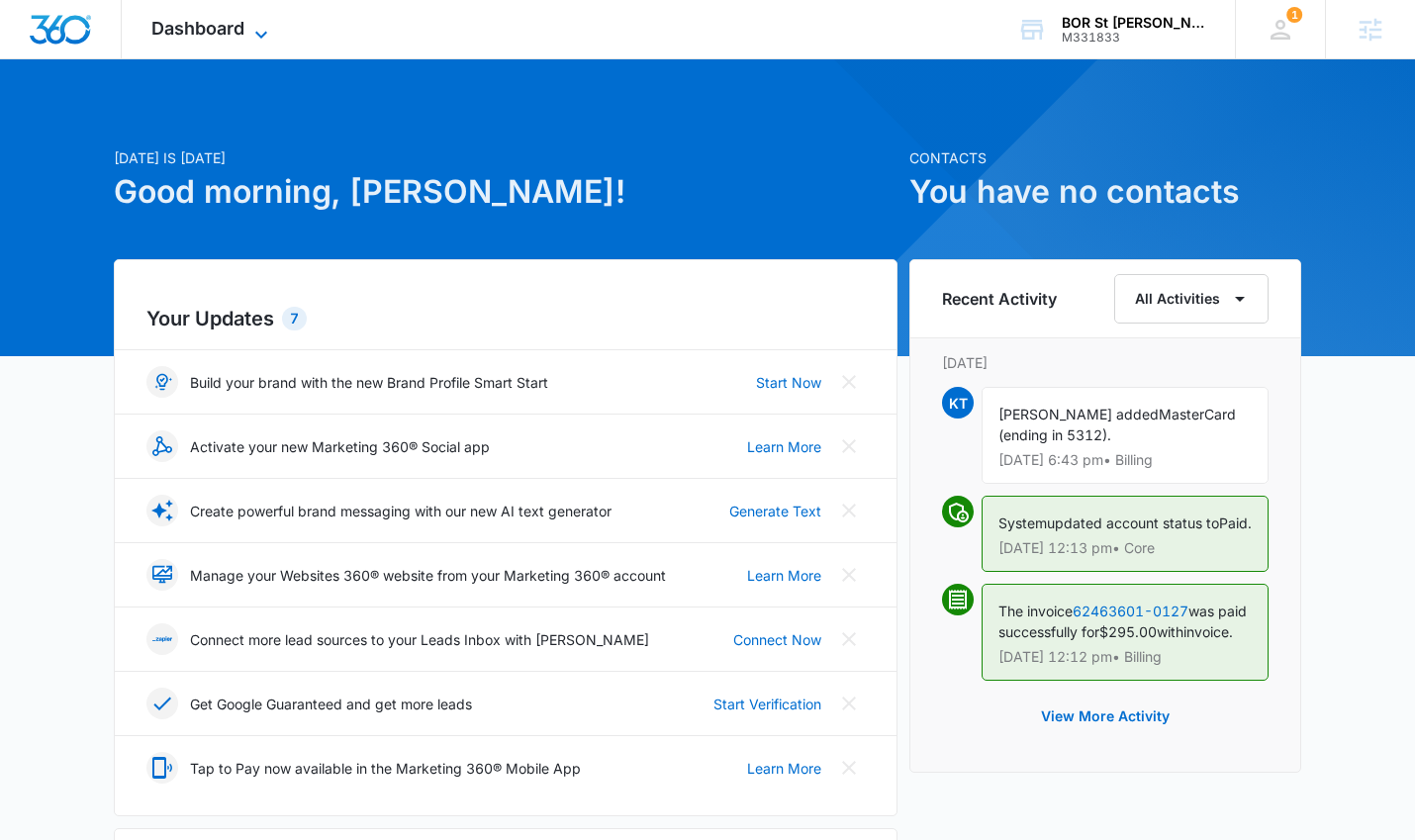click on "Dashboard" at bounding box center (198, 28) 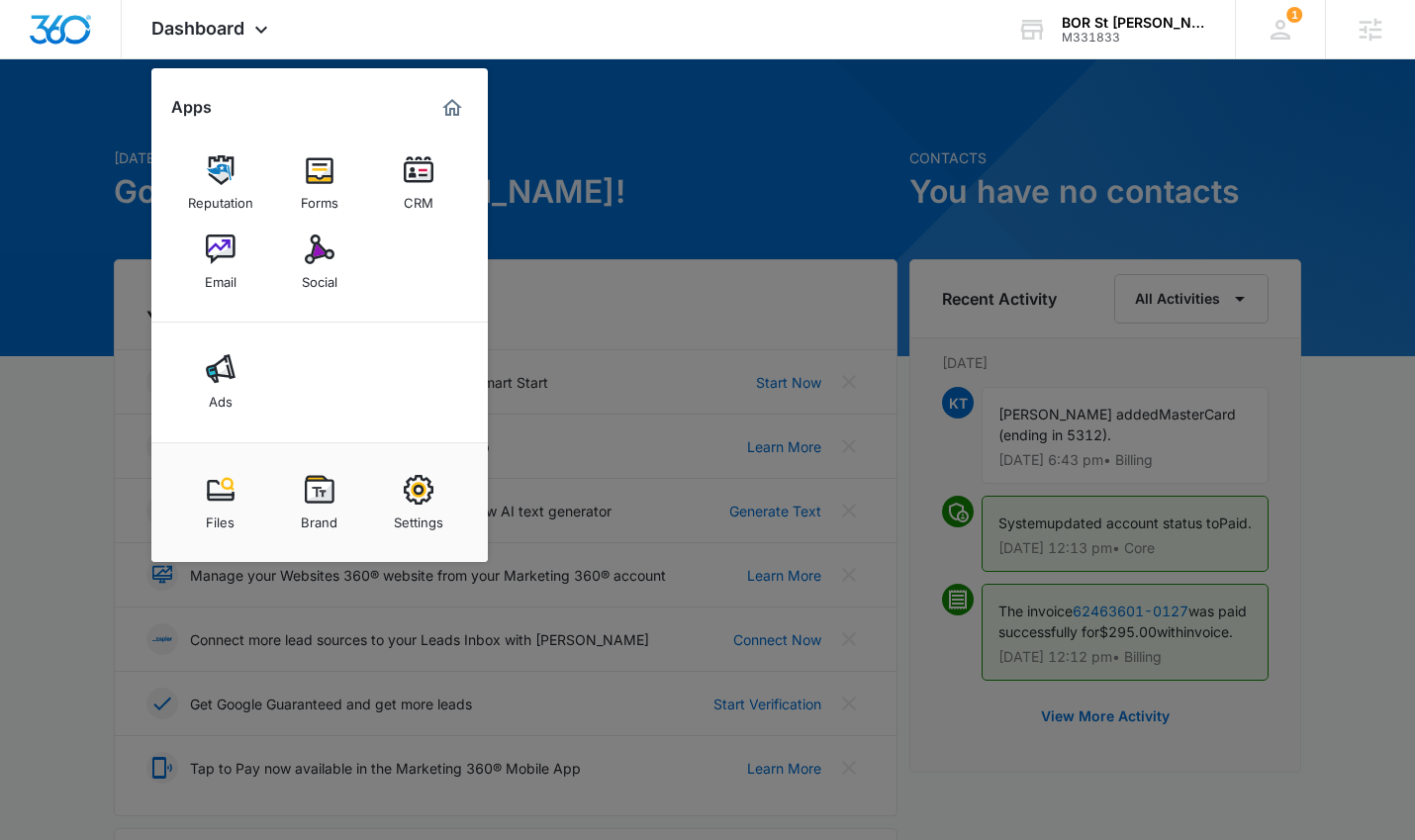 click on "Settings" at bounding box center (419, 517) 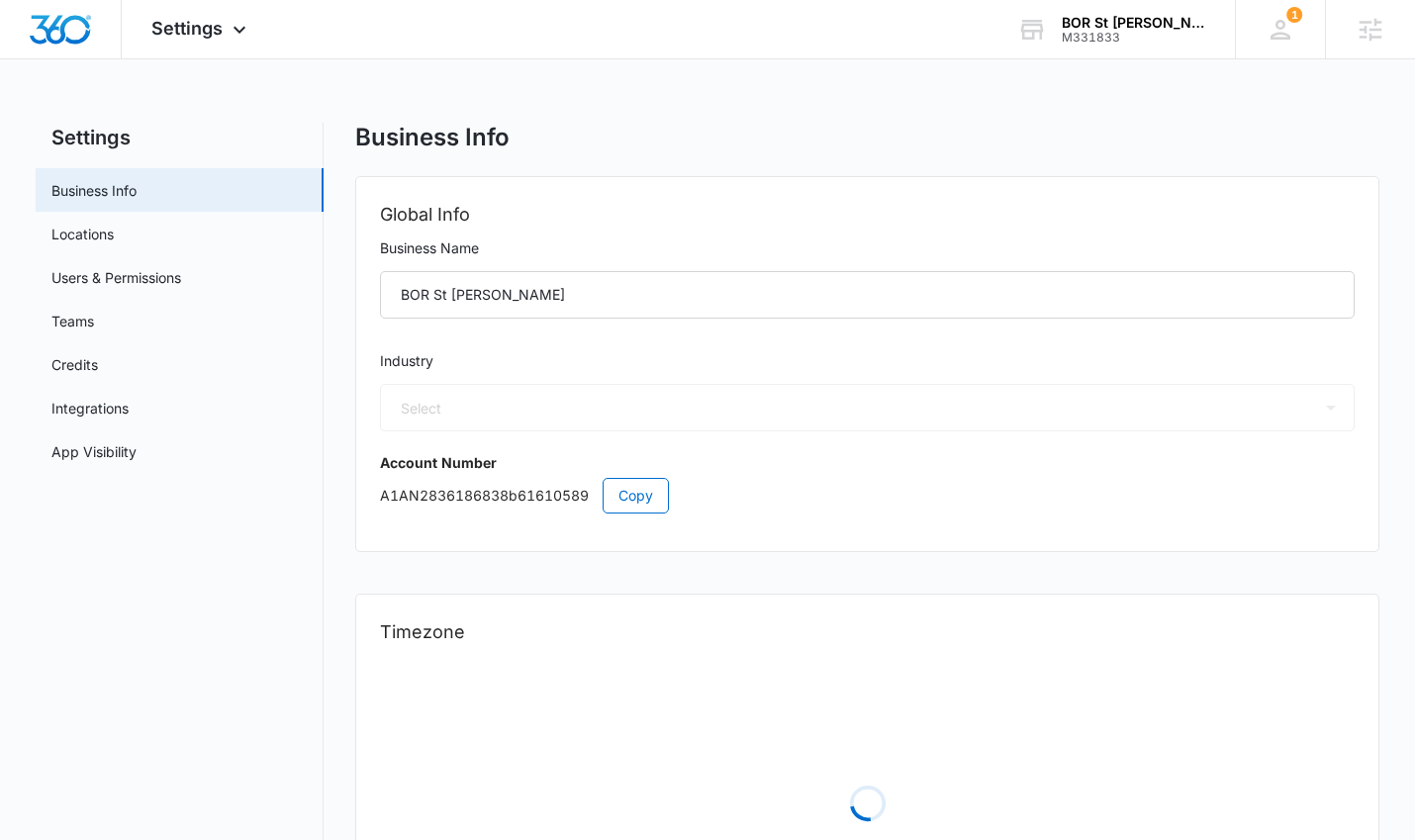 select on "4" 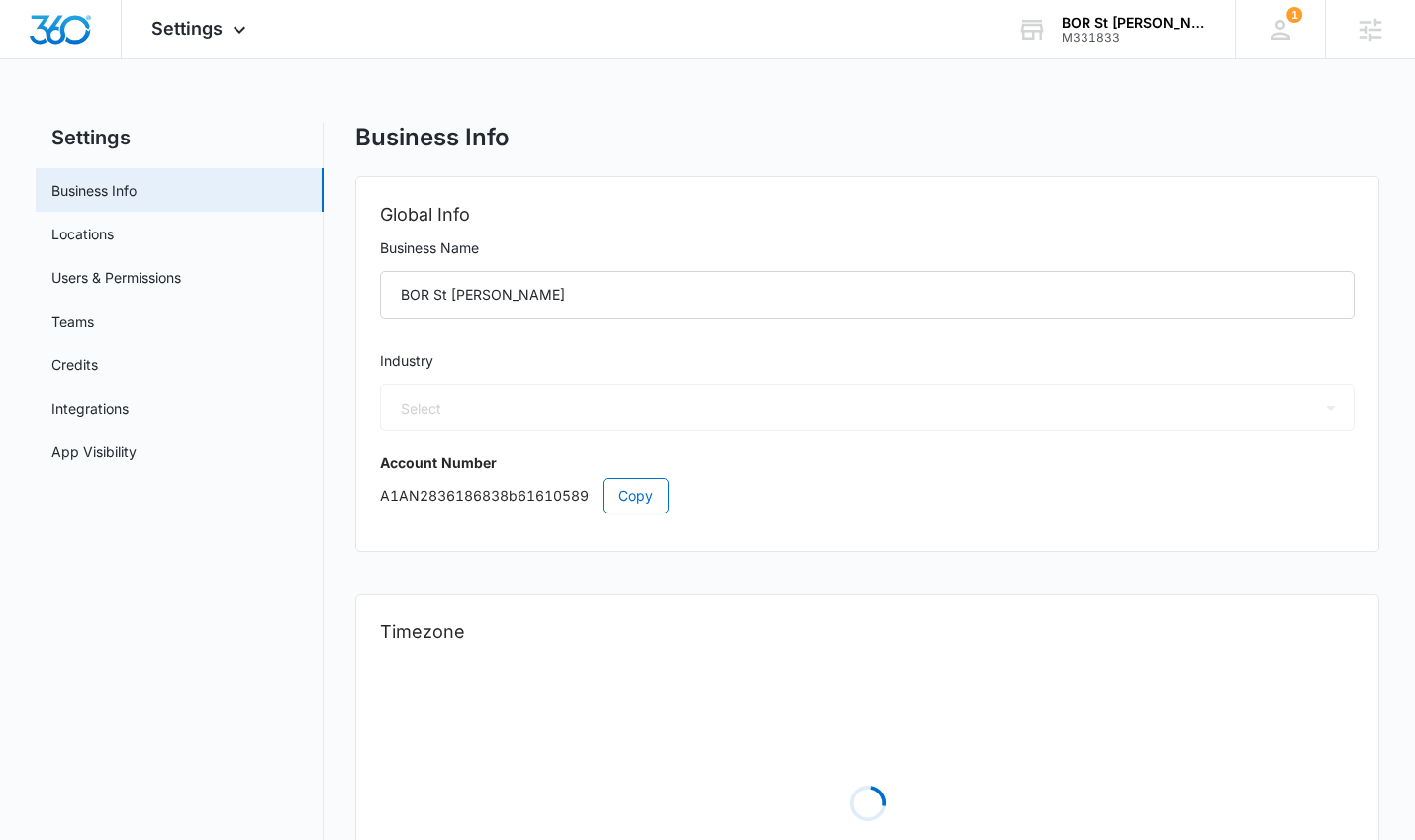 select on "US" 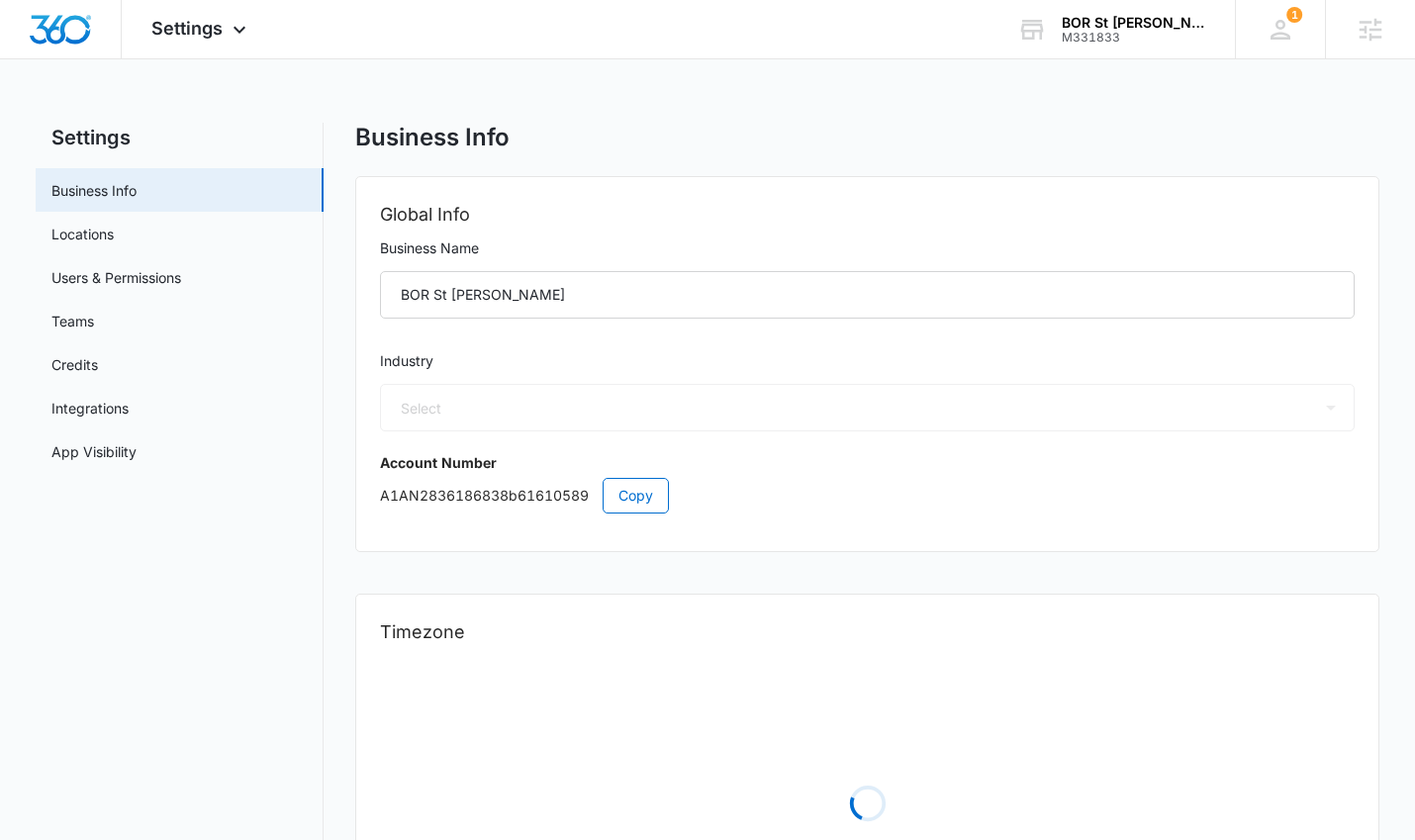 select on "America/[GEOGRAPHIC_DATA]" 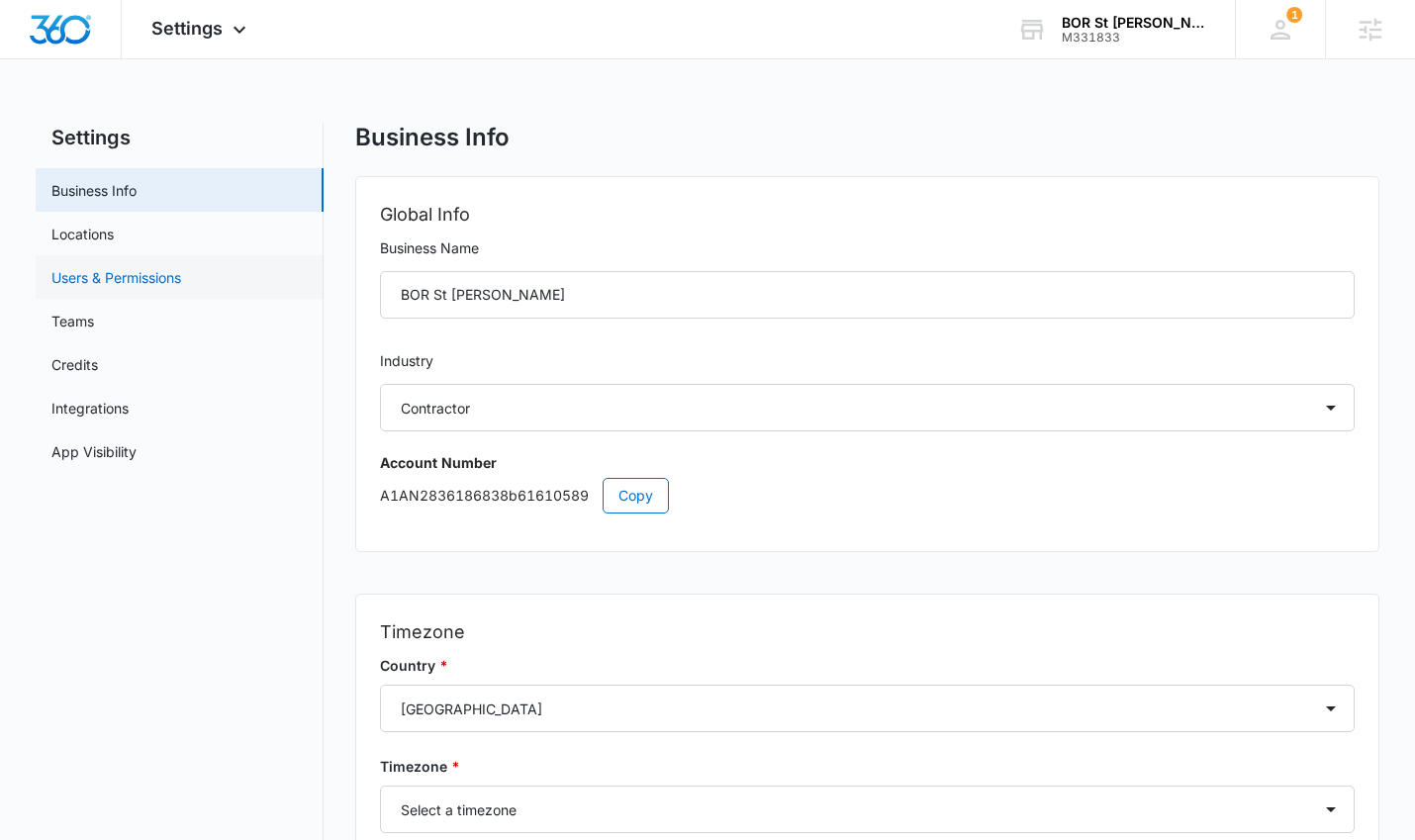 click on "Users & Permissions" at bounding box center (116, 277) 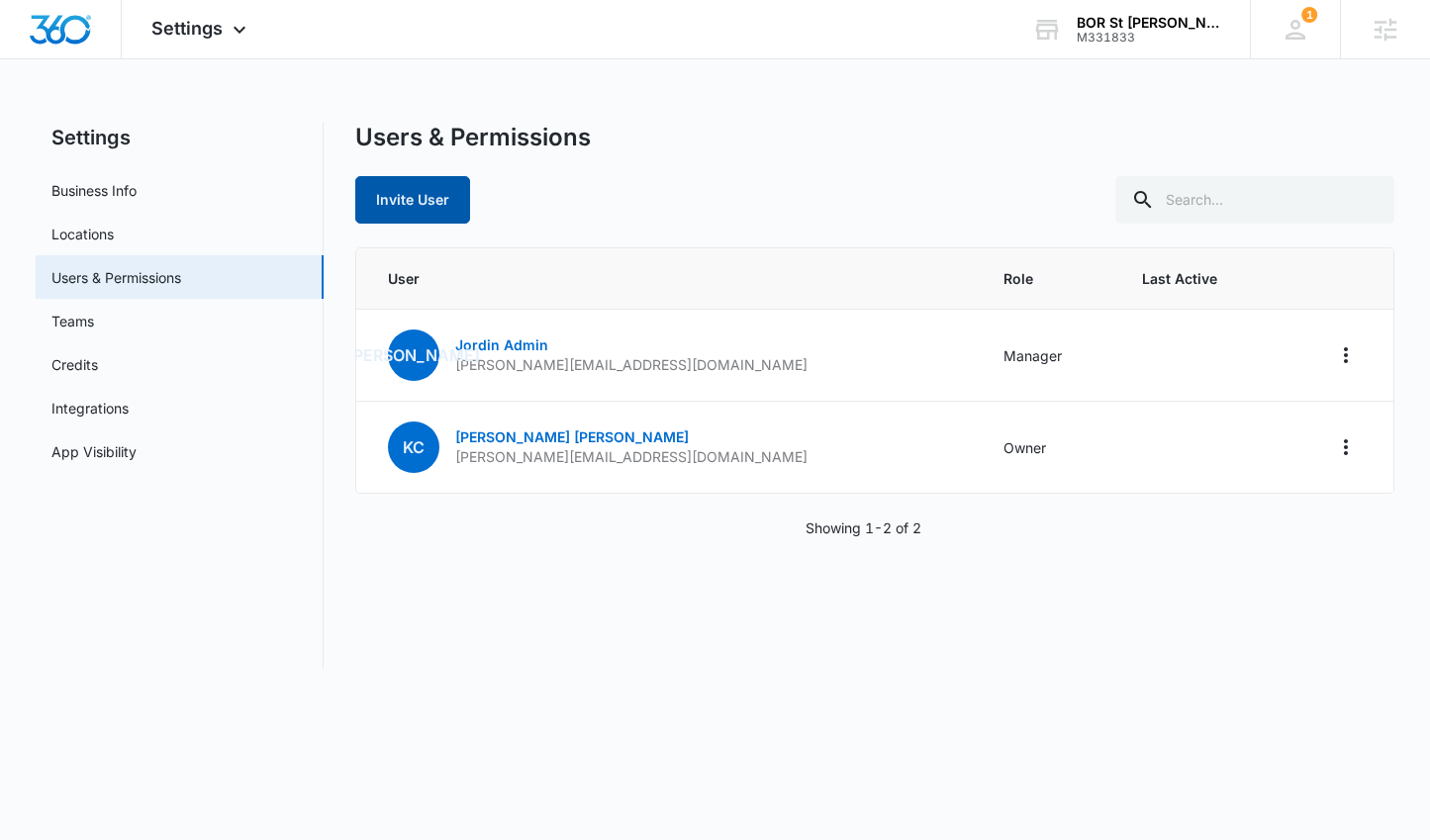 click on "Invite User" at bounding box center [413, 200] 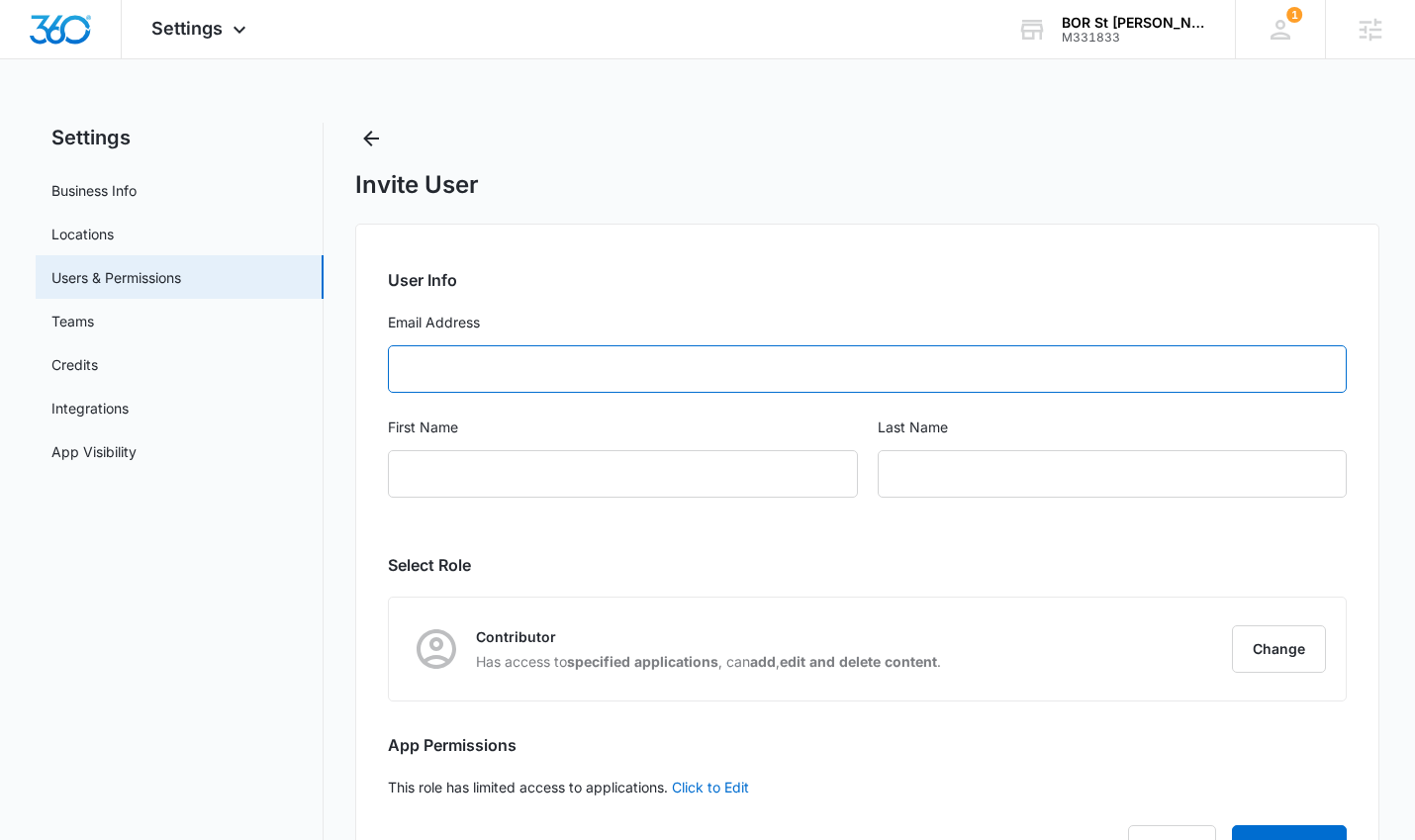 click on "Email Address" at bounding box center [868, 369] 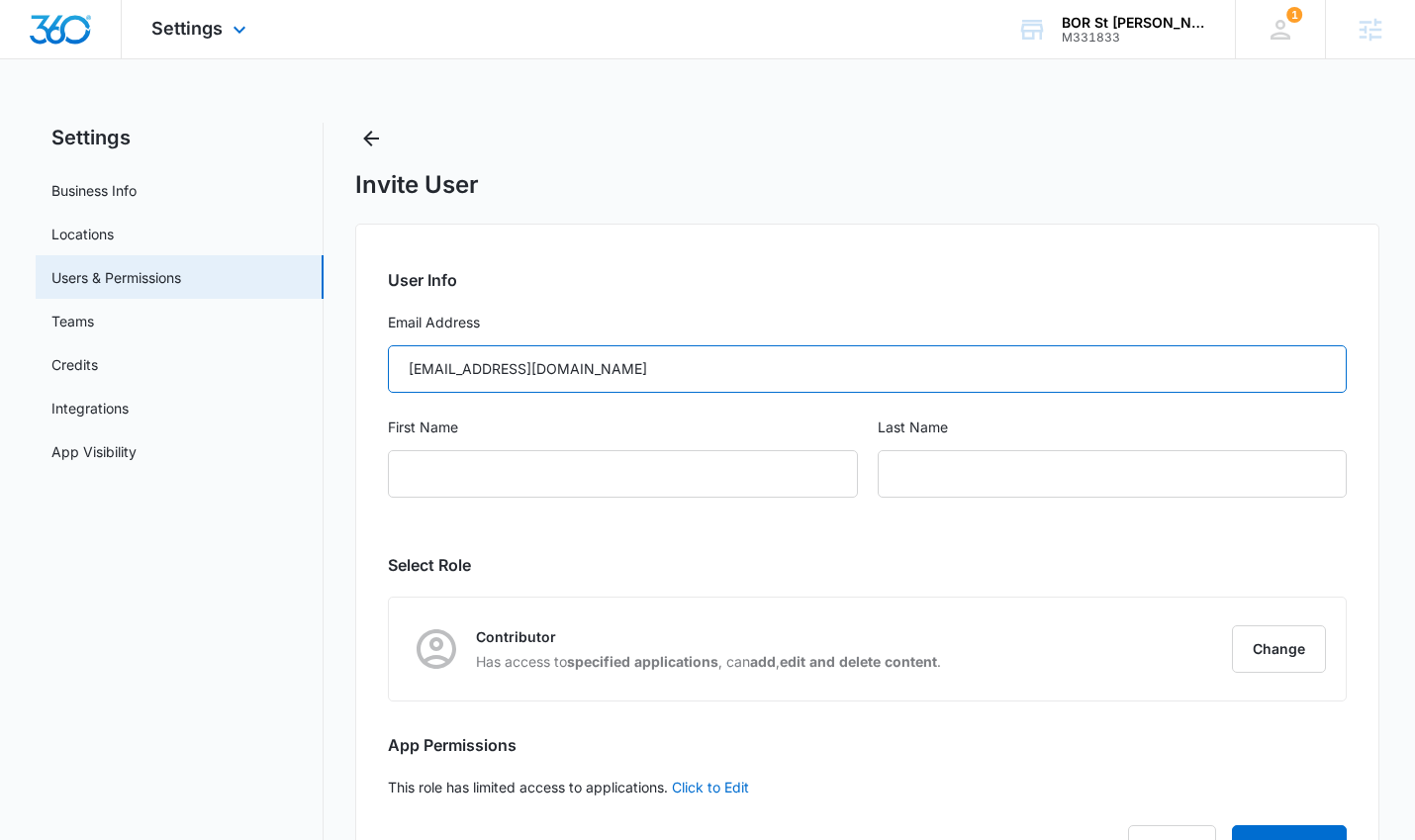 type on "info@borestorationofstpaul.com" 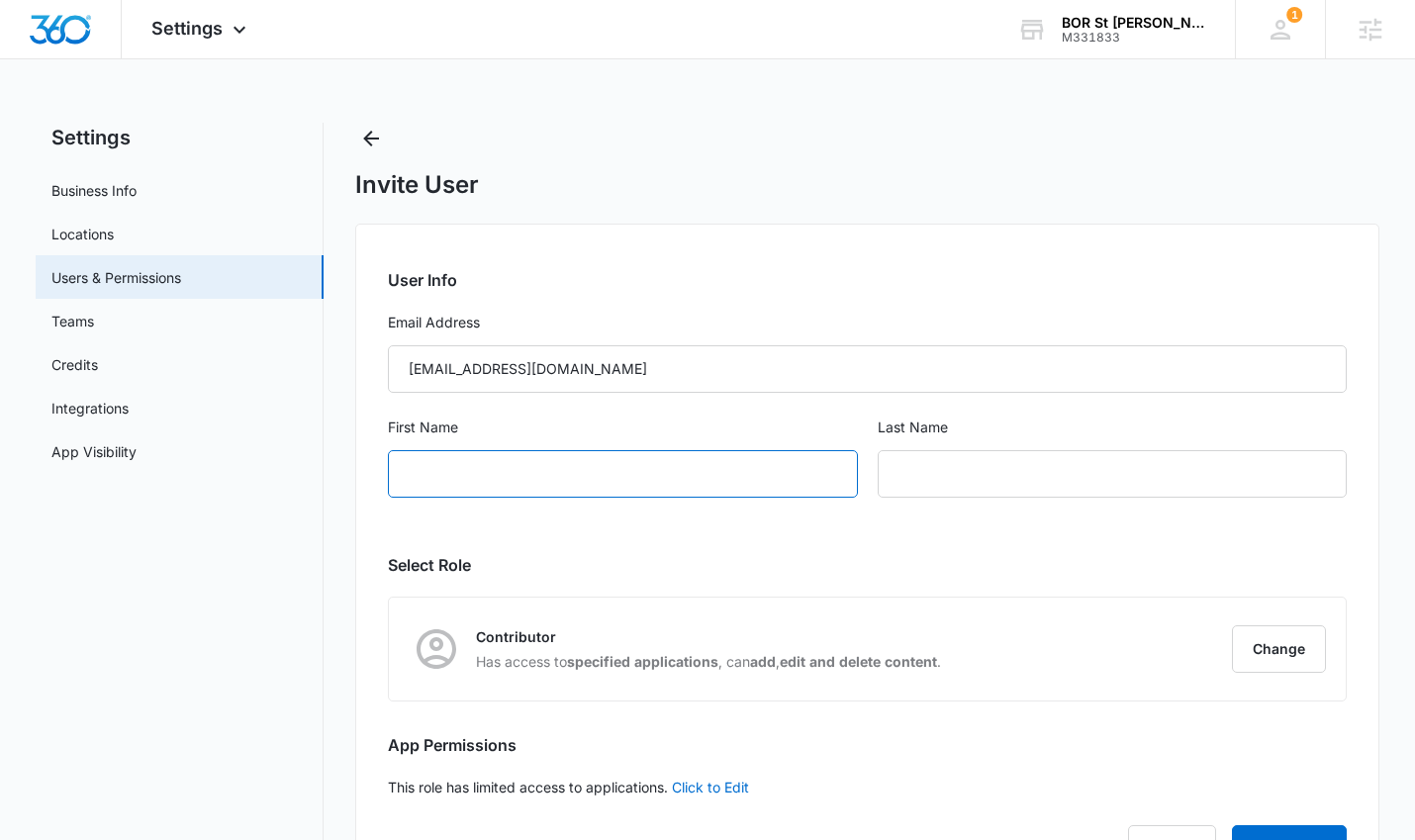 click on "First Name" at bounding box center [622, 474] 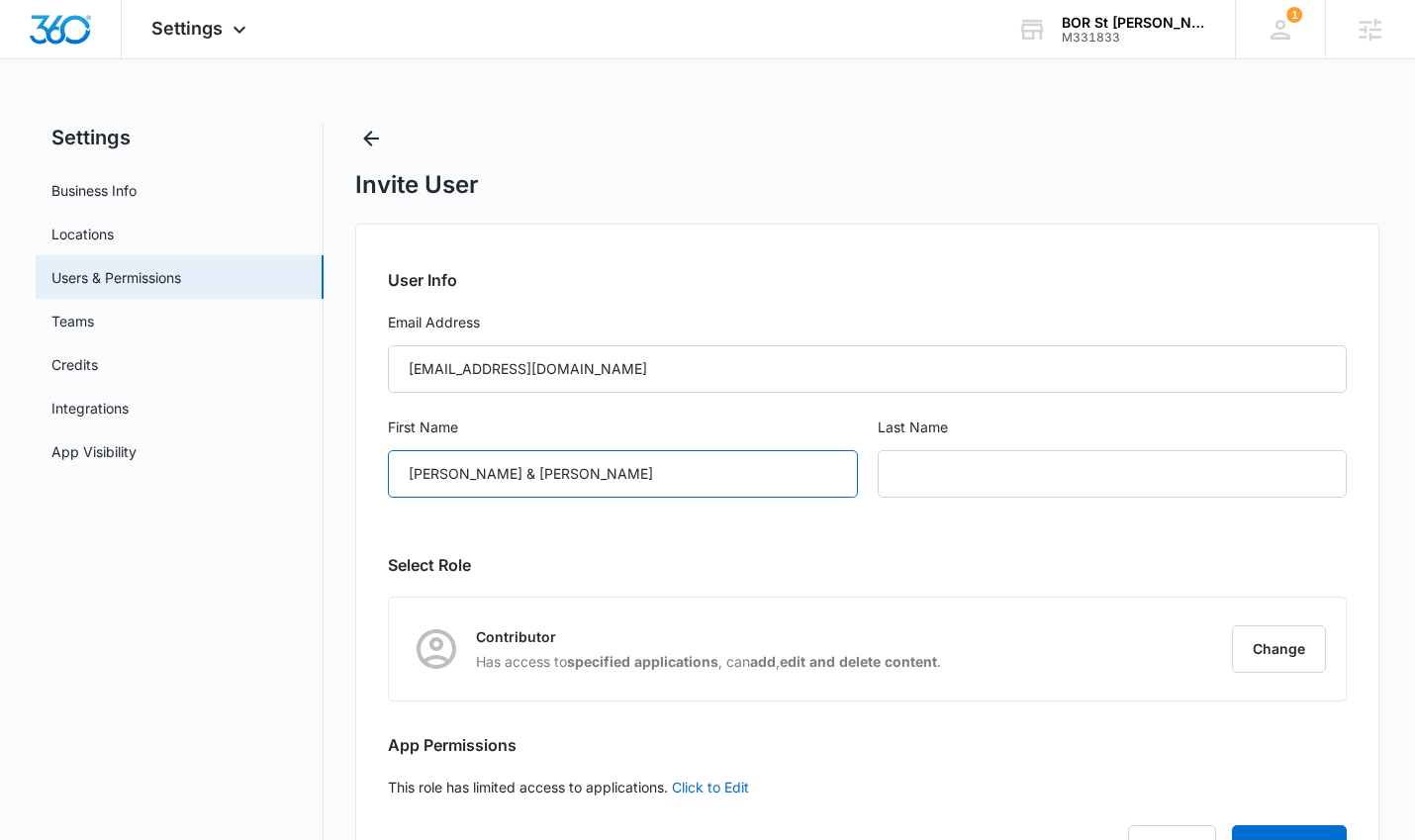 drag, startPoint x: 598, startPoint y: 476, endPoint x: 515, endPoint y: 478, distance: 83.0241 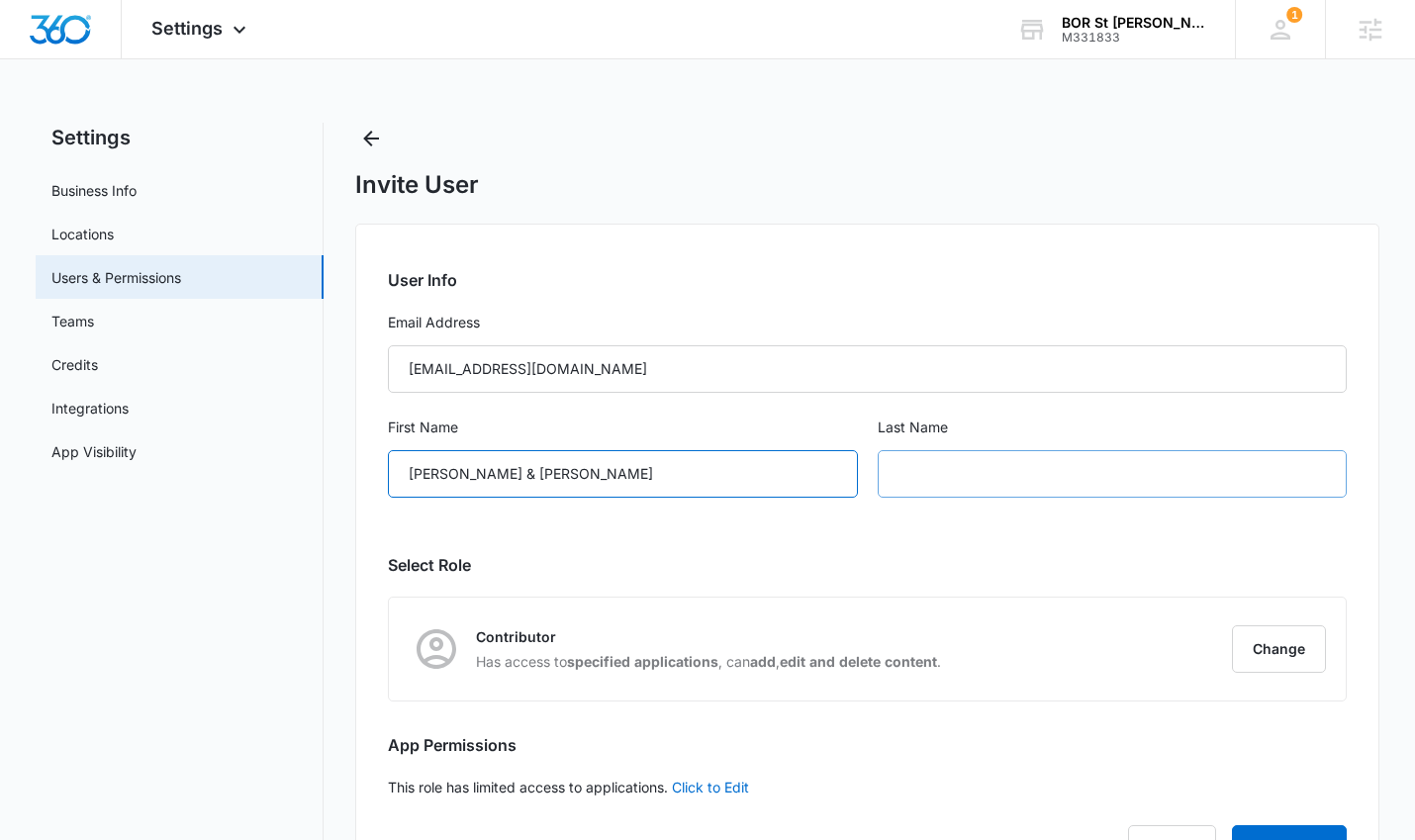 type on "Ethan & Cari Jo" 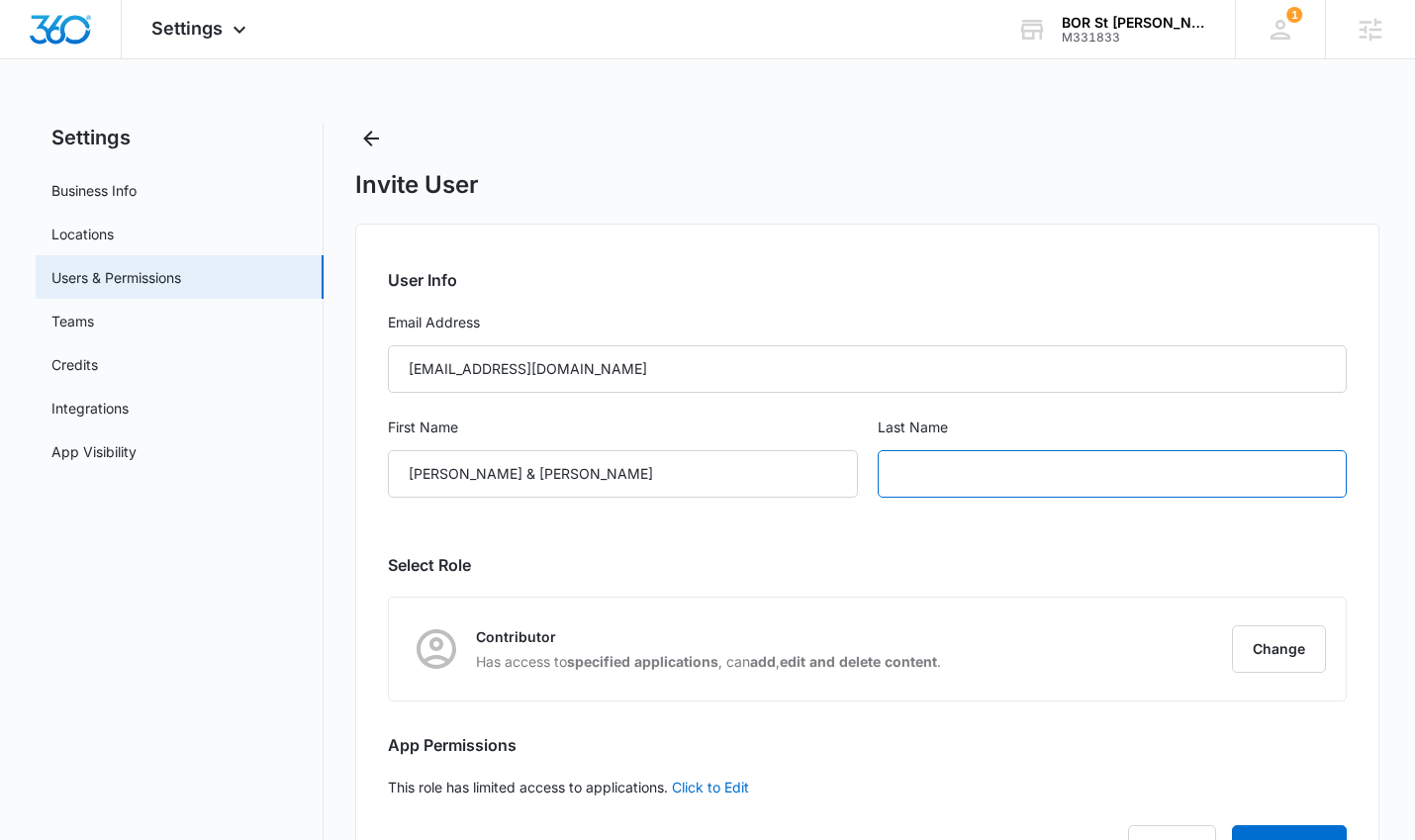 click at bounding box center (1112, 474) 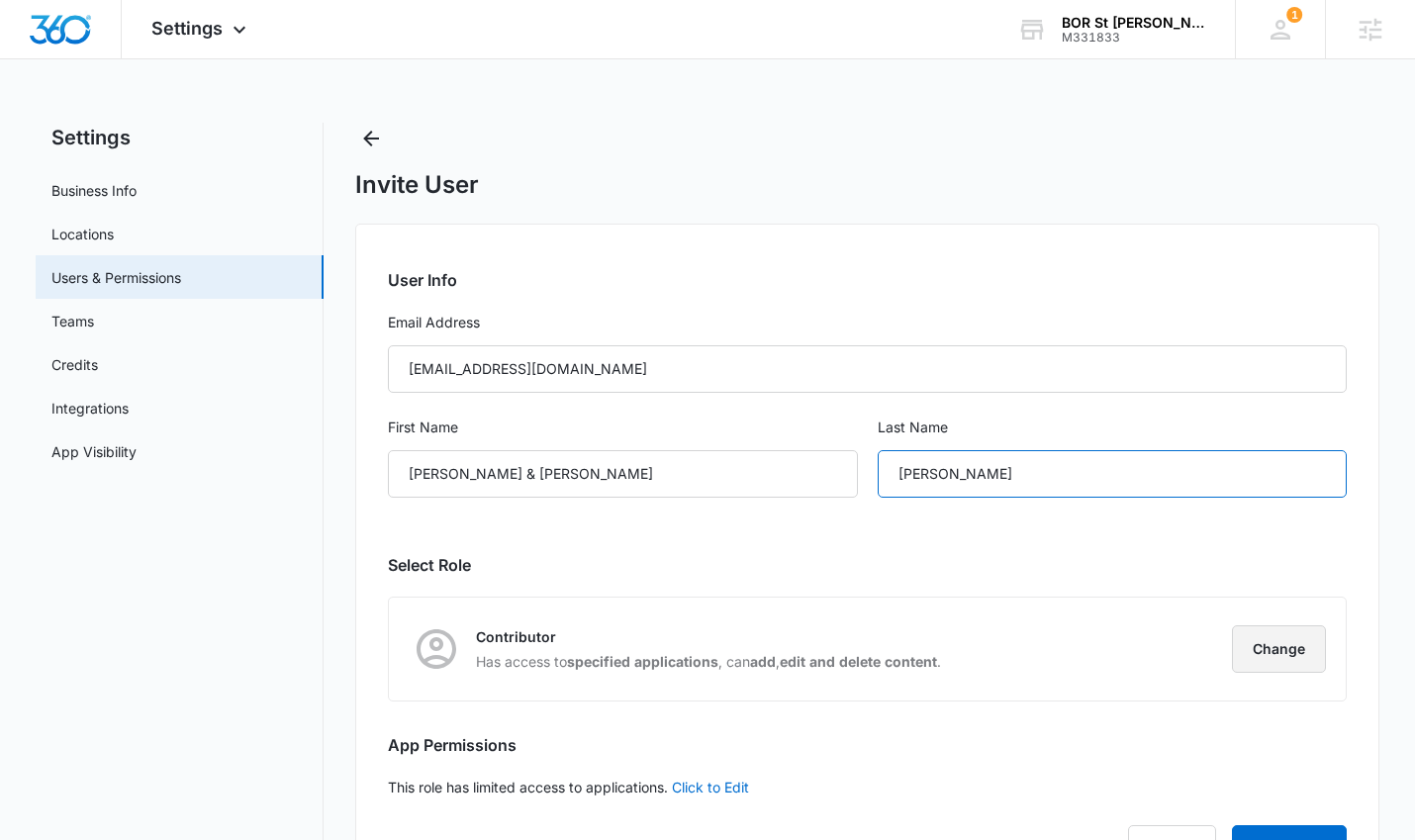 type on "Anderson" 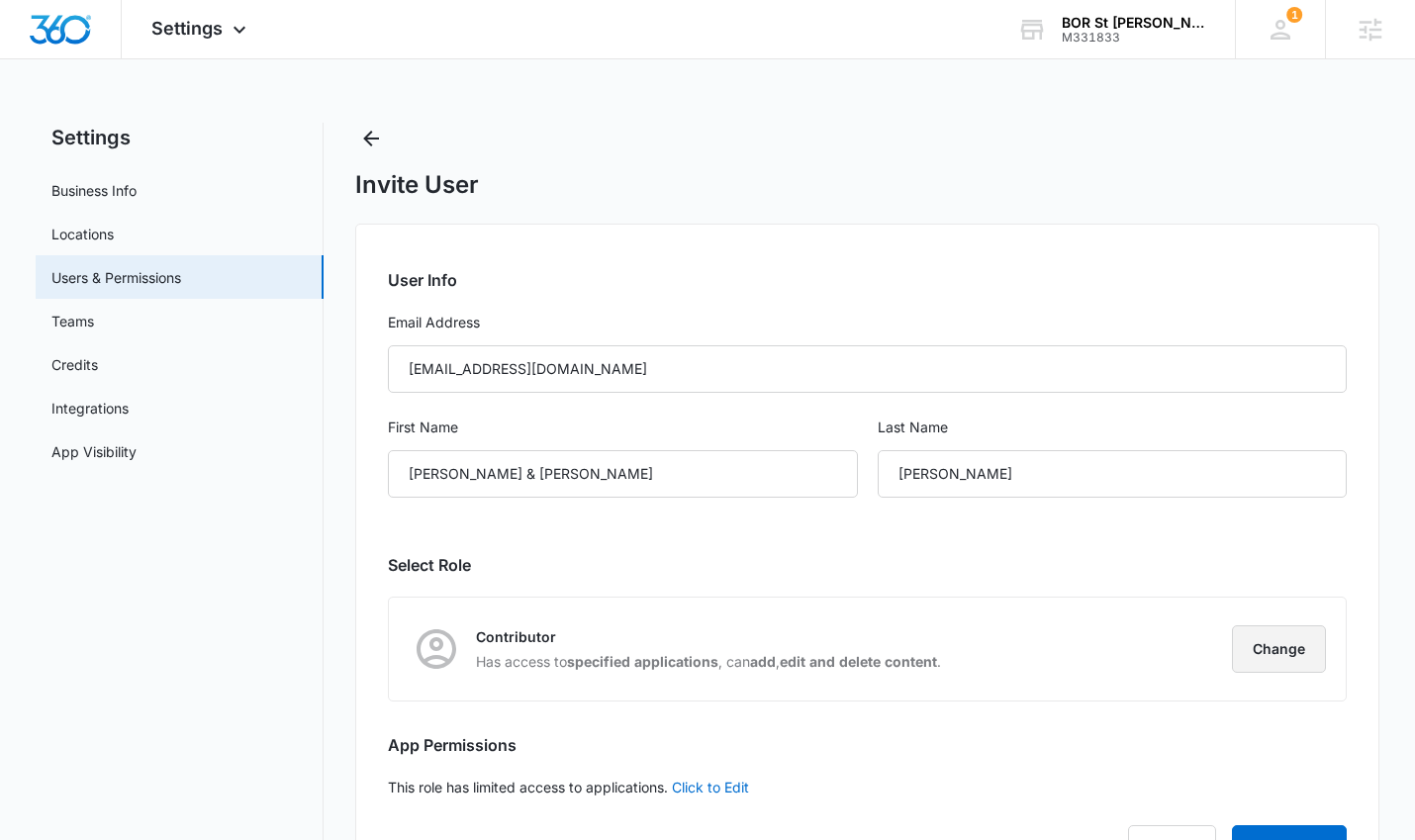 click on "Change" at bounding box center [1278, 649] 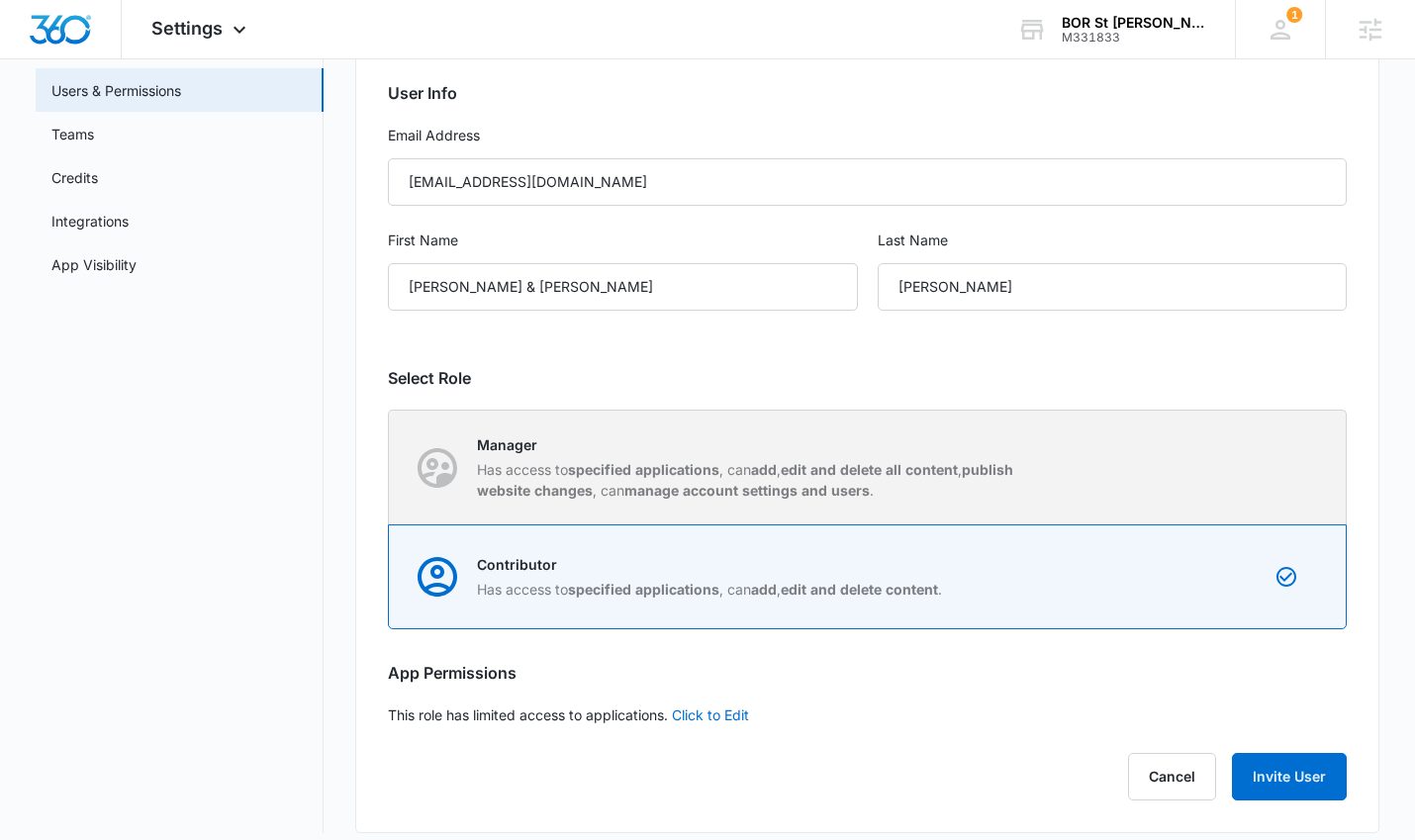 scroll, scrollTop: 204, scrollLeft: 0, axis: vertical 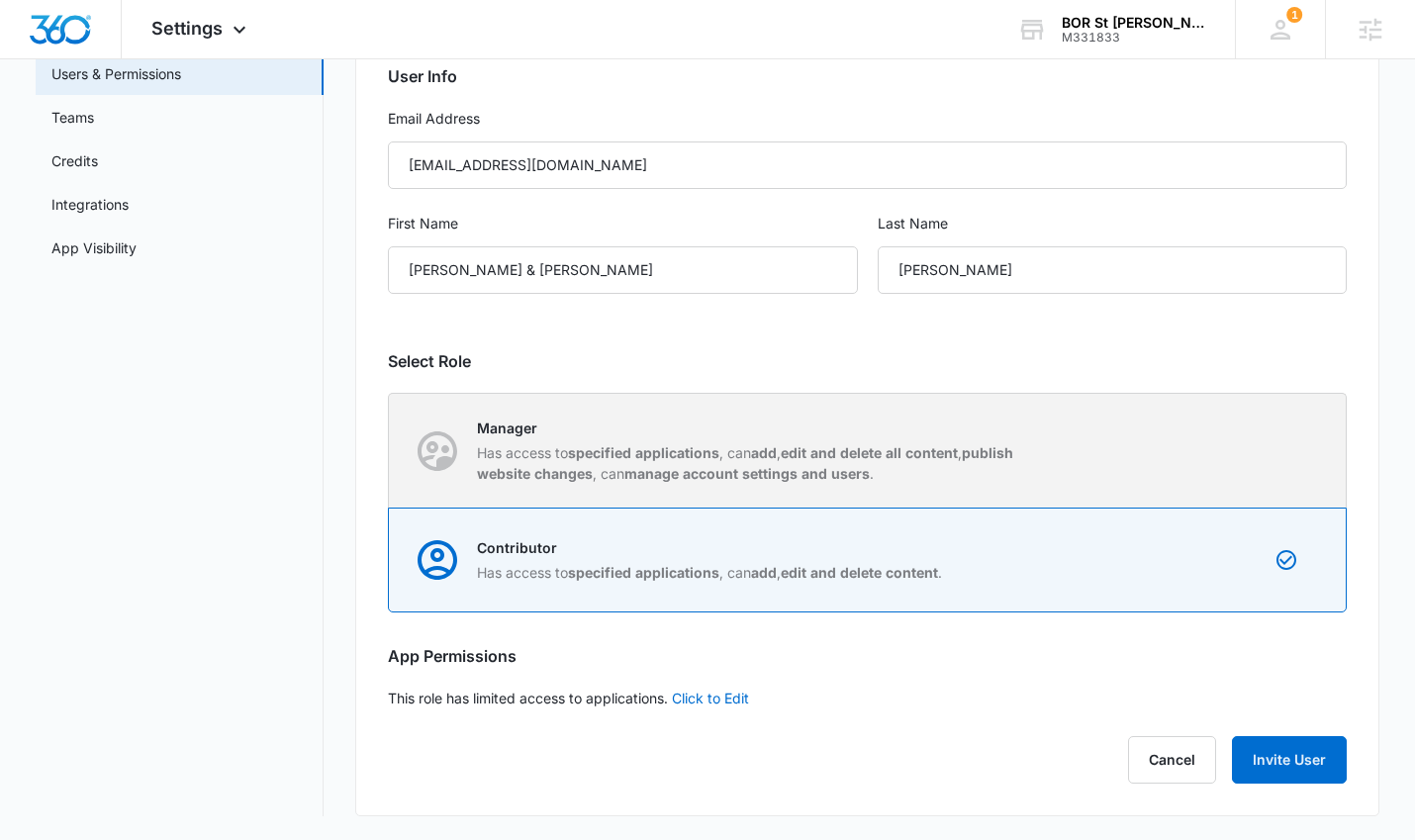click on "Manager" at bounding box center (755, 427) 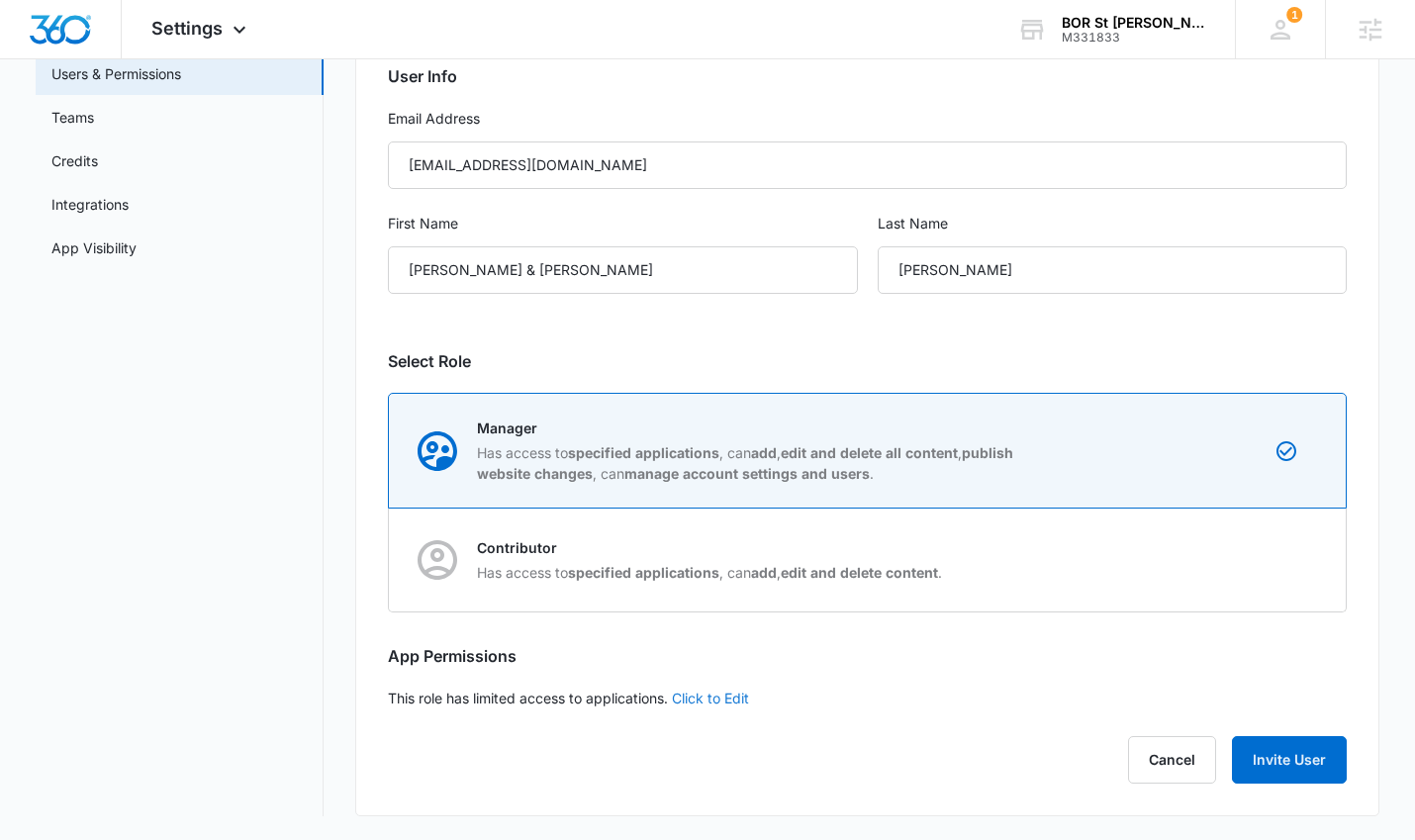 click on "Click to Edit" at bounding box center [710, 698] 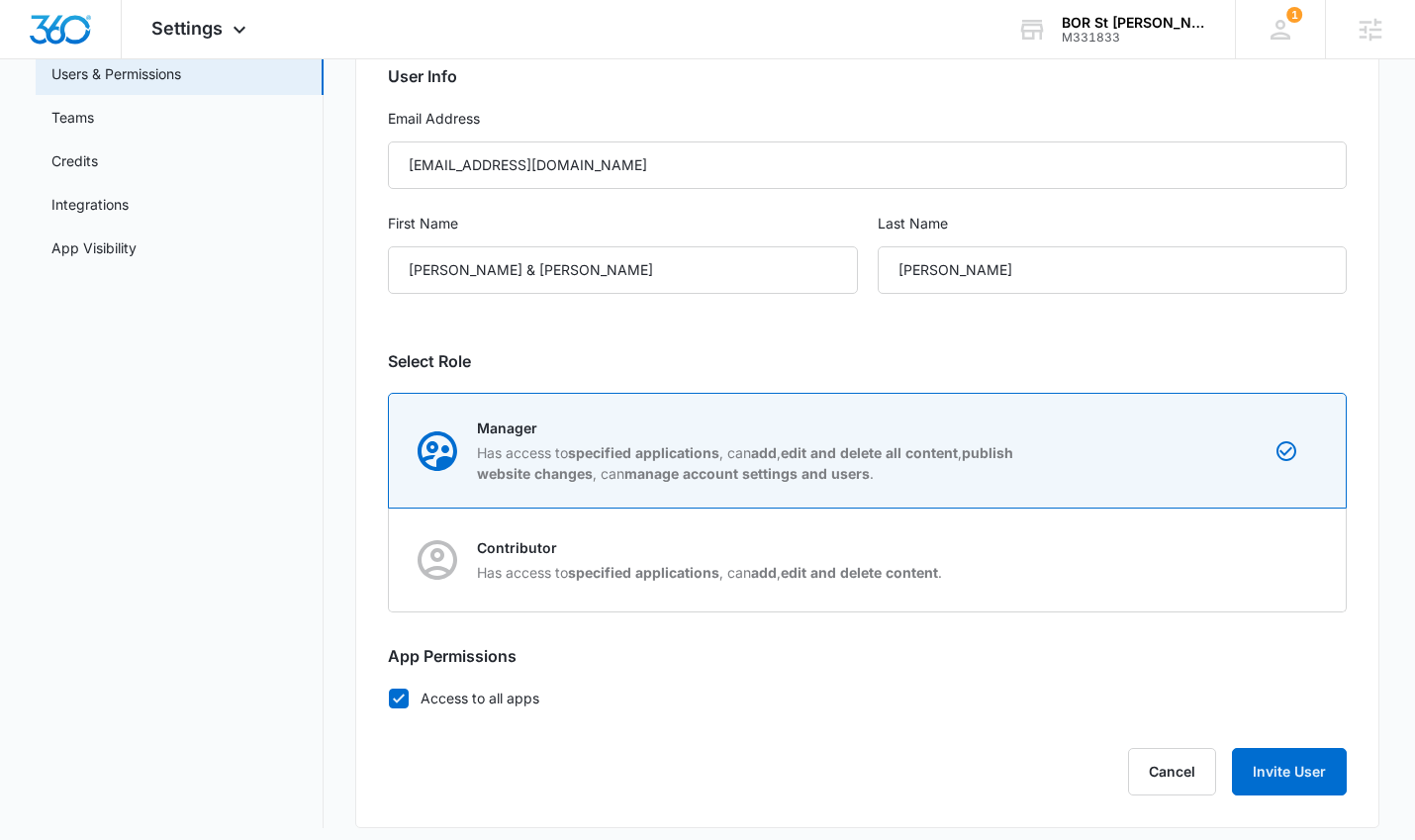 scroll, scrollTop: 216, scrollLeft: 0, axis: vertical 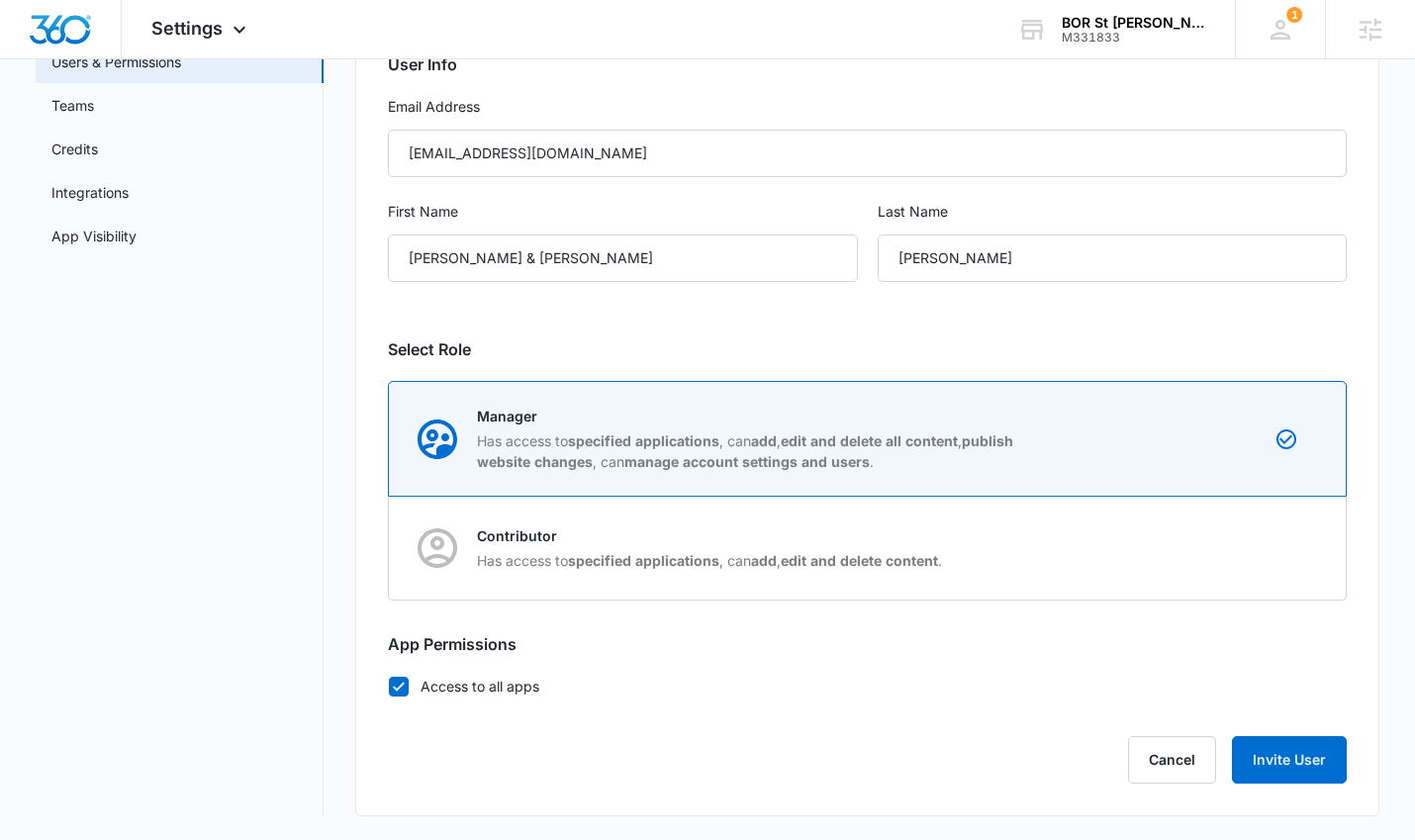 click 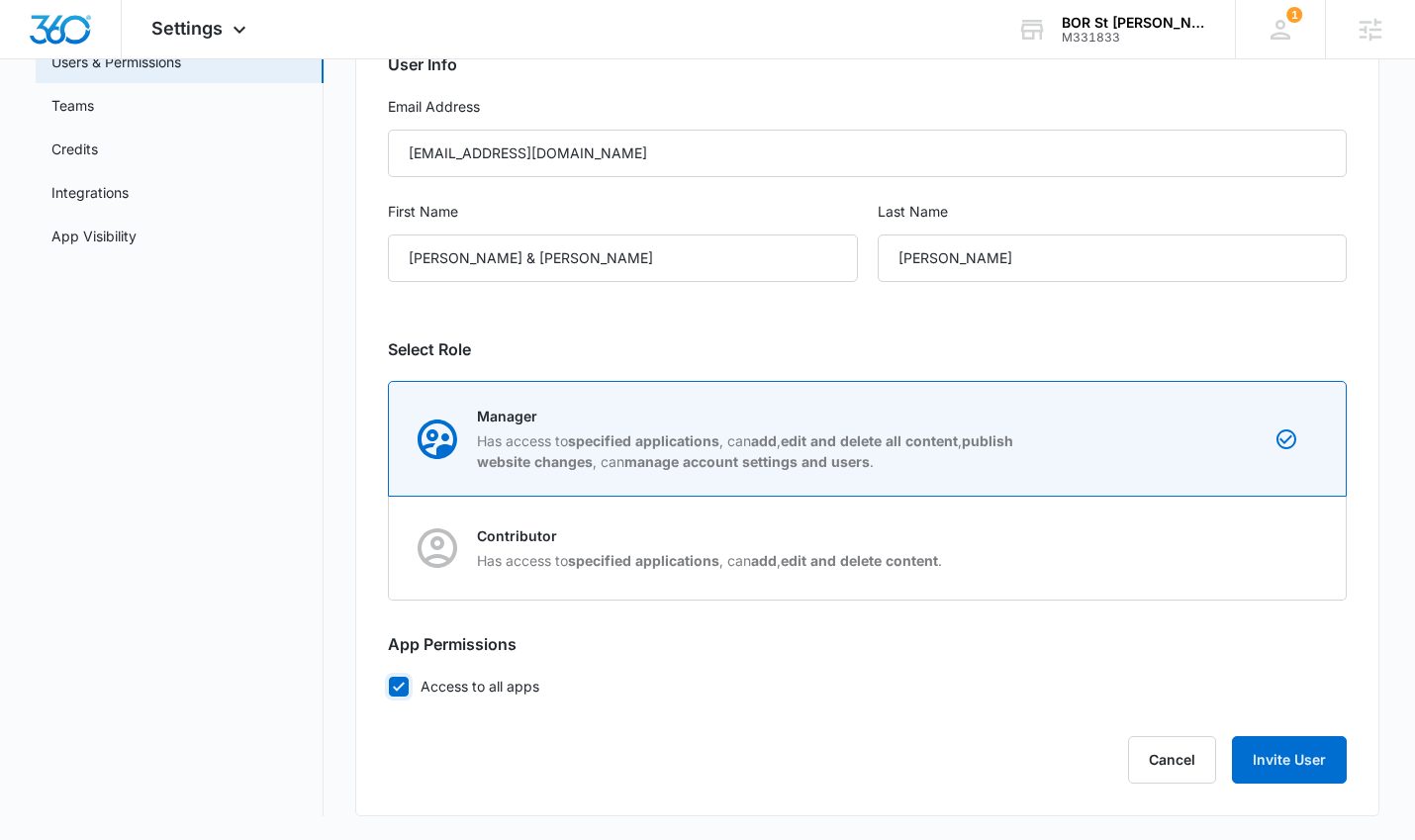 click on "Access to all apps" at bounding box center (388, 686) 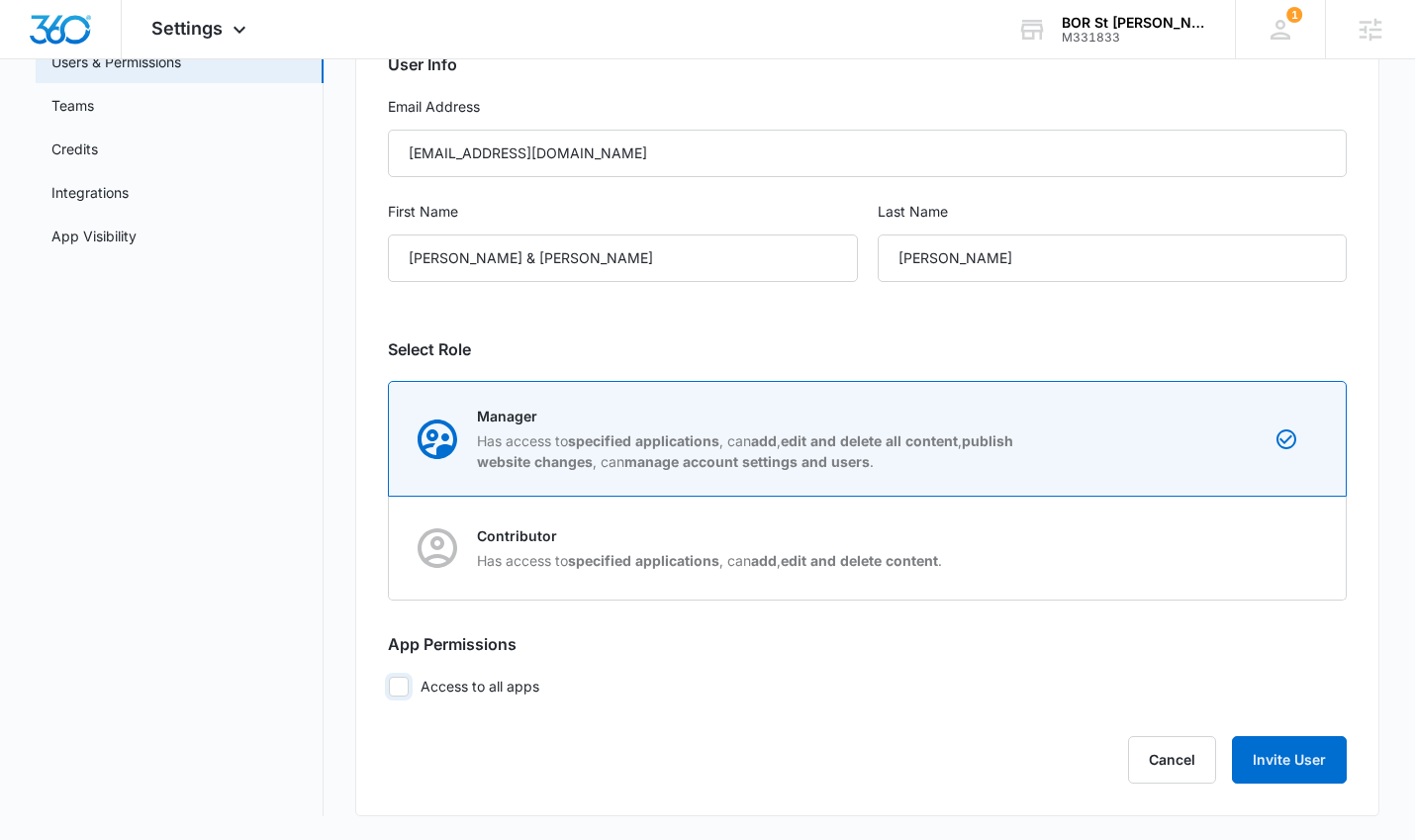 checkbox on "false" 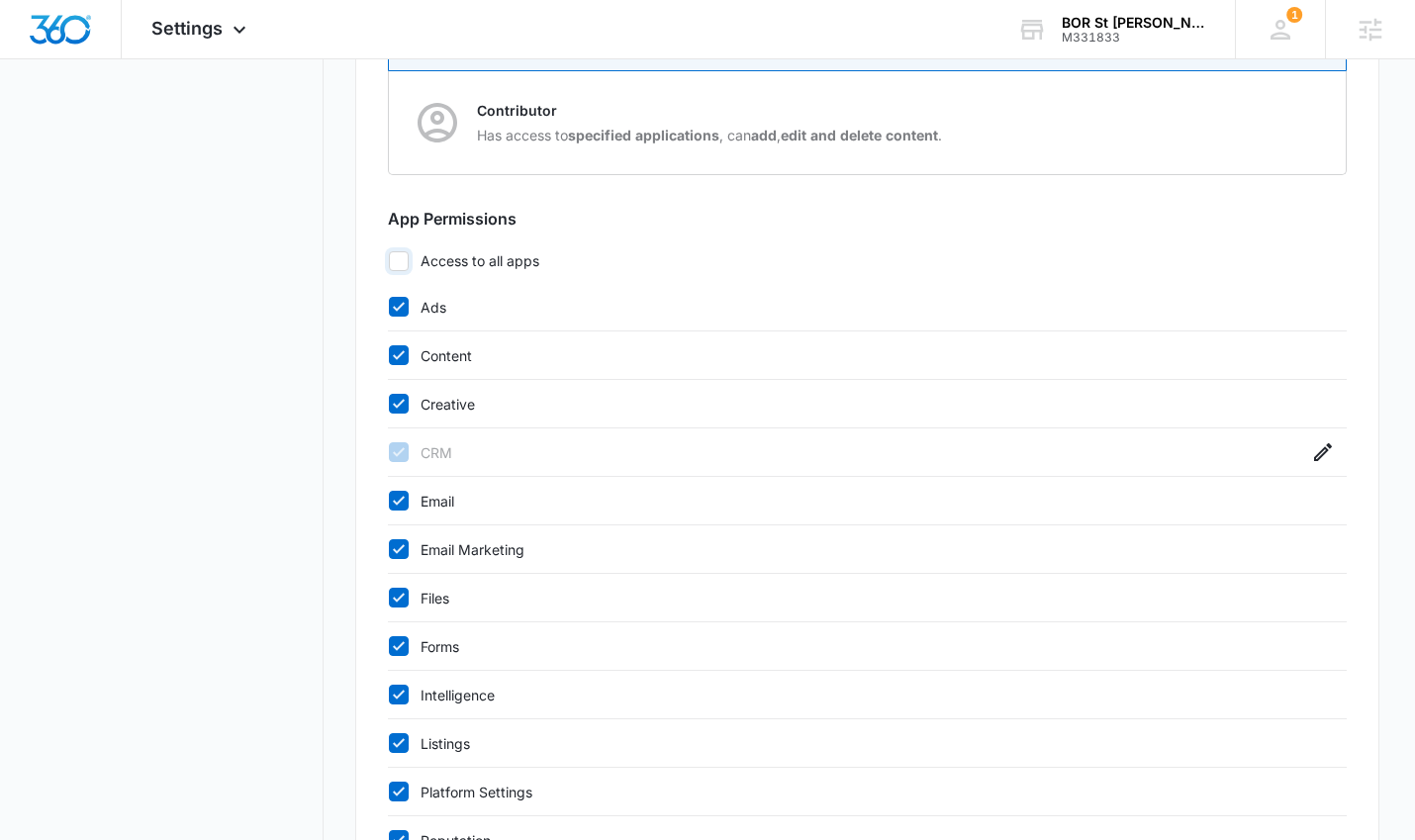 scroll, scrollTop: 644, scrollLeft: 0, axis: vertical 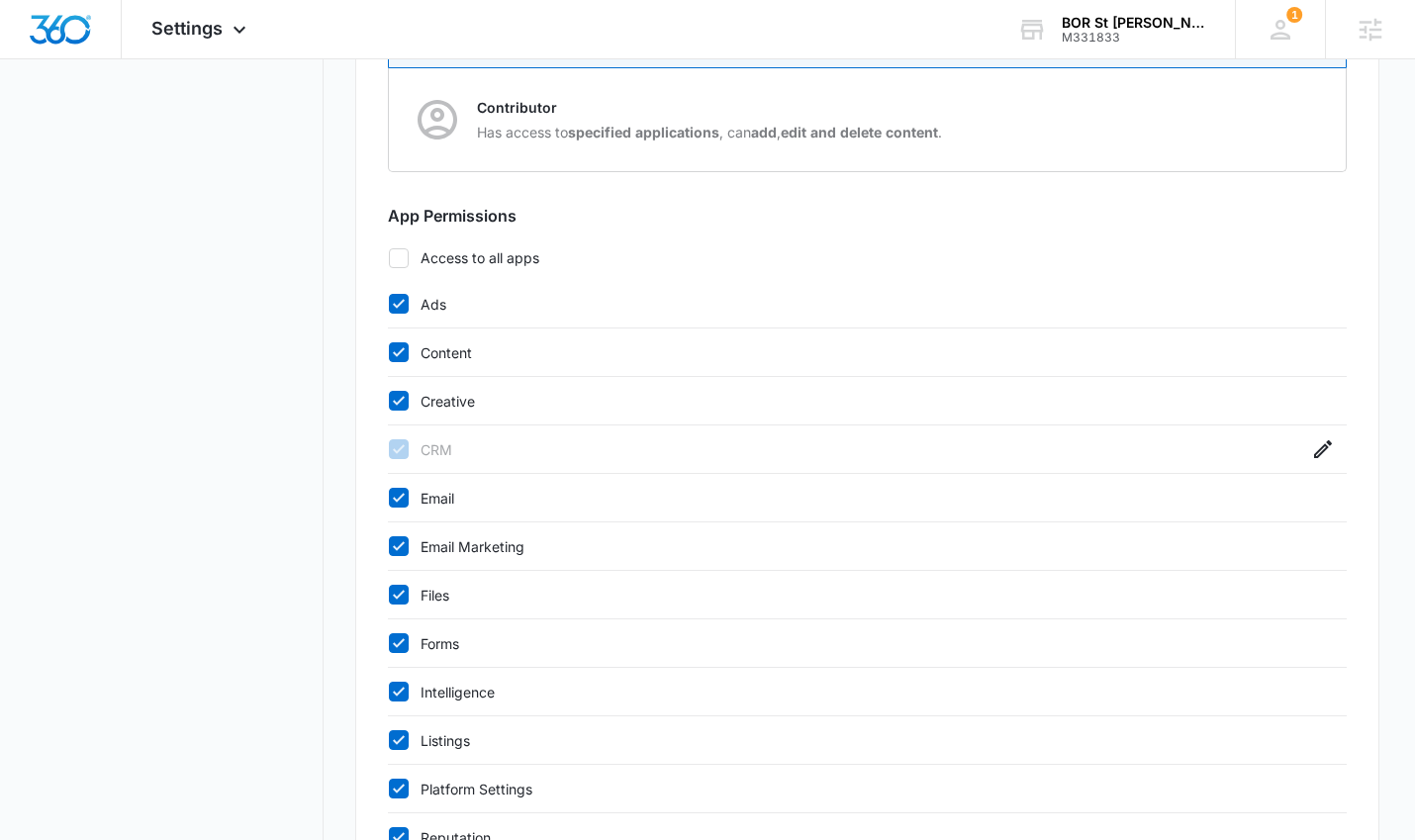 click 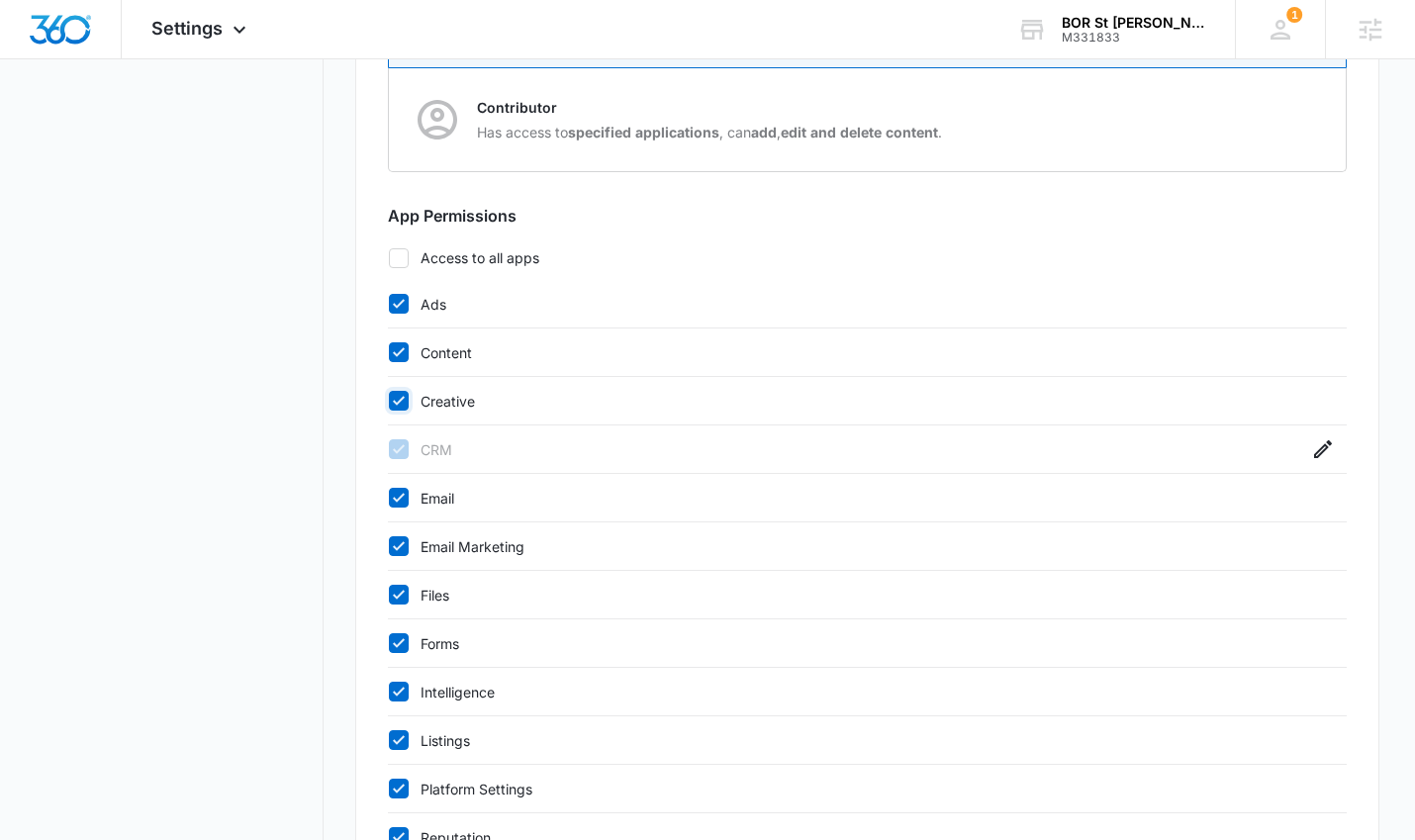 click on "Creative" at bounding box center [388, 401] 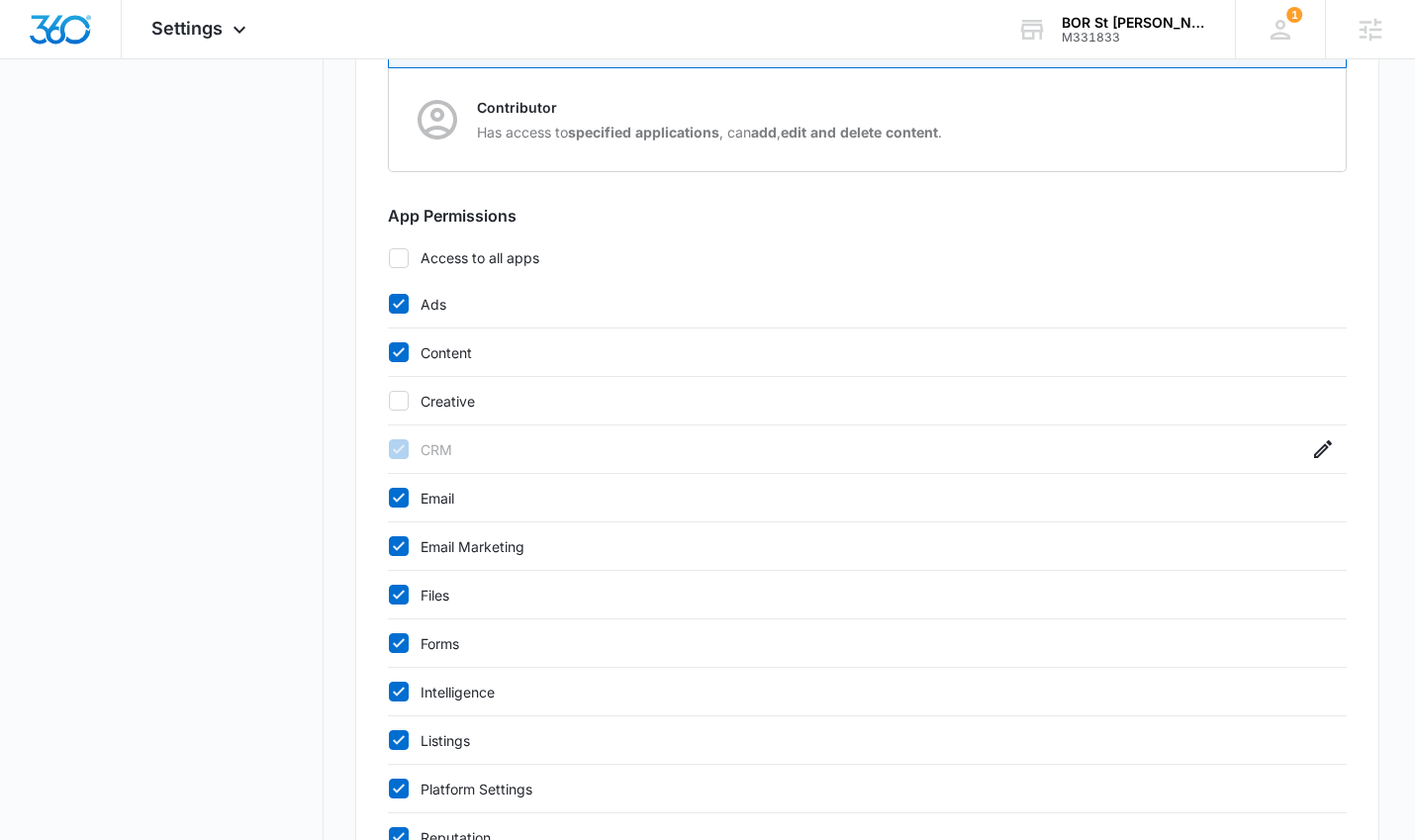 click 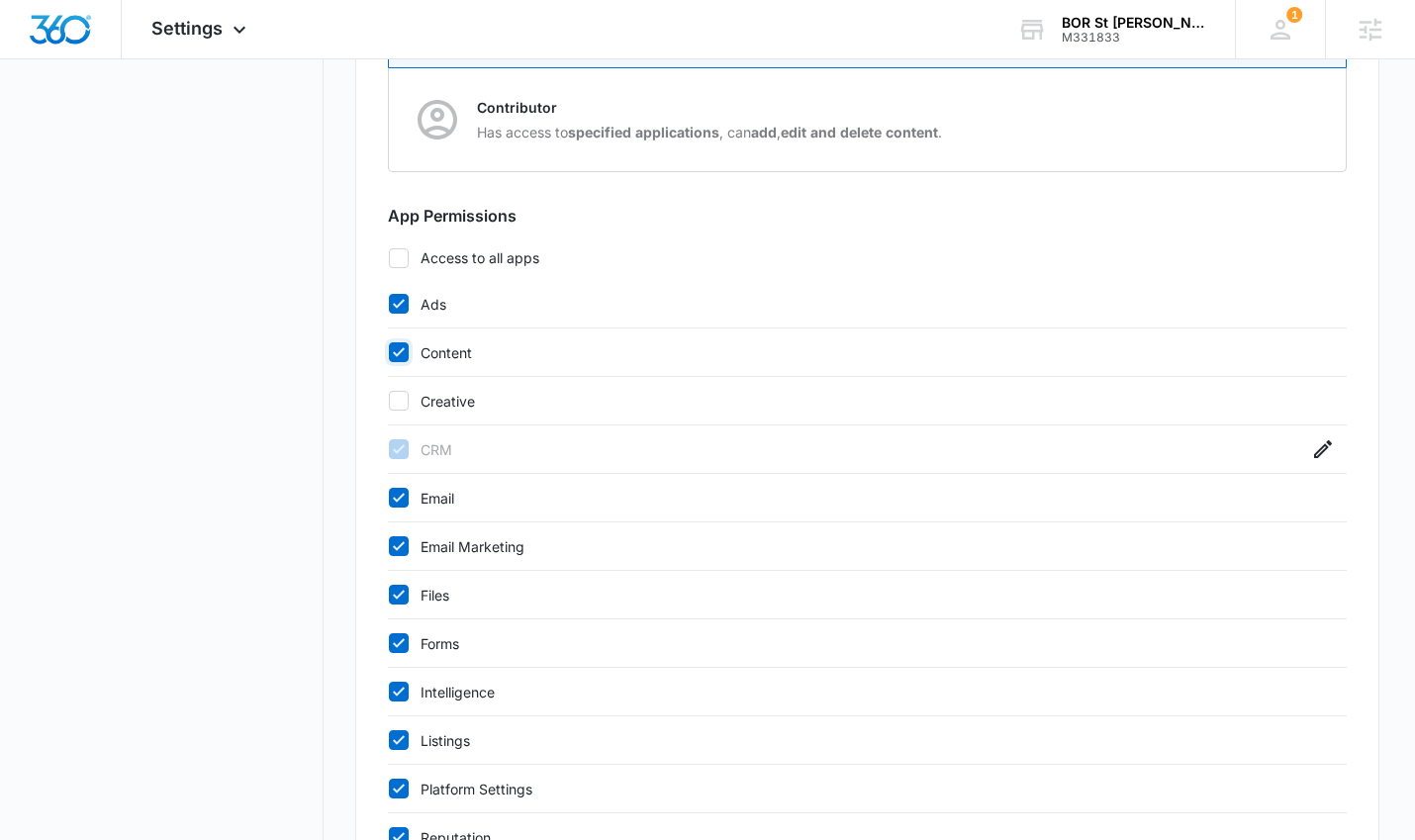 click on "Content" at bounding box center (388, 352) 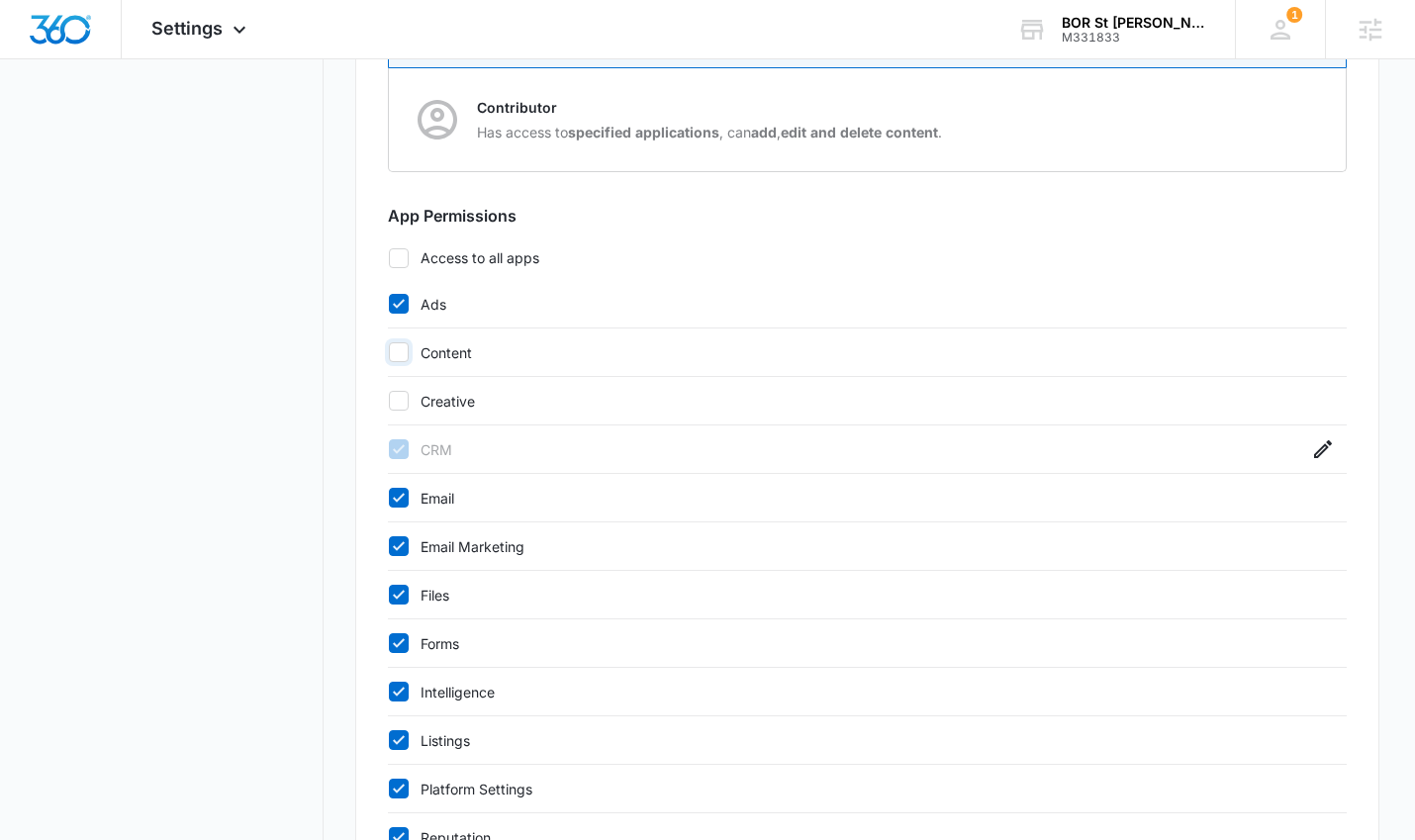 checkbox on "false" 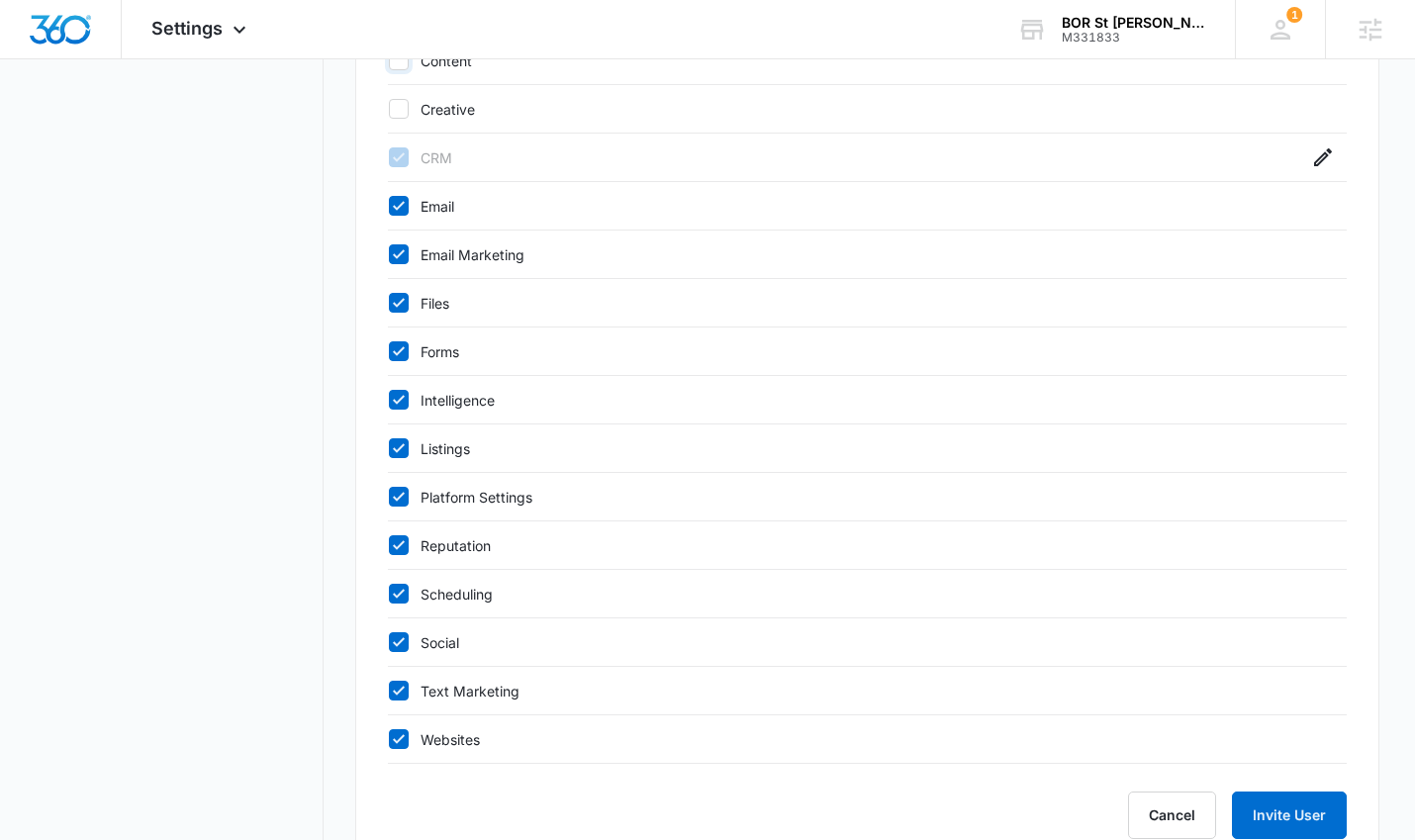 scroll, scrollTop: 940, scrollLeft: 0, axis: vertical 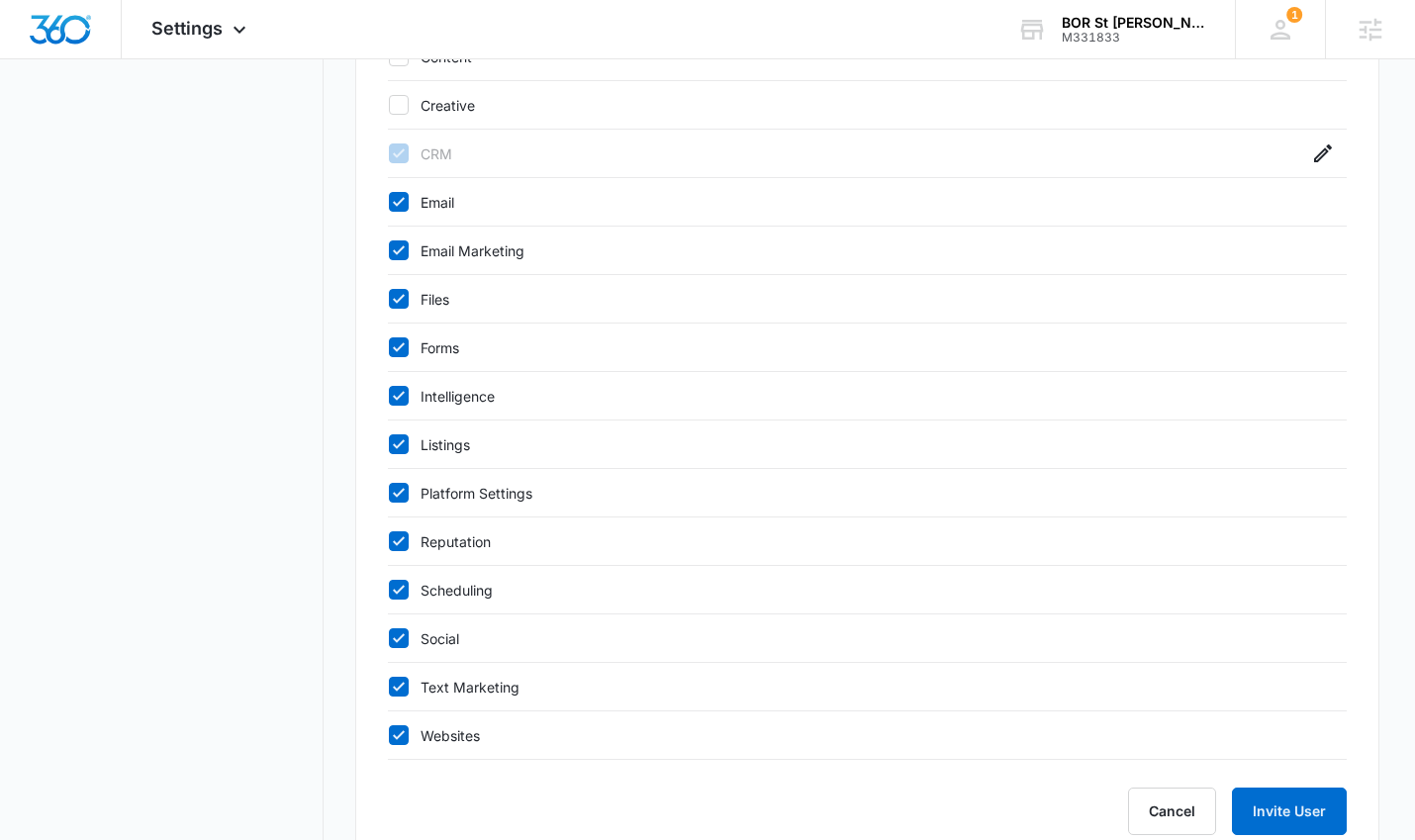 click 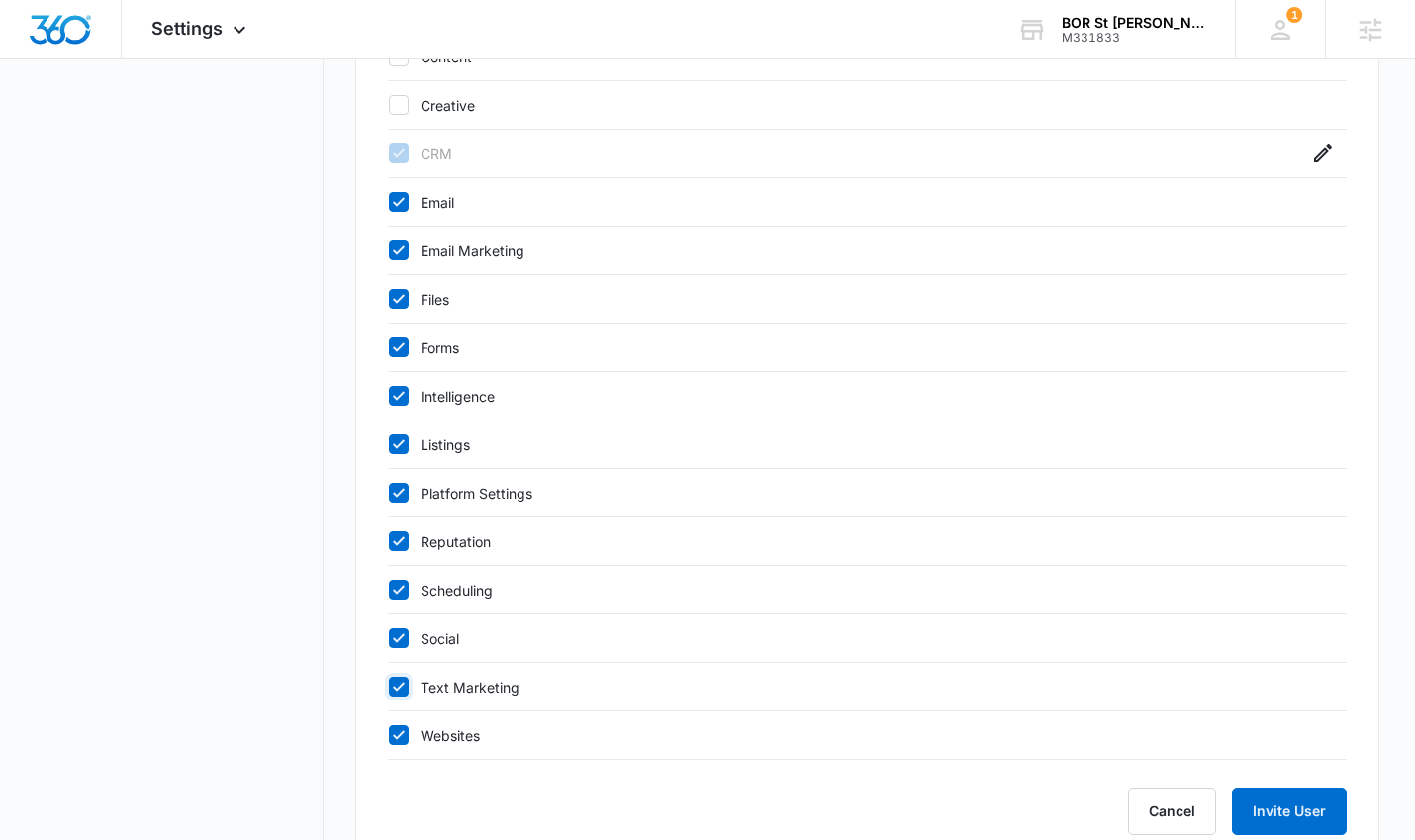 click on "Text Marketing" at bounding box center [388, 687] 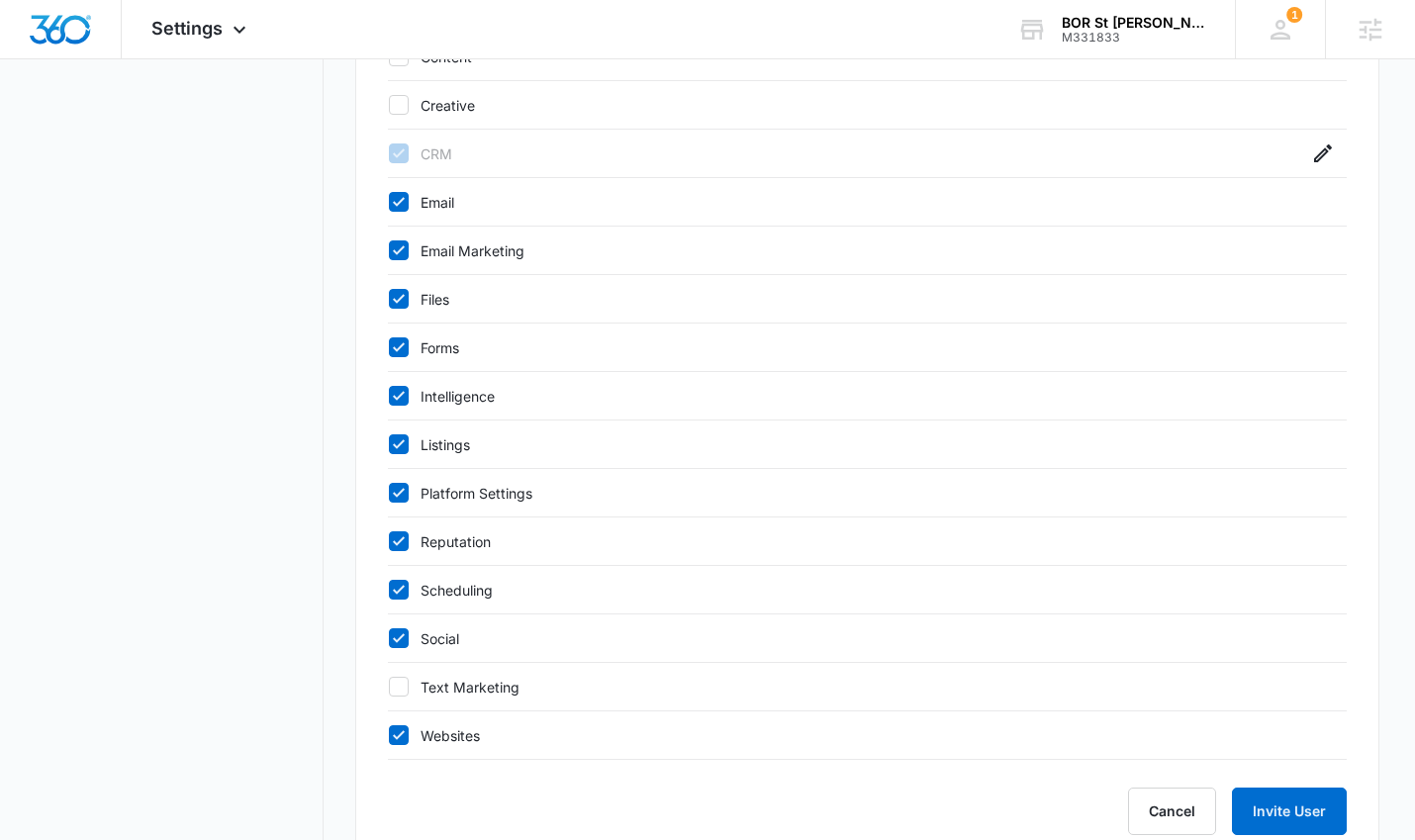 click on "Intelligence" at bounding box center (848, 396) 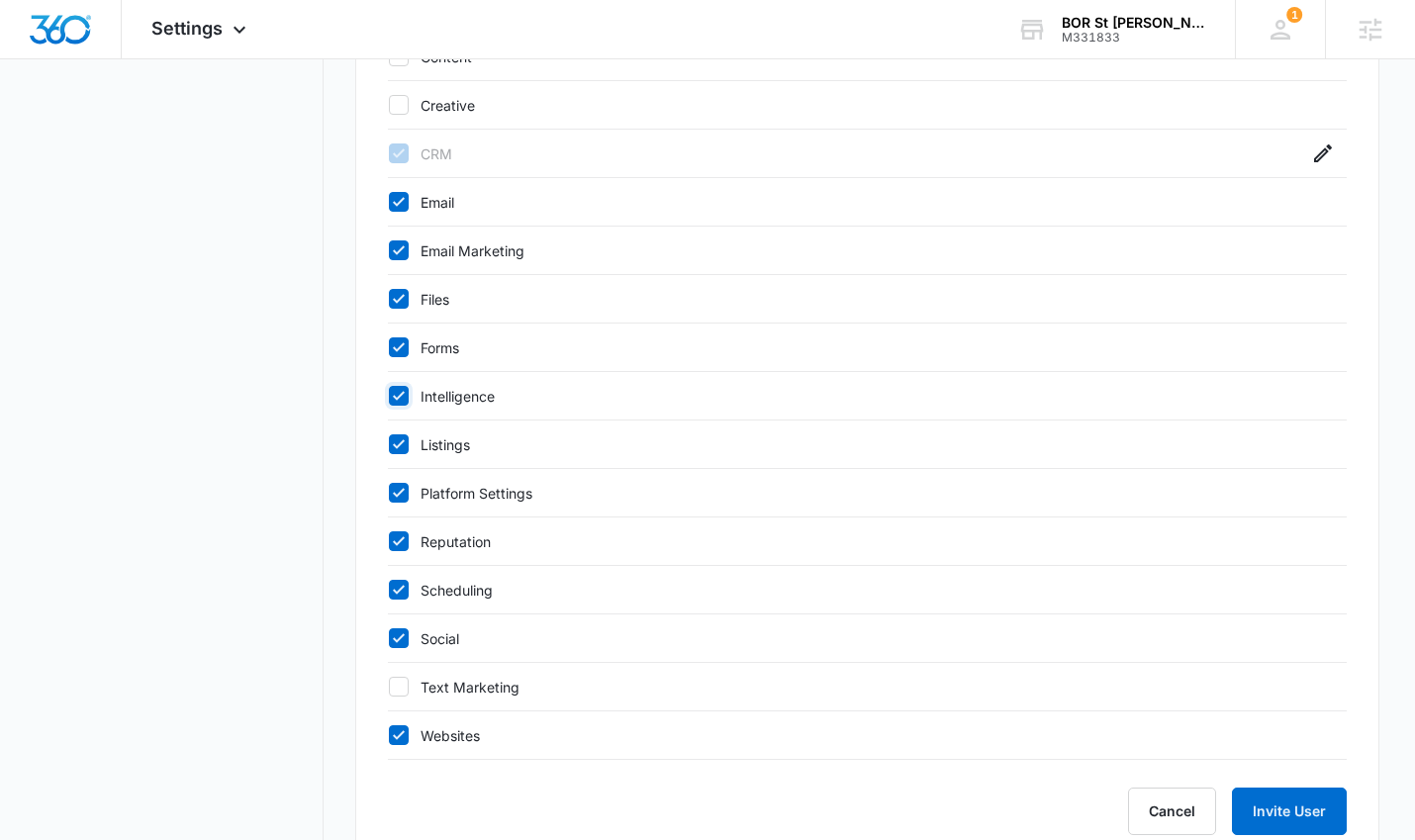 click on "Intelligence" at bounding box center [388, 396] 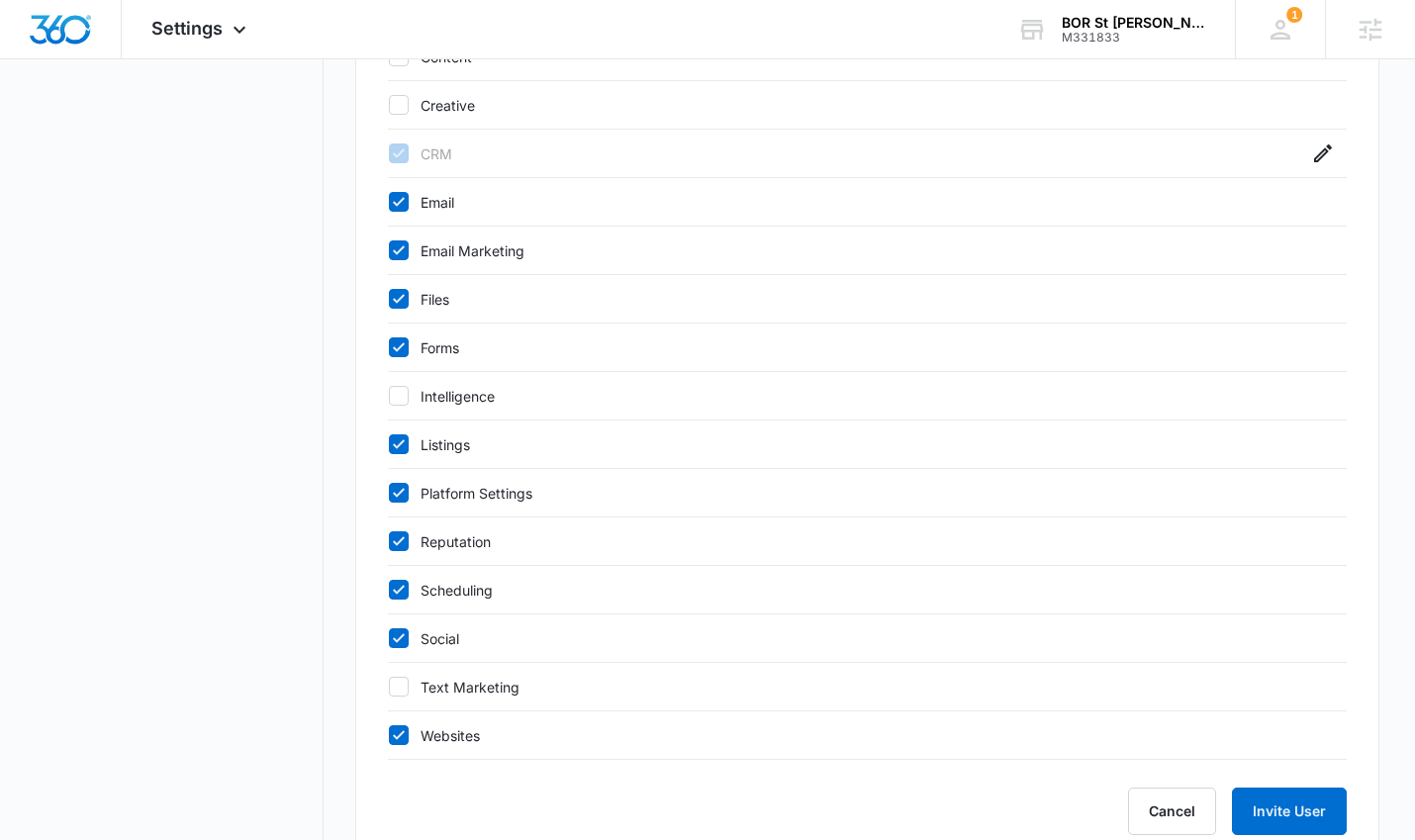 drag, startPoint x: 410, startPoint y: 734, endPoint x: 487, endPoint y: 732, distance: 77.02597 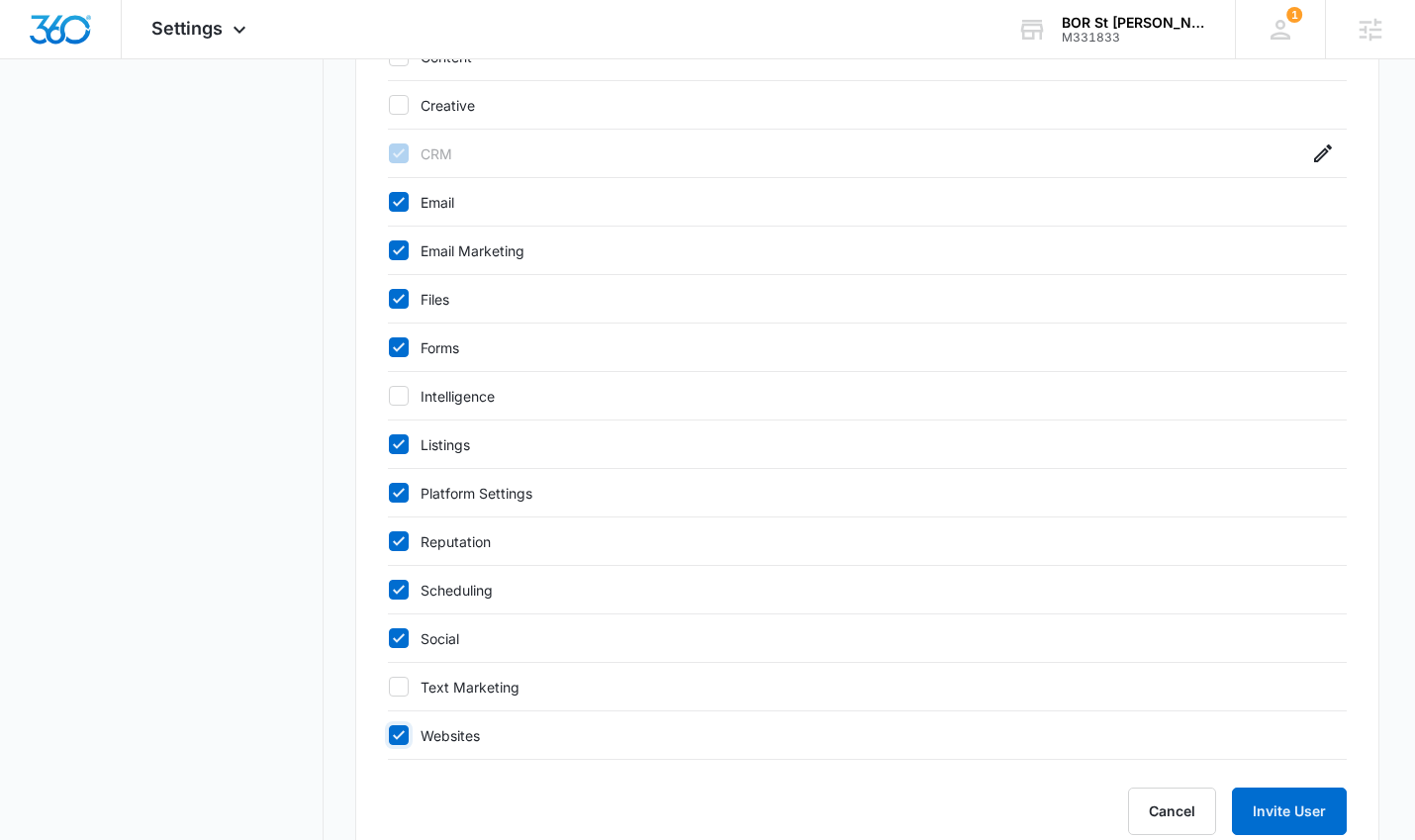 click on "Websites" at bounding box center (388, 735) 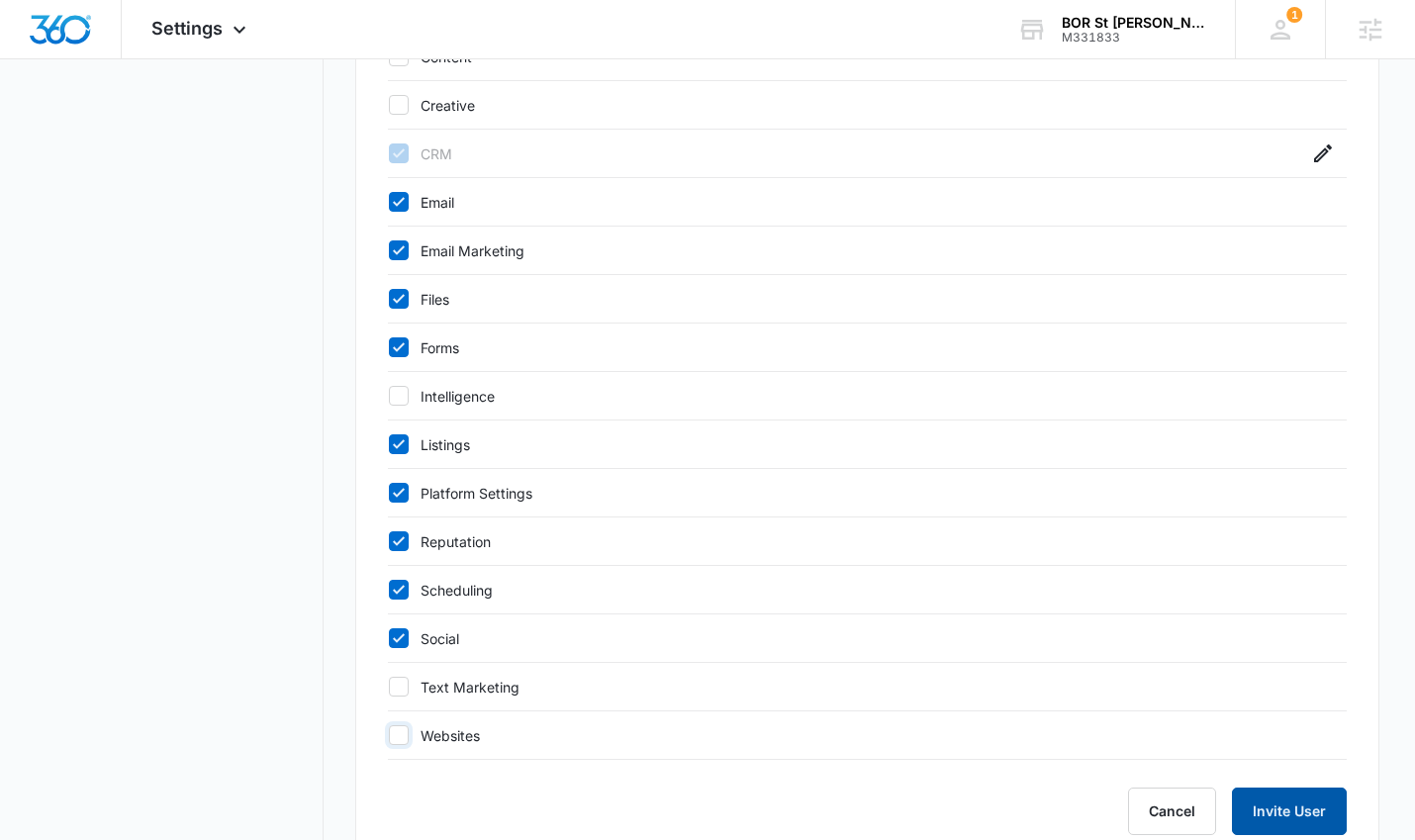scroll, scrollTop: 944, scrollLeft: 0, axis: vertical 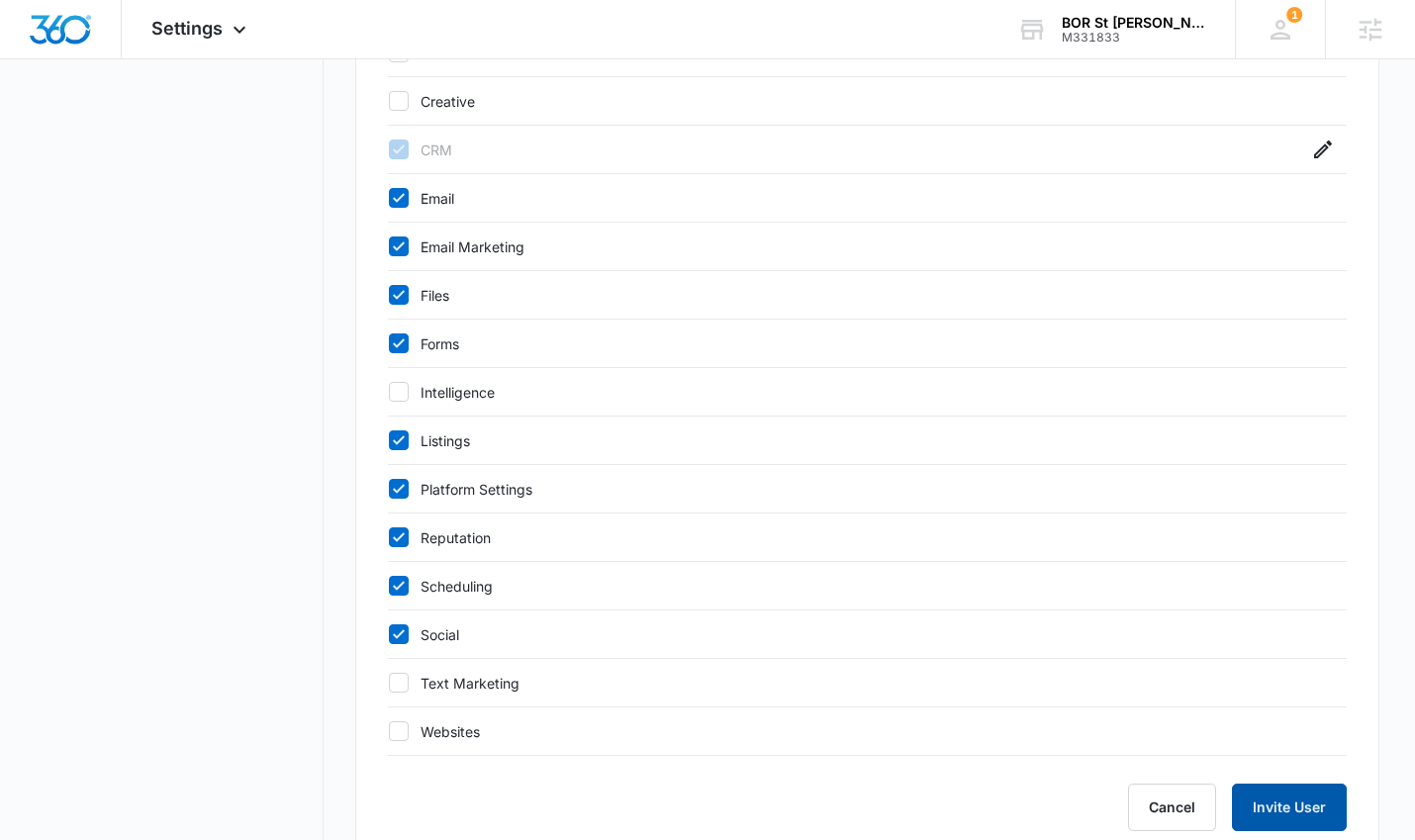 click on "Invite User" at bounding box center (1289, 807) 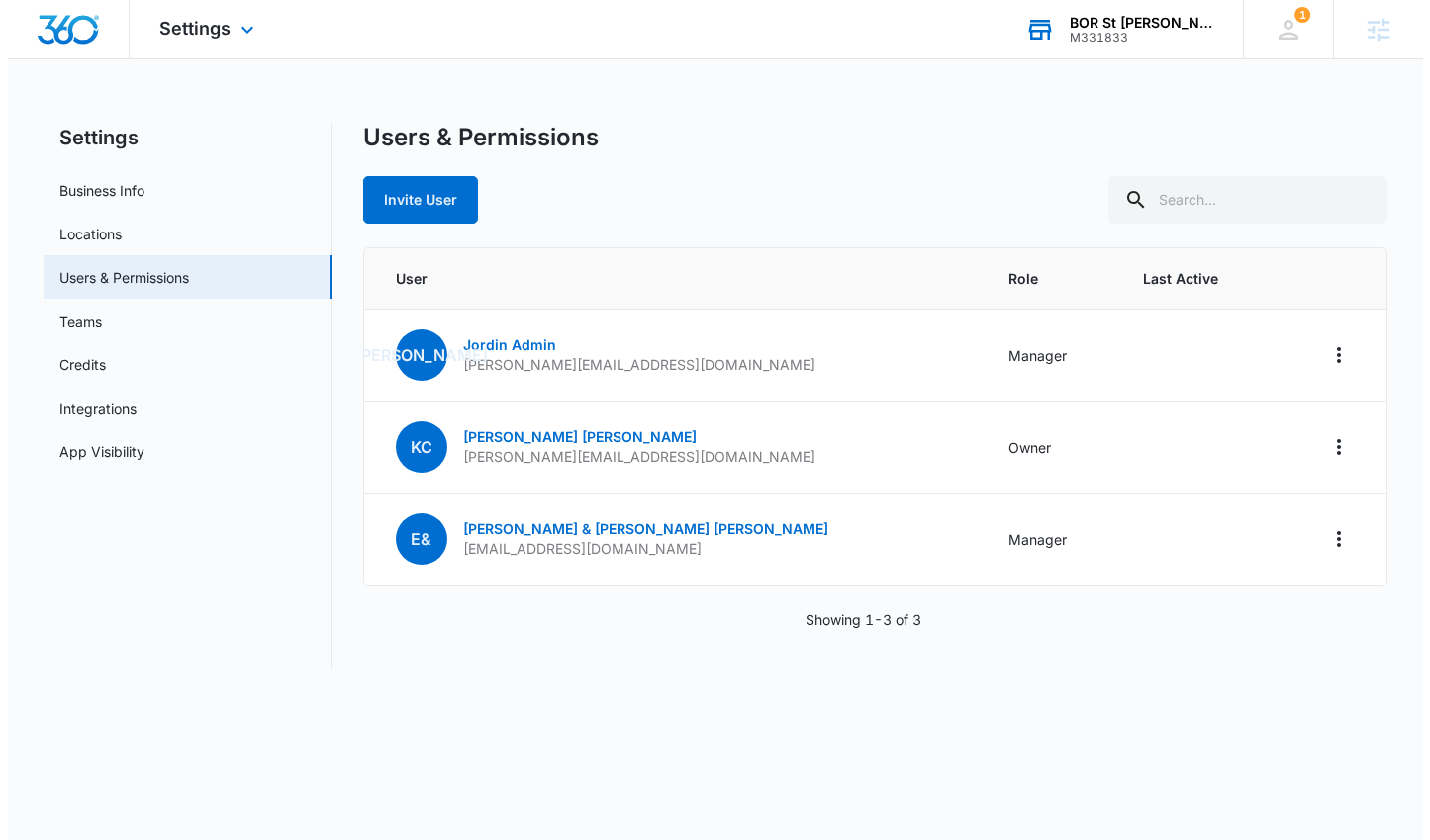 scroll, scrollTop: 0, scrollLeft: 0, axis: both 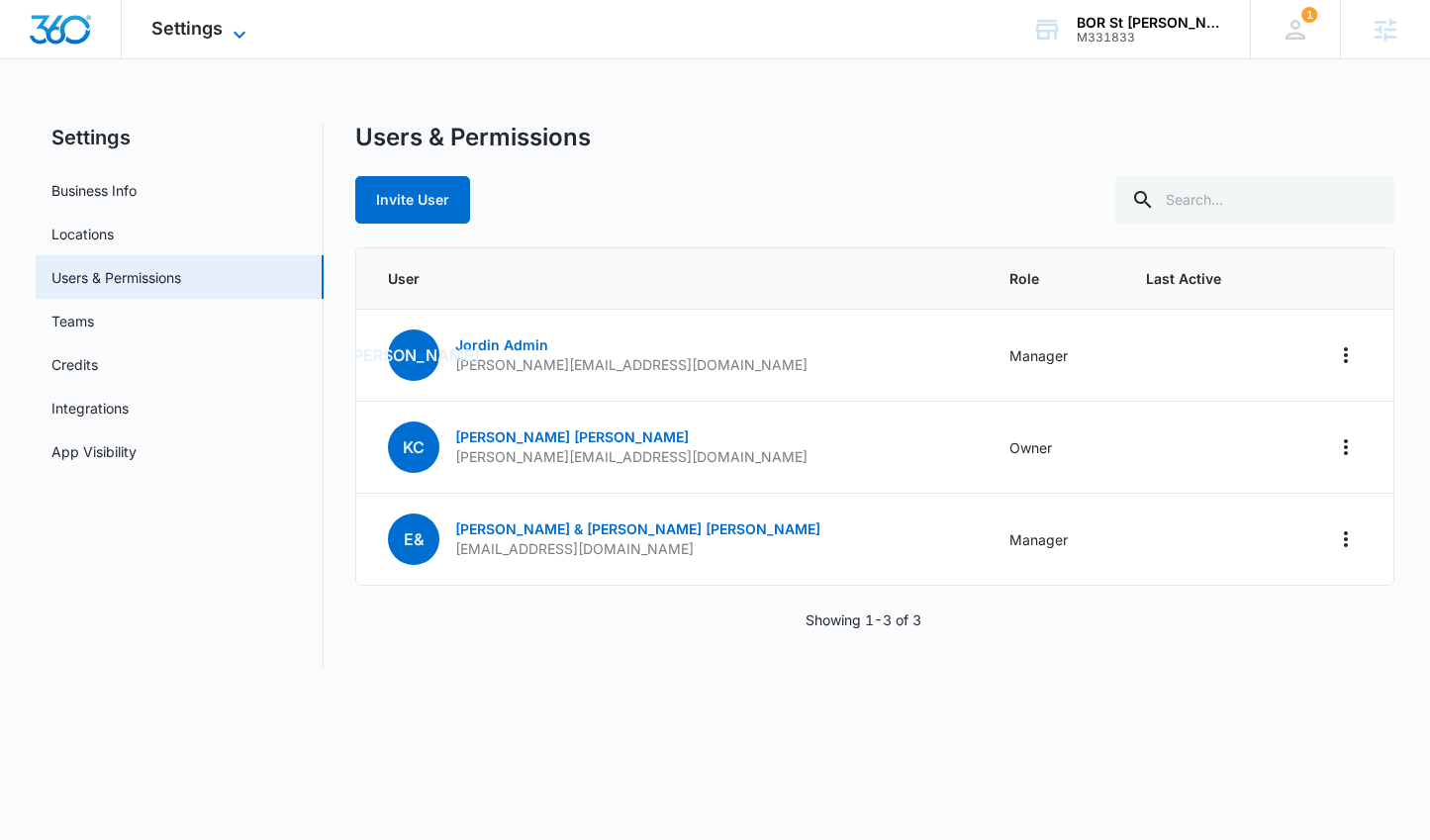 click on "Settings" at bounding box center (187, 28) 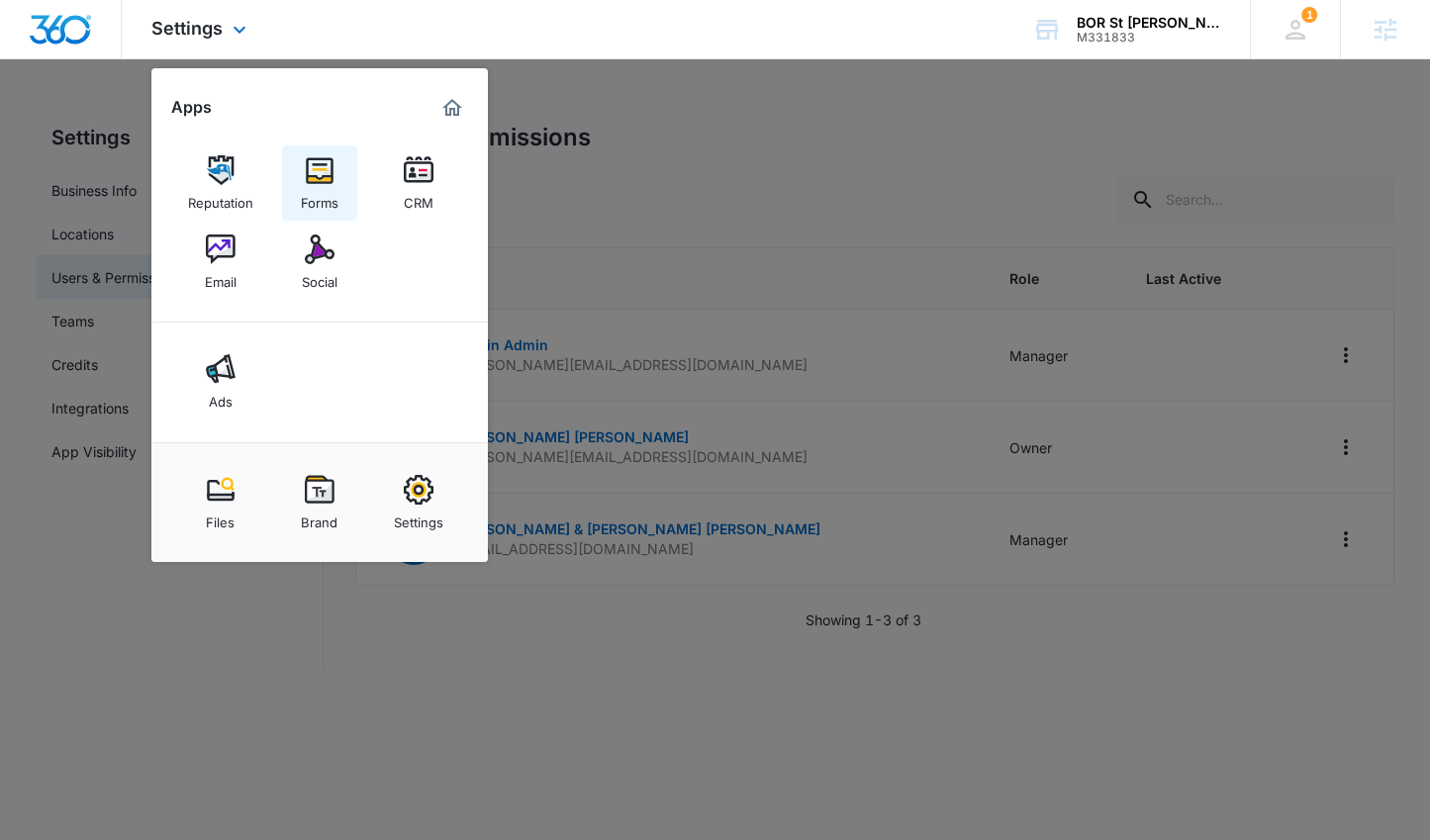 click at bounding box center [320, 170] 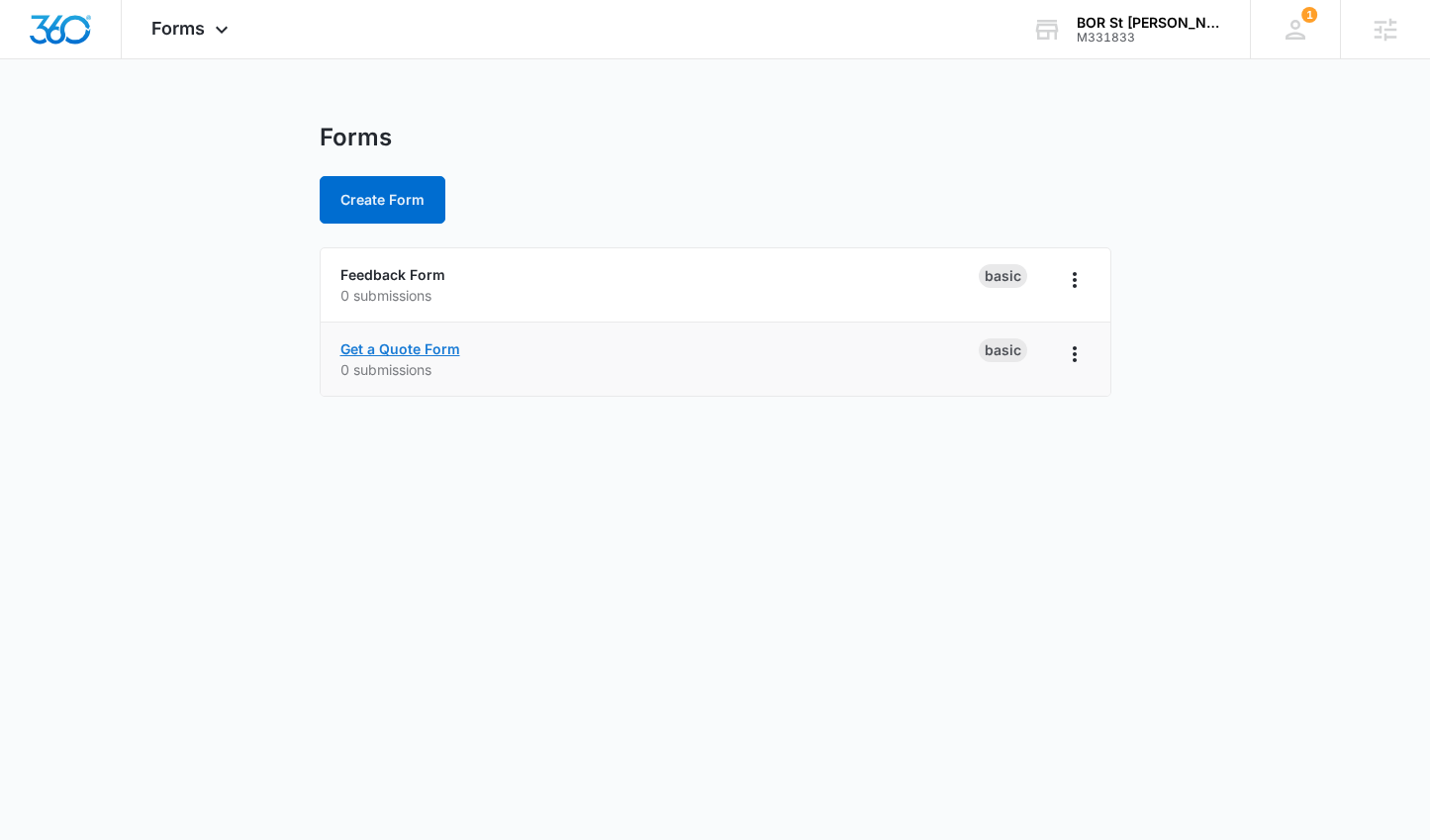 click on "Get a Quote Form" at bounding box center (400, 348) 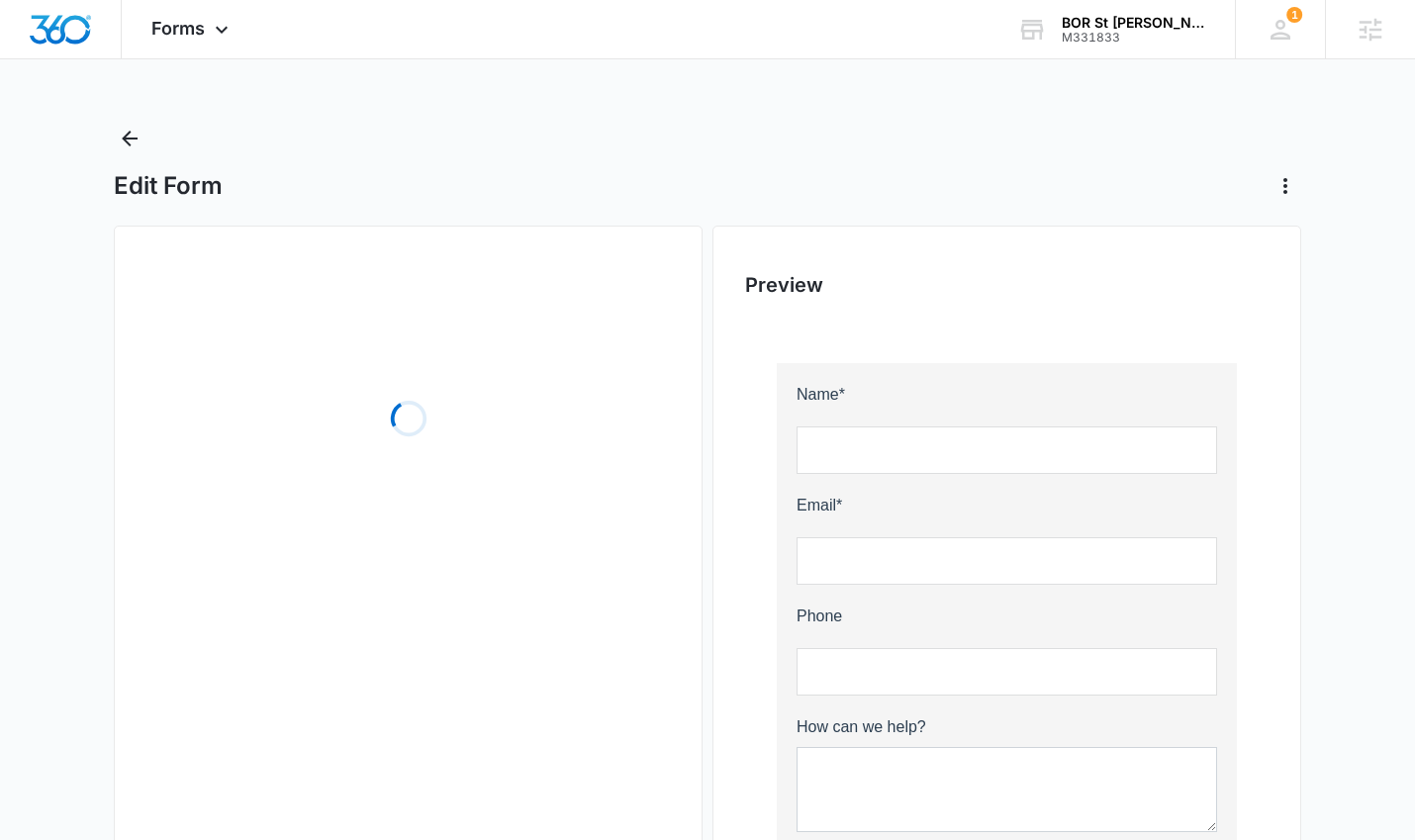 scroll, scrollTop: 44, scrollLeft: 0, axis: vertical 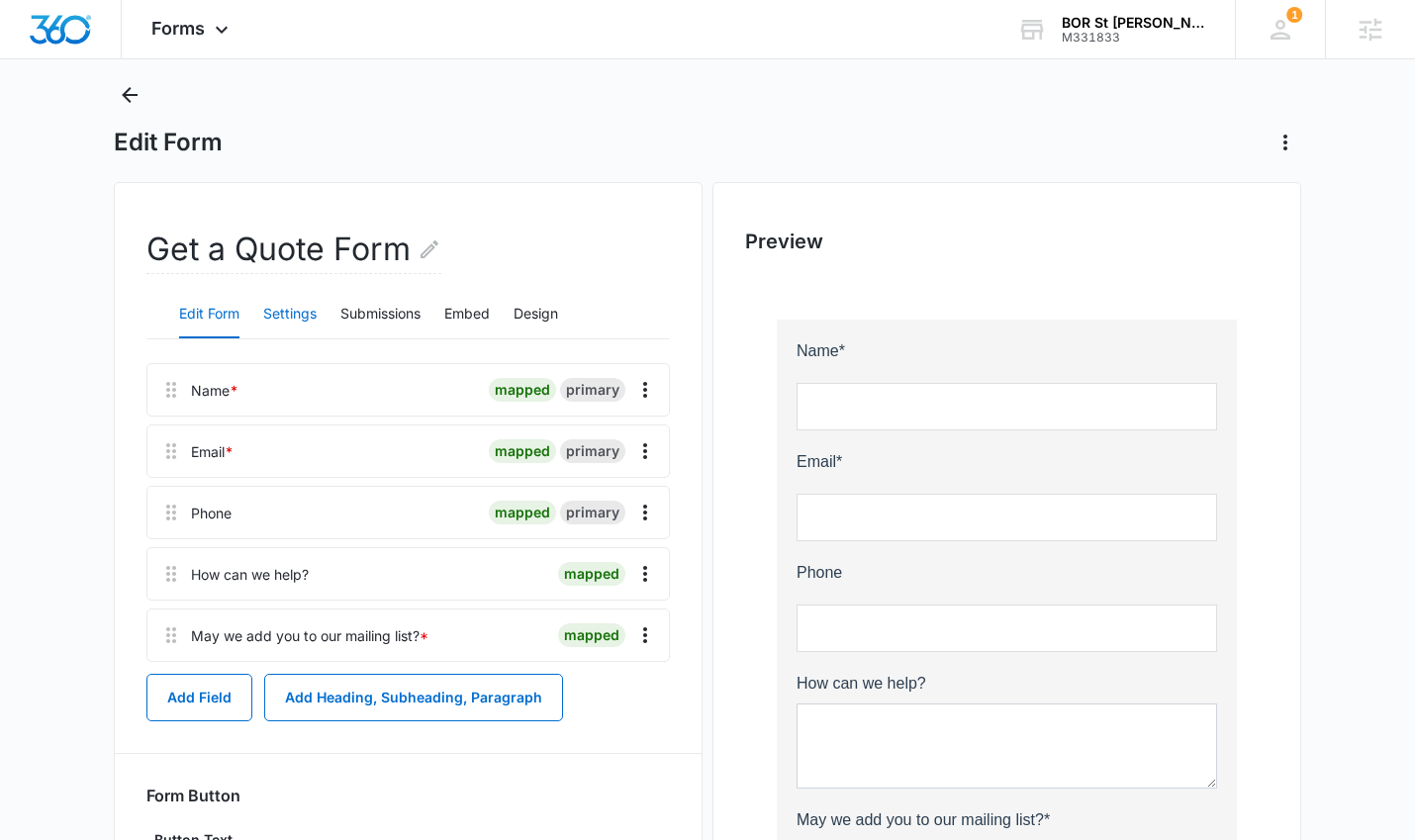 click on "Settings" at bounding box center (290, 315) 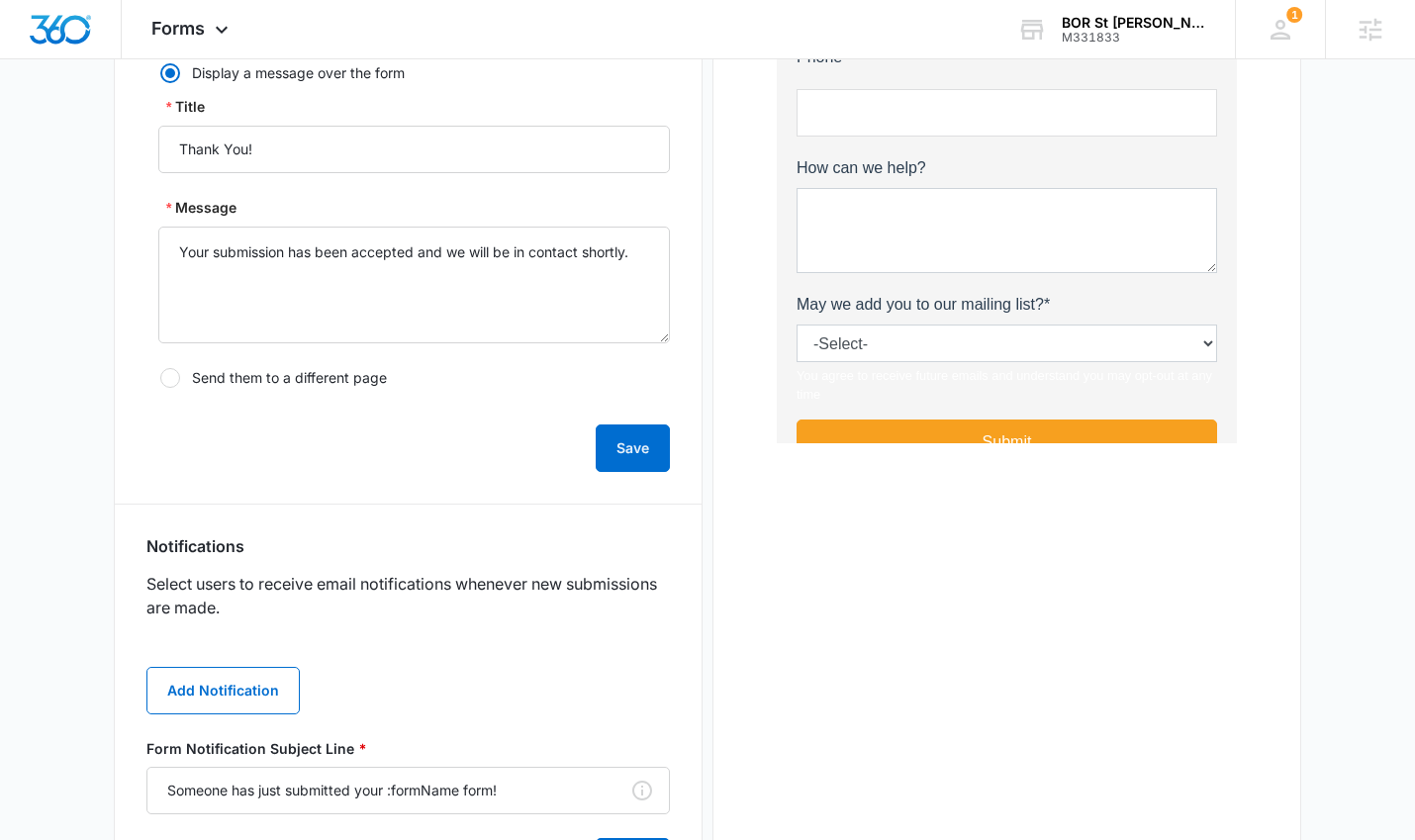 scroll, scrollTop: 561, scrollLeft: 0, axis: vertical 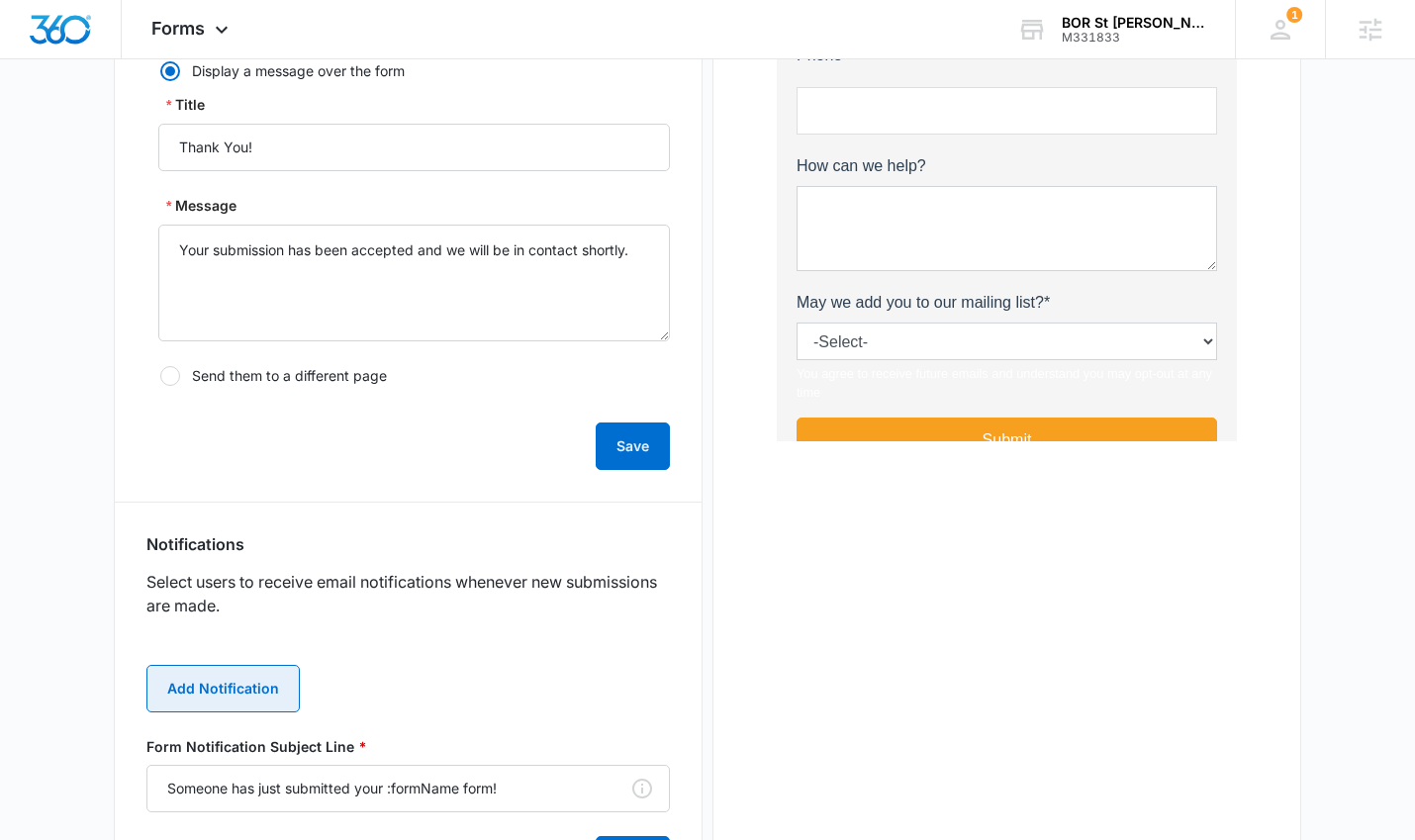 click on "Add Notification" at bounding box center [223, 689] 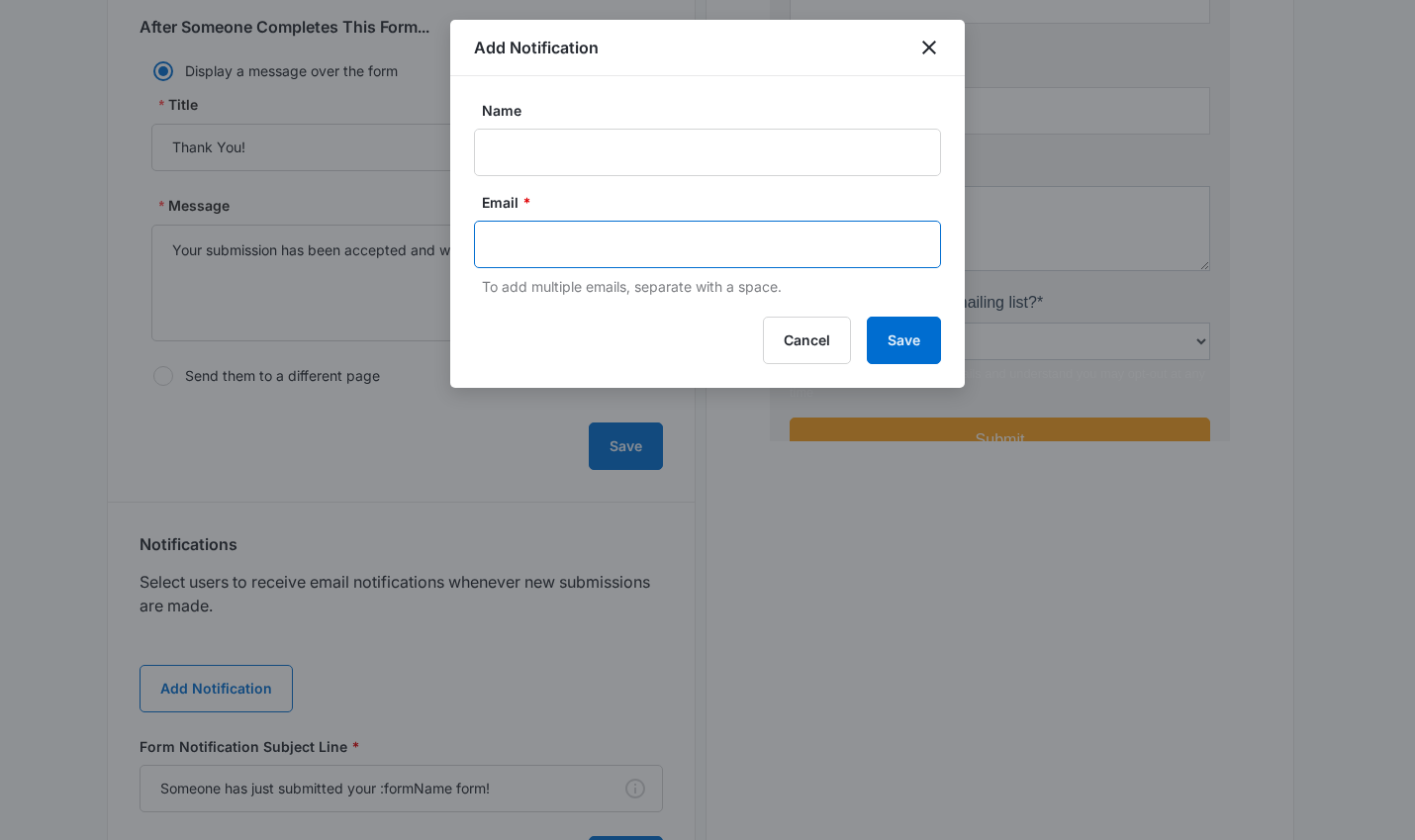 click at bounding box center (709, 244) 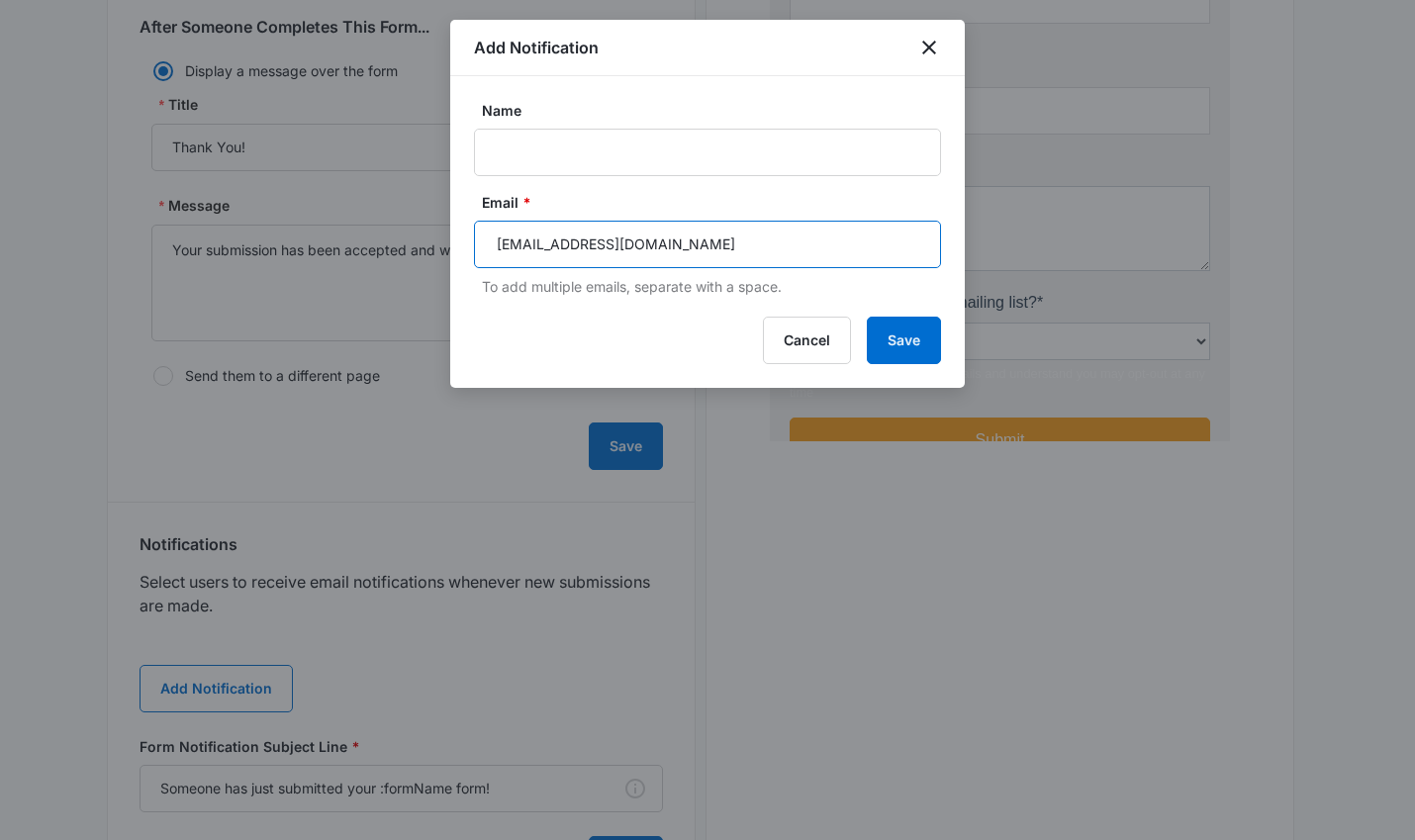 type on "info@borestorationofstpaul.com" 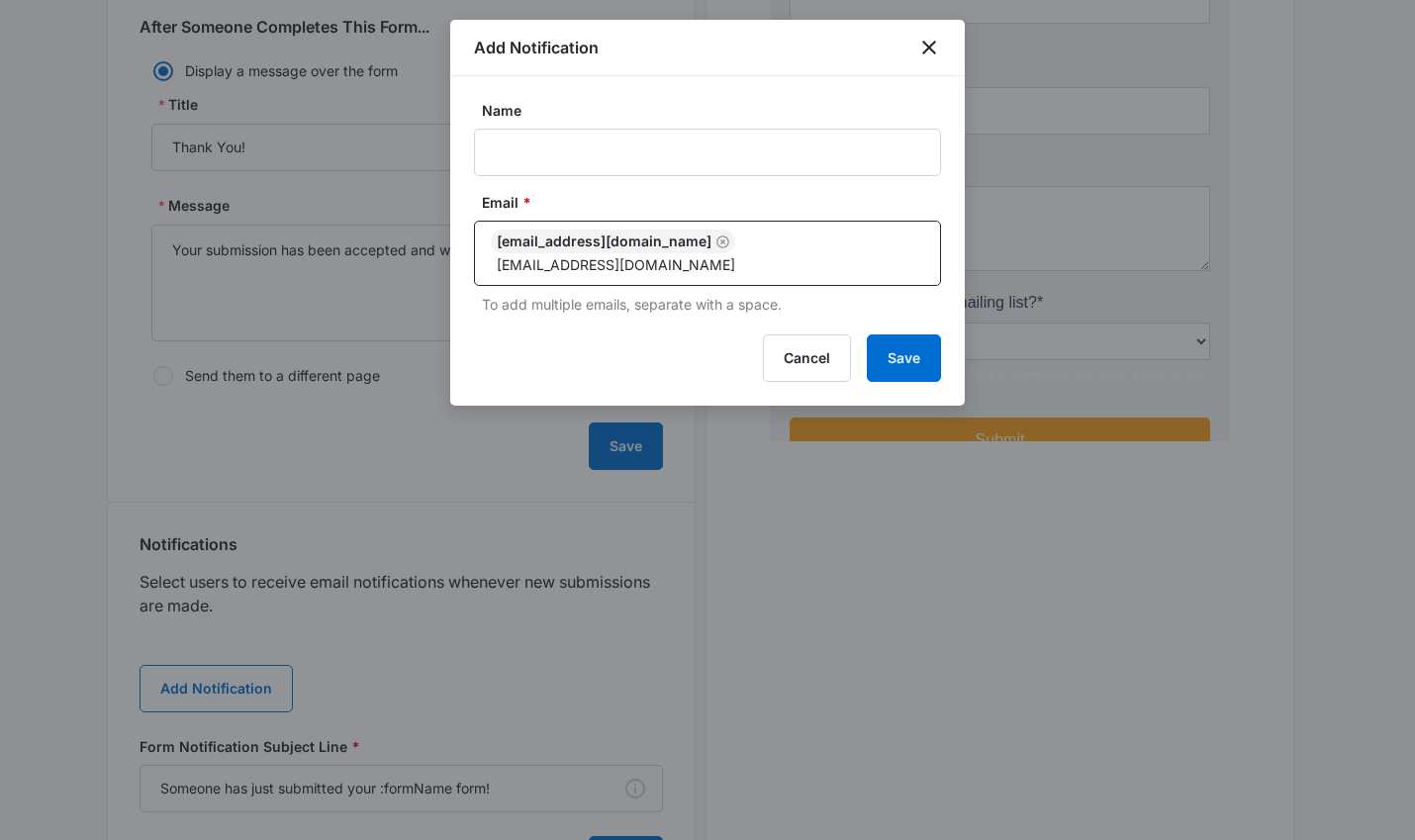 type 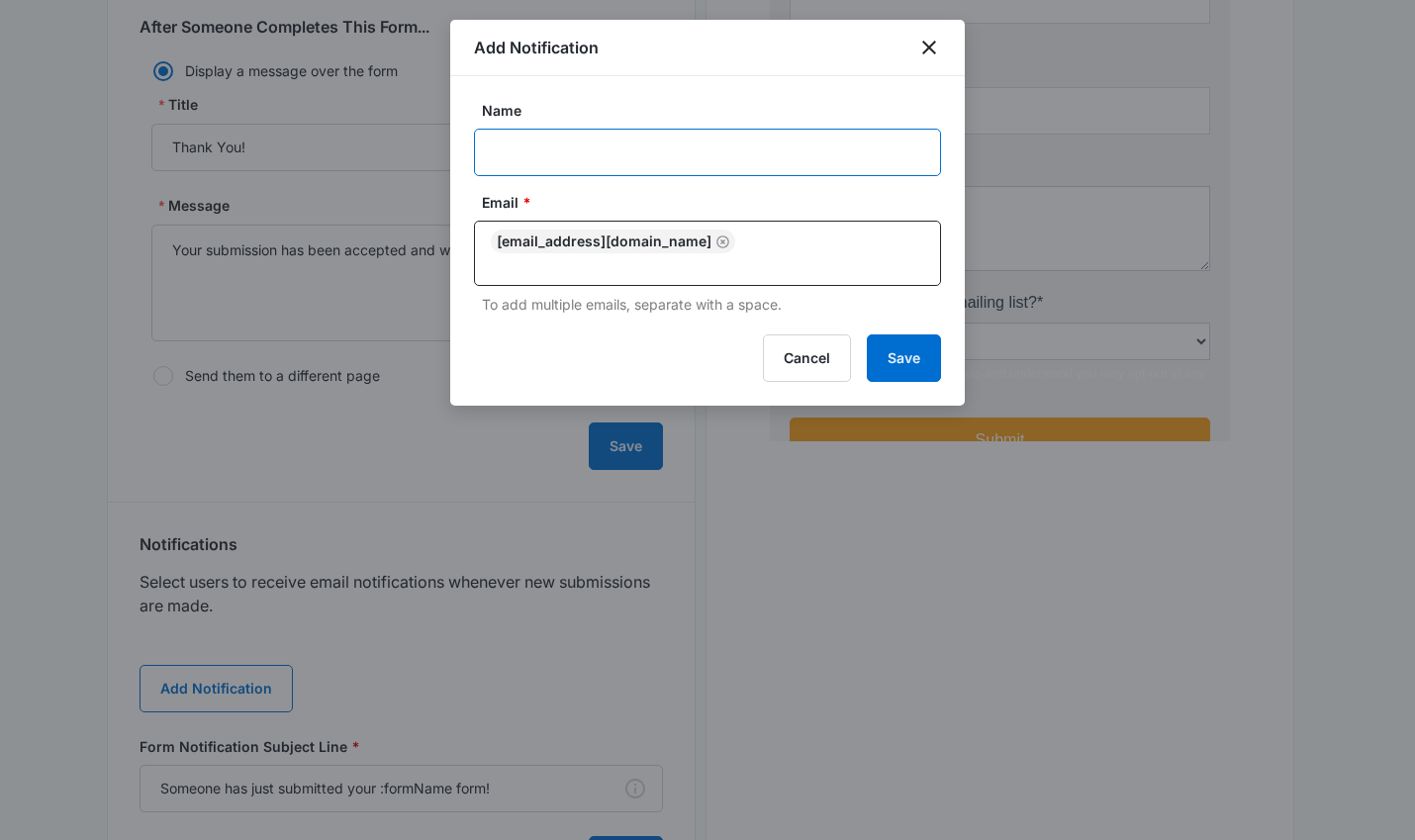 click on "Name" at bounding box center (708, 152) 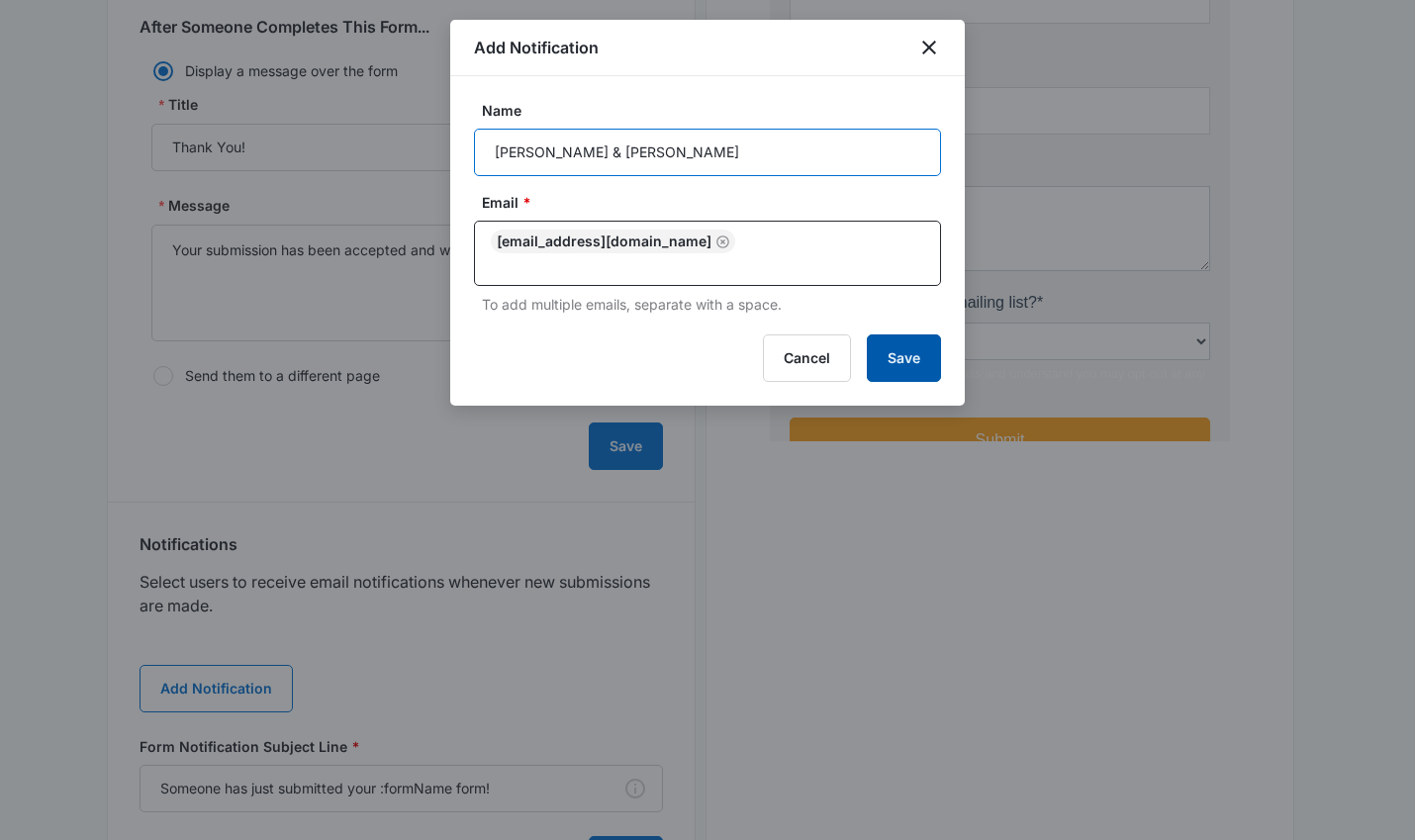 type on "Ethan & Cari Jo Anderson" 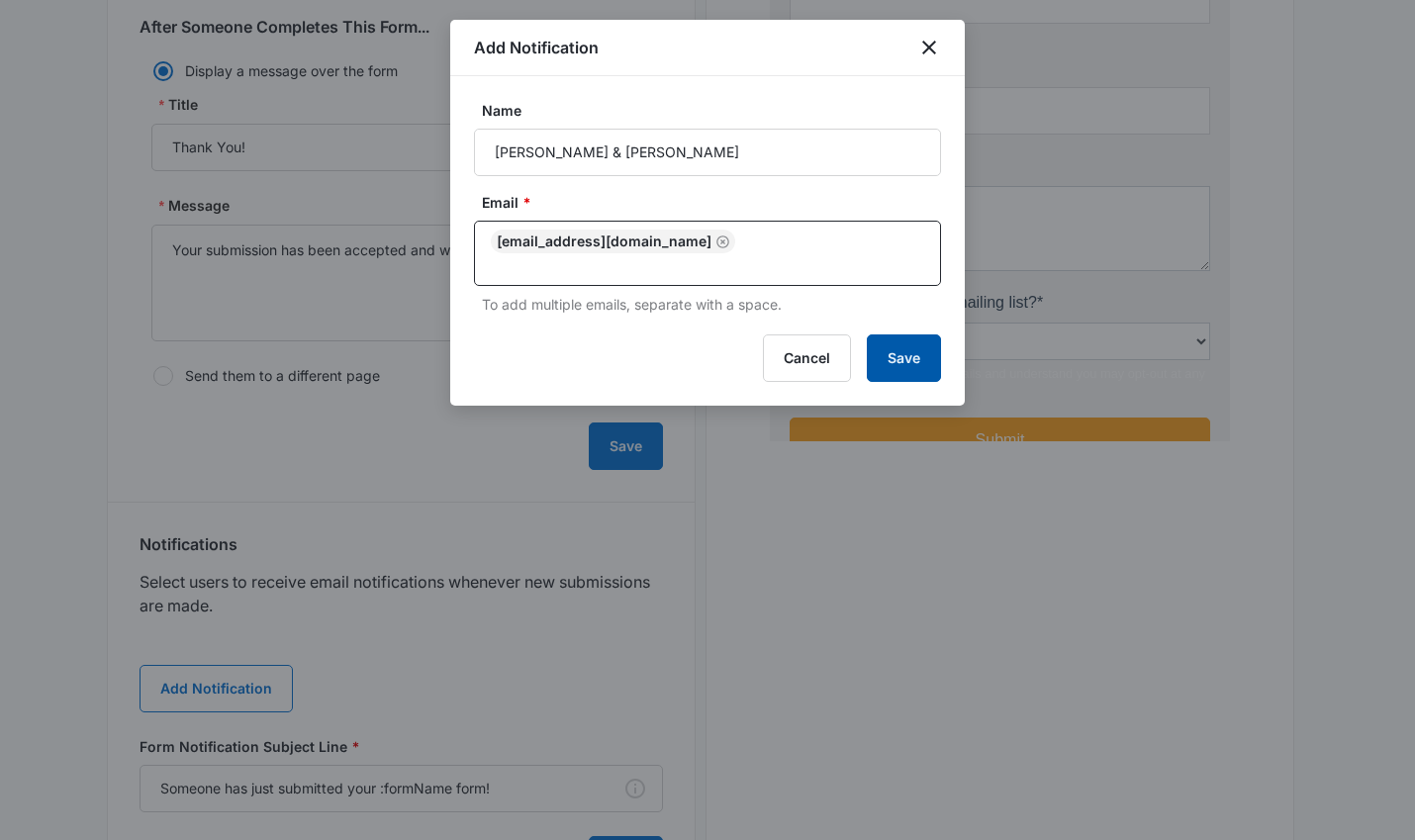 click on "Save" at bounding box center [903, 358] 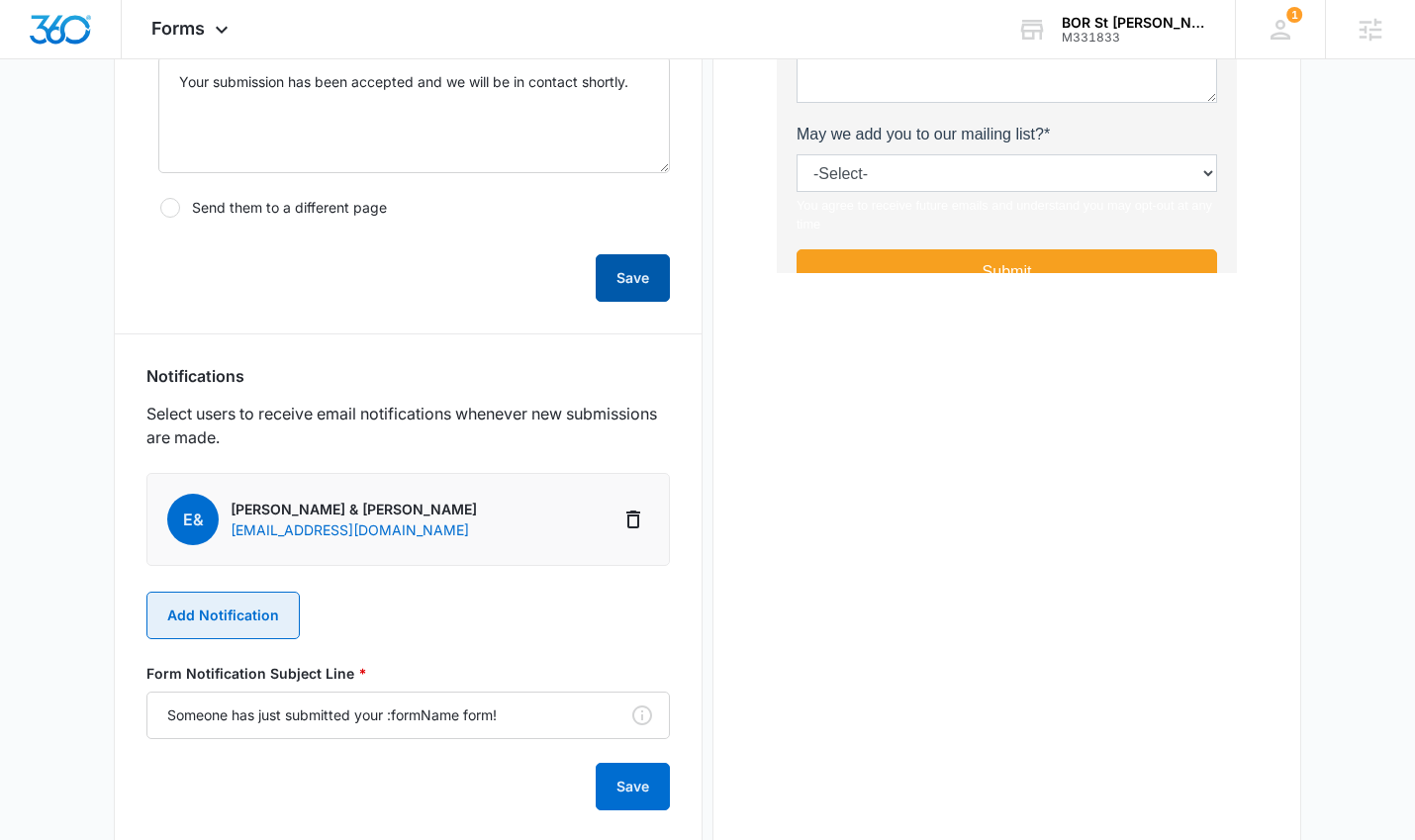 scroll, scrollTop: 956, scrollLeft: 0, axis: vertical 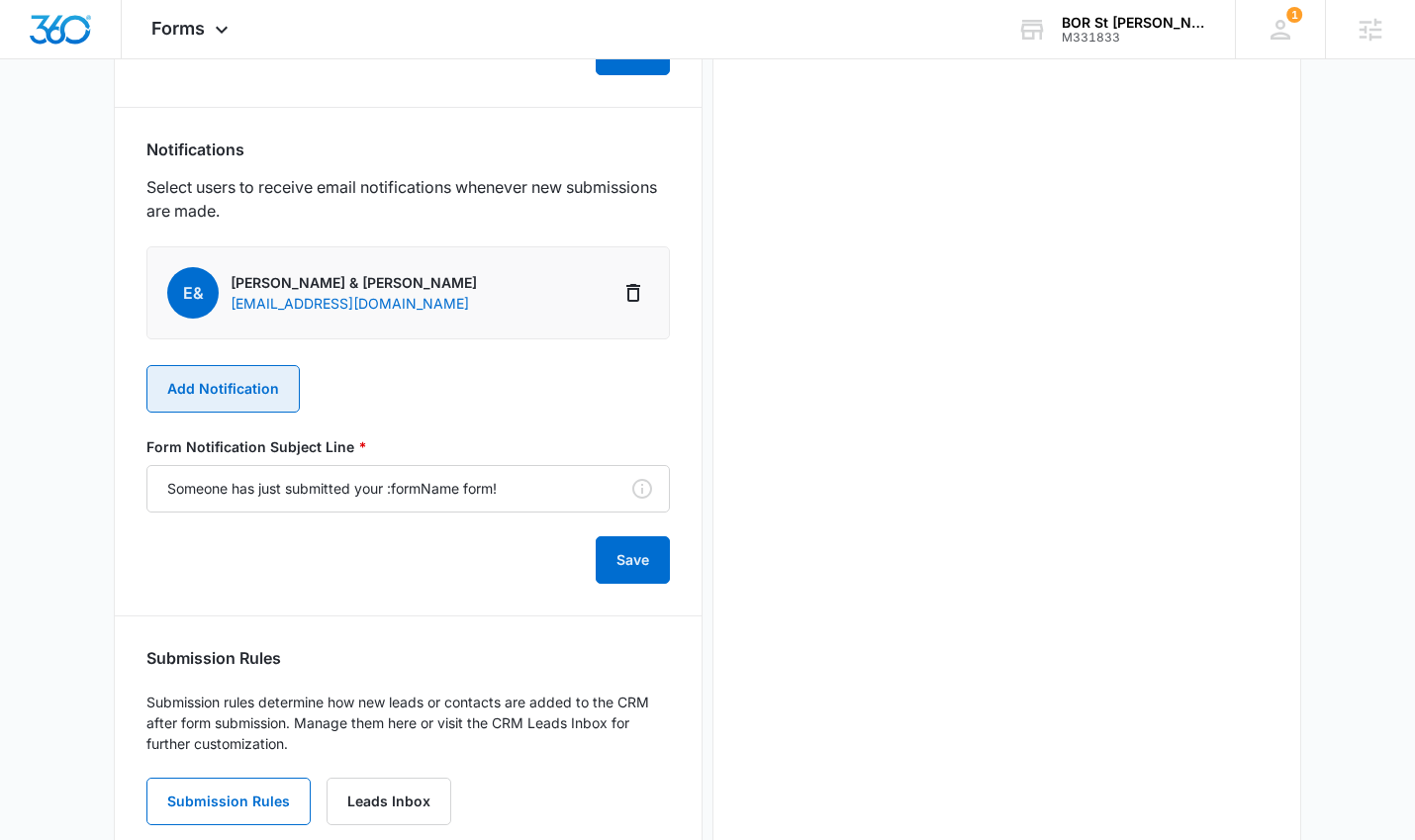 click on "Add Notification" at bounding box center [223, 389] 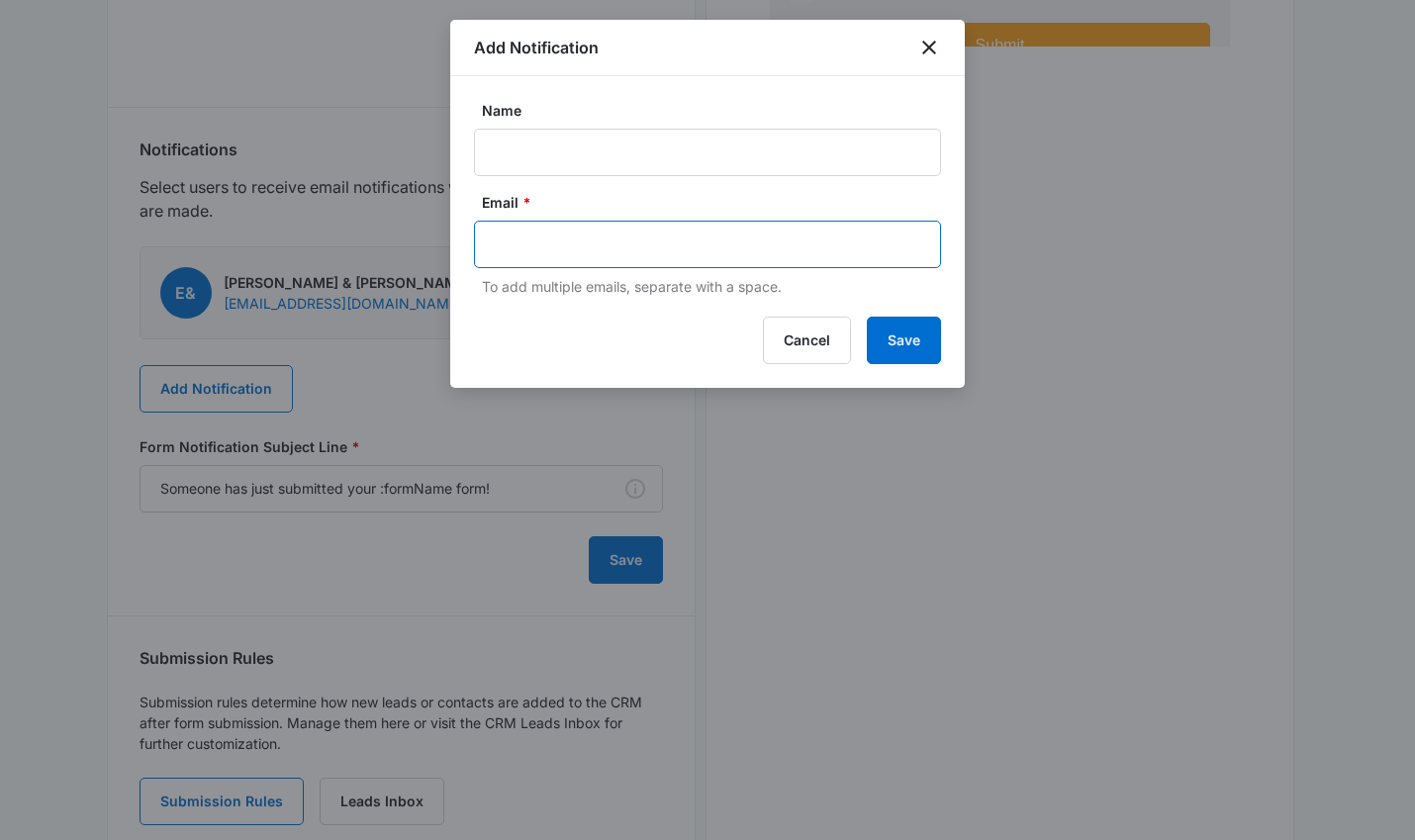 click at bounding box center [709, 244] 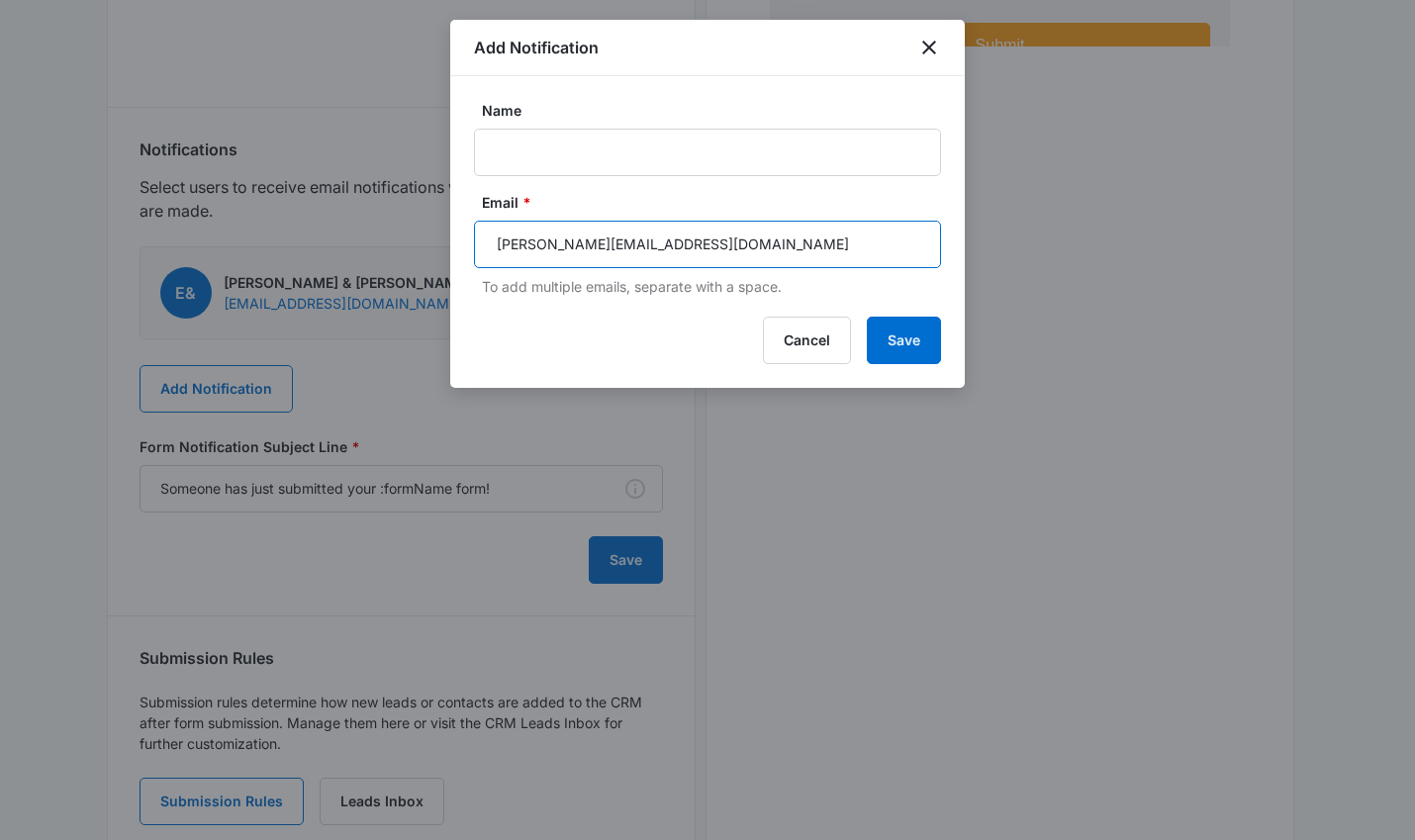 type on "[PERSON_NAME][EMAIL_ADDRESS][DOMAIN_NAME]" 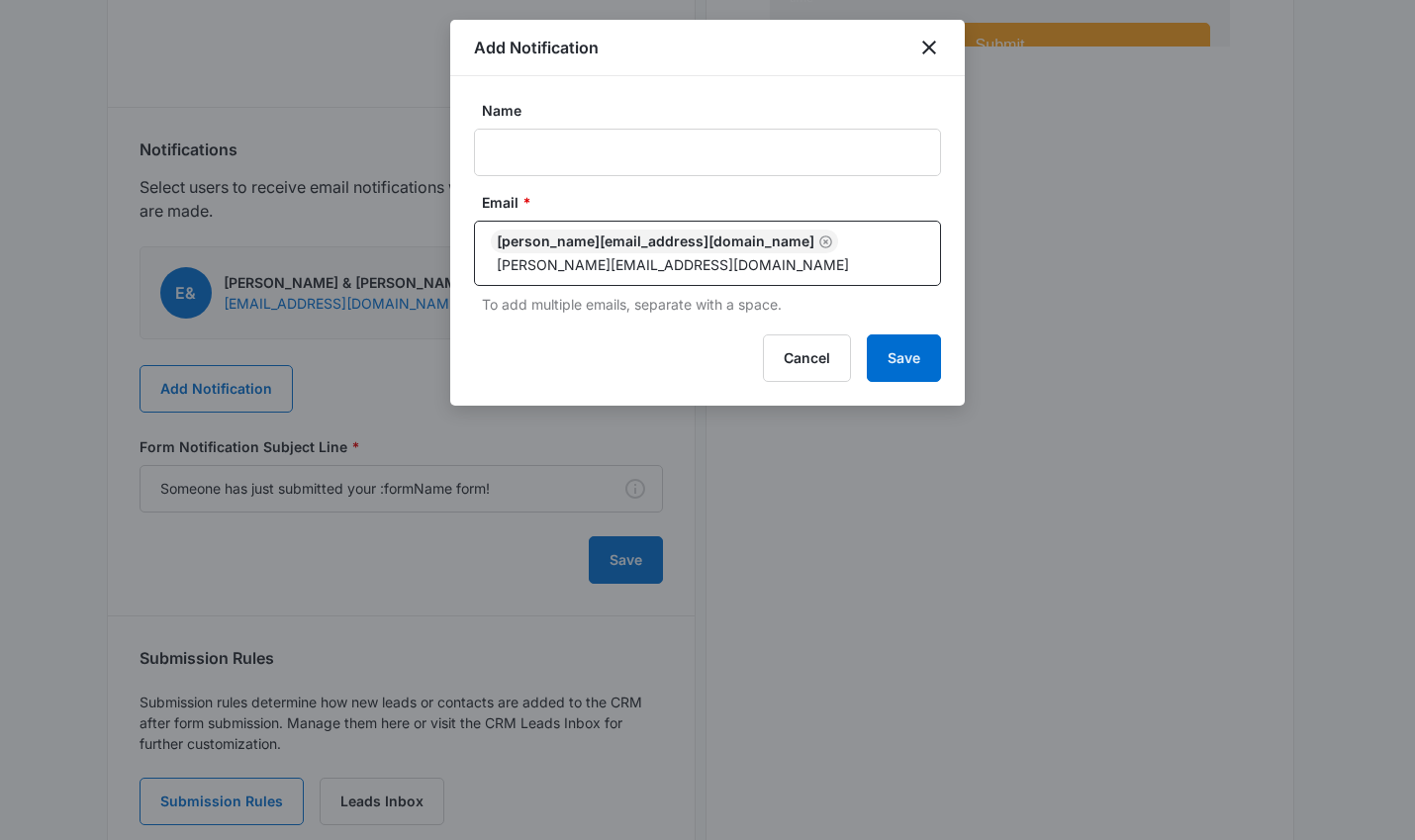 type 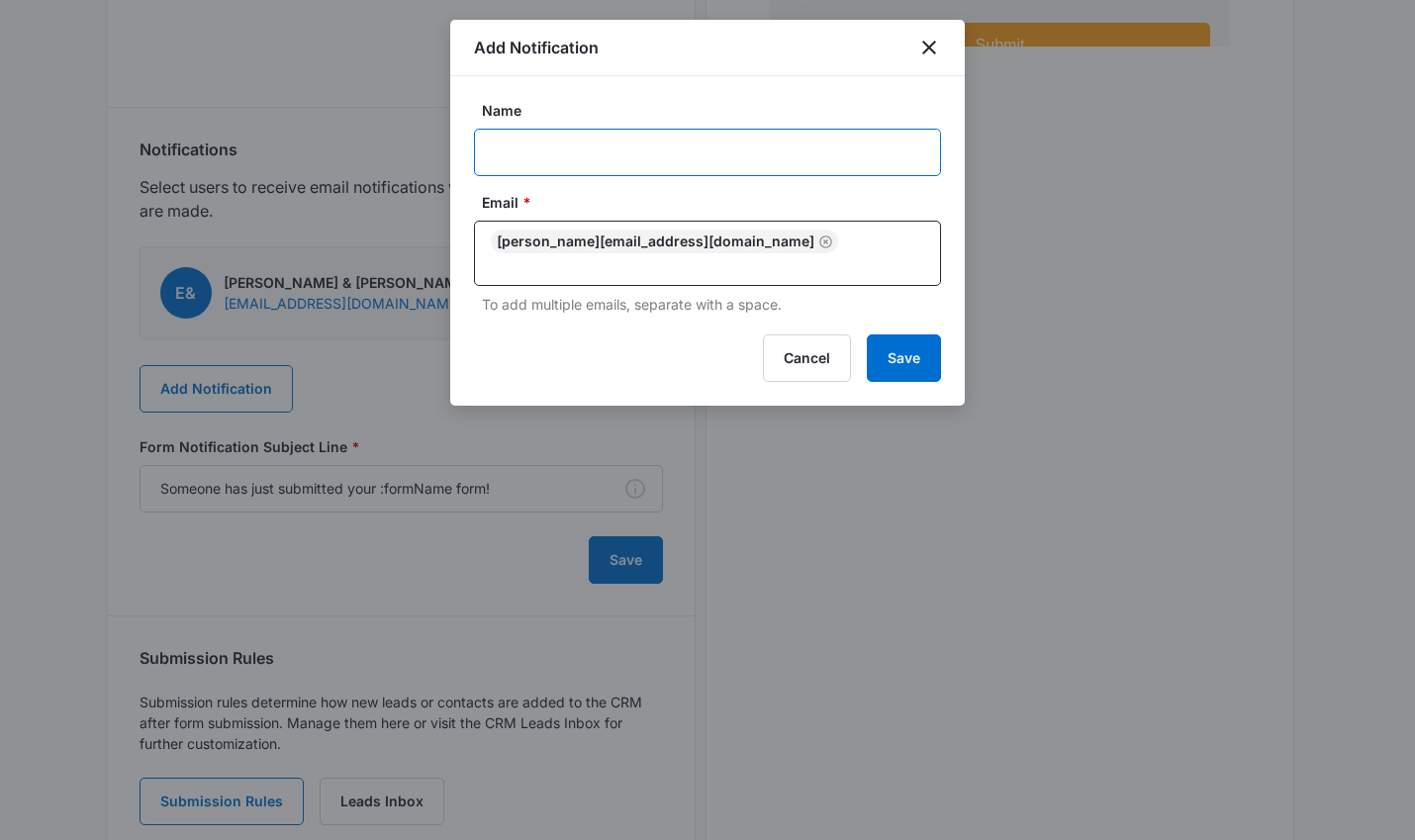 click on "Name" at bounding box center (708, 152) 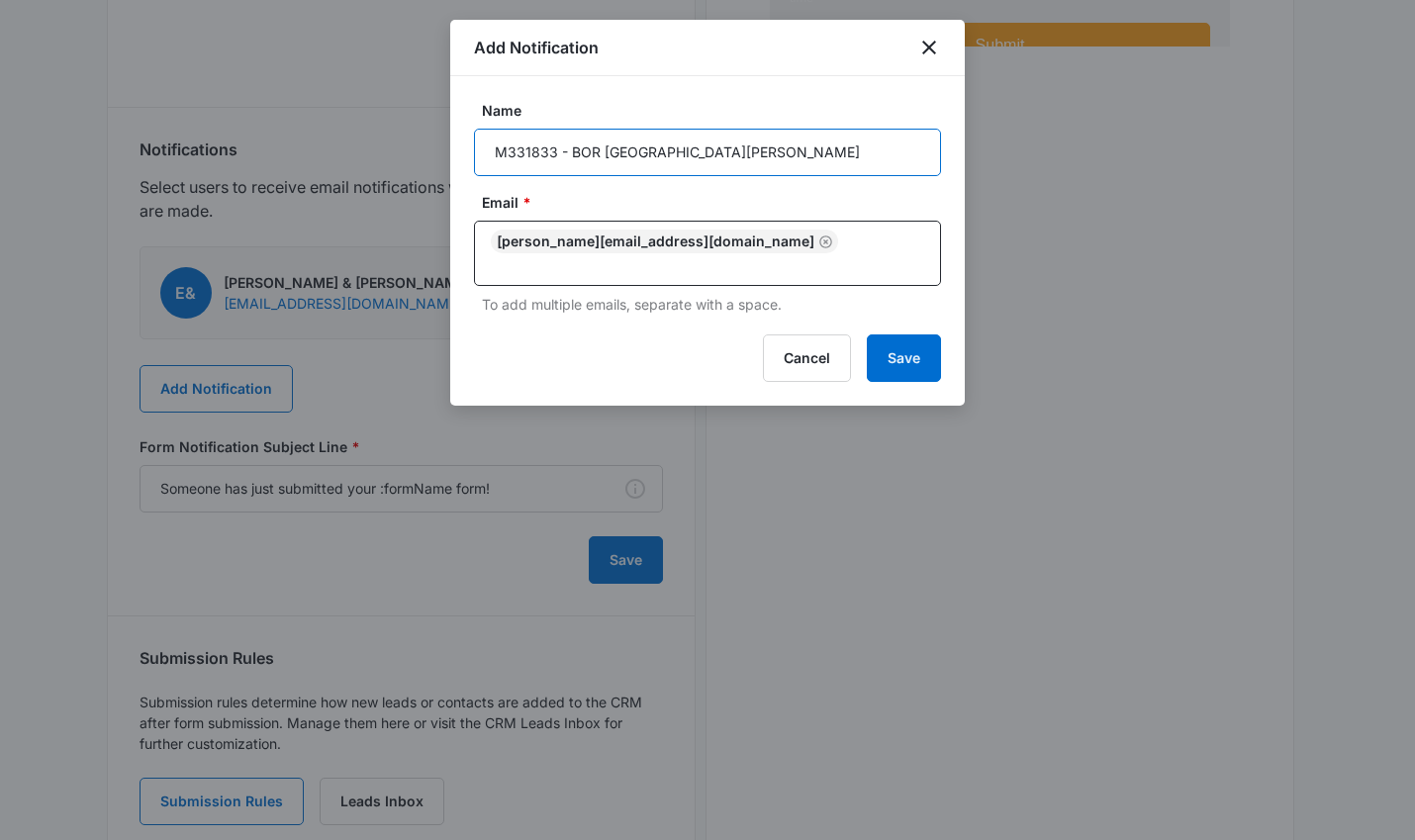 click on "M331833 - BOR St Paul" at bounding box center [708, 152] 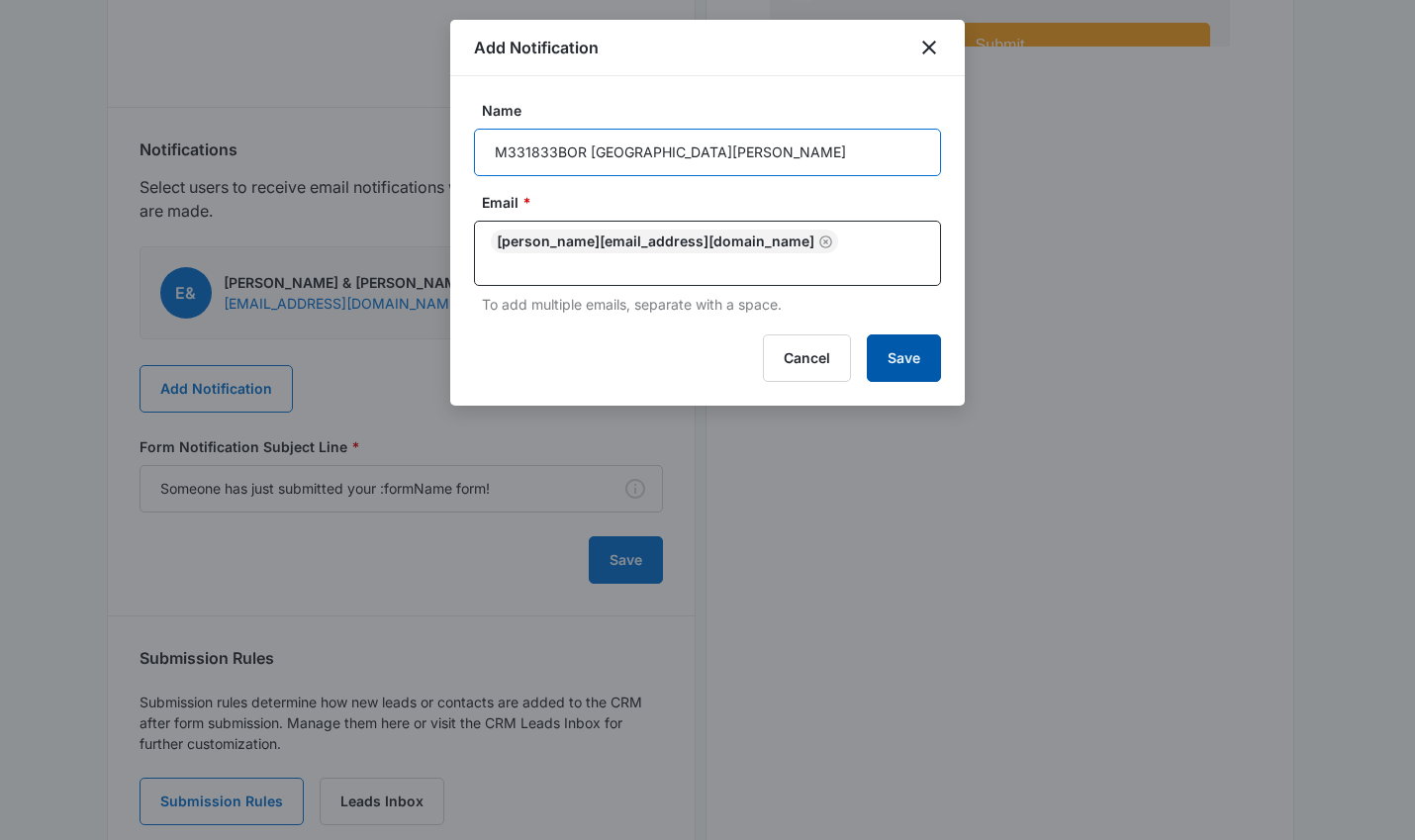 type on "M331833BOR St Paul" 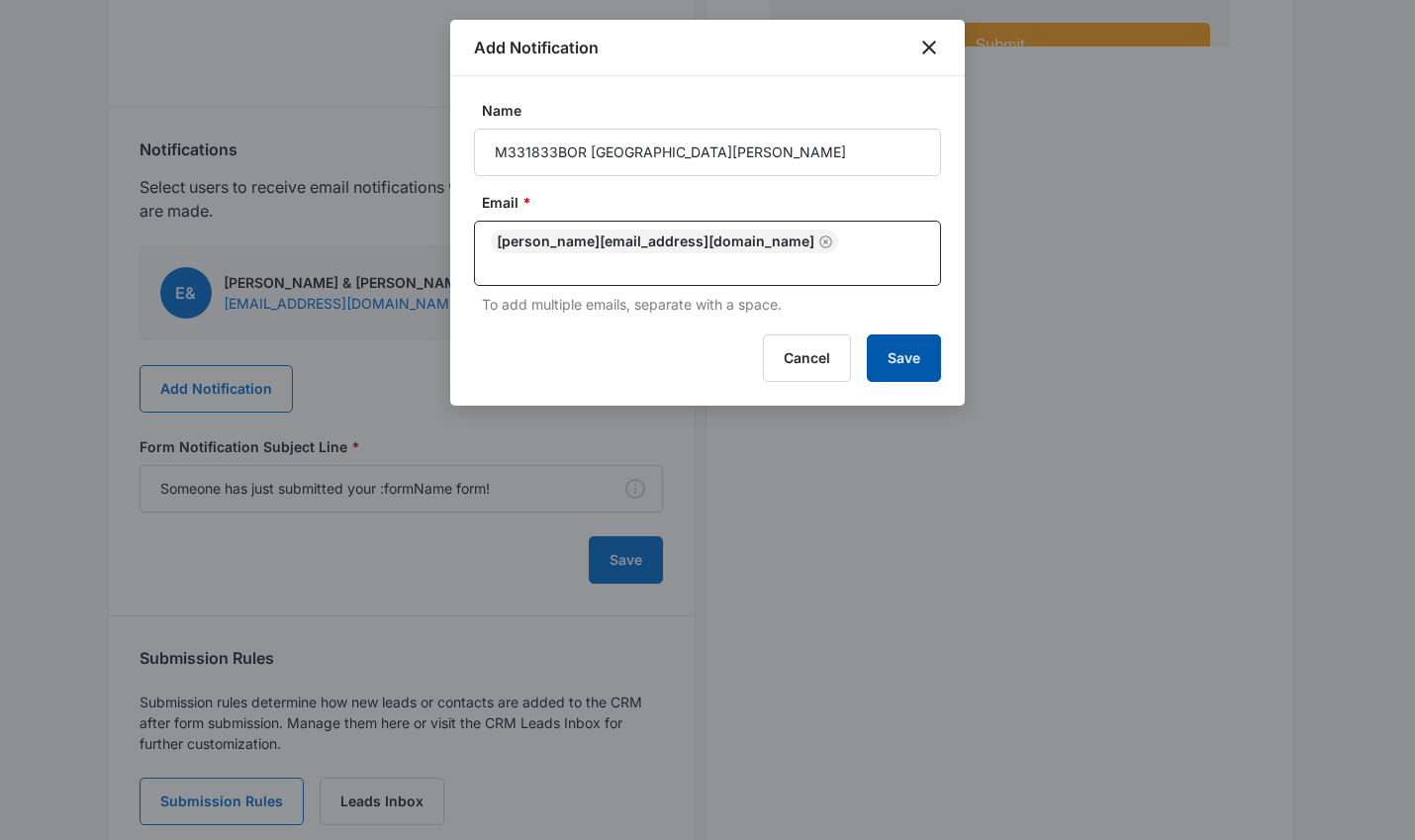 click on "Save" at bounding box center (903, 358) 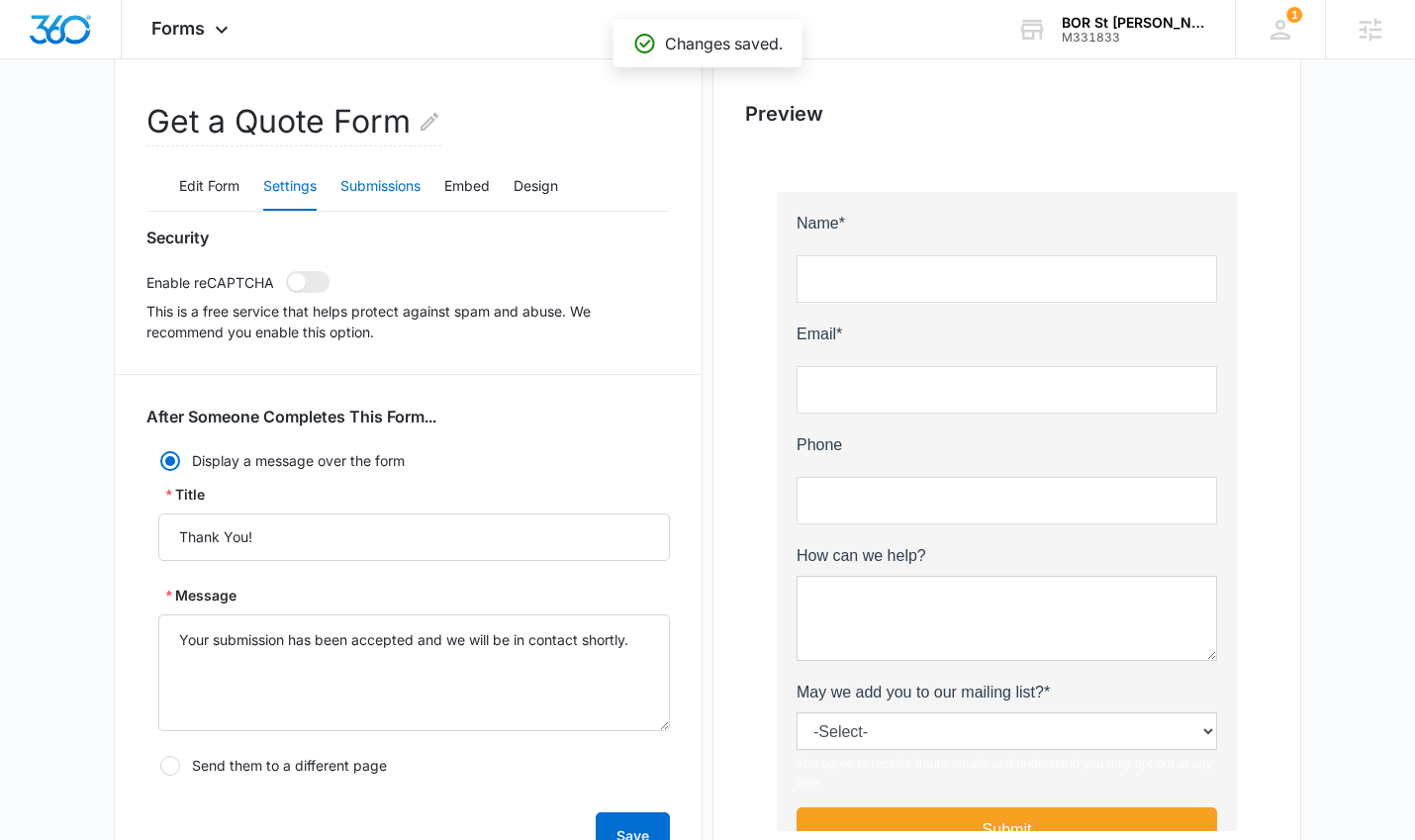 scroll, scrollTop: 89, scrollLeft: 0, axis: vertical 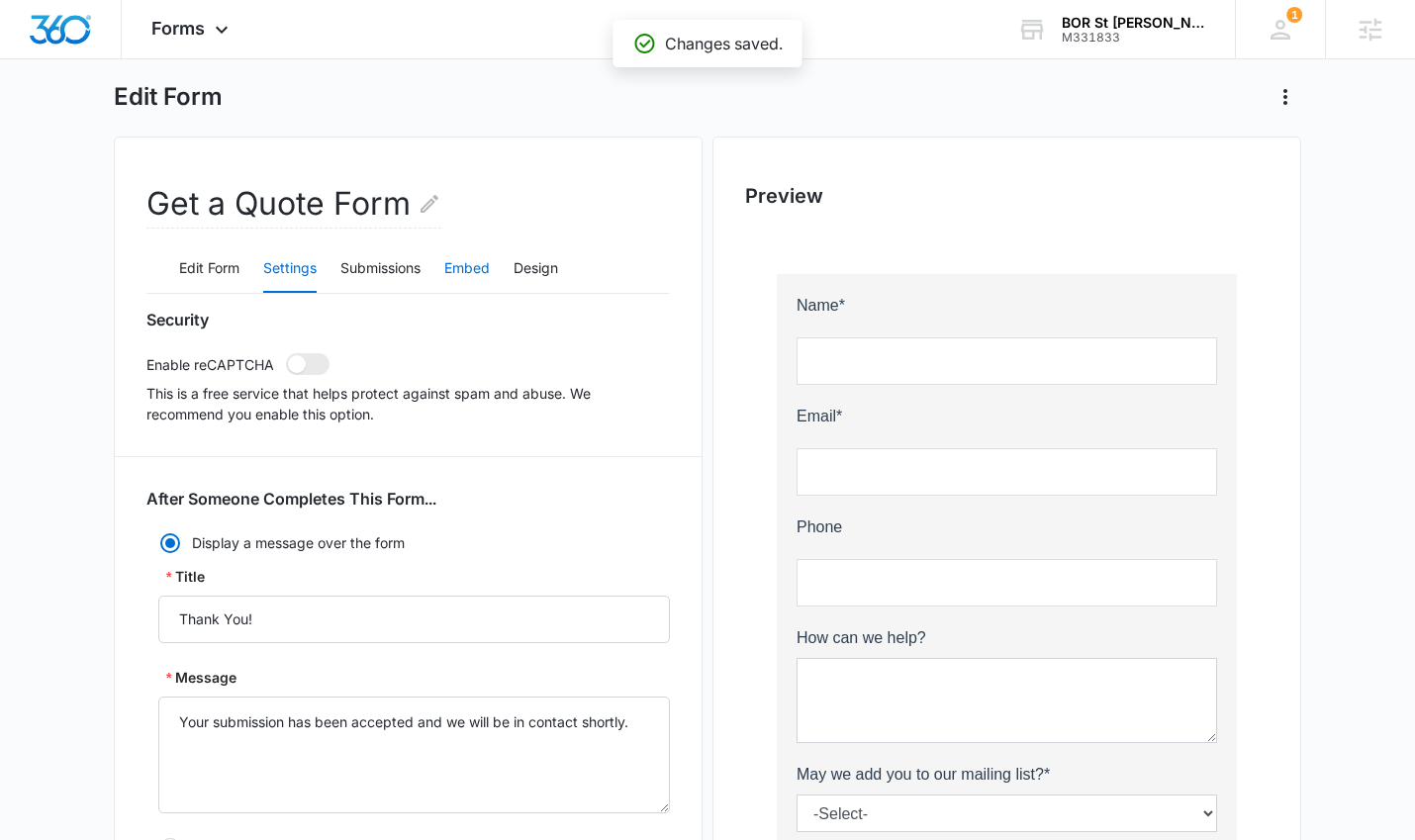 click on "Embed" at bounding box center [467, 269] 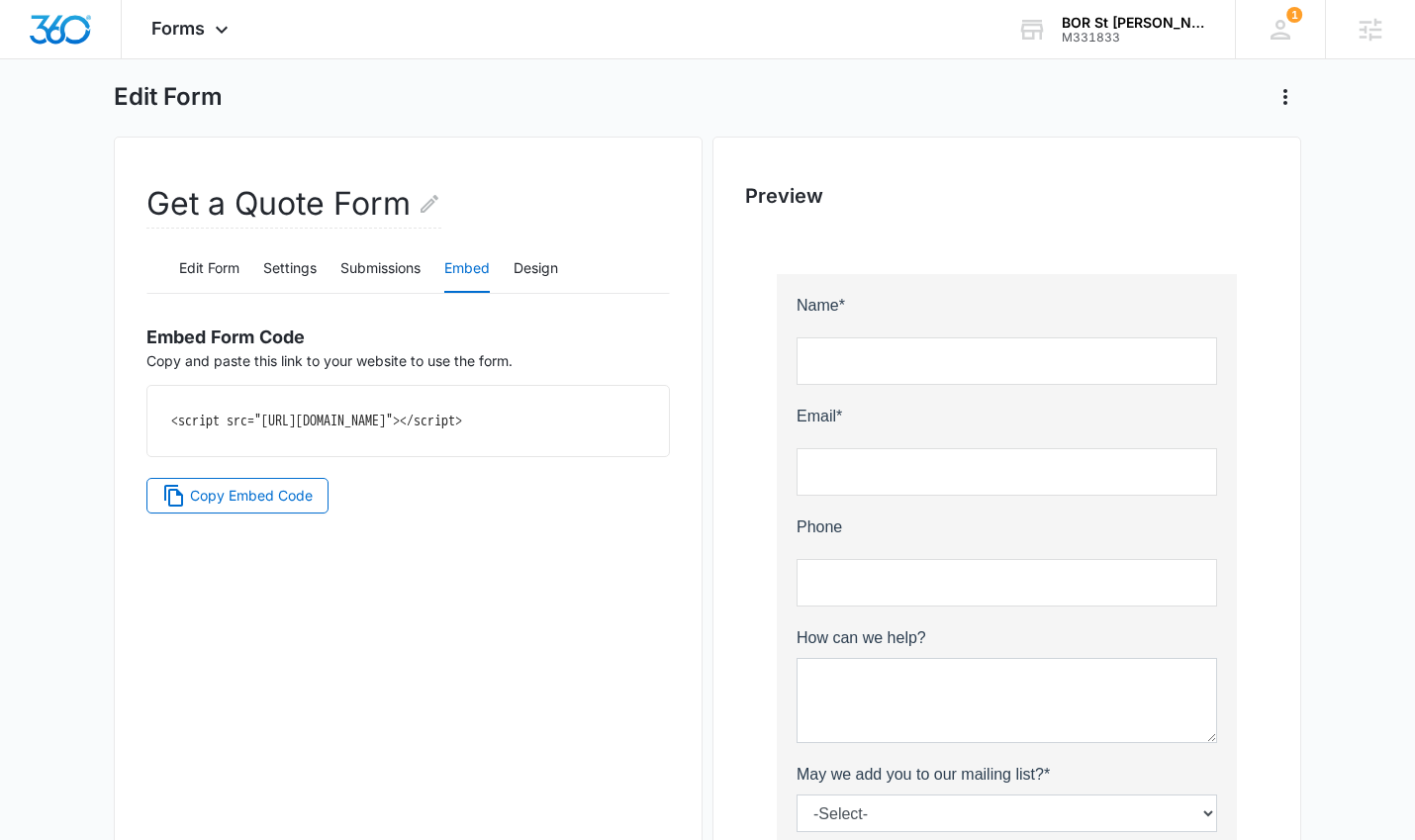 drag, startPoint x: 535, startPoint y: 439, endPoint x: 168, endPoint y: 421, distance: 367.4412 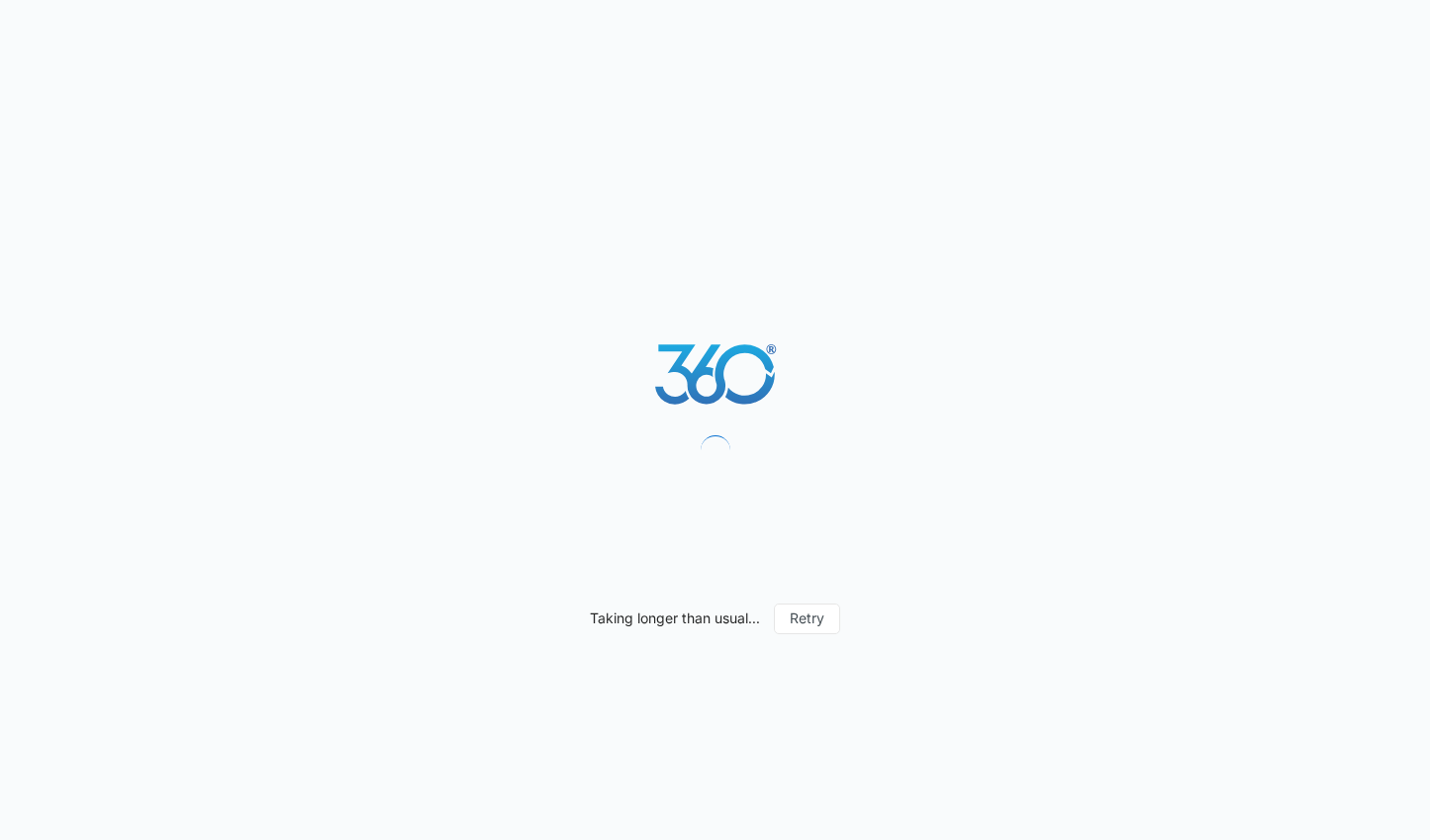 scroll, scrollTop: 0, scrollLeft: 0, axis: both 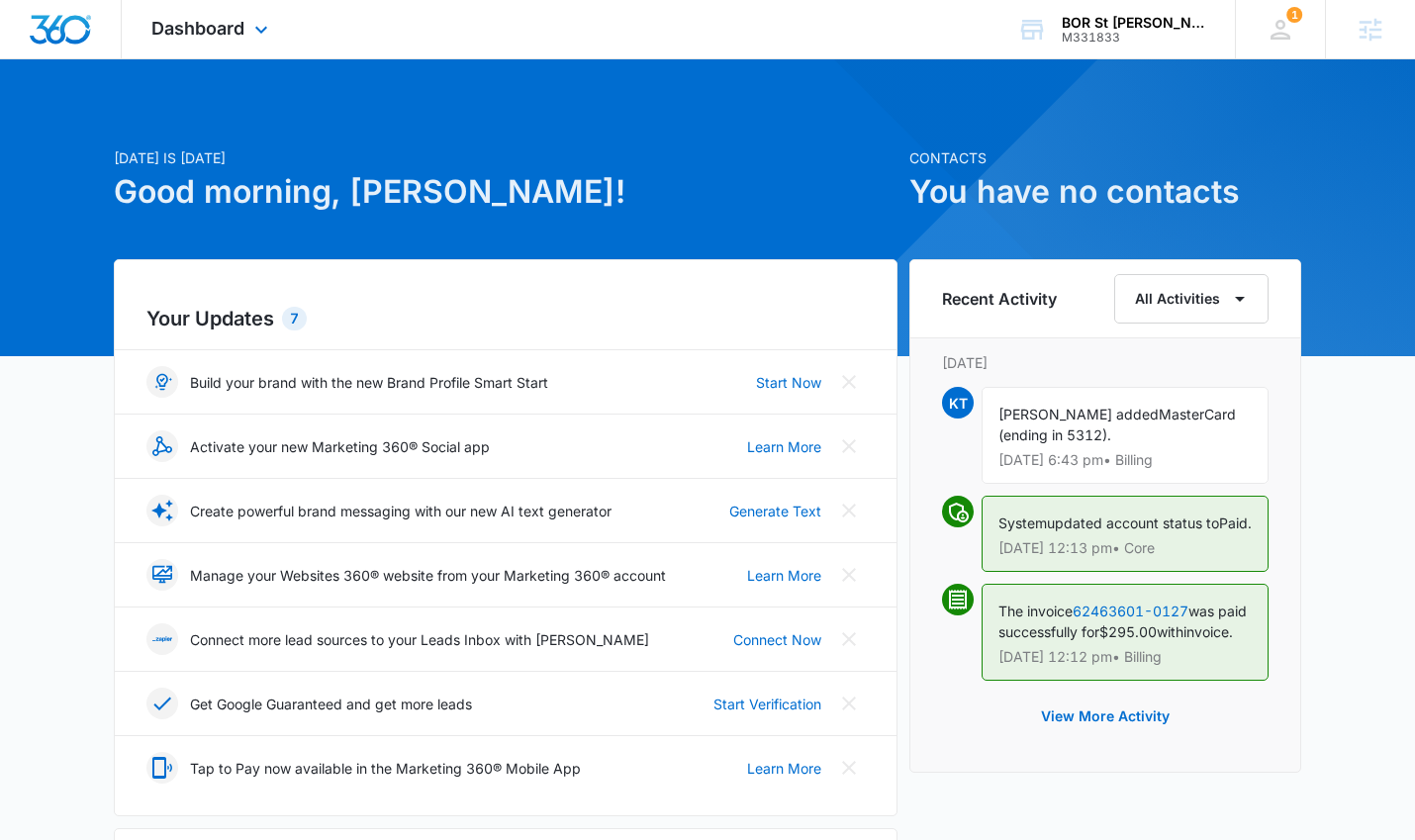 click on "Dashboard Apps Reputation Forms CRM Email Social Ads Files Brand Settings" at bounding box center [212, 29] 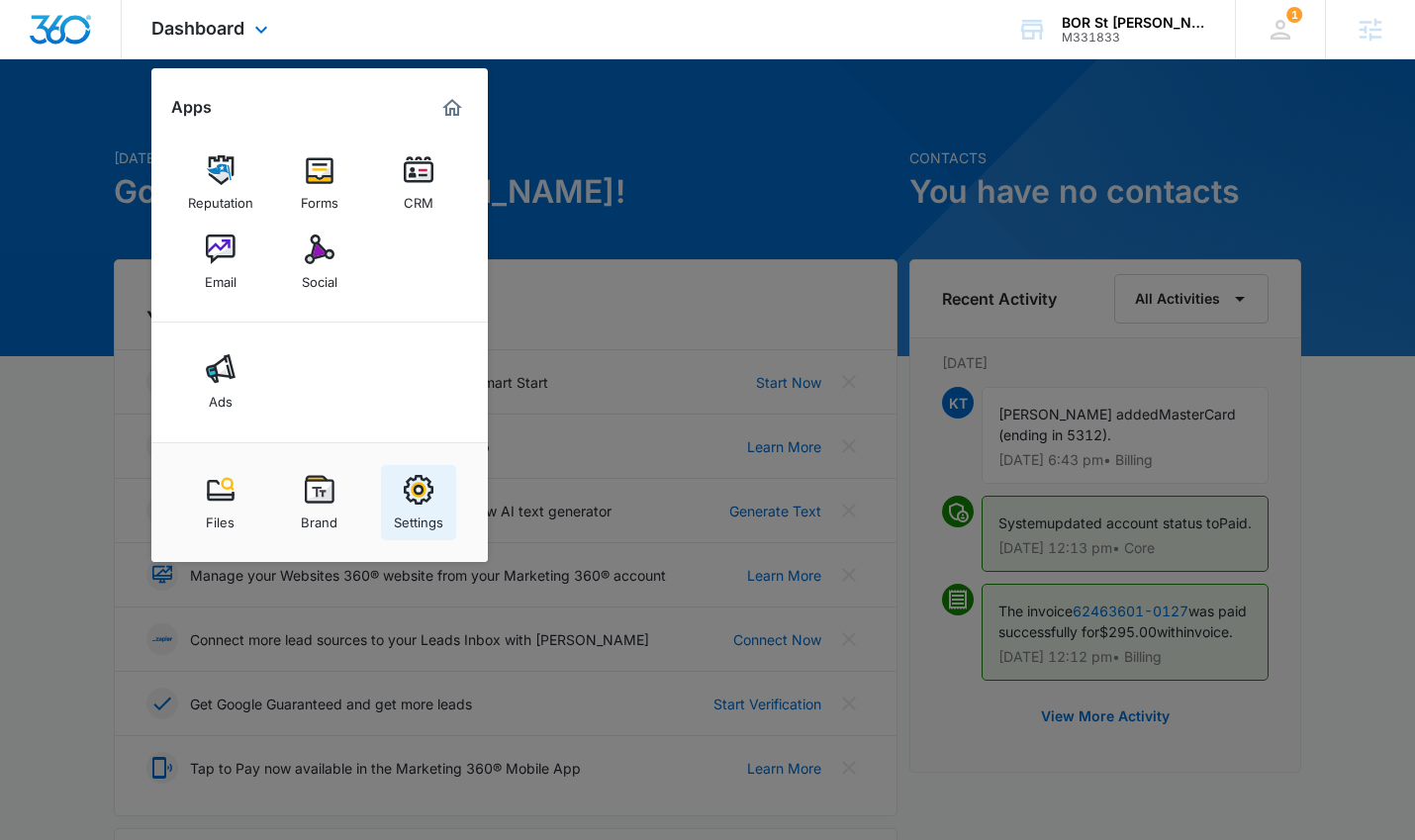 click on "Settings" at bounding box center [419, 517] 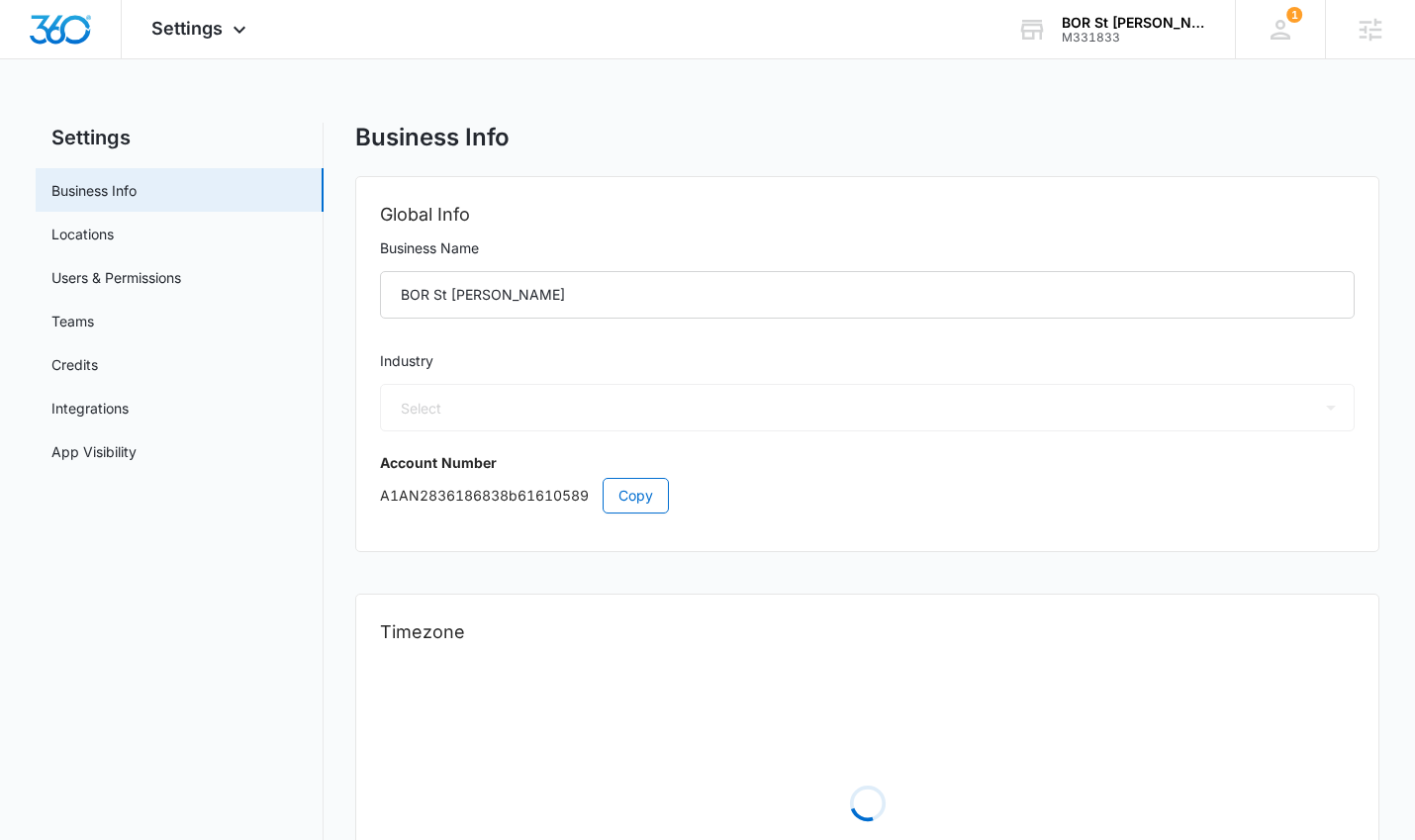 select on "4" 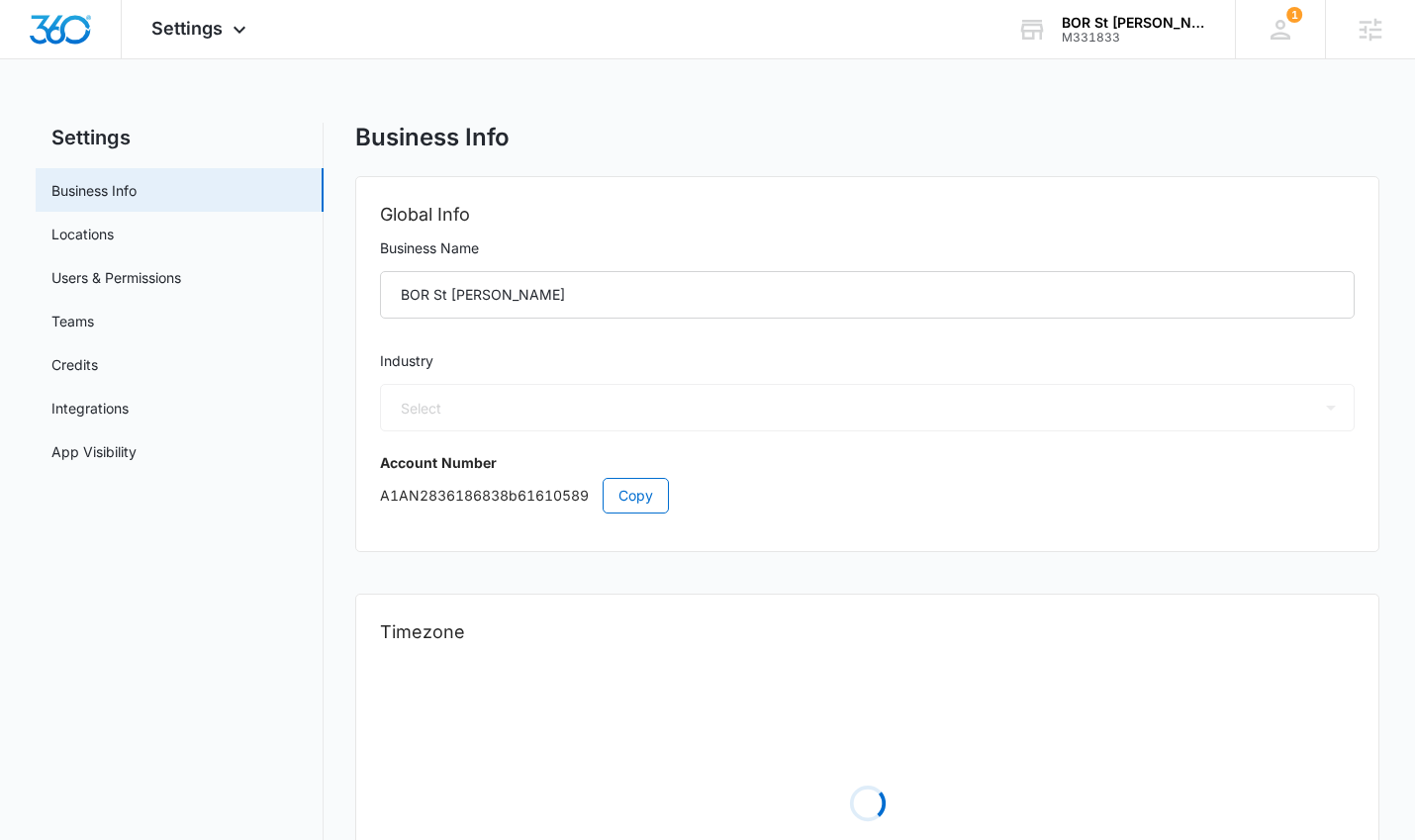 select on "US" 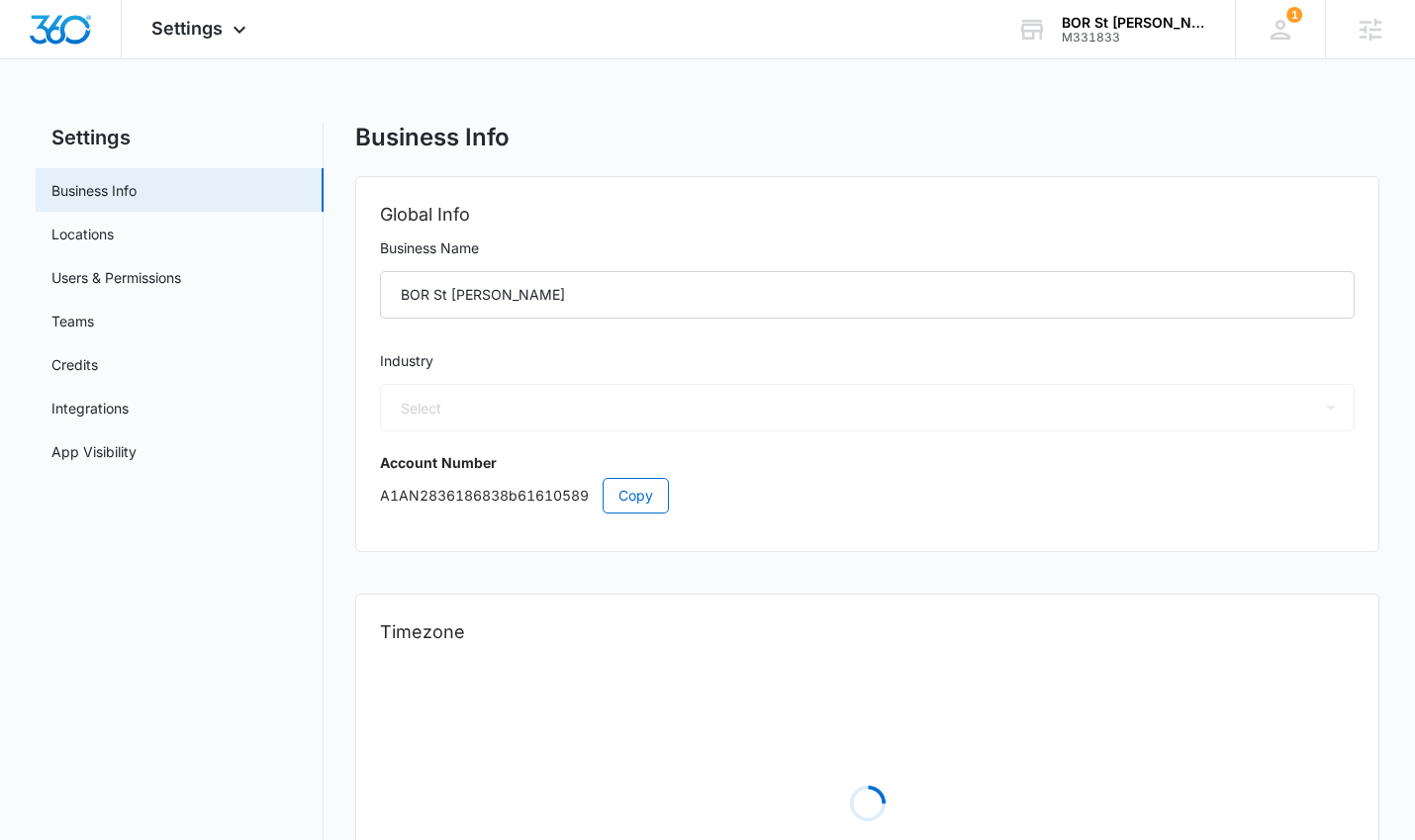 select on "America/[GEOGRAPHIC_DATA]" 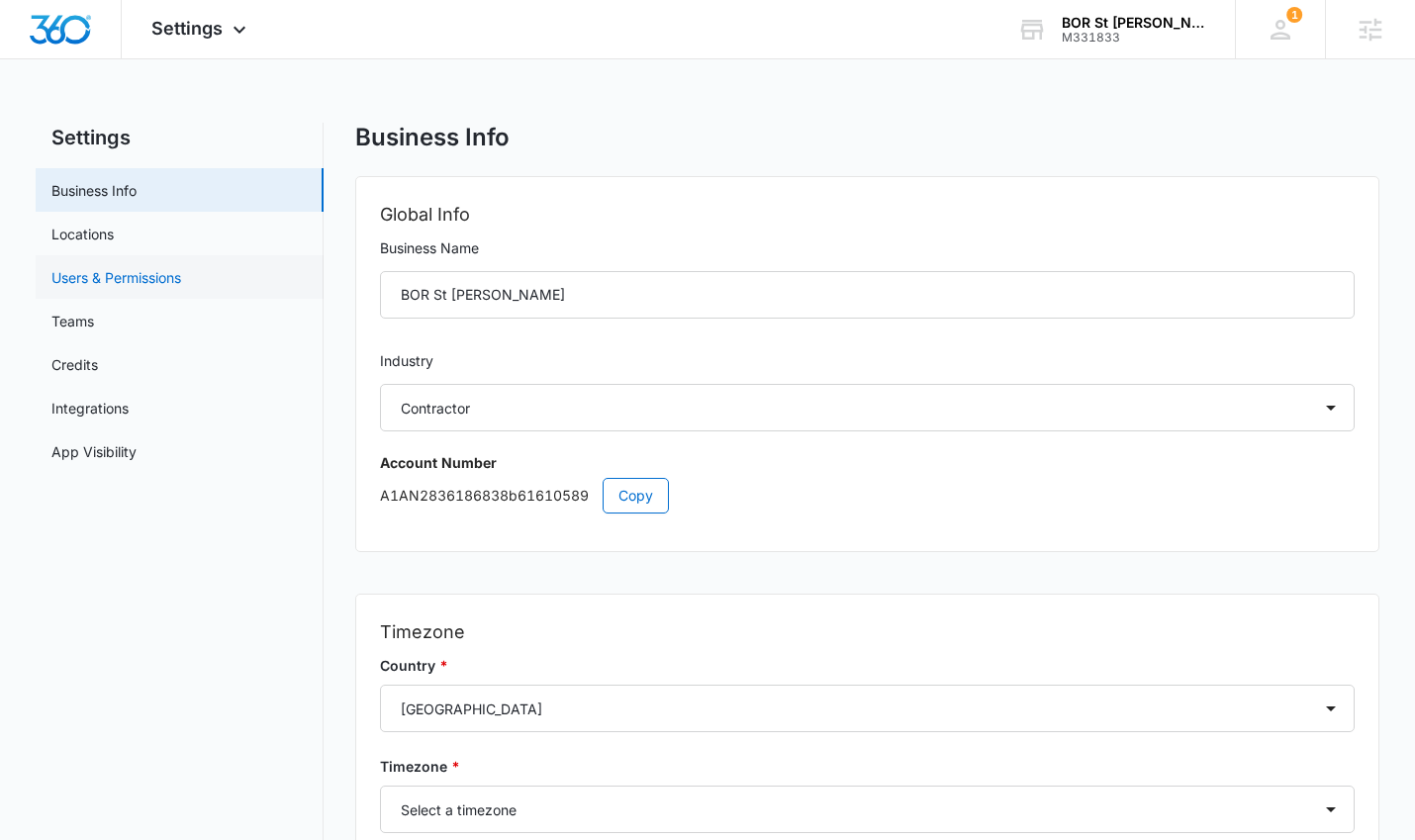 click on "Users & Permissions" at bounding box center (116, 277) 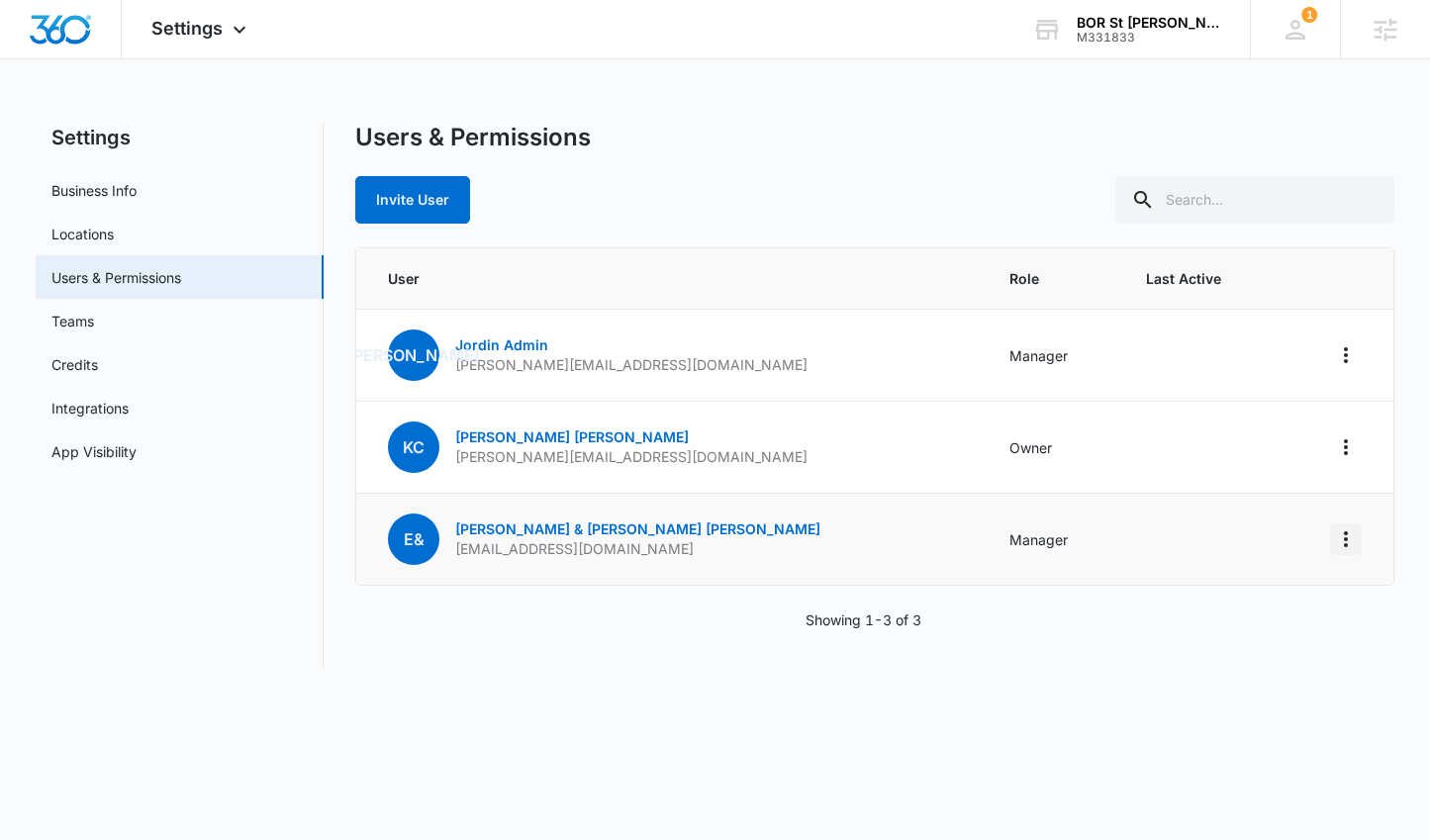 click 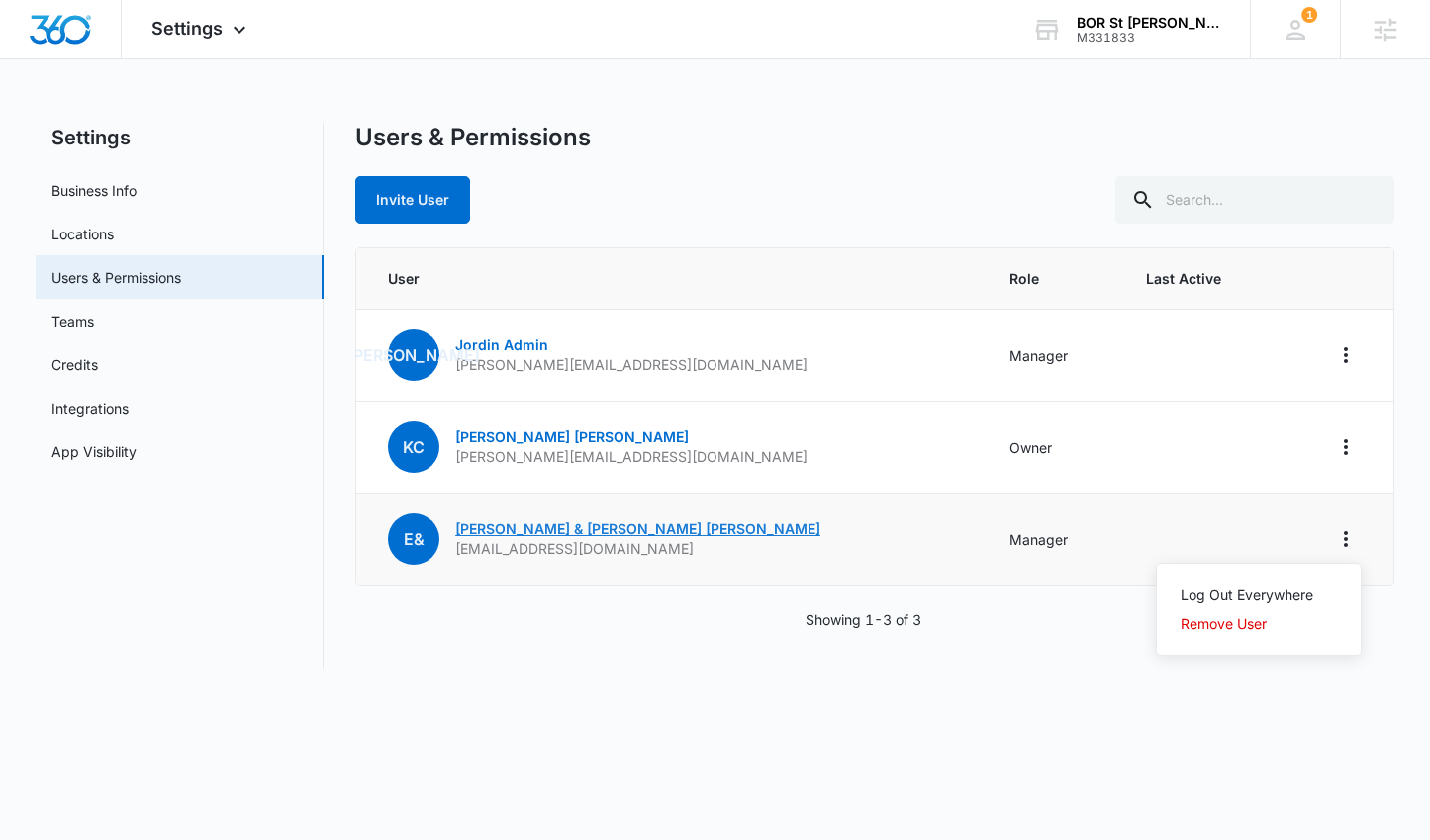 click on "Ethan & Cari Jo    Anderson" at bounding box center [637, 528] 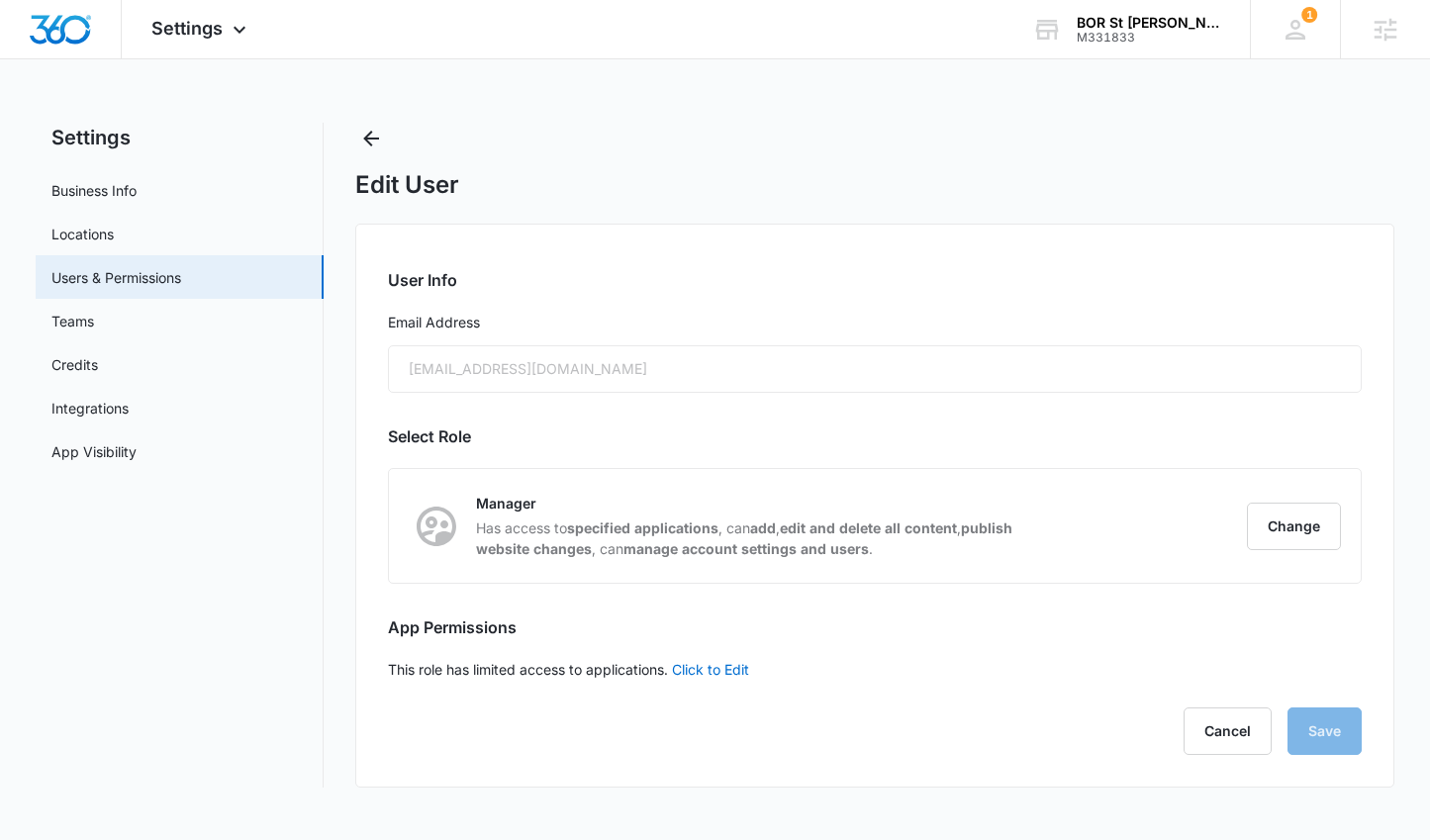 checkbox on "false" 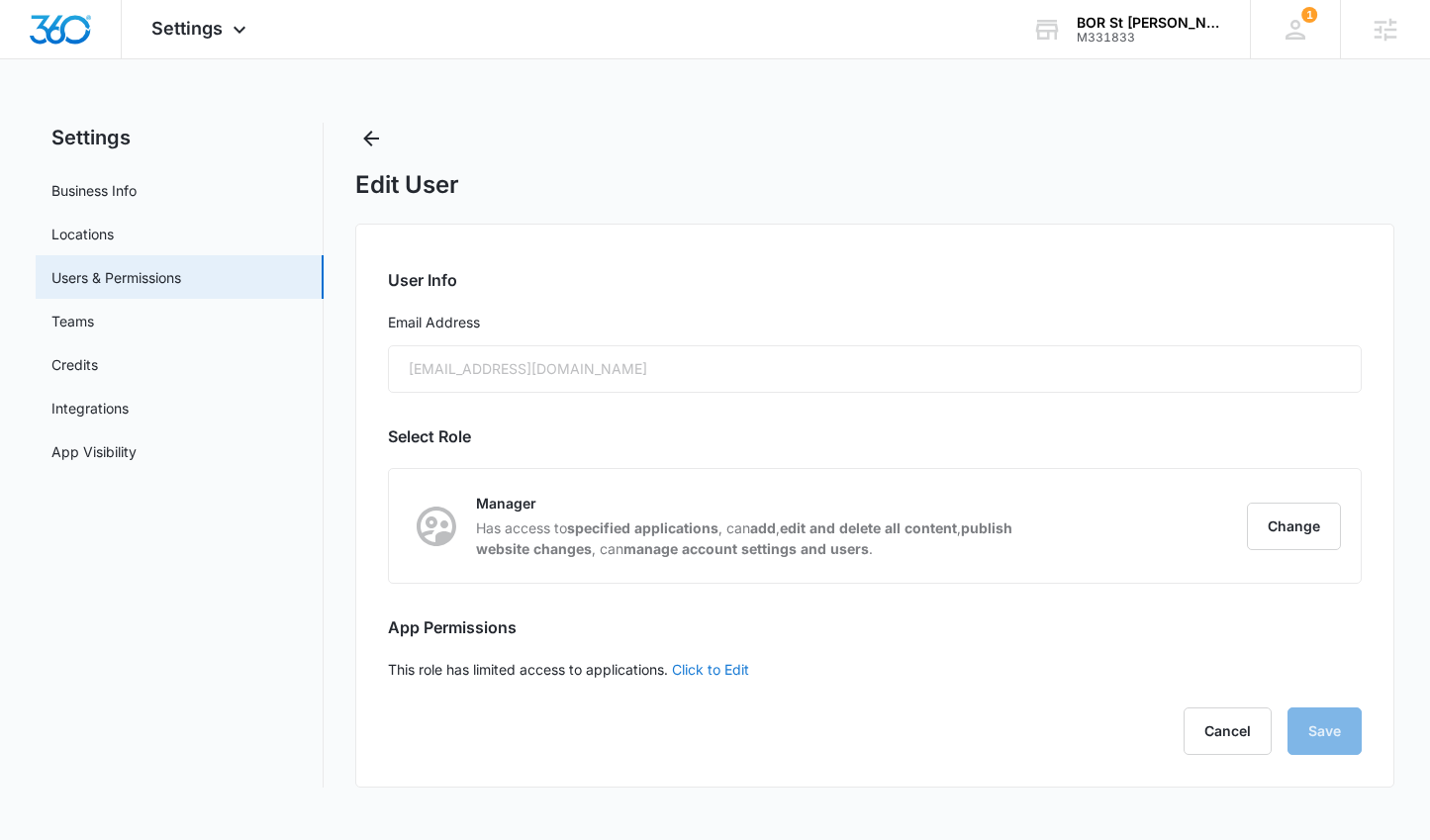 click on "Click to Edit" at bounding box center (711, 669) 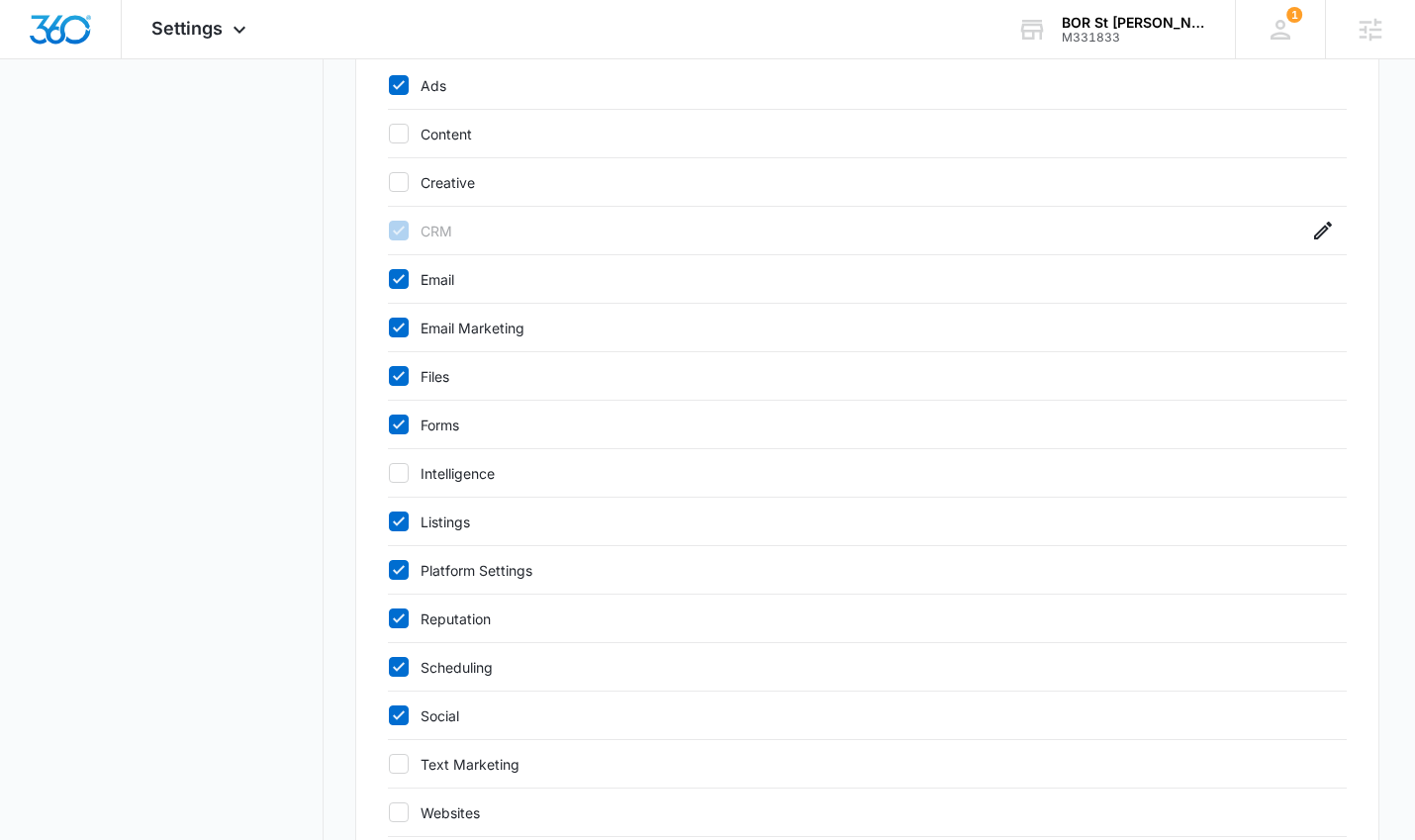 scroll, scrollTop: 624, scrollLeft: 0, axis: vertical 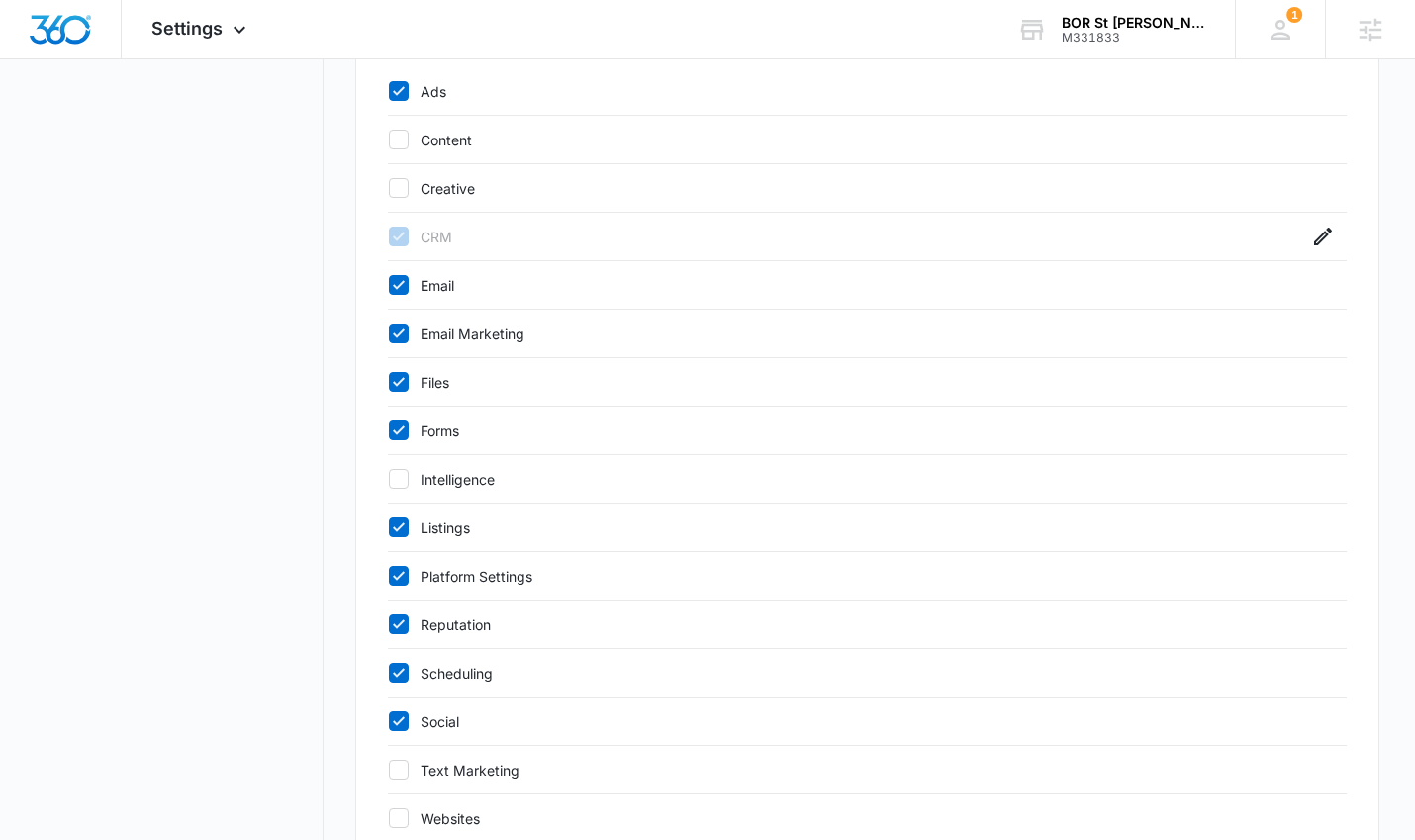 click 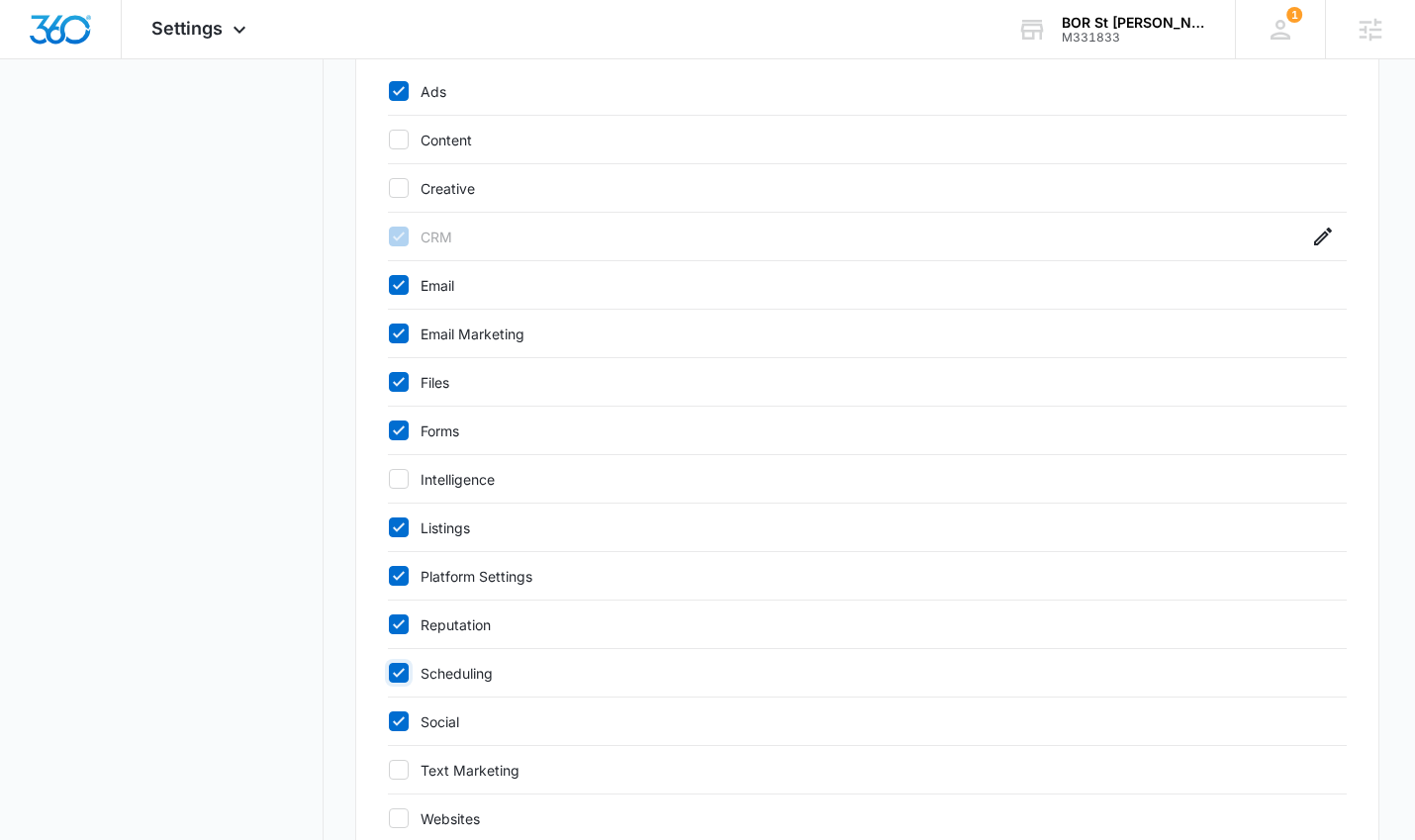 click on "Scheduling" at bounding box center (388, 673) 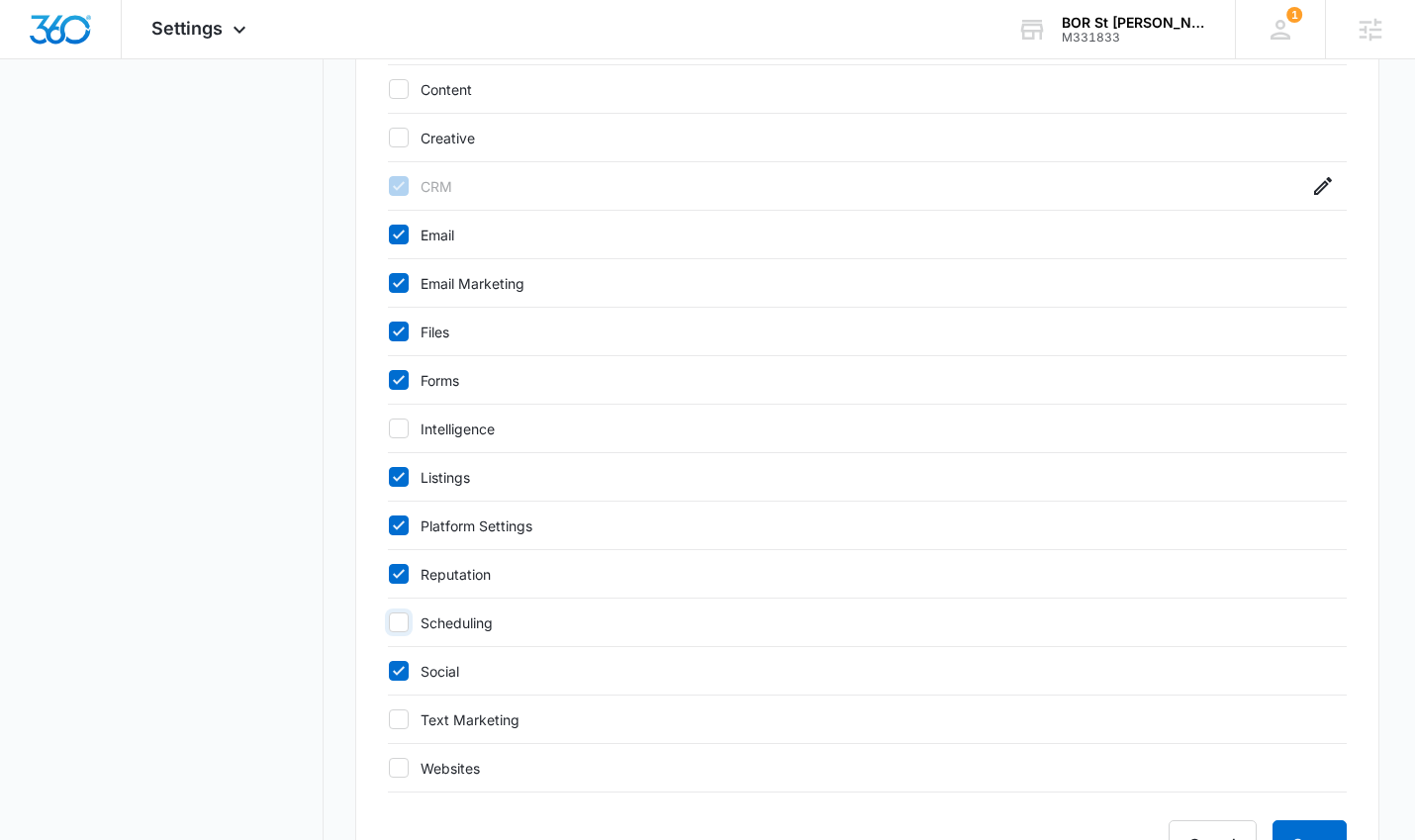 scroll, scrollTop: 759, scrollLeft: 0, axis: vertical 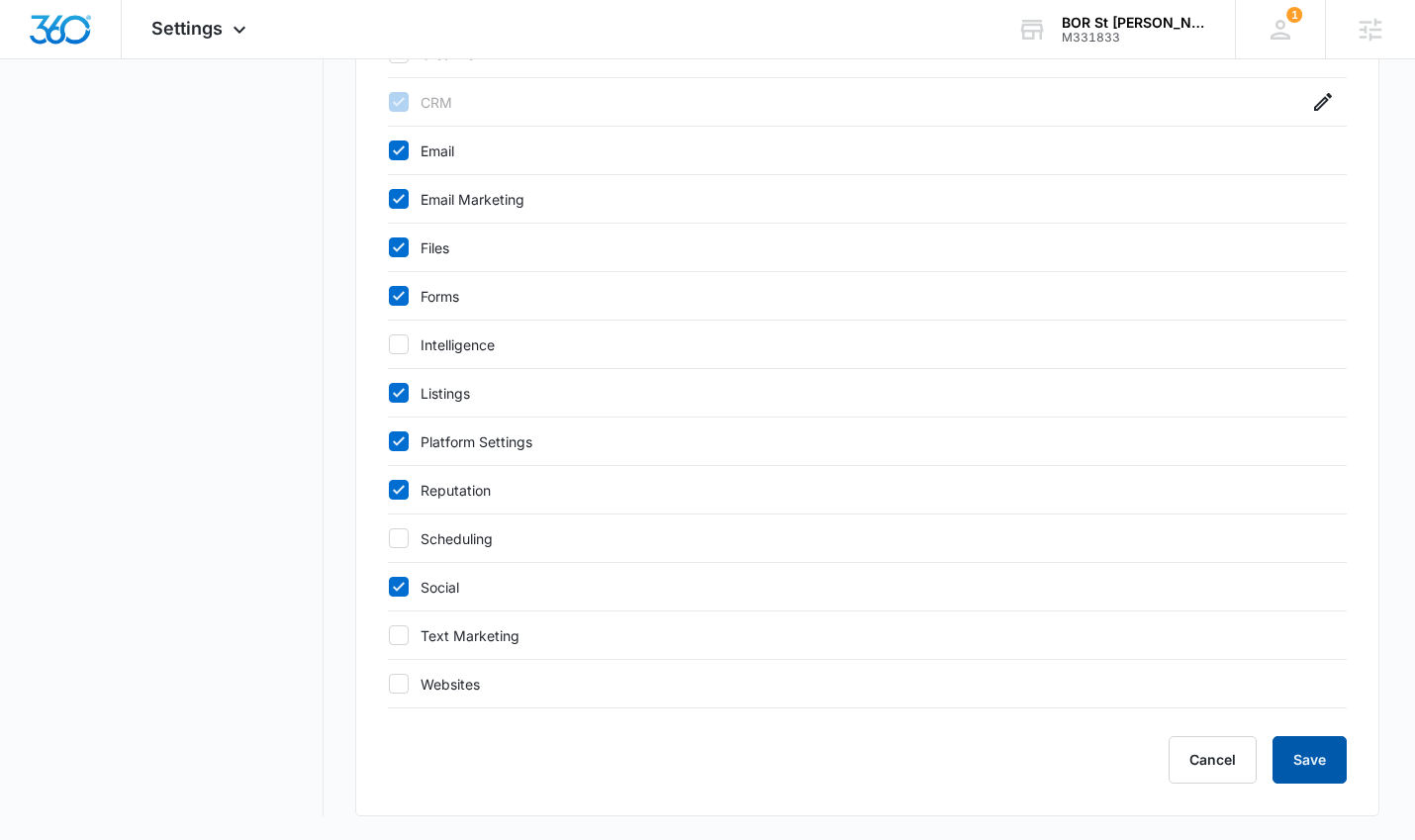 click on "Save" at bounding box center (1309, 760) 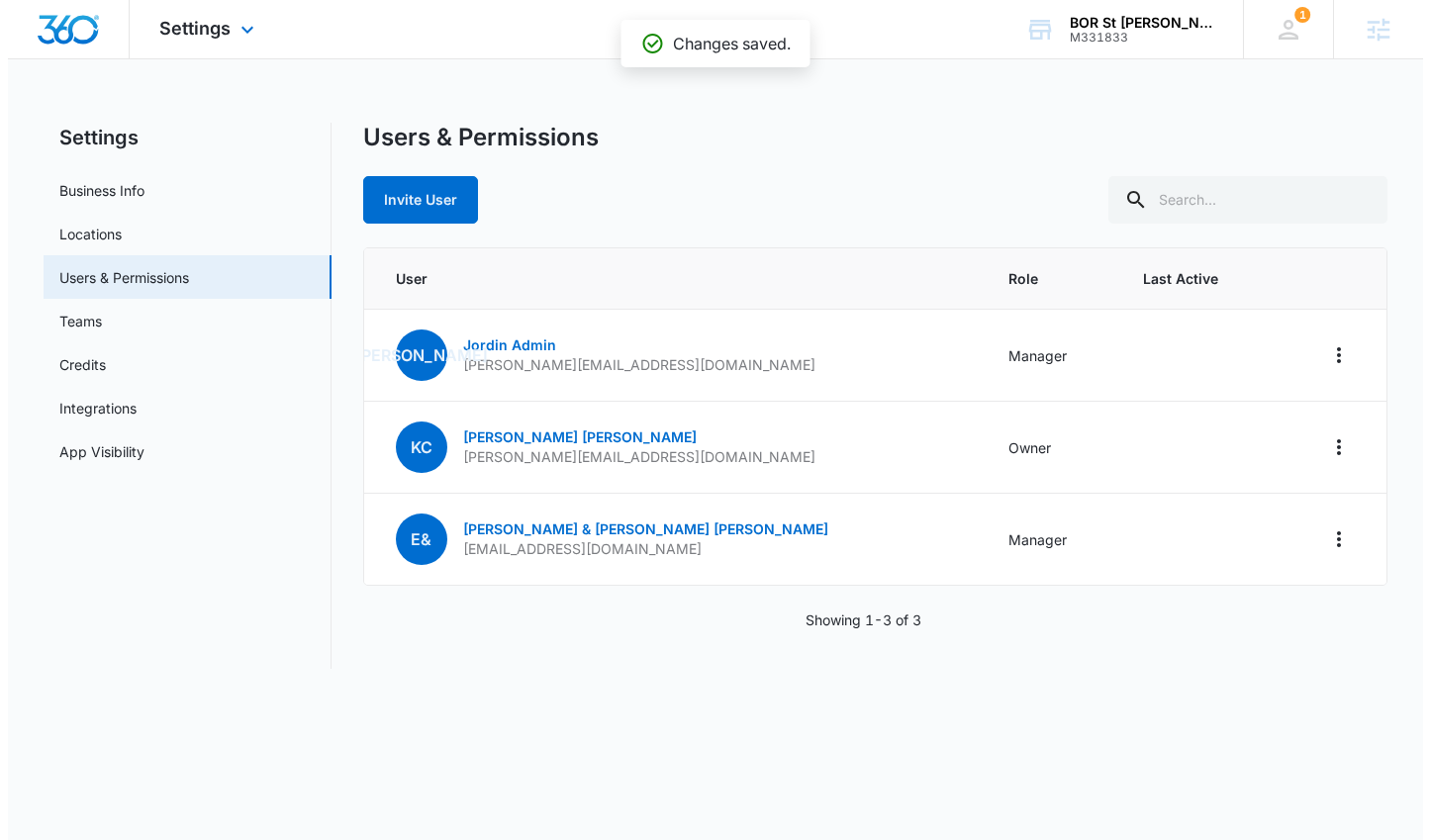 scroll, scrollTop: 0, scrollLeft: 0, axis: both 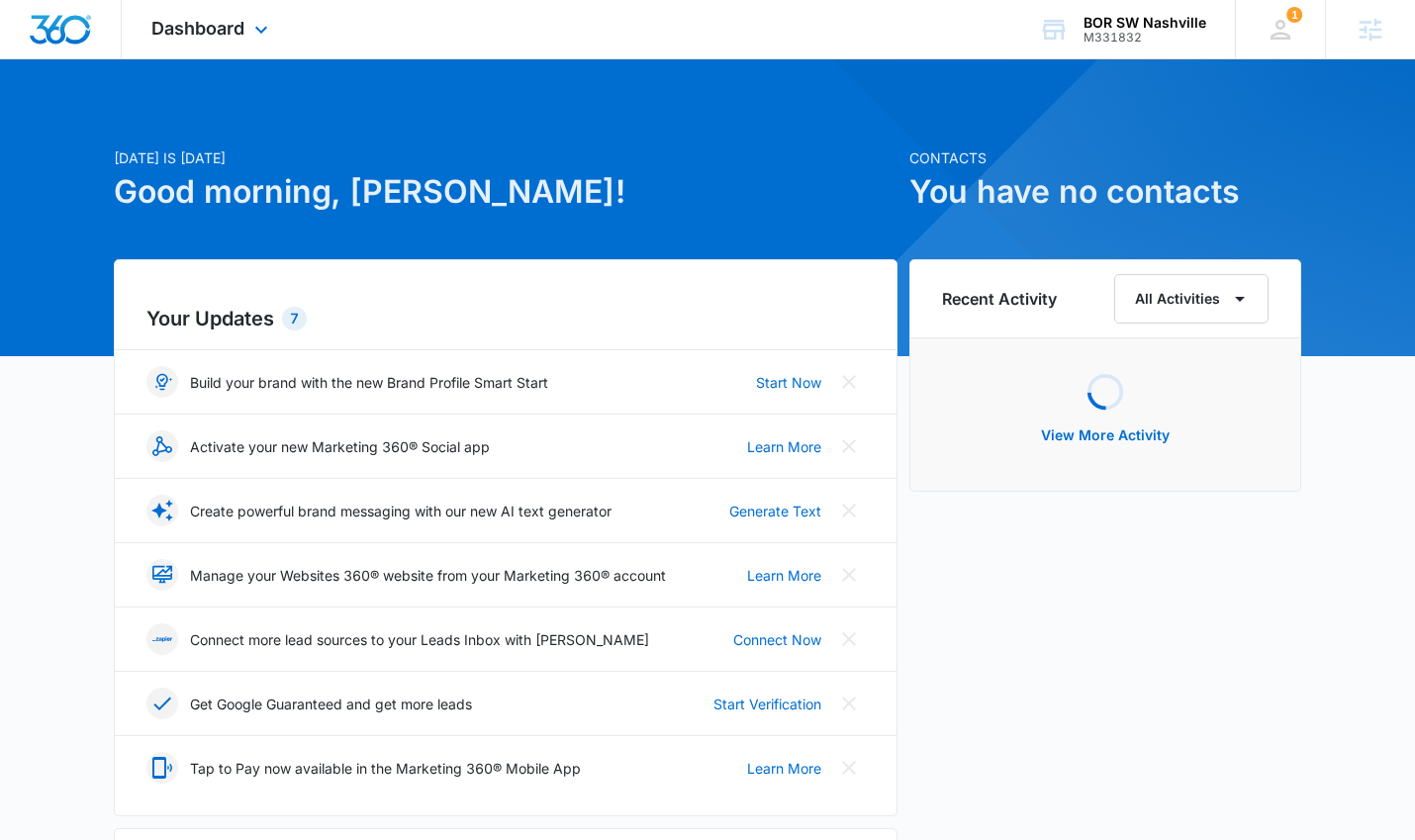 click on "Dashboard Apps Reputation Forms CRM Email Social Ads Files Brand Settings" at bounding box center (212, 29) 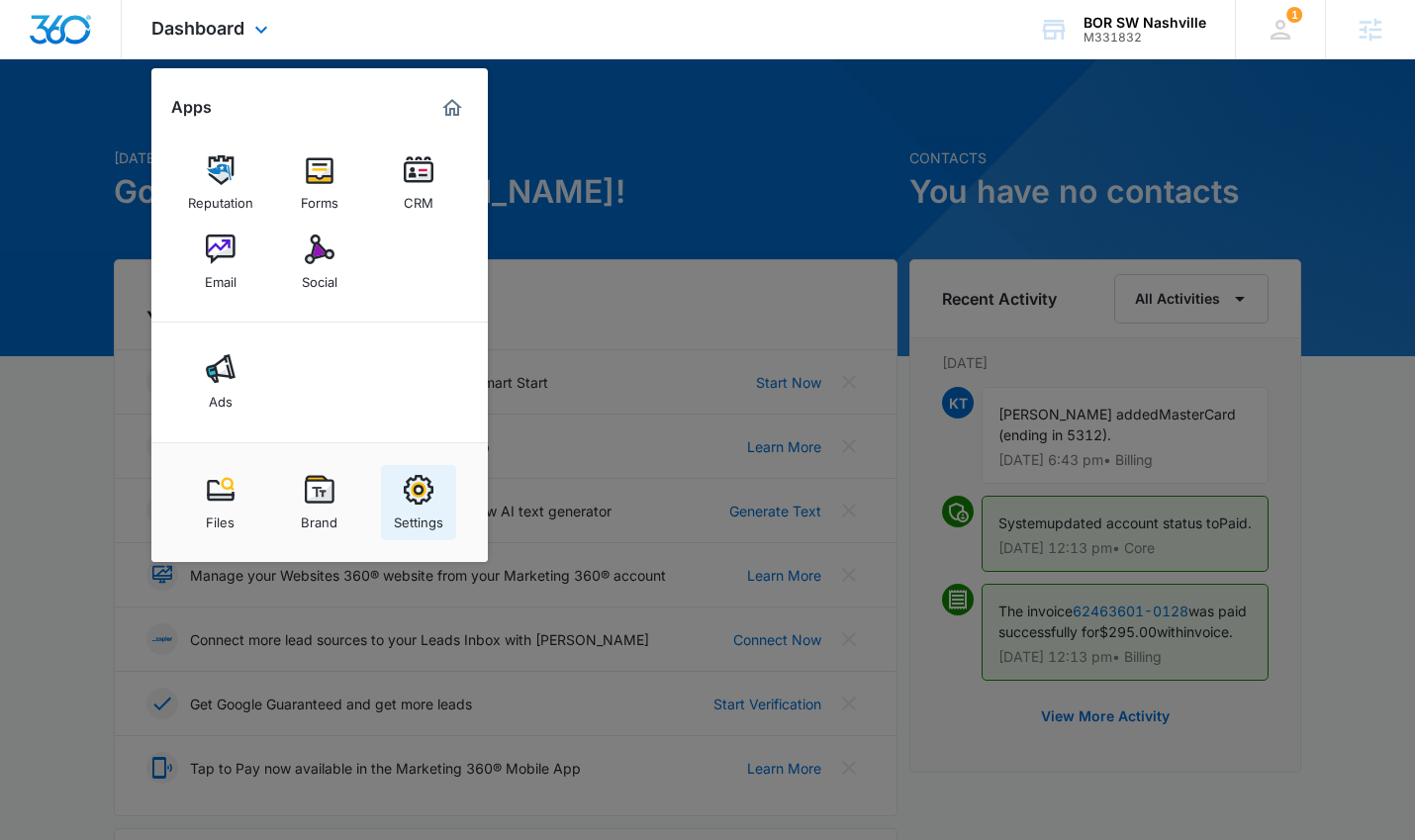 click at bounding box center (419, 490) 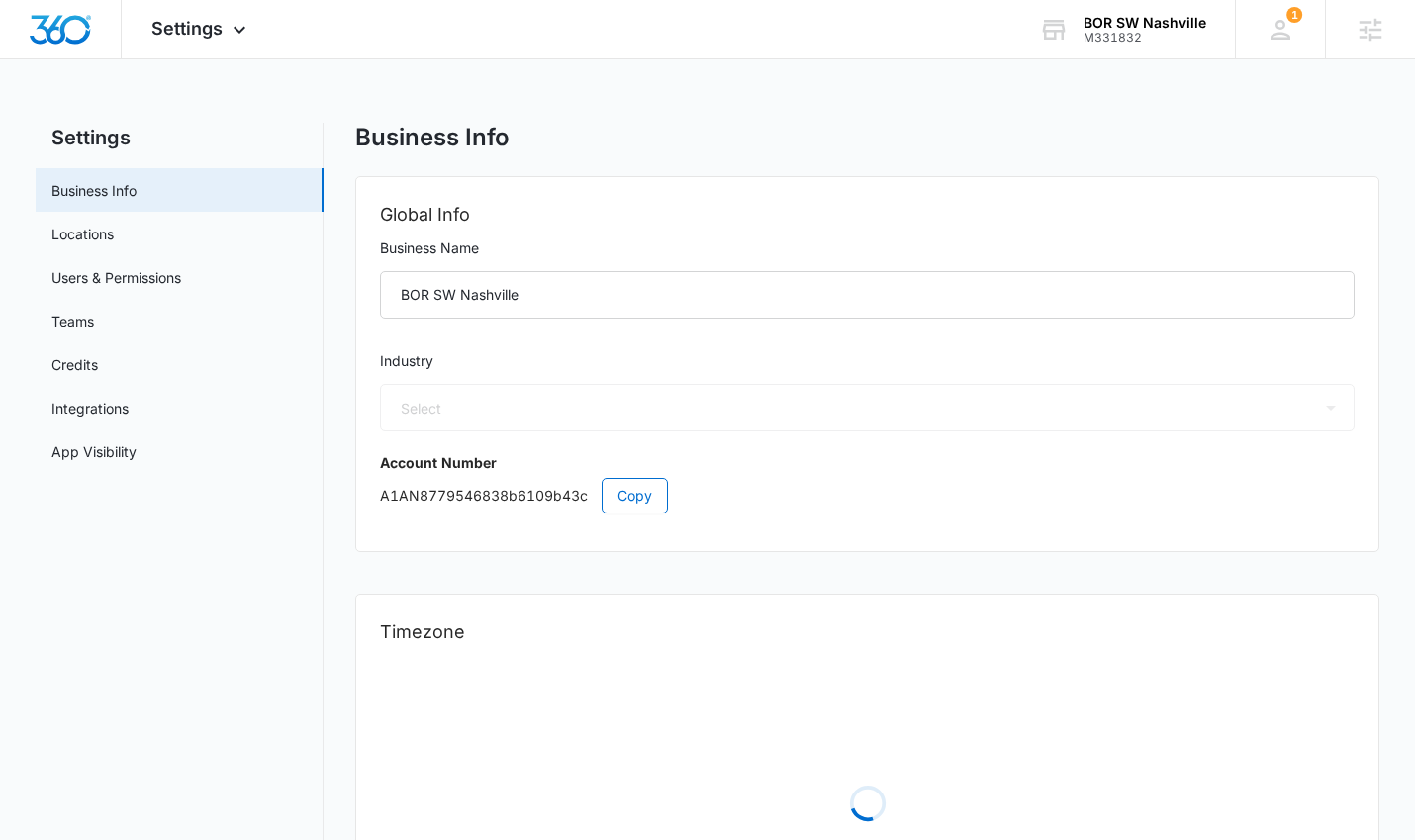 select on "4" 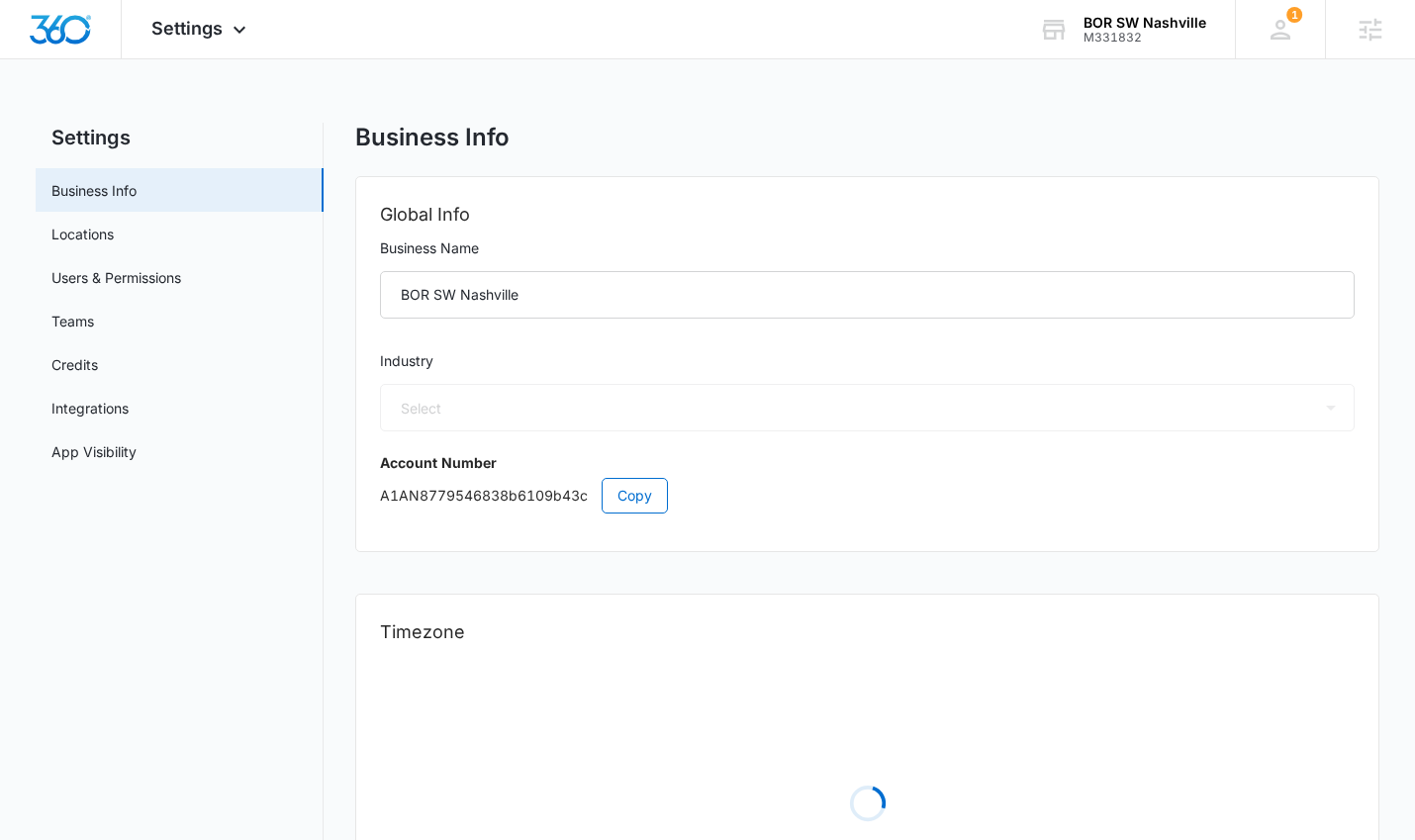 select on "US" 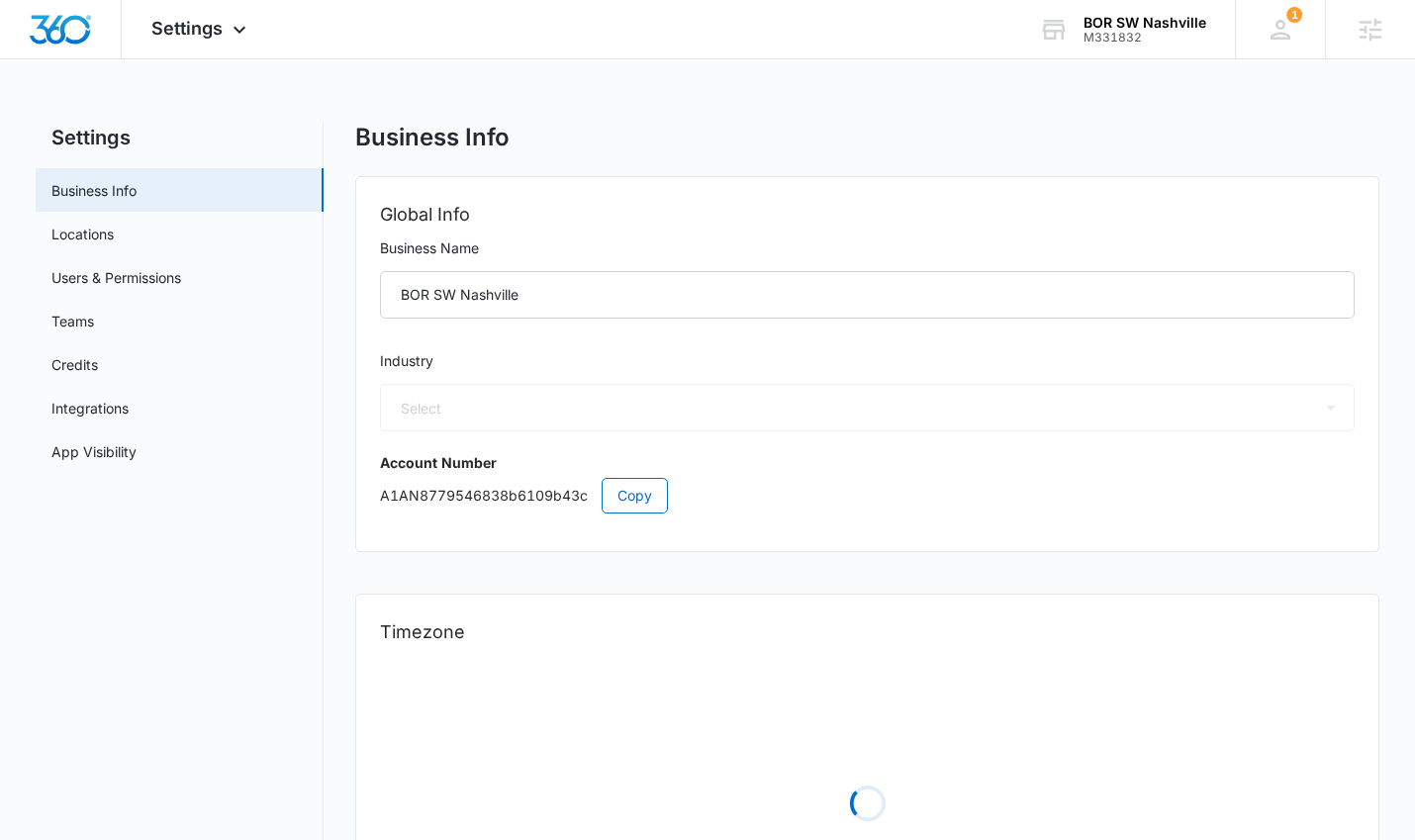 select on "America/[GEOGRAPHIC_DATA]" 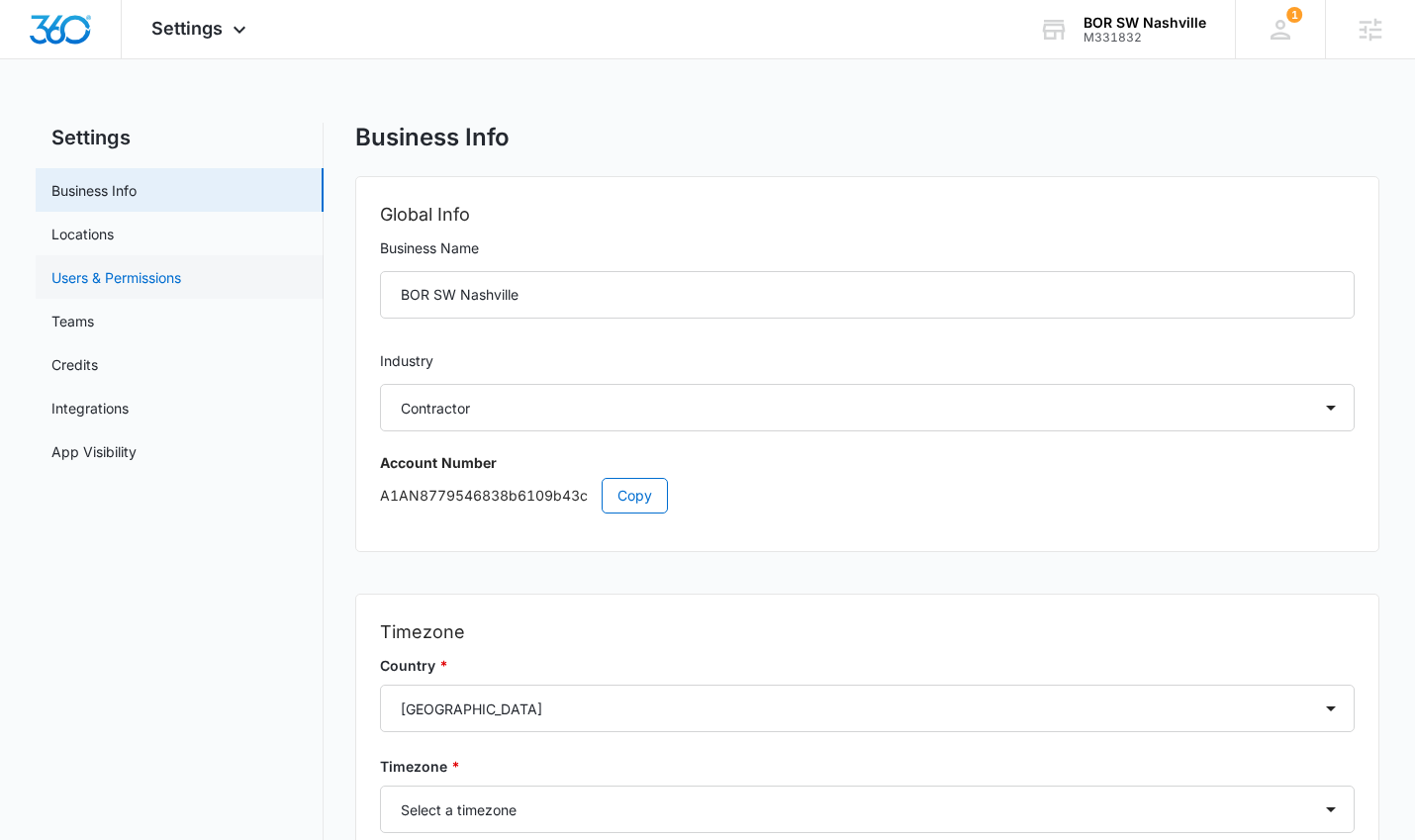 click on "Users & Permissions" at bounding box center [116, 277] 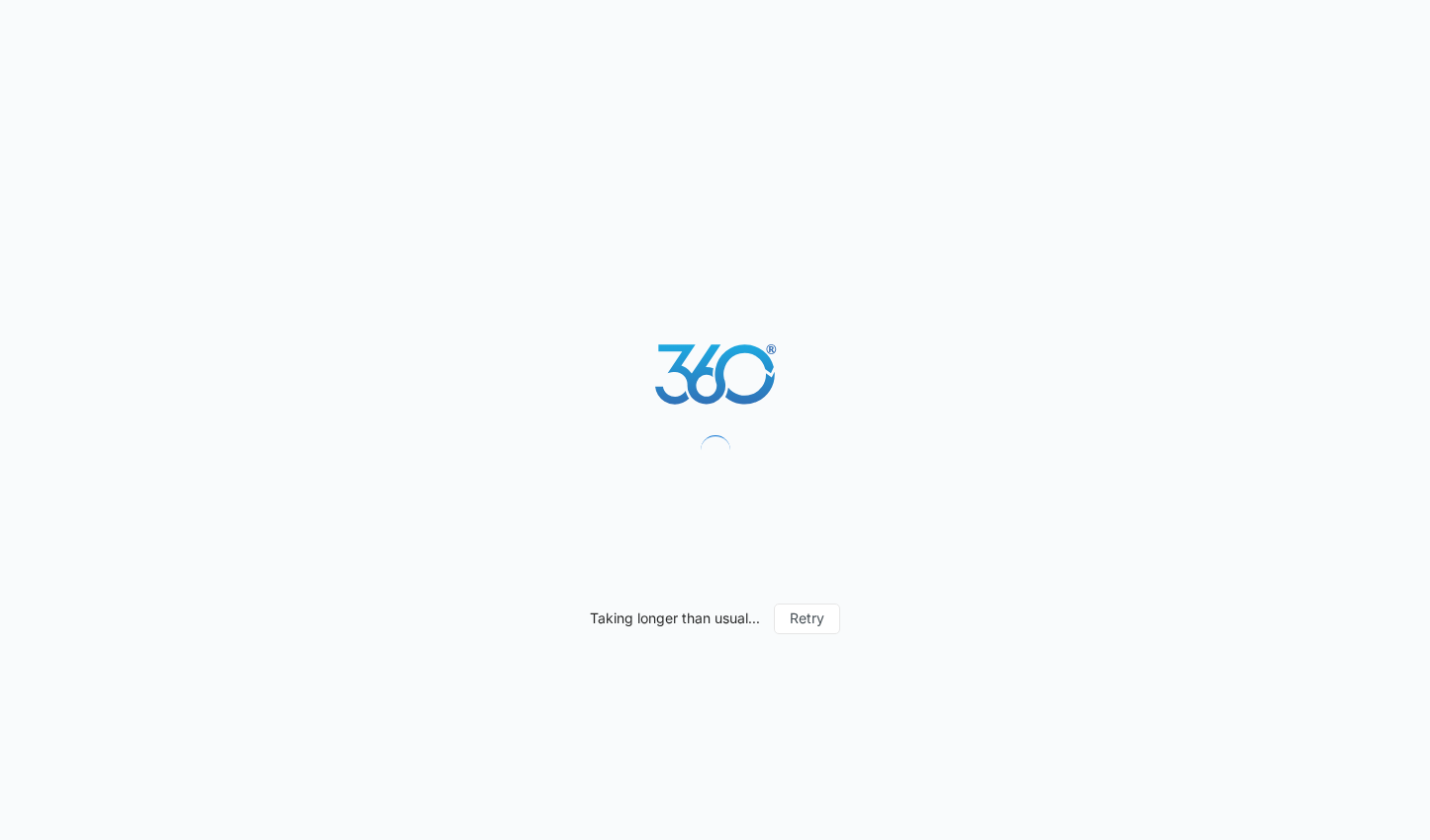 scroll, scrollTop: 0, scrollLeft: 0, axis: both 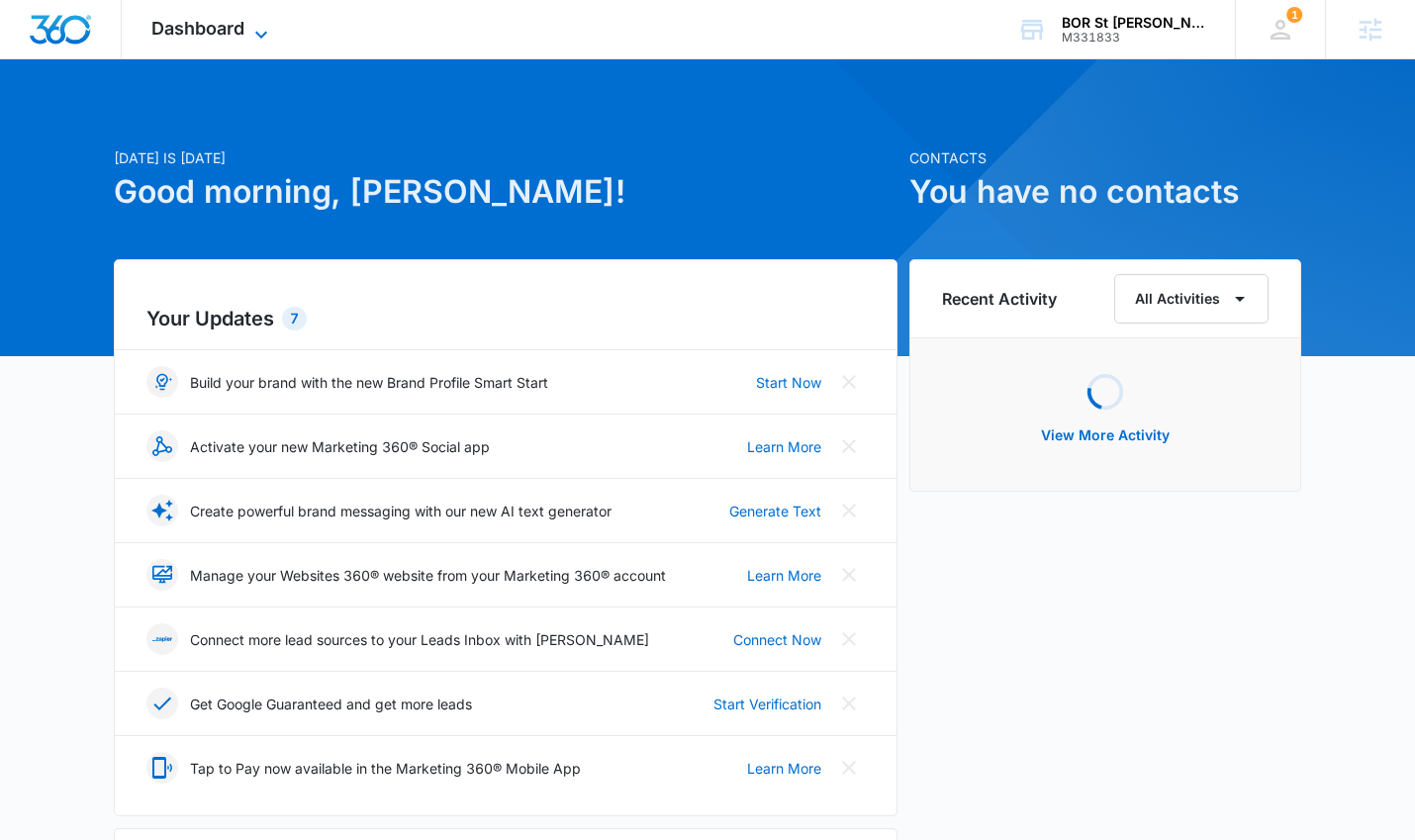 click on "Dashboard" at bounding box center (198, 28) 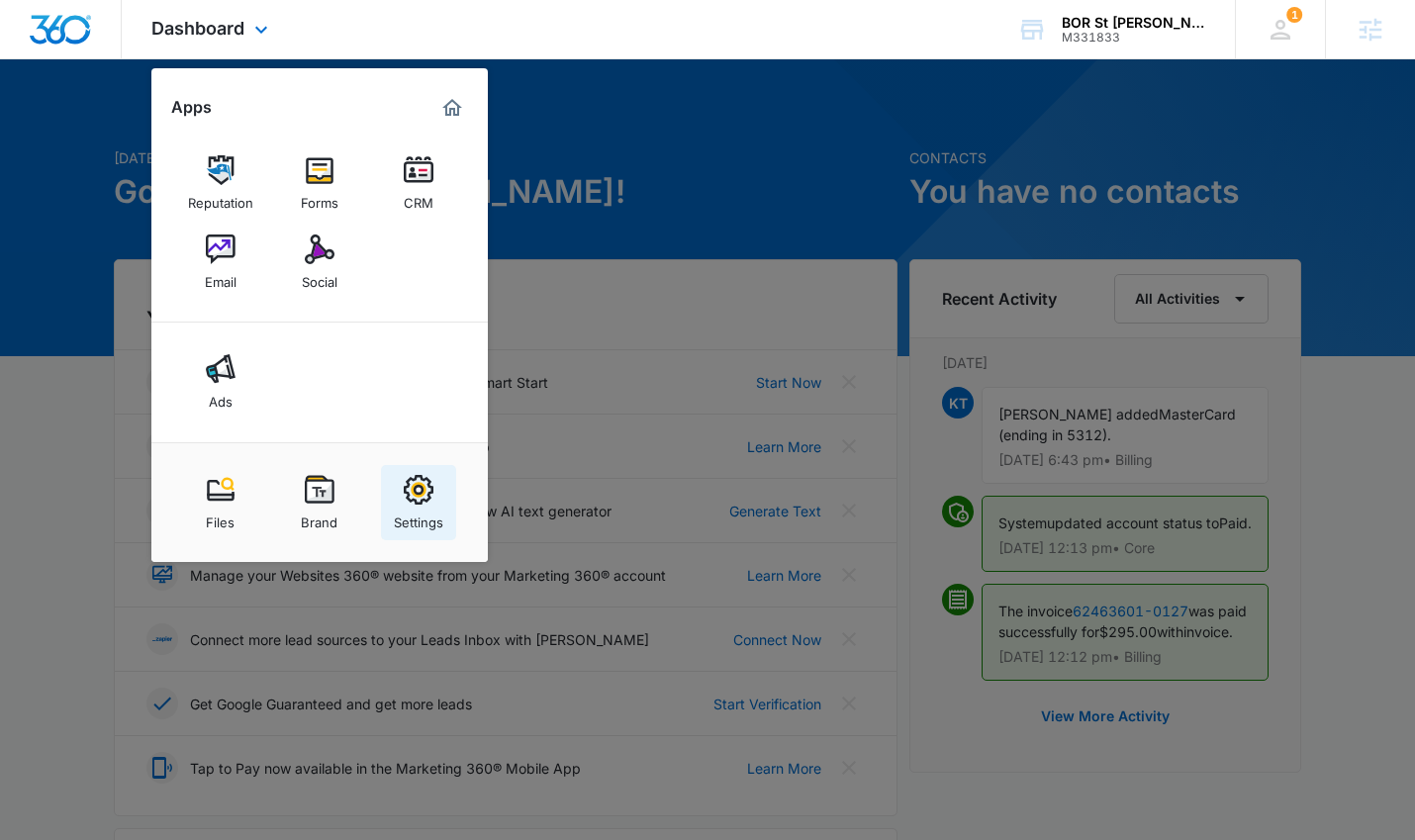 click at bounding box center [419, 490] 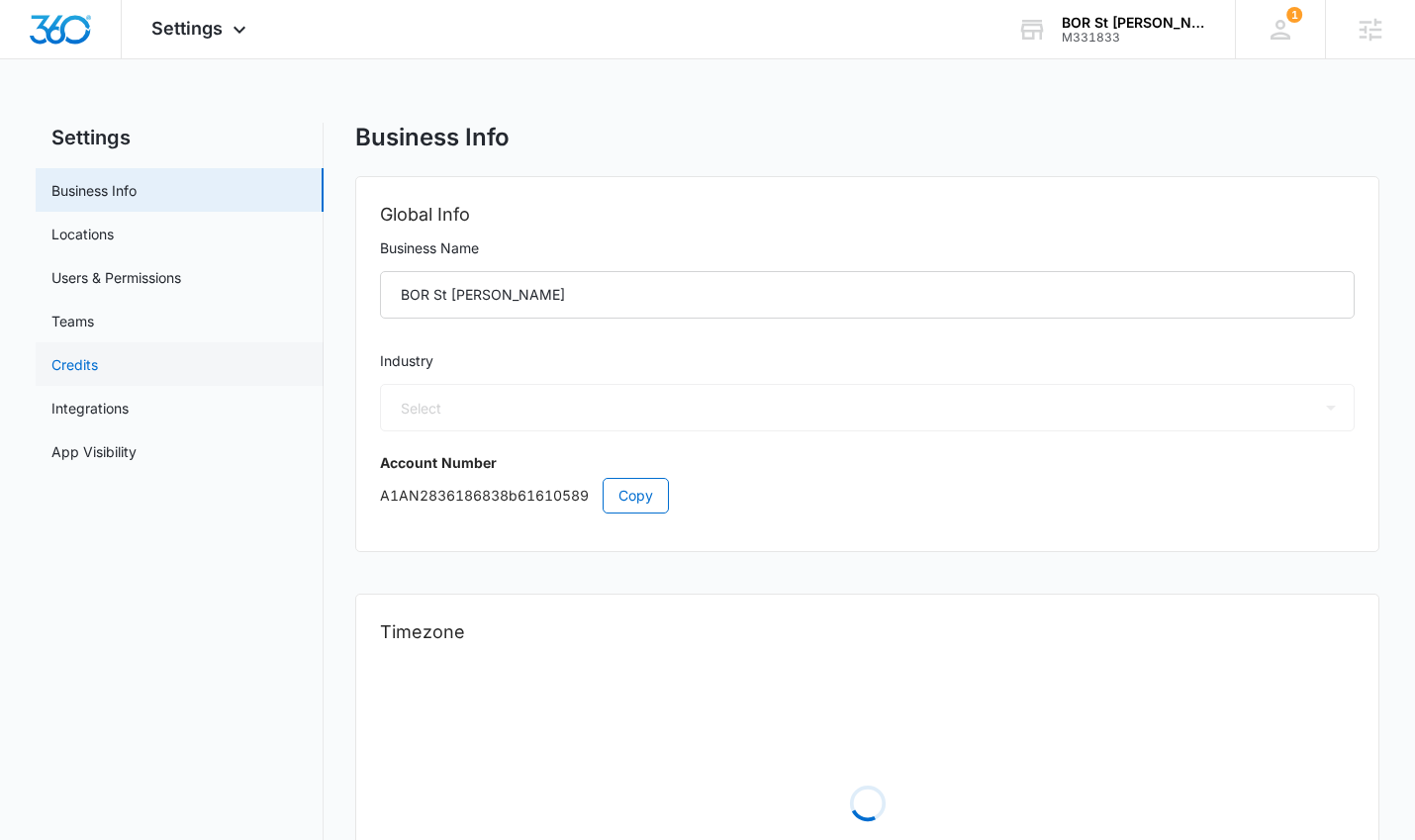 select on "4" 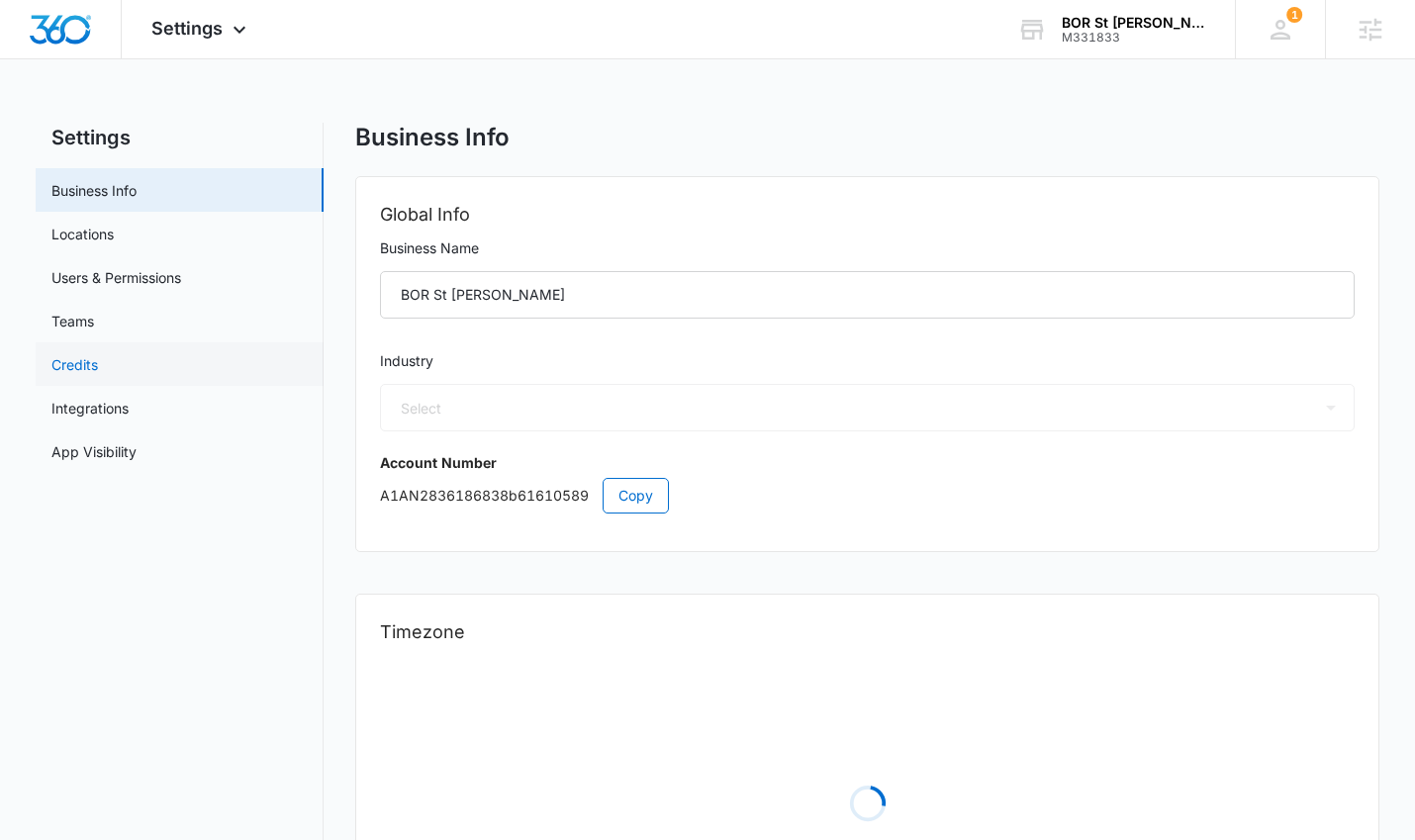 select on "US" 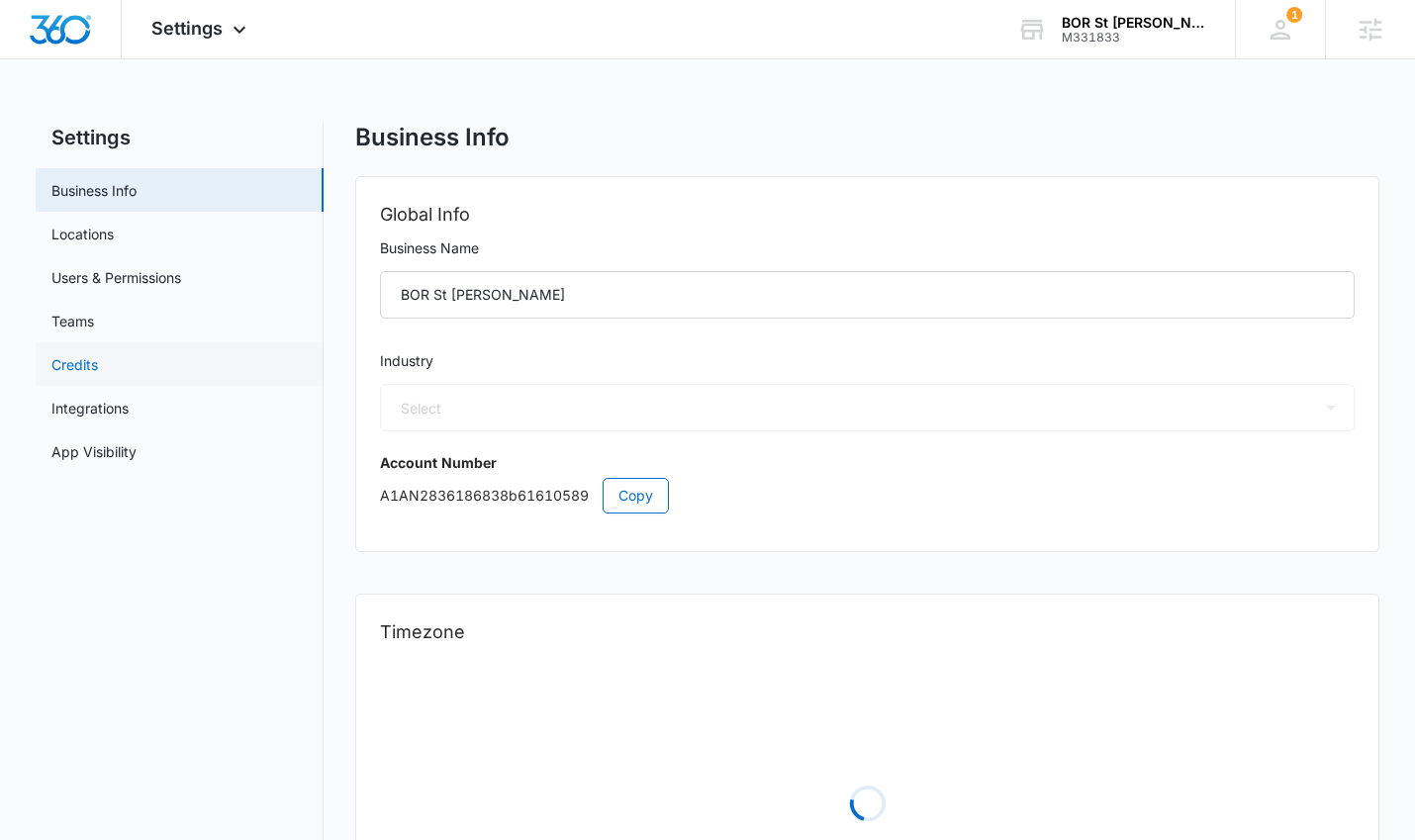 select on "America/[GEOGRAPHIC_DATA]" 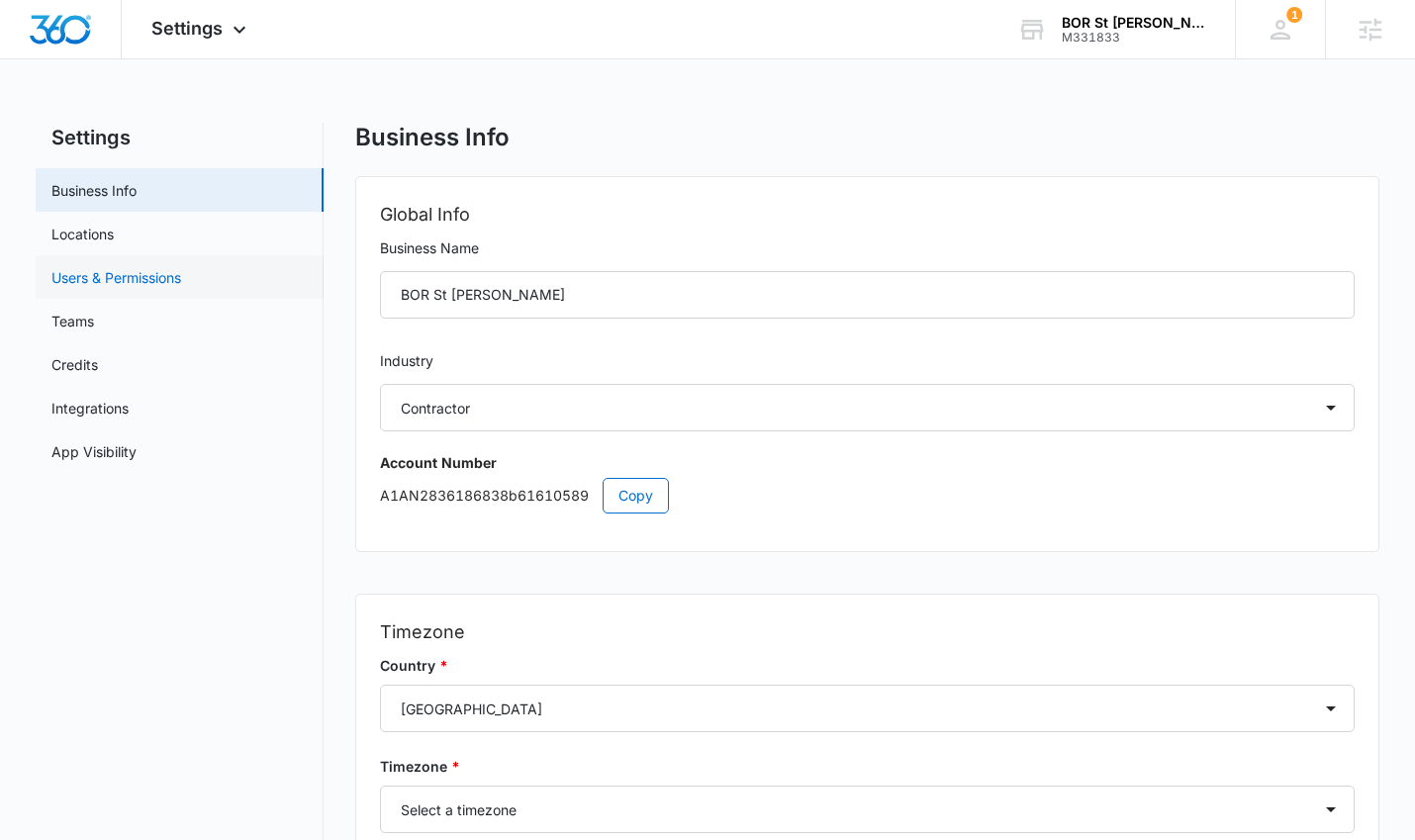 click on "Users & Permissions" at bounding box center [116, 277] 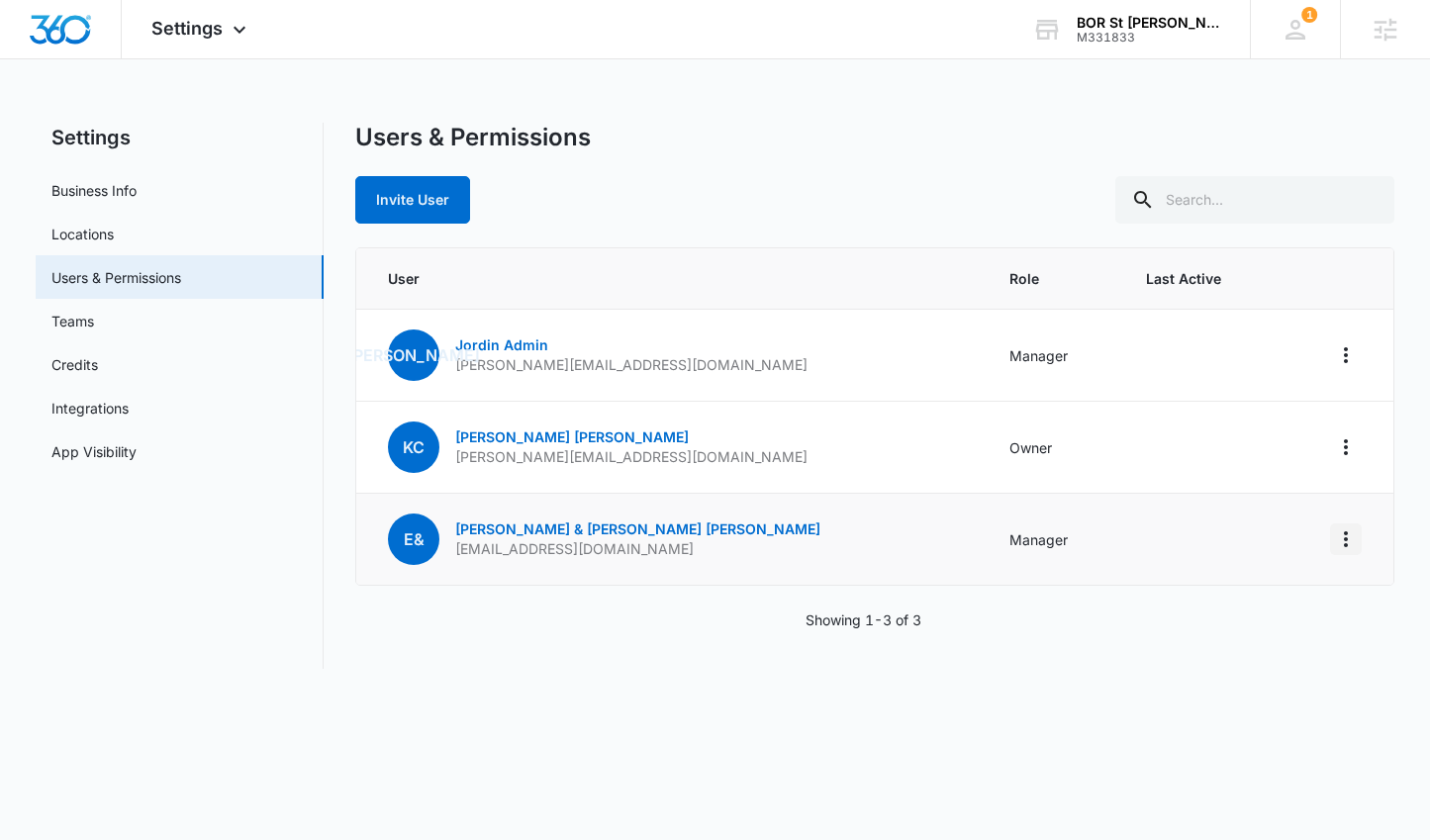 click 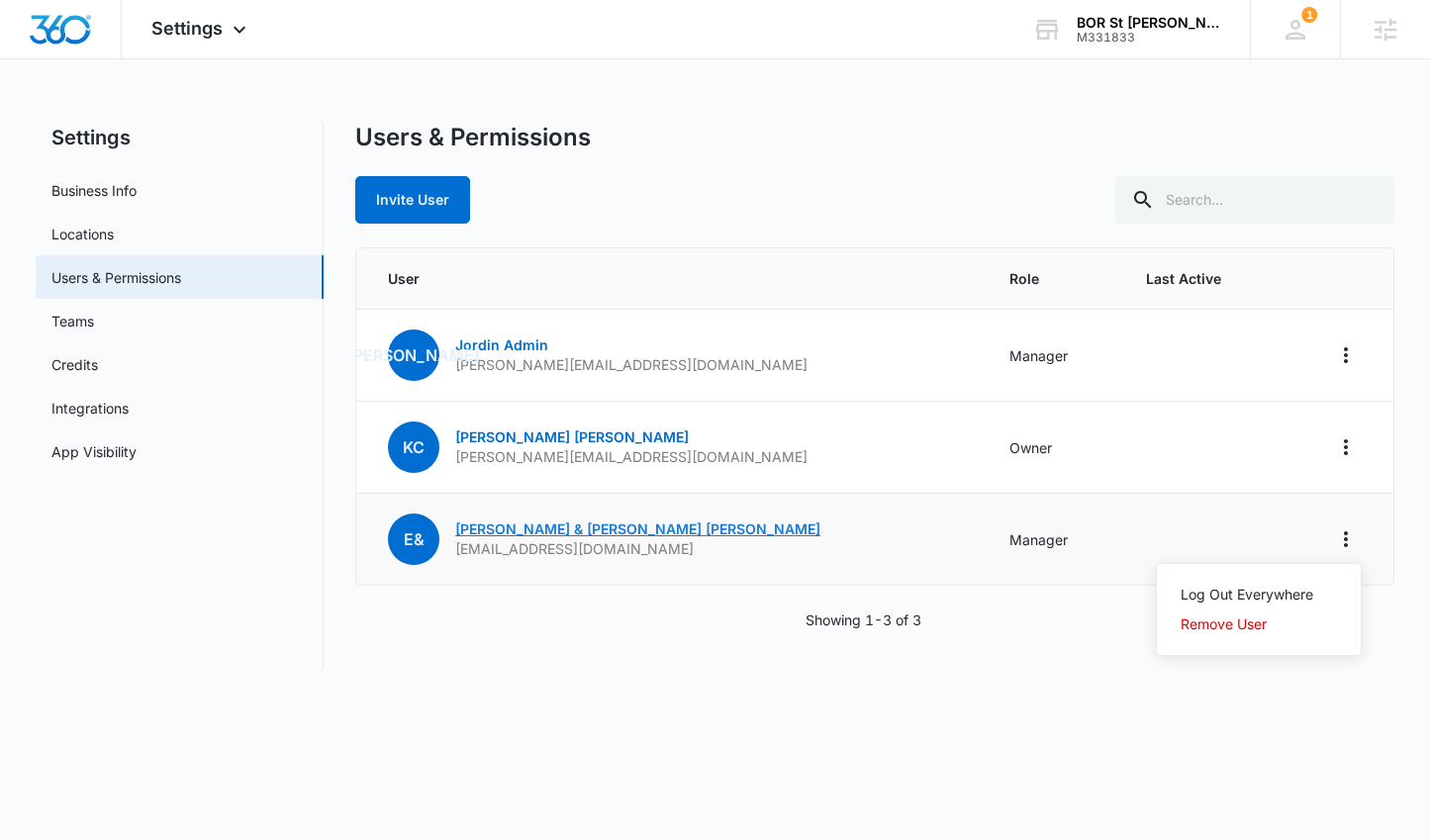 click on "Ethan & Cari Jo    Anderson" at bounding box center (637, 528) 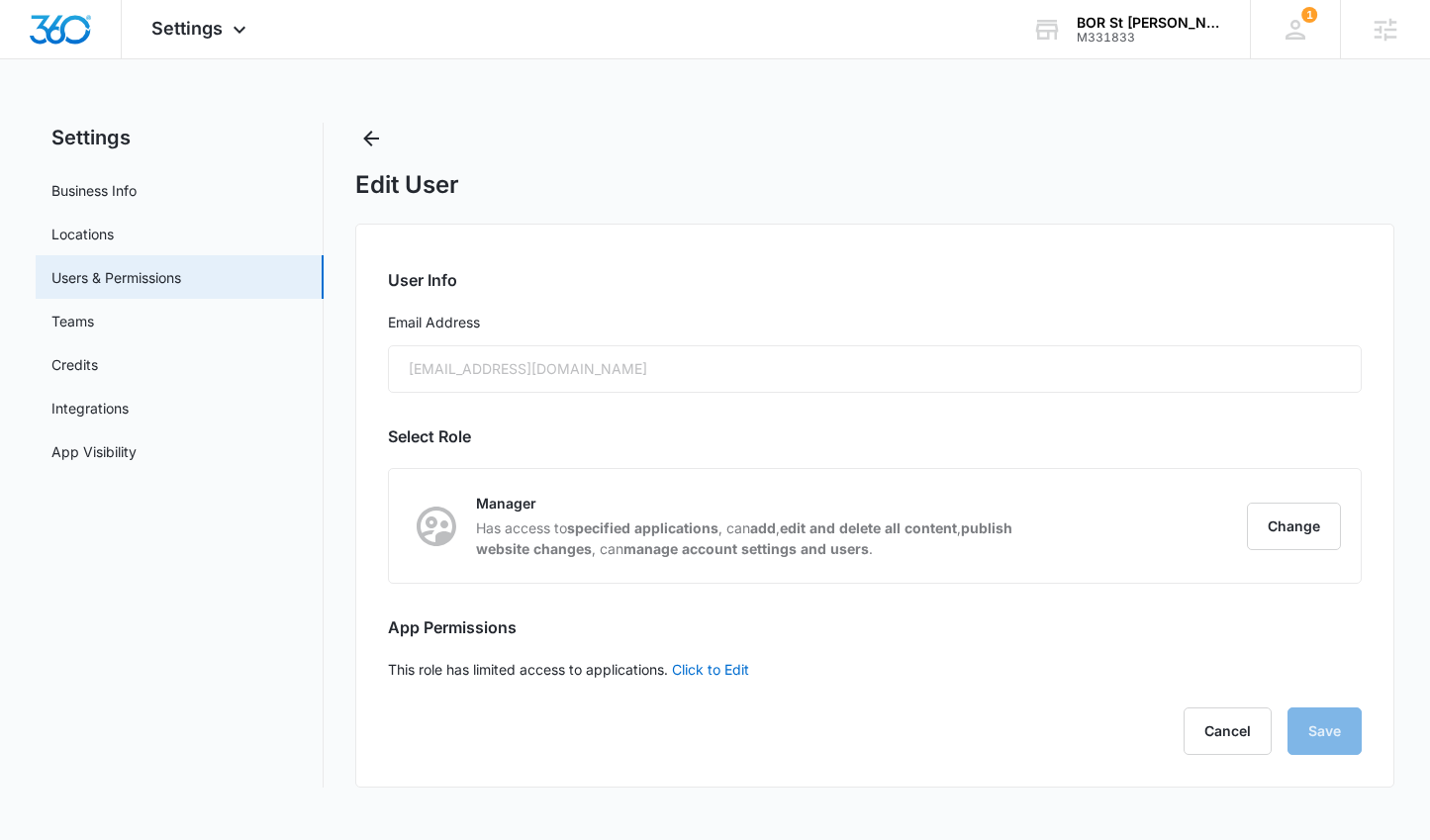 checkbox on "false" 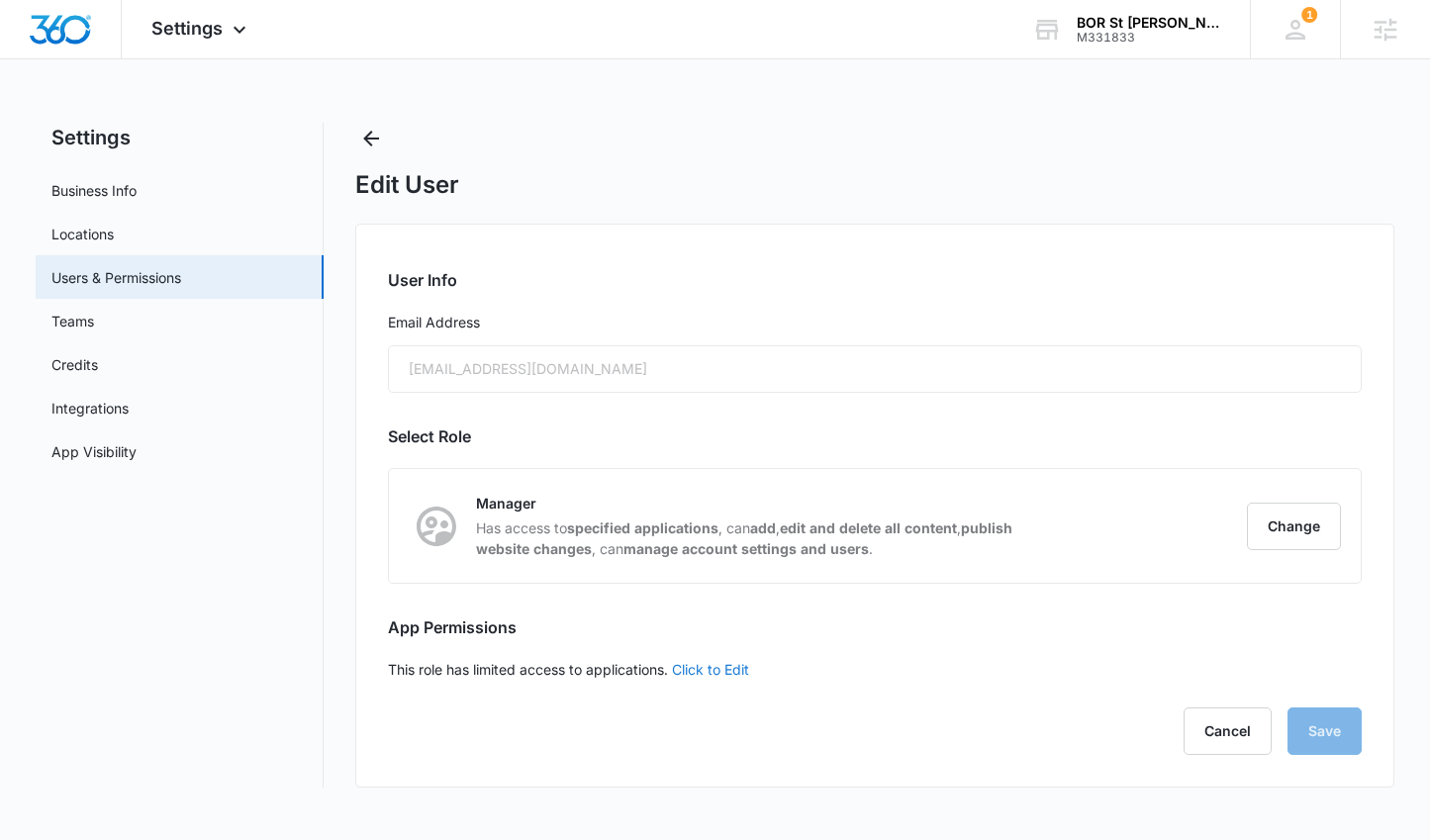 click on "Click to Edit" at bounding box center [711, 669] 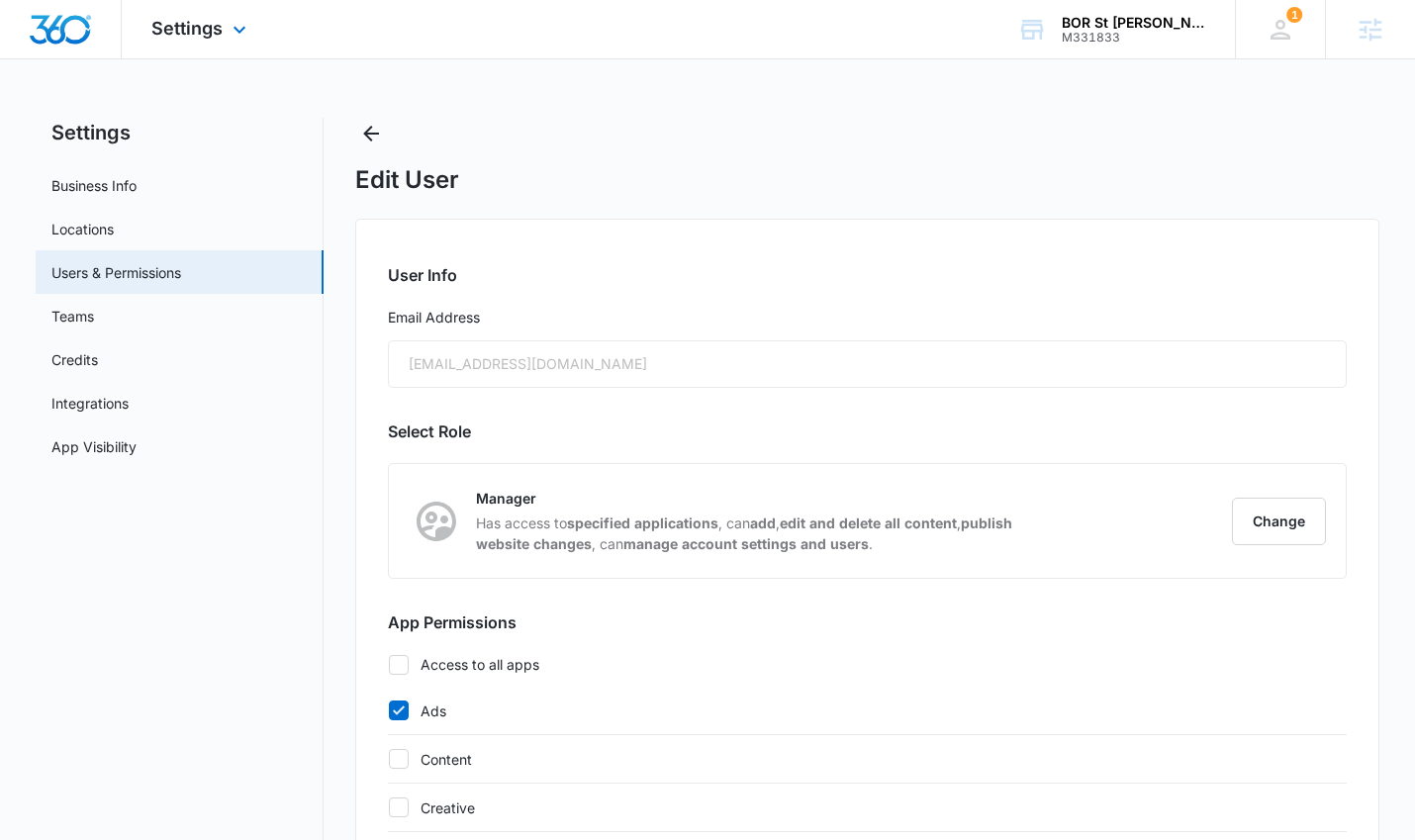 scroll, scrollTop: 0, scrollLeft: 0, axis: both 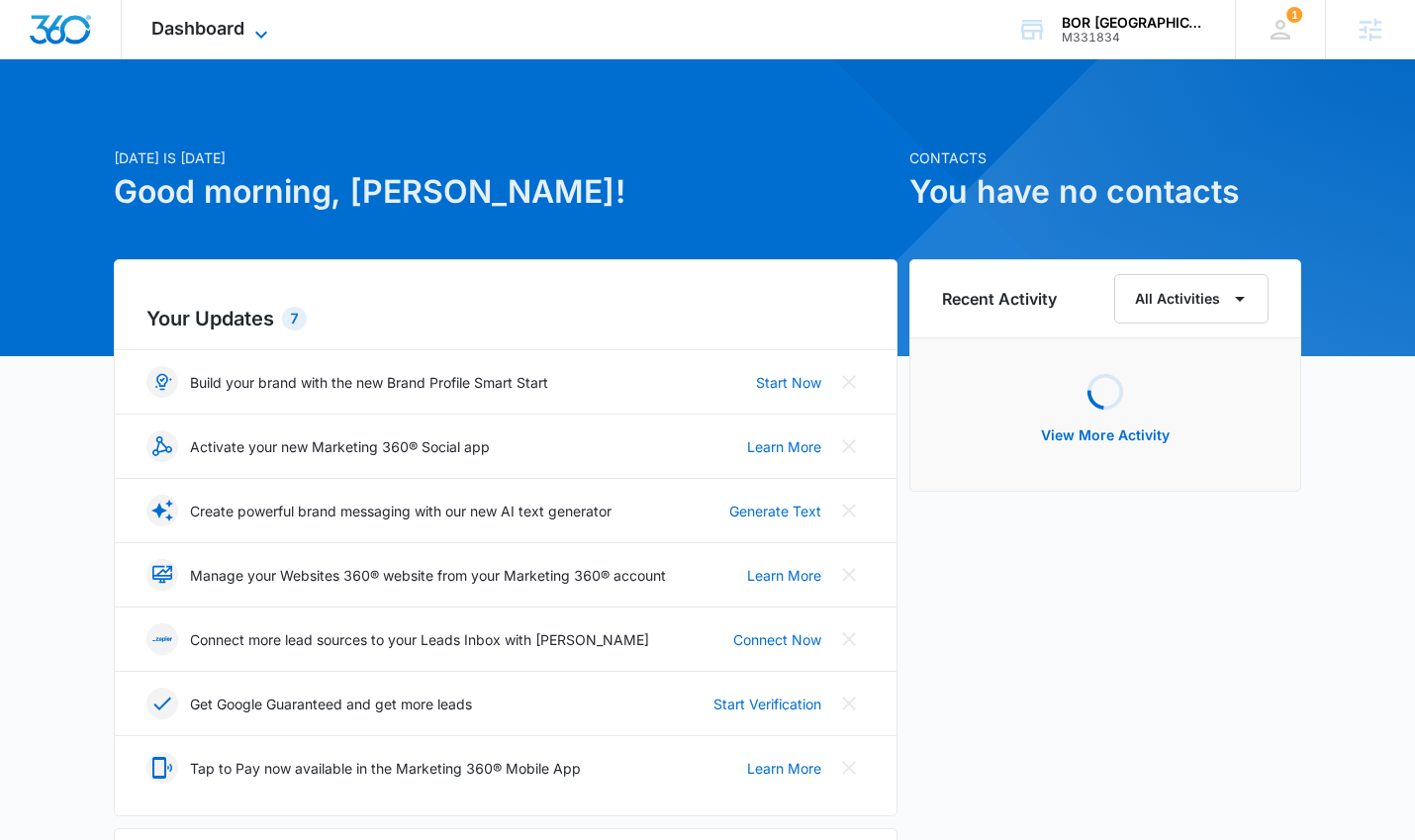 click on "Dashboard" at bounding box center [198, 28] 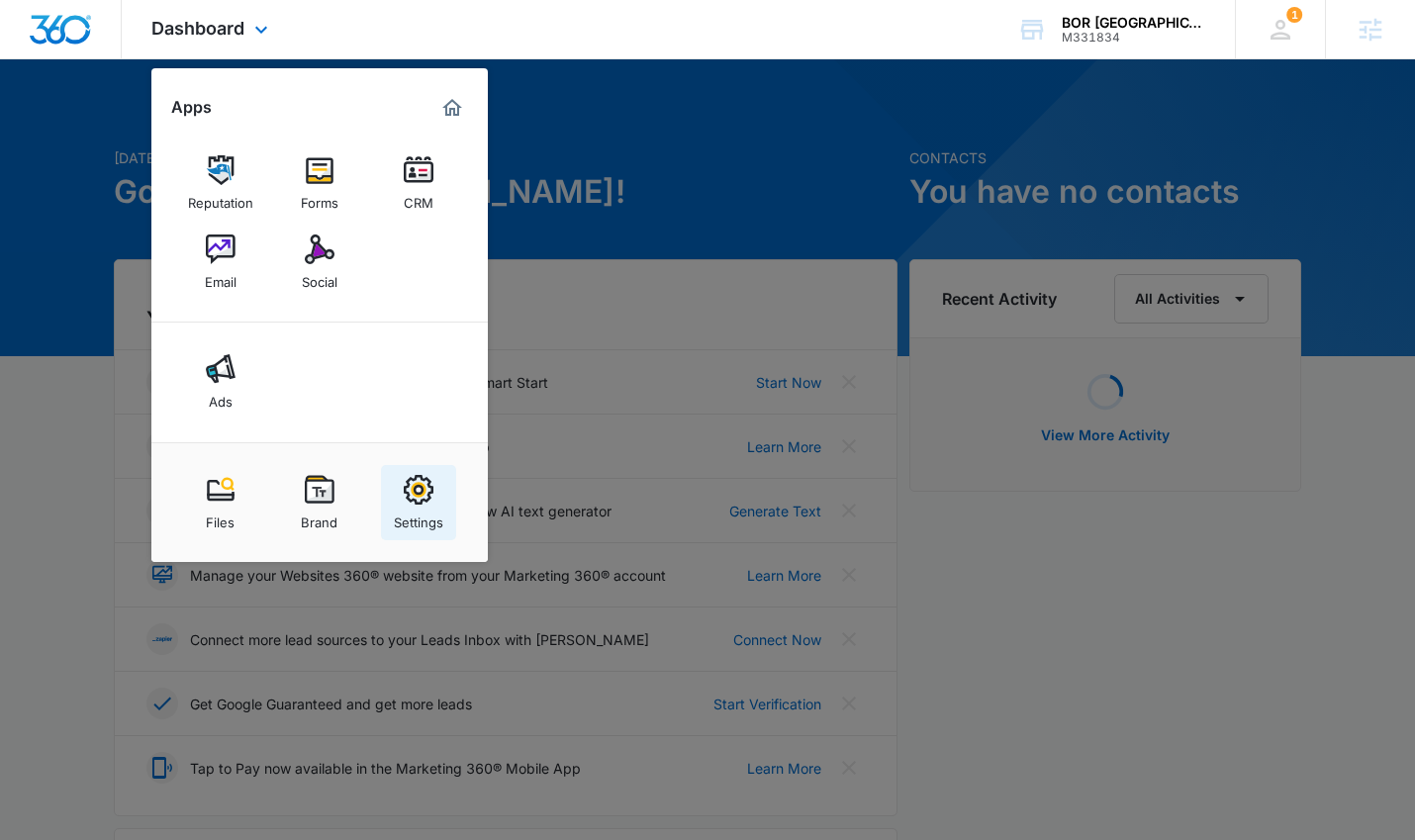 click at bounding box center (419, 490) 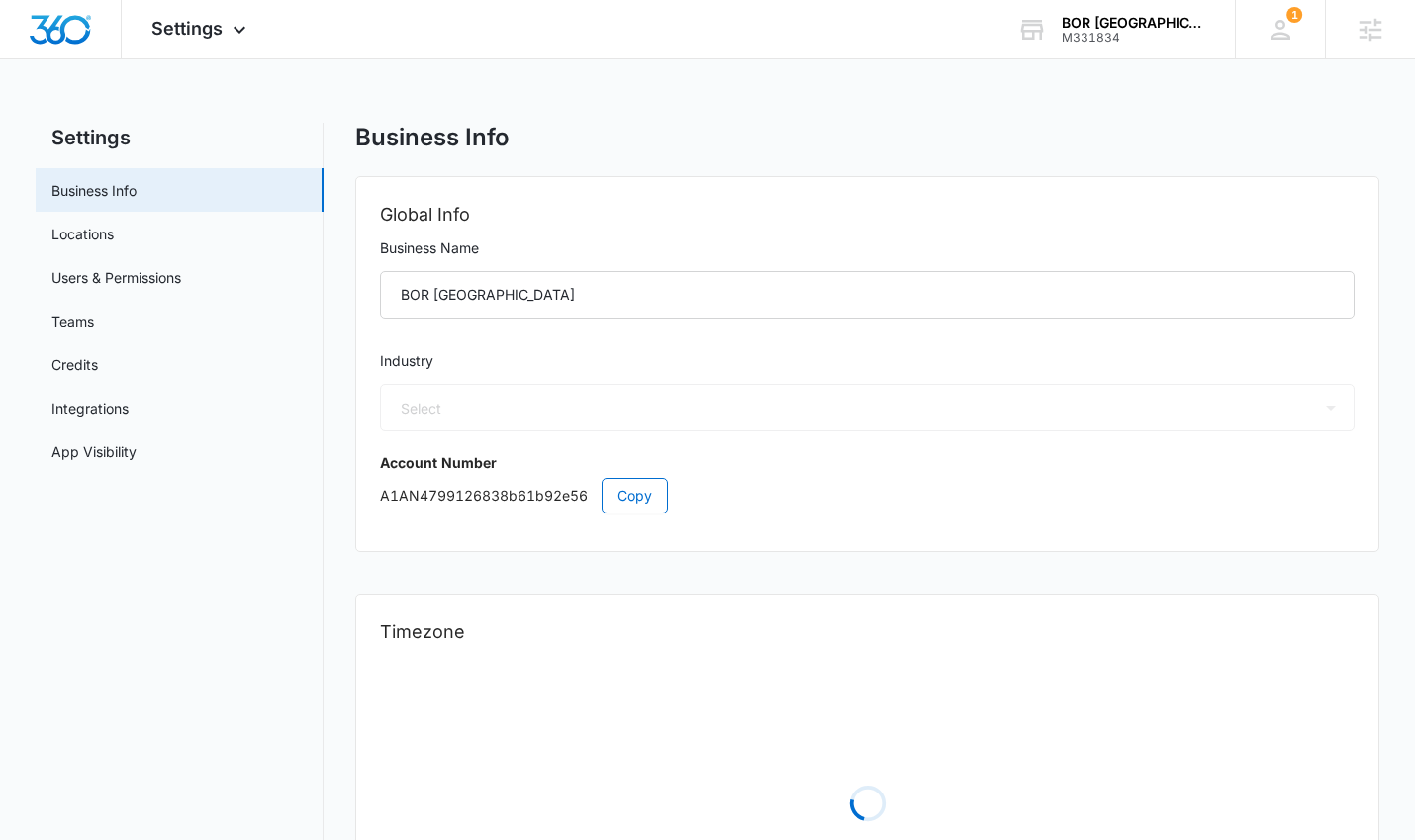 select on "4" 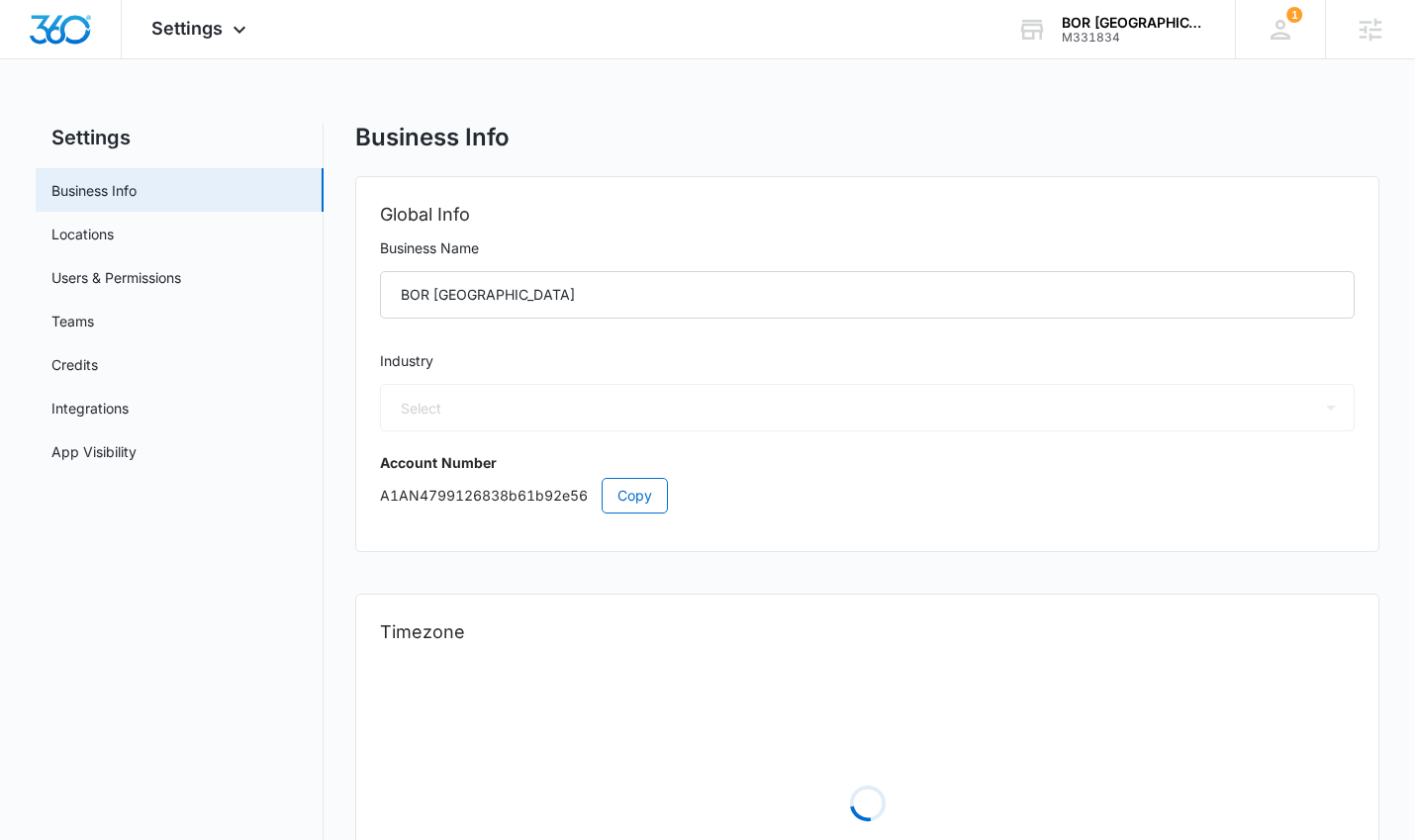 select on "US" 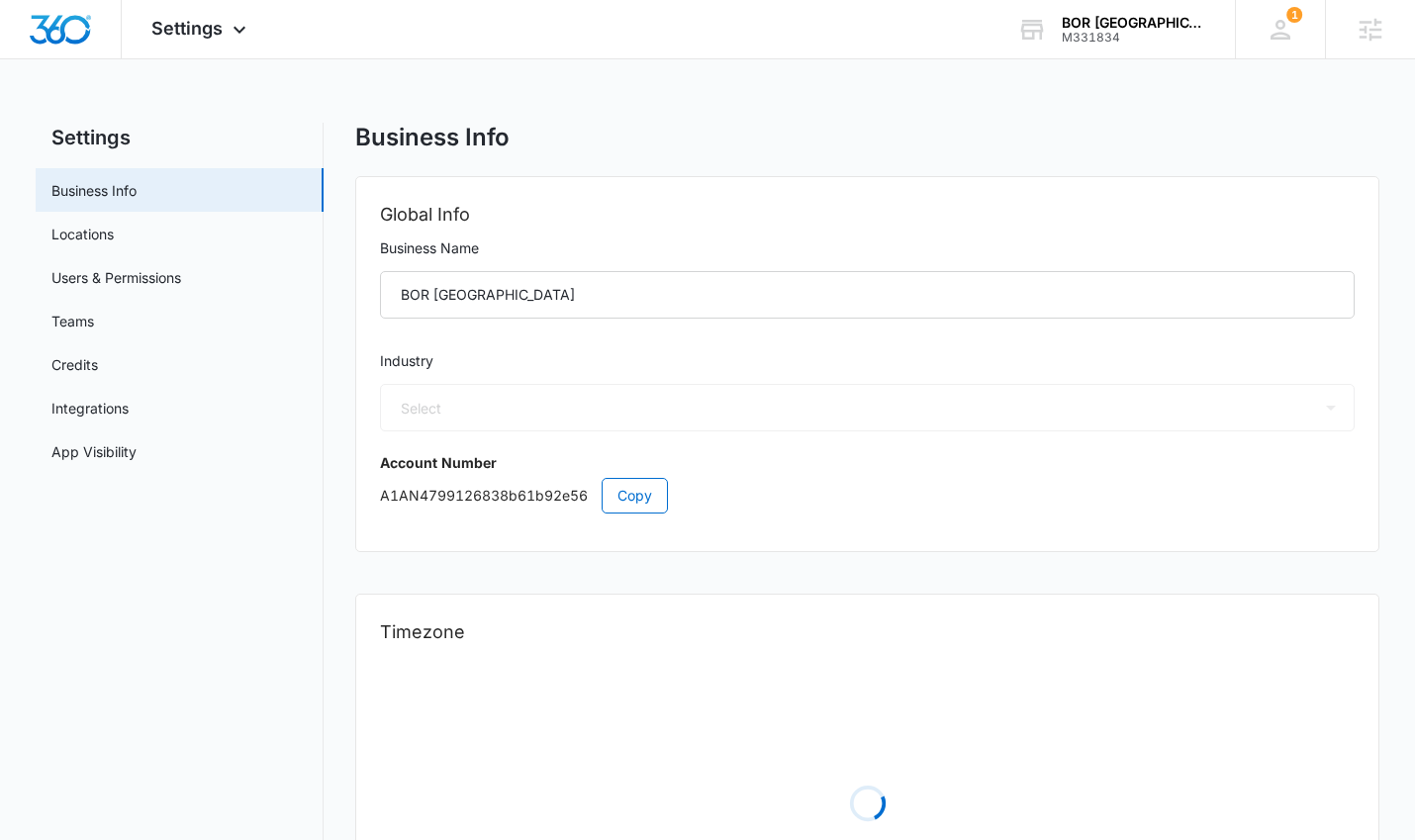 select on "America/Denver" 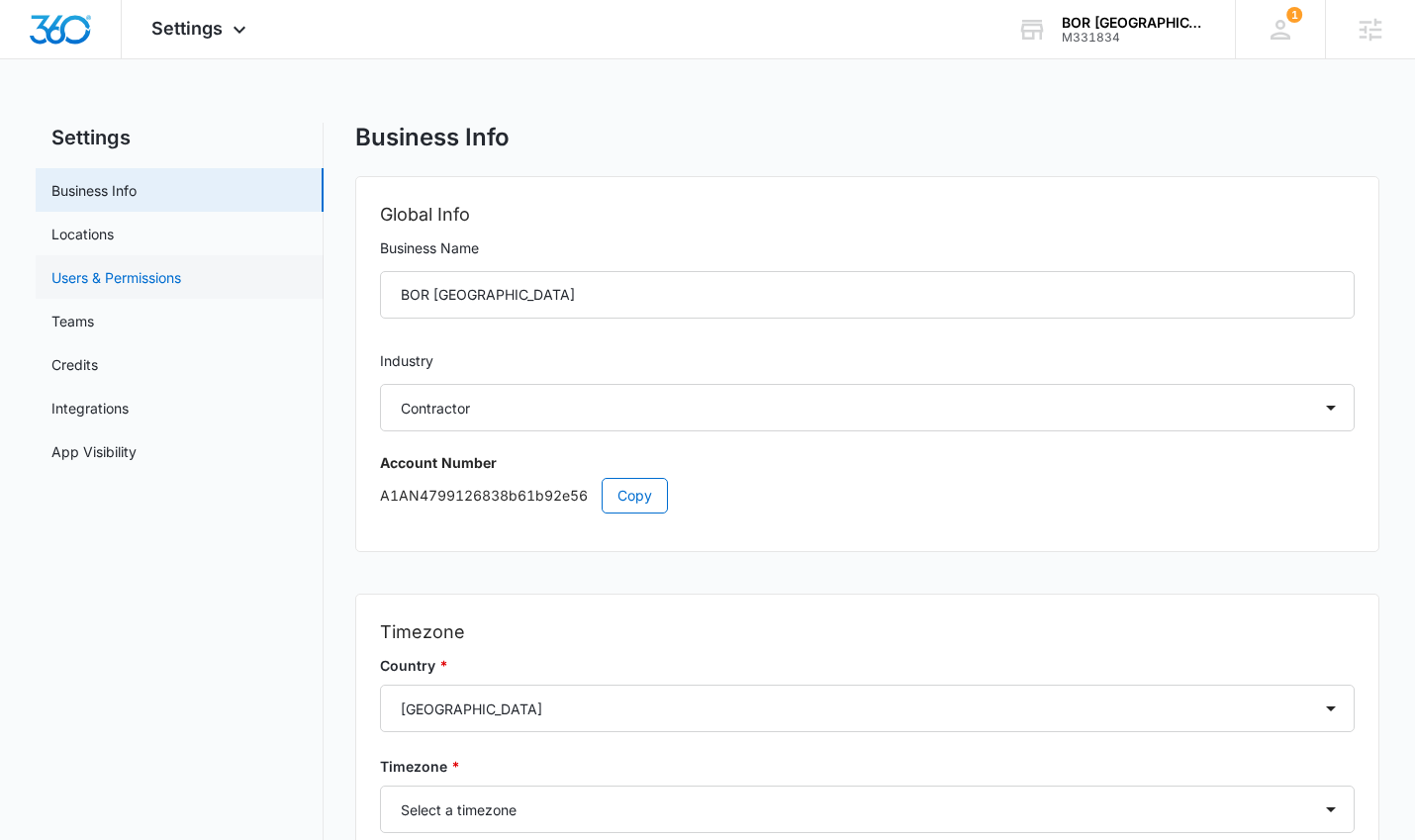 click on "Users & Permissions" at bounding box center (116, 277) 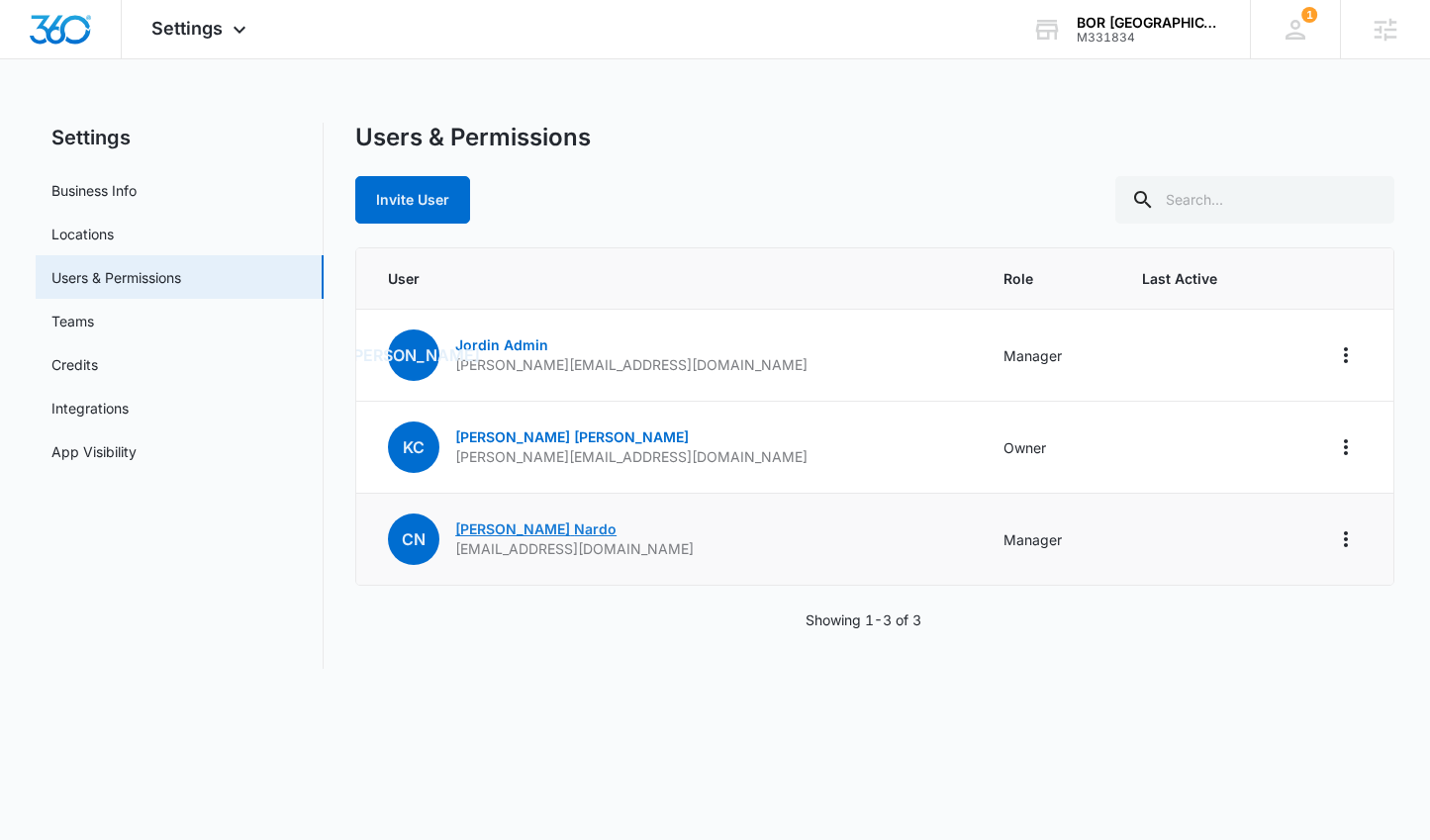 click on "Chad   Nardo" at bounding box center [535, 528] 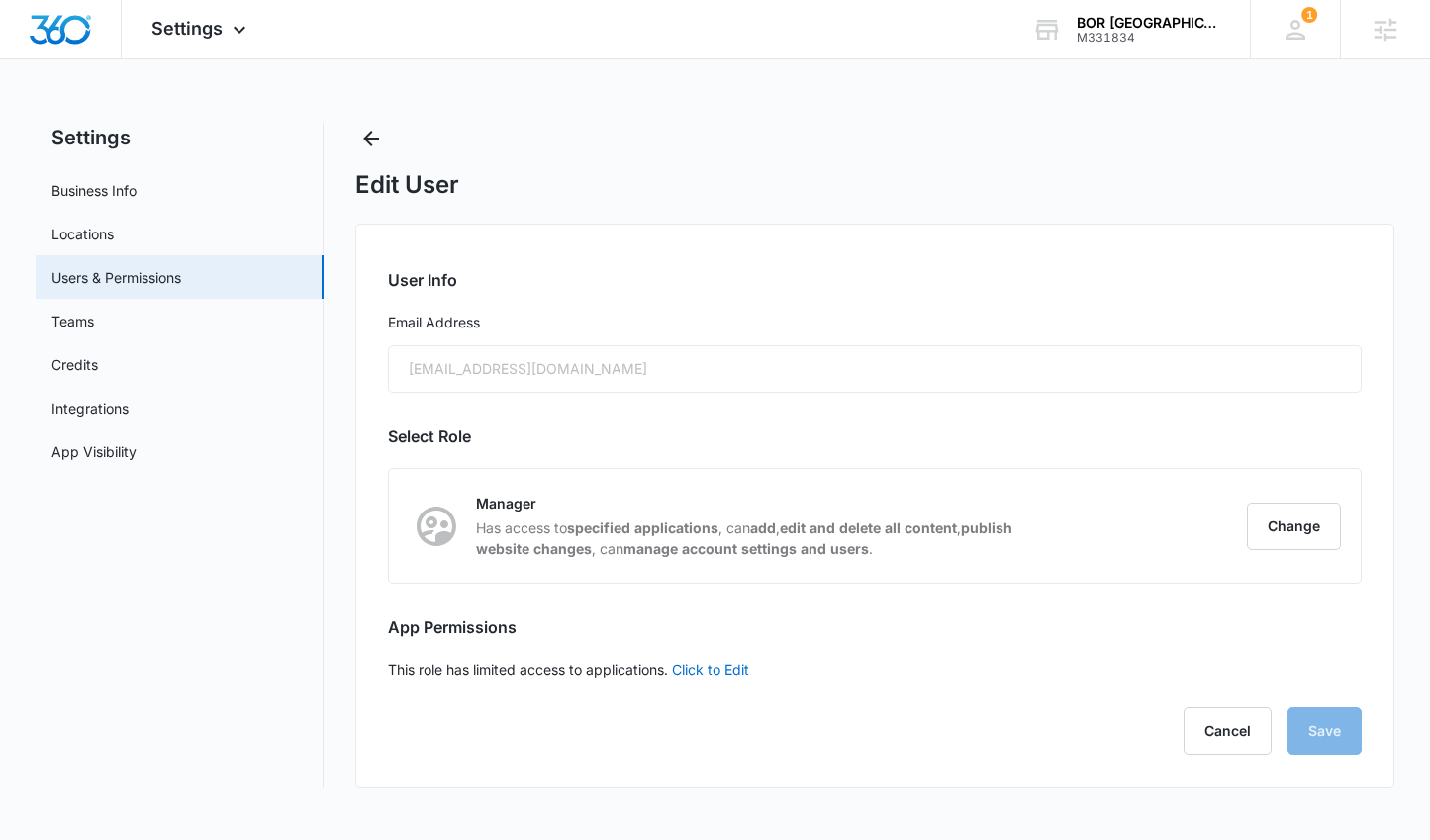 checkbox on "false" 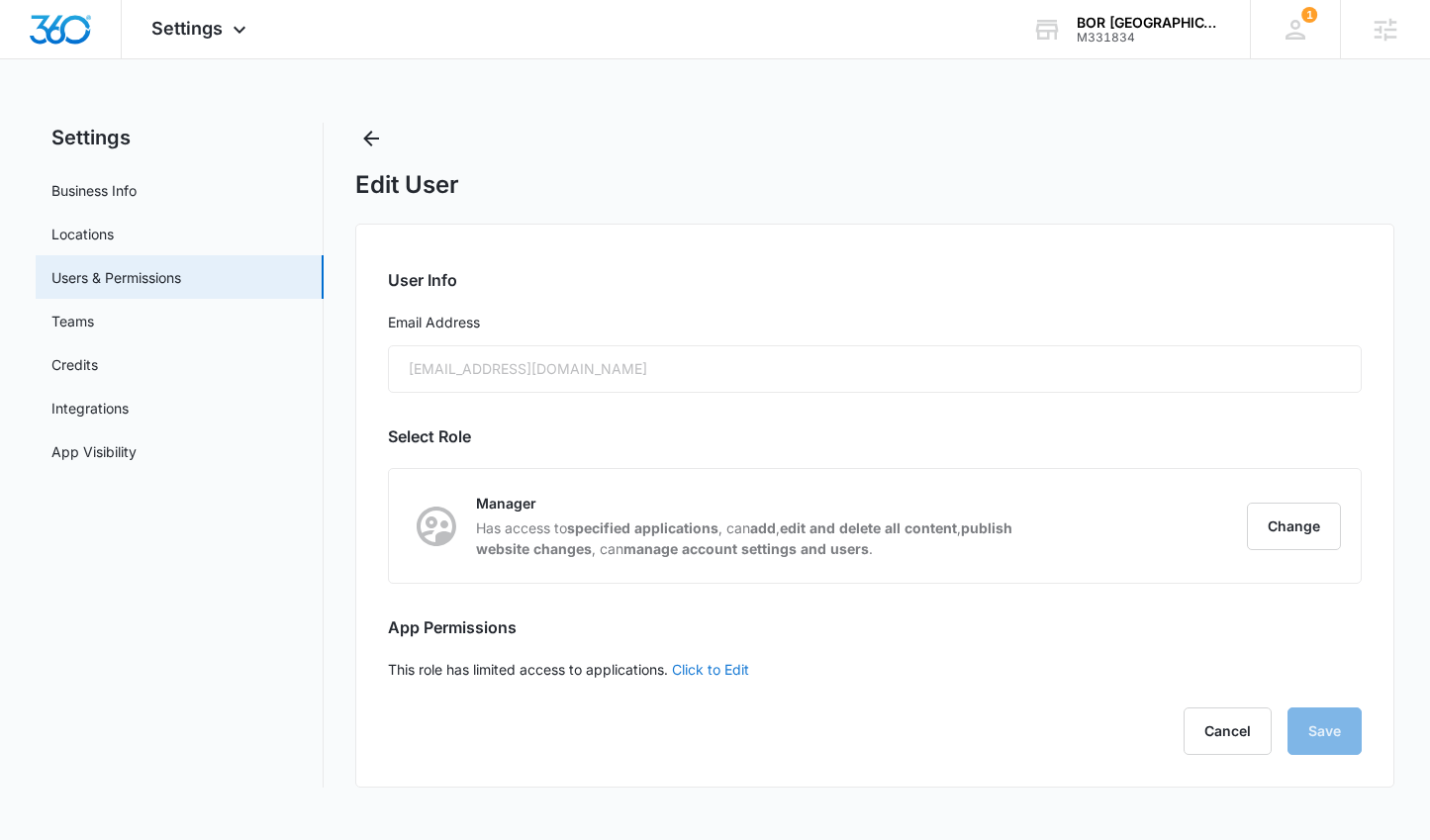 click on "Click to Edit" at bounding box center [711, 669] 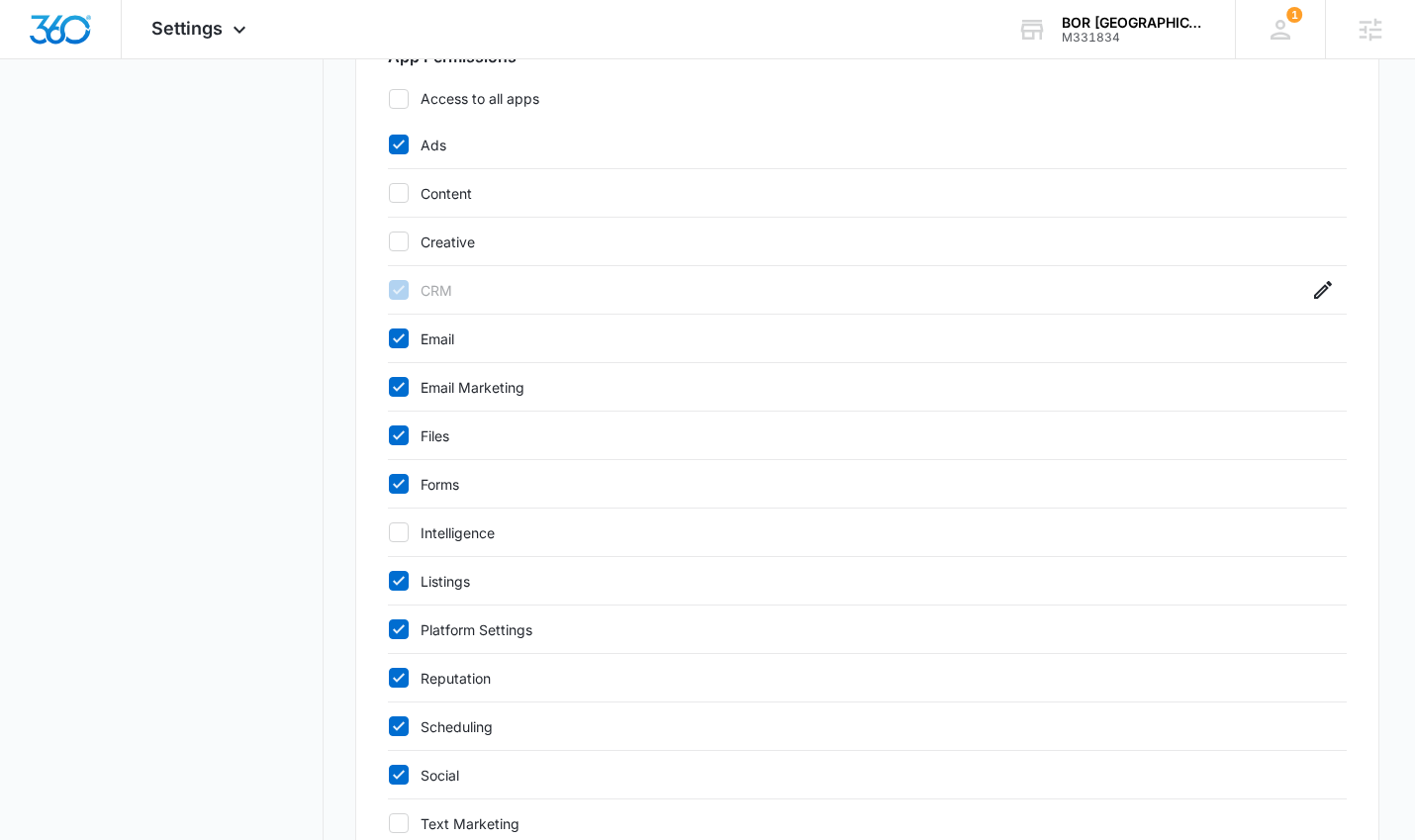 scroll, scrollTop: 759, scrollLeft: 0, axis: vertical 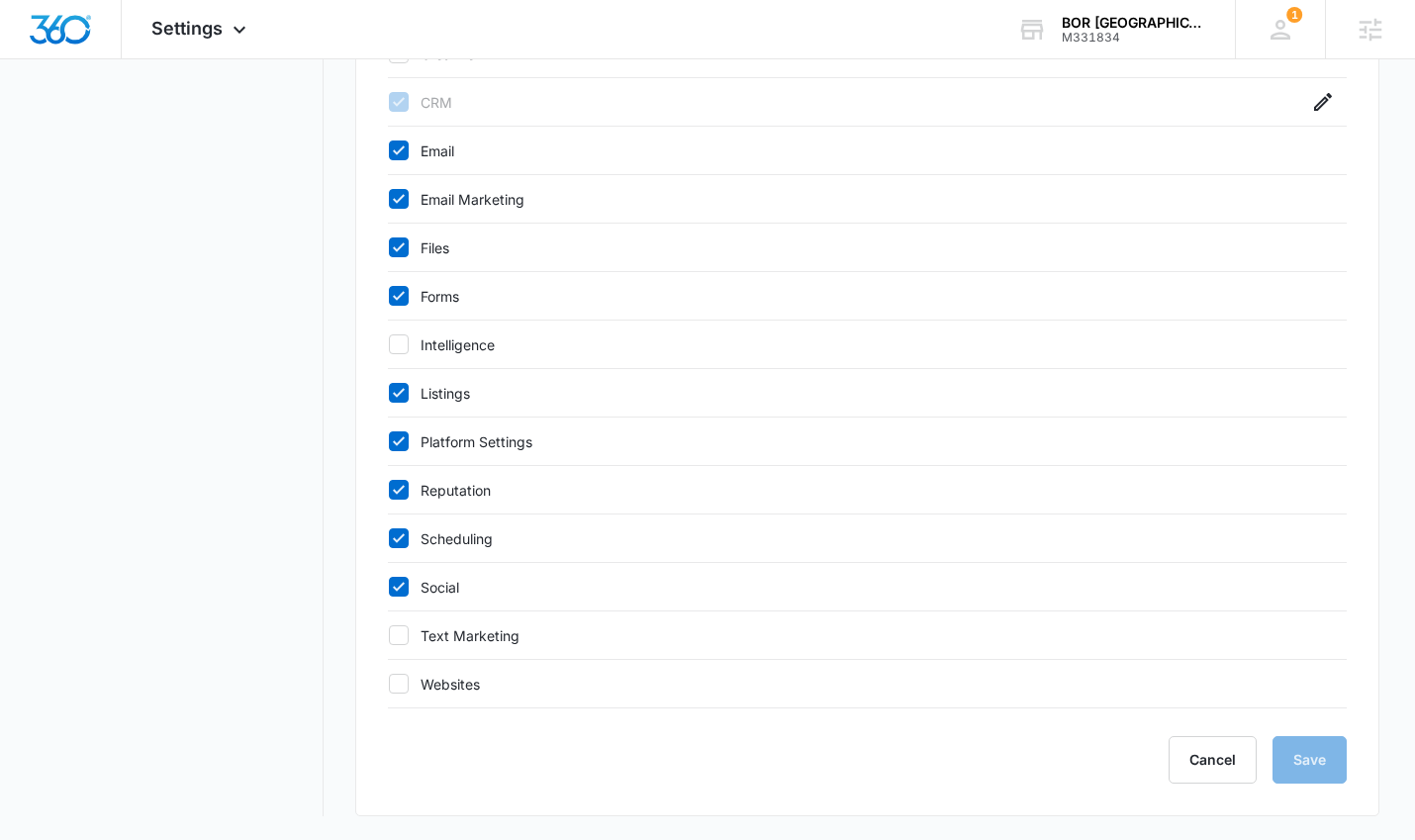 click 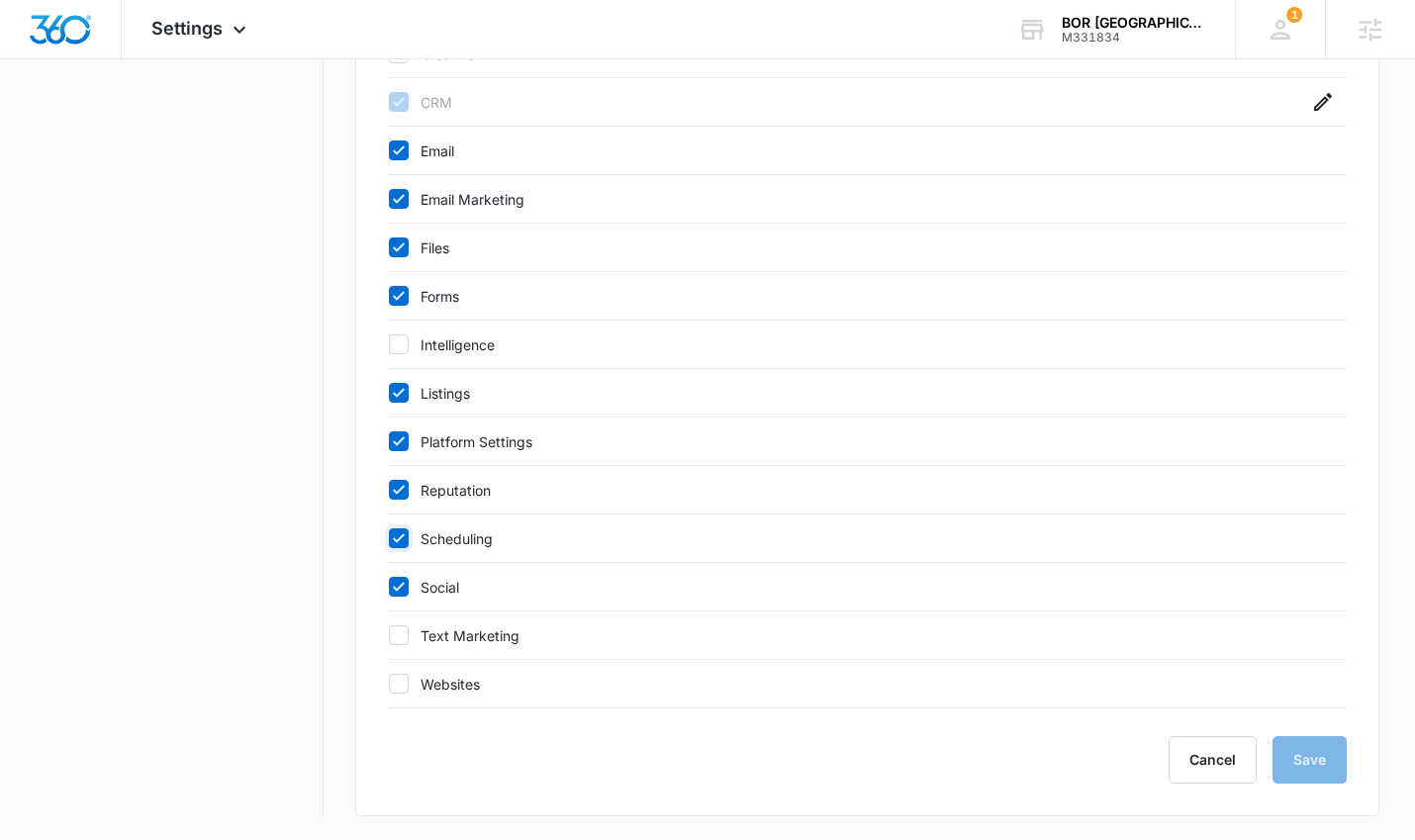 click on "Scheduling" at bounding box center [388, 538] 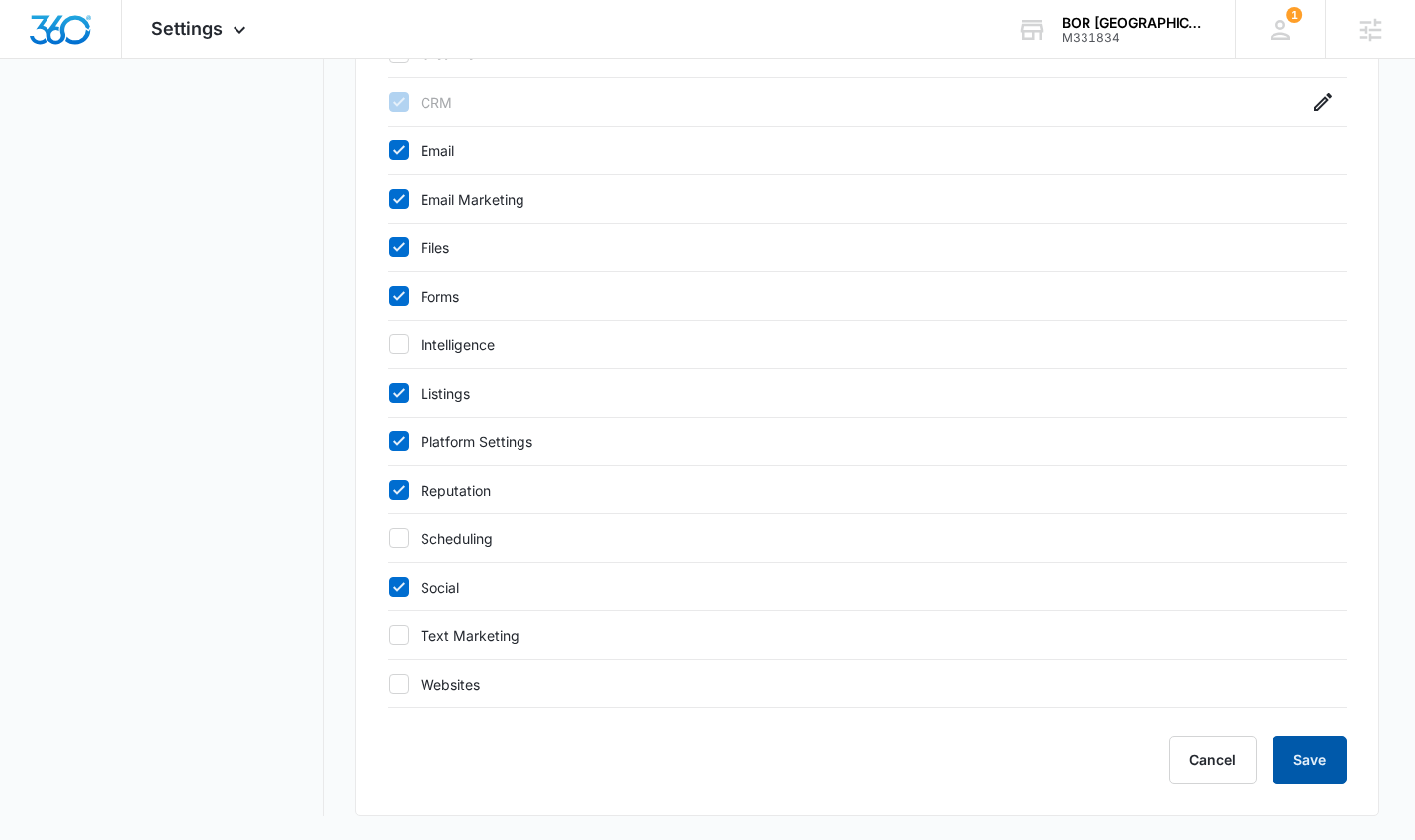 click on "Save" at bounding box center (1309, 760) 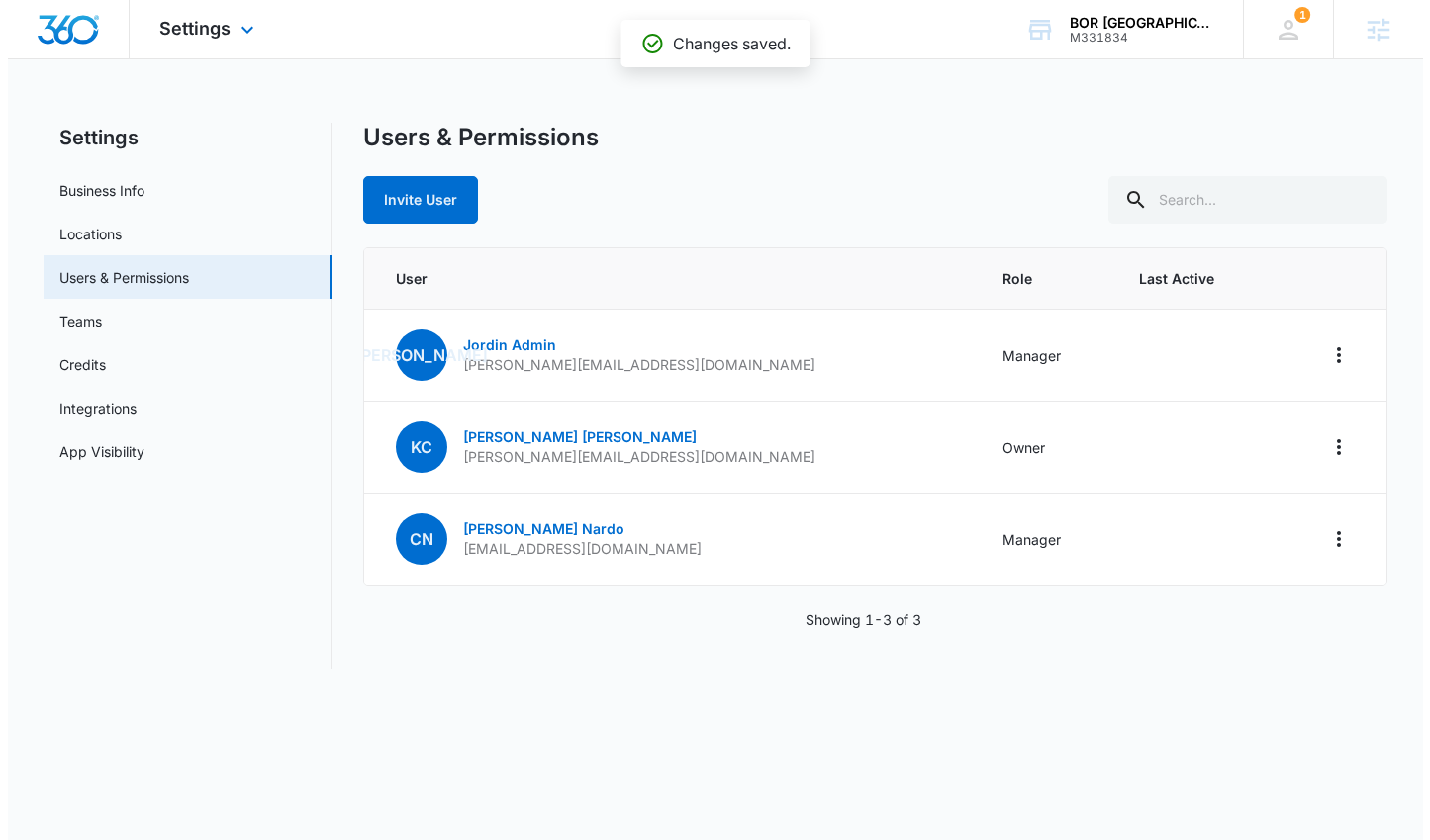 scroll, scrollTop: 0, scrollLeft: 0, axis: both 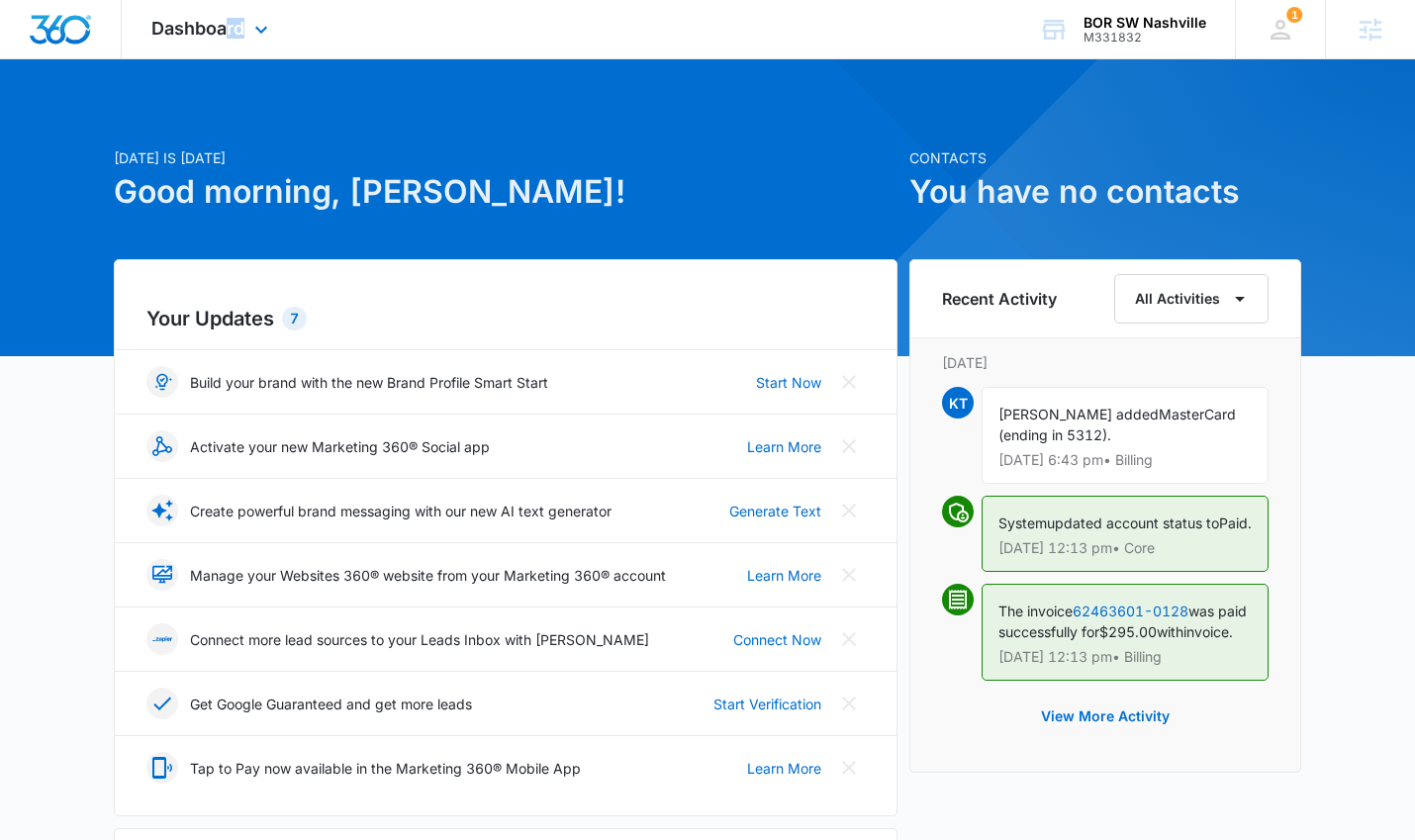 click on "Dashboard Apps Reputation Forms CRM Email Social Ads Files Brand Settings" at bounding box center [212, 29] 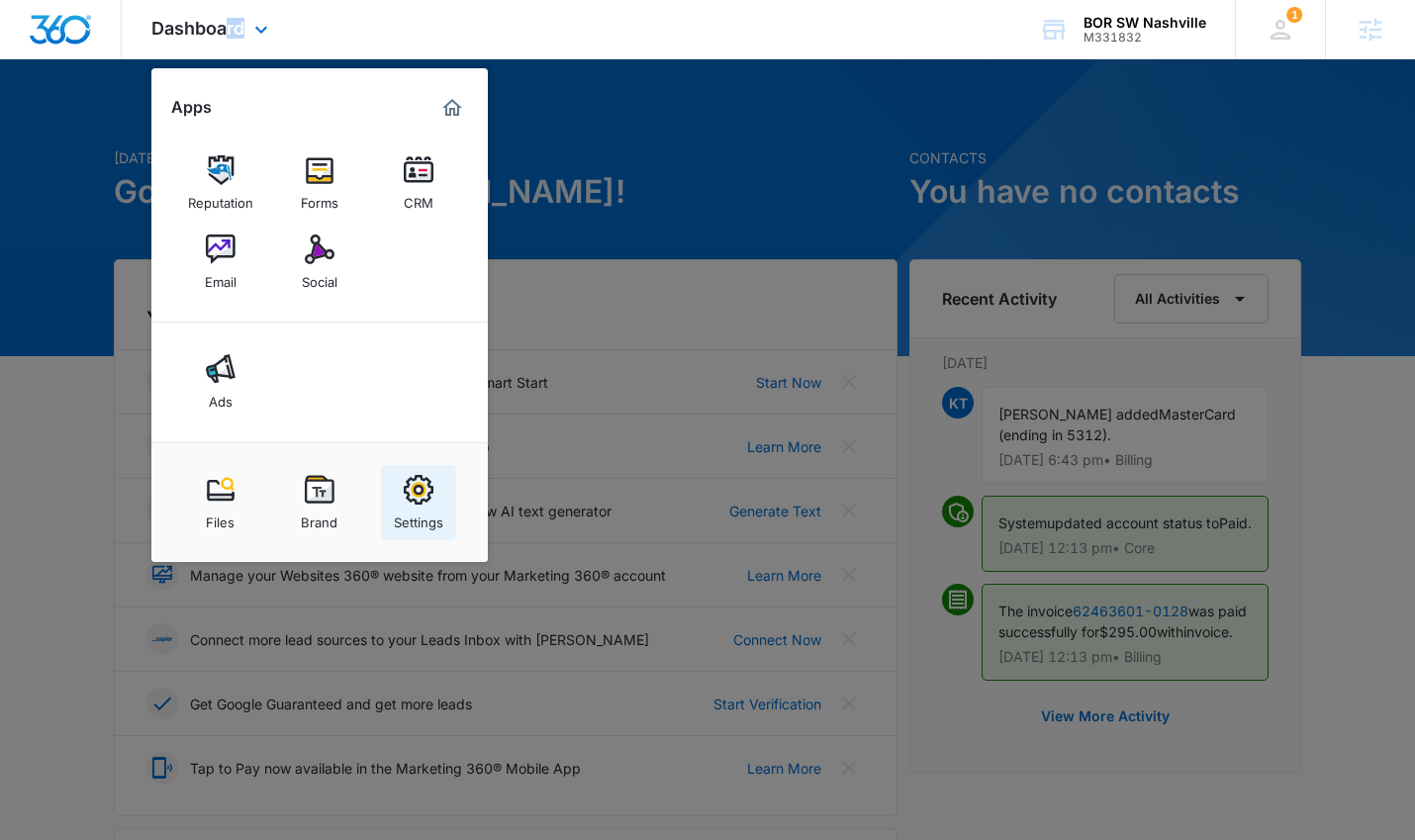 click on "Settings" at bounding box center [419, 503] 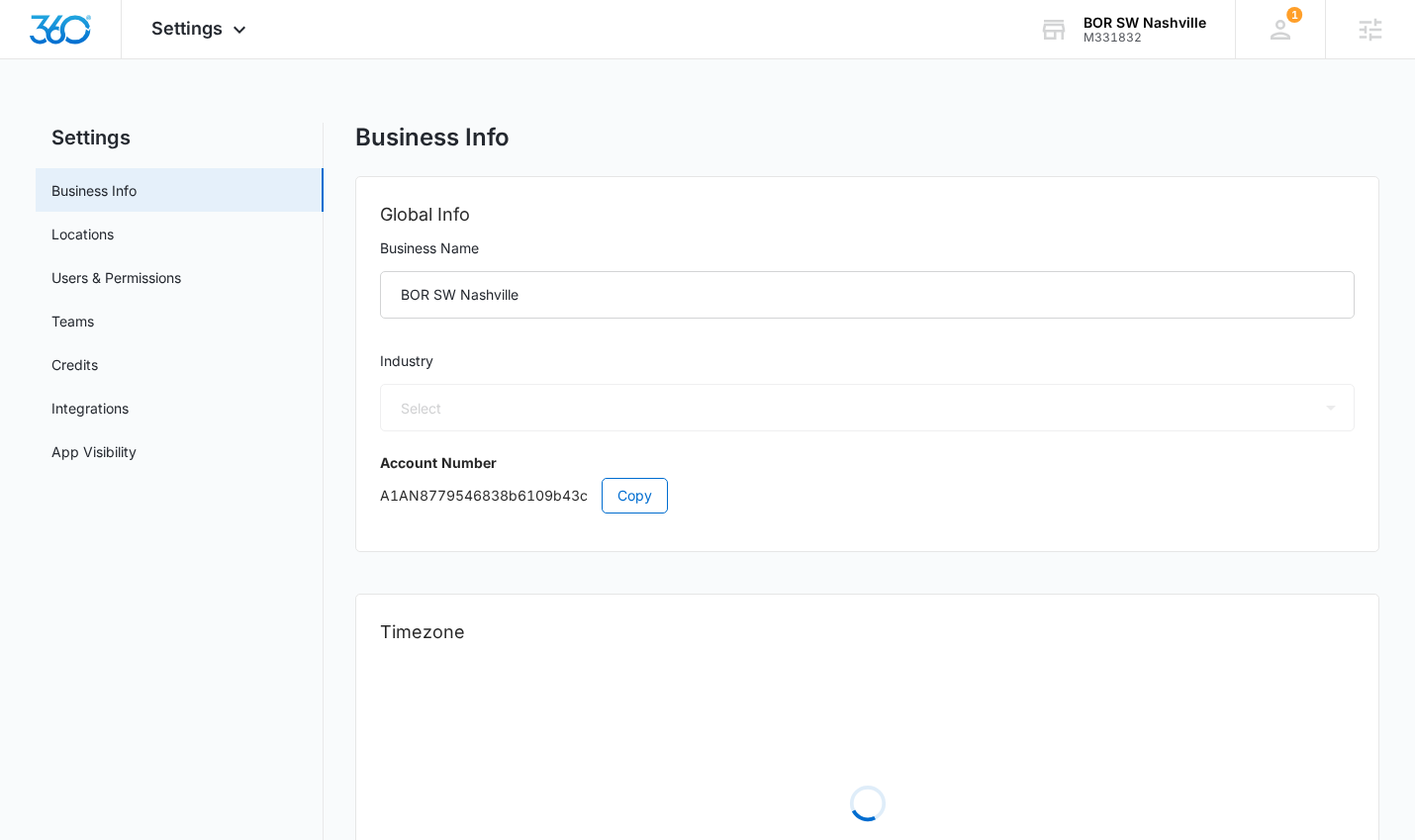 select on "4" 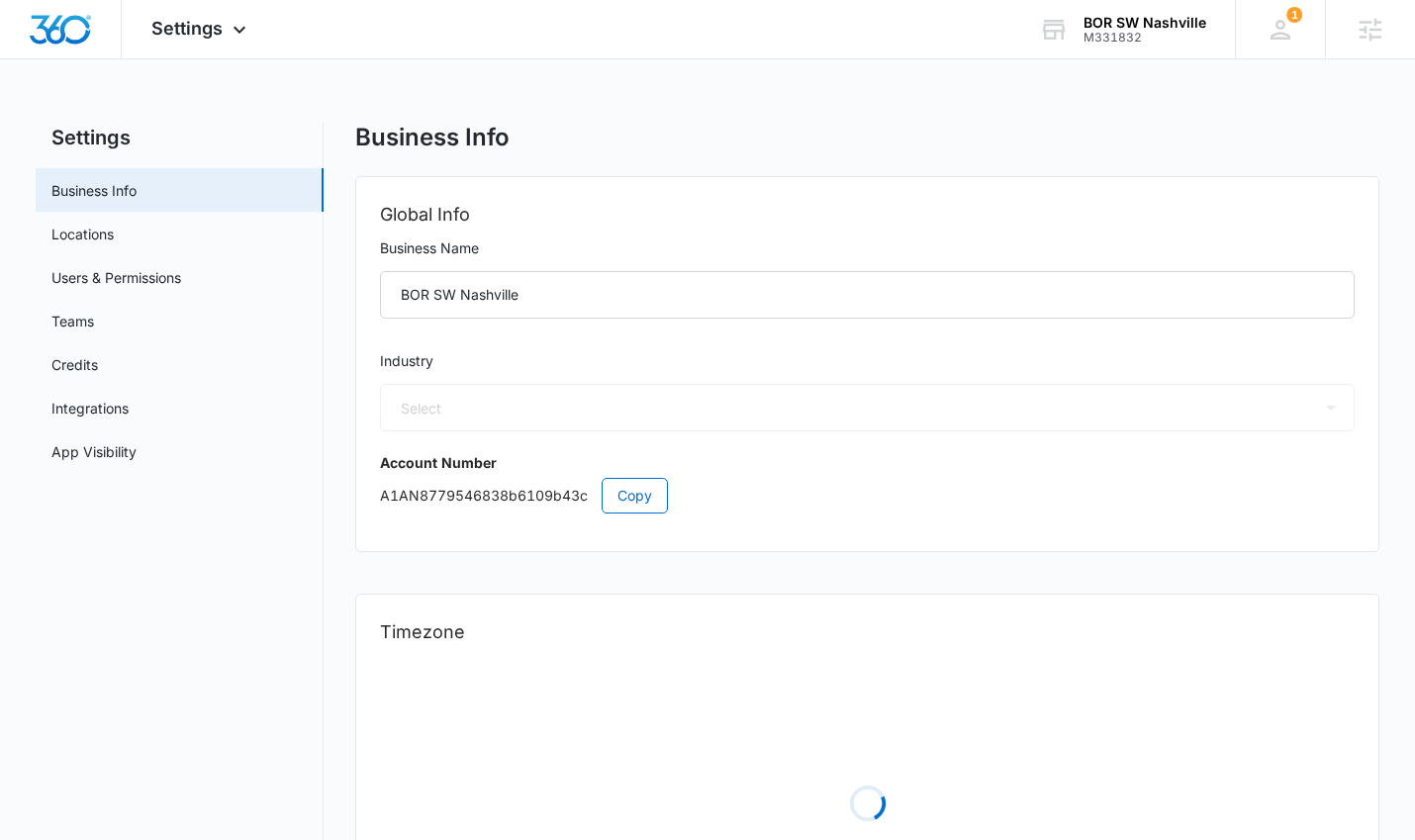 select on "US" 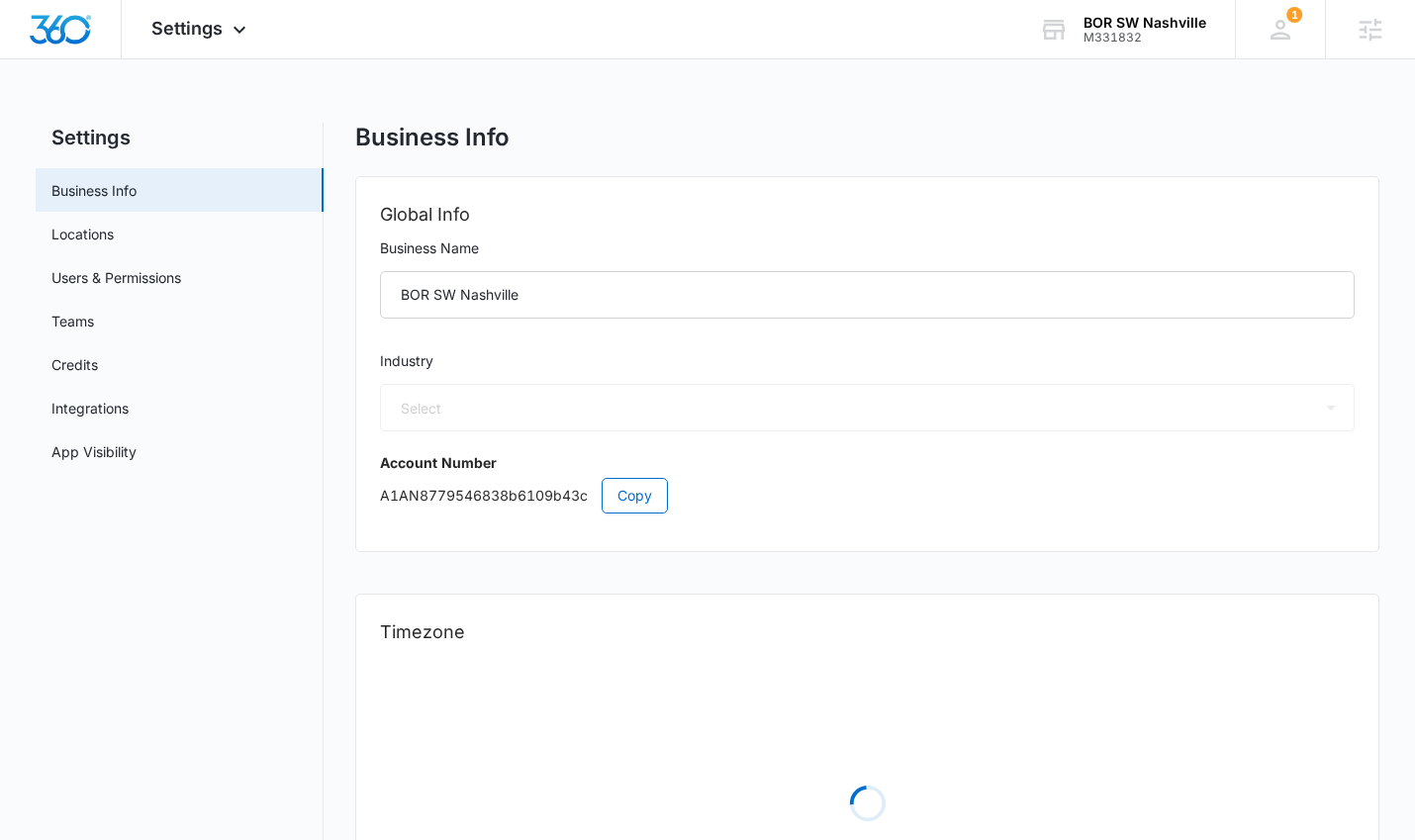 select on "America/[GEOGRAPHIC_DATA]" 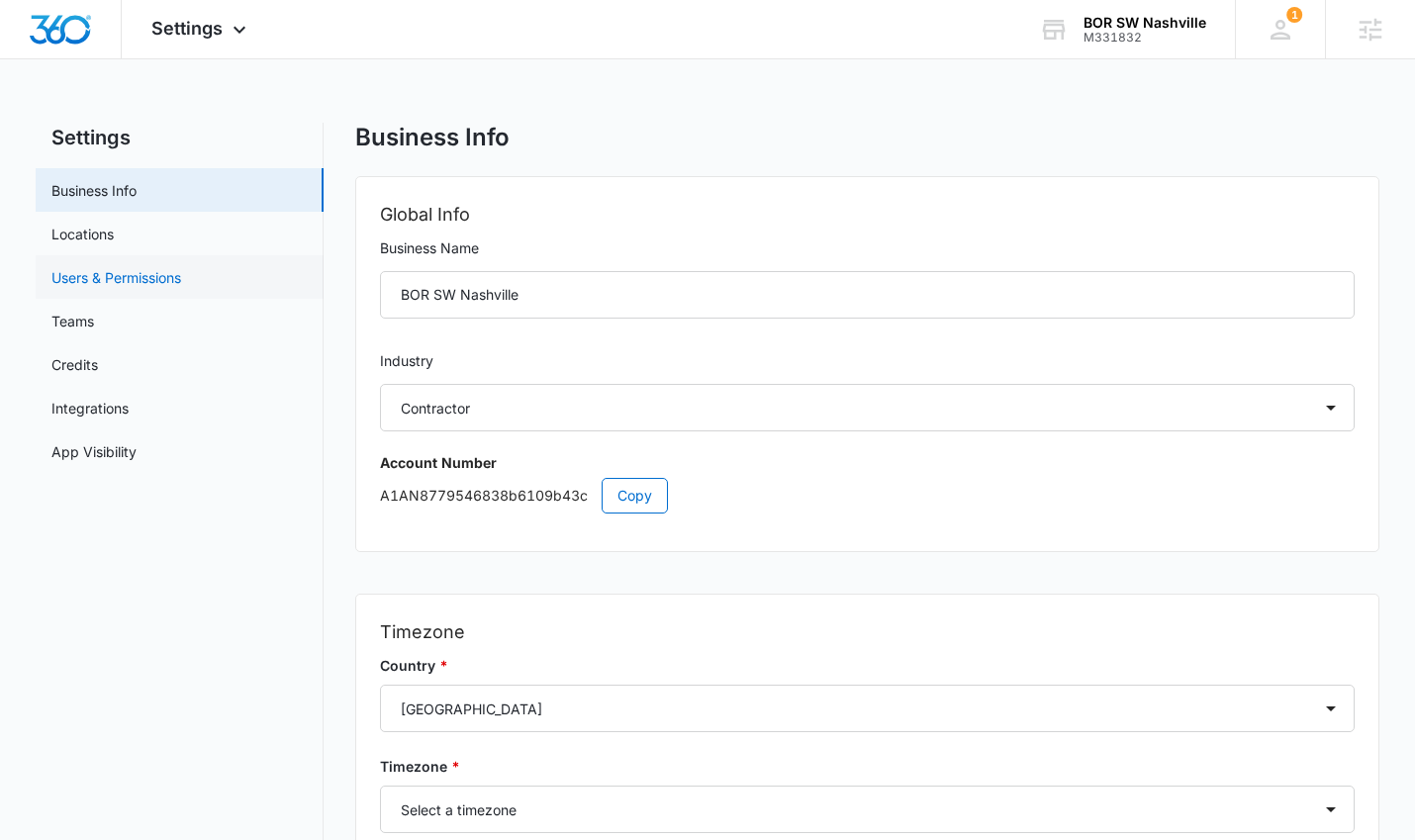 click on "Users & Permissions" at bounding box center [116, 277] 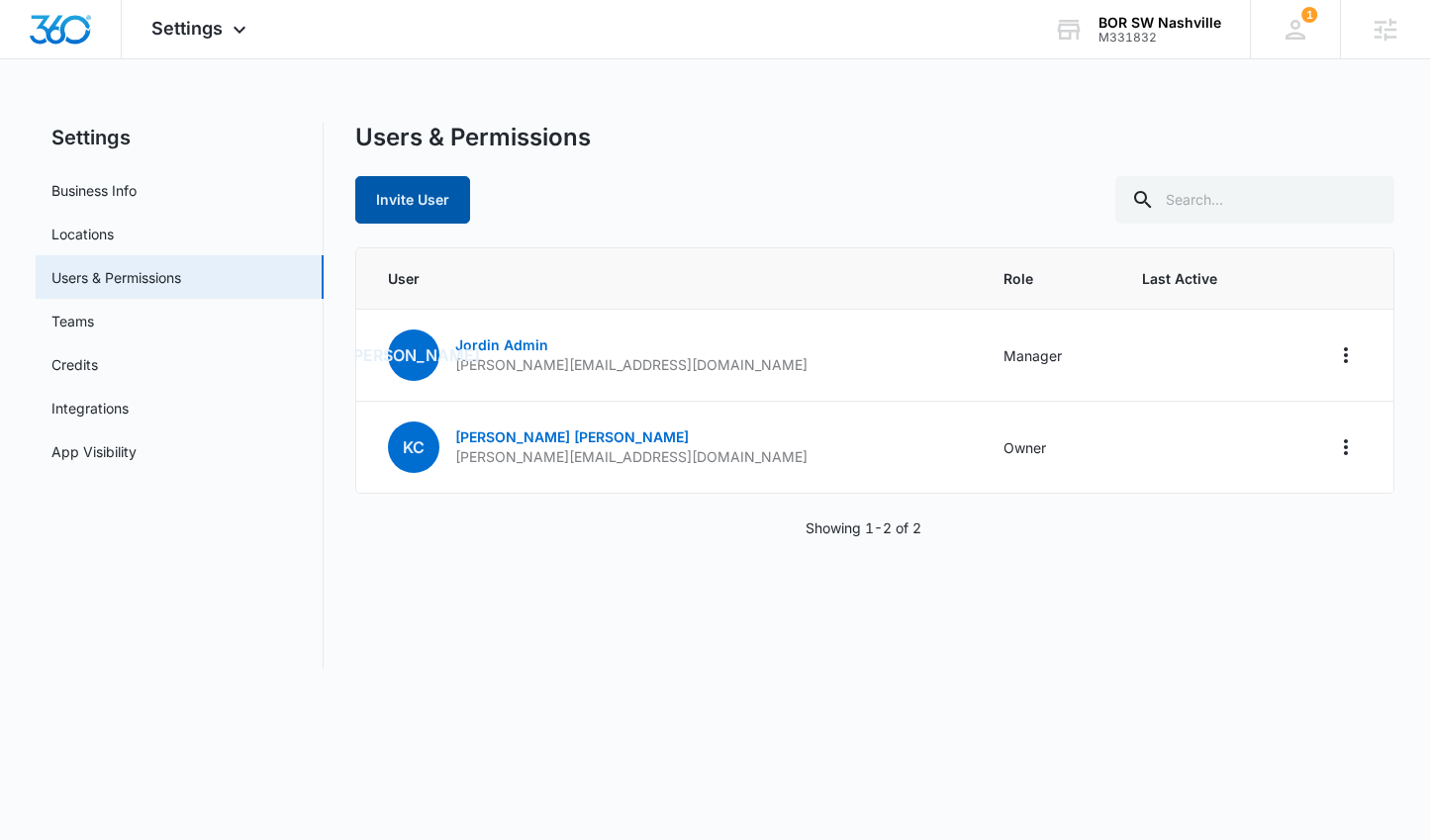 click on "Invite User" at bounding box center [413, 200] 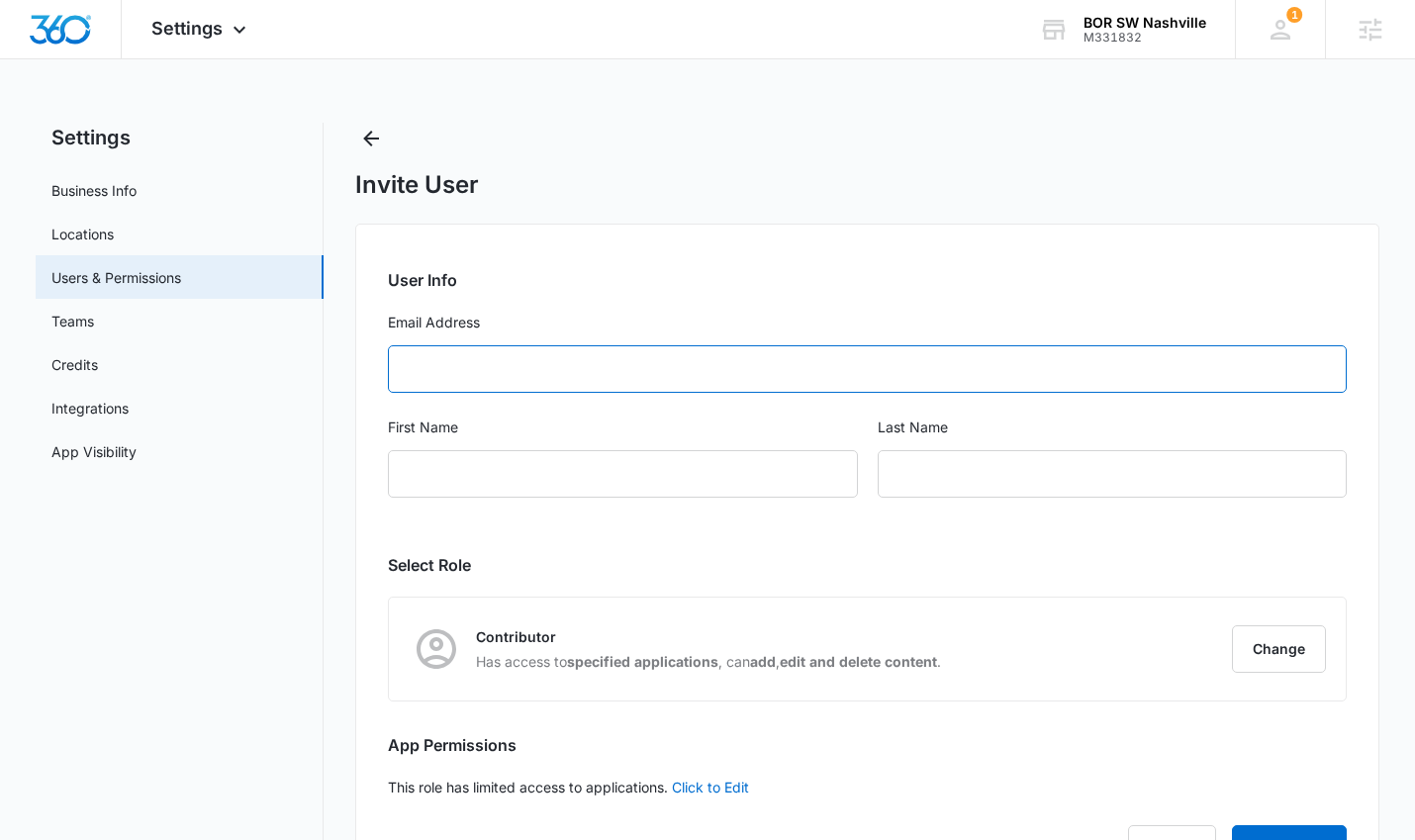 click on "Email Address" at bounding box center (868, 369) 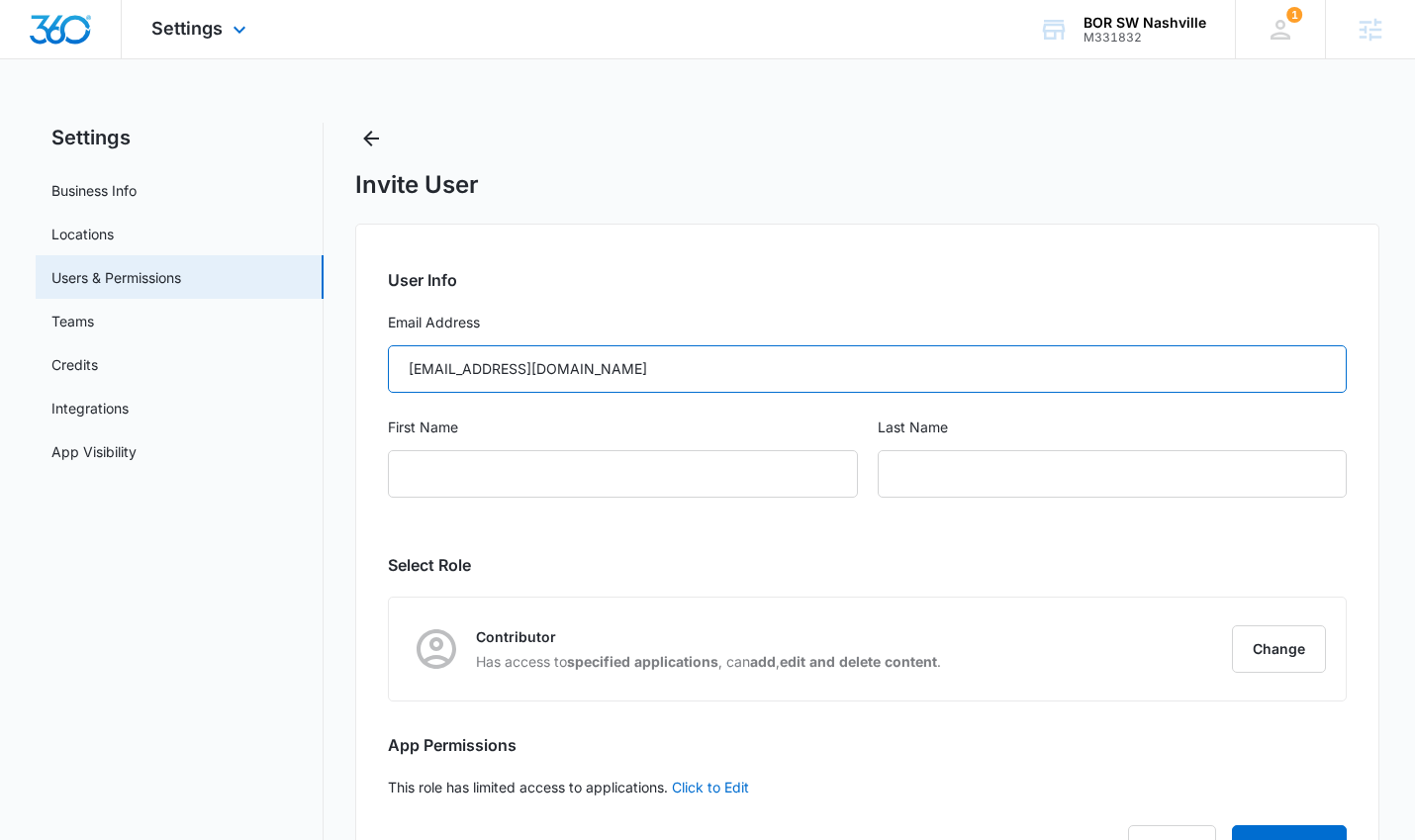type on "[EMAIL_ADDRESS][DOMAIN_NAME]" 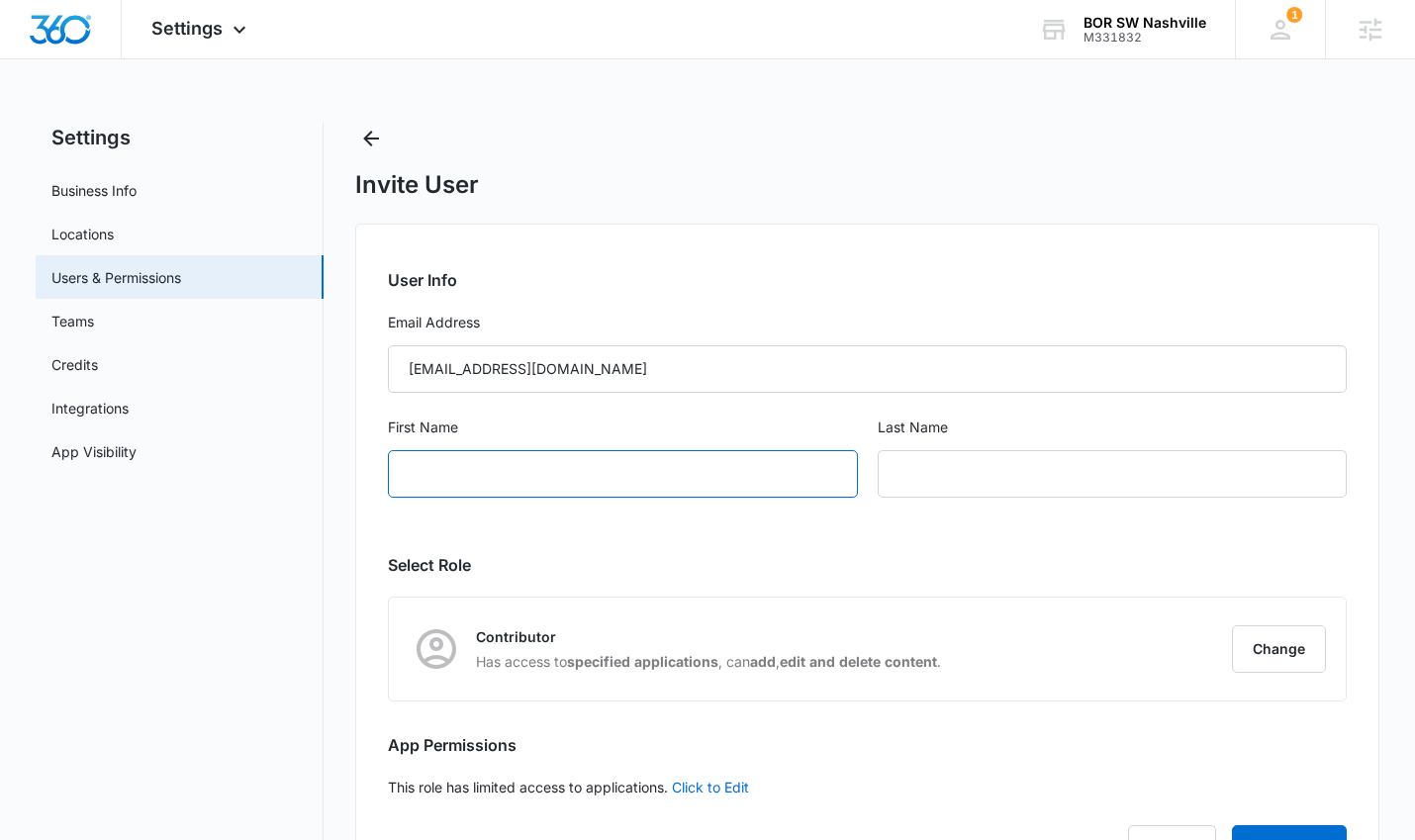 click on "First Name" at bounding box center [622, 474] 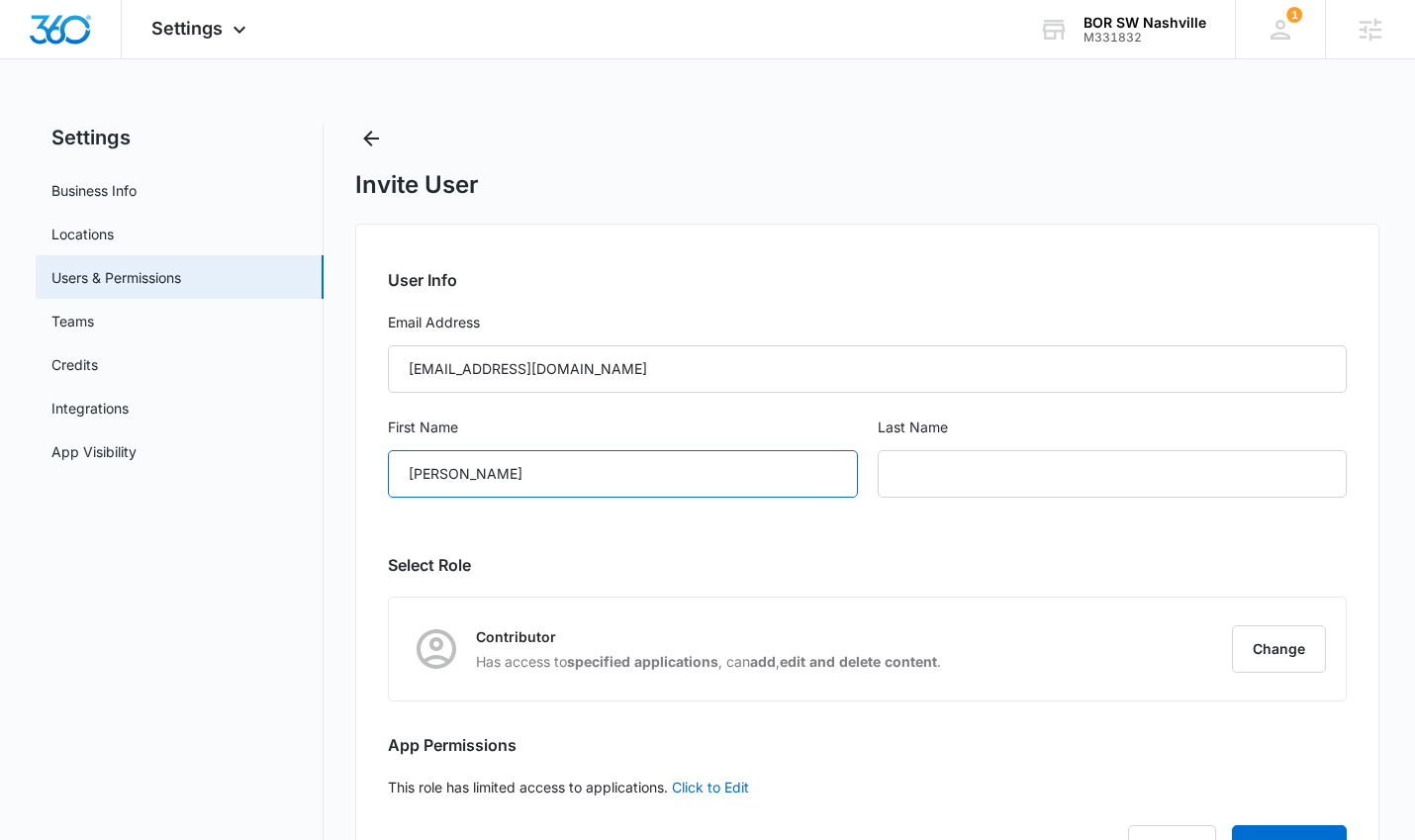 click on "[PERSON_NAME]" at bounding box center (622, 474) 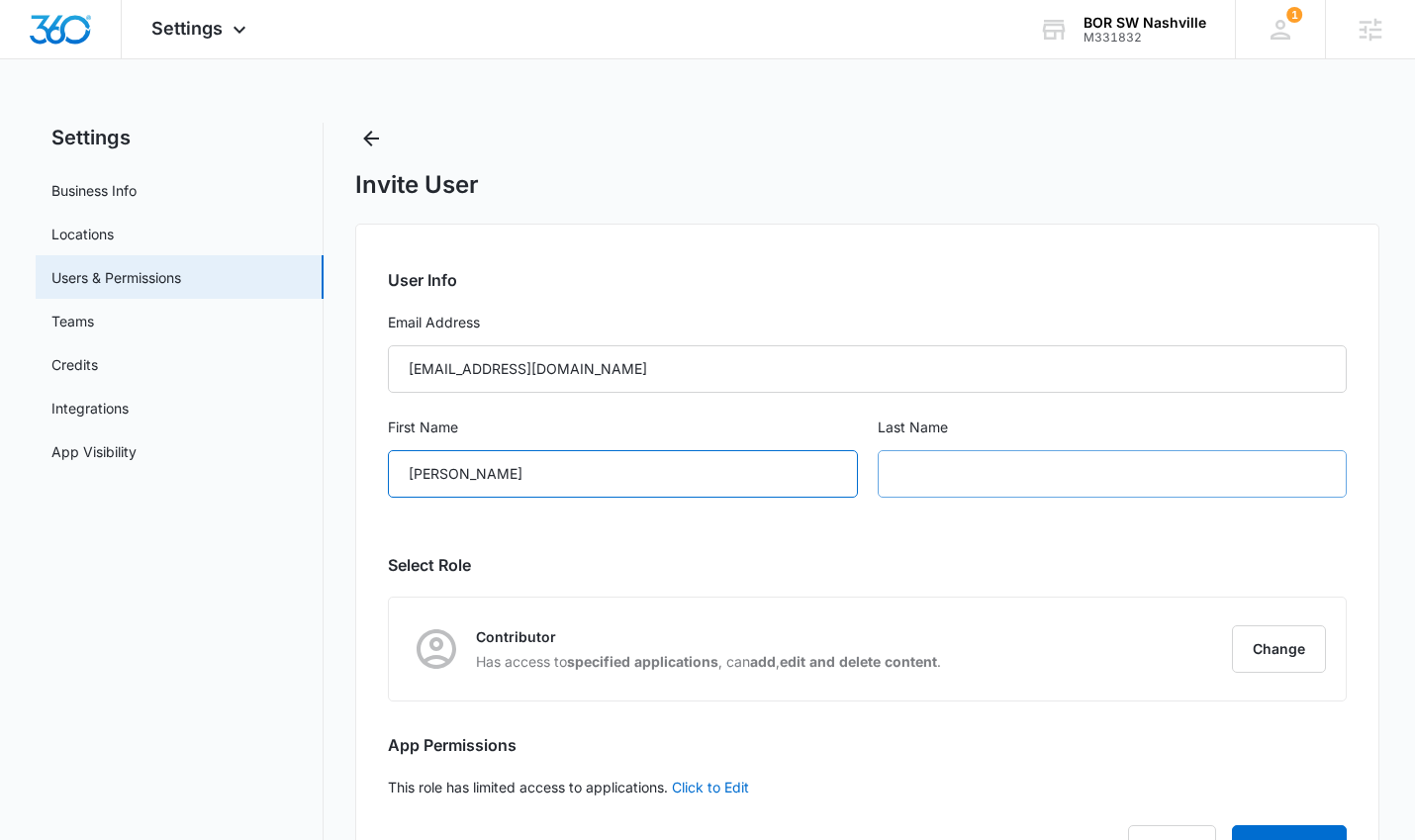 type on "[PERSON_NAME]" 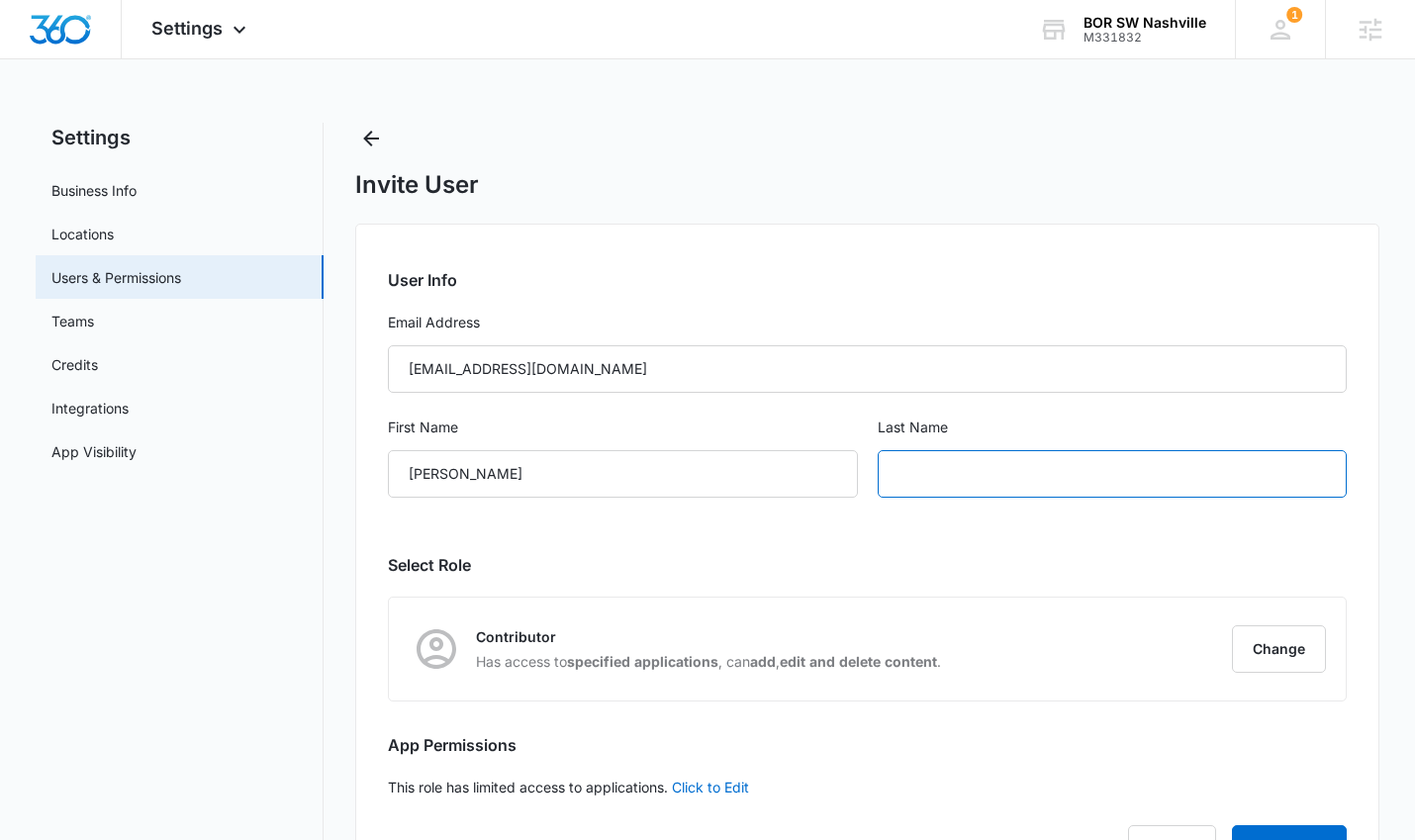 click at bounding box center (1112, 474) 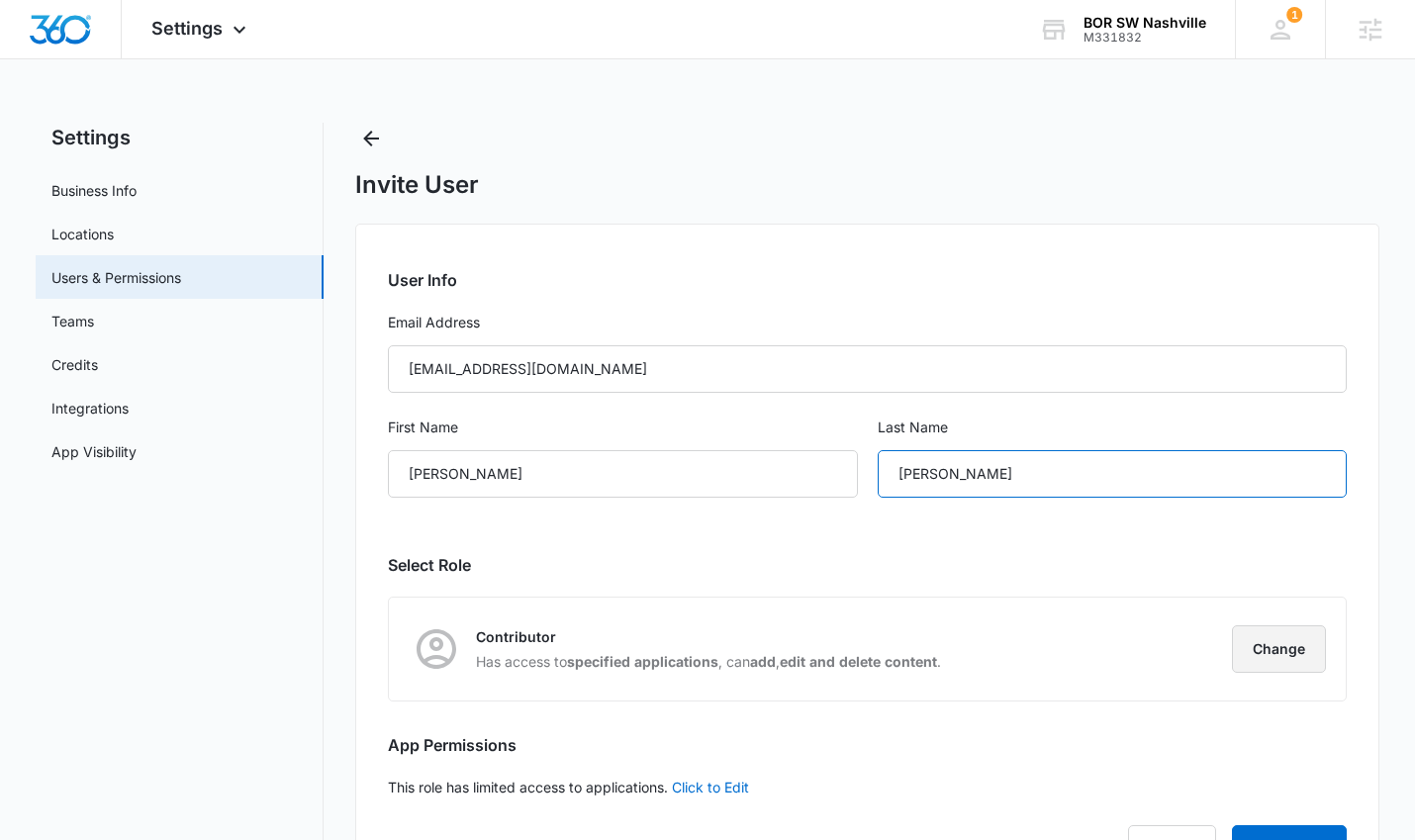 type on "Watson" 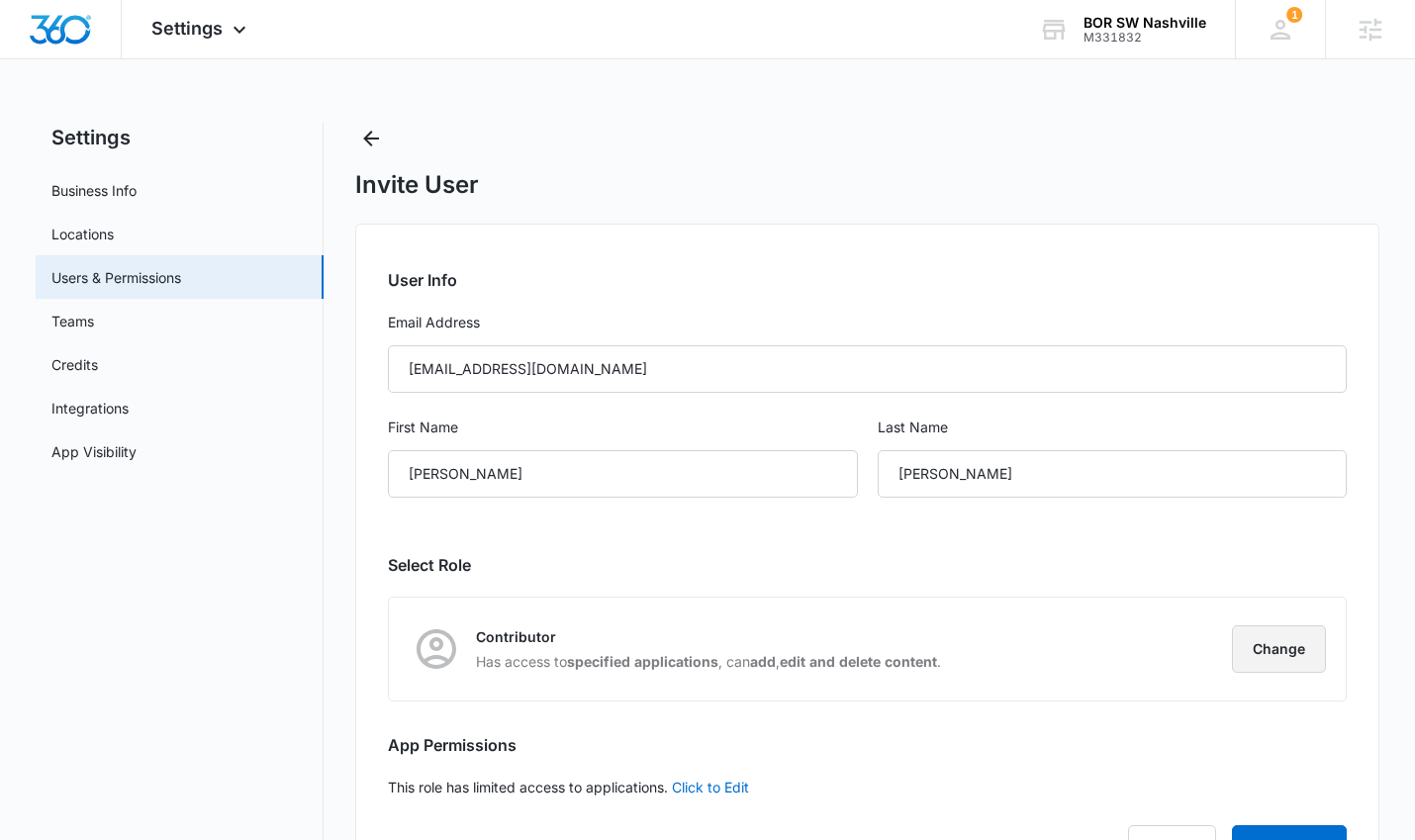 click on "Change" at bounding box center [1278, 649] 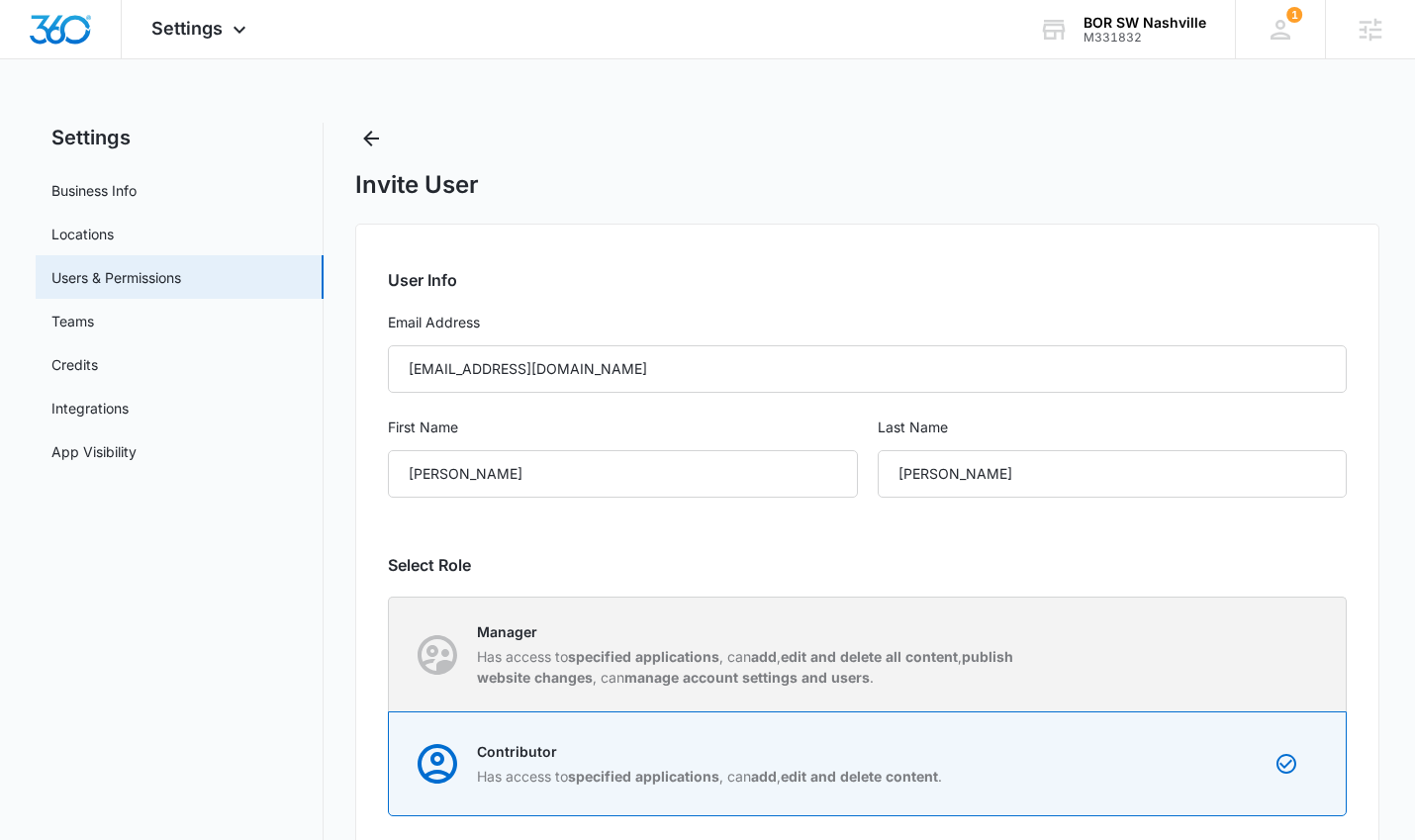 click on "Manager Has access to  specified applications , can  add ,  edit and delete all content ,  publish website changes , can  manage account settings and users ." at bounding box center (755, 654) 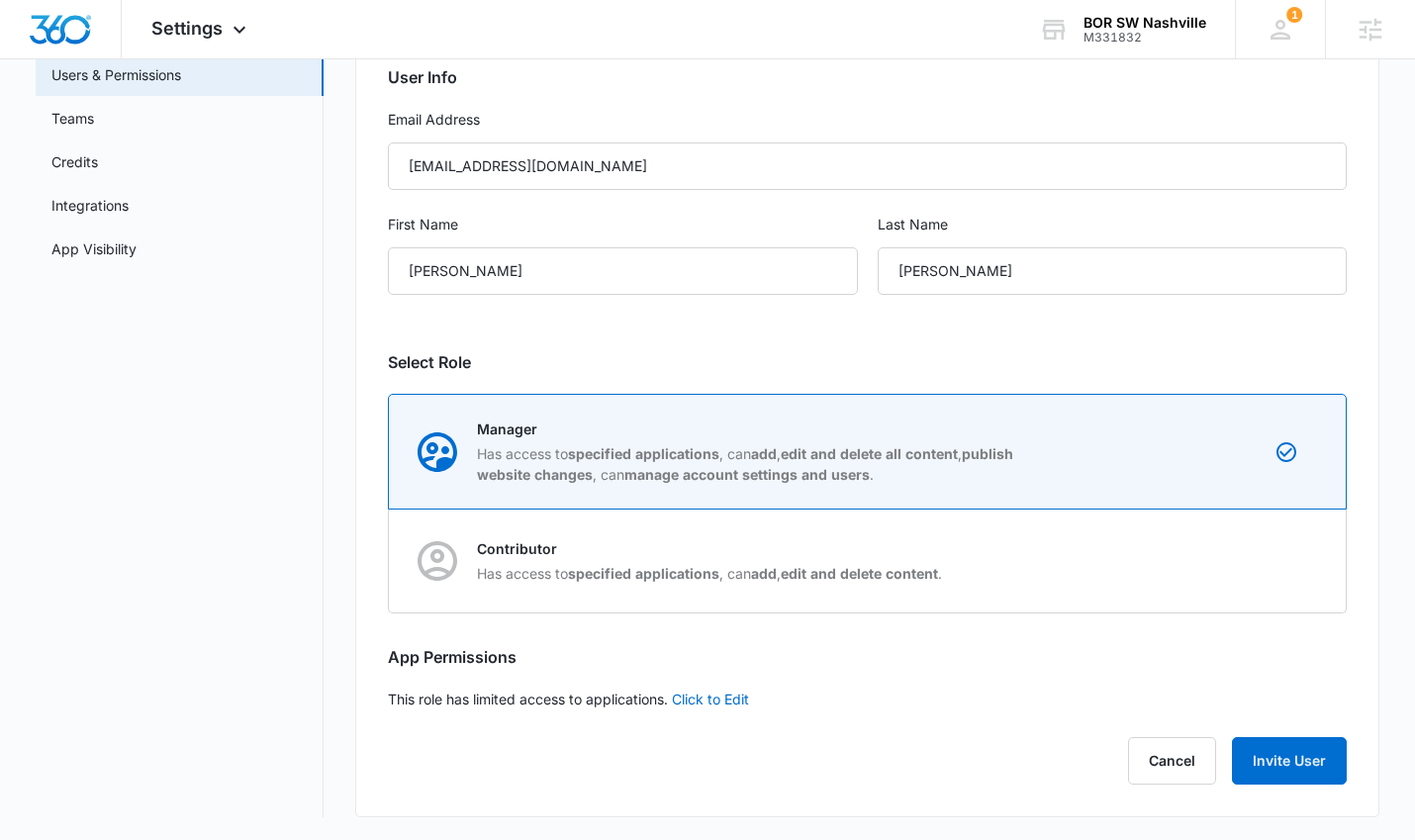 scroll, scrollTop: 204, scrollLeft: 0, axis: vertical 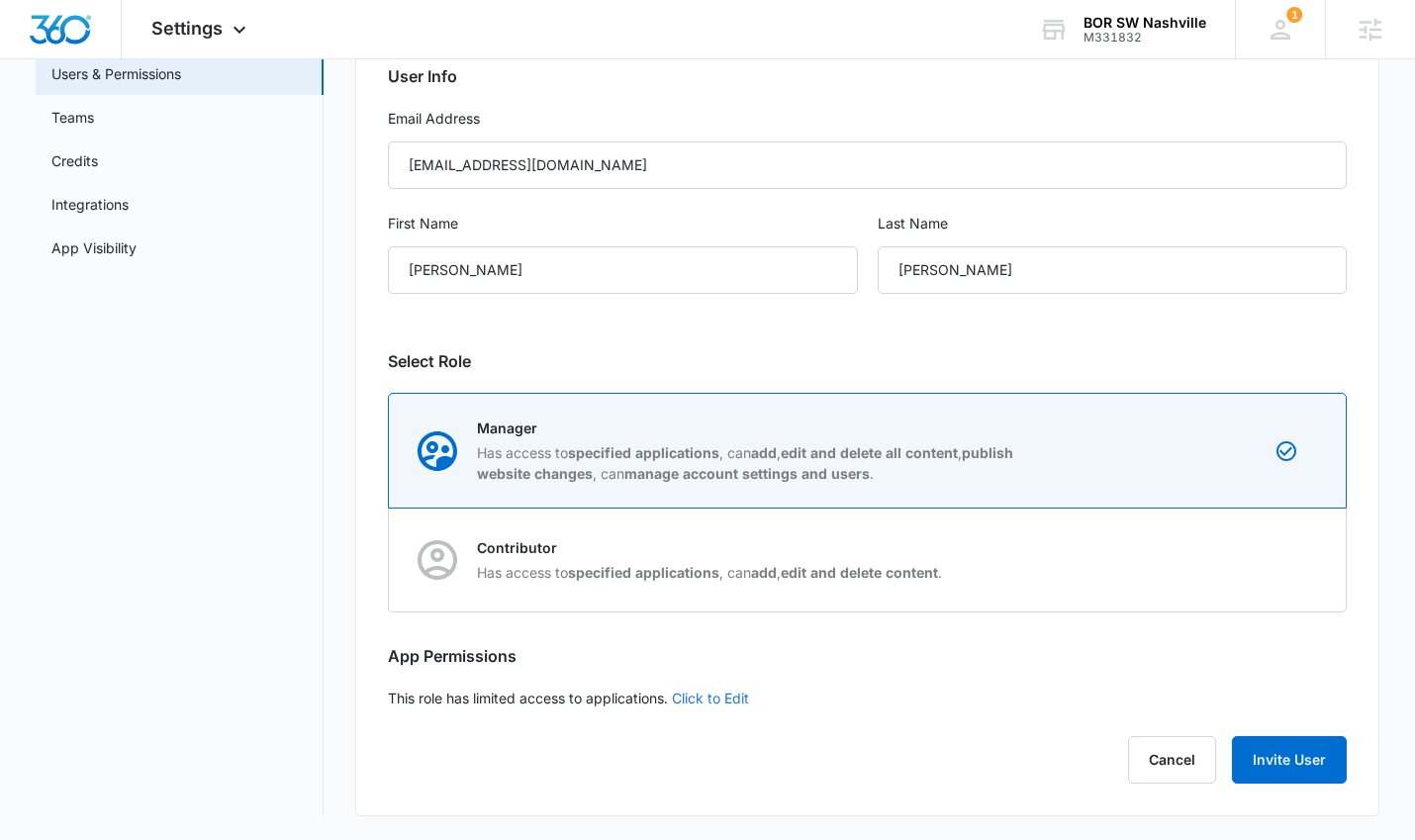 click on "Click to Edit" at bounding box center [710, 698] 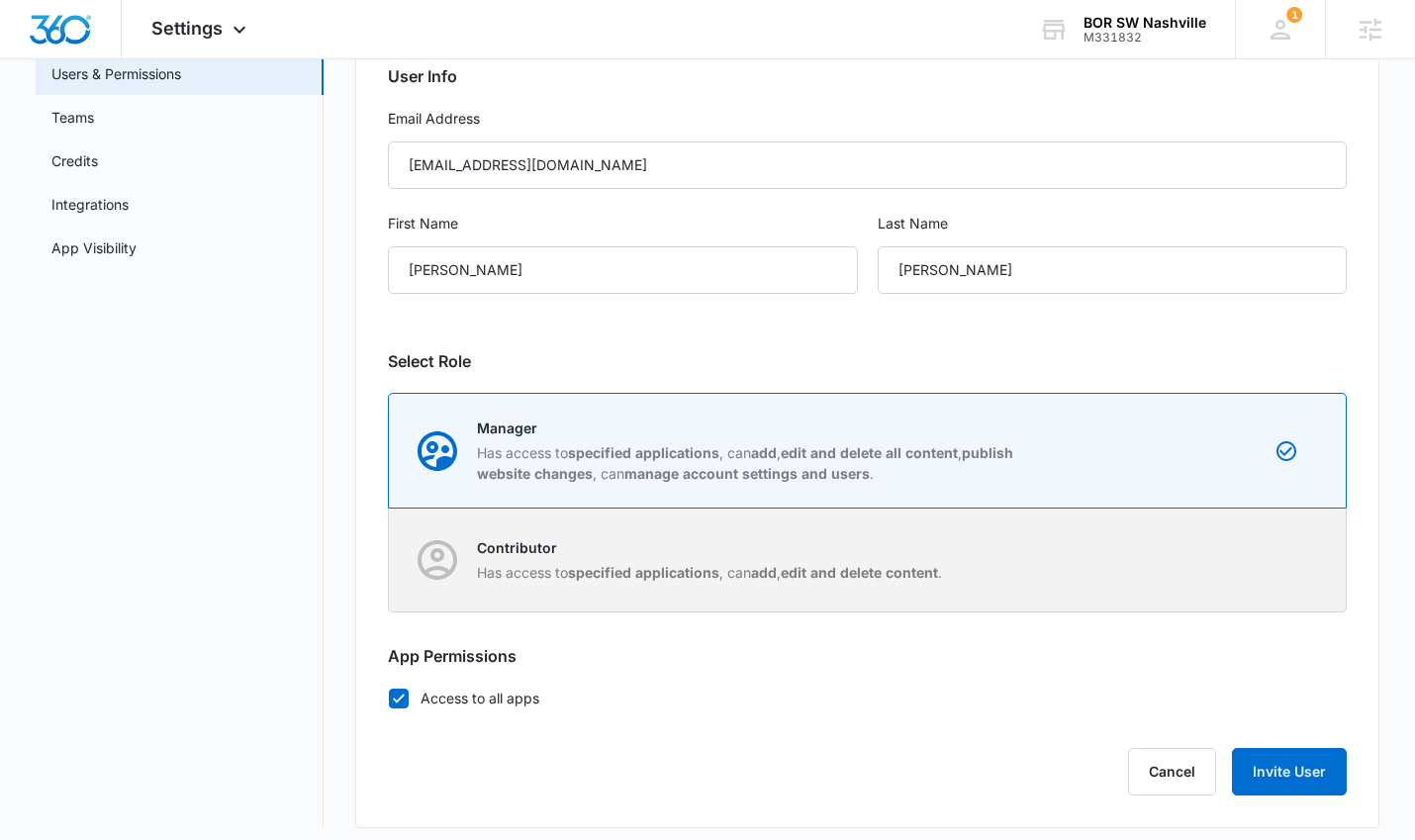 scroll, scrollTop: 216, scrollLeft: 0, axis: vertical 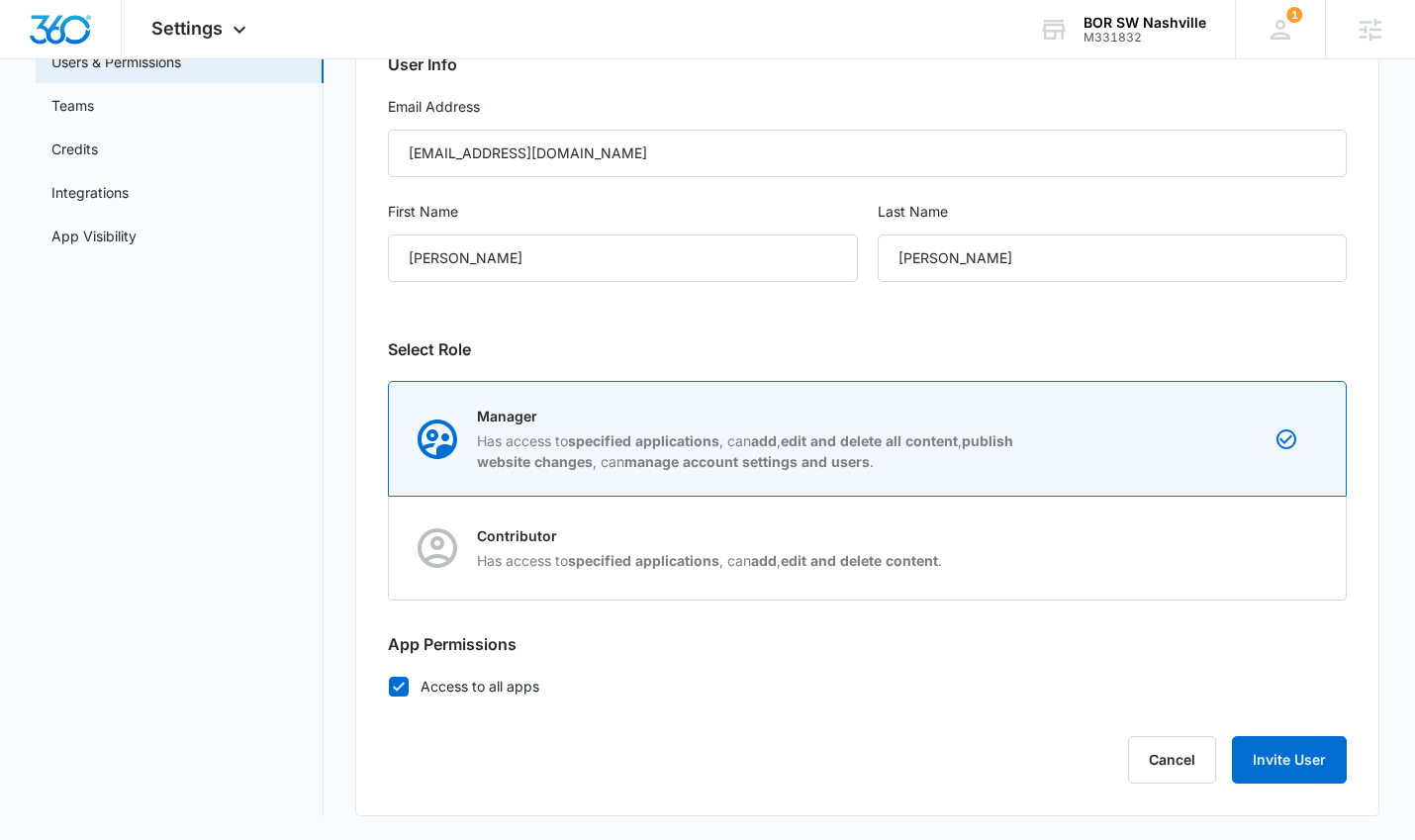 click 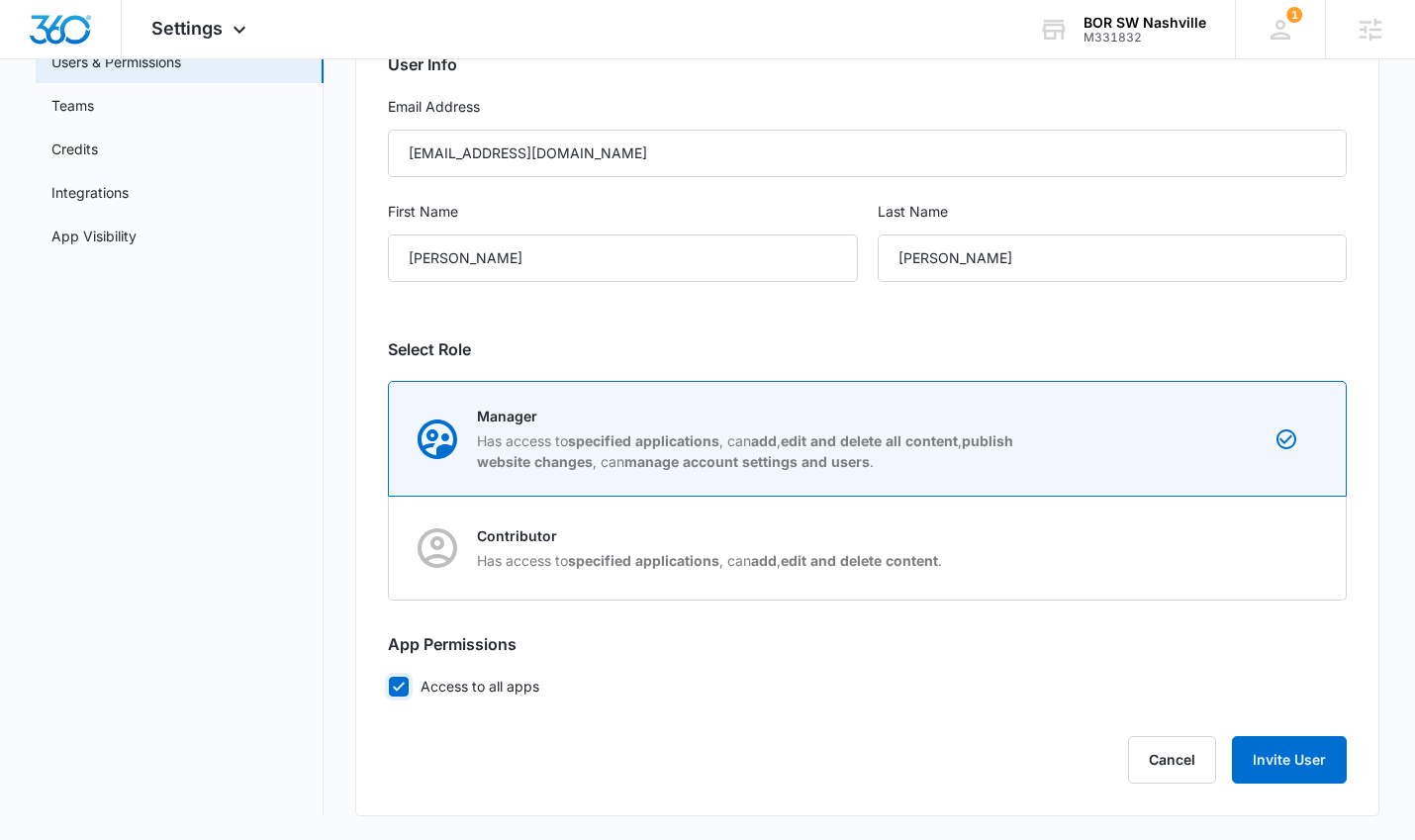 click on "Access to all apps" at bounding box center (388, 686) 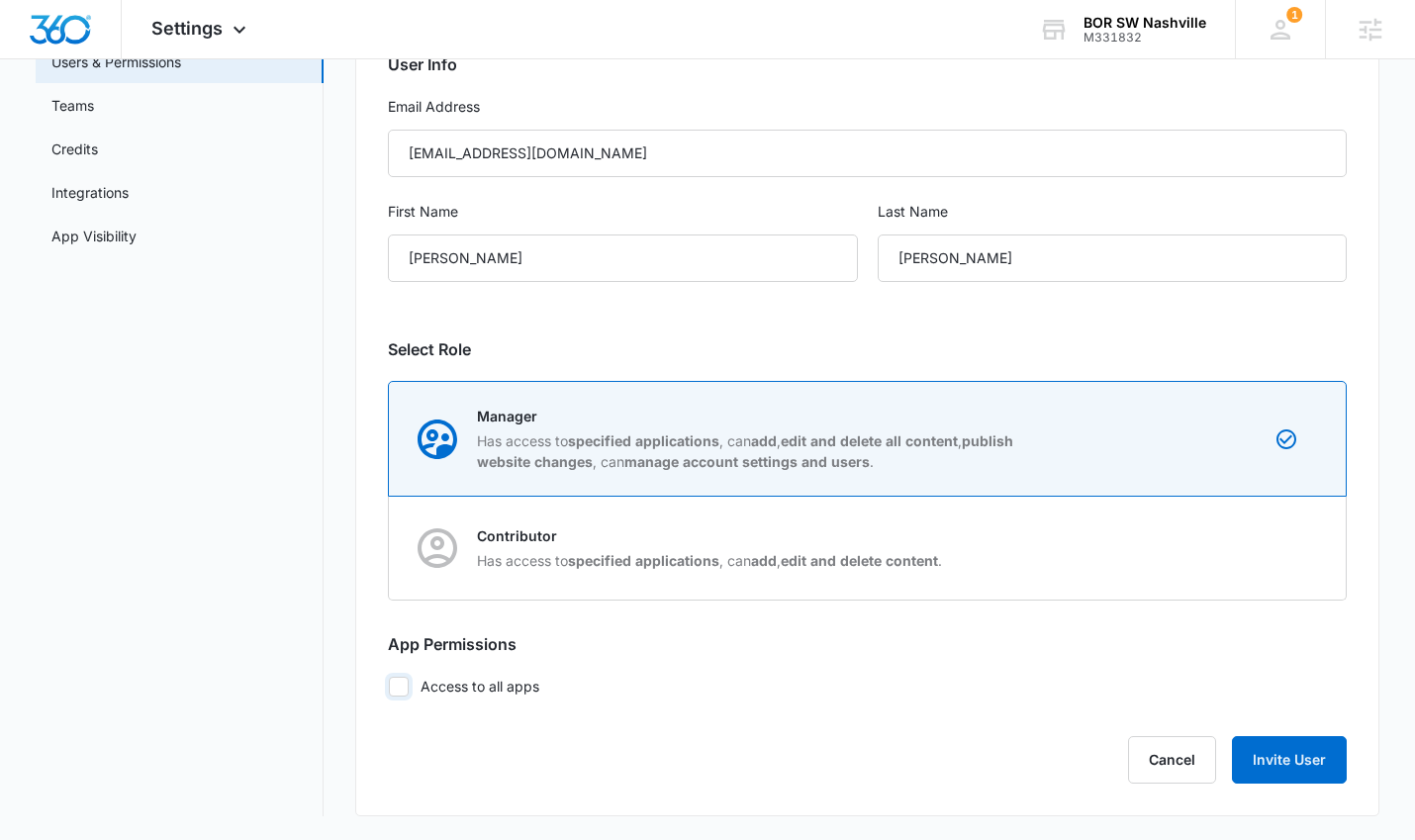 checkbox on "false" 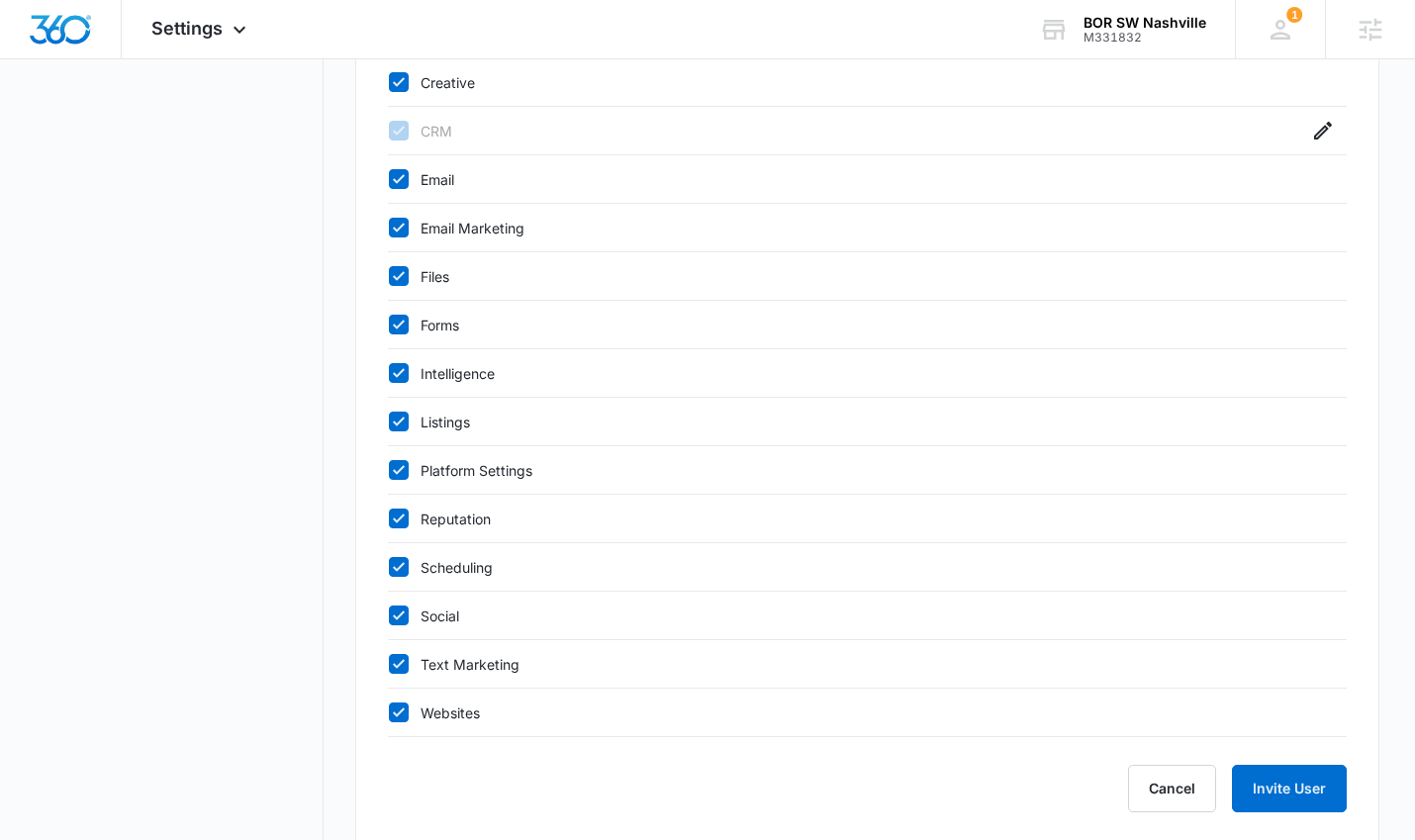 scroll, scrollTop: 959, scrollLeft: 0, axis: vertical 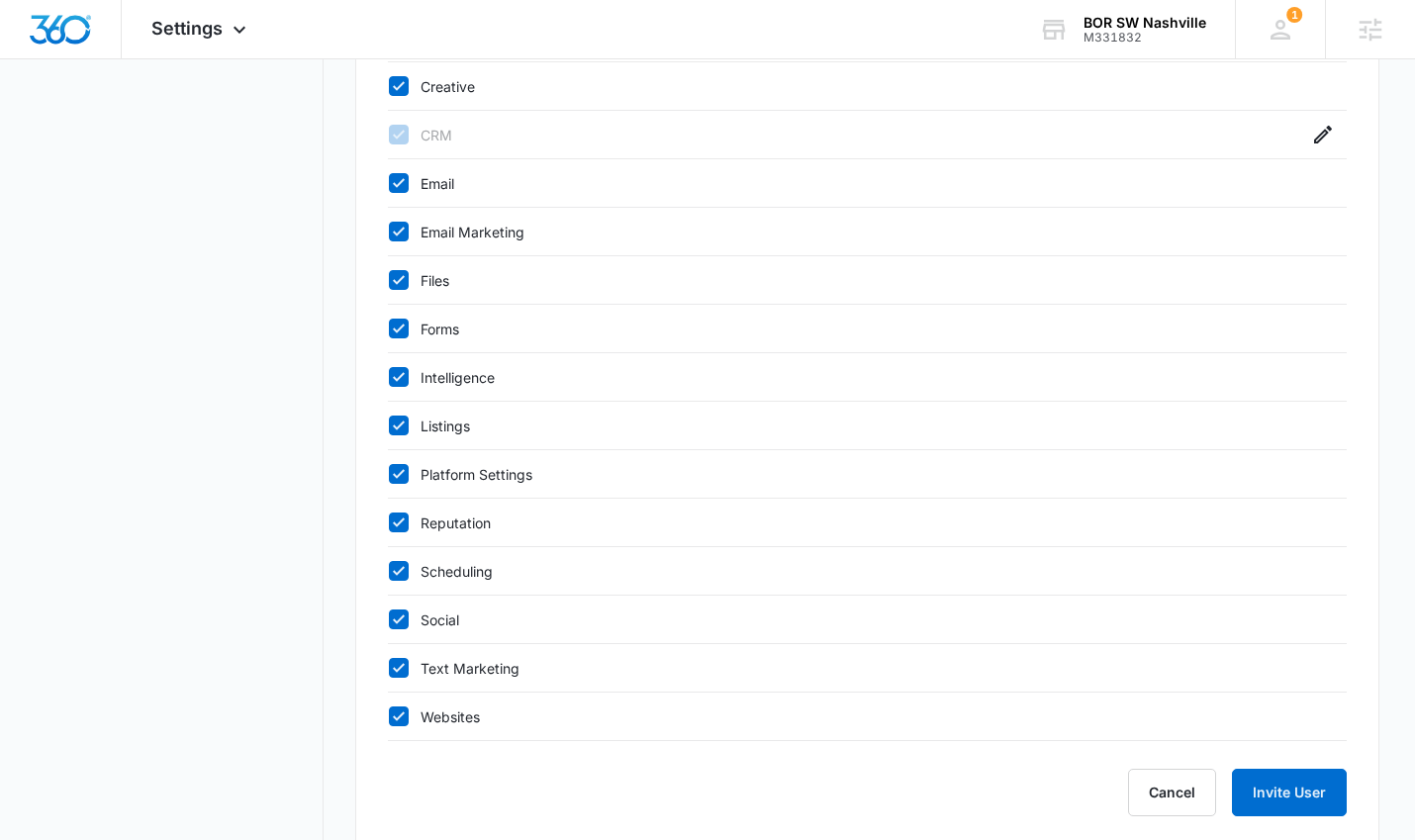 click 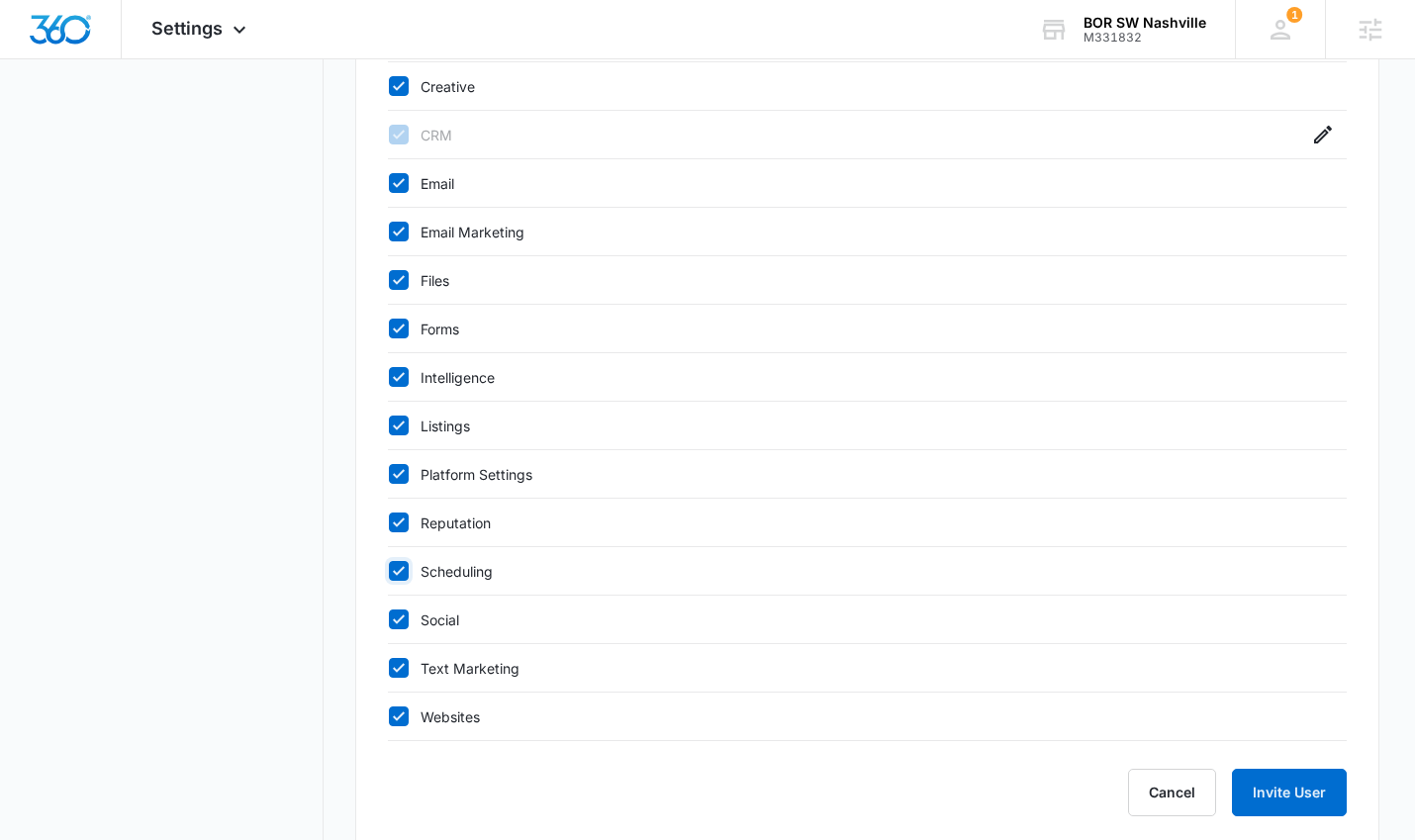 click on "Scheduling" at bounding box center [388, 571] 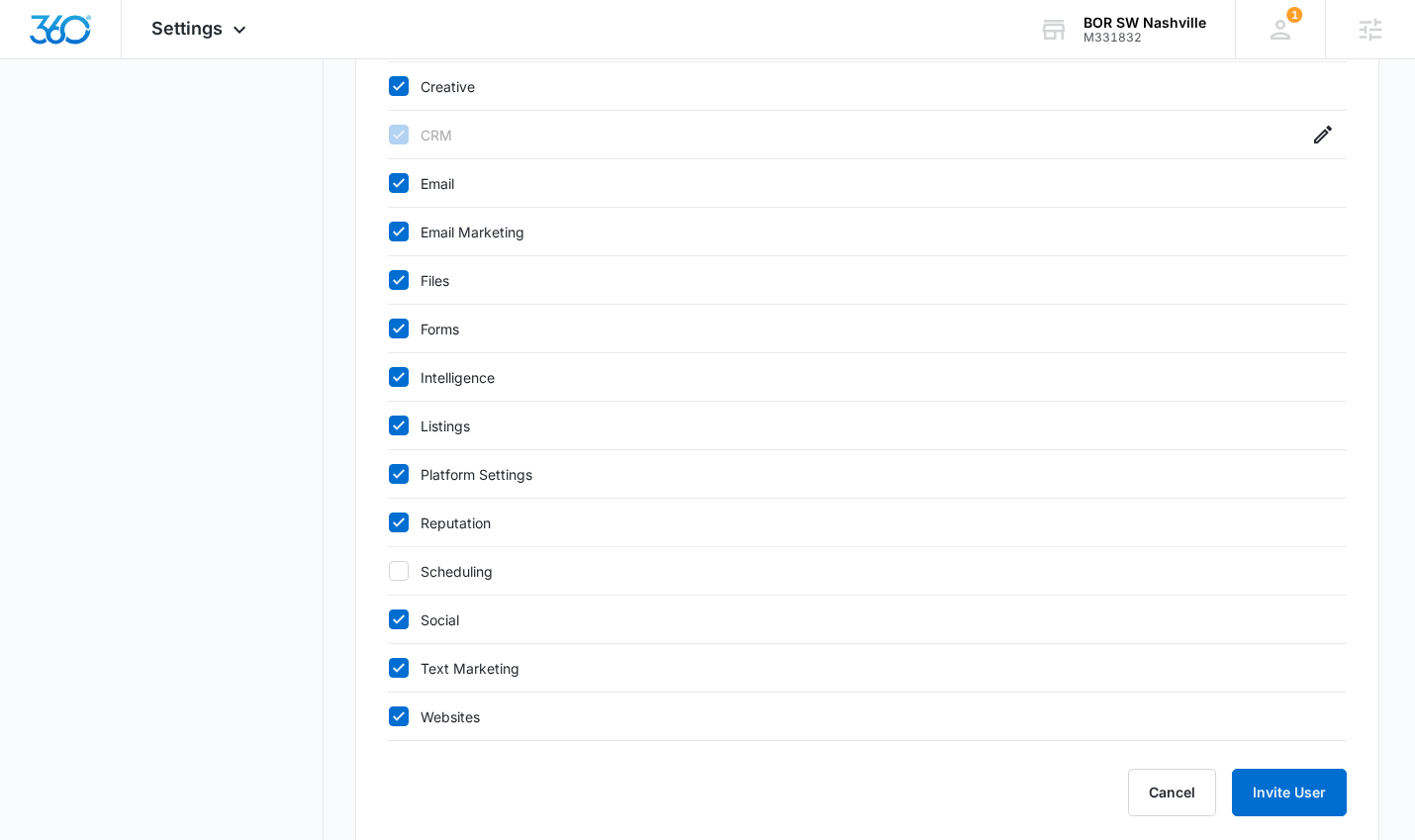 click 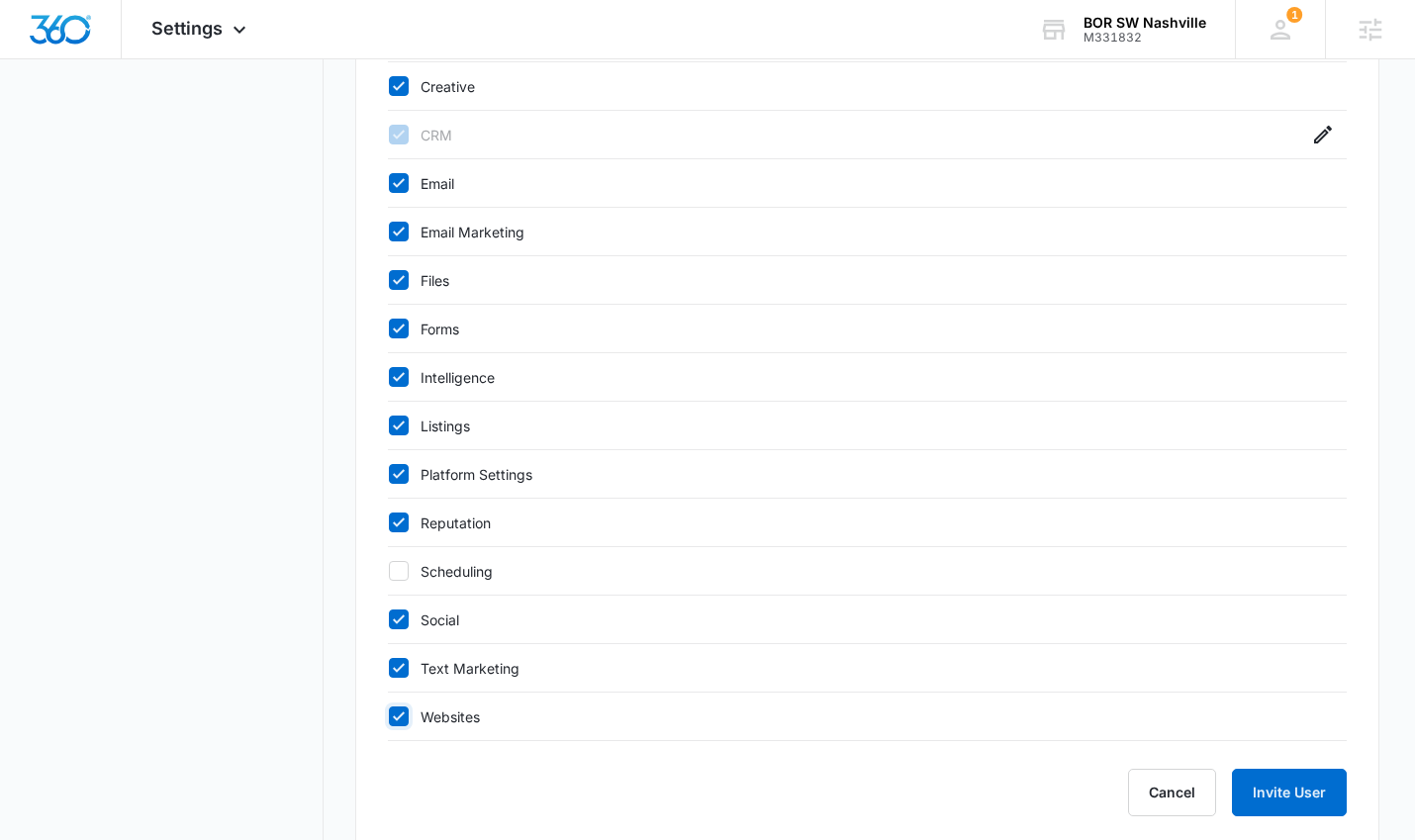 click on "Websites" at bounding box center [388, 716] 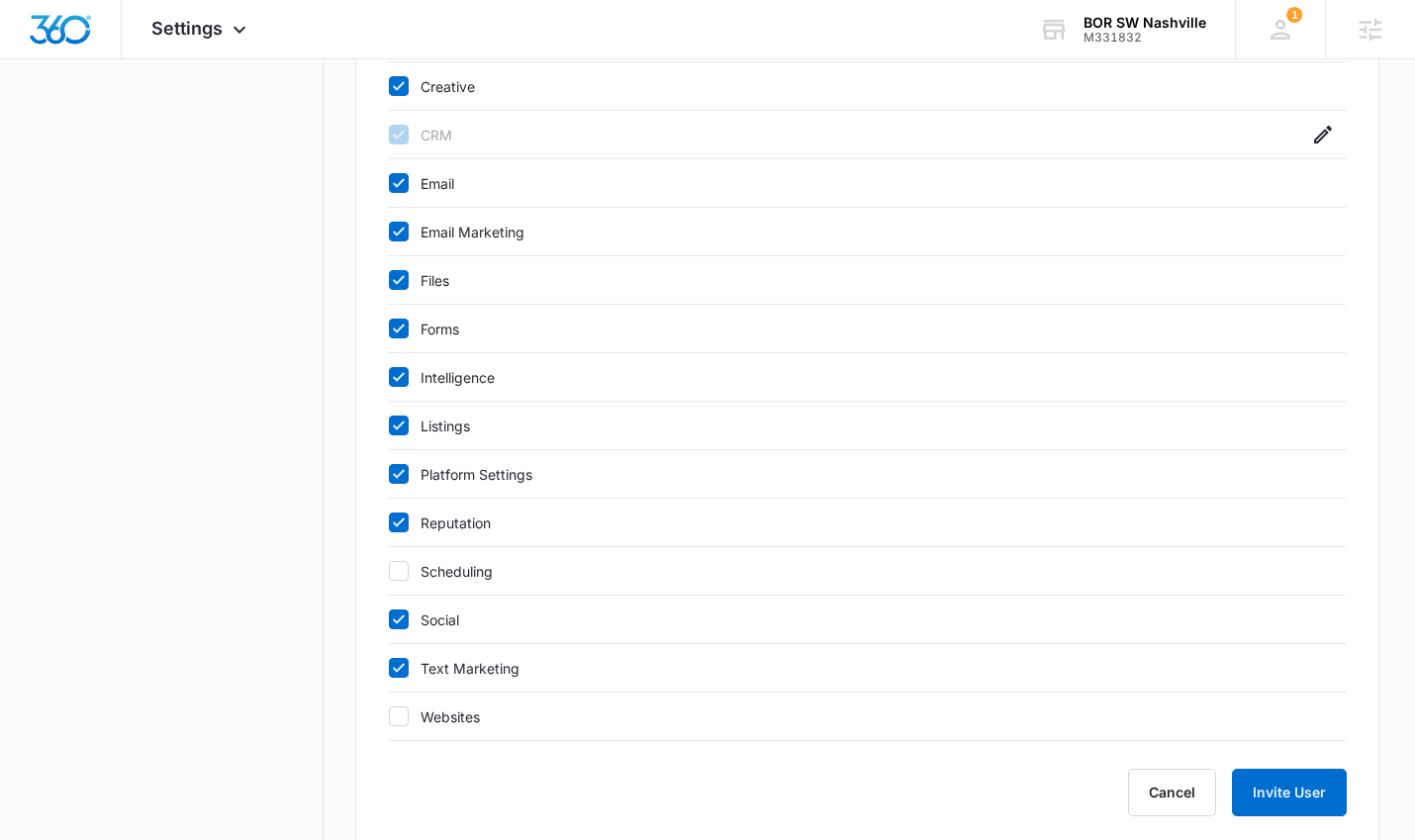 click 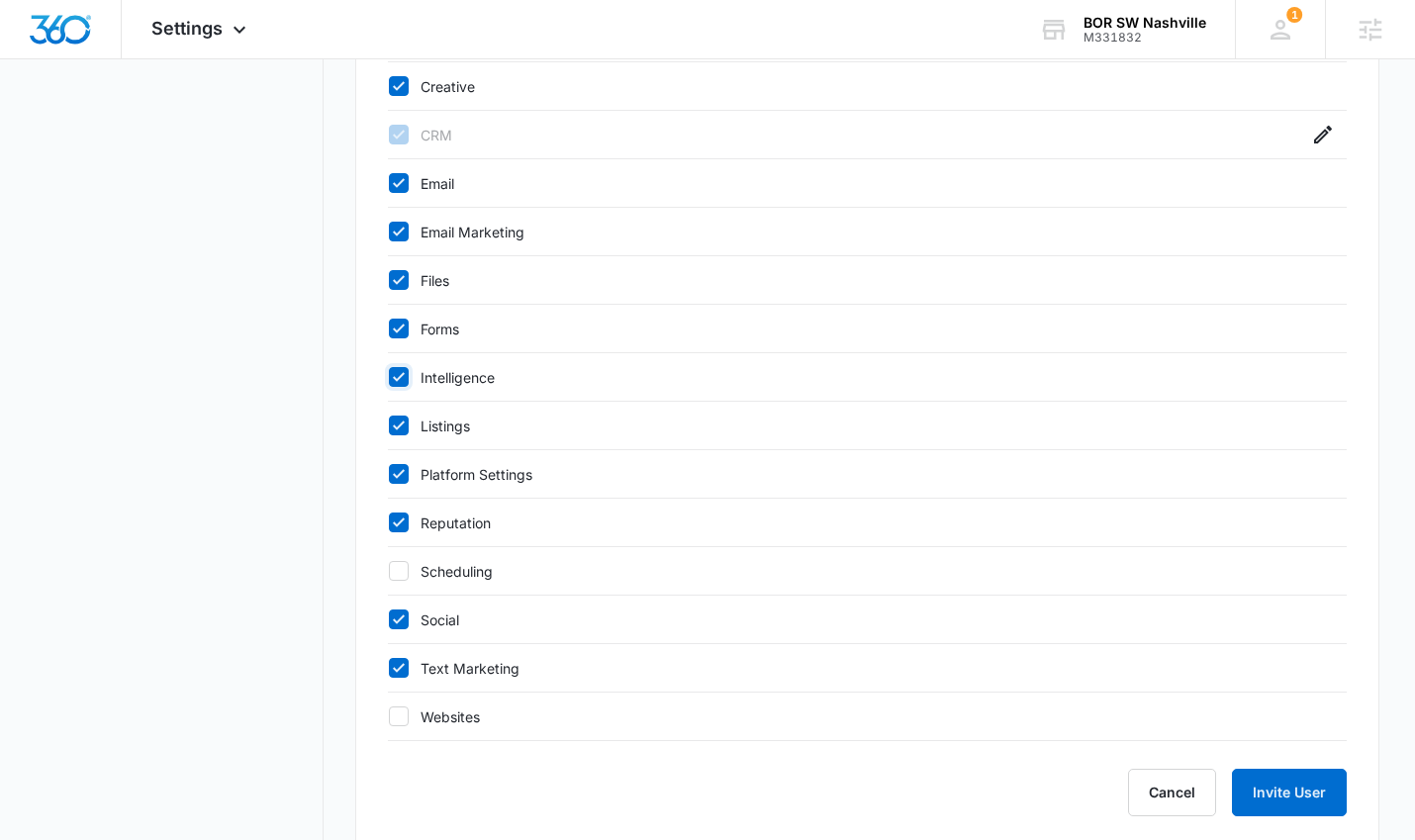 click on "Intelligence" at bounding box center (388, 377) 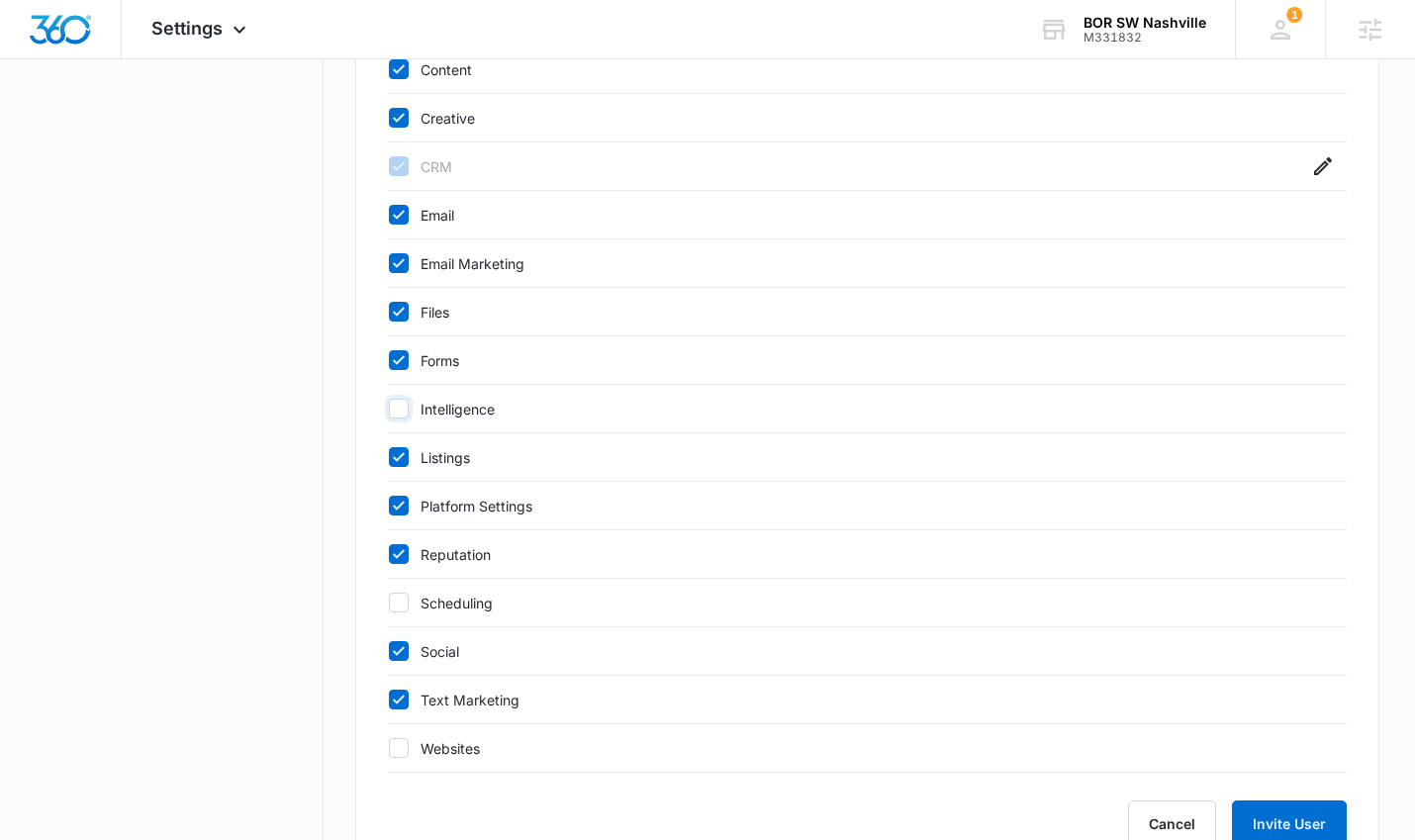scroll, scrollTop: 843, scrollLeft: 0, axis: vertical 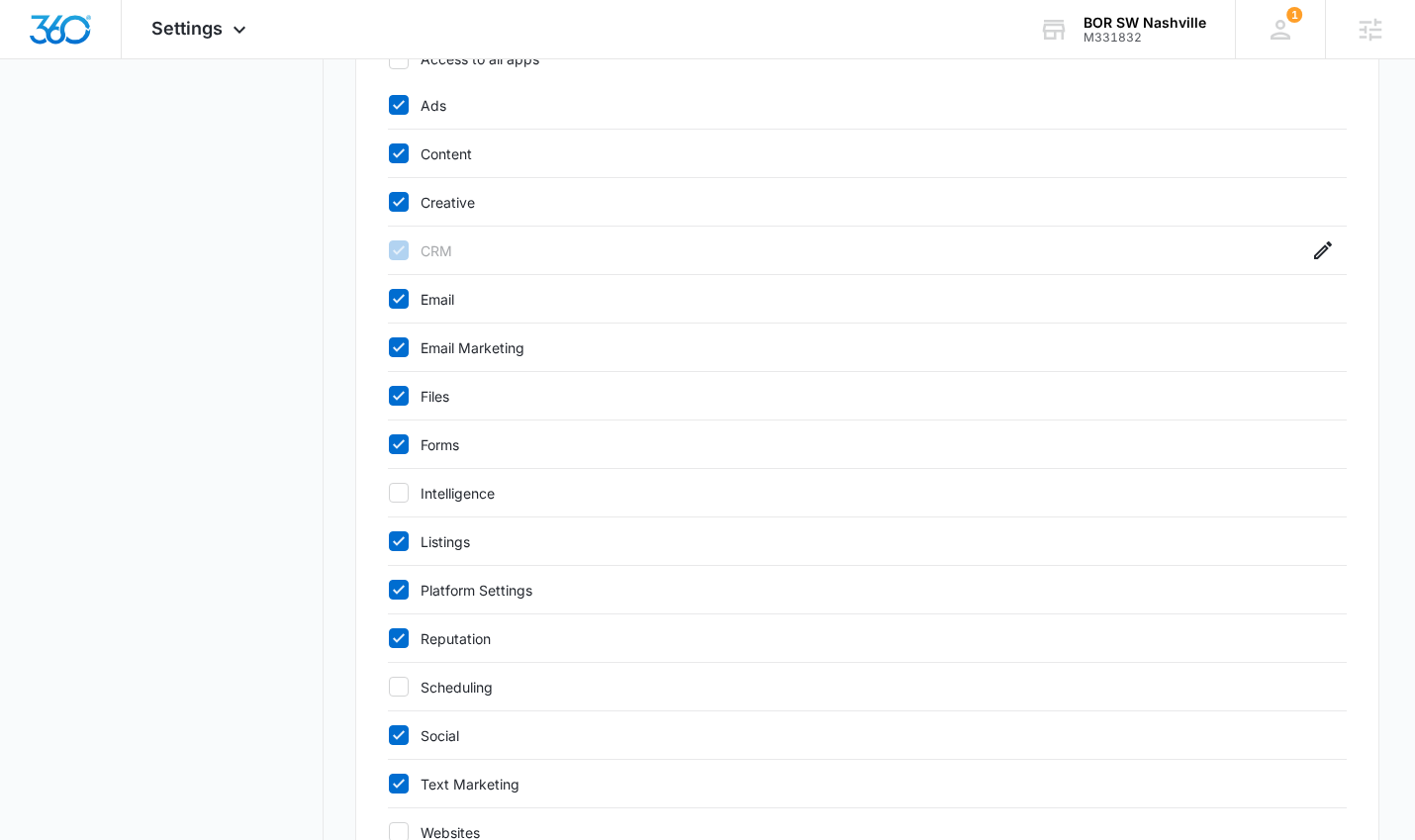 click 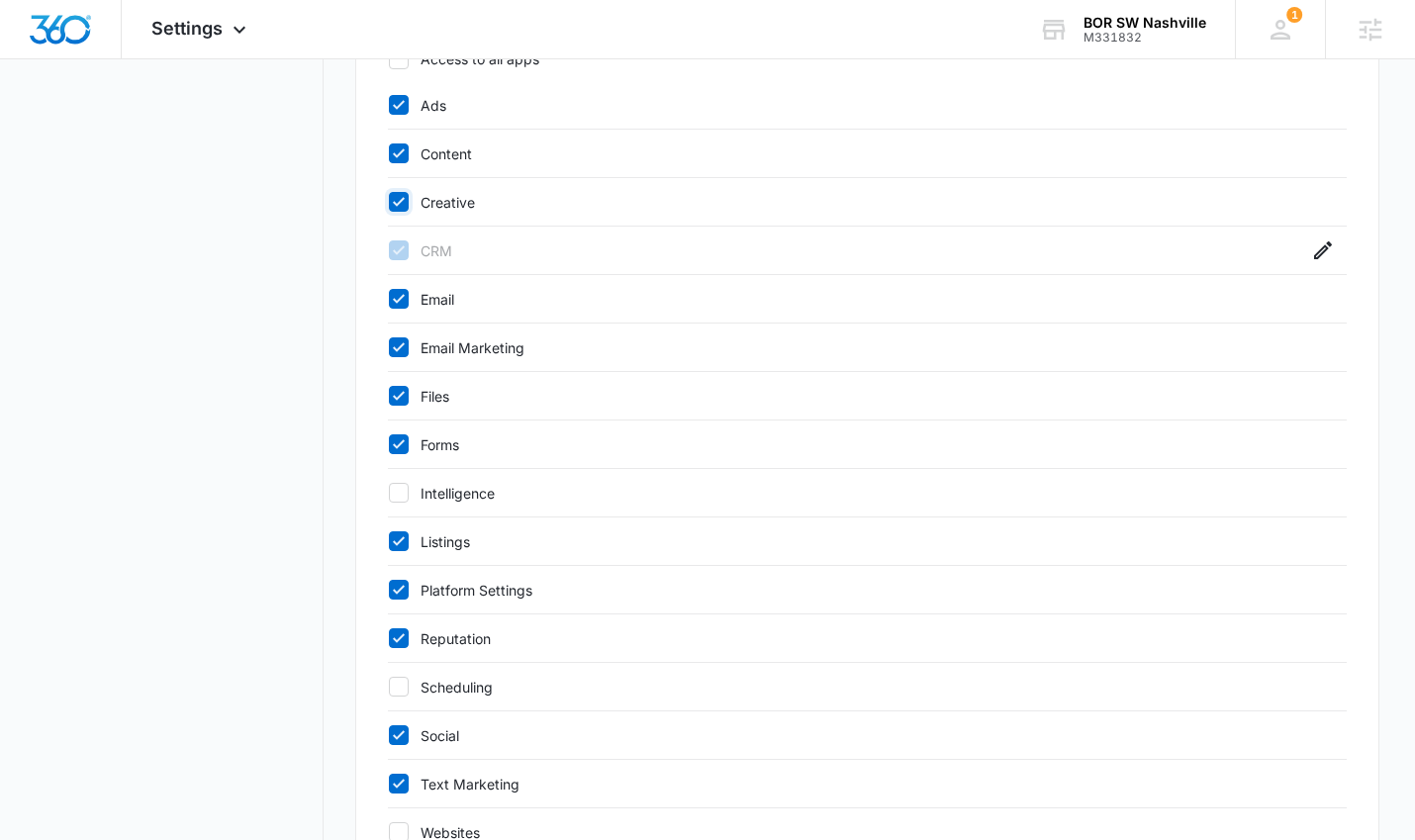 click on "Creative" at bounding box center (388, 202) 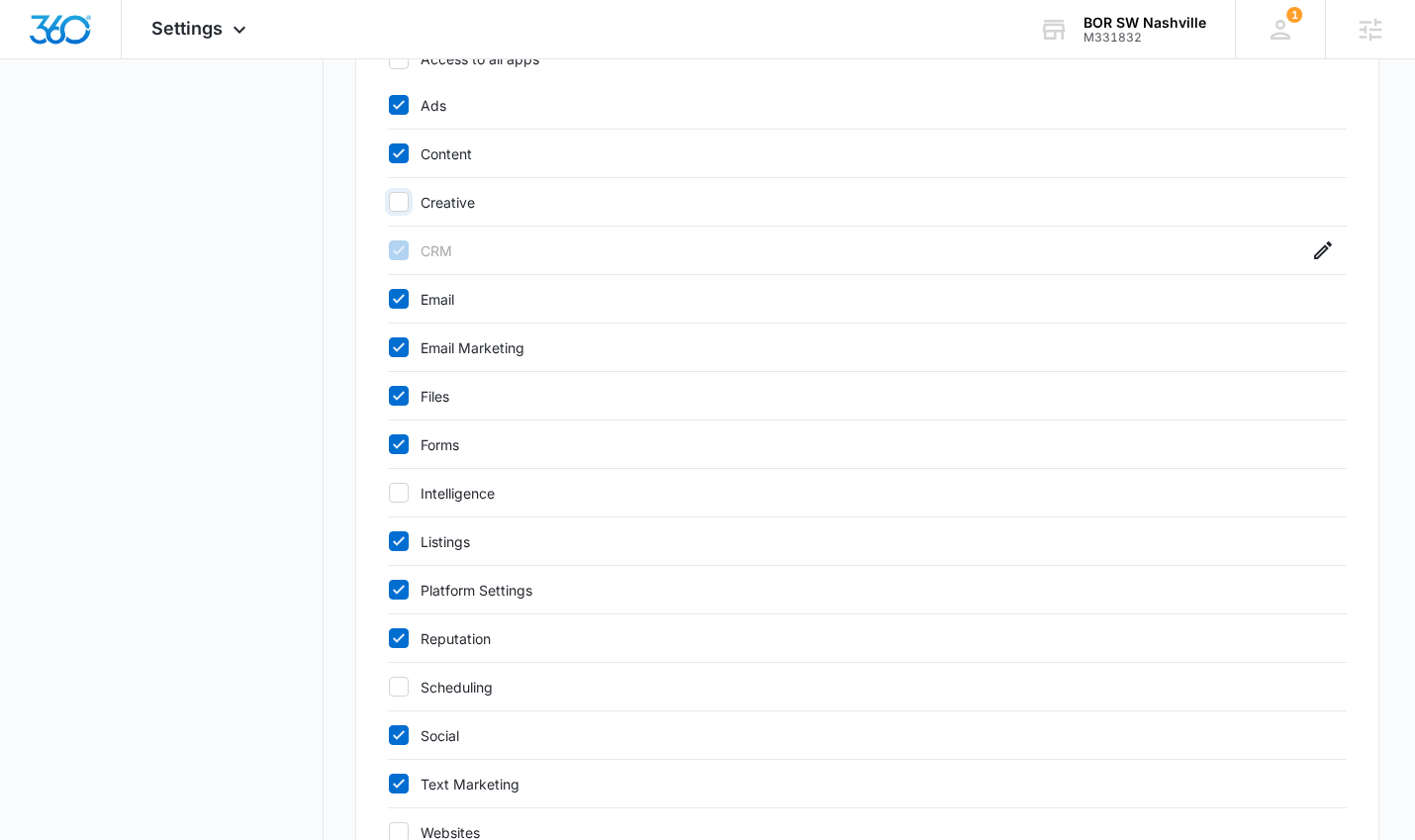 checkbox on "false" 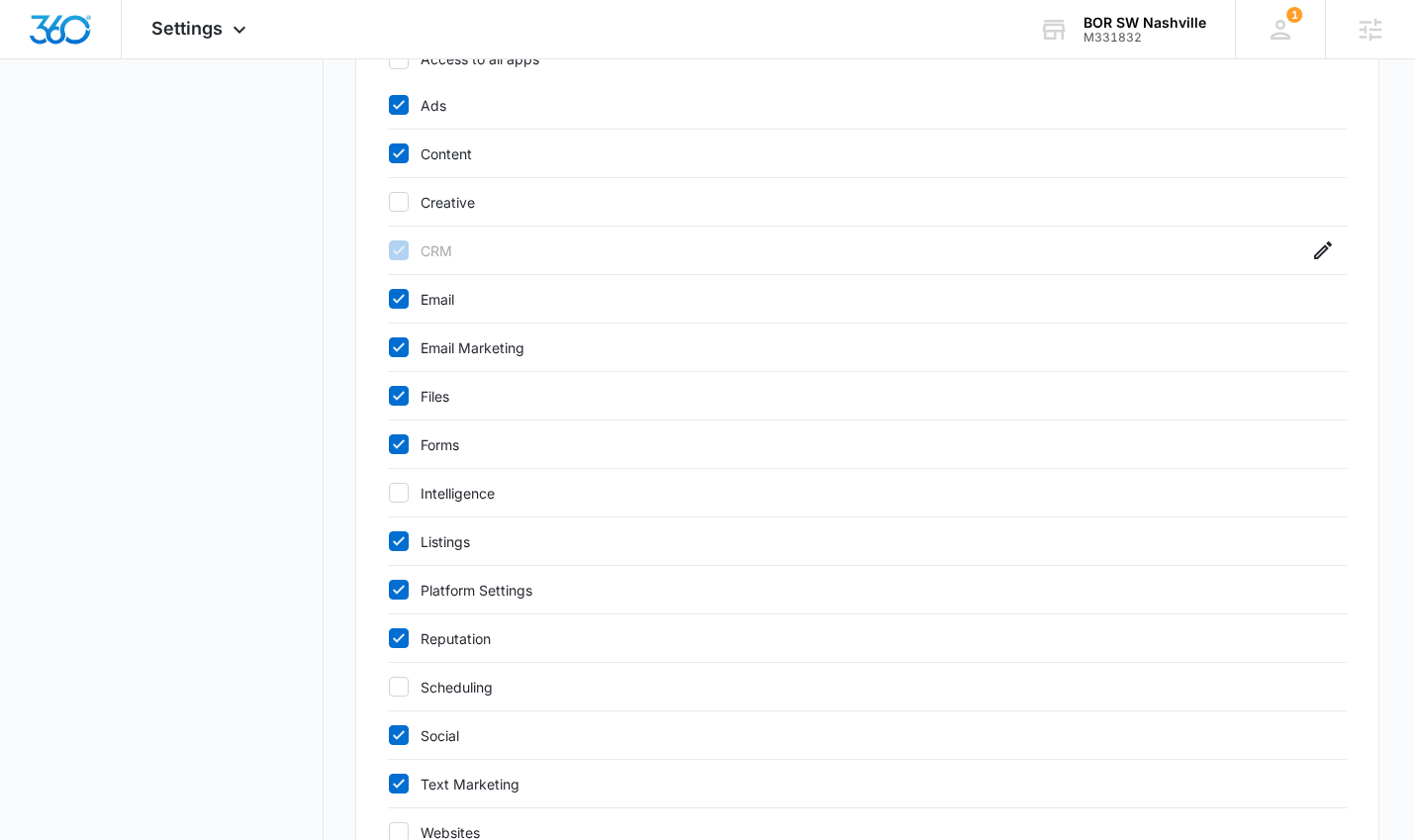 click 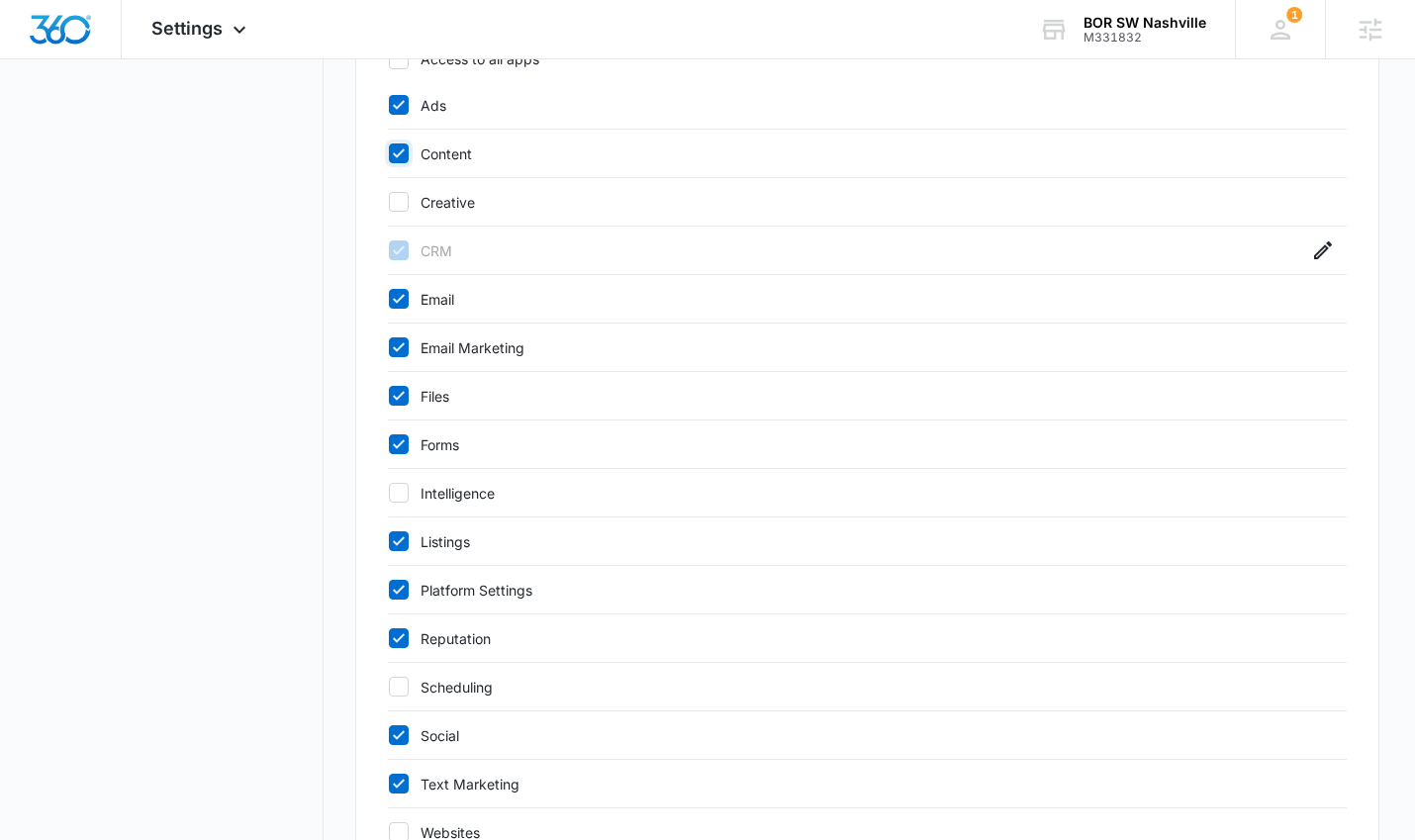 click on "Content" at bounding box center (388, 153) 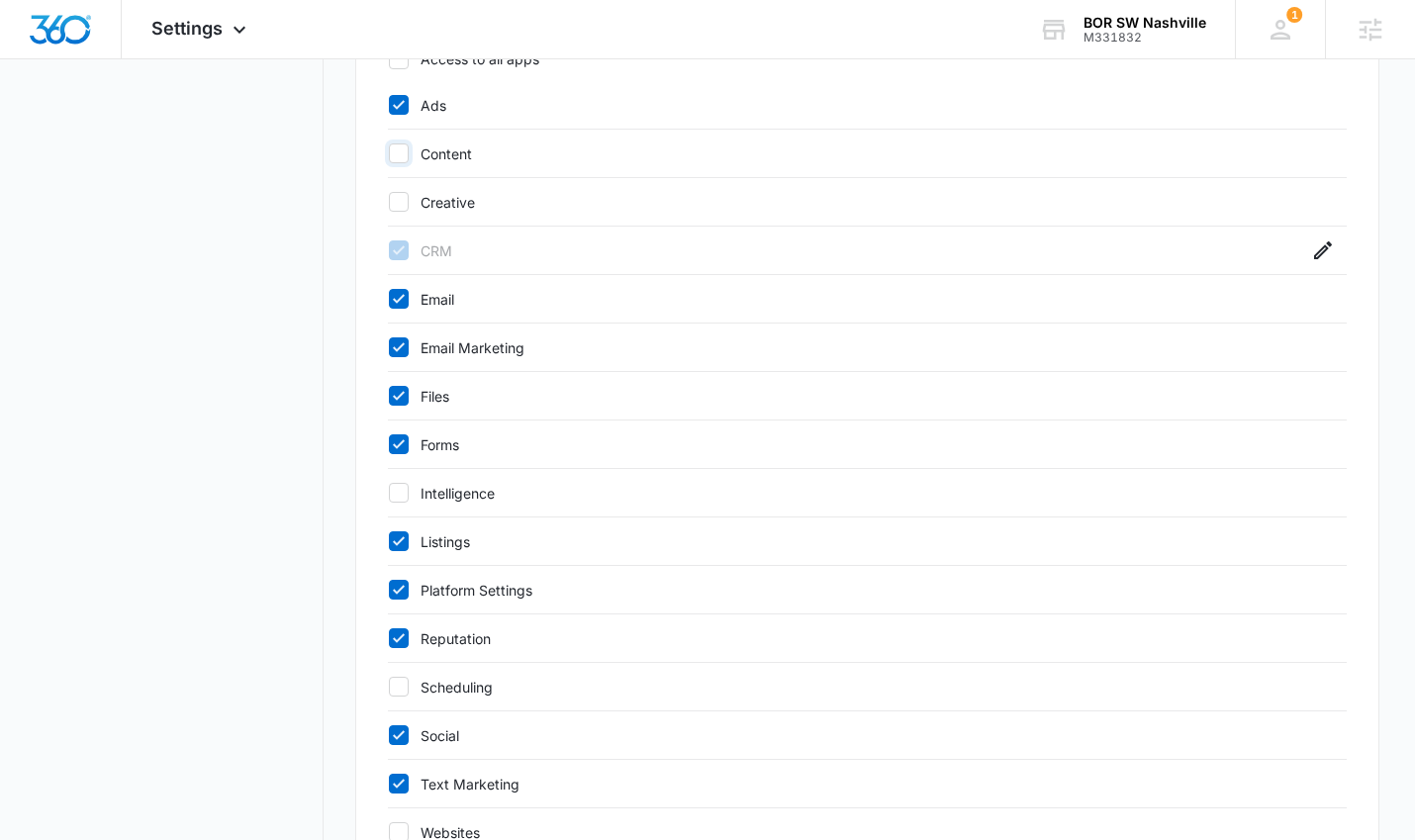 checkbox on "false" 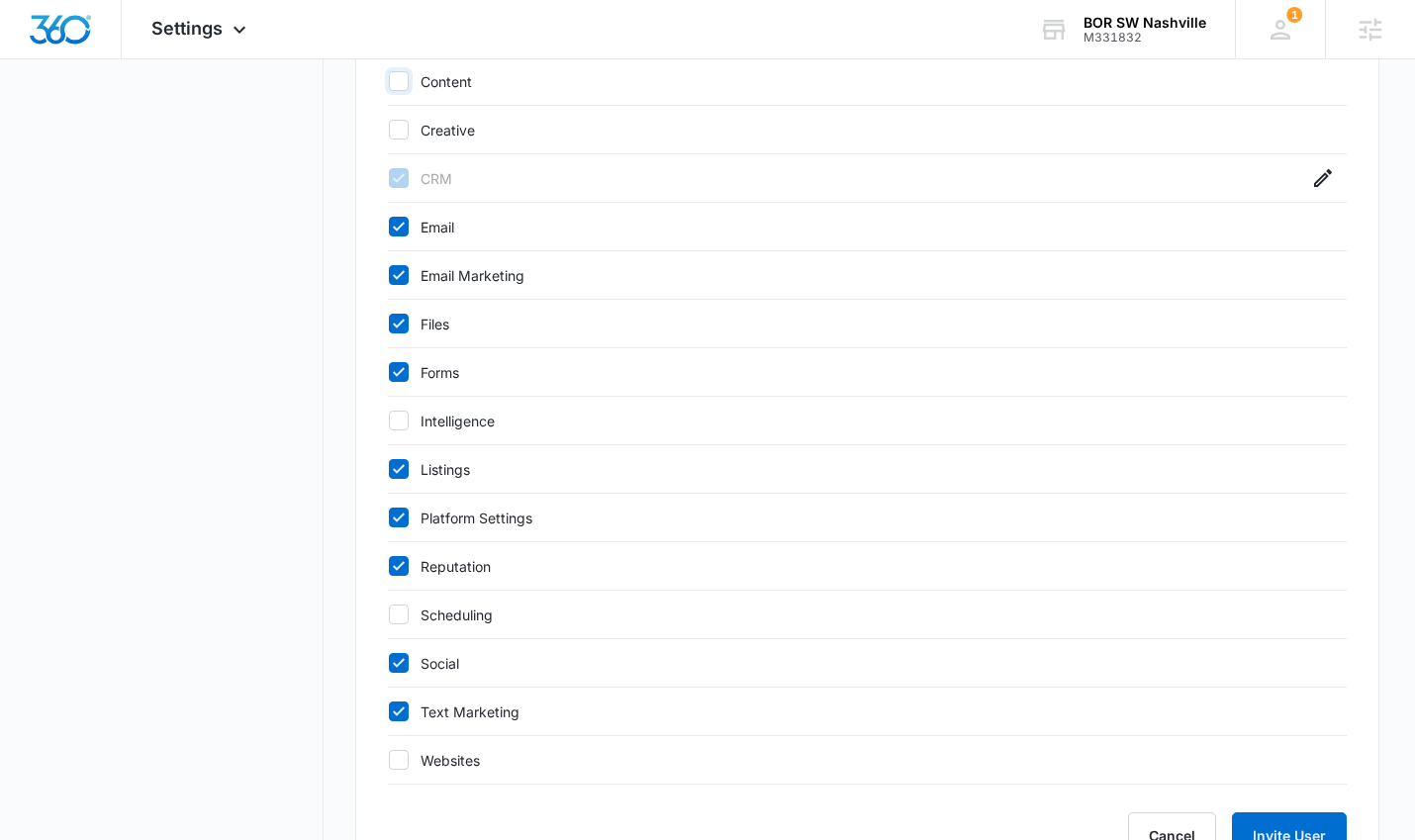 scroll, scrollTop: 991, scrollLeft: 0, axis: vertical 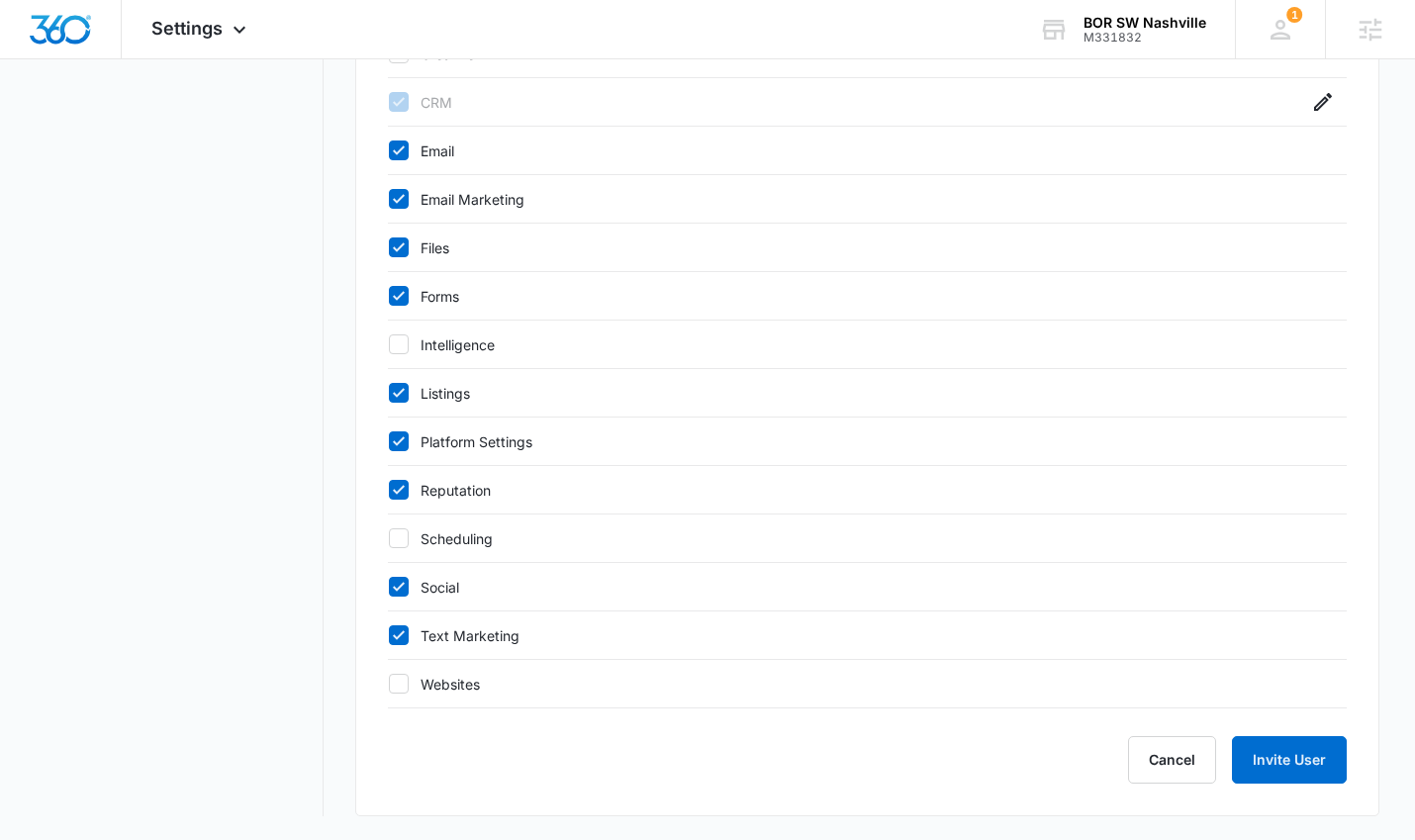 click 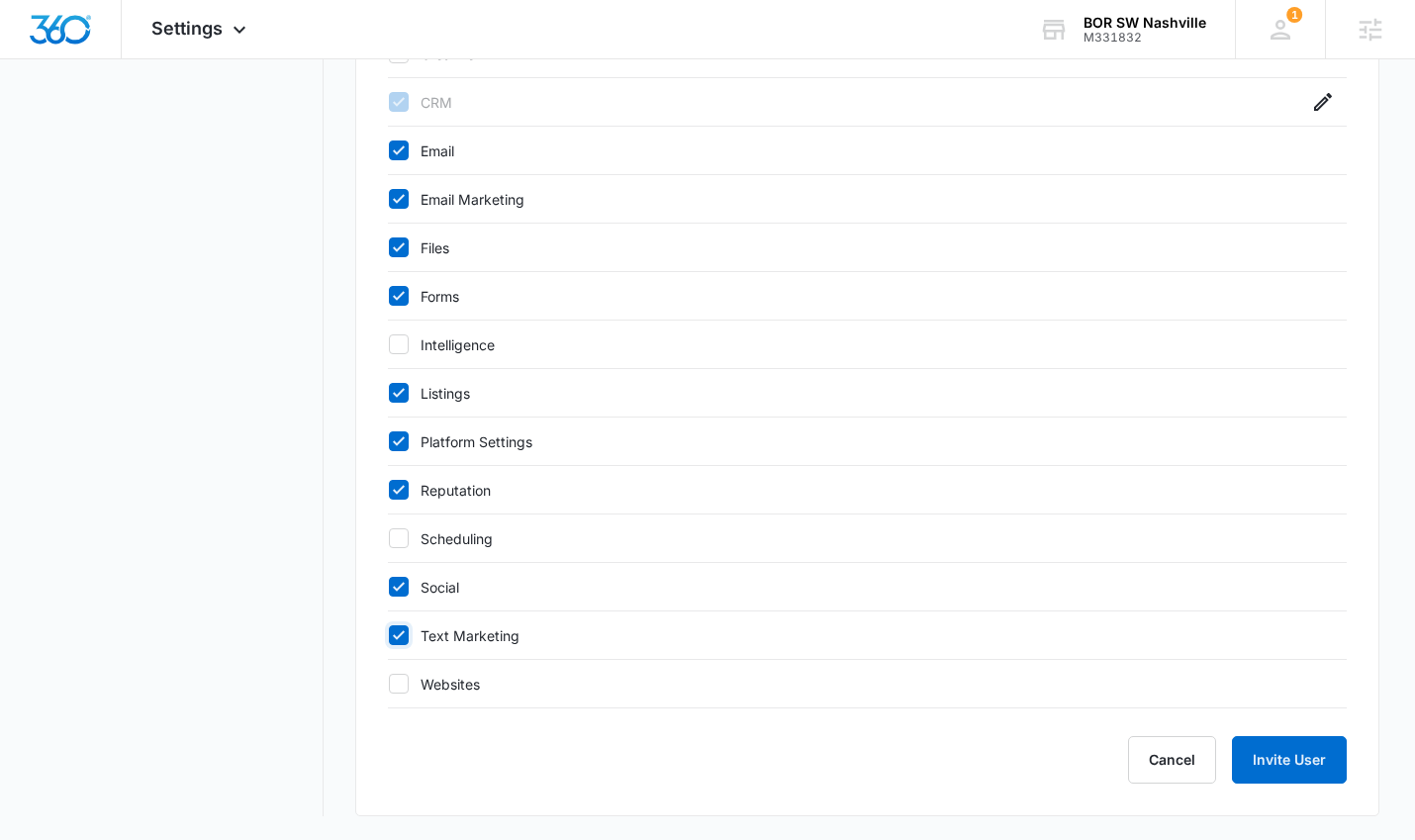 click on "Text Marketing" at bounding box center (388, 635) 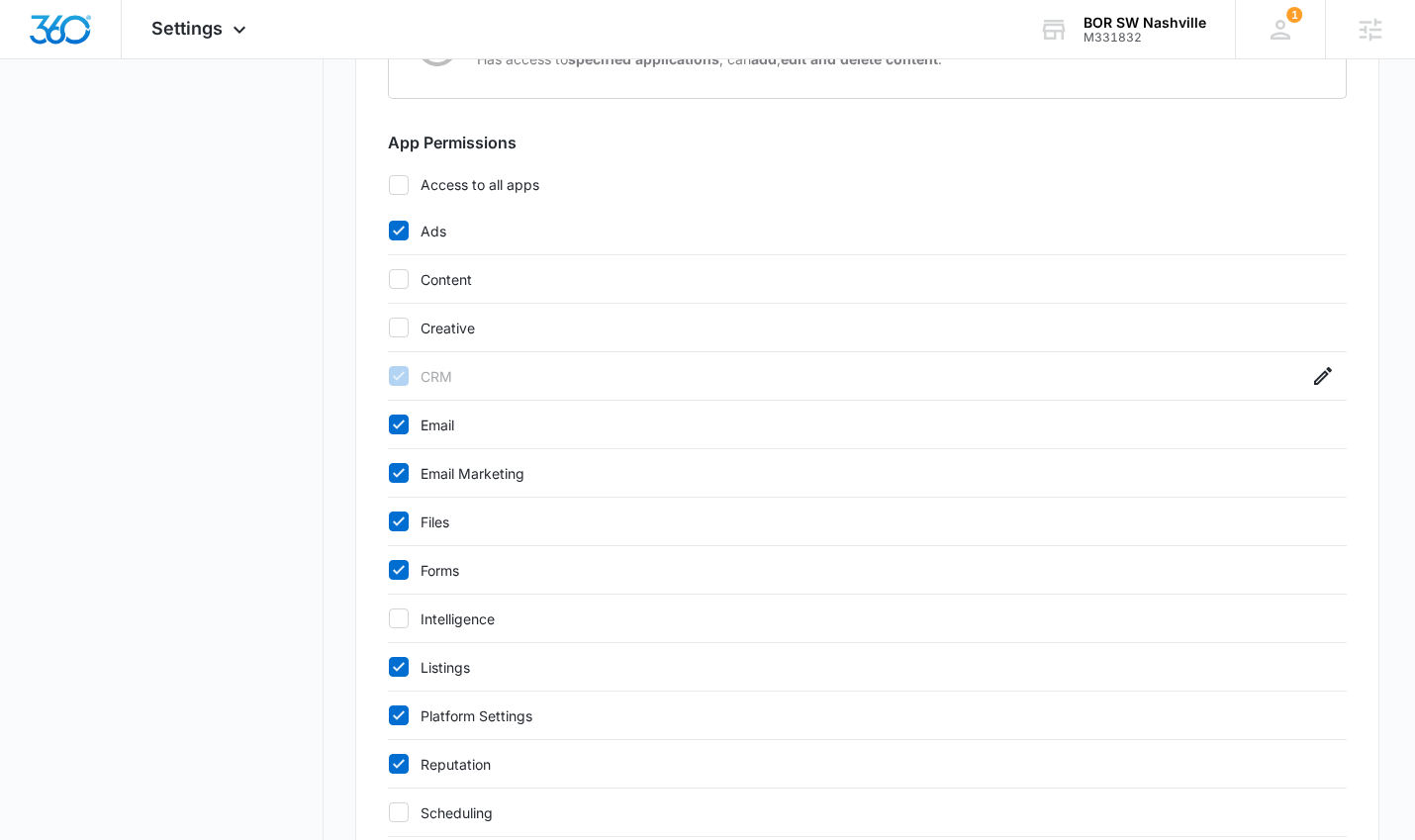 scroll, scrollTop: 991, scrollLeft: 0, axis: vertical 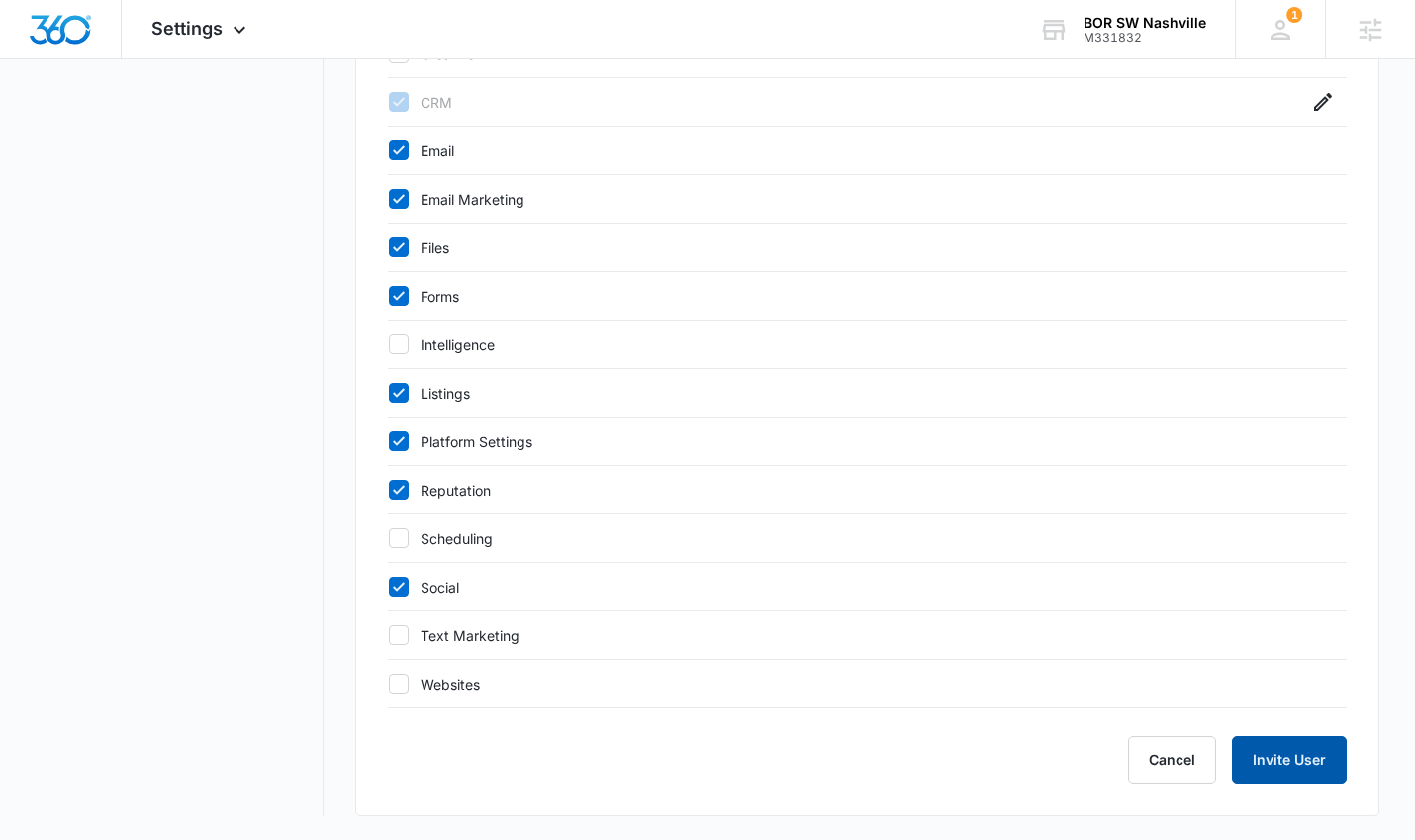 click on "Invite User" at bounding box center [1289, 760] 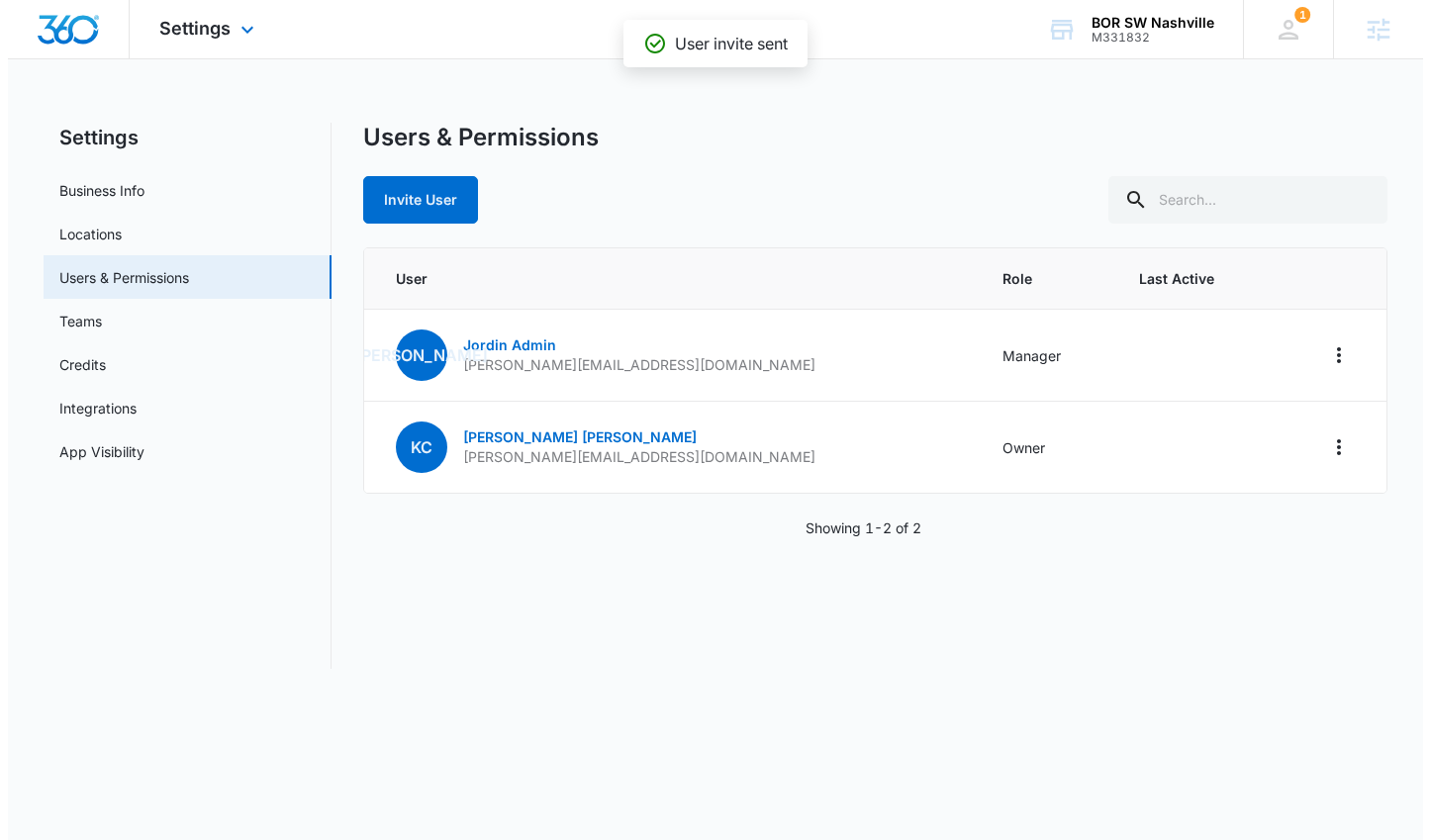 scroll, scrollTop: 0, scrollLeft: 0, axis: both 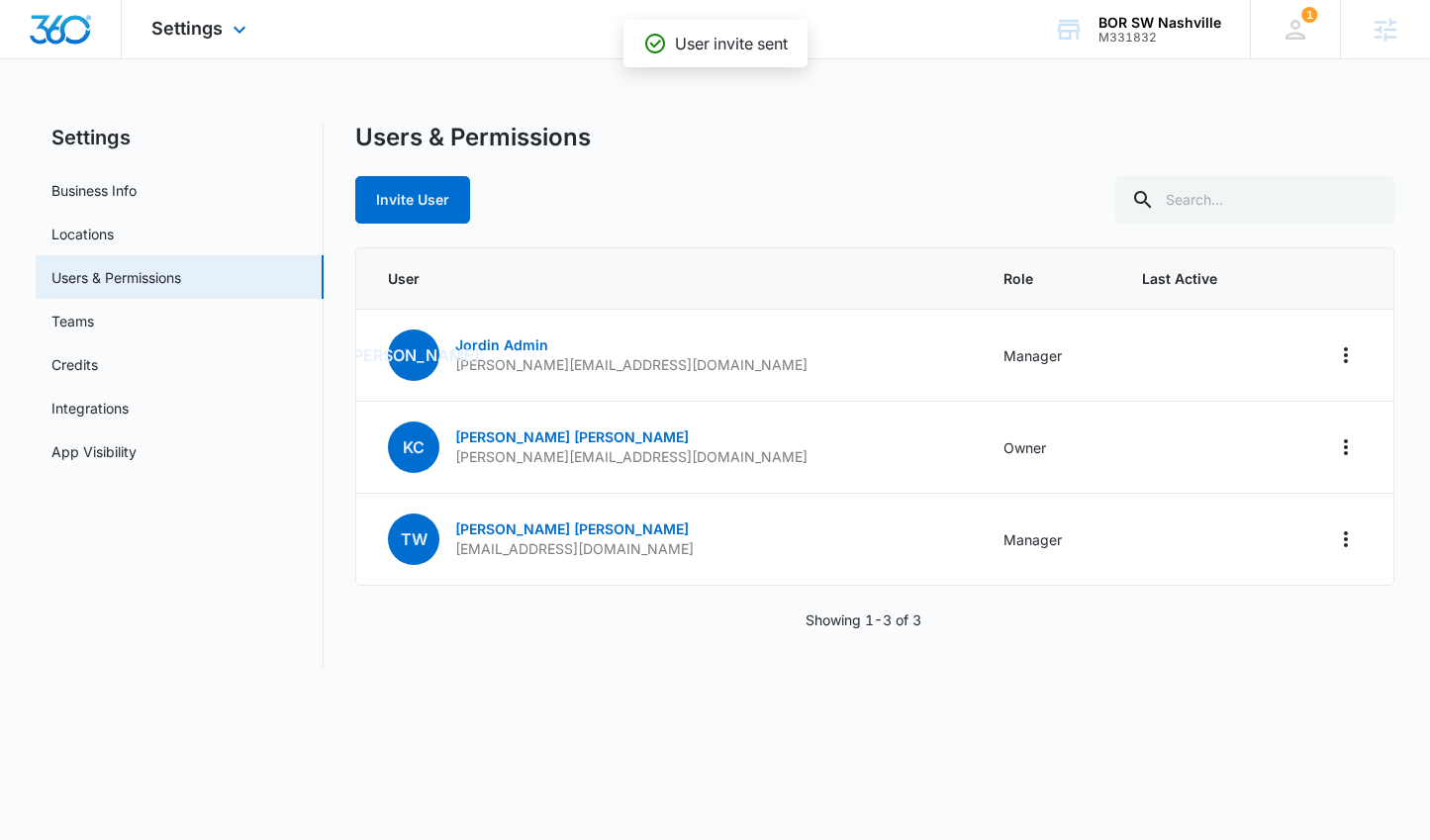 click on "Settings Apps Reputation Forms CRM Email Social Ads Files Brand Settings" at bounding box center (201, 29) 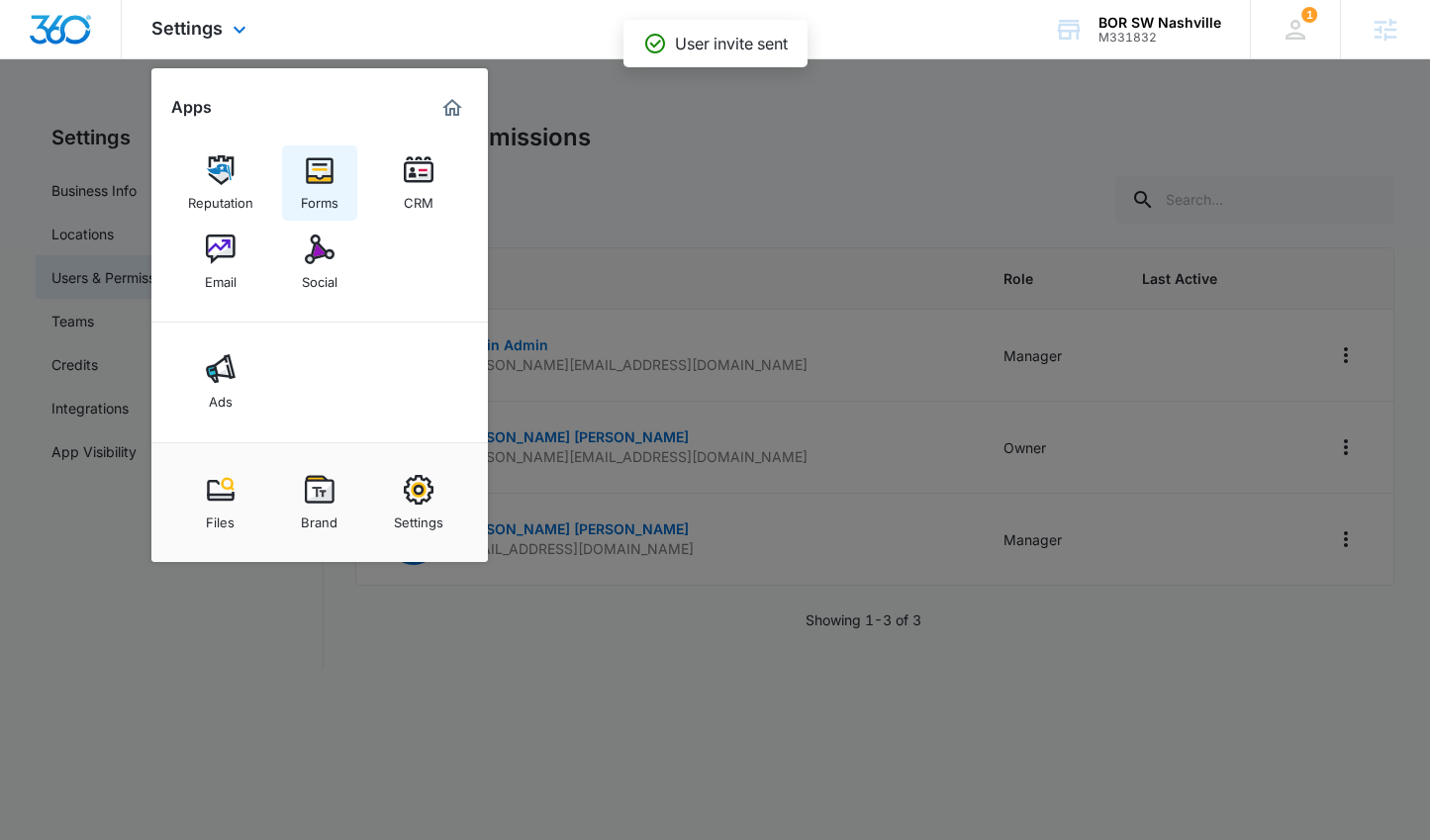 click on "Forms" at bounding box center (320, 183) 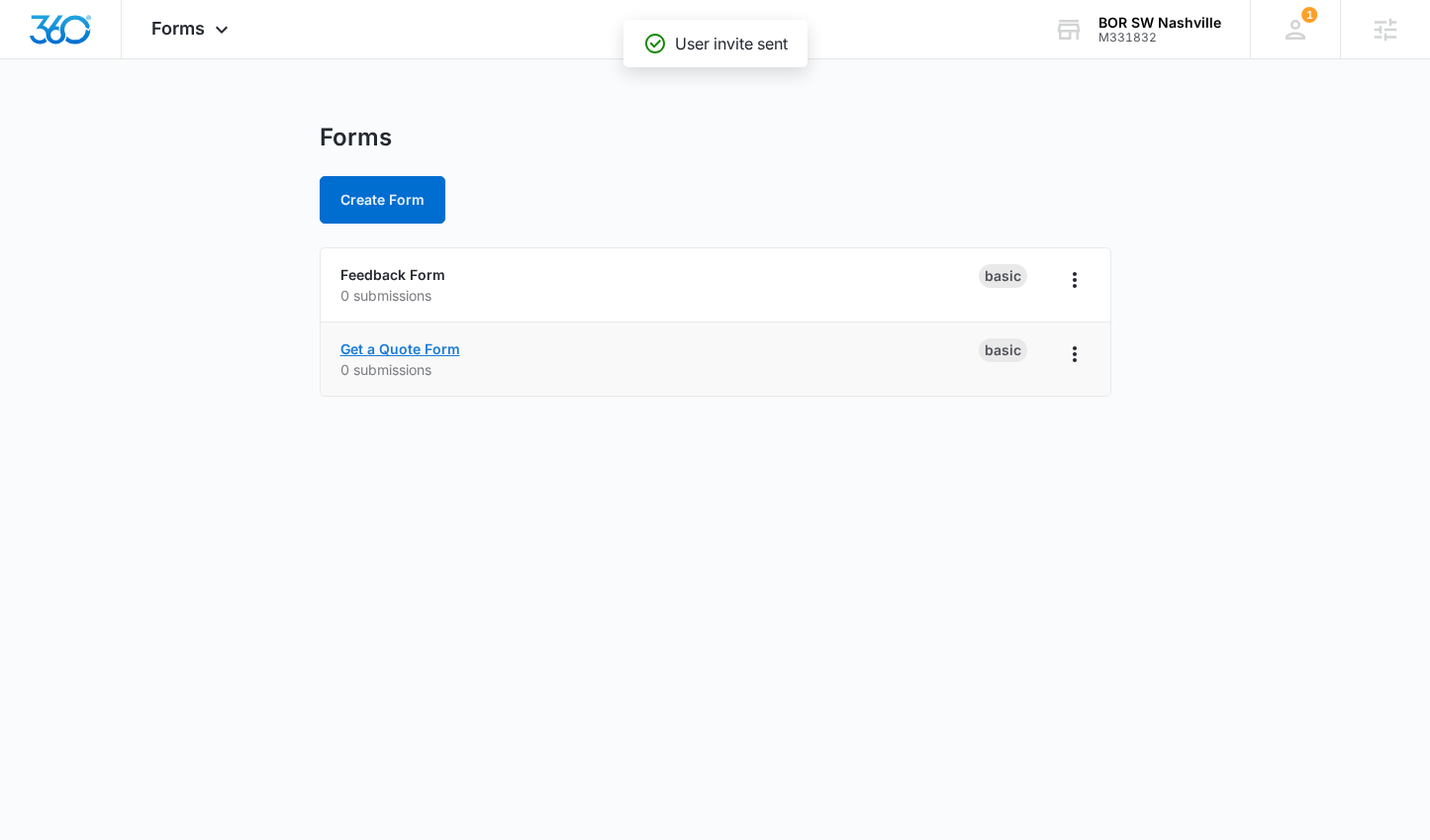 click on "Get a Quote Form" at bounding box center (400, 348) 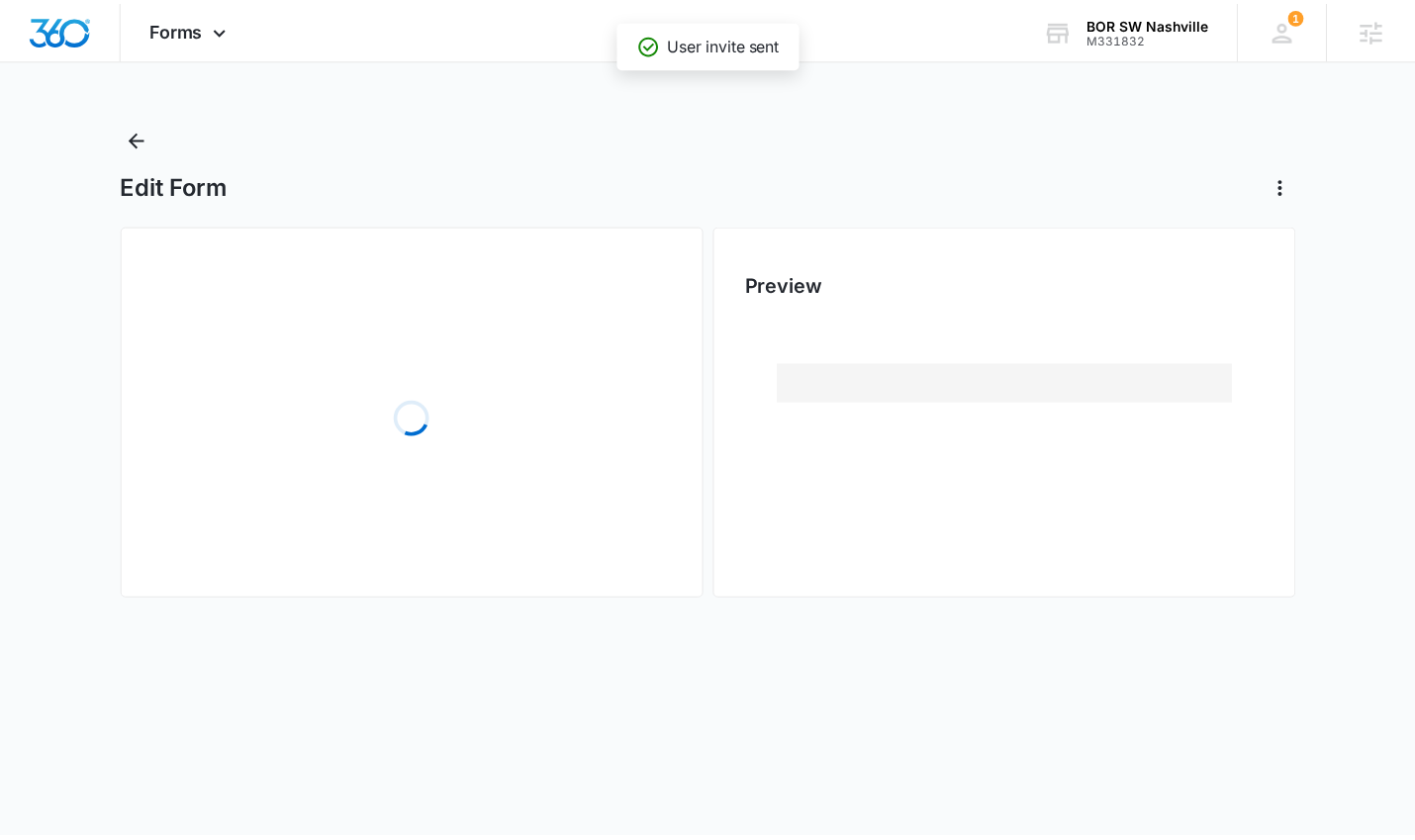 scroll, scrollTop: 0, scrollLeft: 0, axis: both 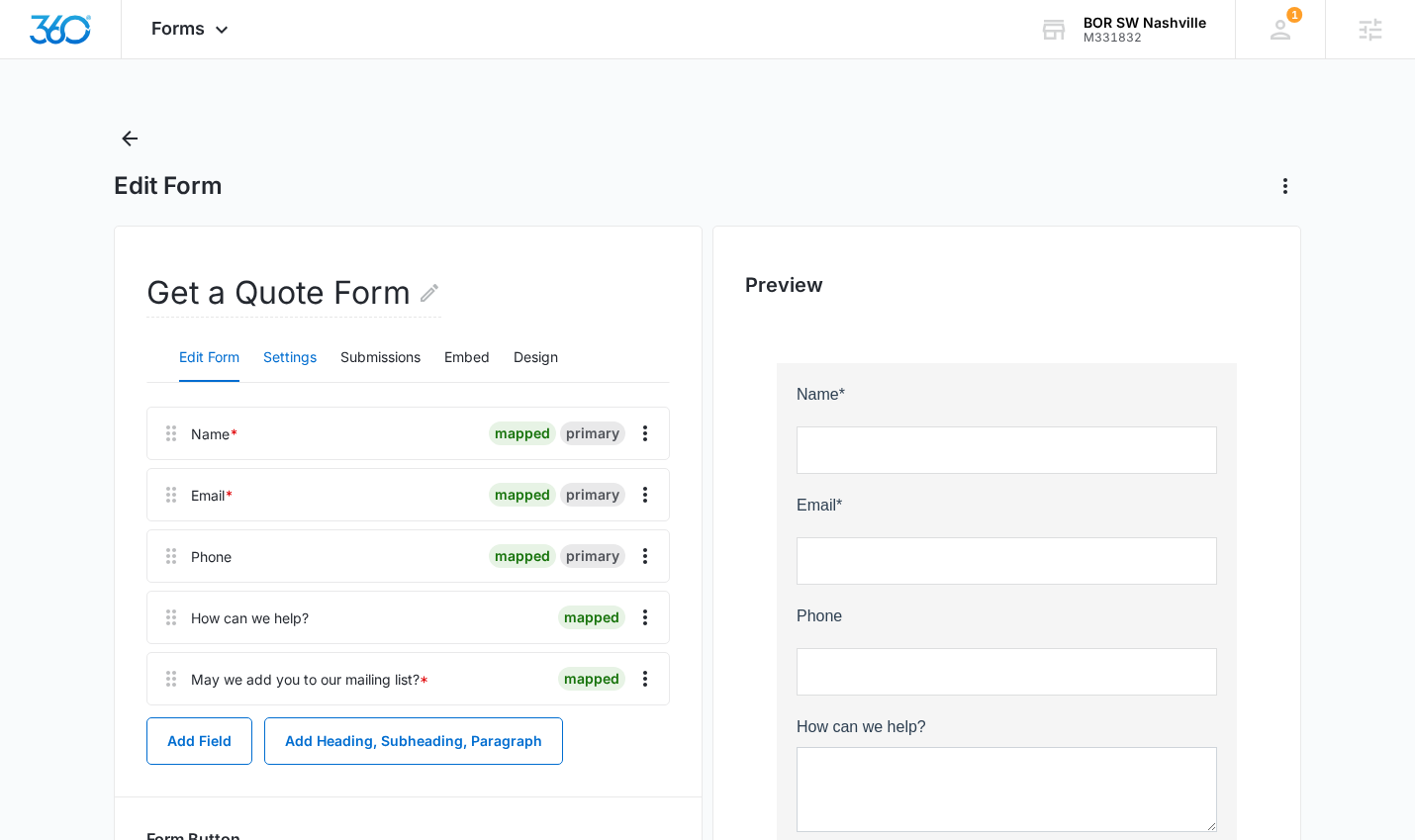 click on "Settings" at bounding box center [290, 358] 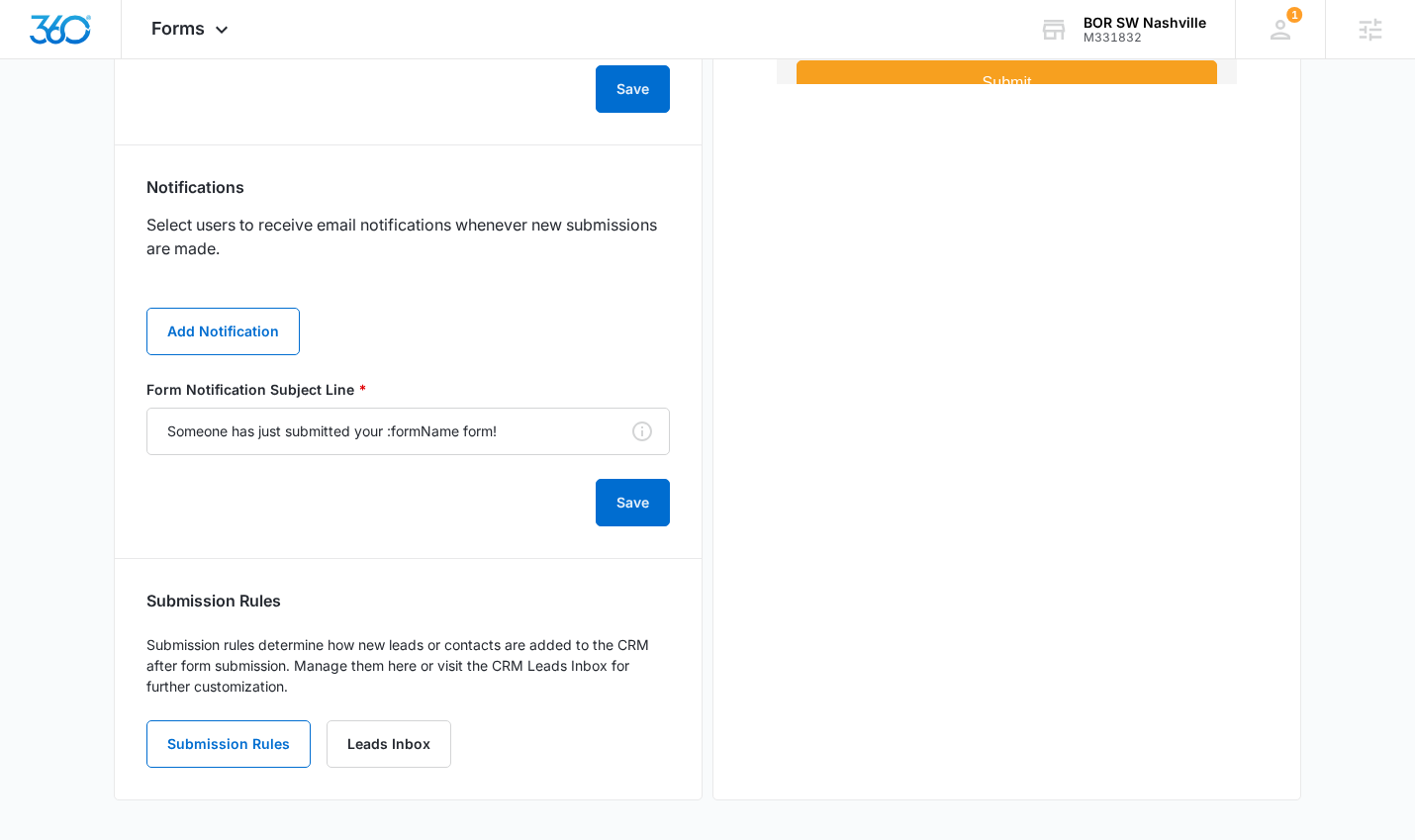 scroll, scrollTop: 918, scrollLeft: 0, axis: vertical 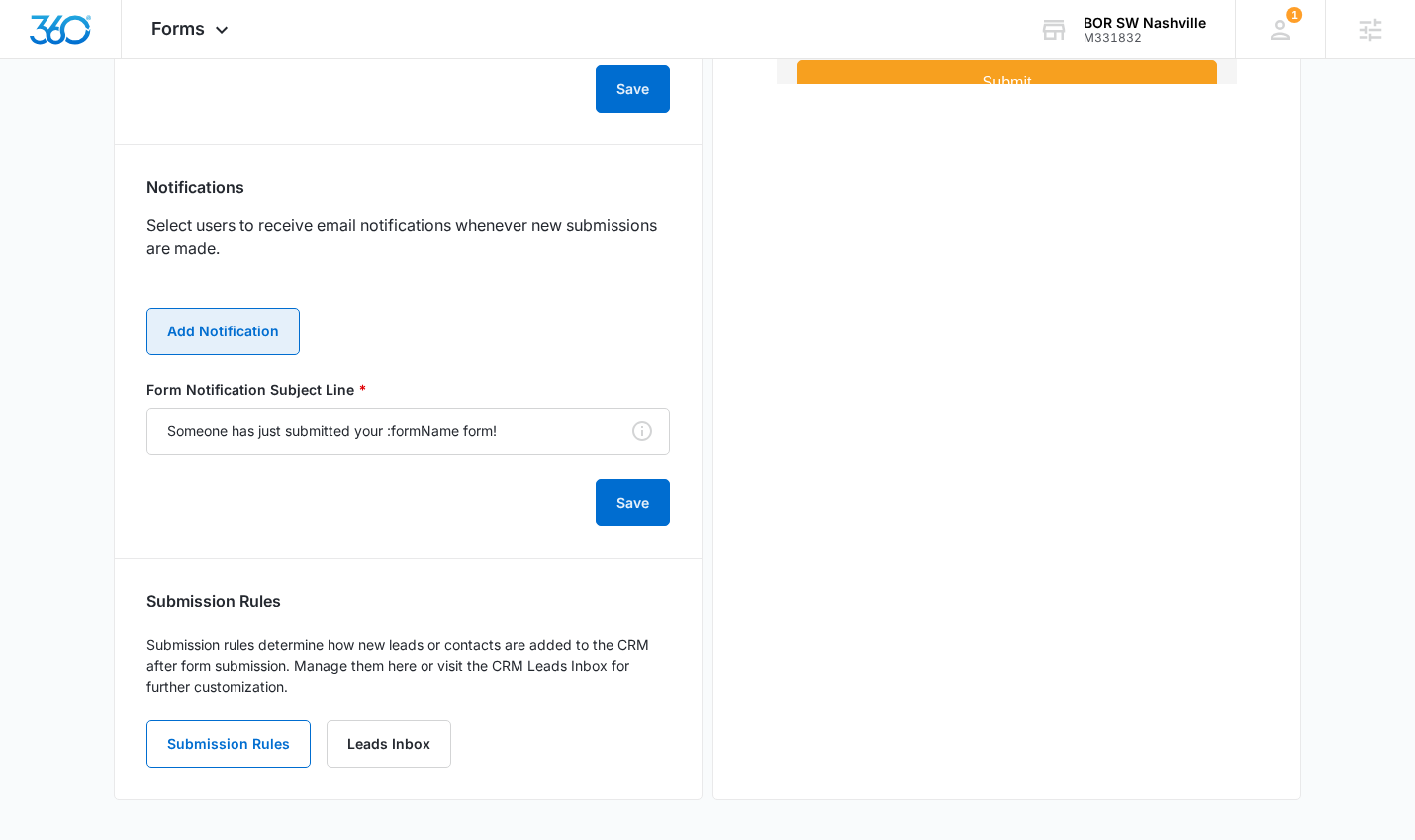 click on "Add Notification" at bounding box center [223, 331] 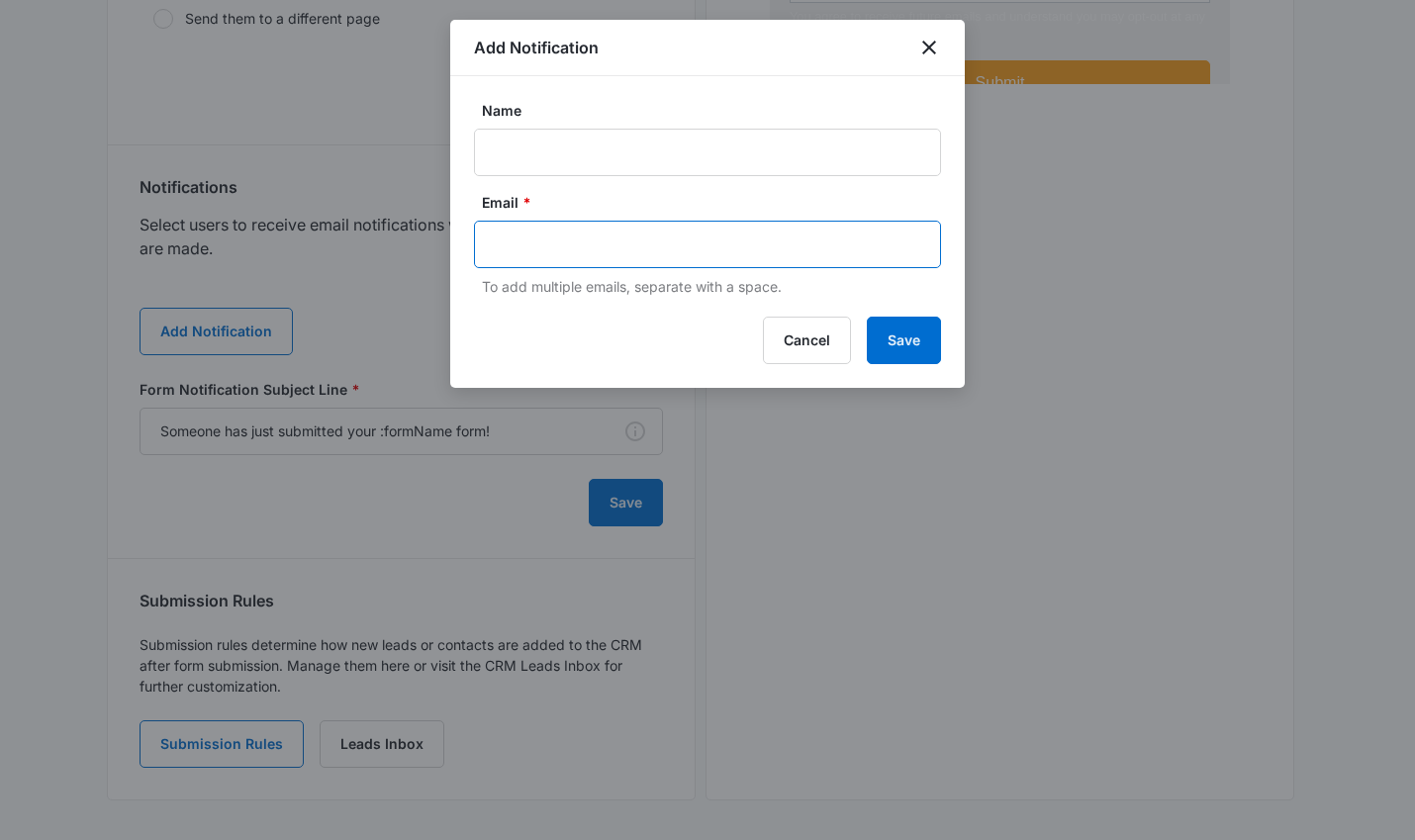 click at bounding box center [709, 244] 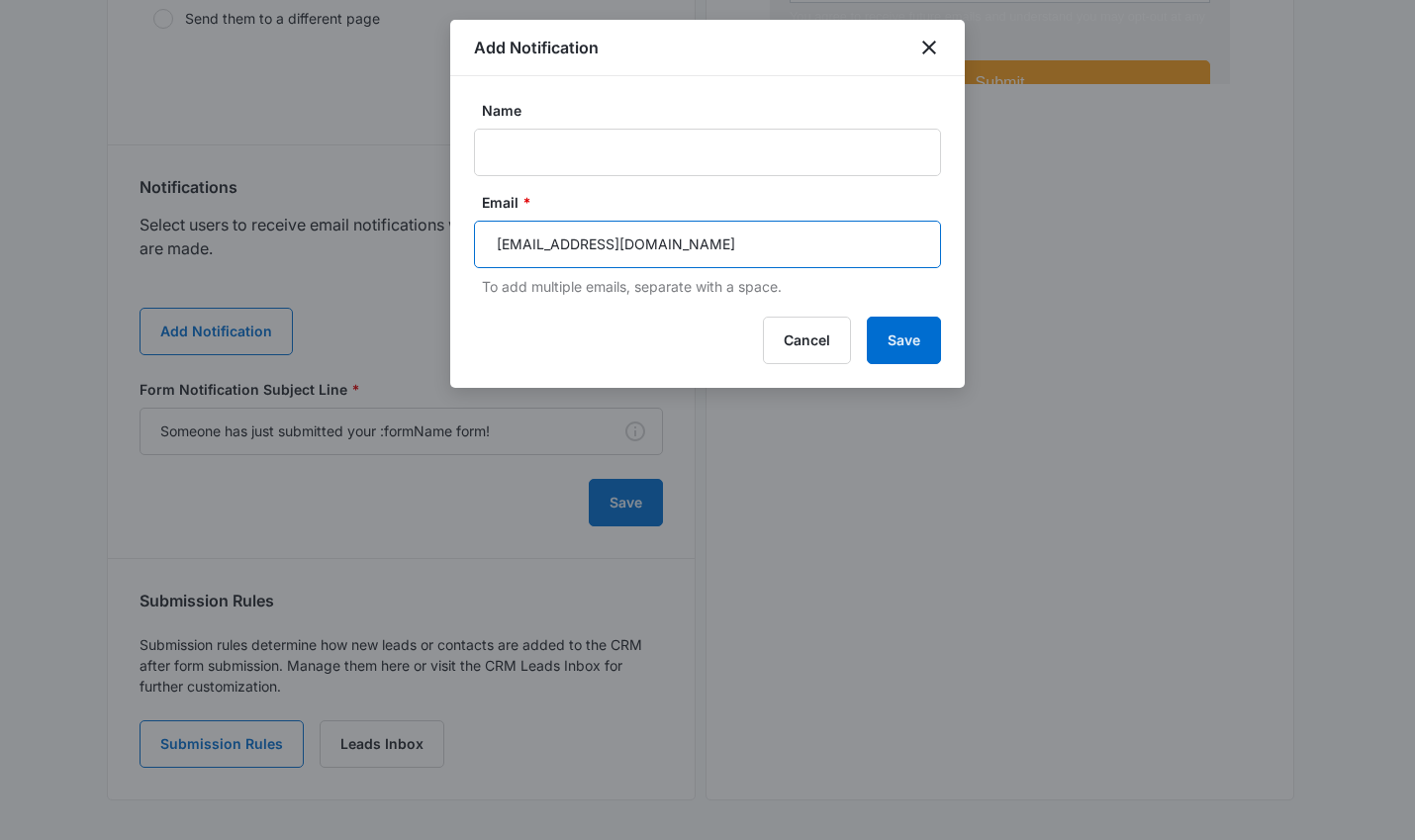 type on "info@borswnashville.com" 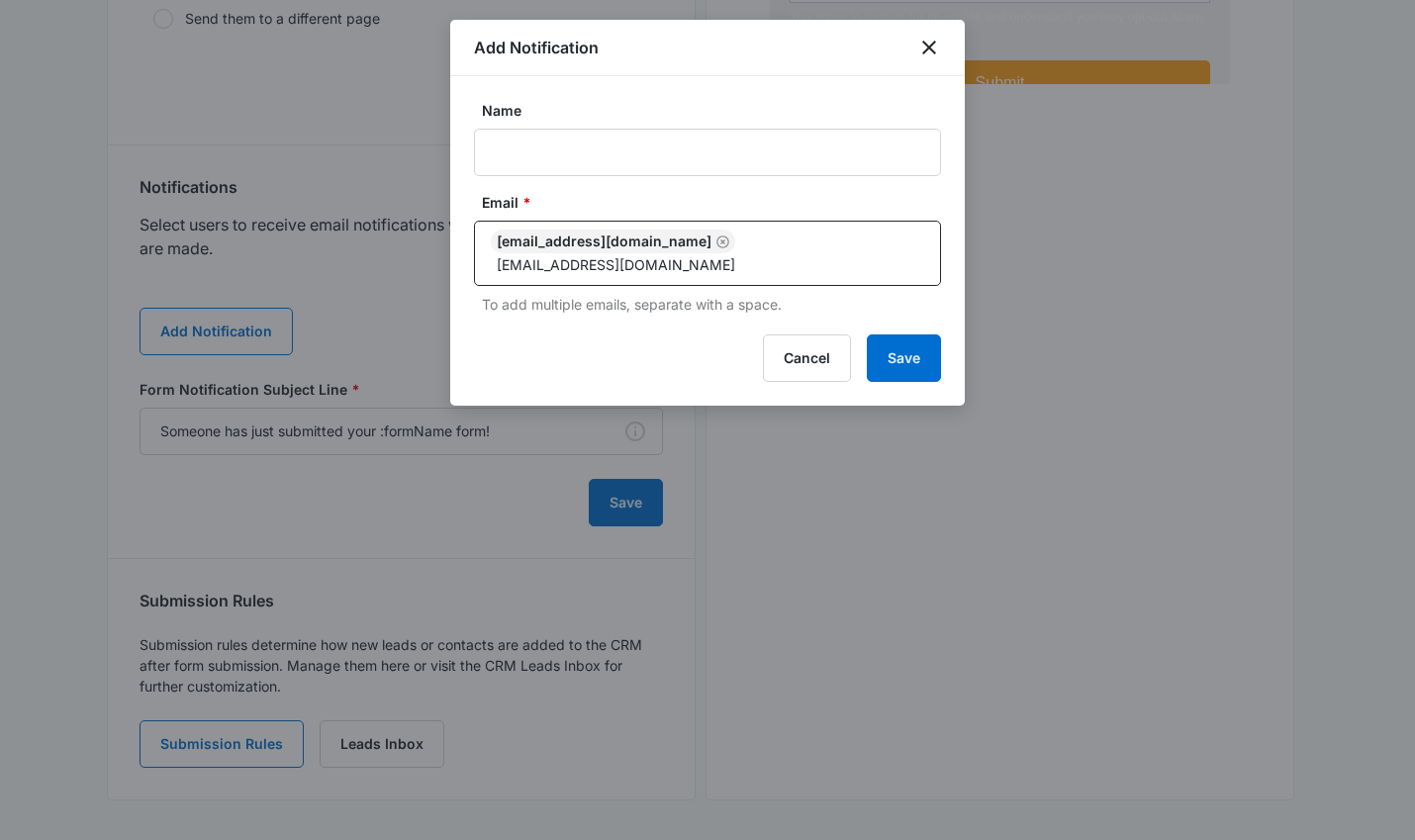 type 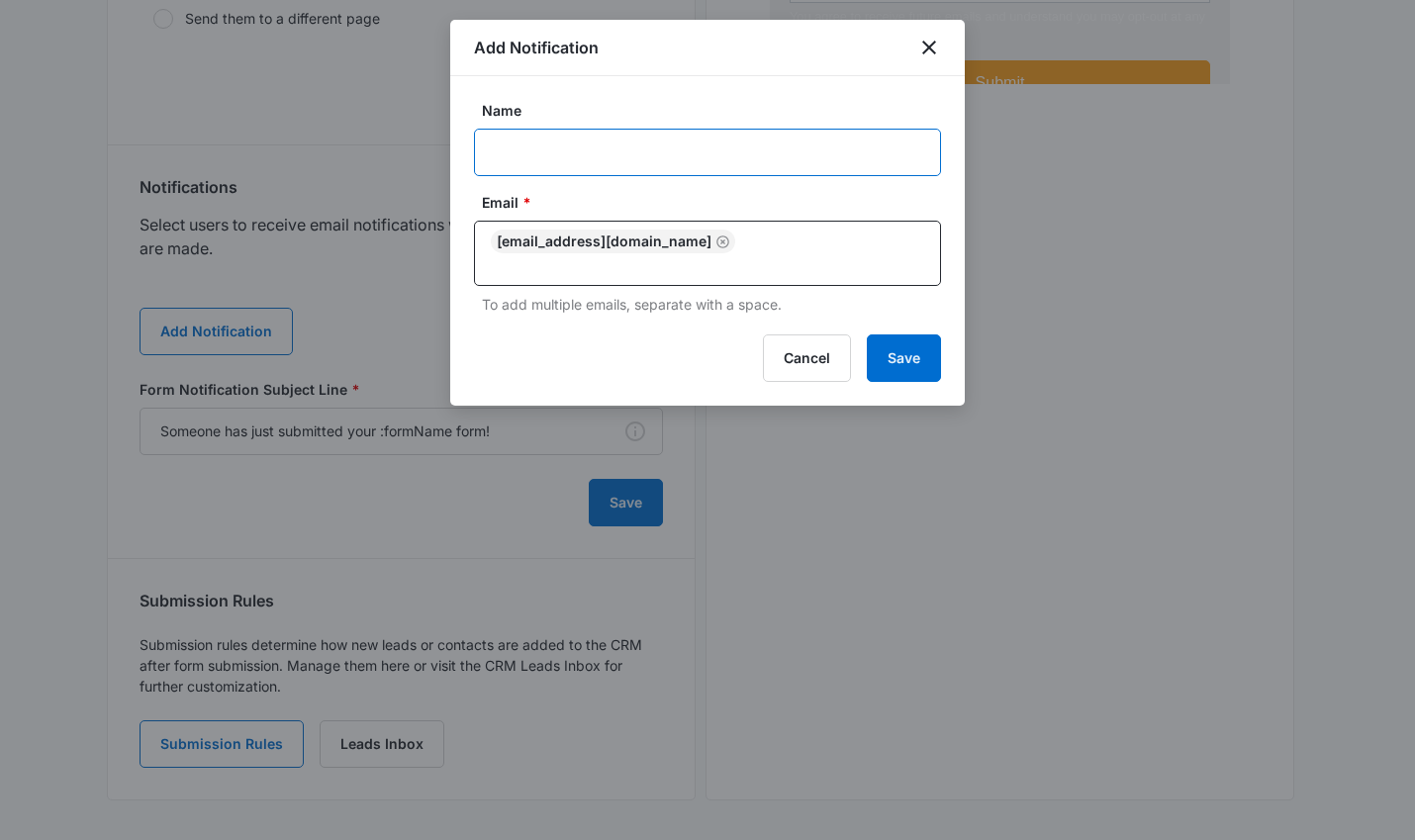 click on "Name" at bounding box center (708, 152) 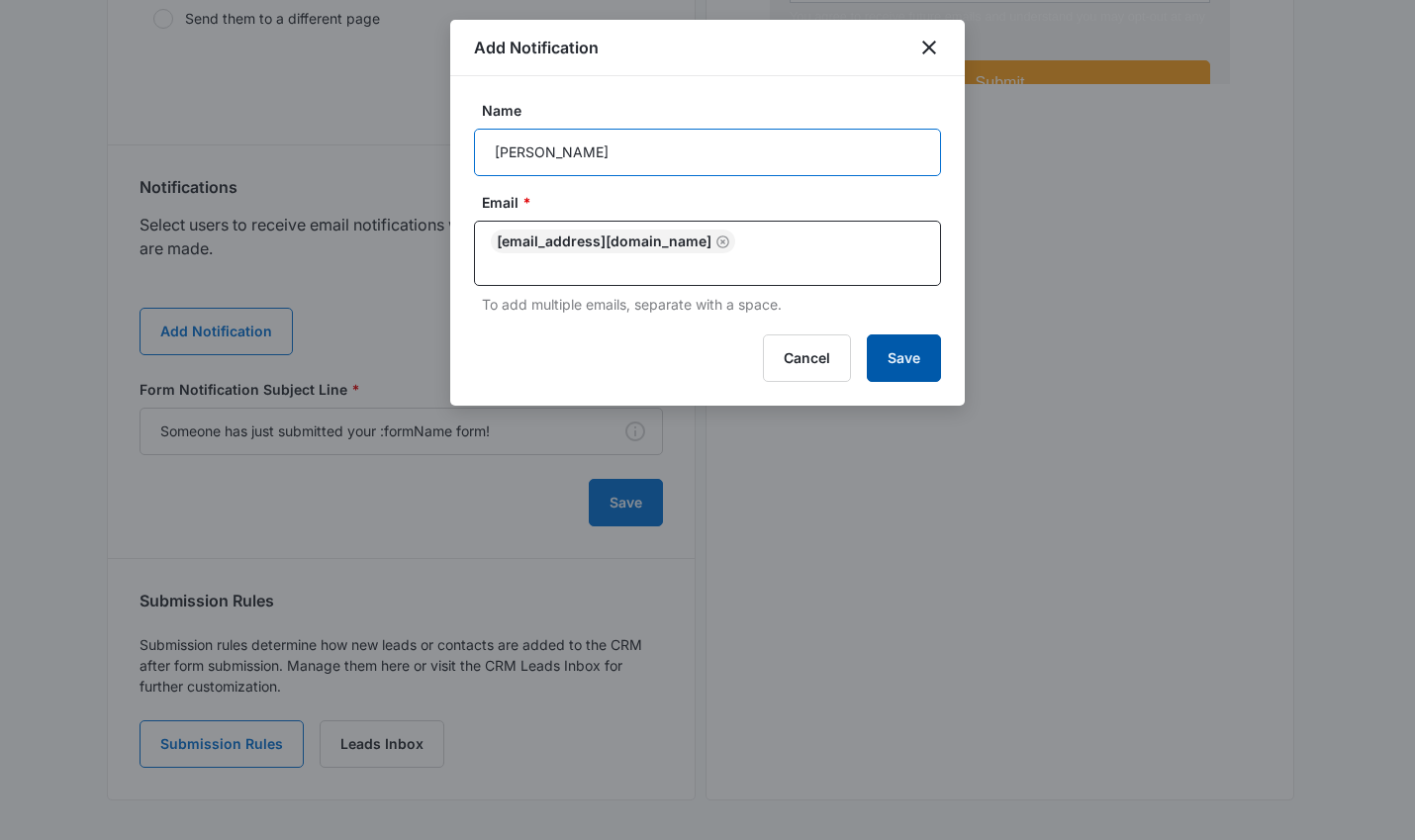 type on "Tucker Watson" 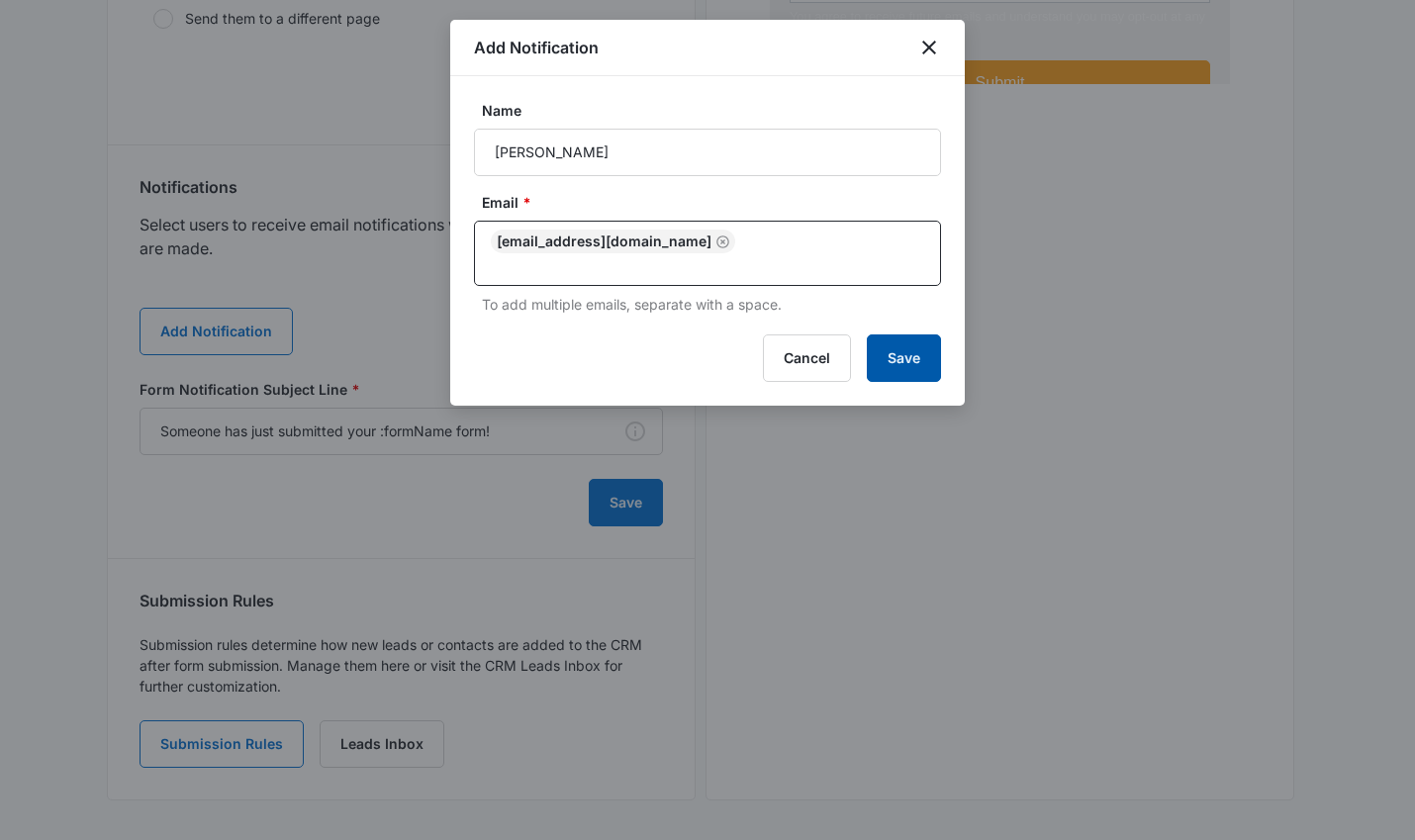 click on "Save" at bounding box center (903, 358) 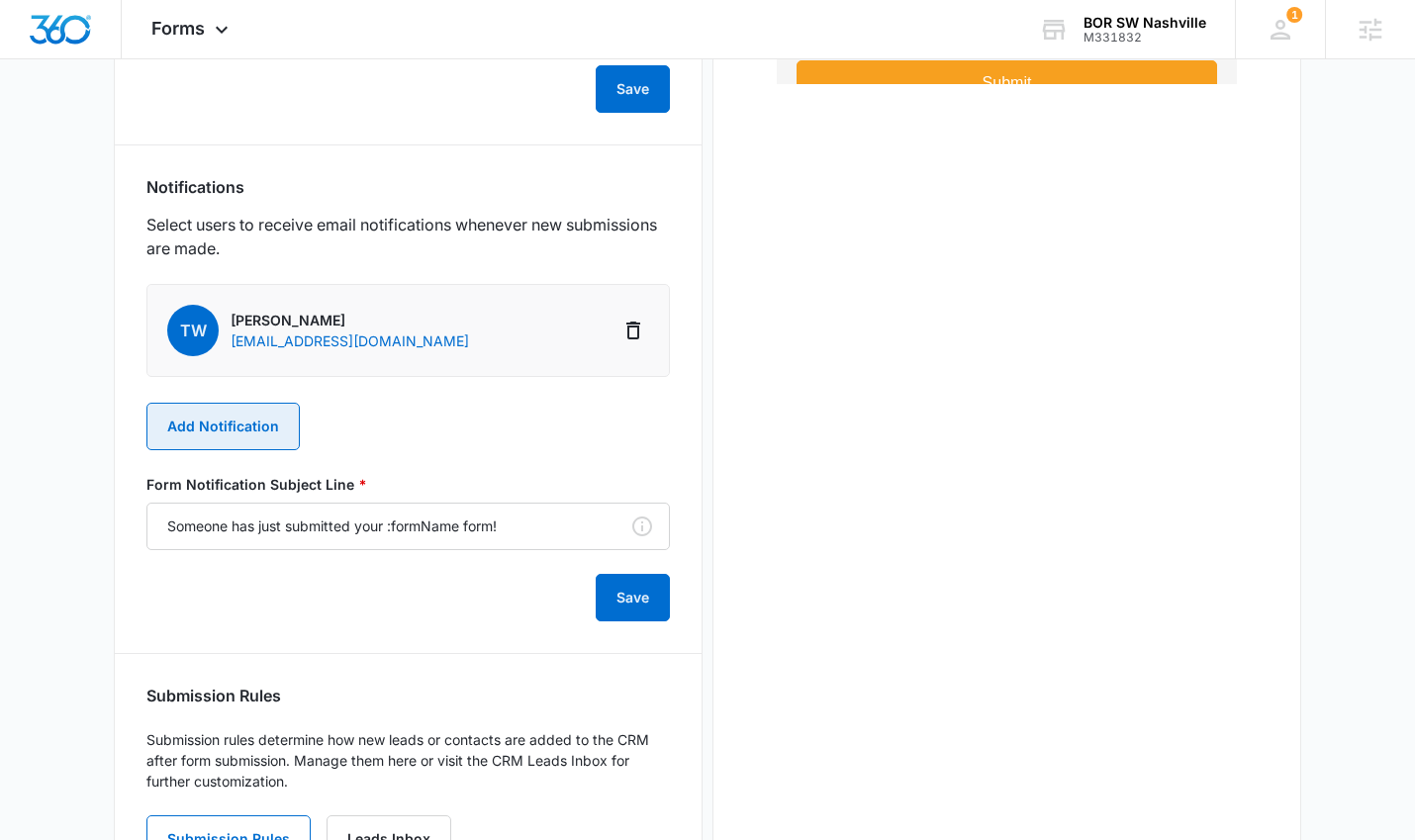click on "Add Notification" at bounding box center [223, 426] 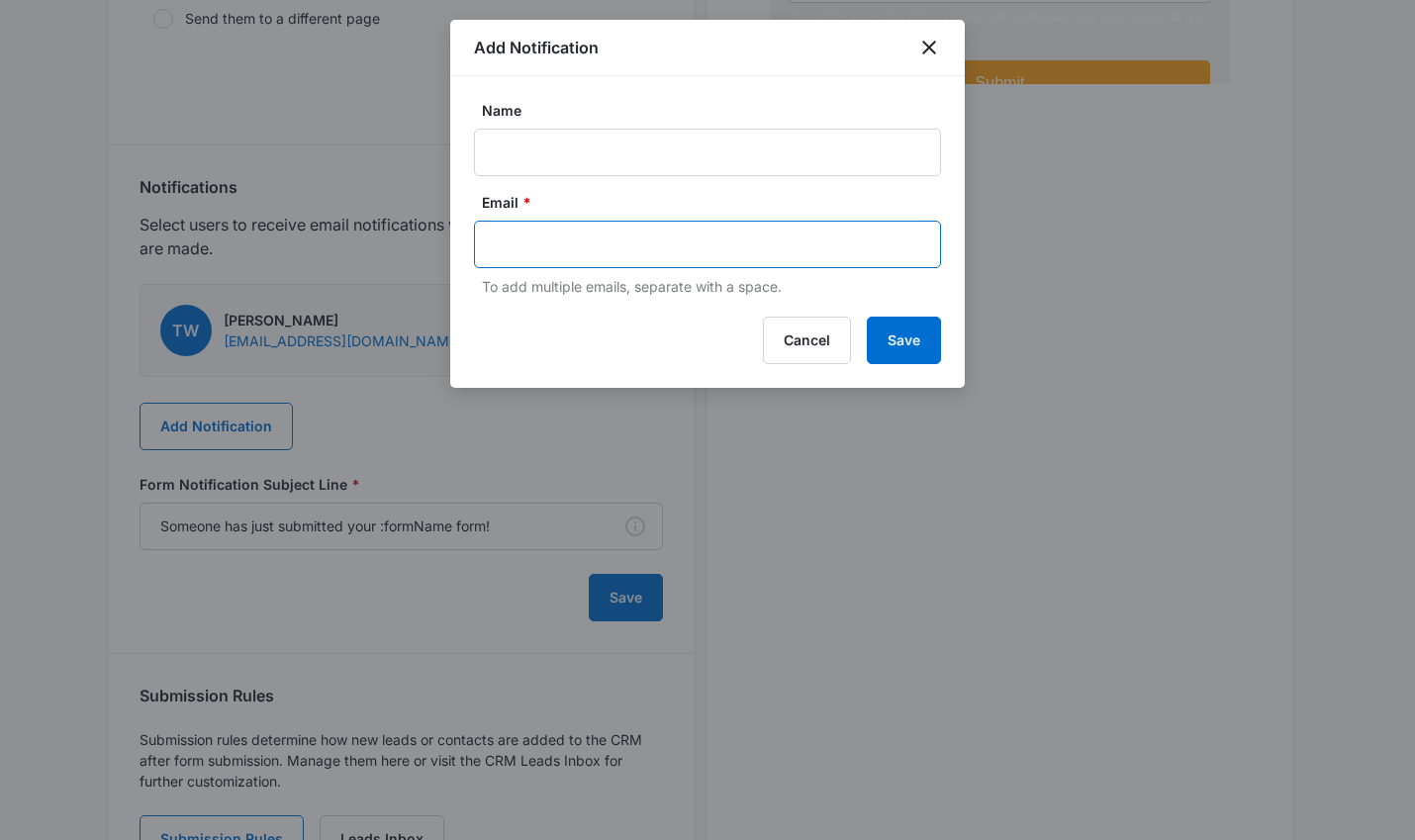 click at bounding box center (709, 244) 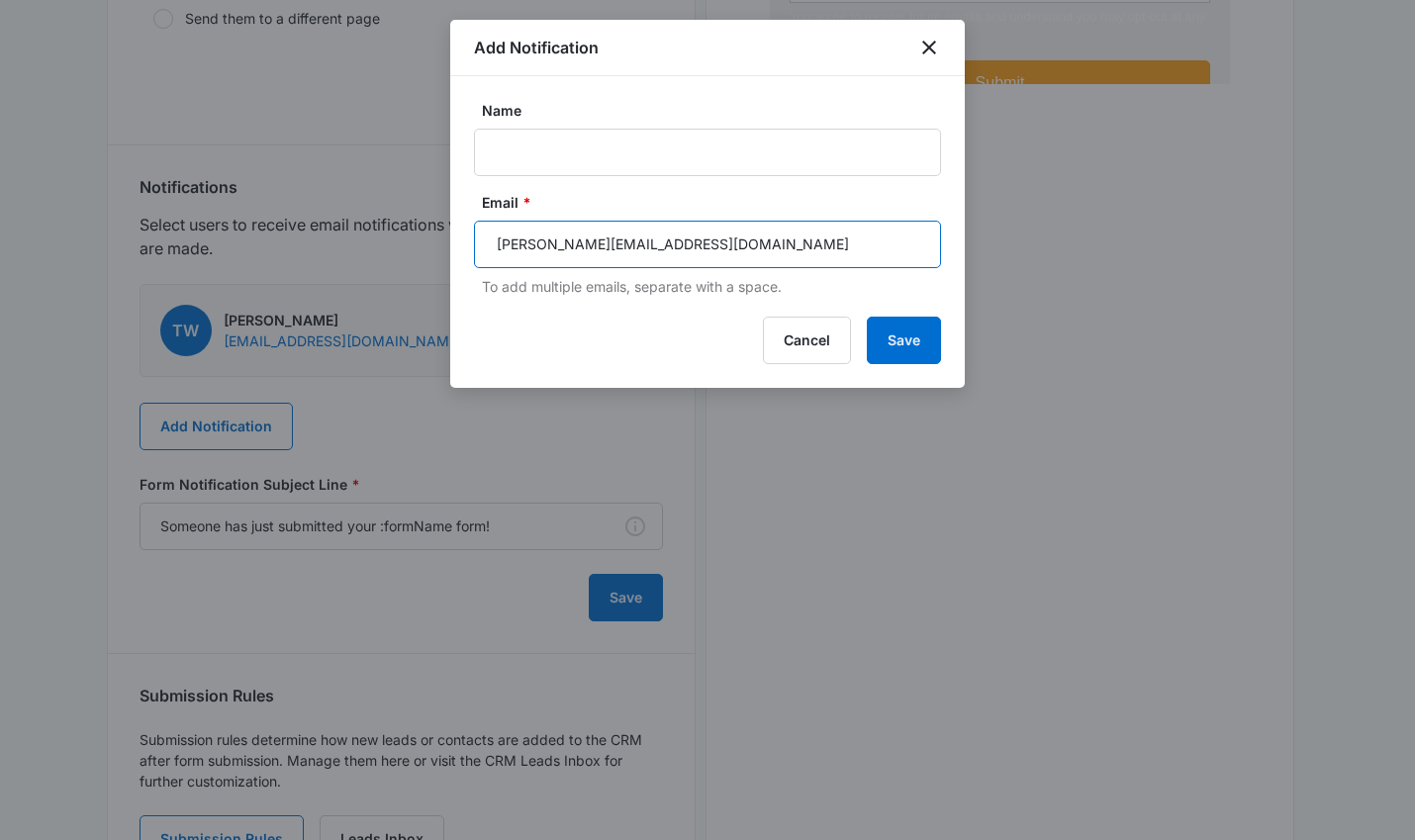 type on "[PERSON_NAME][EMAIL_ADDRESS][DOMAIN_NAME]" 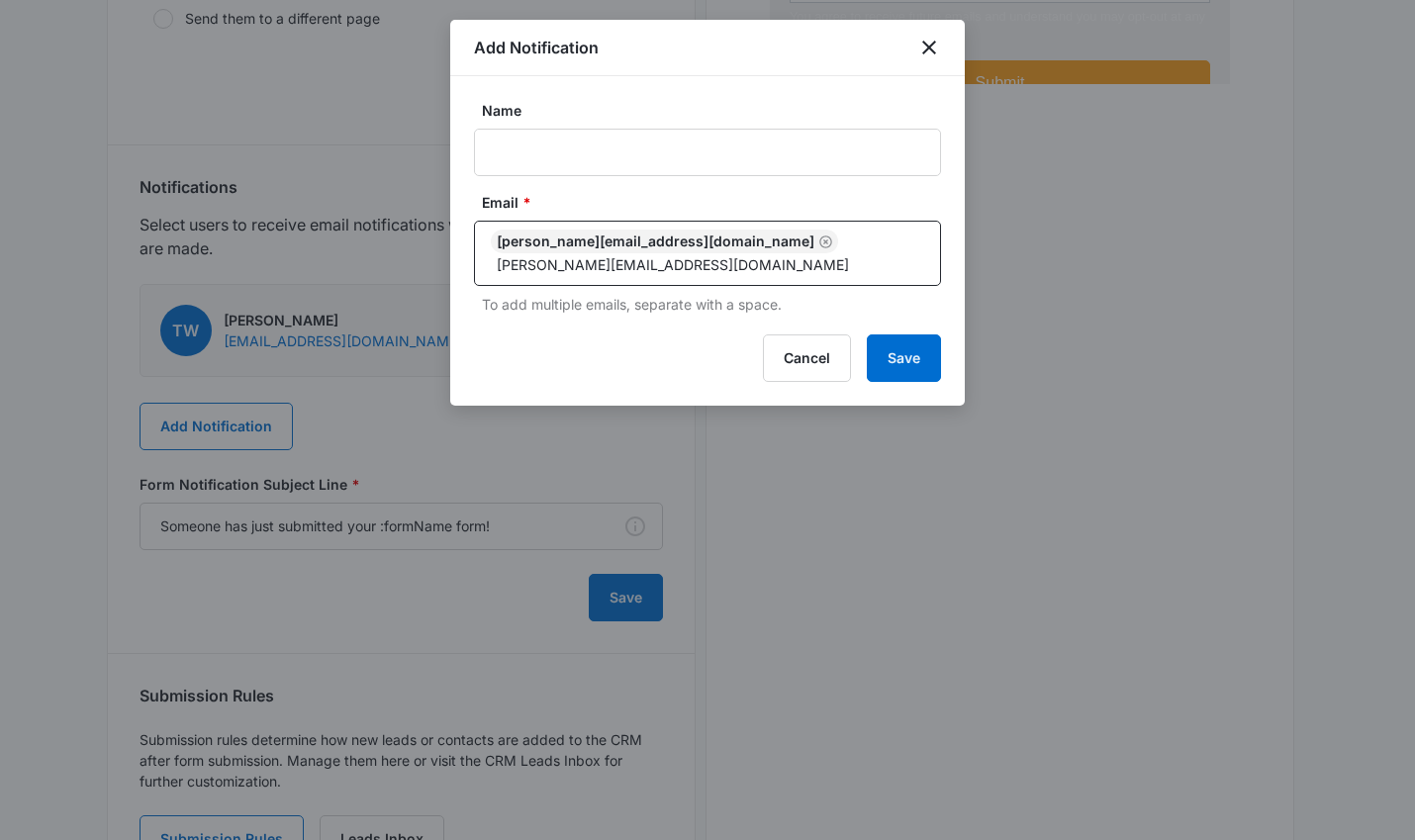 type 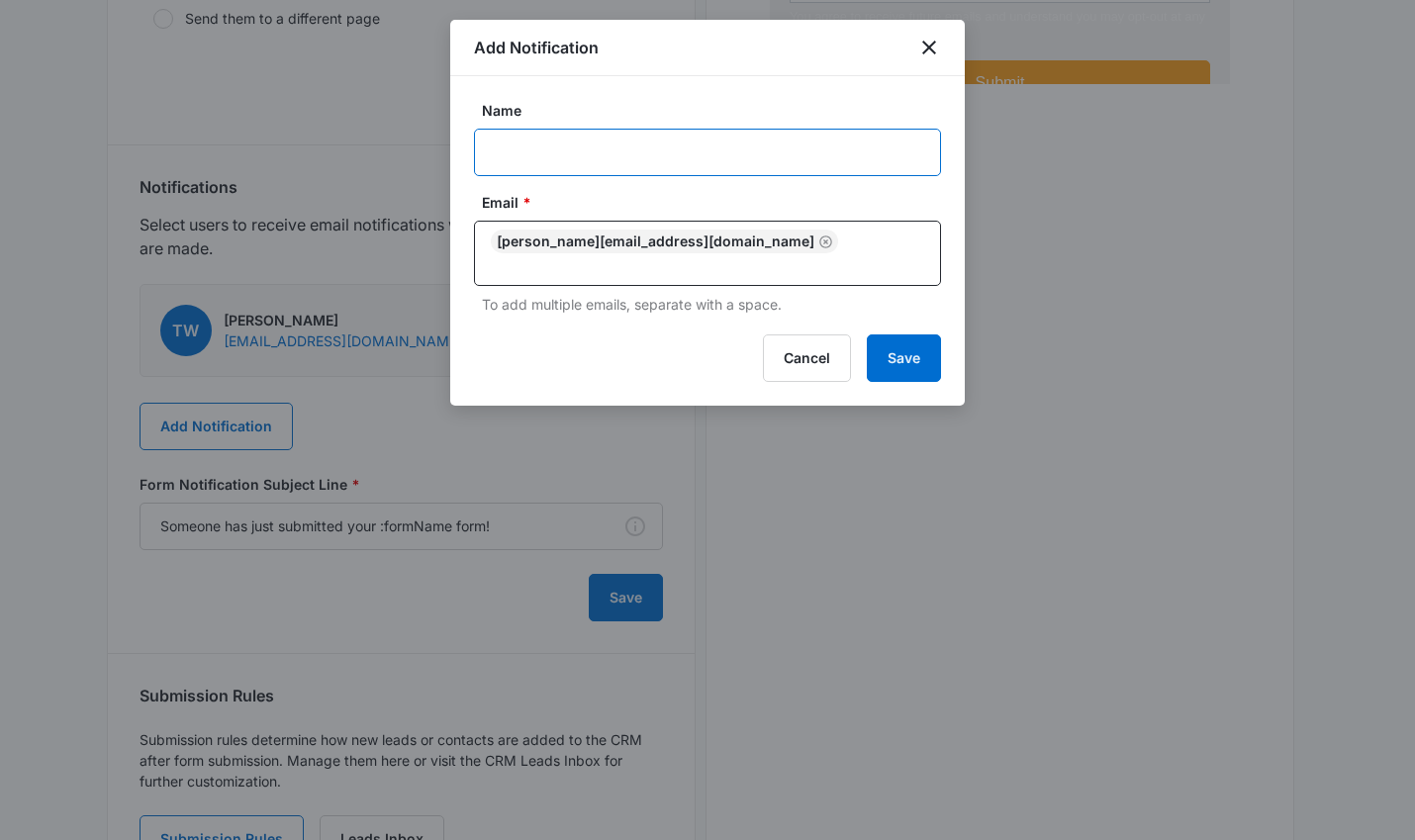 click on "Name" at bounding box center [708, 152] 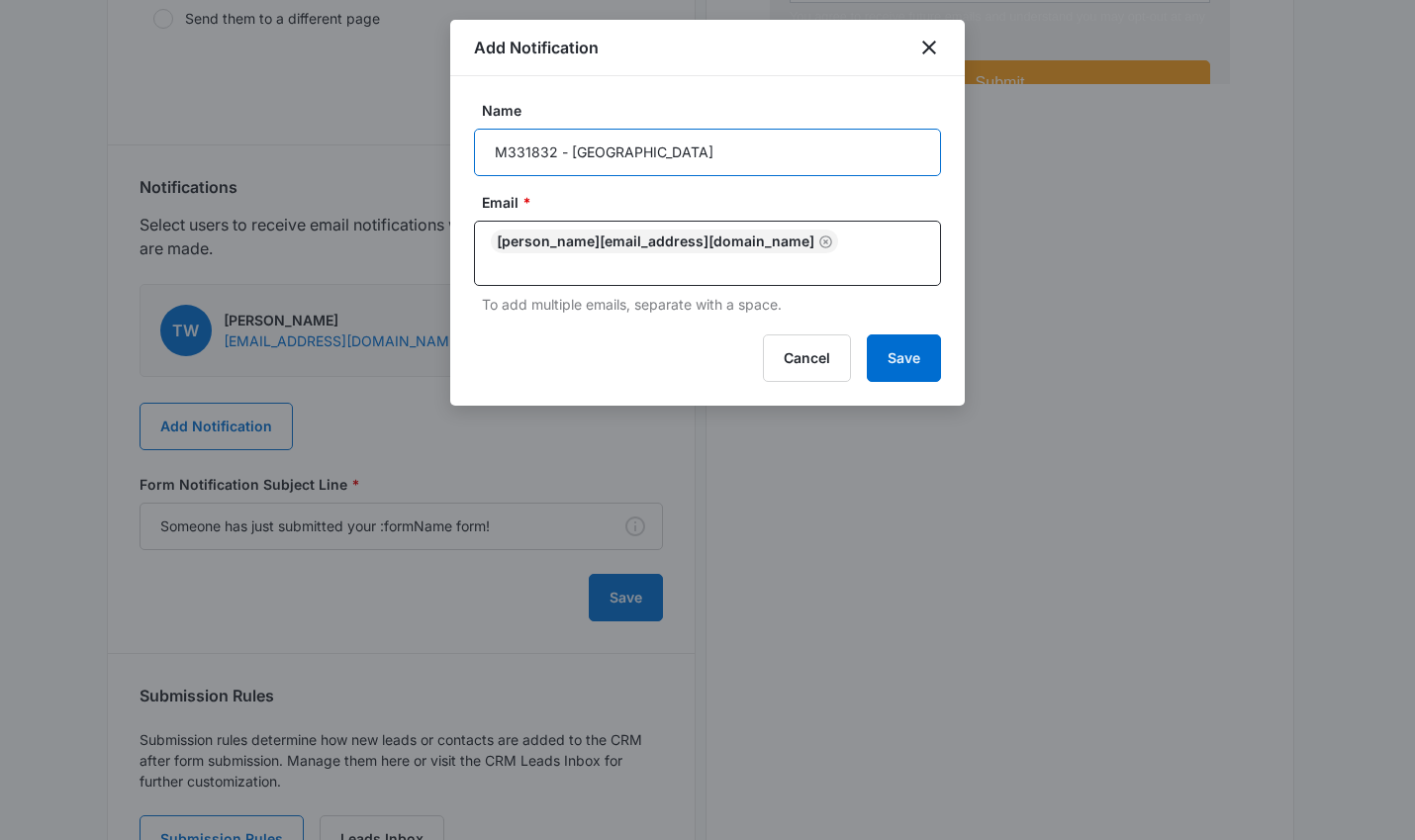 drag, startPoint x: 572, startPoint y: 153, endPoint x: 557, endPoint y: 155, distance: 15.132746 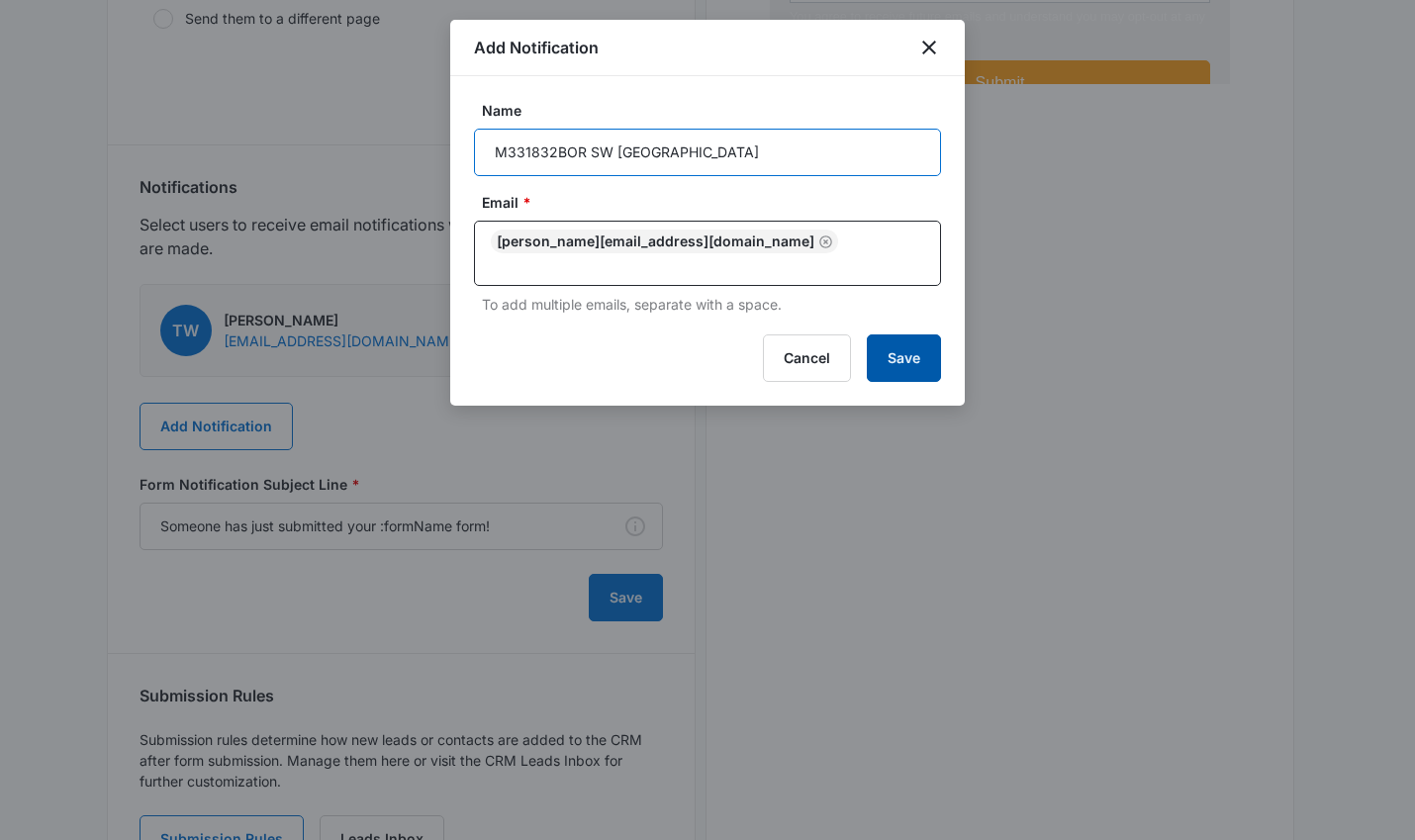 type on "M331832BOR SW Nashville" 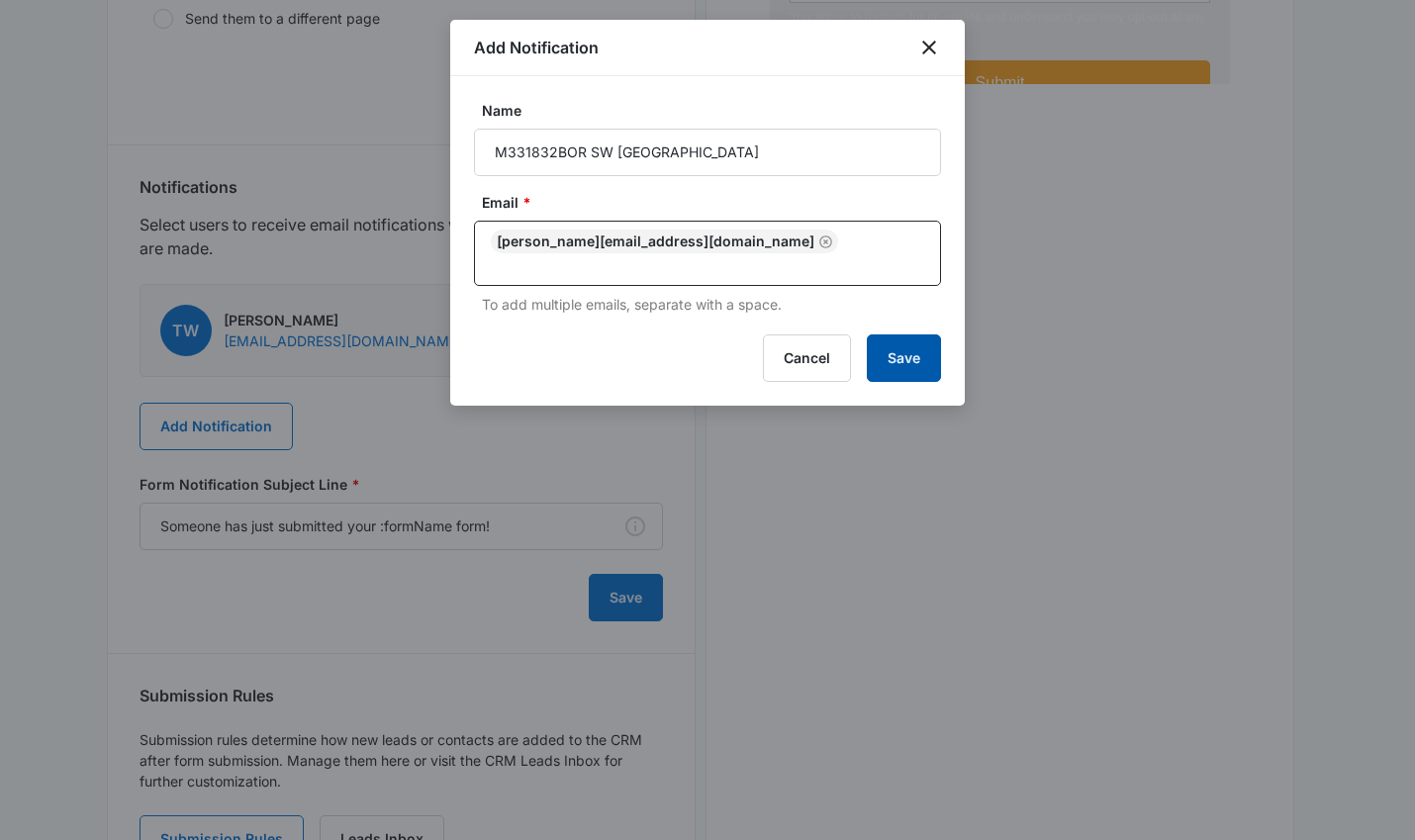 click on "Save" at bounding box center [903, 358] 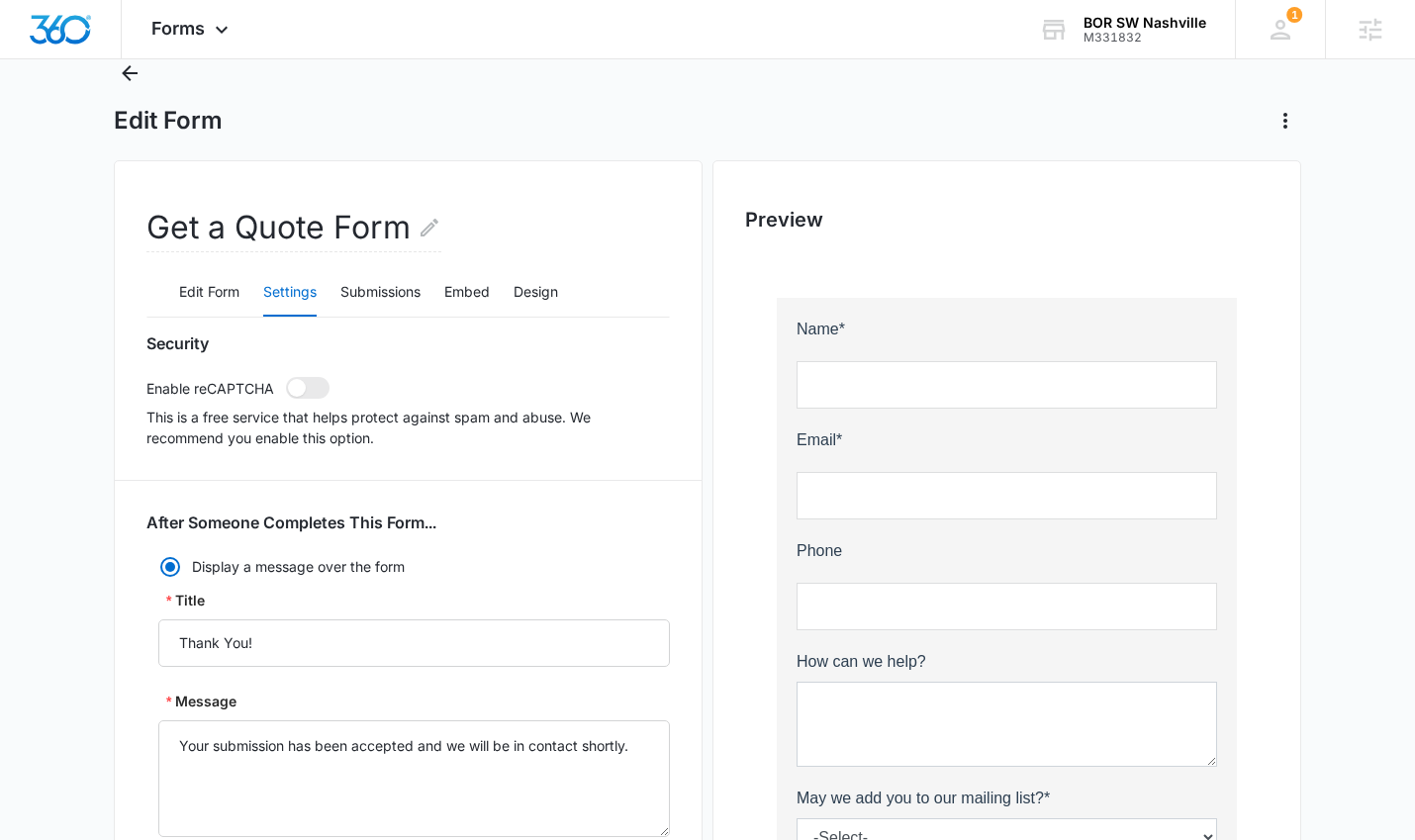 scroll, scrollTop: 0, scrollLeft: 0, axis: both 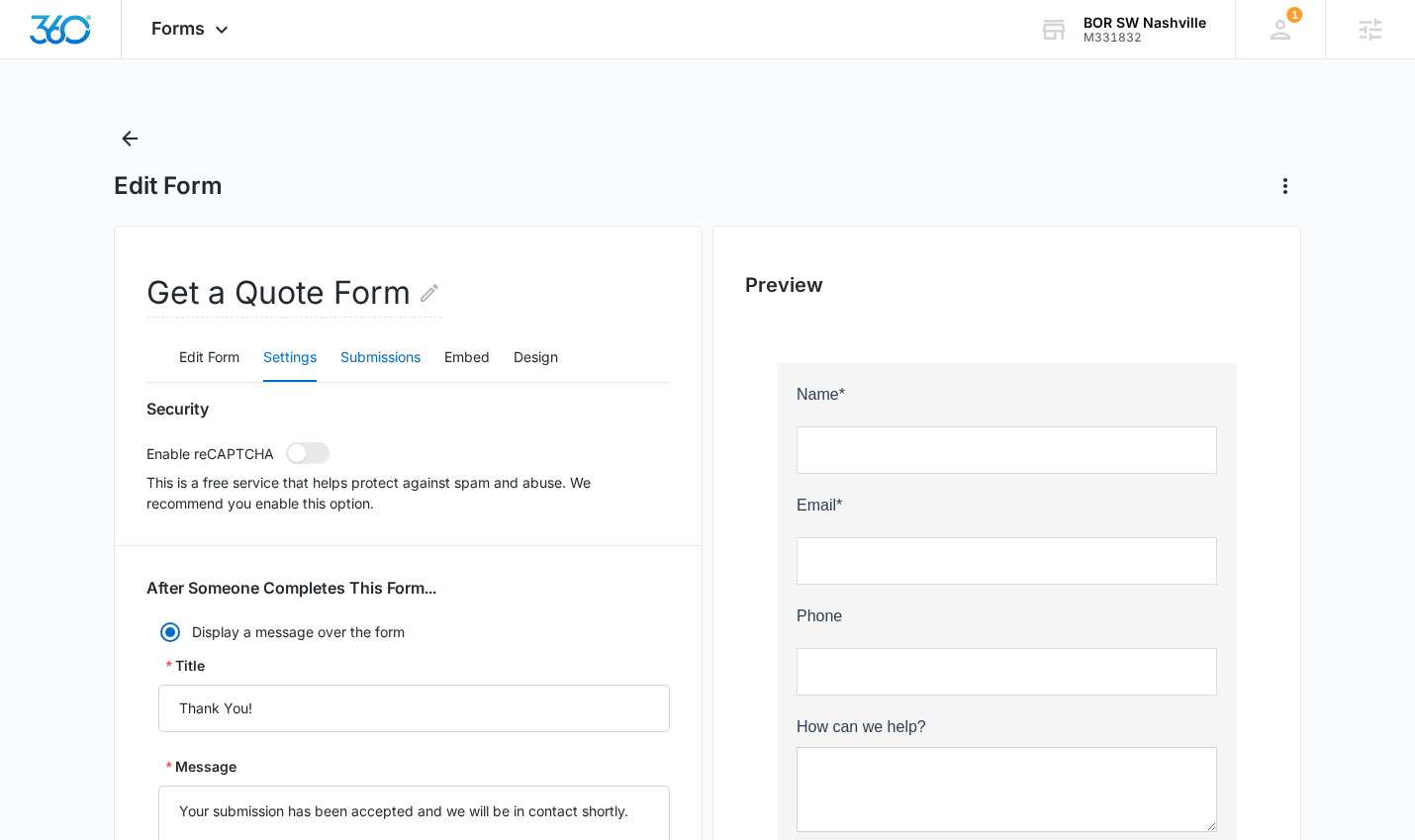 click on "Submissions" at bounding box center [380, 358] 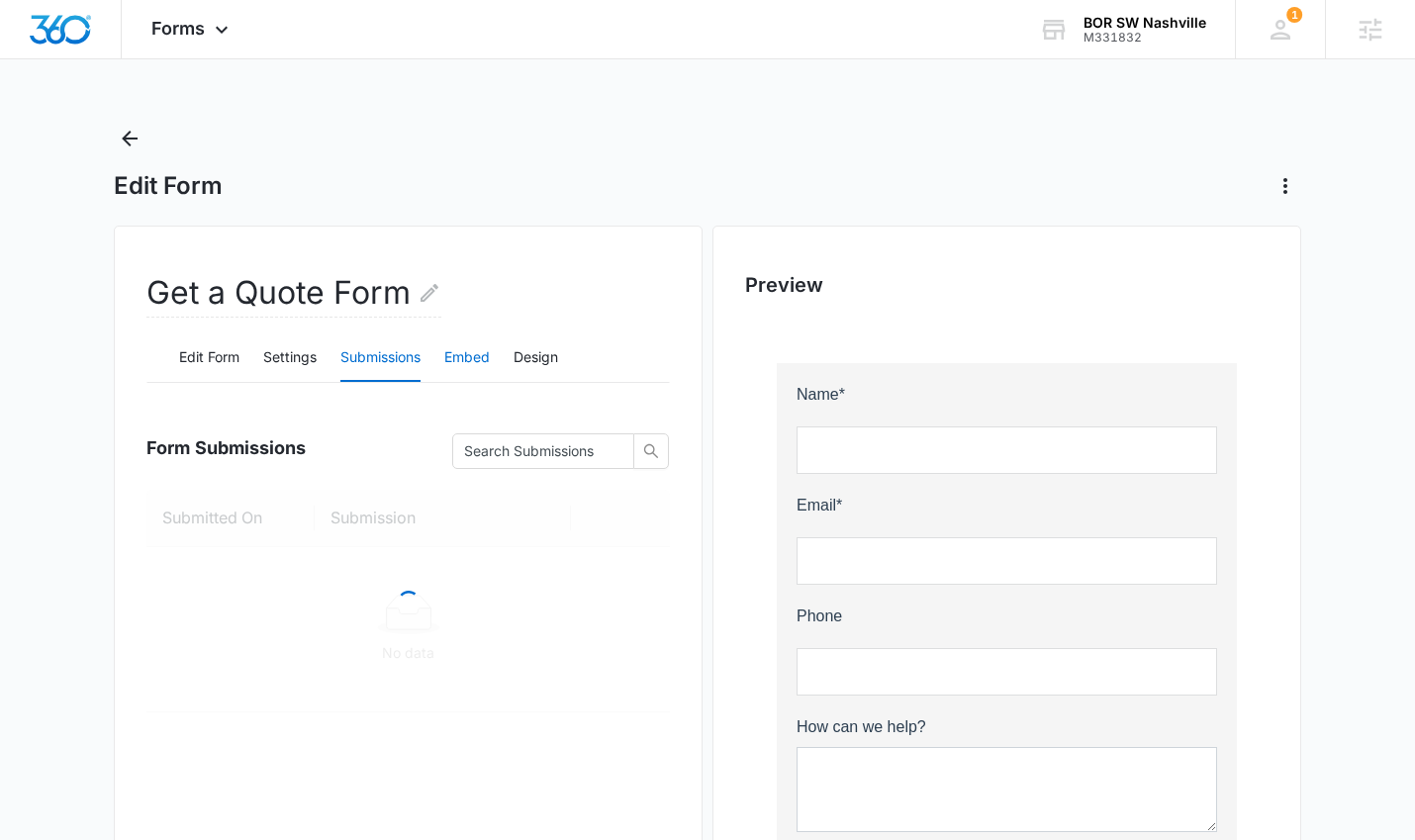 scroll, scrollTop: 4, scrollLeft: 0, axis: vertical 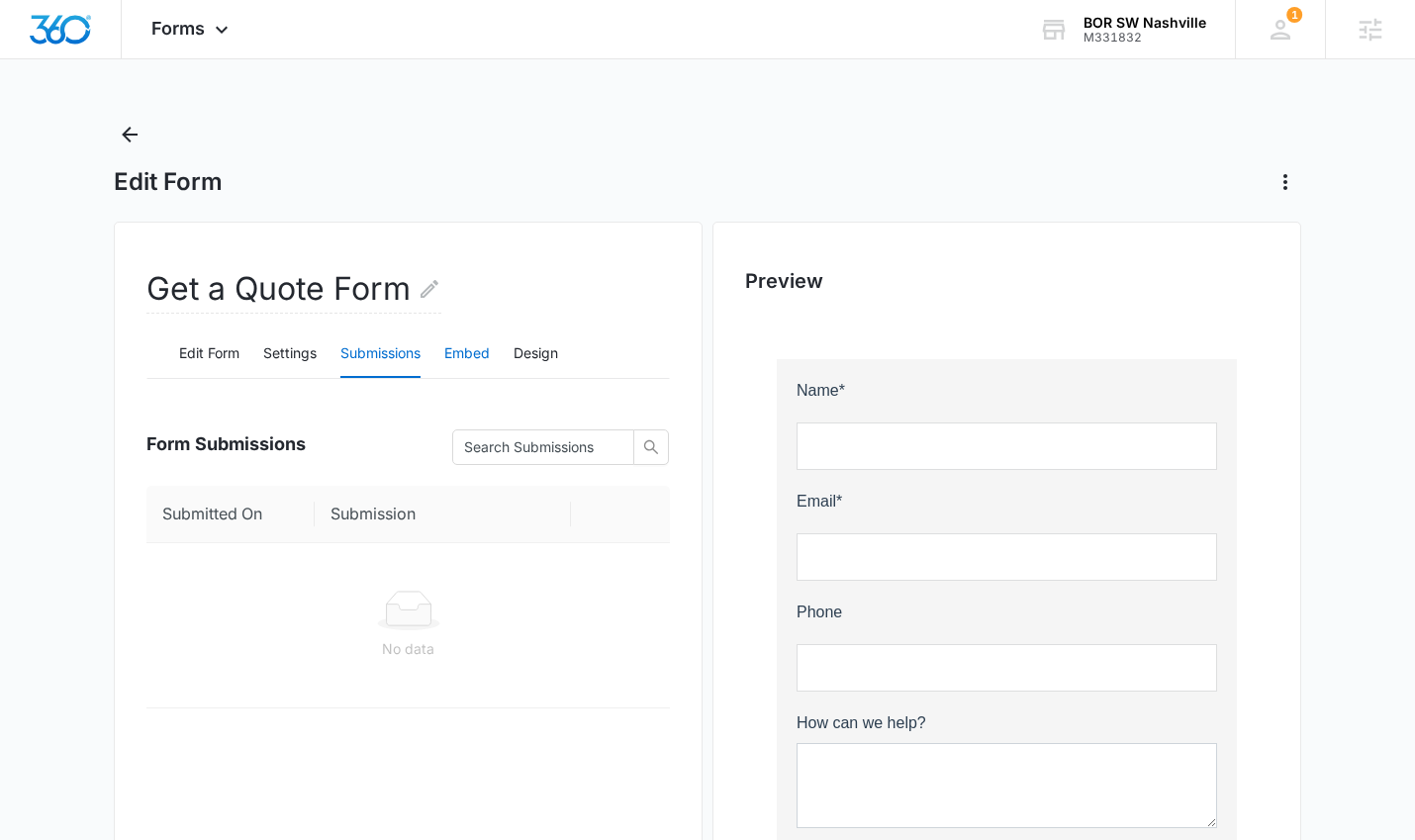 click on "Embed" at bounding box center [467, 354] 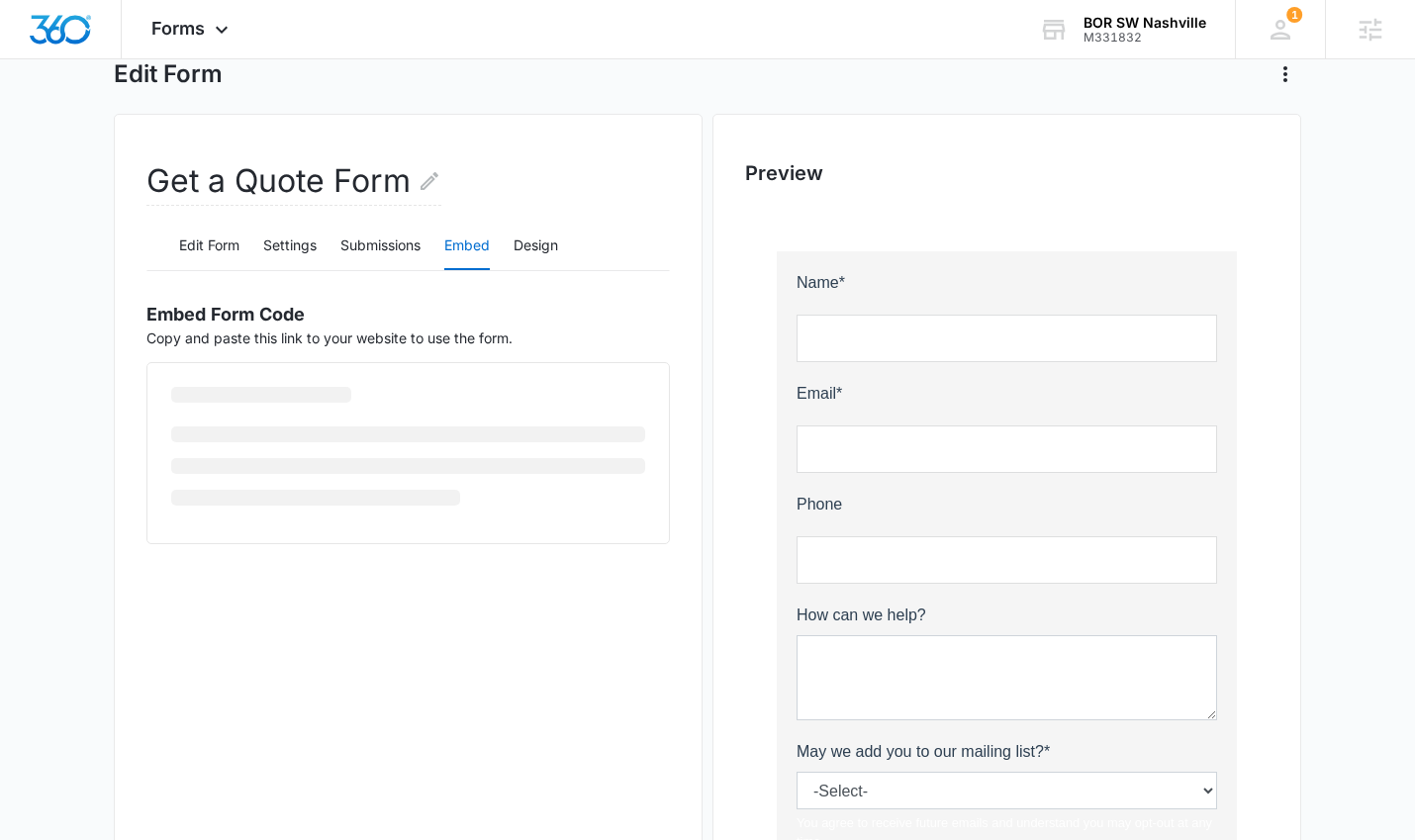 scroll, scrollTop: 271, scrollLeft: 0, axis: vertical 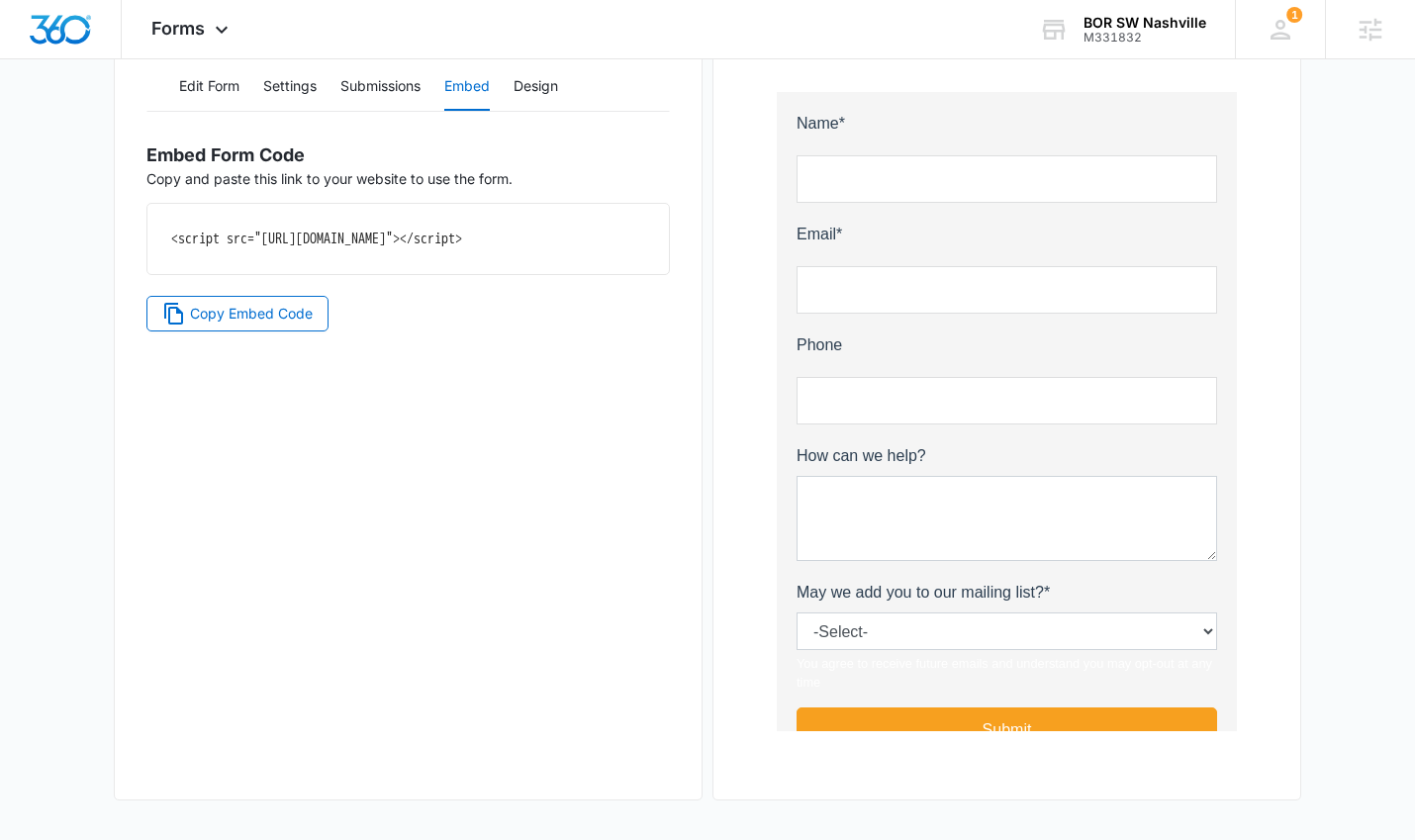 drag, startPoint x: 527, startPoint y: 264, endPoint x: 158, endPoint y: 238, distance: 369.91486 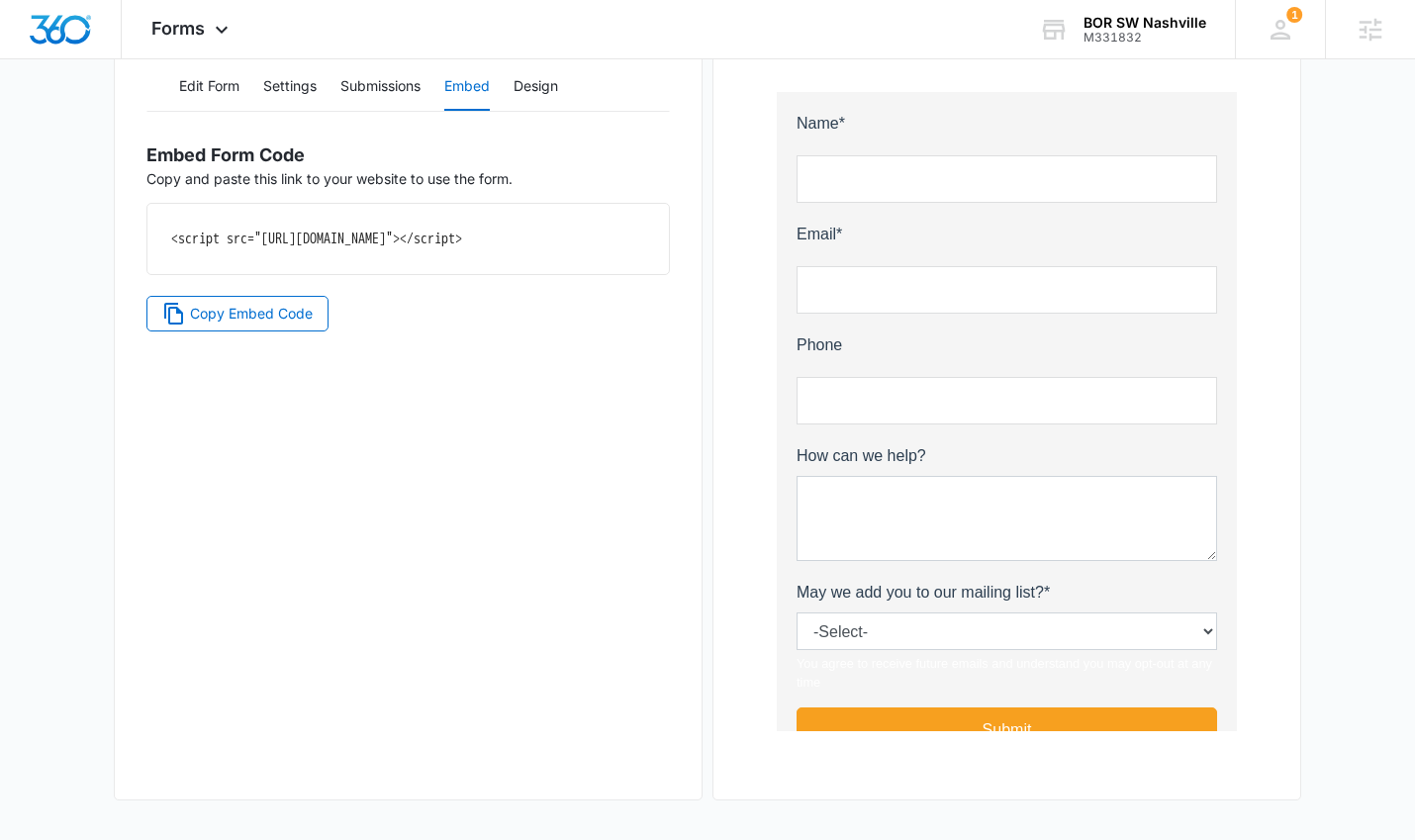 copy on "<script src="https://forms.marketing360.com/load.js?id=6838b77f1d5b6053340669d2"></script>" 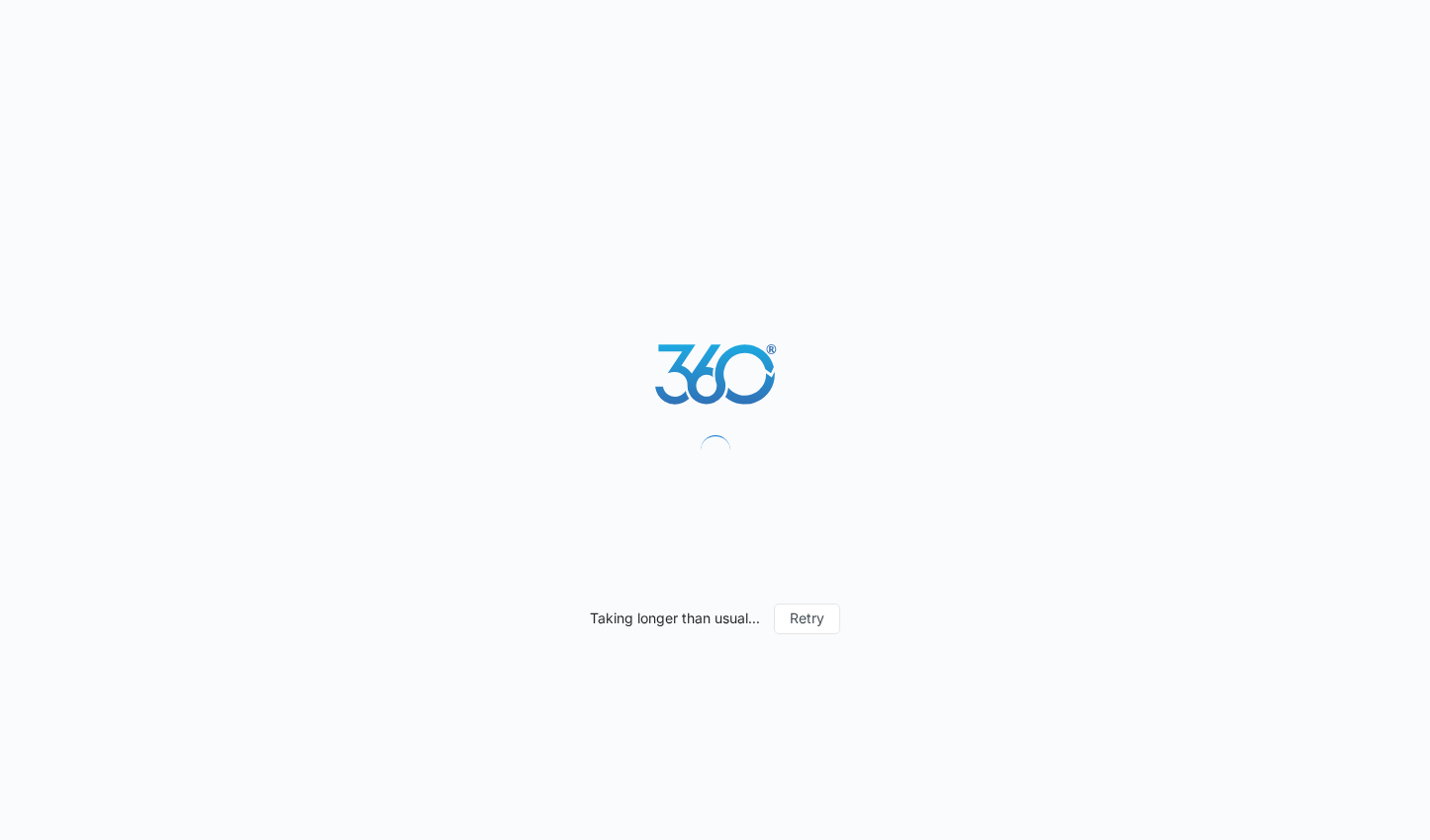 scroll, scrollTop: 0, scrollLeft: 0, axis: both 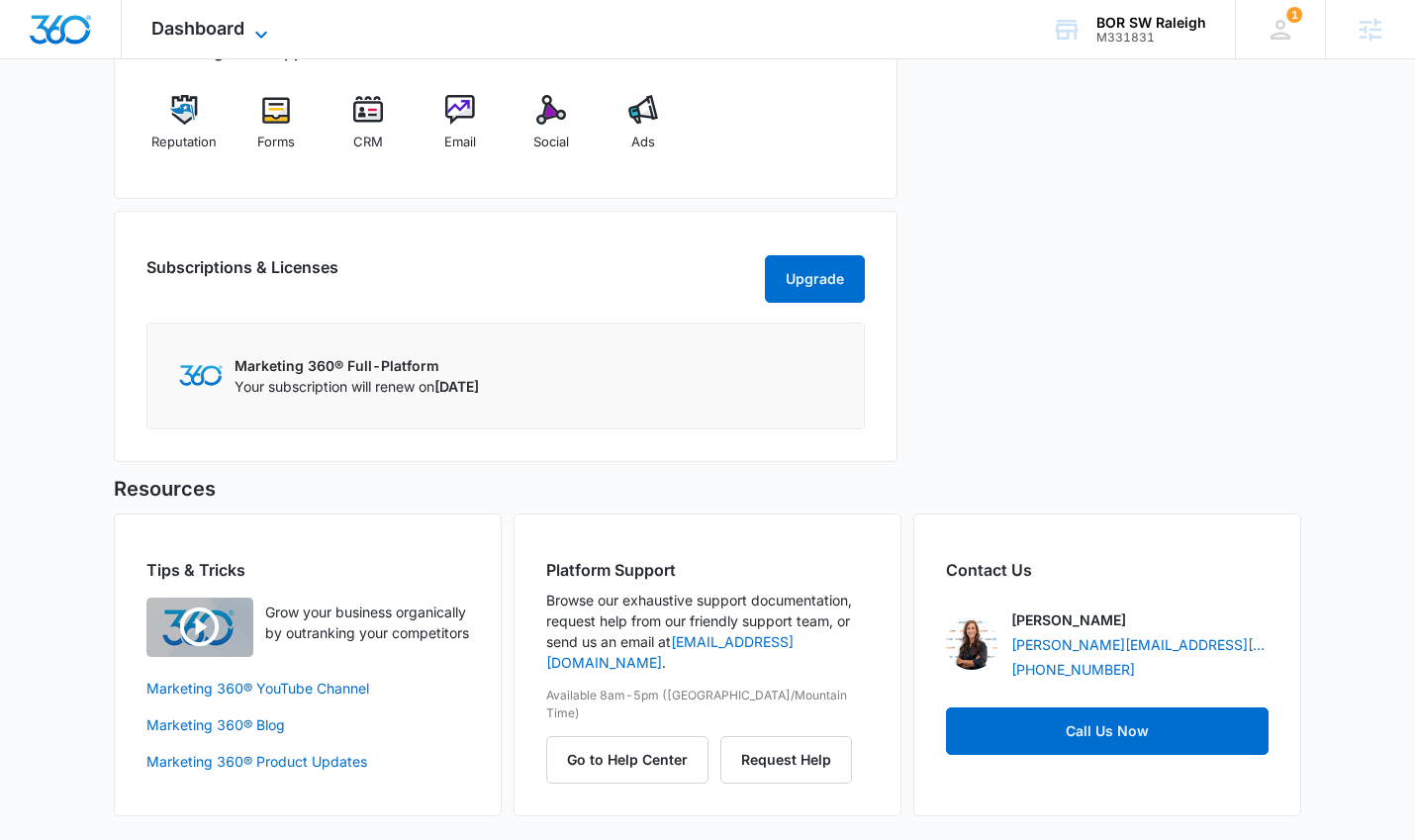 click on "Dashboard" at bounding box center [198, 28] 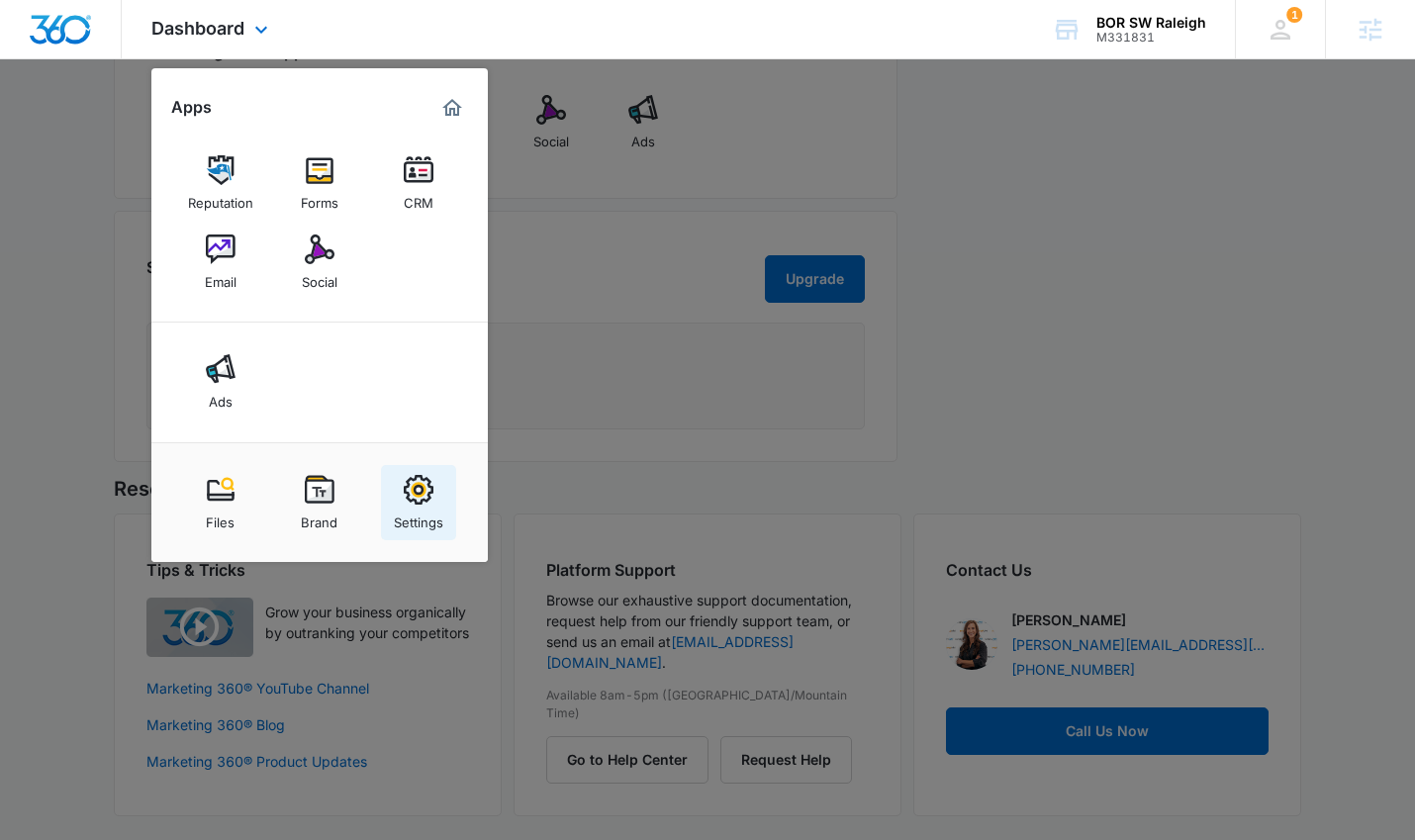 click on "Settings" at bounding box center (419, 503) 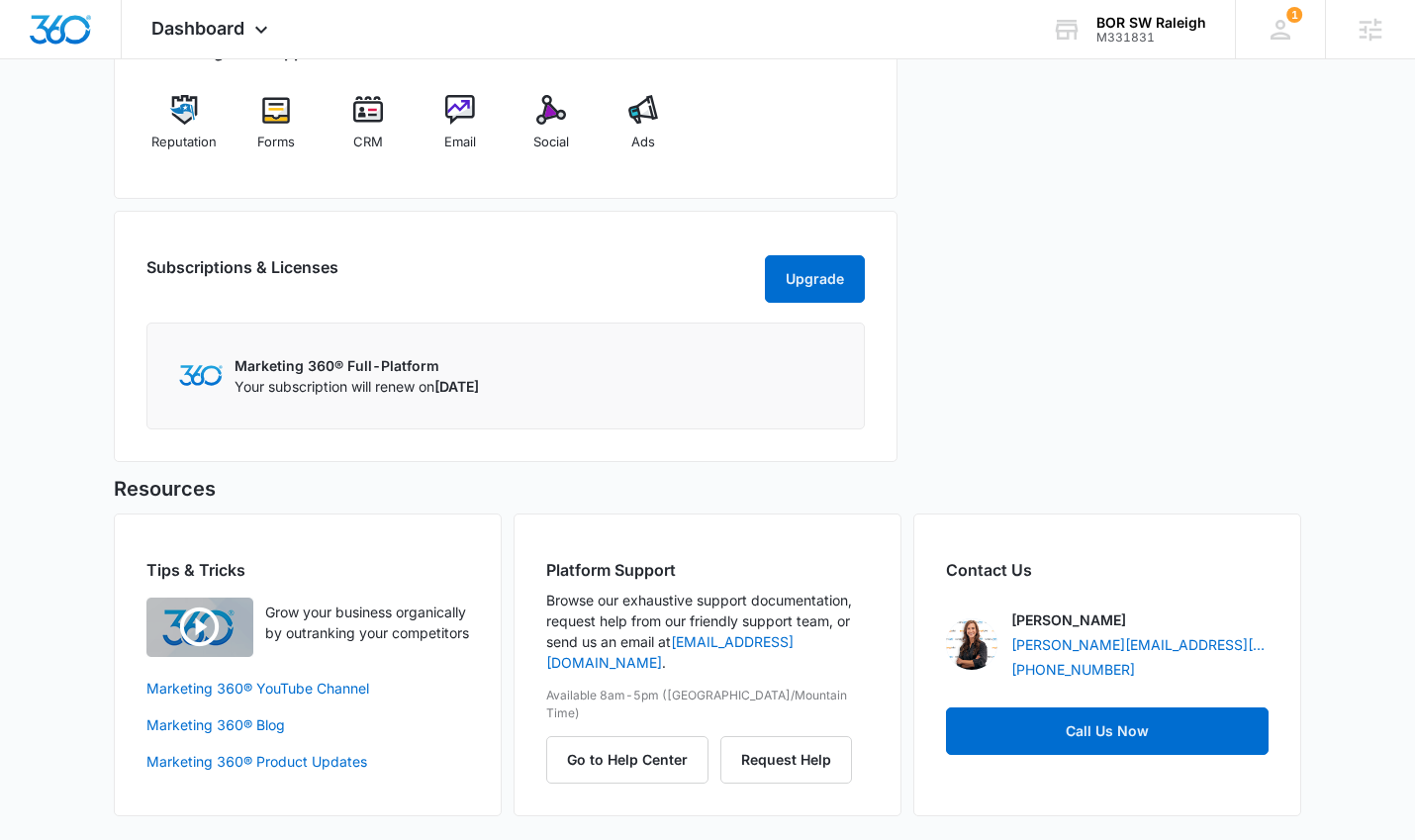 scroll, scrollTop: 0, scrollLeft: 0, axis: both 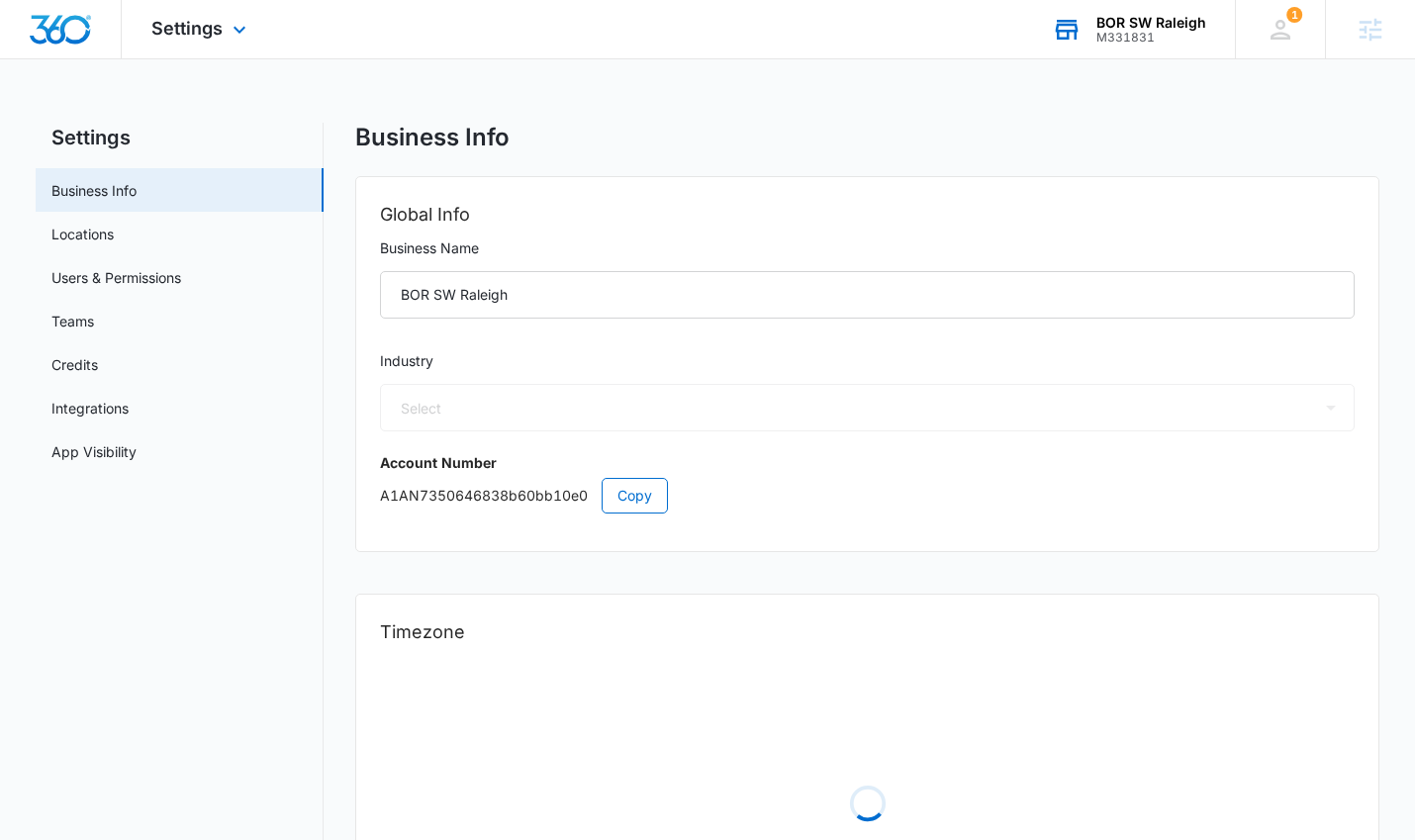 select on "4" 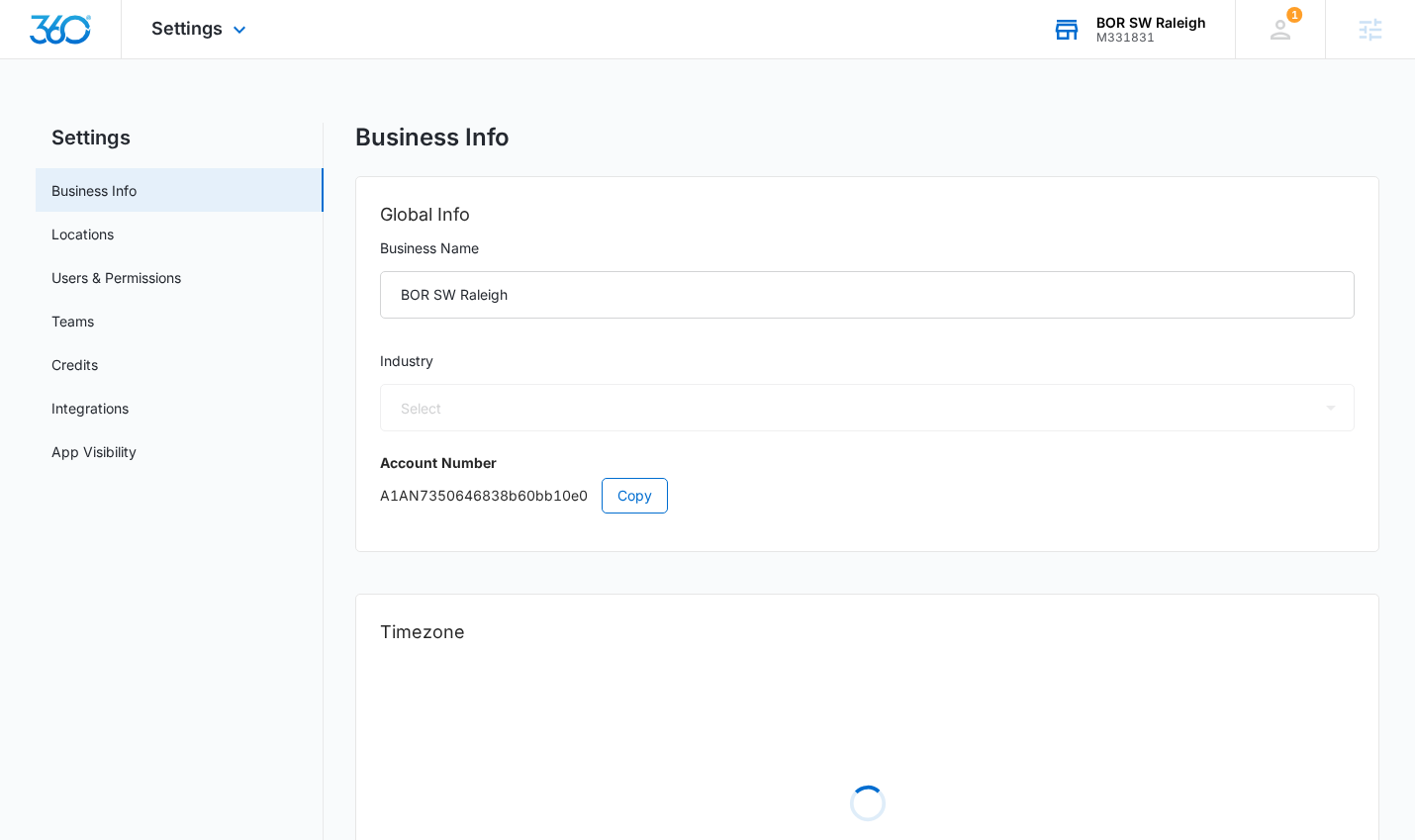select on "US" 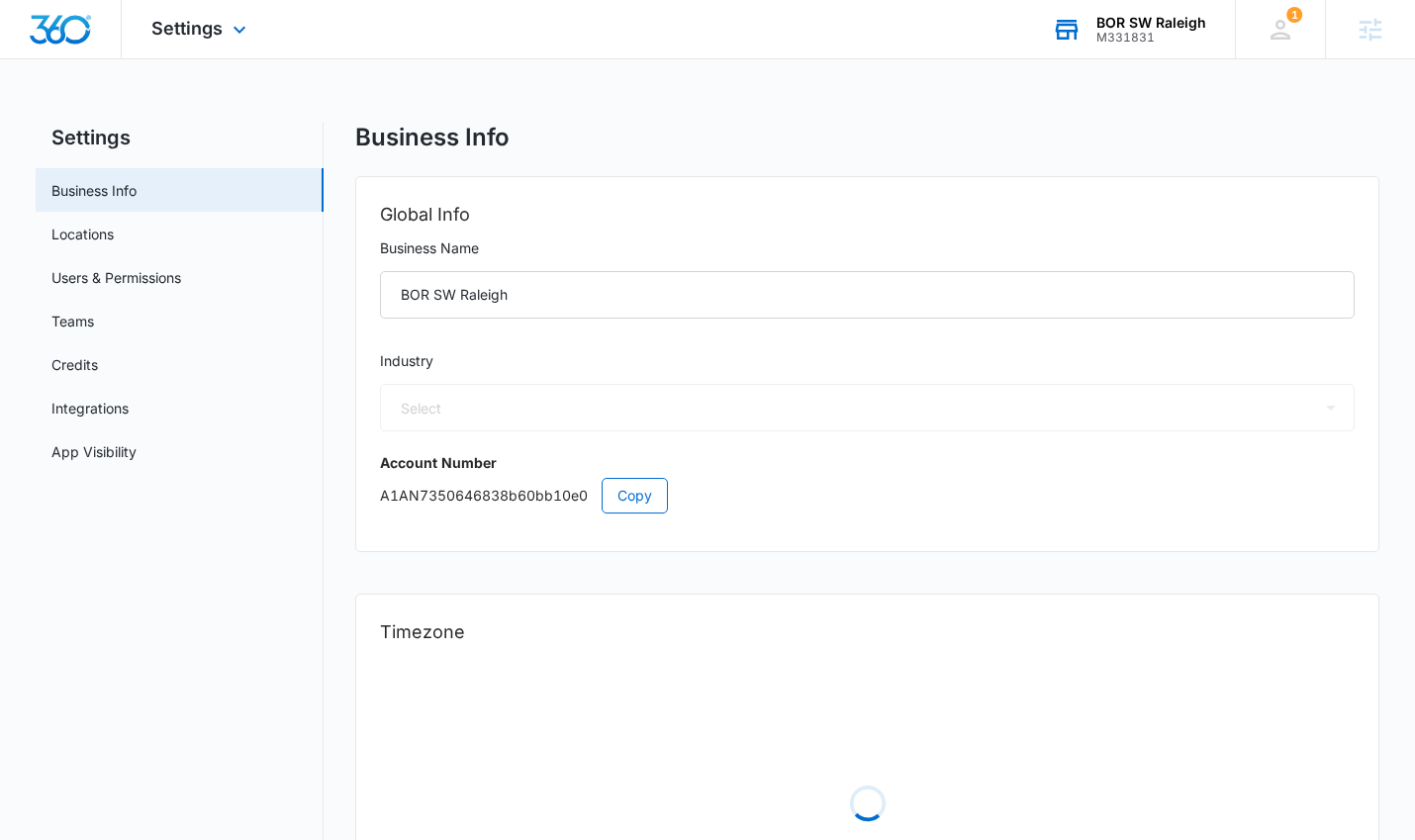 select on "America/[GEOGRAPHIC_DATA]" 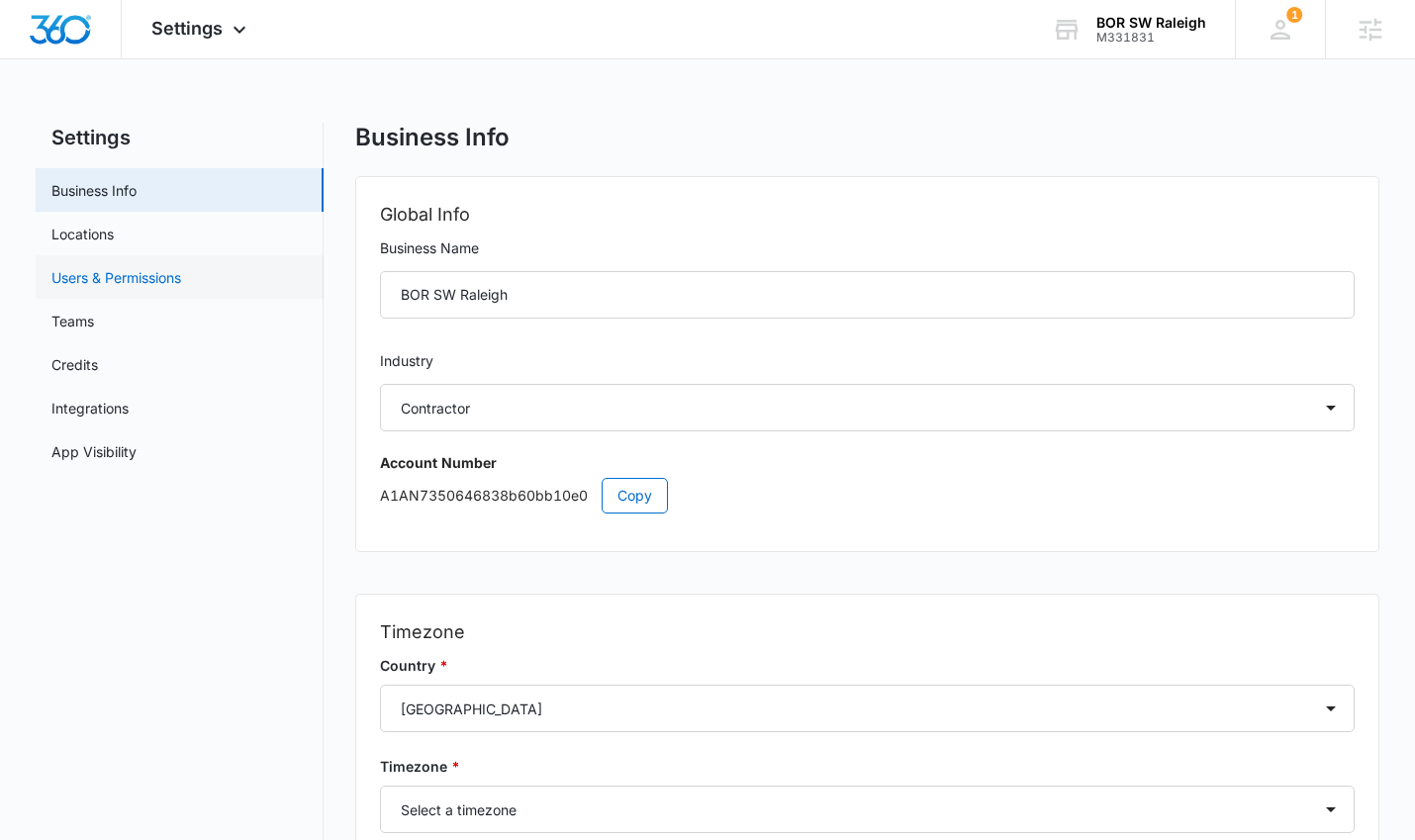 click on "Users & Permissions" at bounding box center [116, 277] 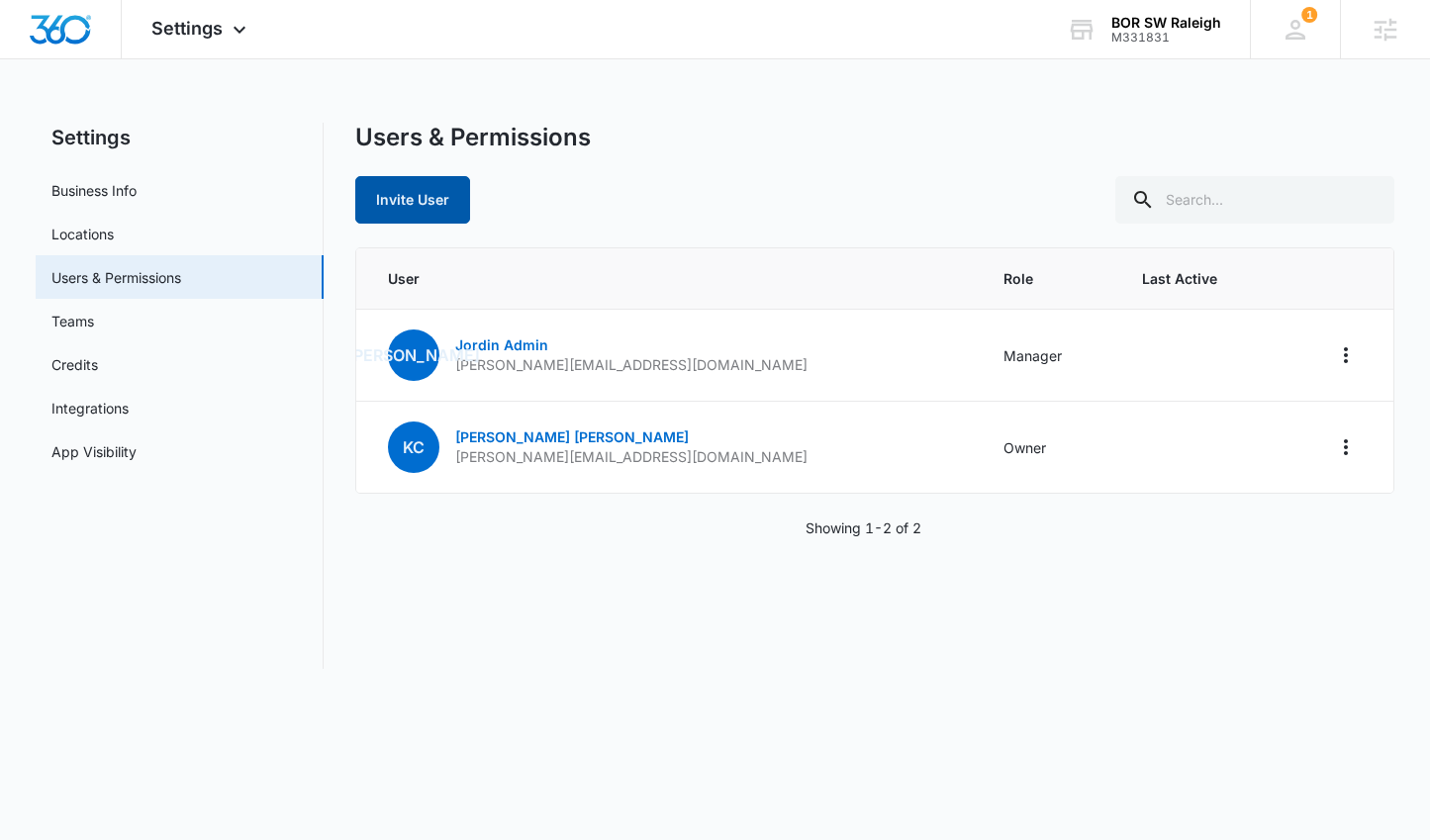 click on "Invite User" at bounding box center [413, 200] 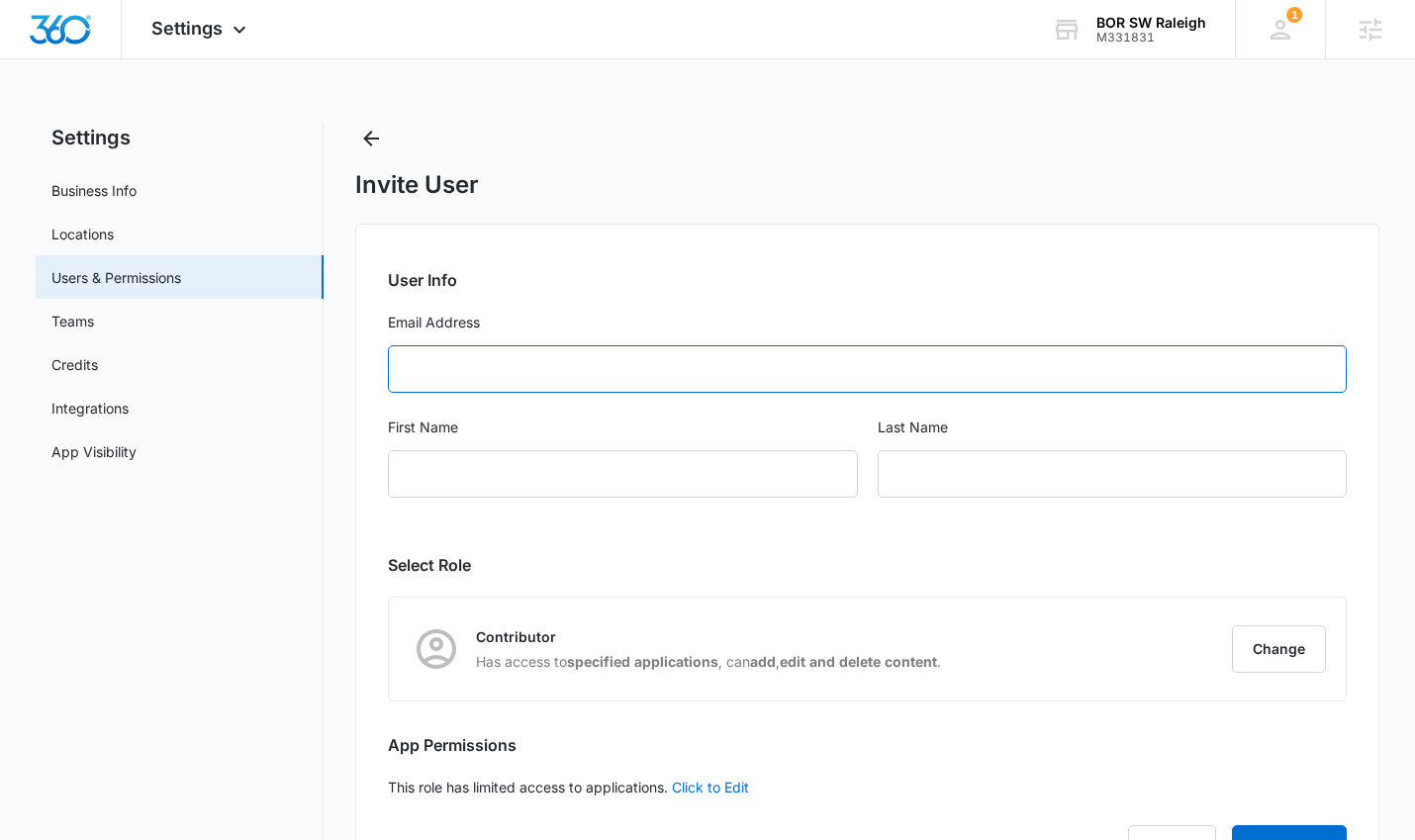 click on "Email Address" at bounding box center [868, 369] 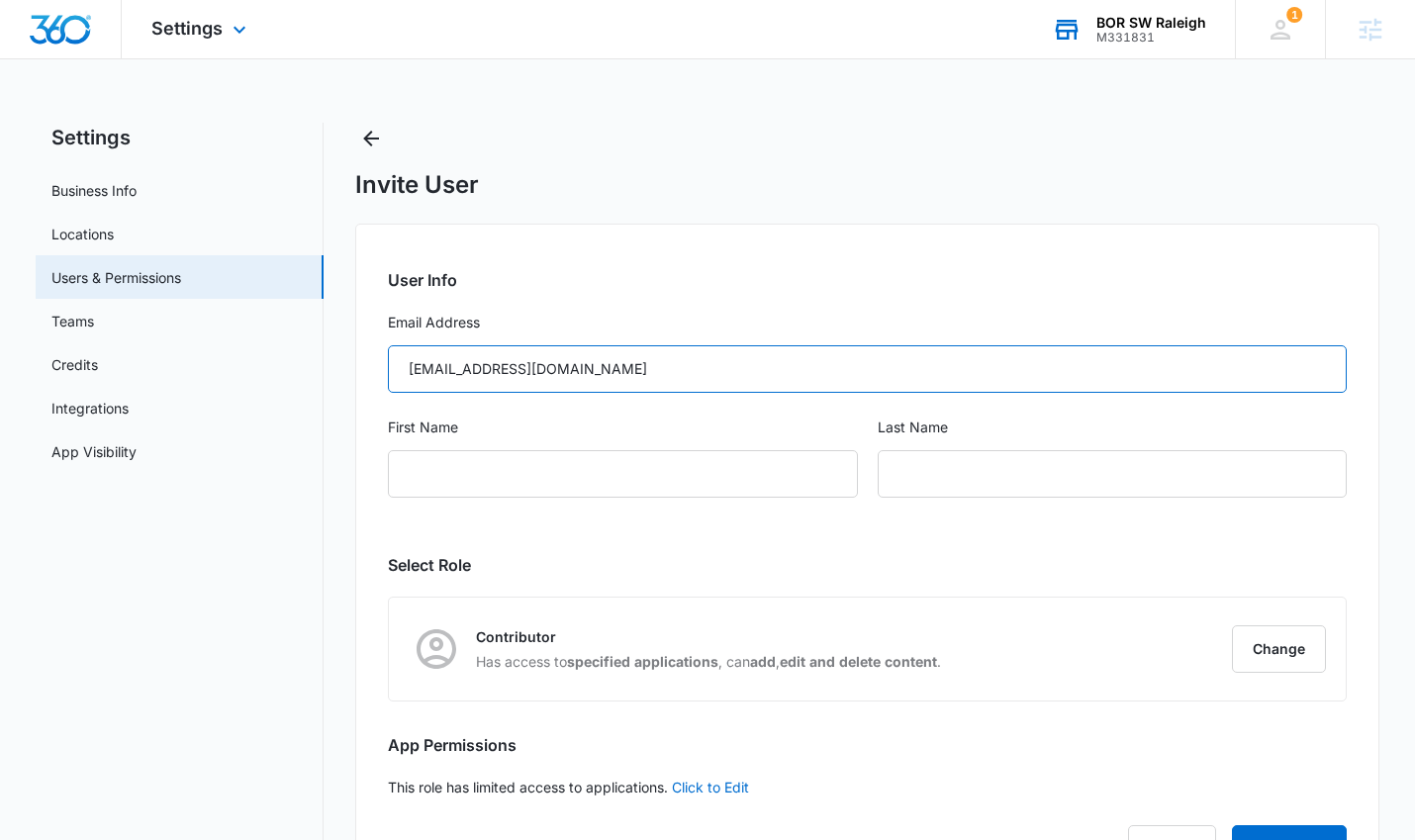 type on "[EMAIL_ADDRESS][DOMAIN_NAME]" 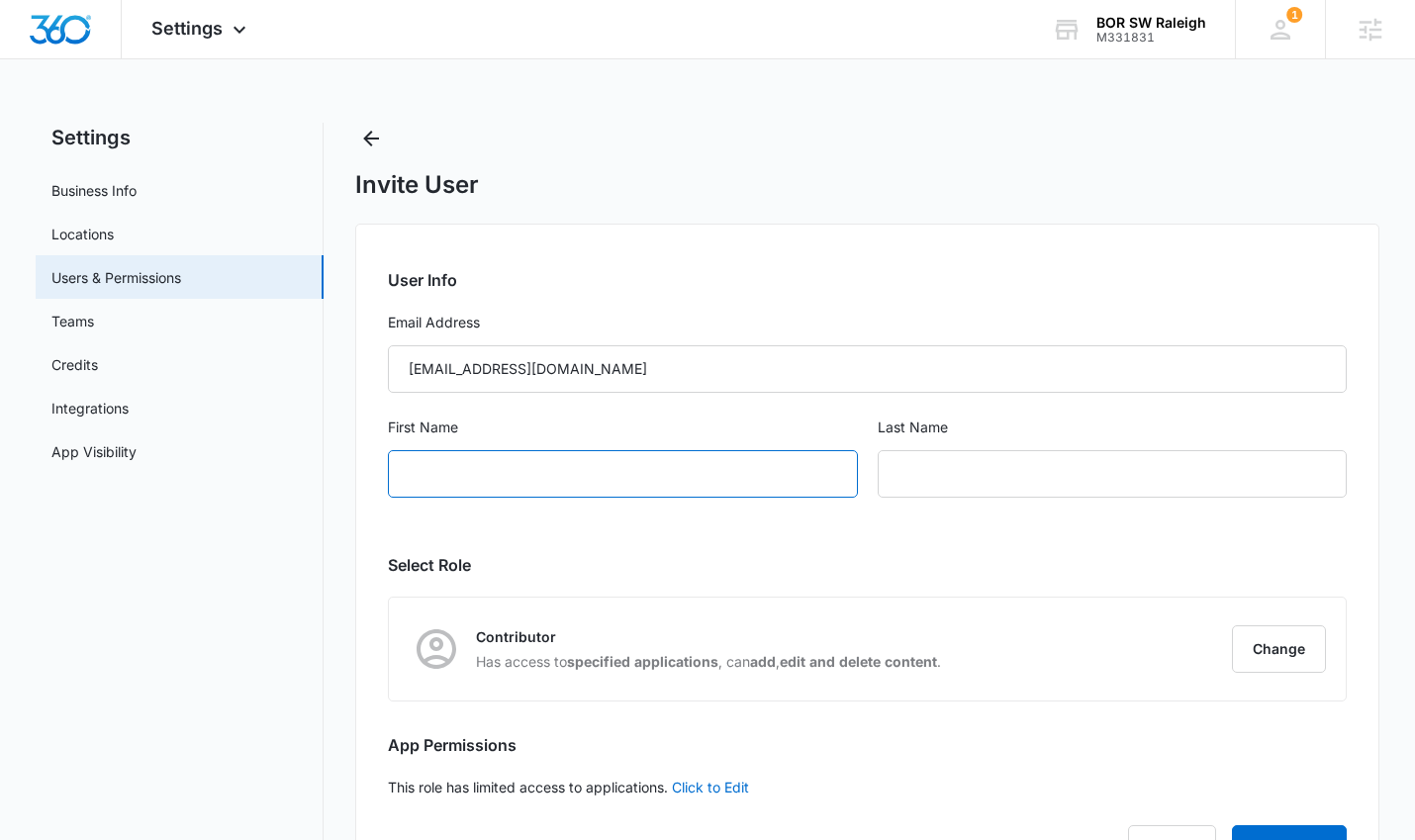 click on "First Name" at bounding box center [622, 474] 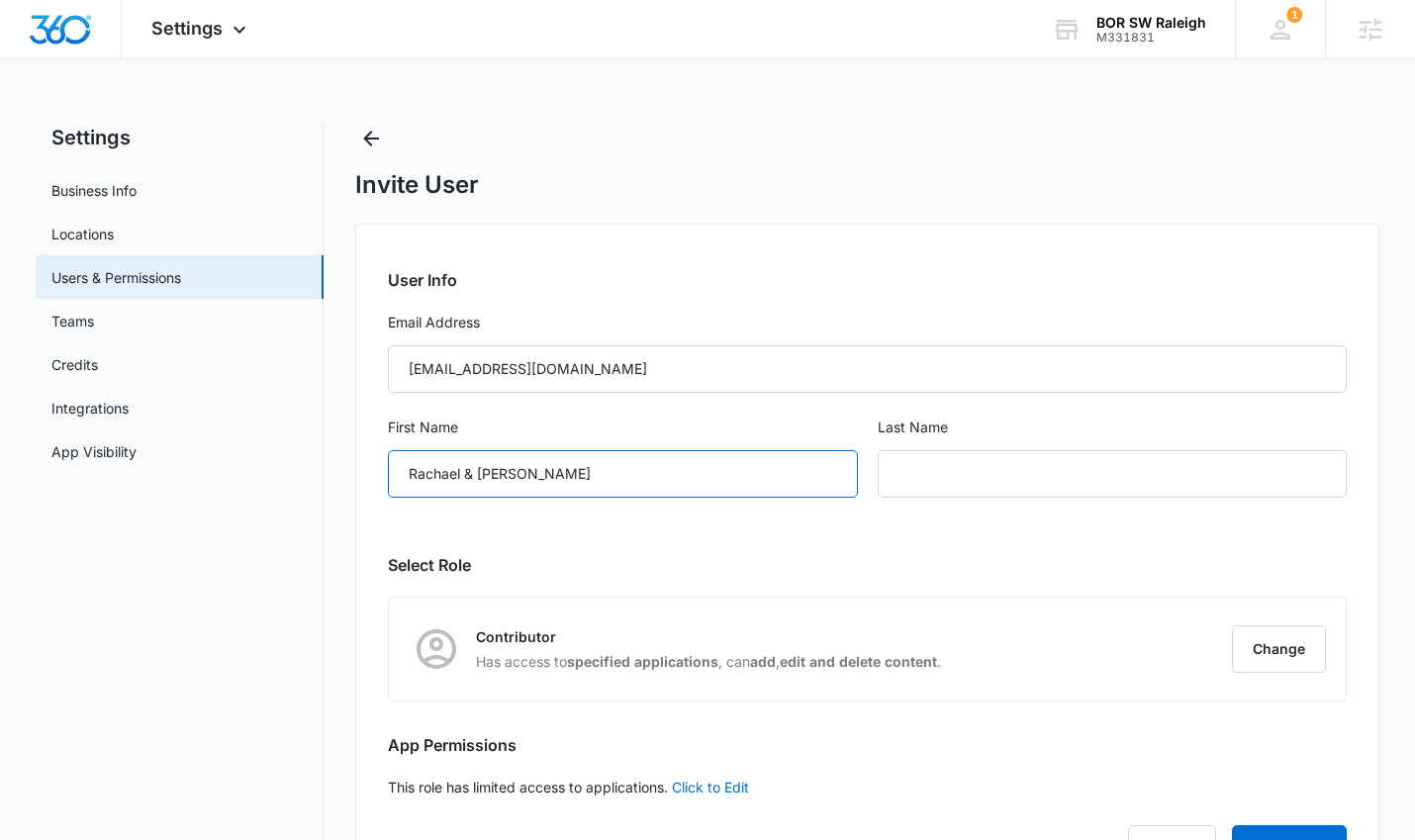 drag, startPoint x: 609, startPoint y: 469, endPoint x: 519, endPoint y: 478, distance: 90.44888 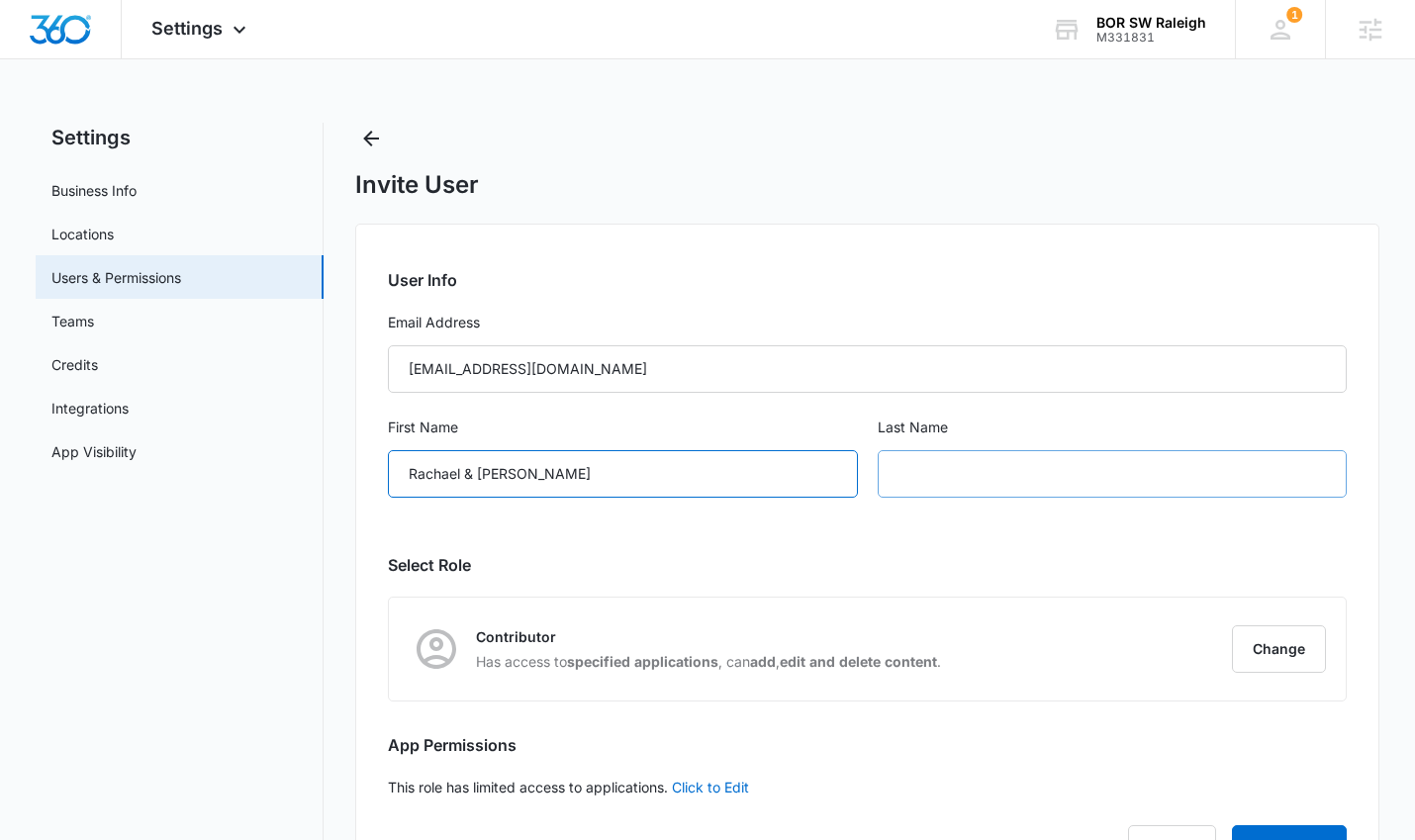 type on "Rachael & [PERSON_NAME]" 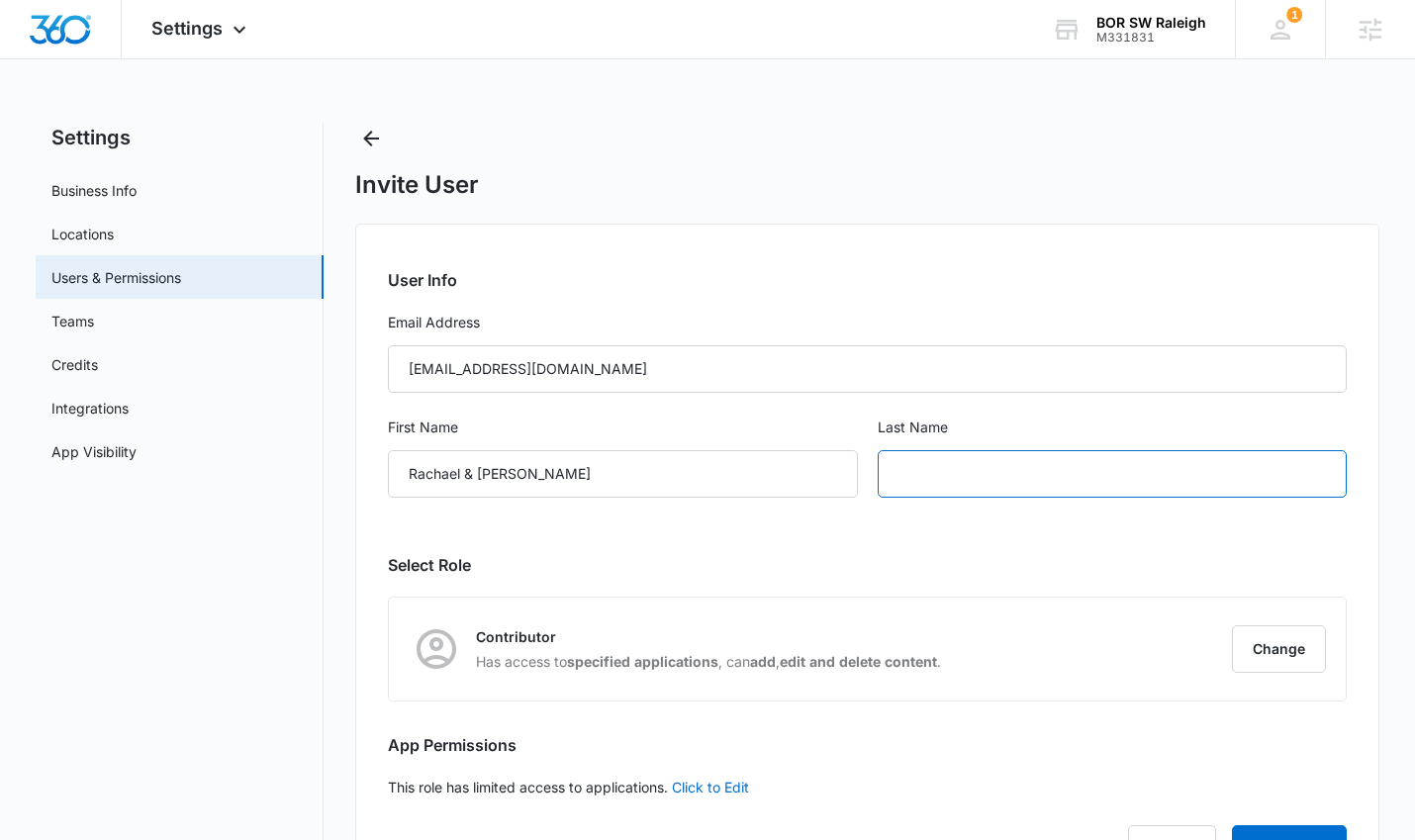 click at bounding box center (1112, 474) 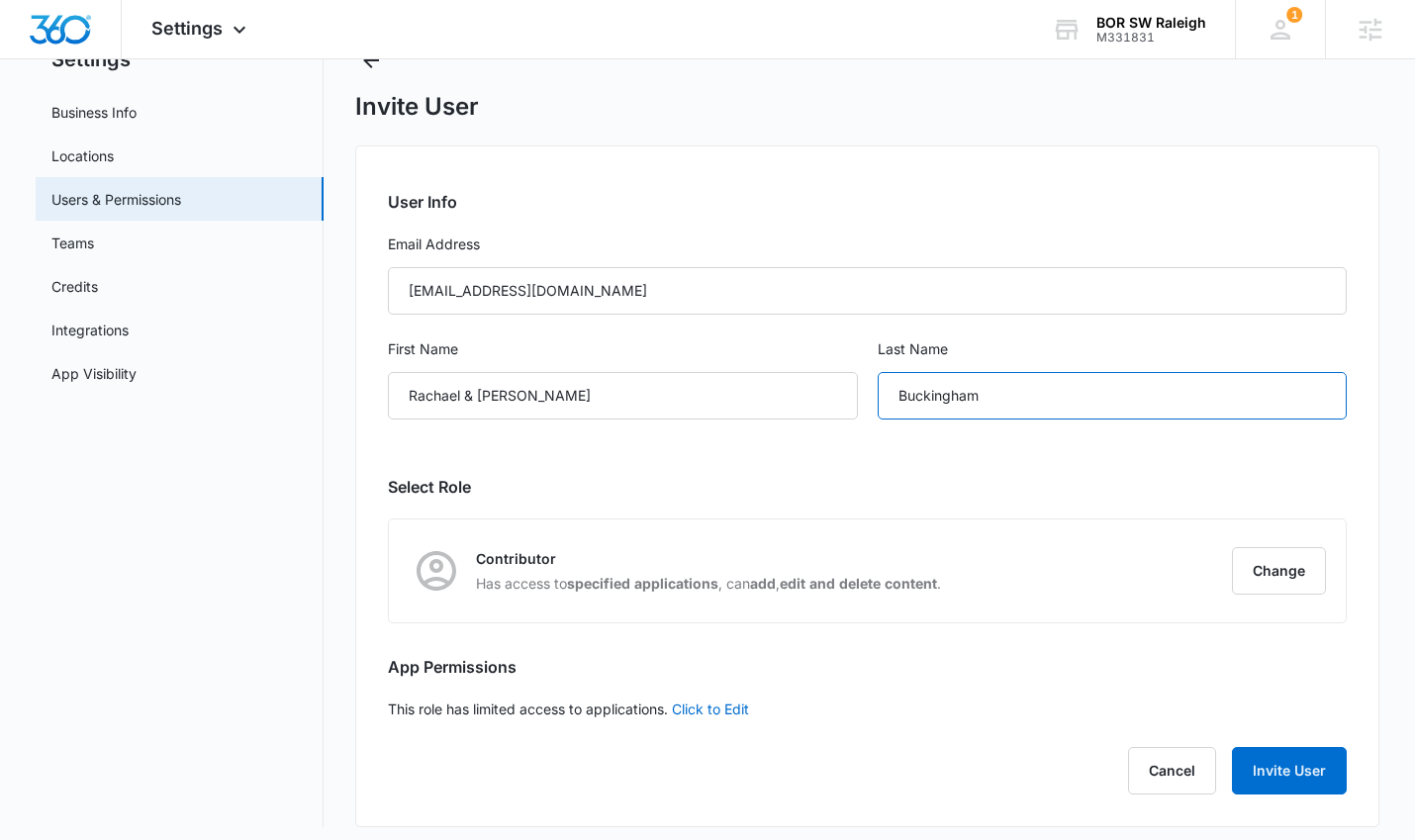 scroll, scrollTop: 89, scrollLeft: 0, axis: vertical 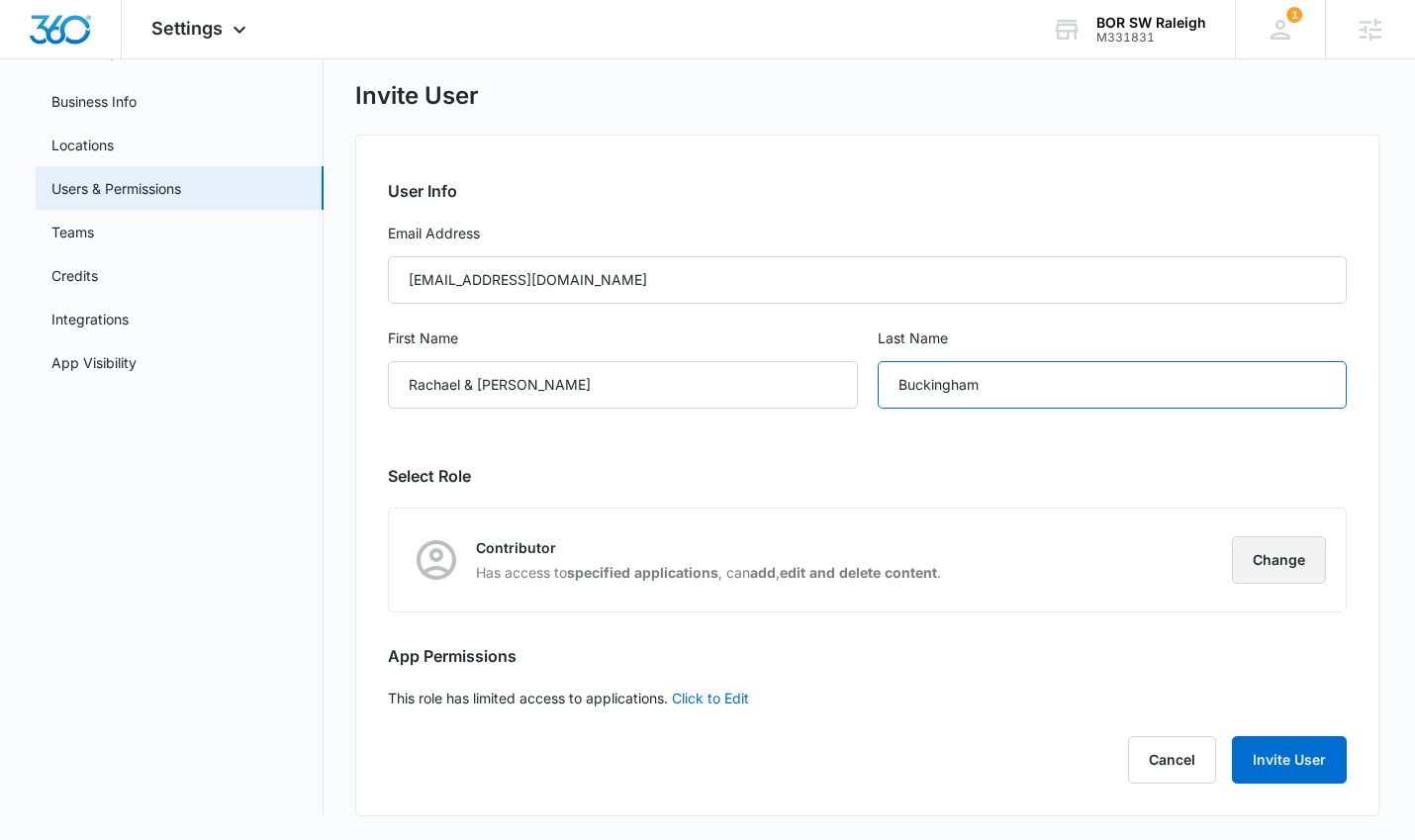 type on "Buckingham" 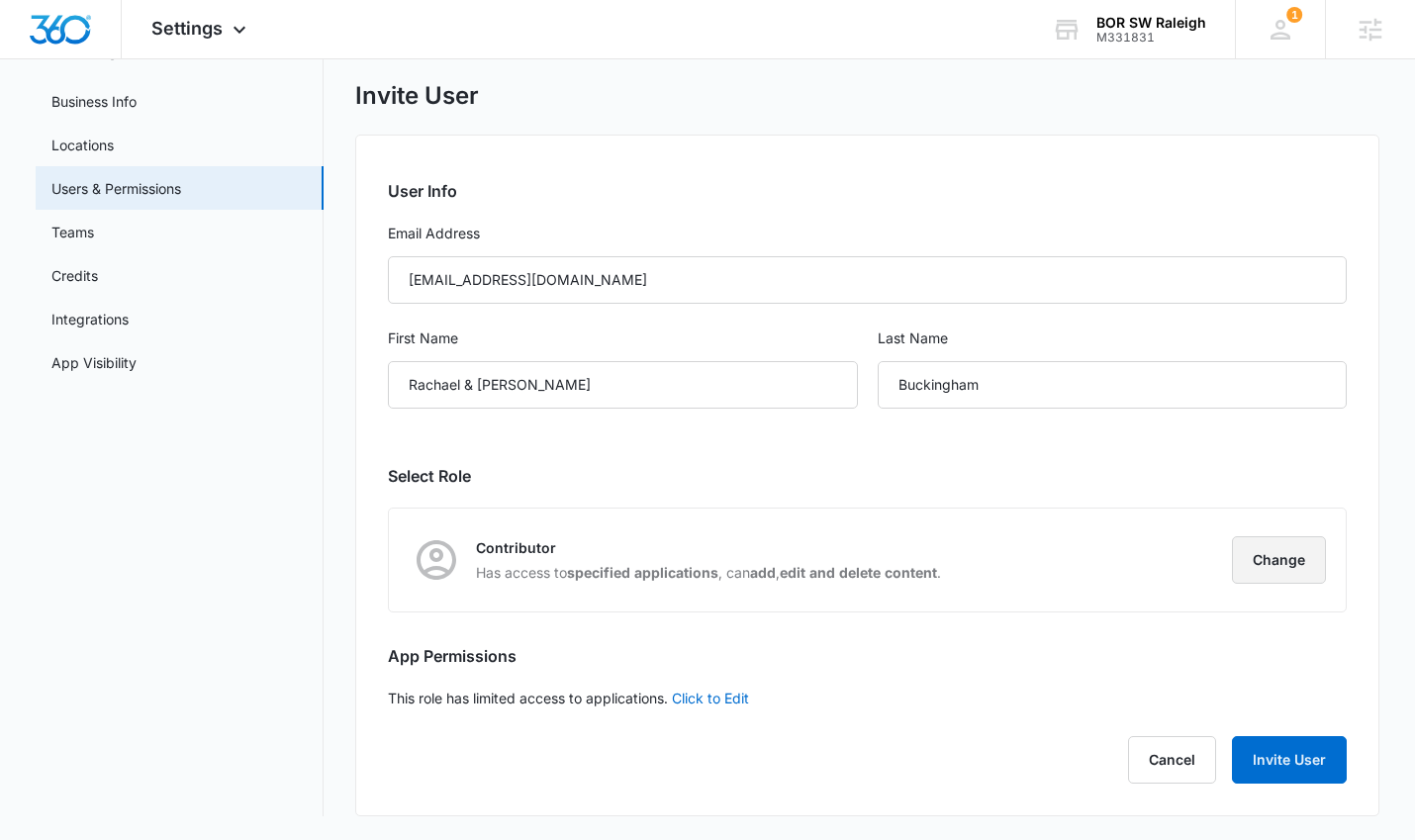 click on "Change" at bounding box center [1278, 560] 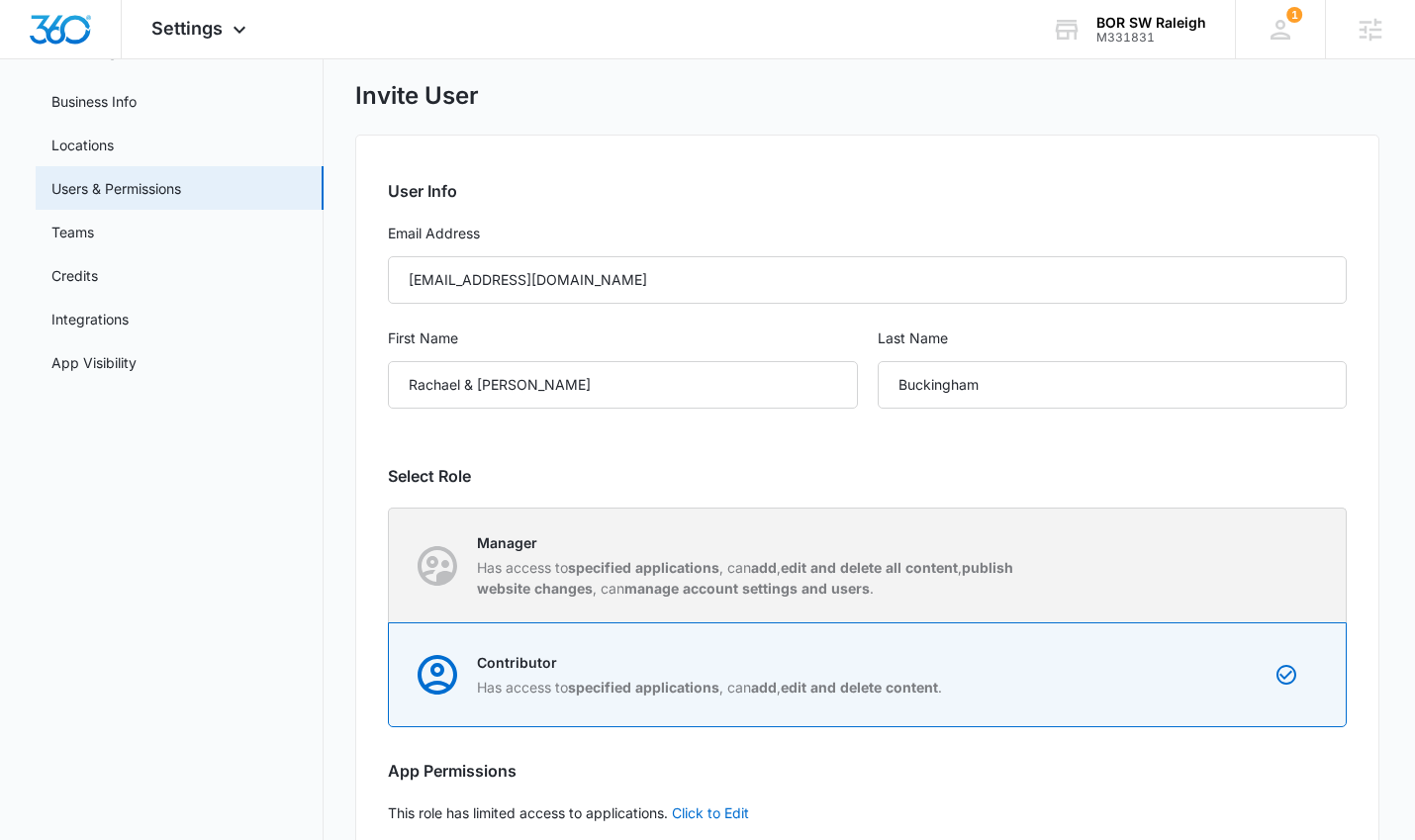 click on "Manager" at bounding box center [755, 542] 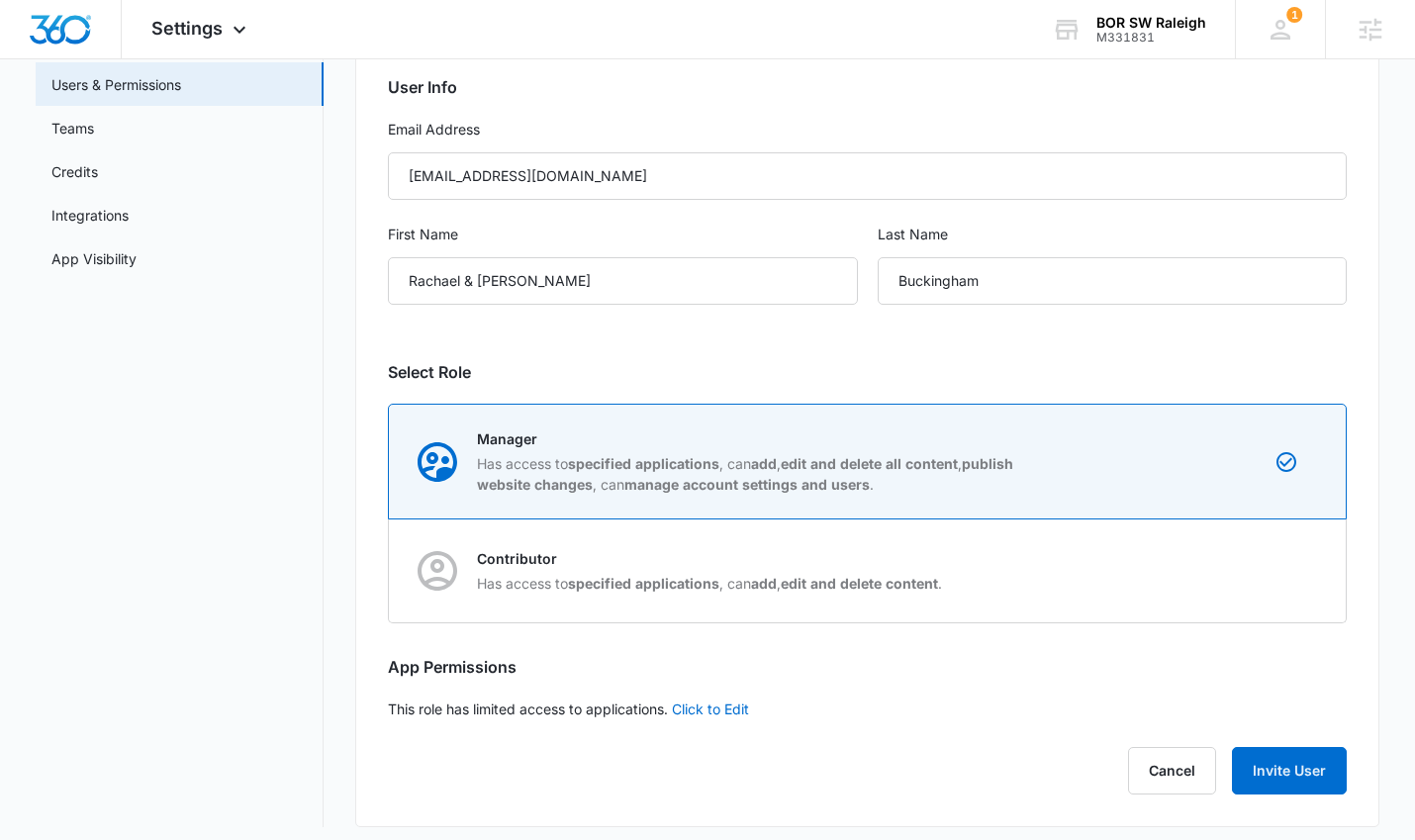 scroll, scrollTop: 204, scrollLeft: 0, axis: vertical 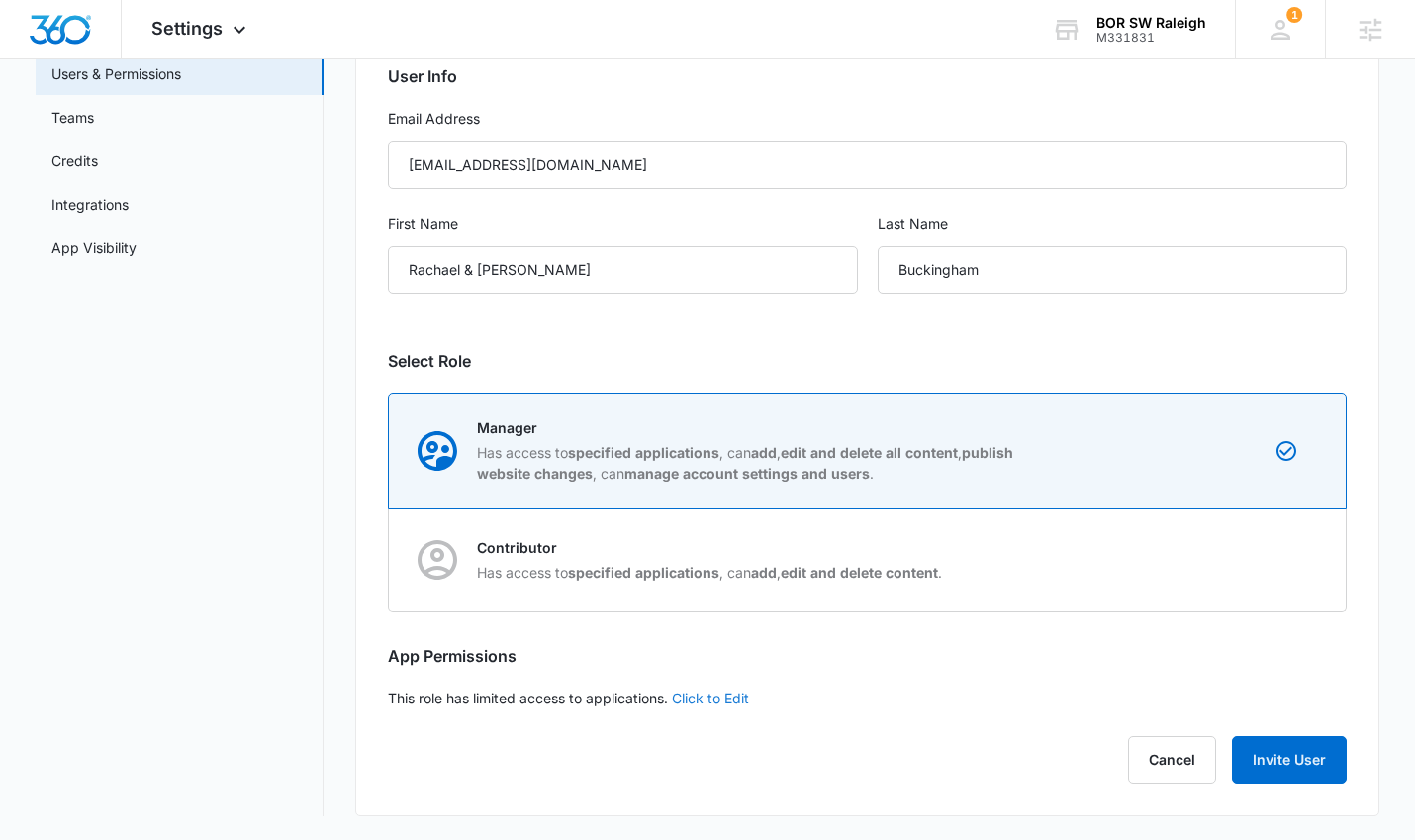 click on "Click to Edit" at bounding box center (710, 698) 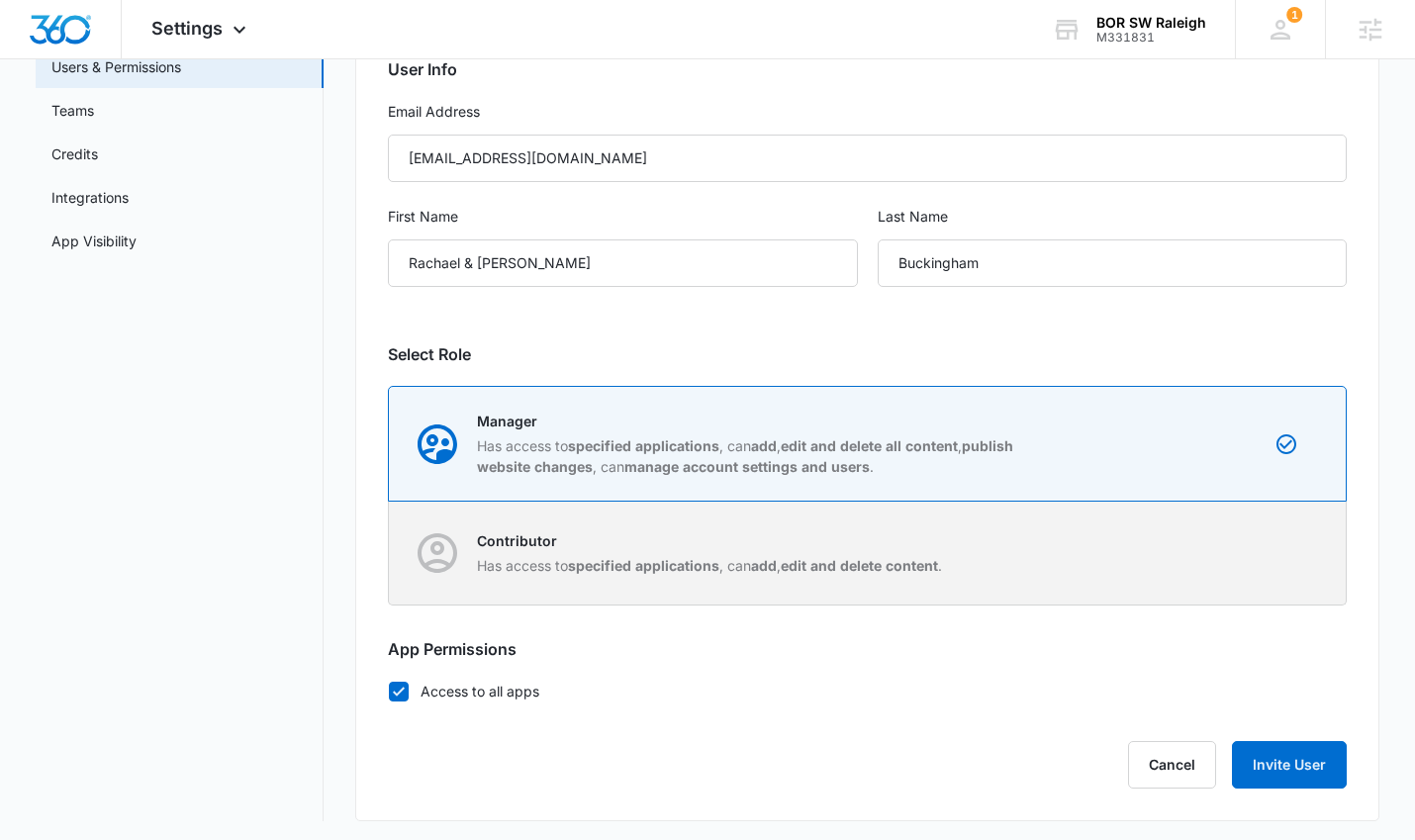 scroll, scrollTop: 216, scrollLeft: 0, axis: vertical 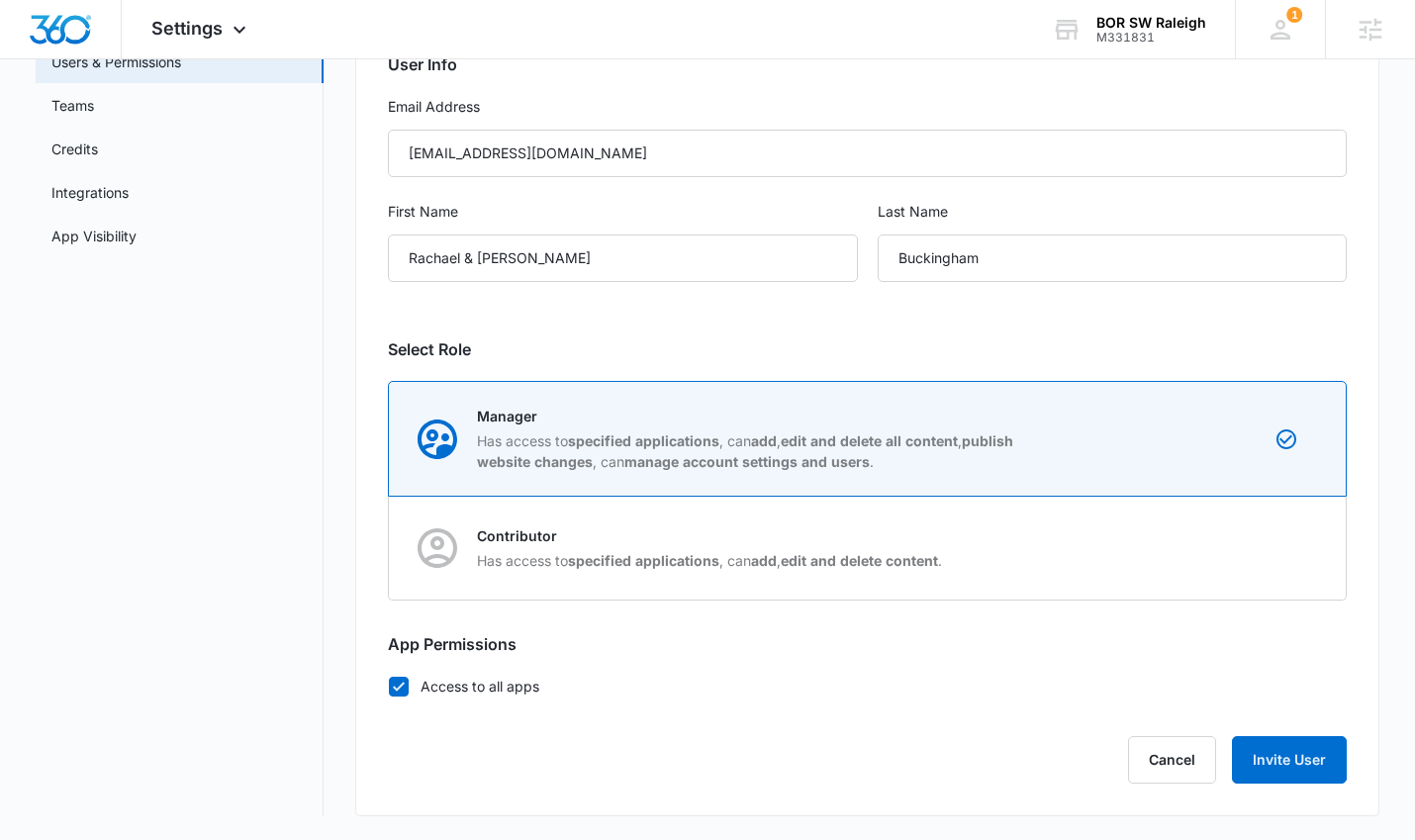 click on "Access to all apps" at bounding box center [868, 686] 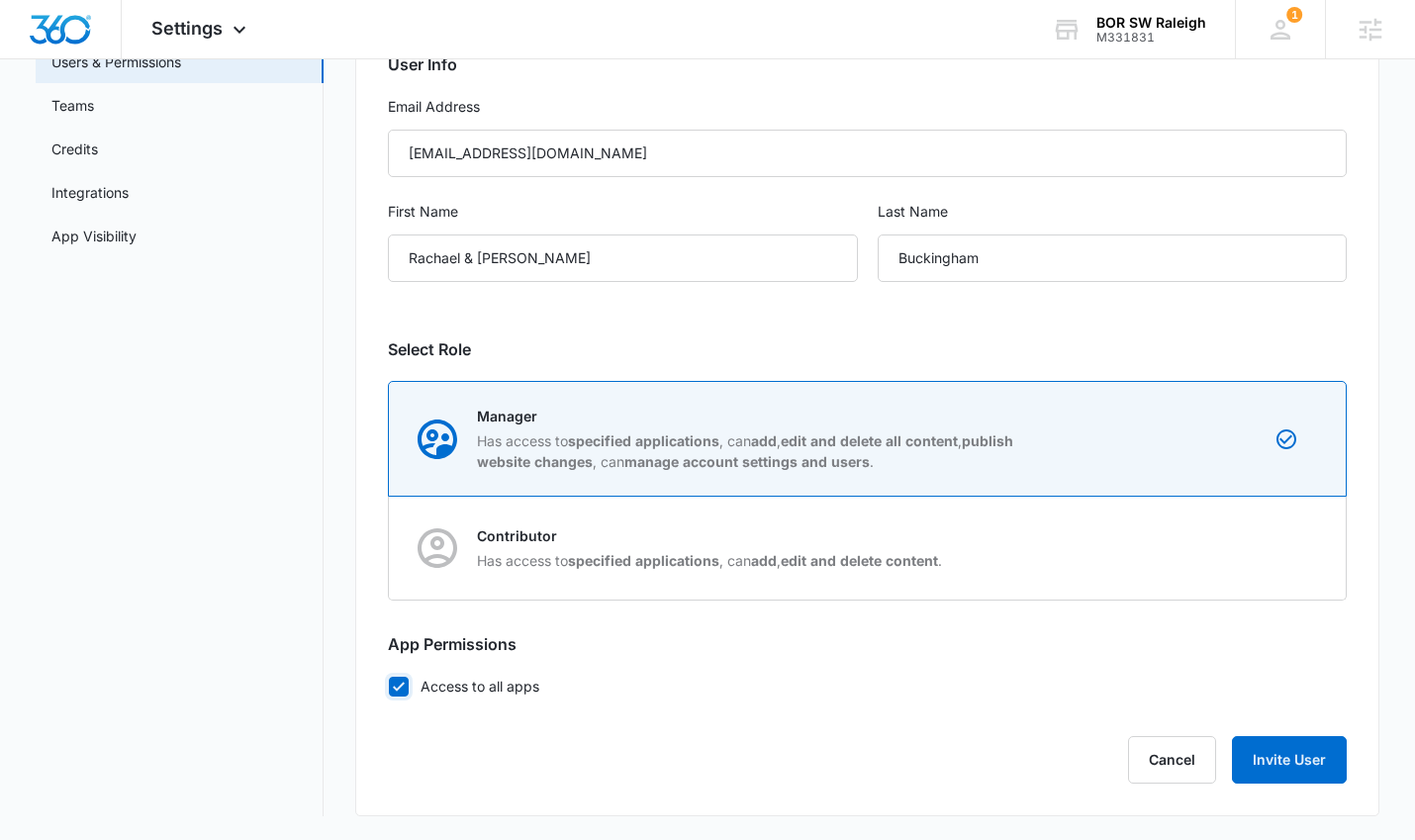 click on "Access to all apps" at bounding box center [388, 686] 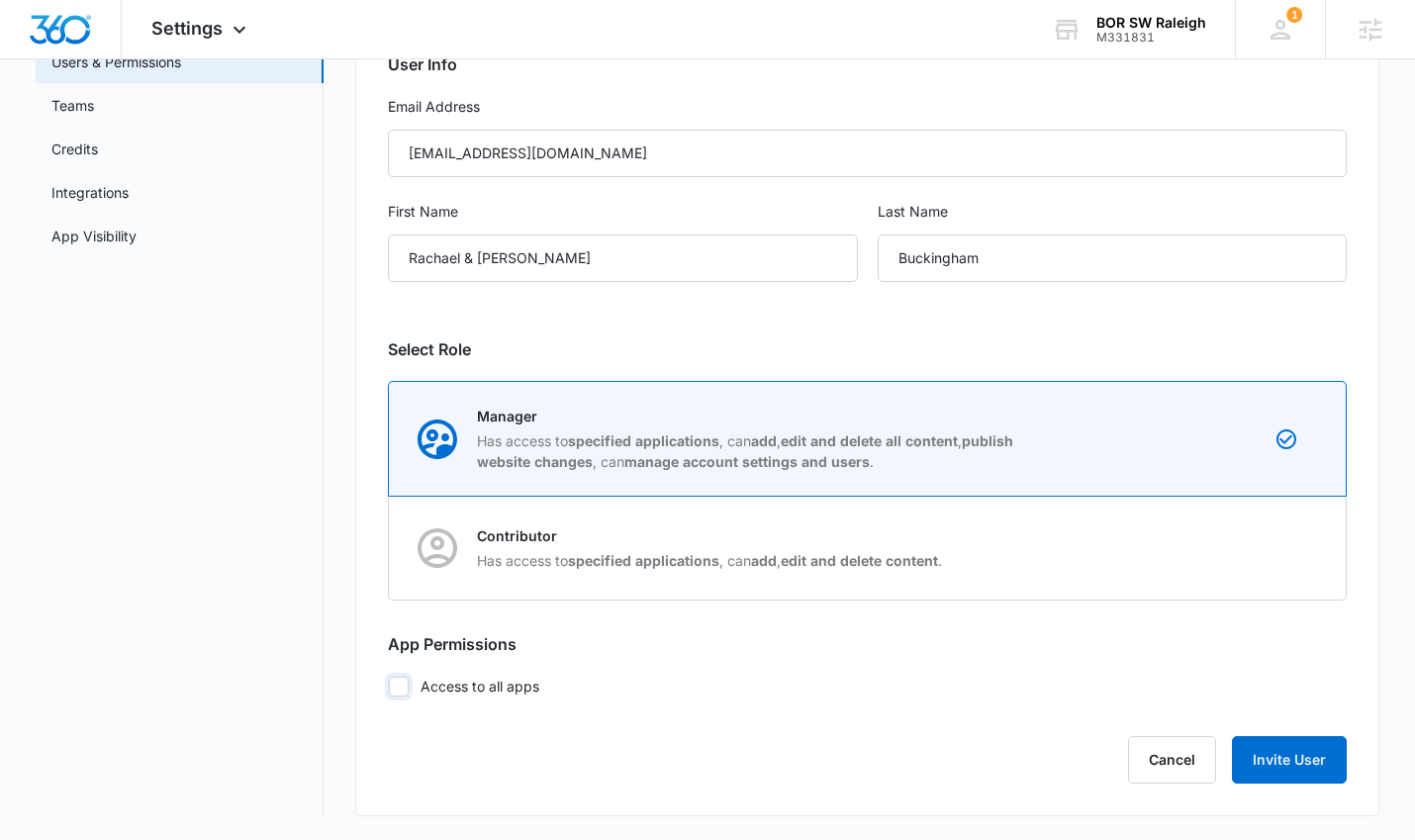 checkbox on "false" 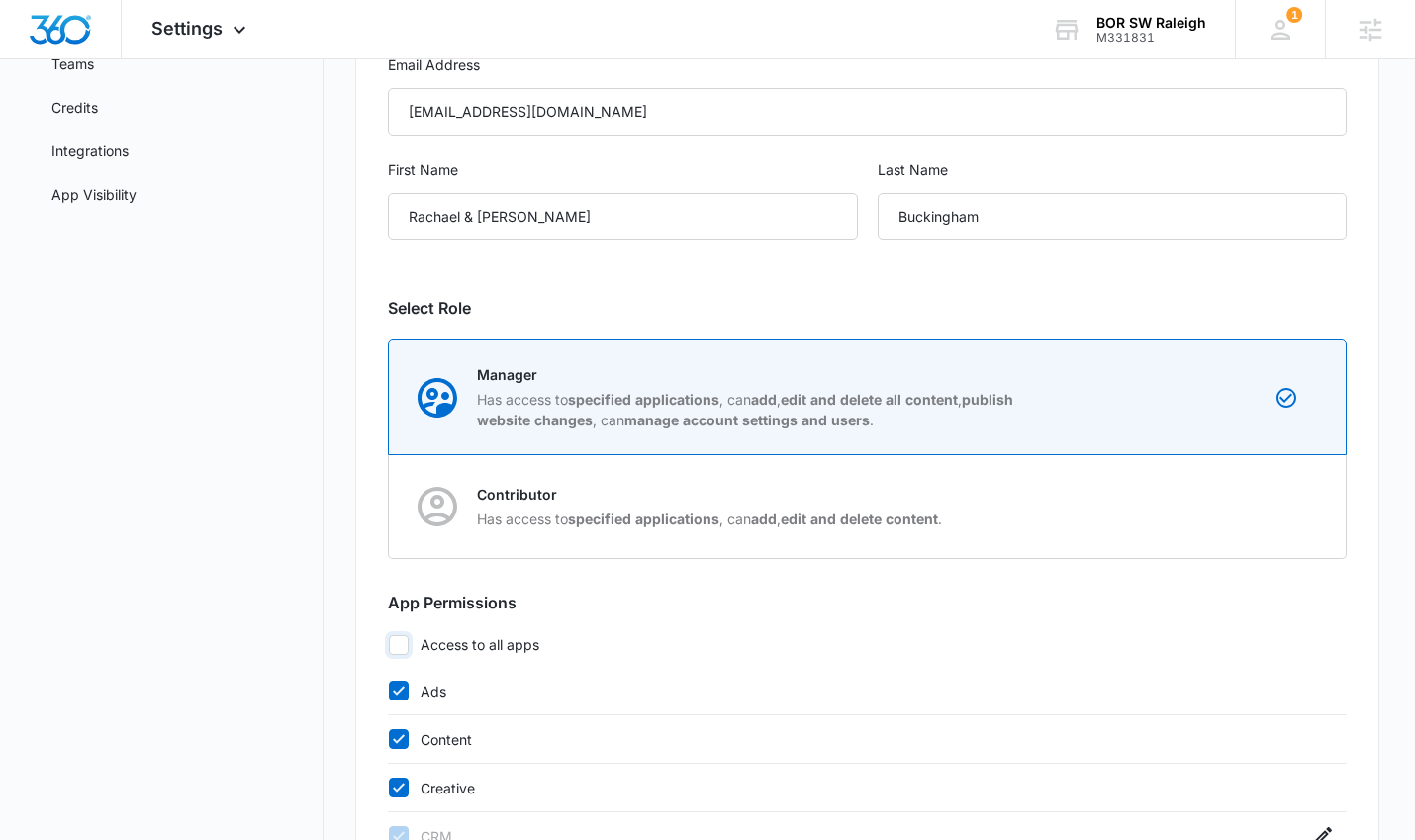 scroll, scrollTop: 584, scrollLeft: 0, axis: vertical 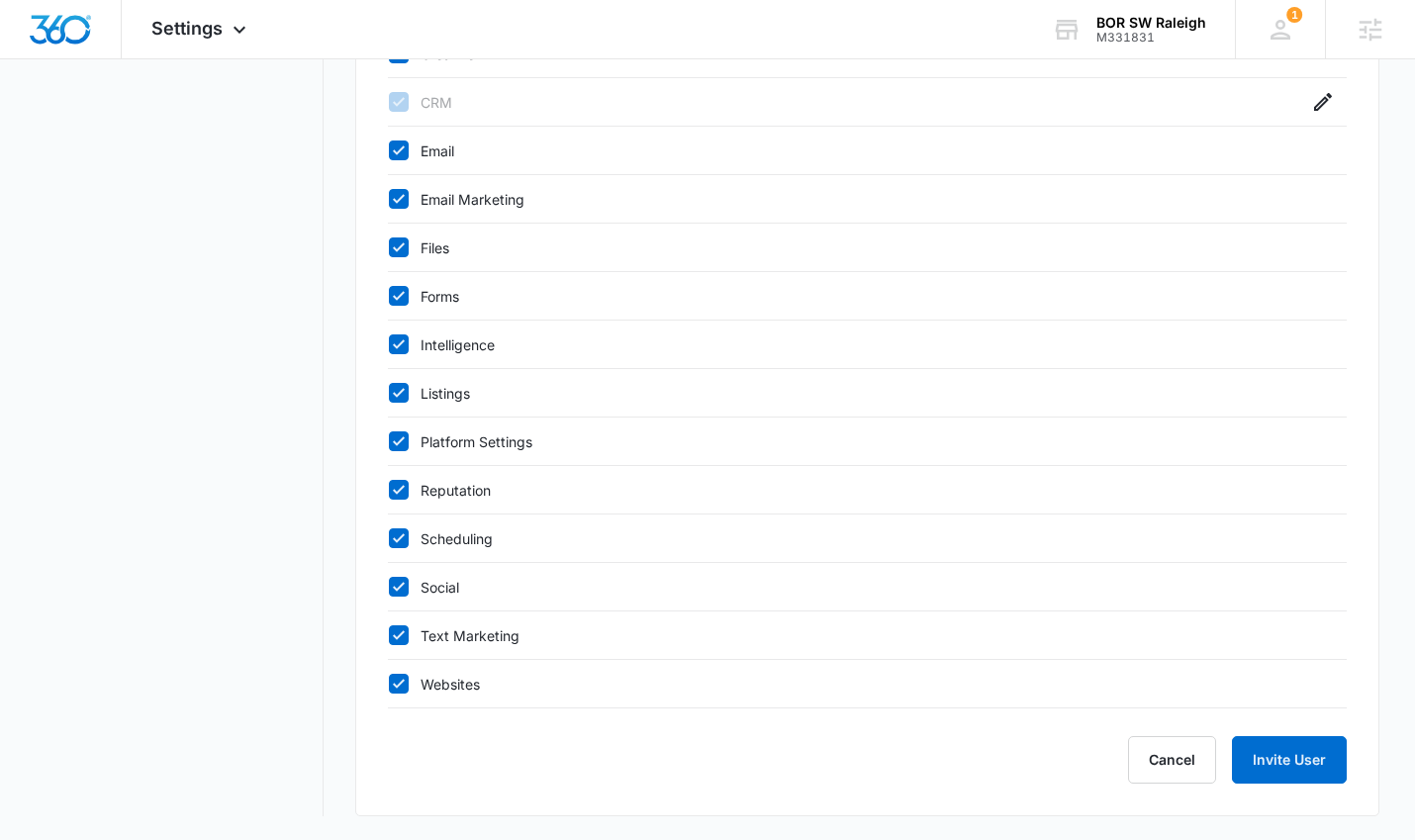 click 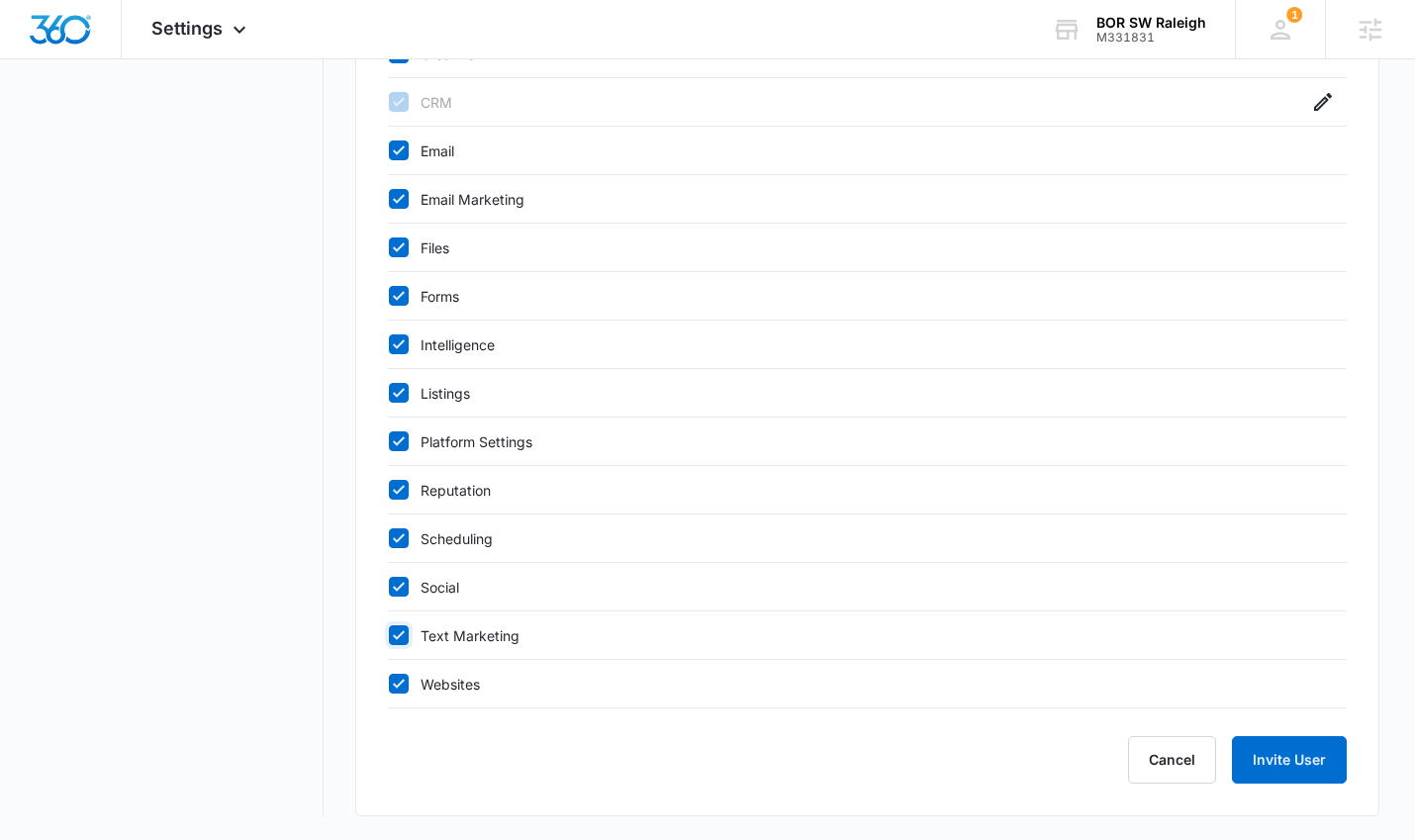 click on "Text Marketing" at bounding box center [388, 635] 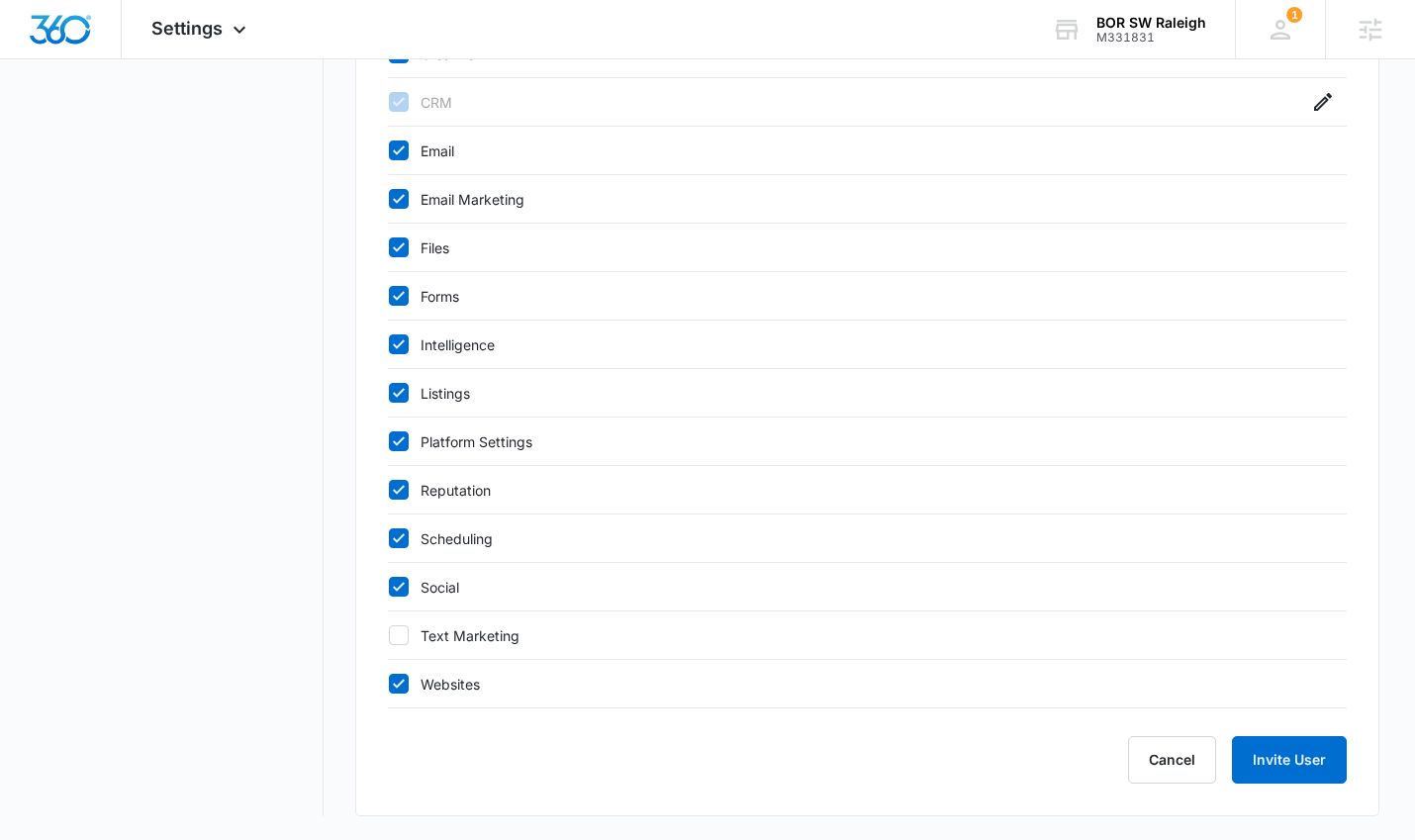 click 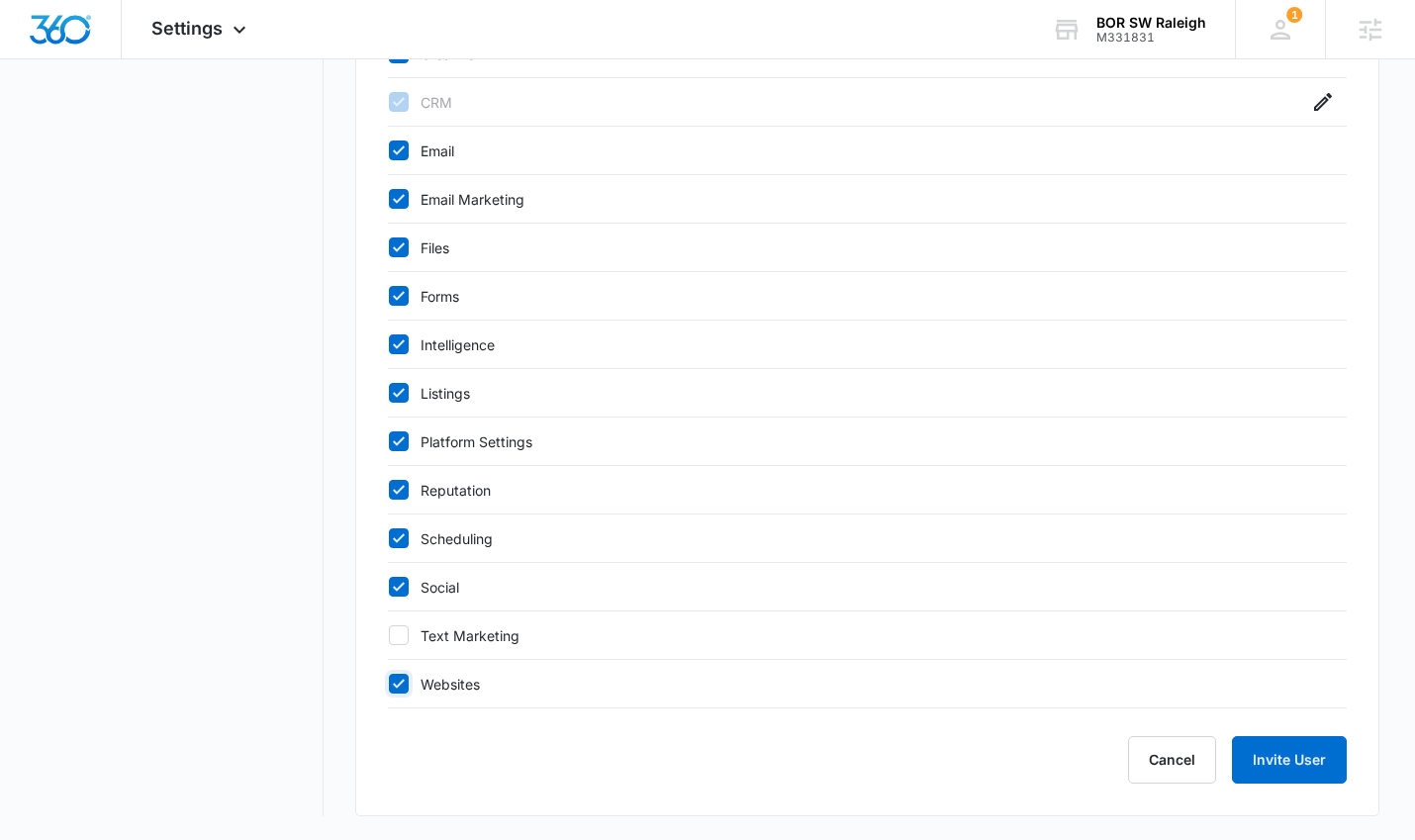 click on "Websites" at bounding box center [388, 684] 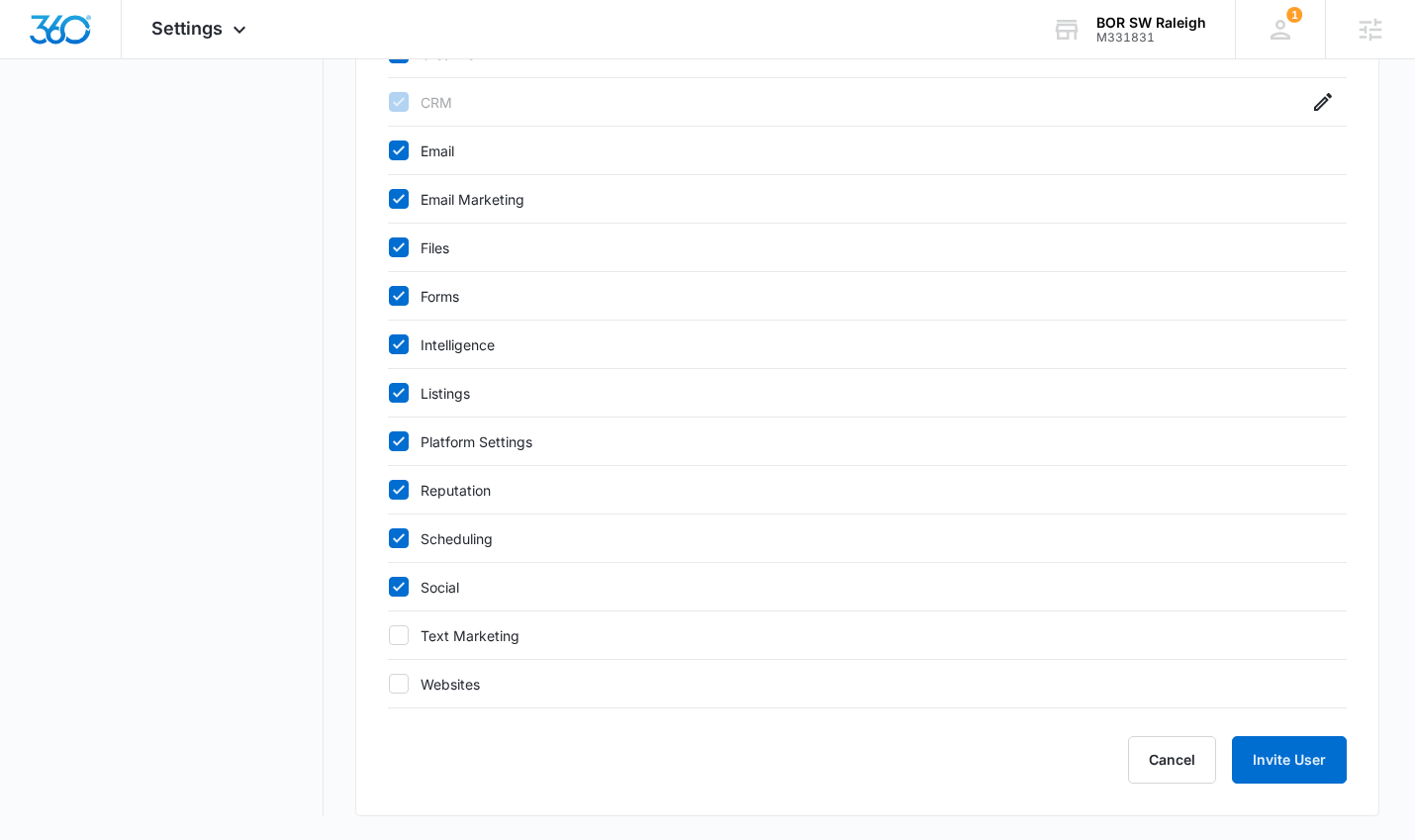 click 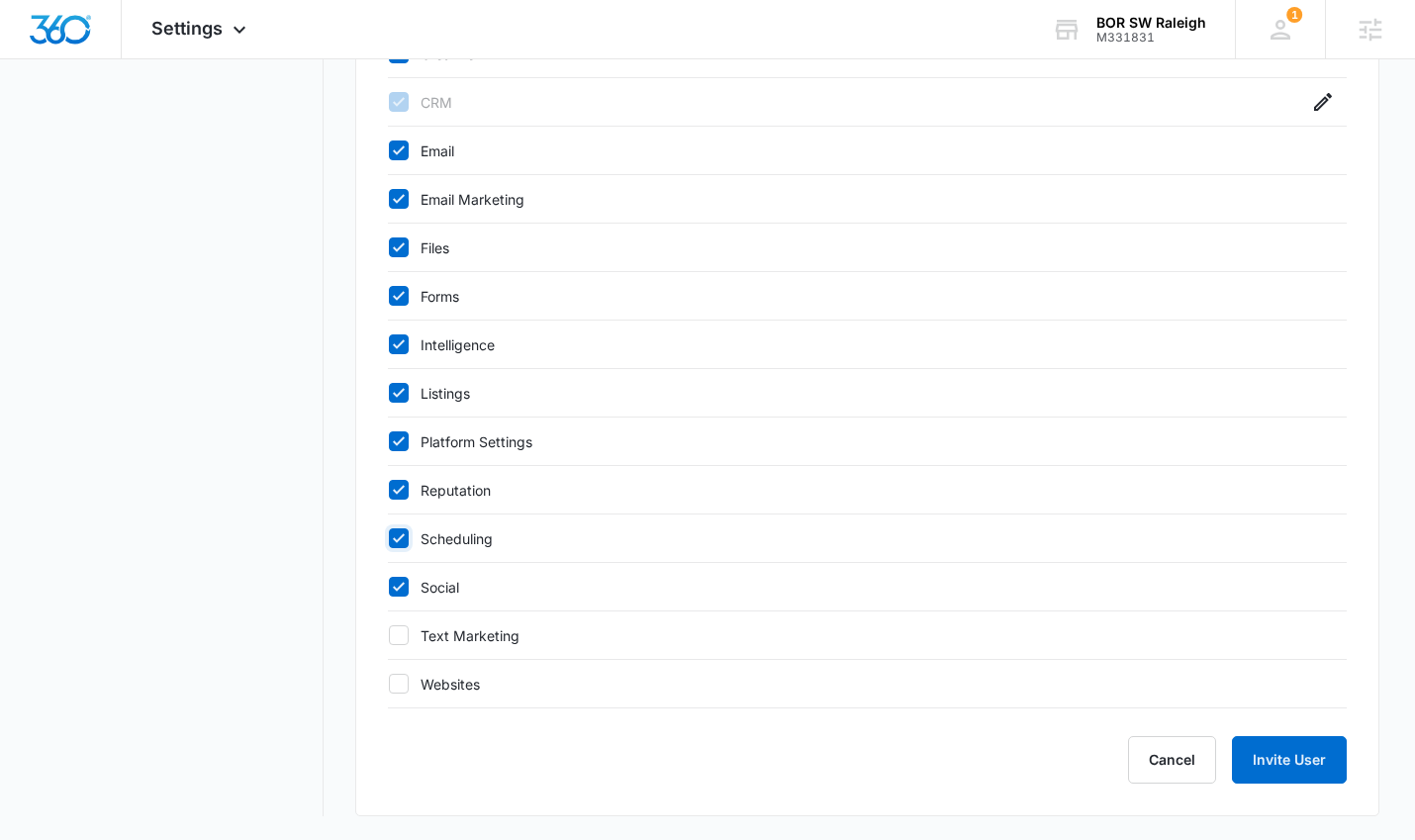 click on "Scheduling" at bounding box center (388, 538) 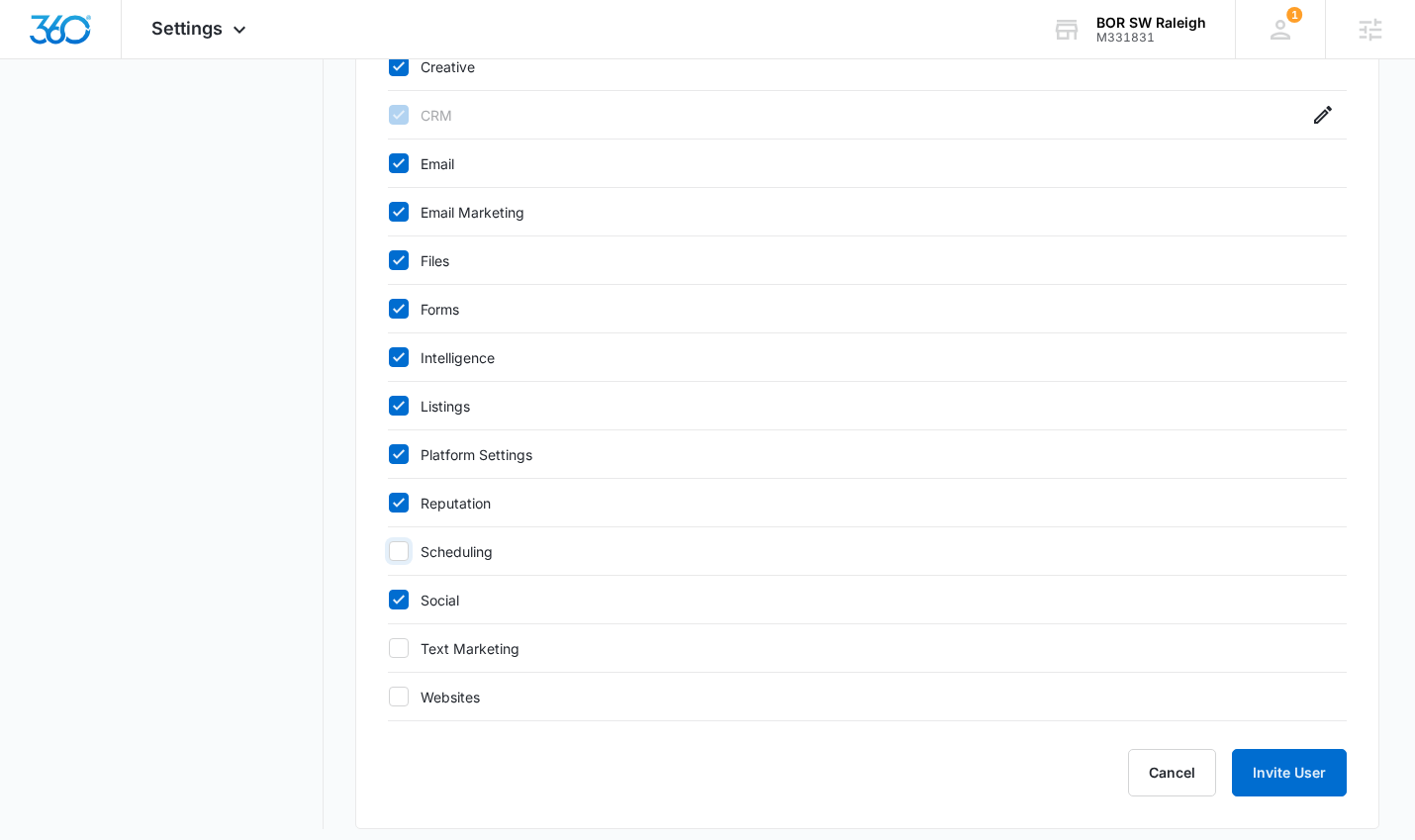 scroll, scrollTop: 963, scrollLeft: 0, axis: vertical 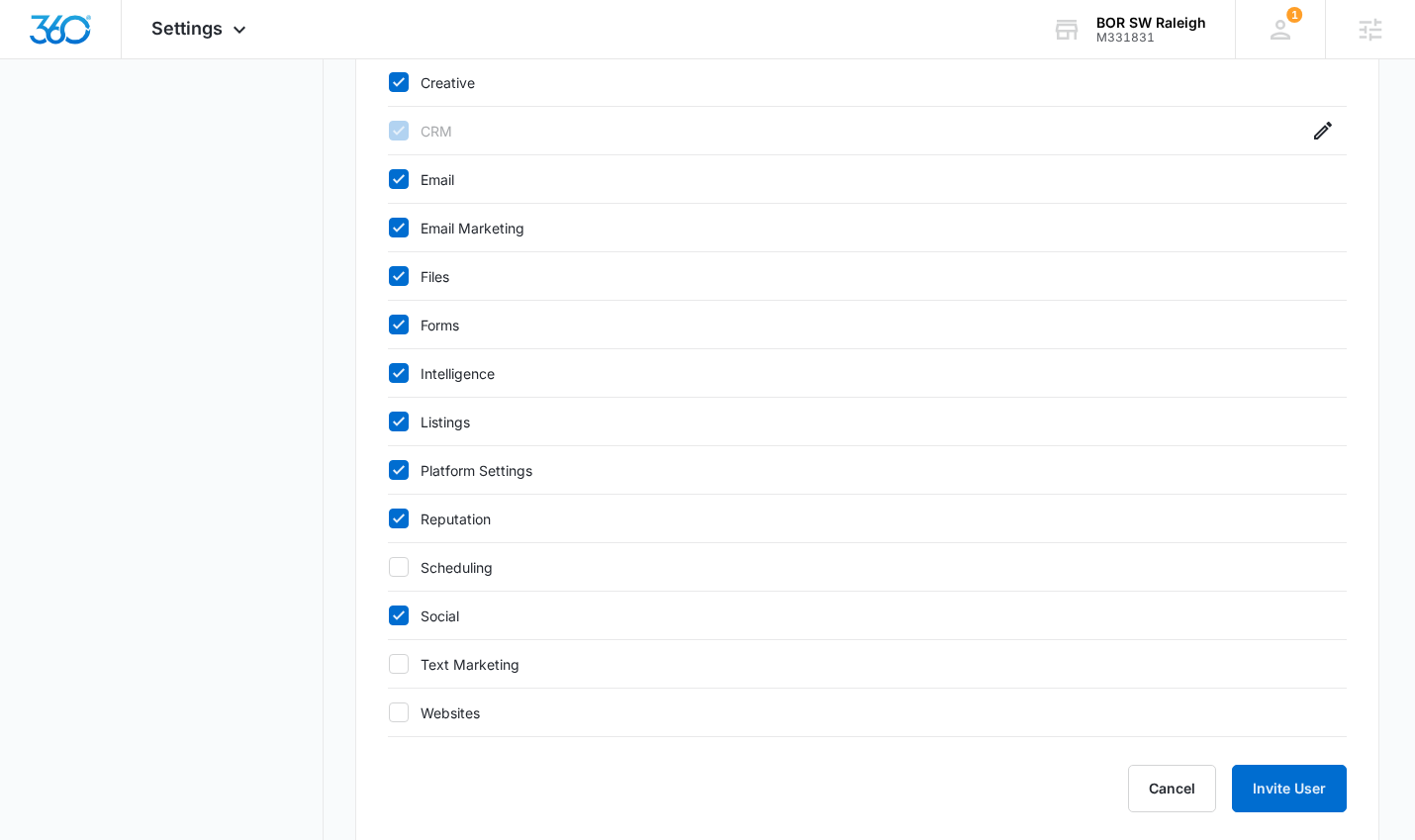 click 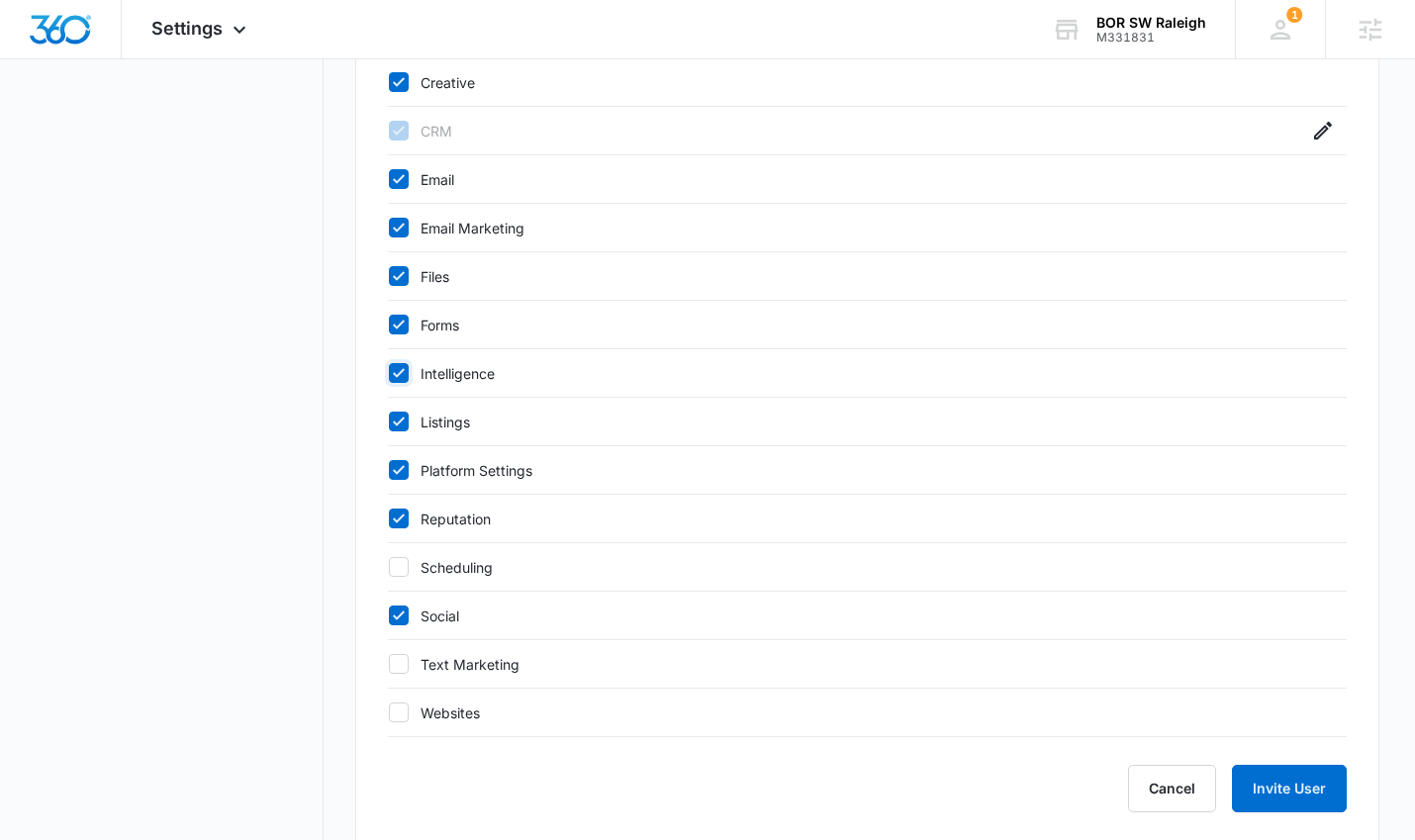 click on "Intelligence" at bounding box center (388, 373) 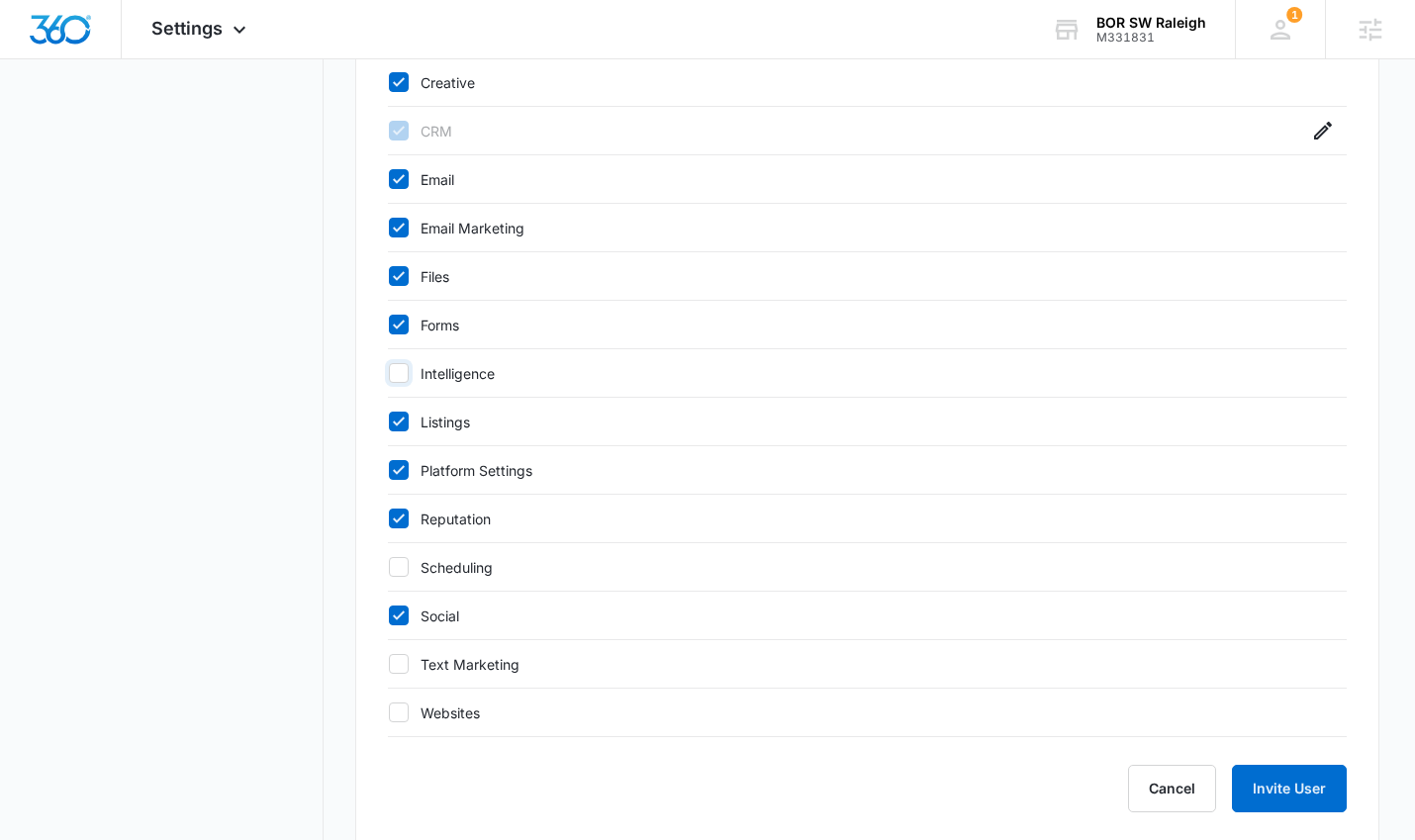 checkbox on "false" 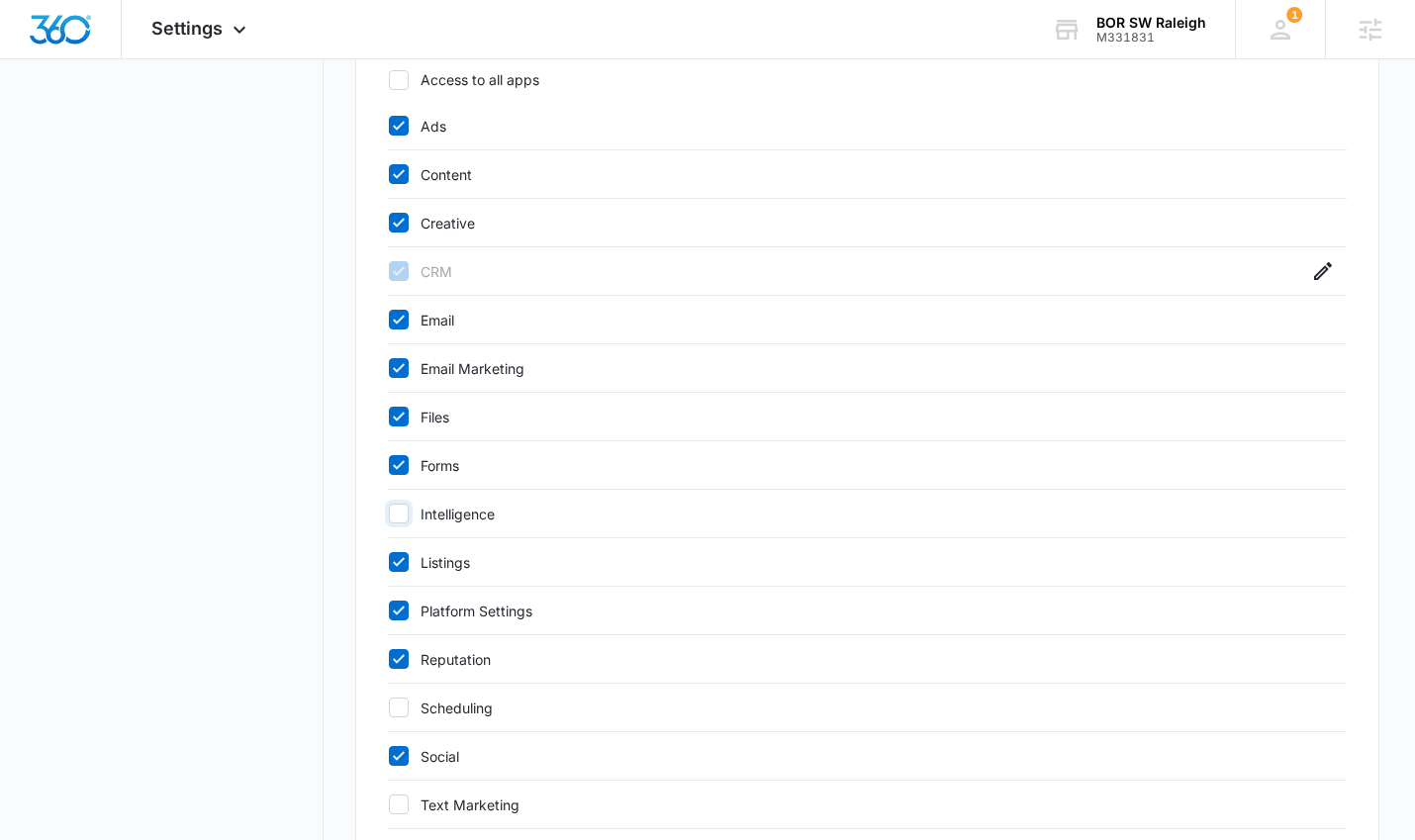 scroll, scrollTop: 818, scrollLeft: 0, axis: vertical 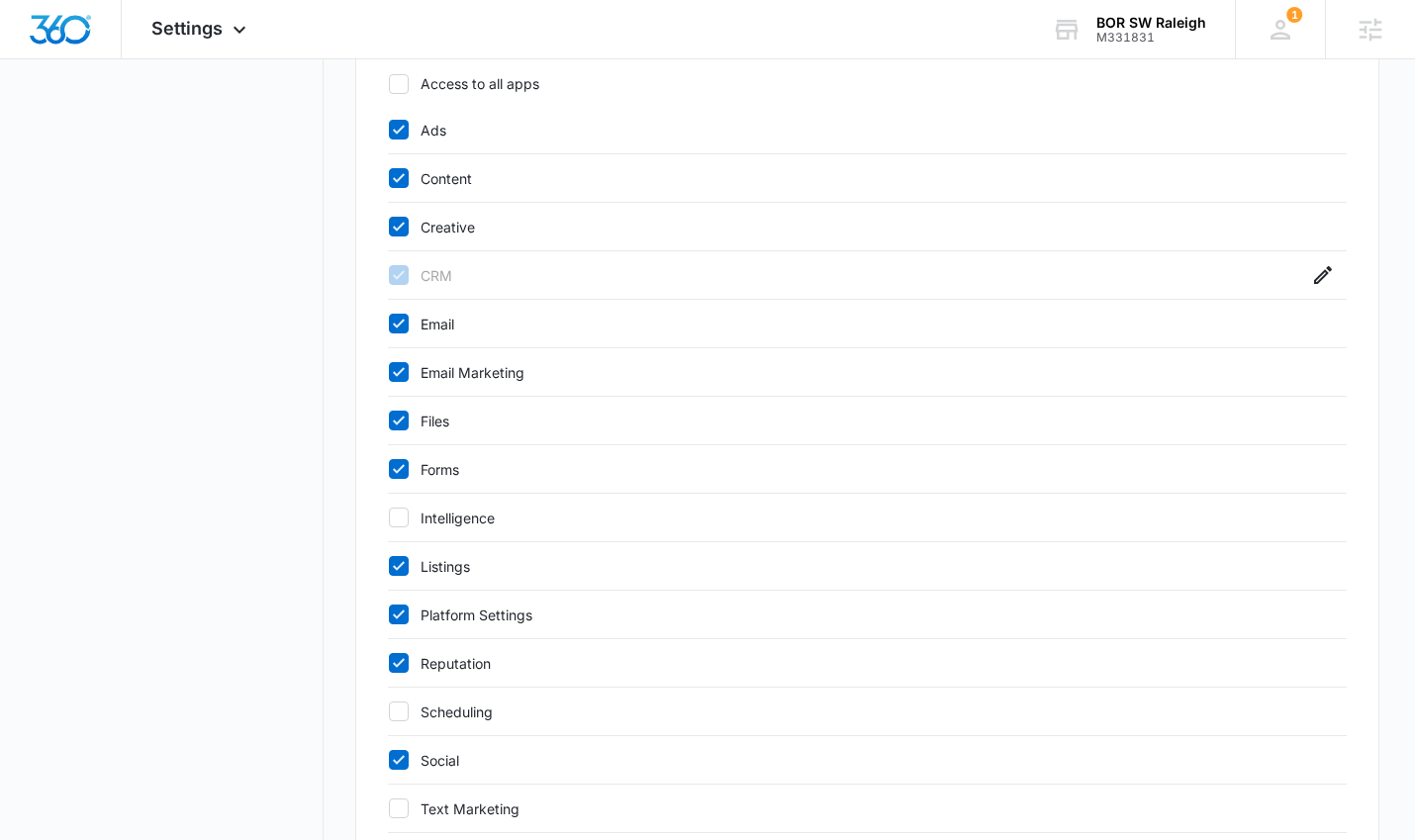 drag, startPoint x: 399, startPoint y: 226, endPoint x: 401, endPoint y: 183, distance: 43.046487 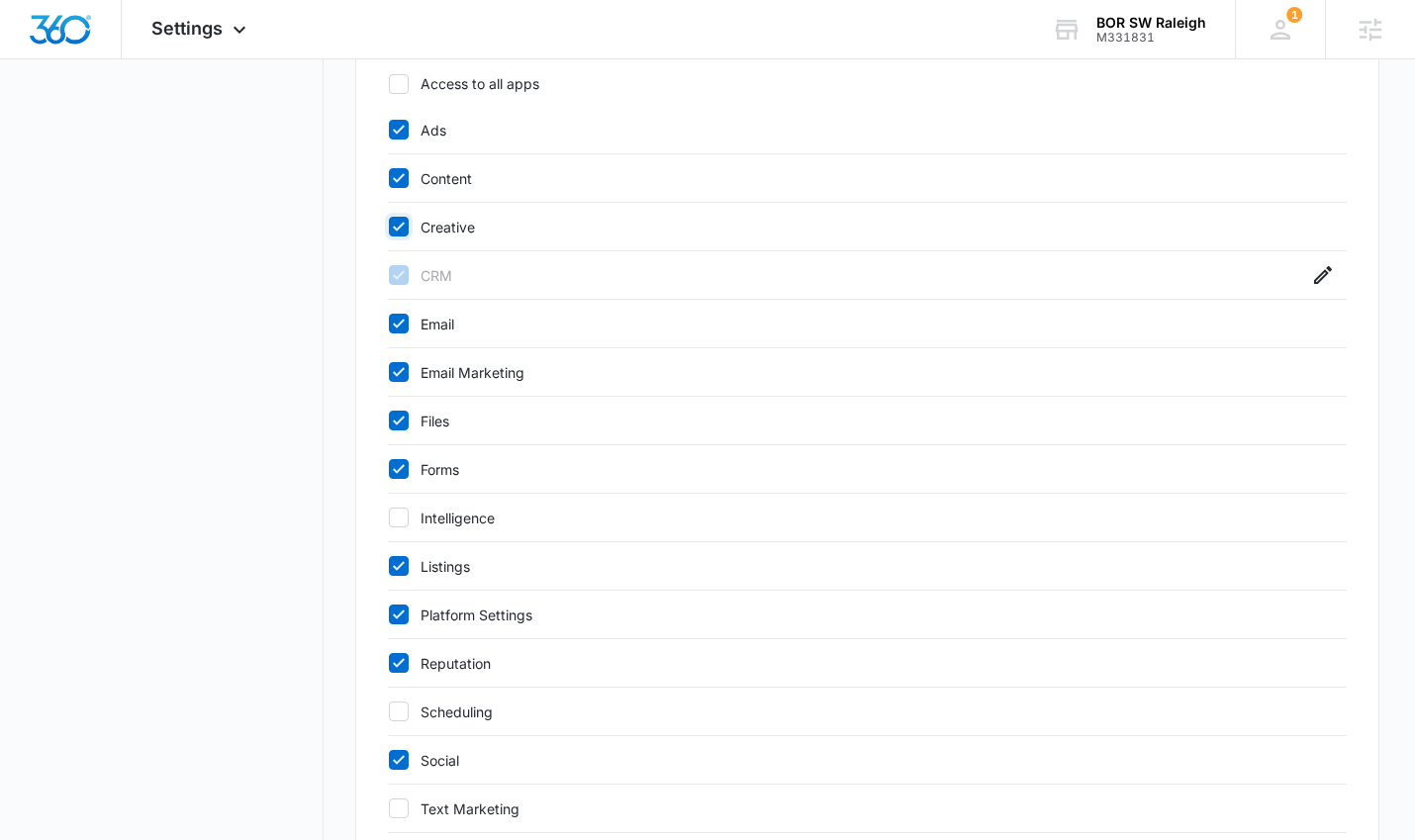 click on "Creative" at bounding box center (388, 227) 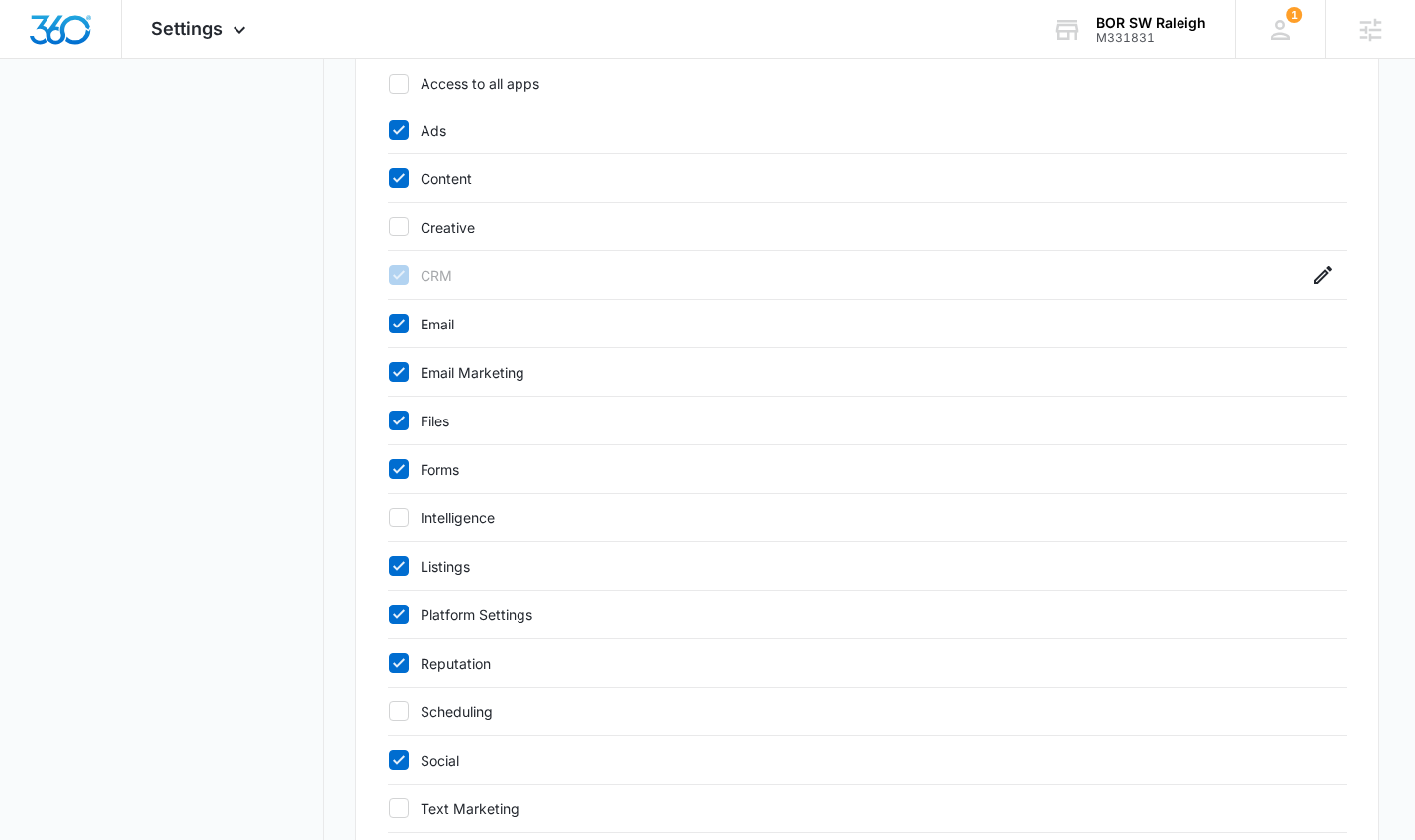 click 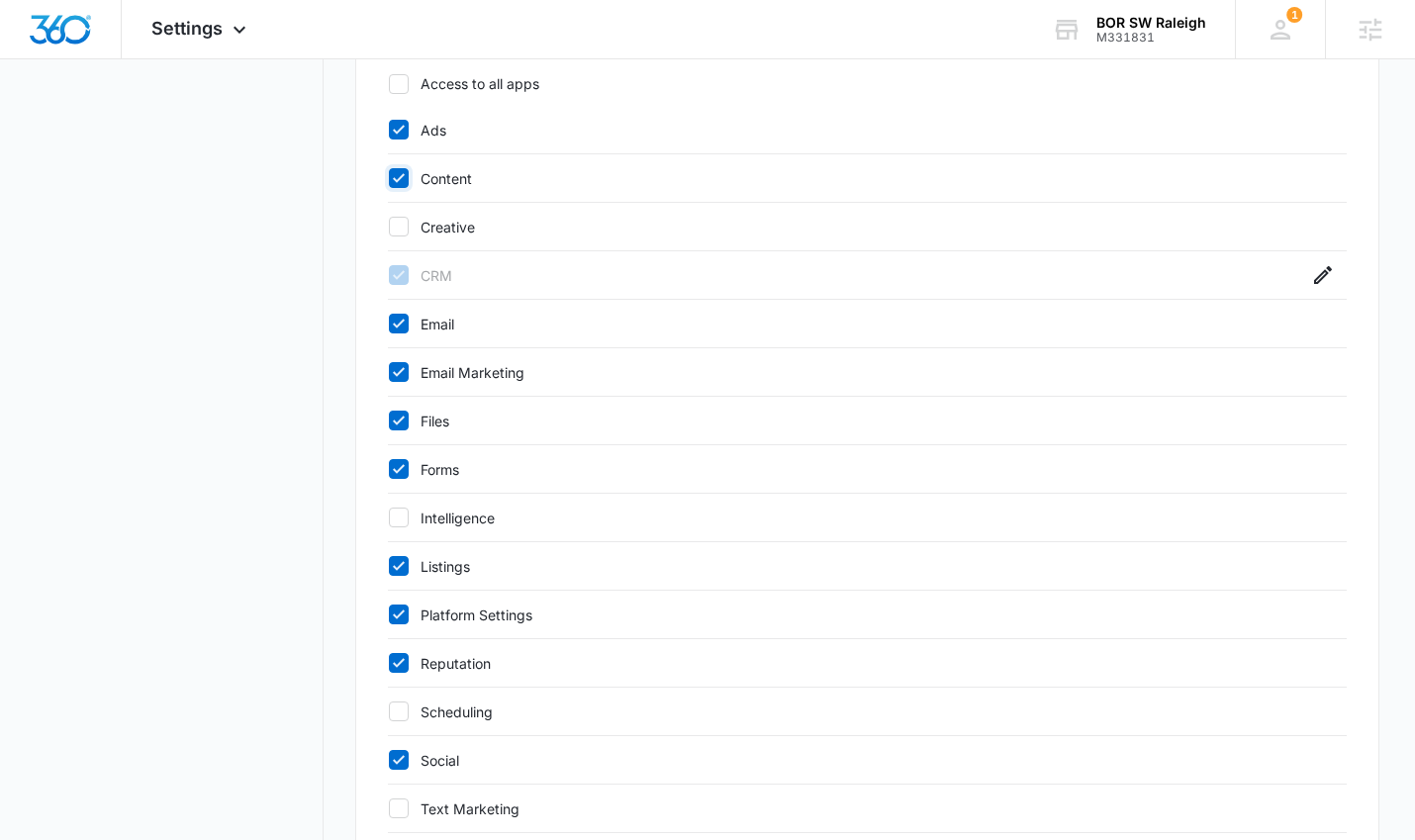 click on "Content" at bounding box center [388, 178] 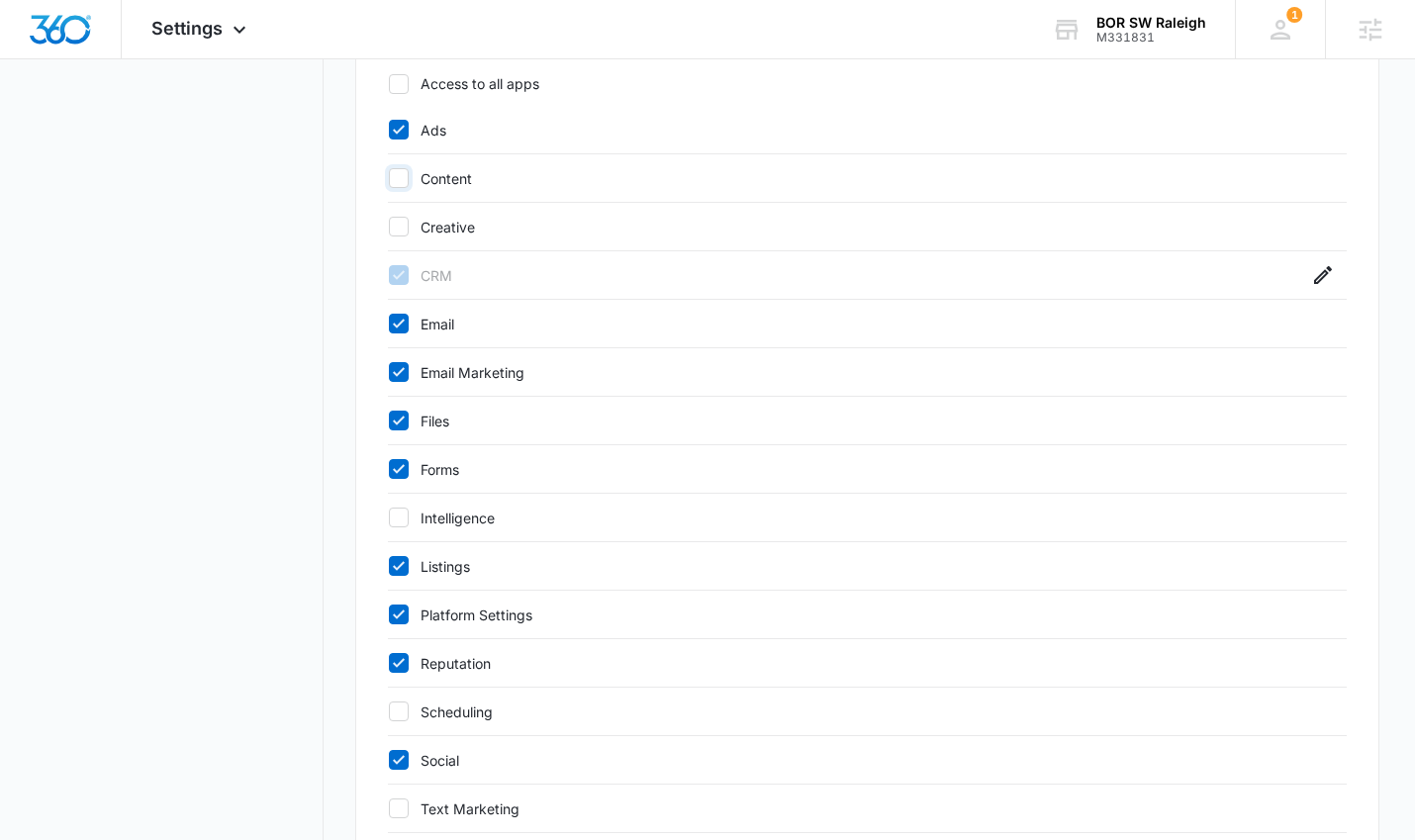checkbox on "false" 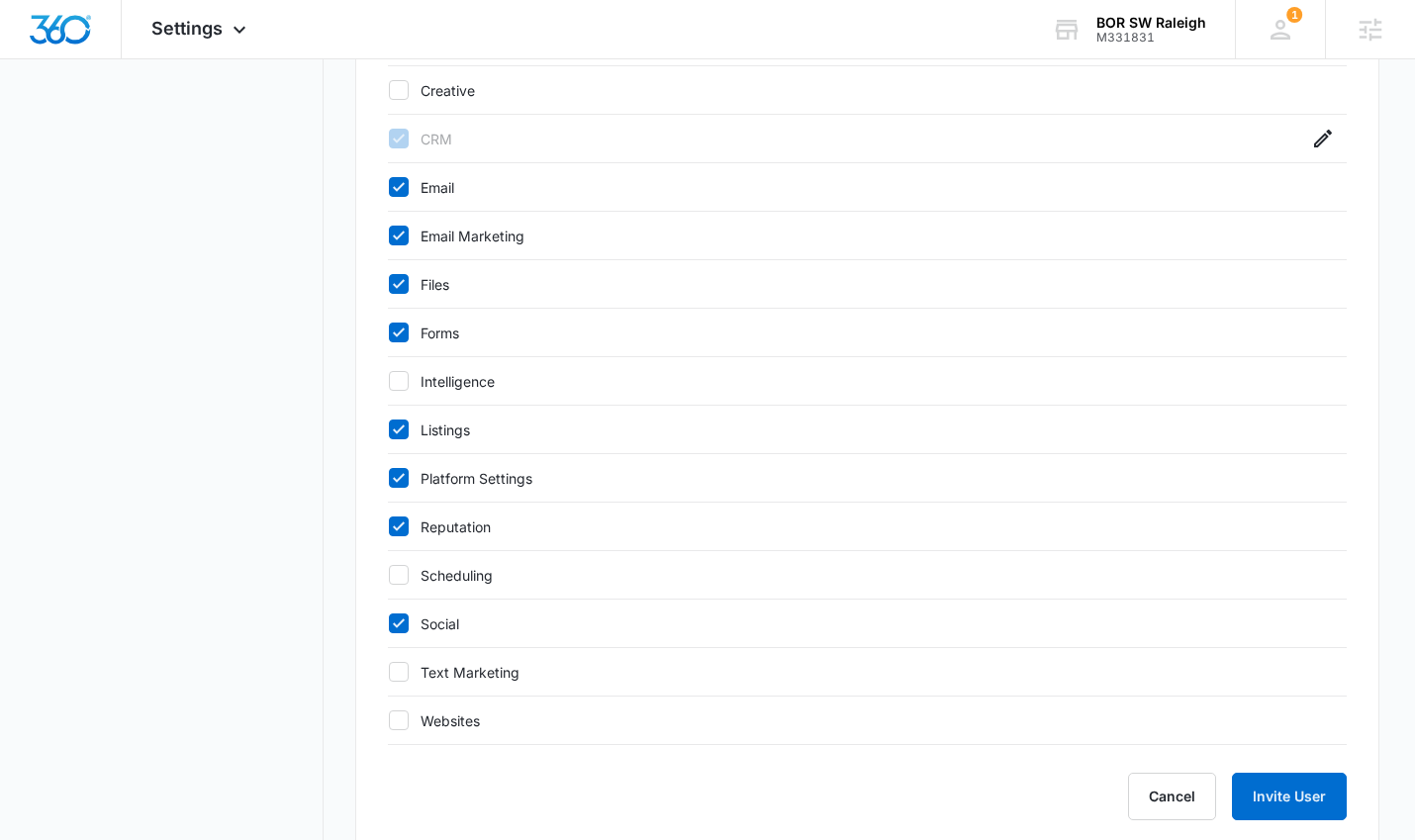 scroll, scrollTop: 991, scrollLeft: 0, axis: vertical 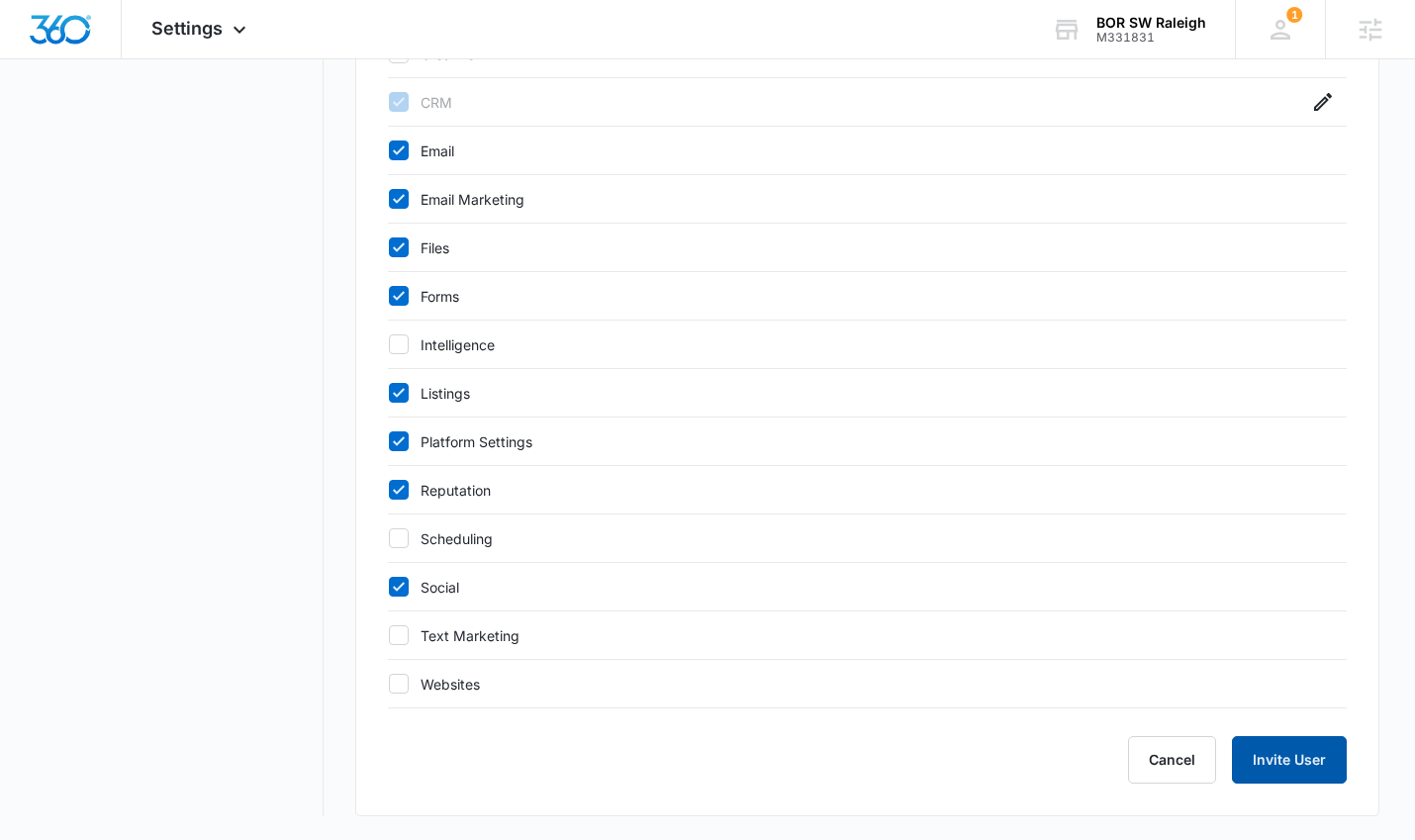 click on "Invite User" at bounding box center [1289, 760] 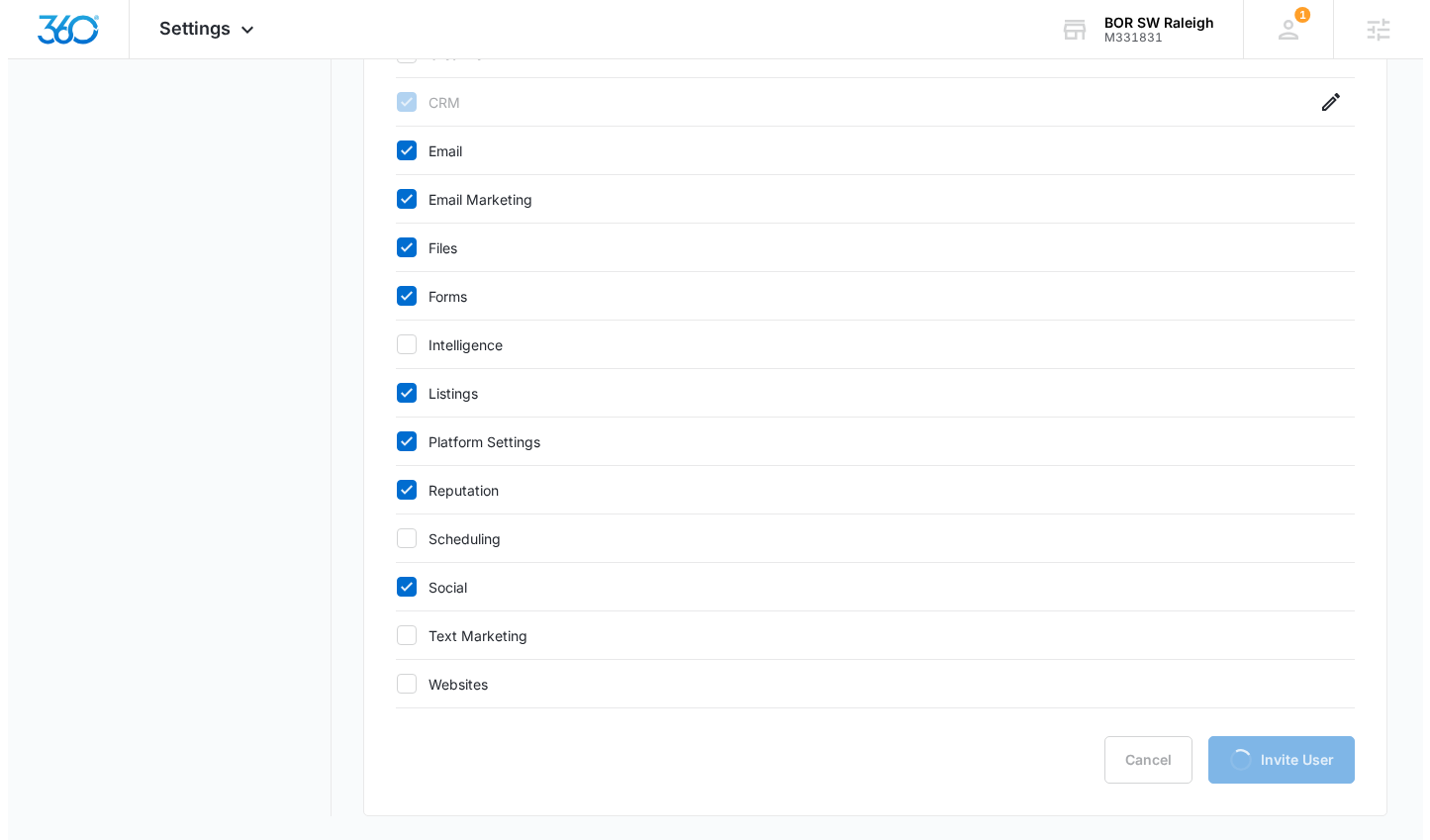 scroll, scrollTop: 0, scrollLeft: 0, axis: both 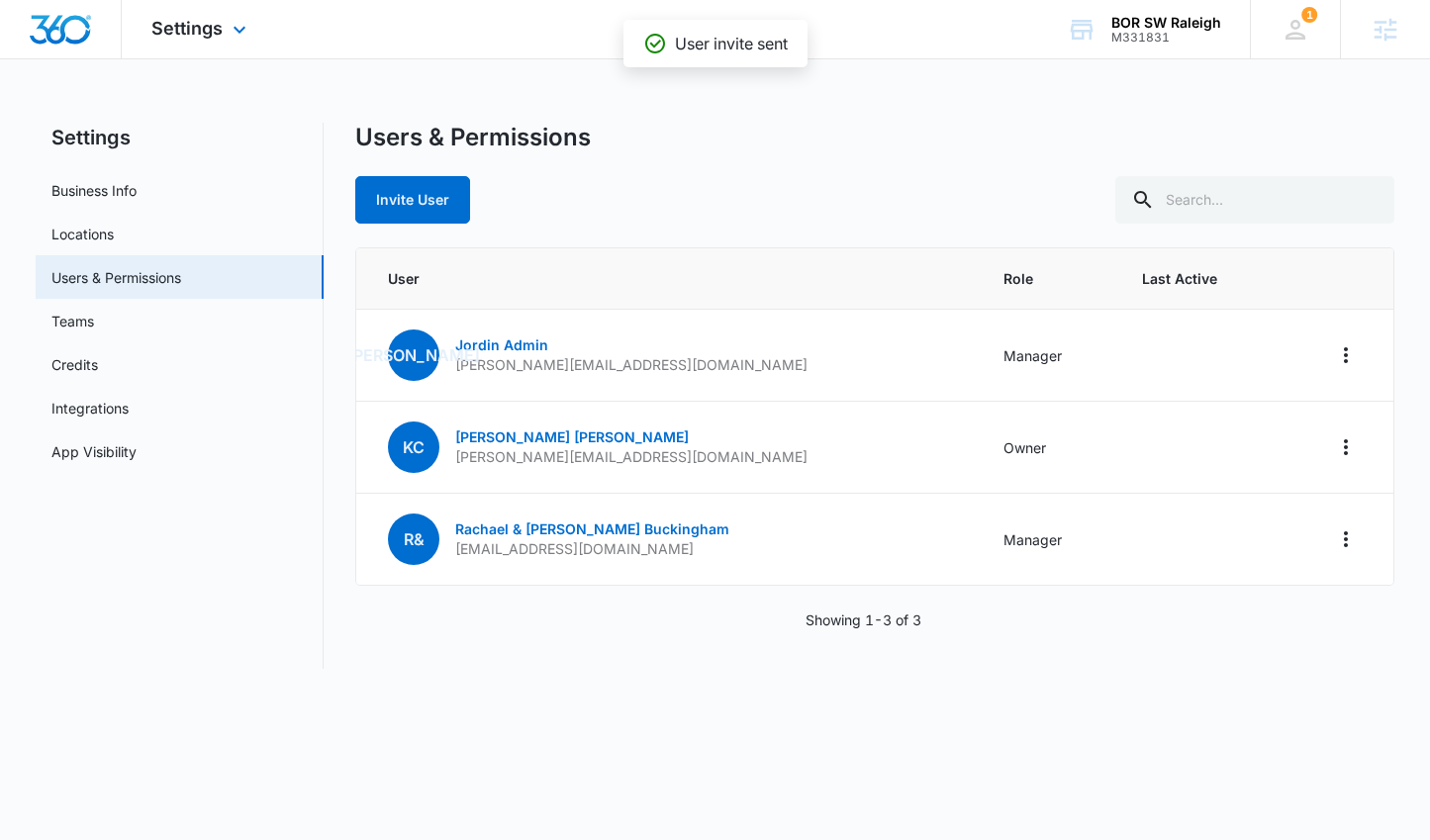 click on "Settings Apps Reputation Forms CRM Email Social Ads Files Brand Settings" at bounding box center (201, 29) 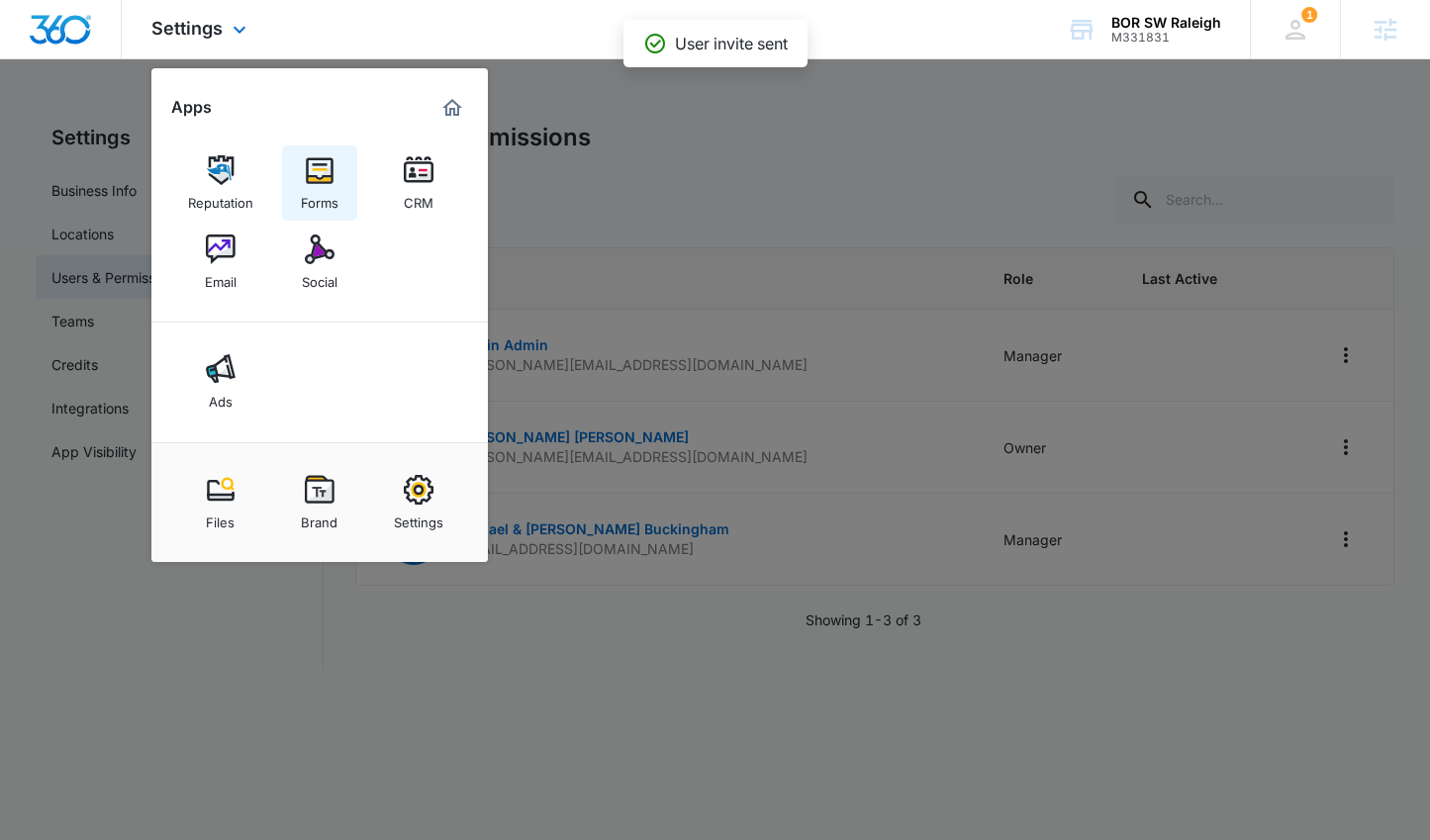 click at bounding box center (320, 170) 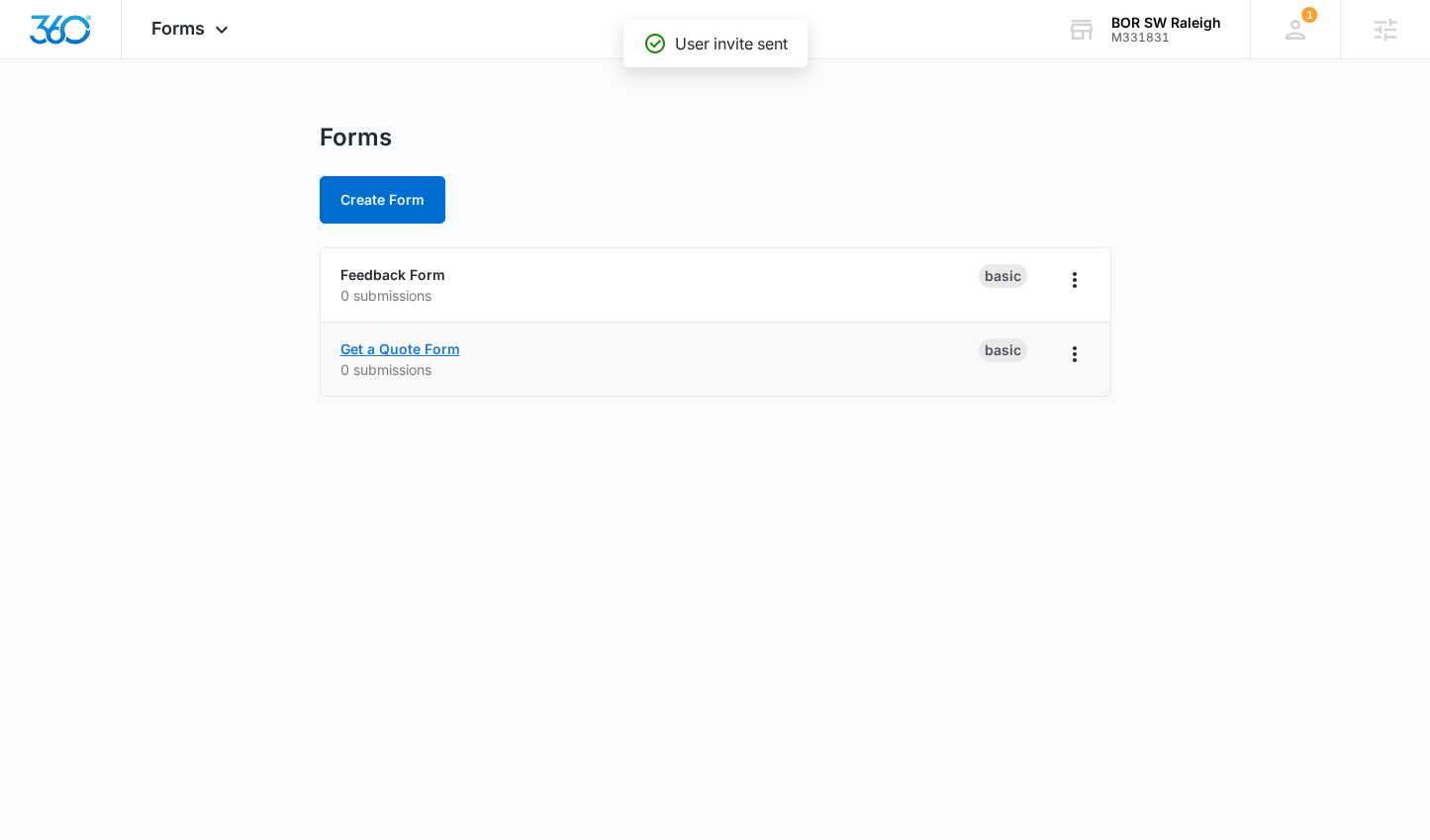 click on "Get a Quote Form" at bounding box center (400, 348) 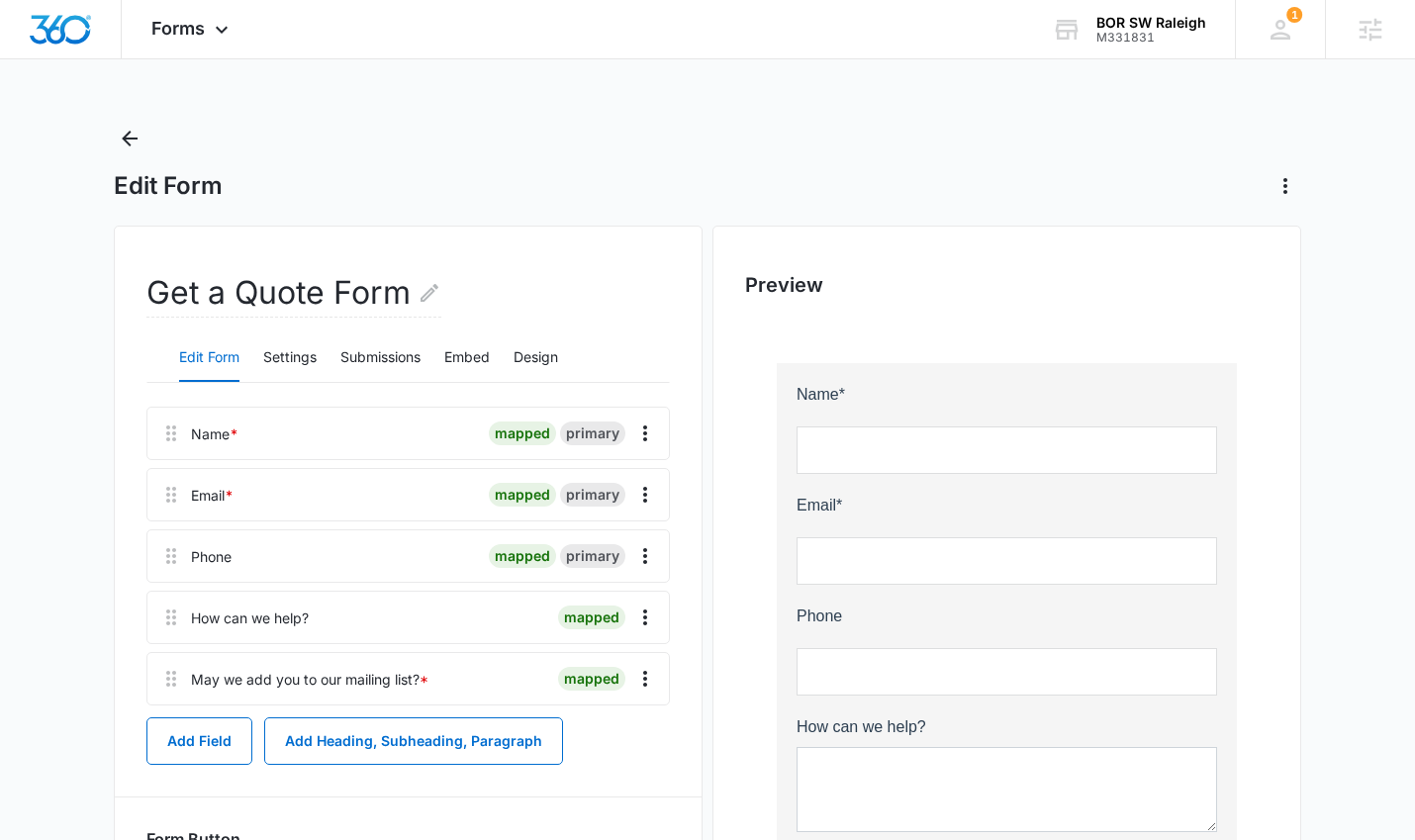 scroll, scrollTop: 4, scrollLeft: 0, axis: vertical 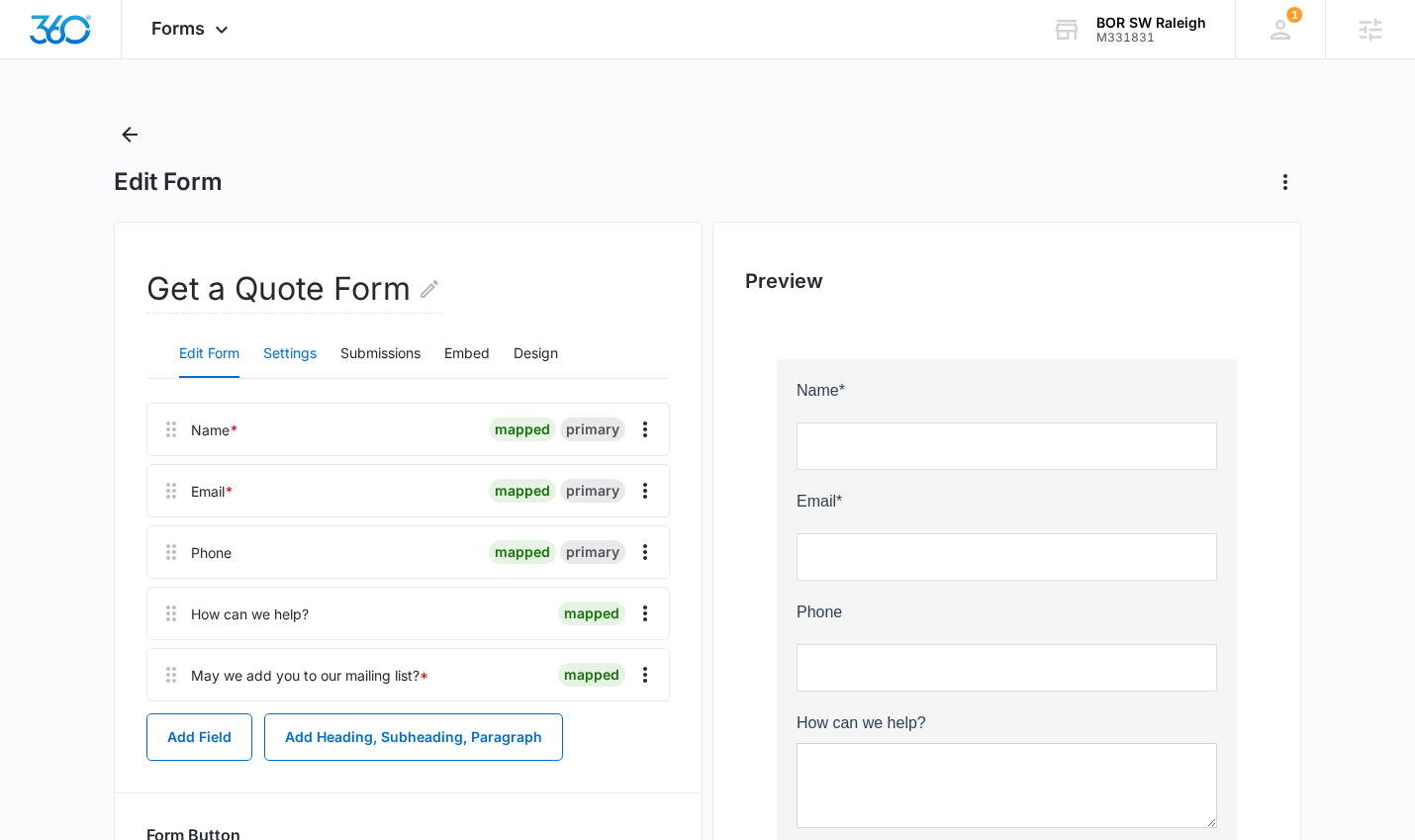click on "Settings" at bounding box center (290, 354) 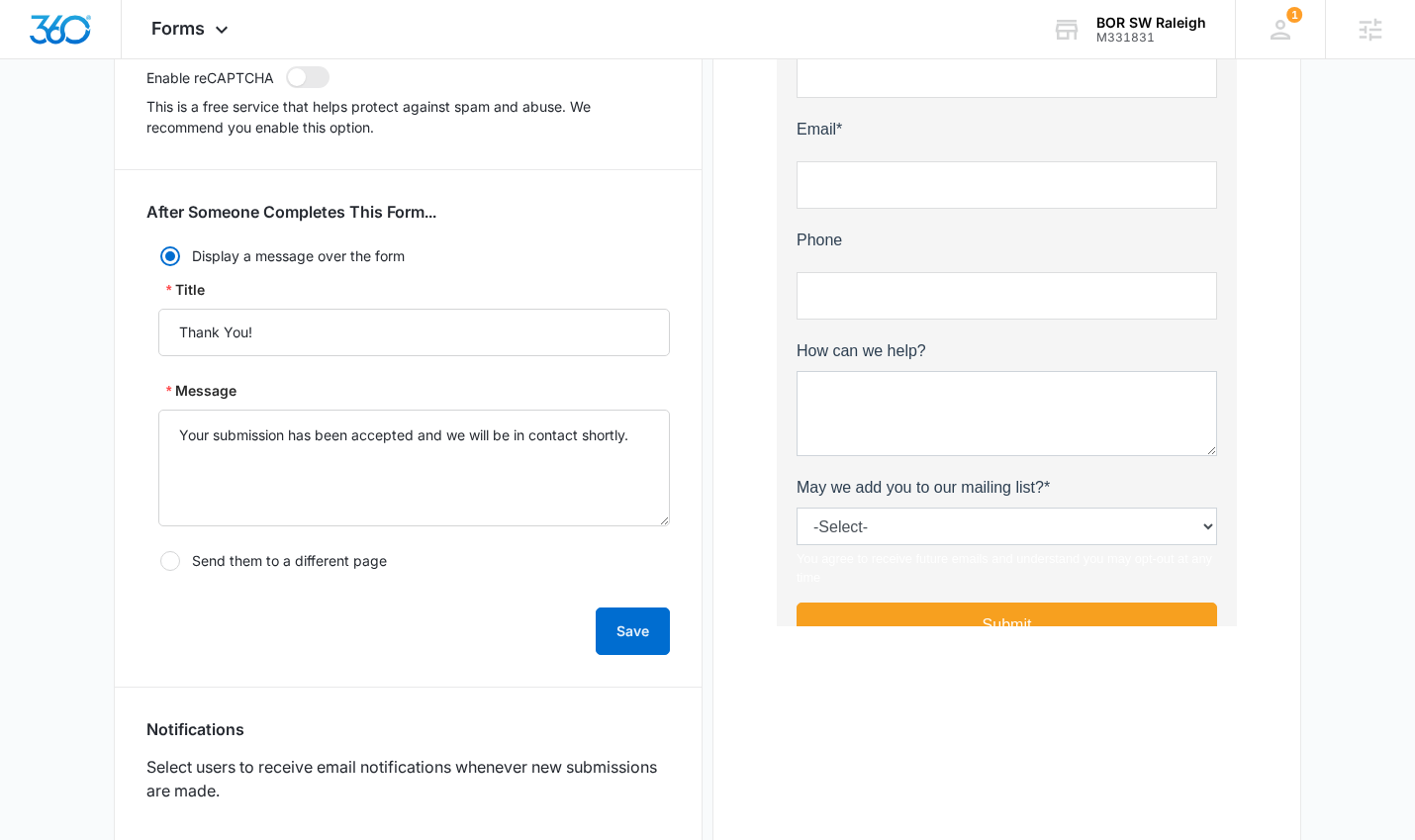 scroll, scrollTop: 624, scrollLeft: 0, axis: vertical 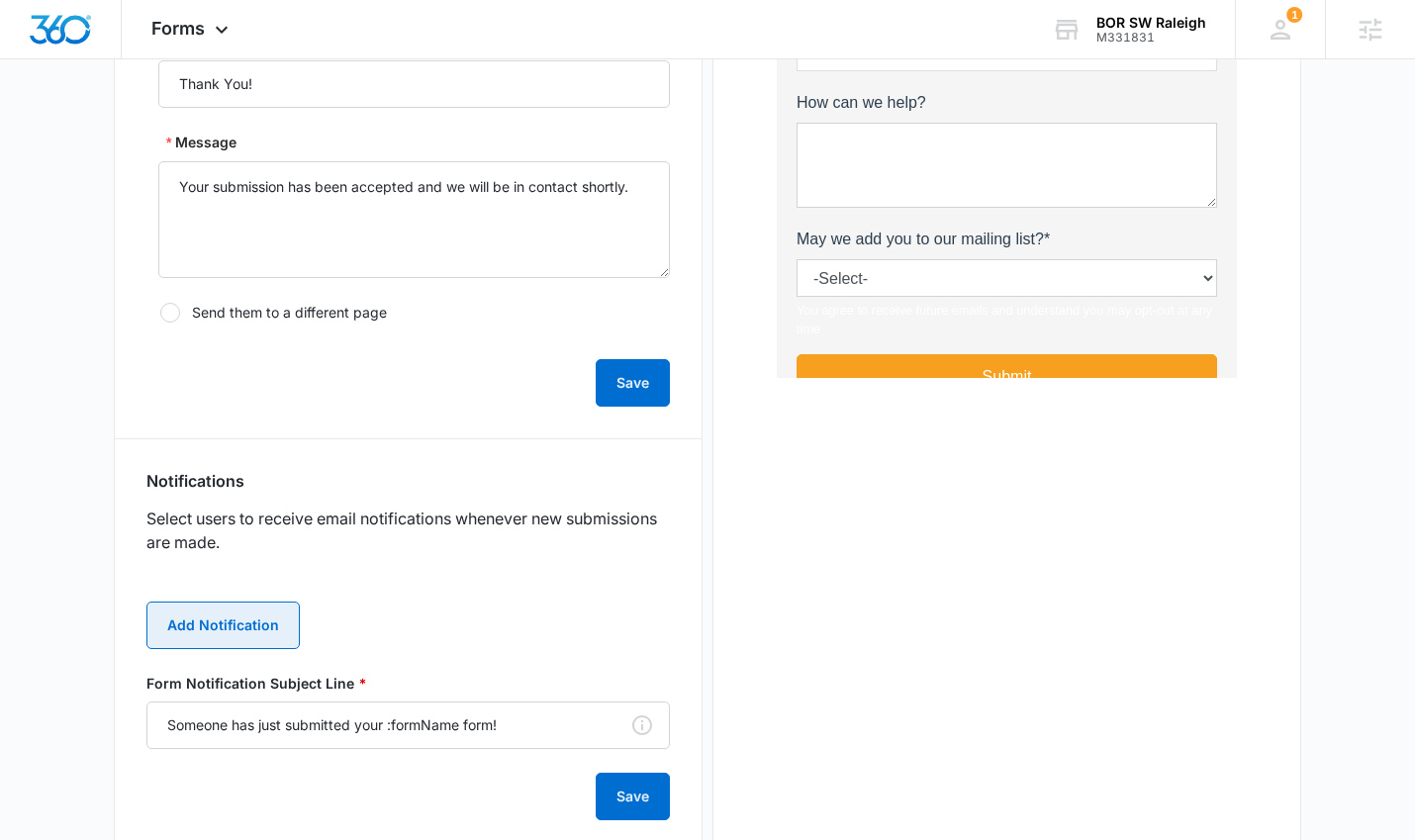 click on "Add Notification" at bounding box center (223, 625) 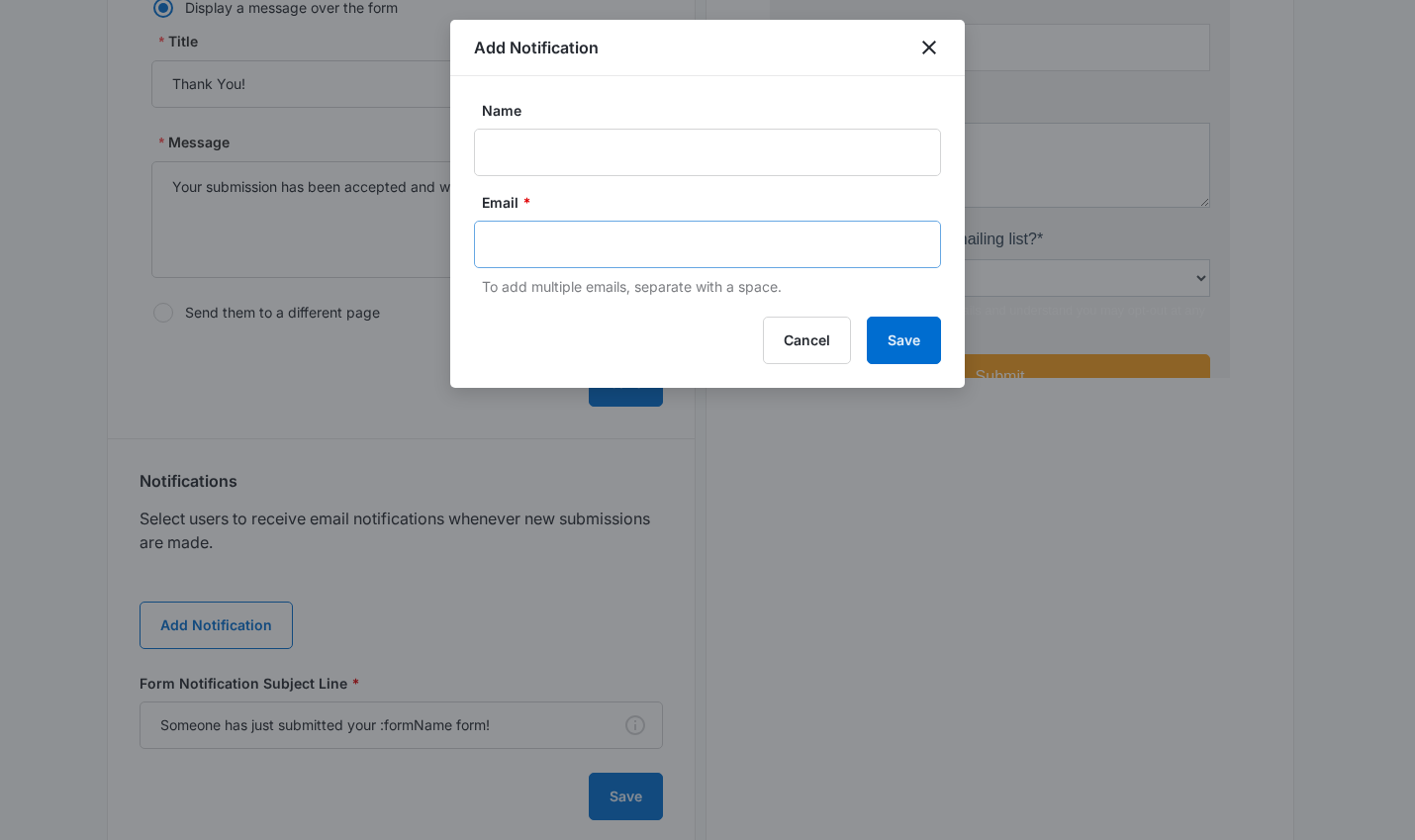 click at bounding box center [708, 244] 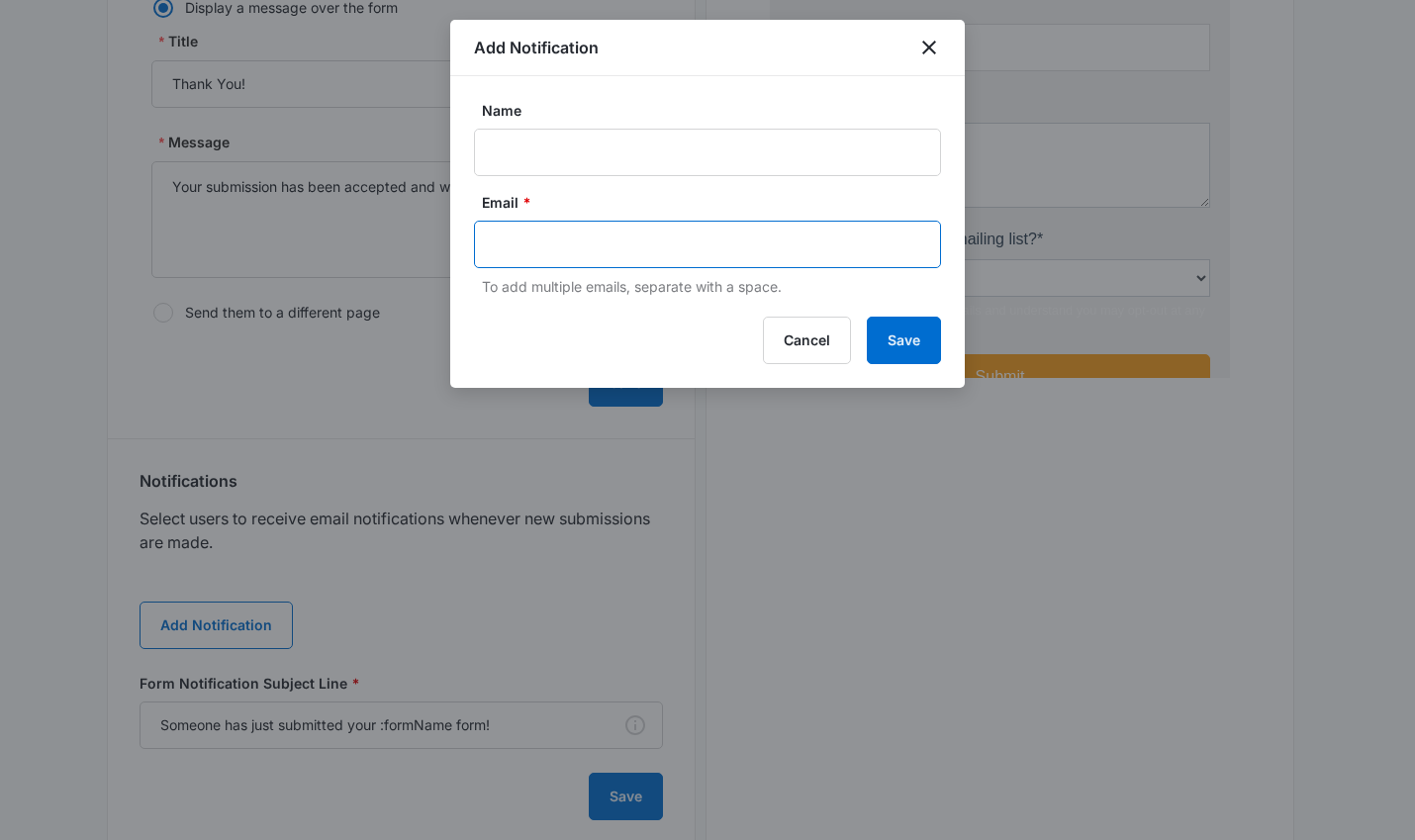 click at bounding box center [709, 244] 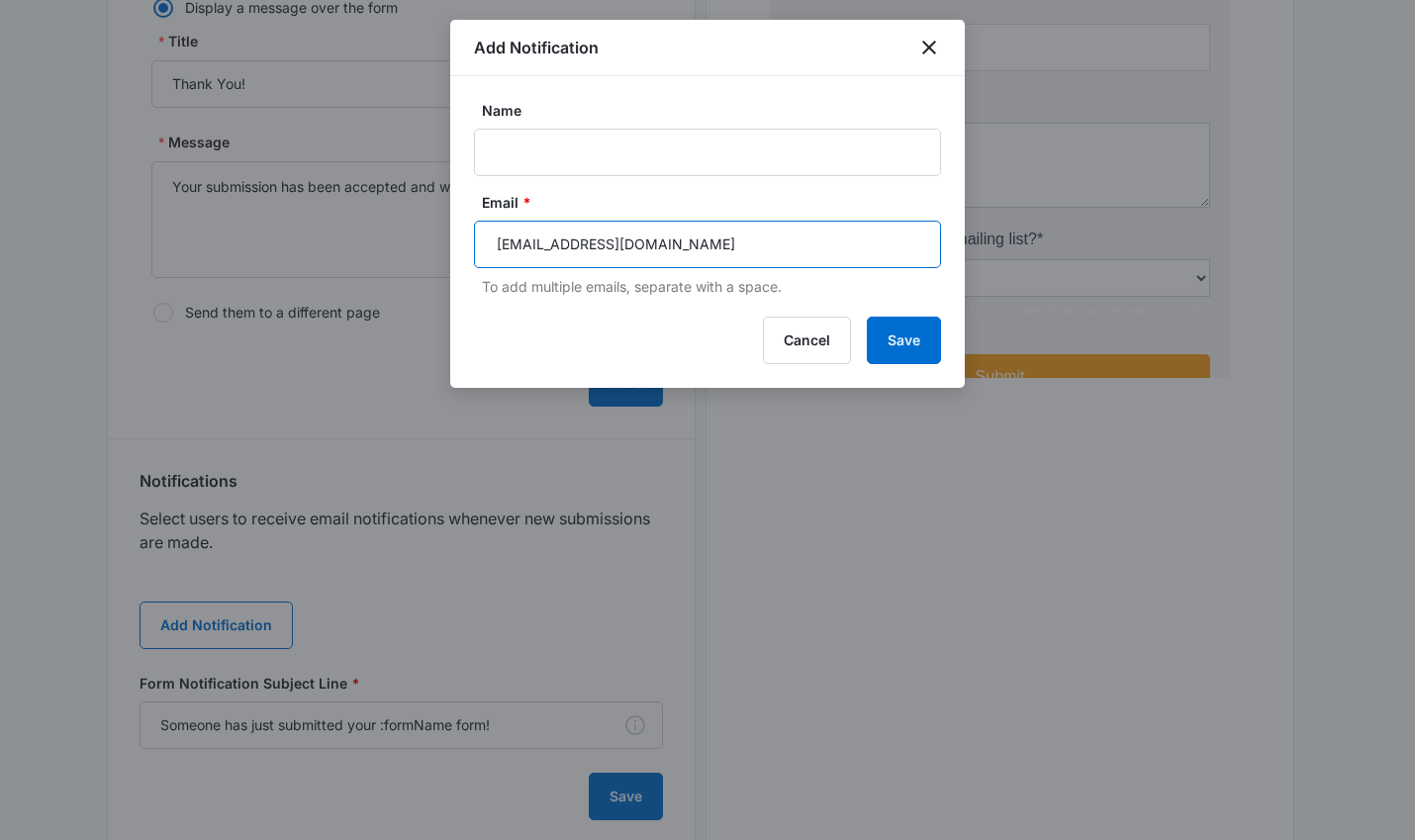 type on "info@borestorationofSWRaleigh.com" 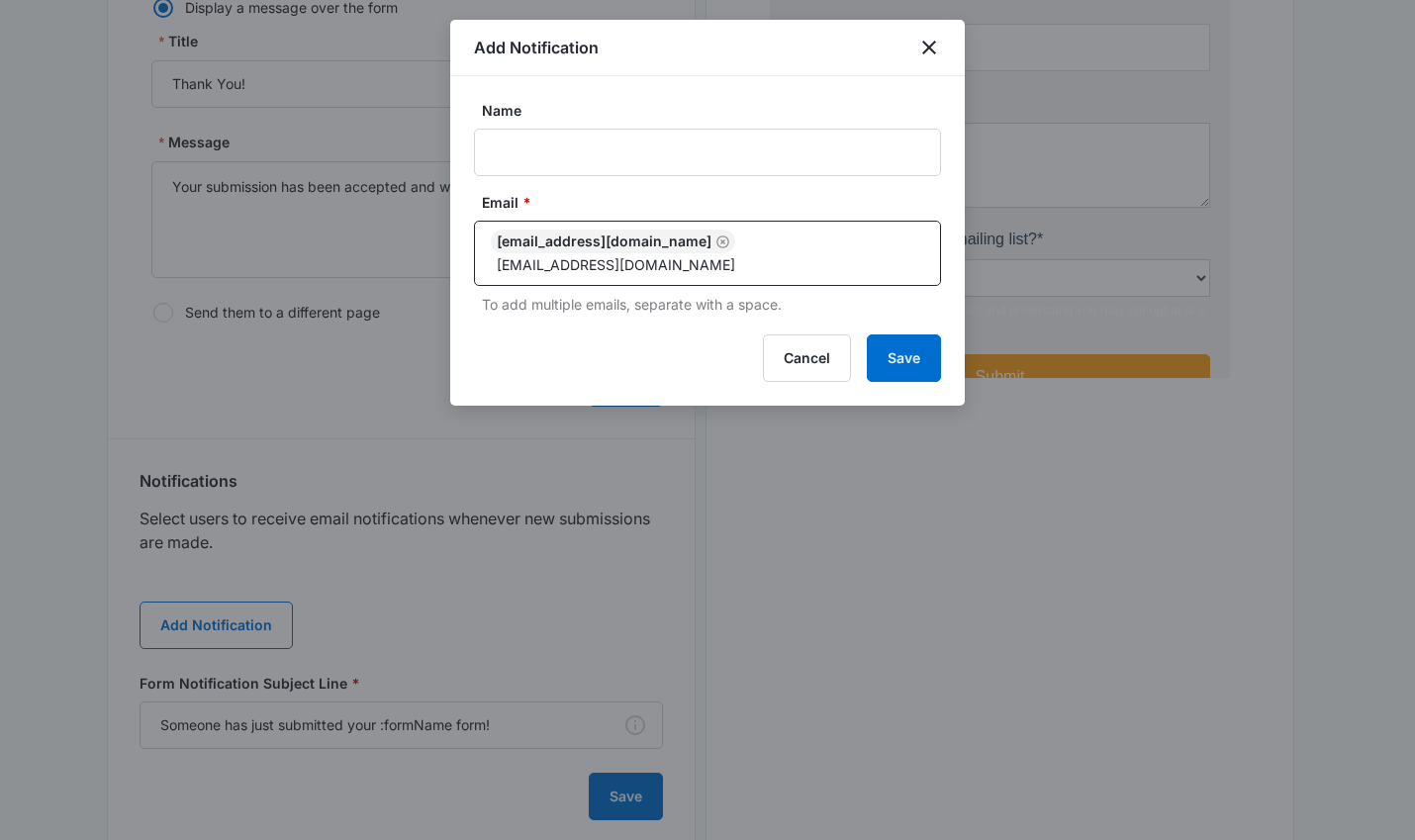 type 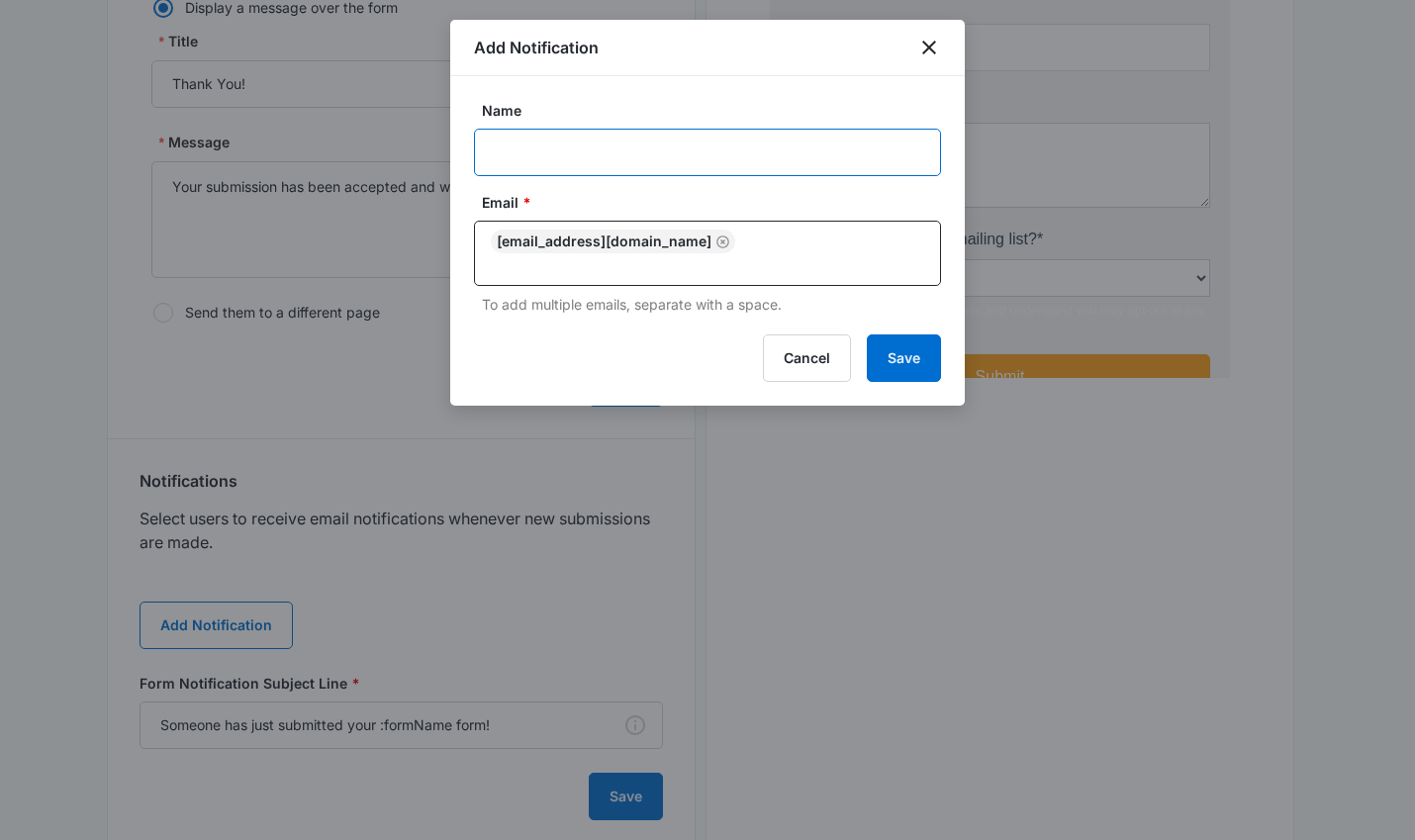 click on "Name" at bounding box center [708, 152] 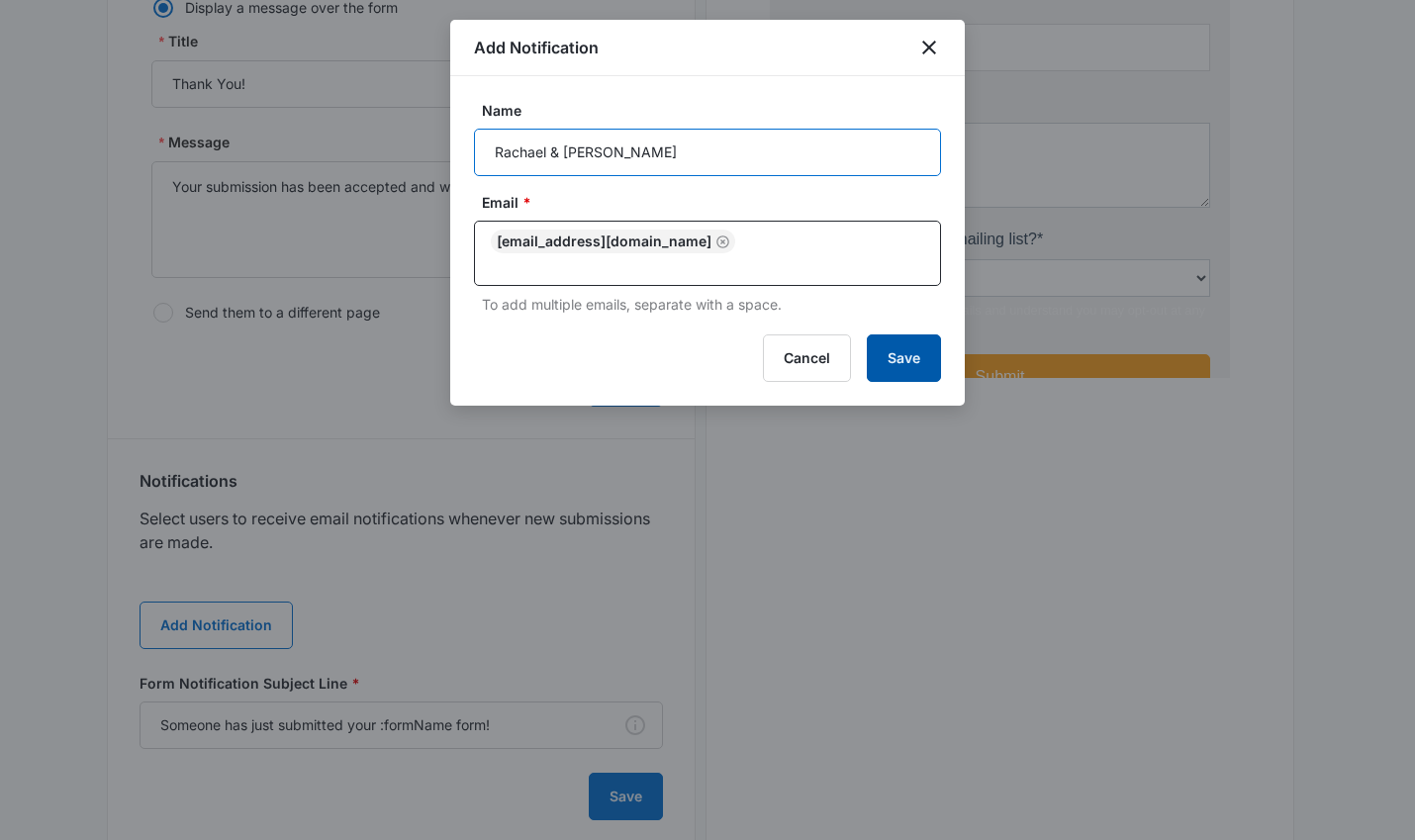 type on "Rachael & Jason Buckingham" 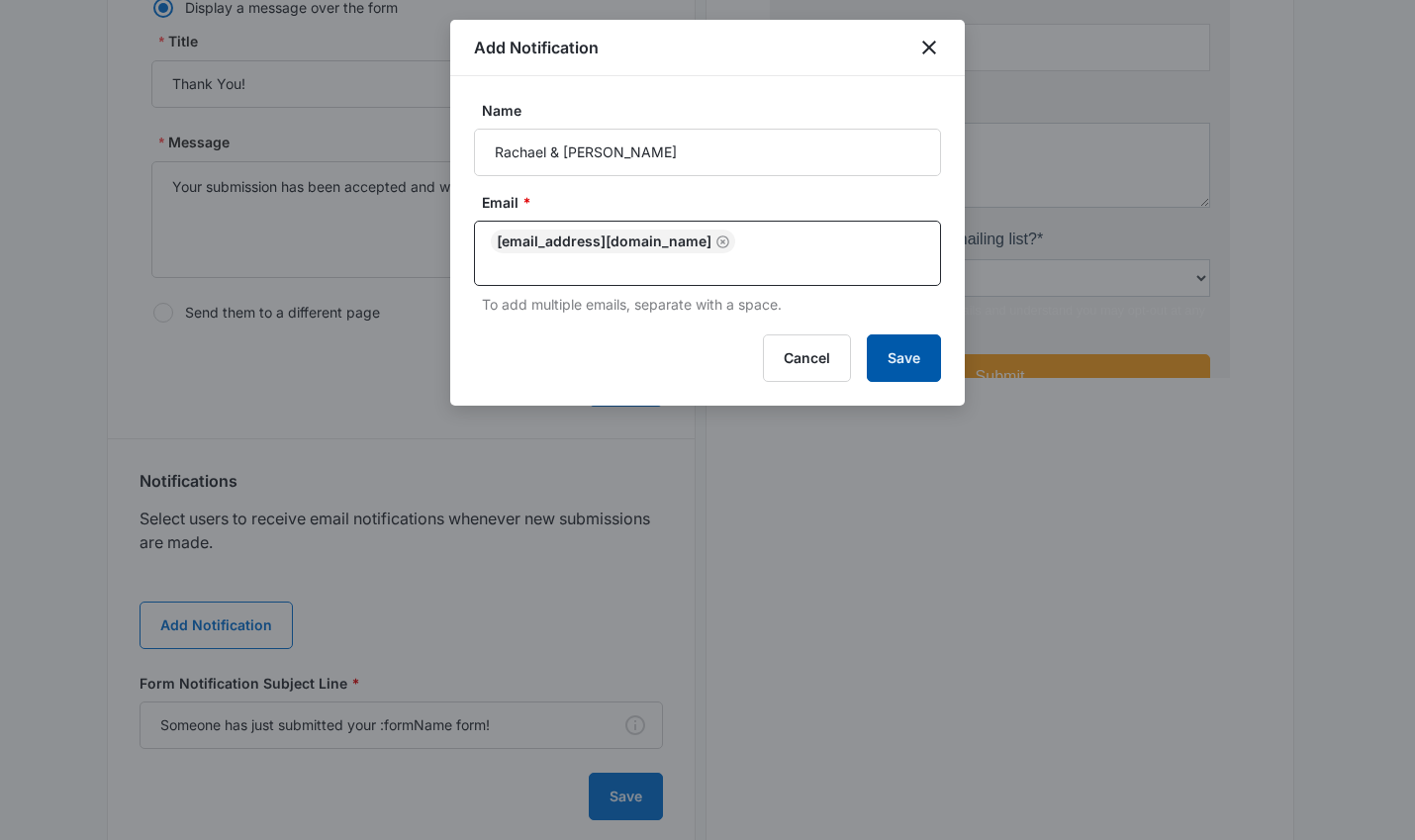 click on "Save" at bounding box center (903, 358) 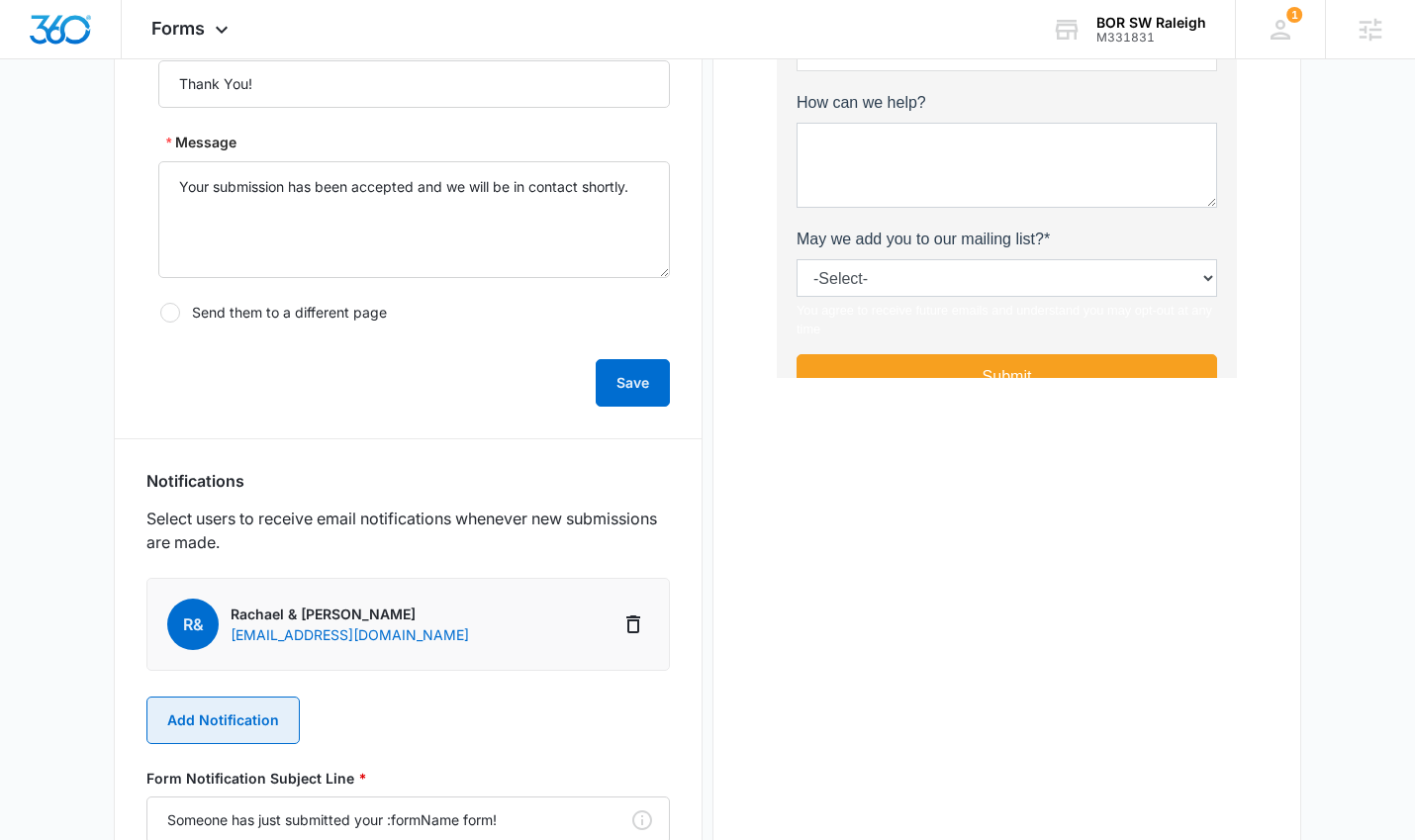 click on "Add Notification" at bounding box center (223, 720) 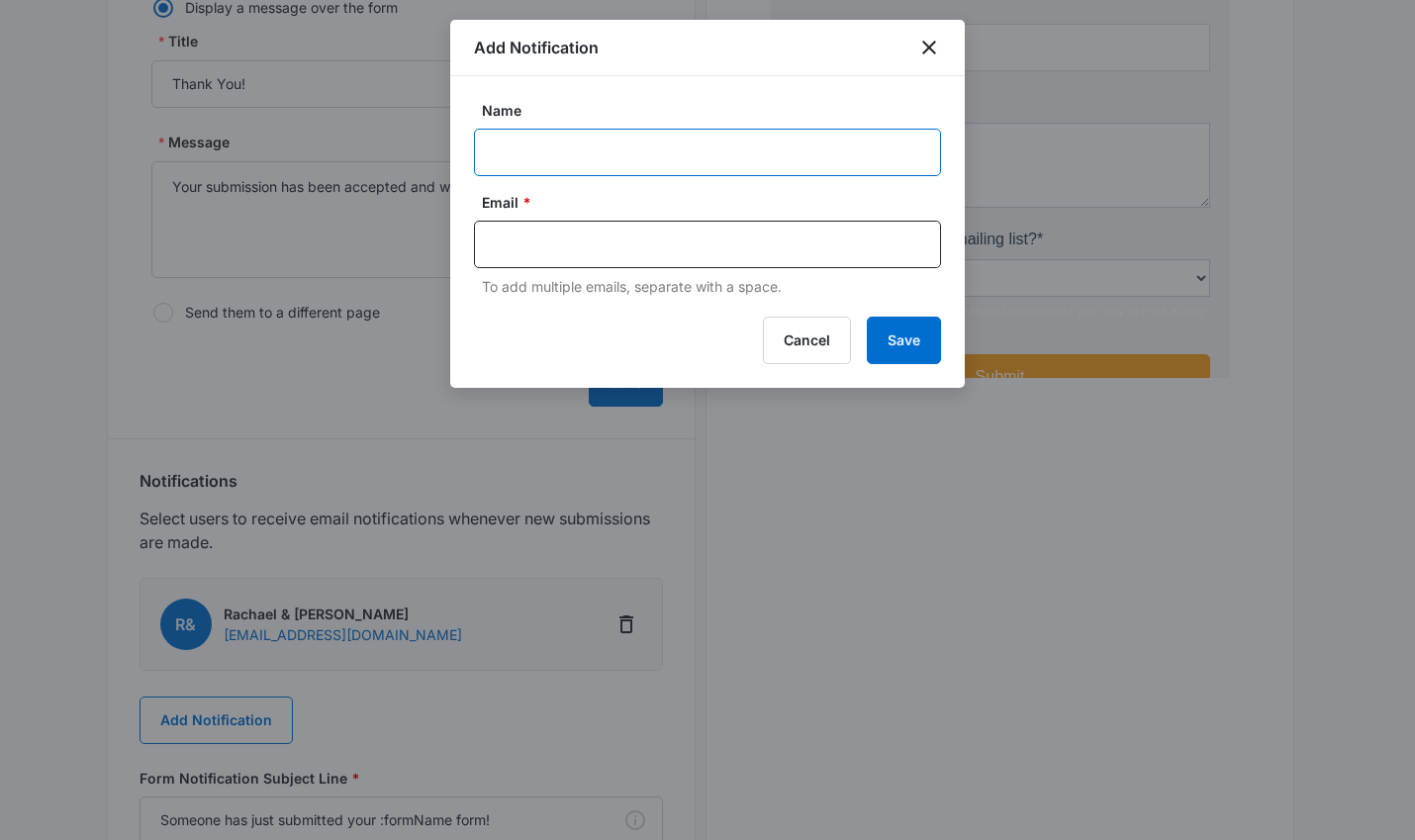 click on "Name" at bounding box center [708, 152] 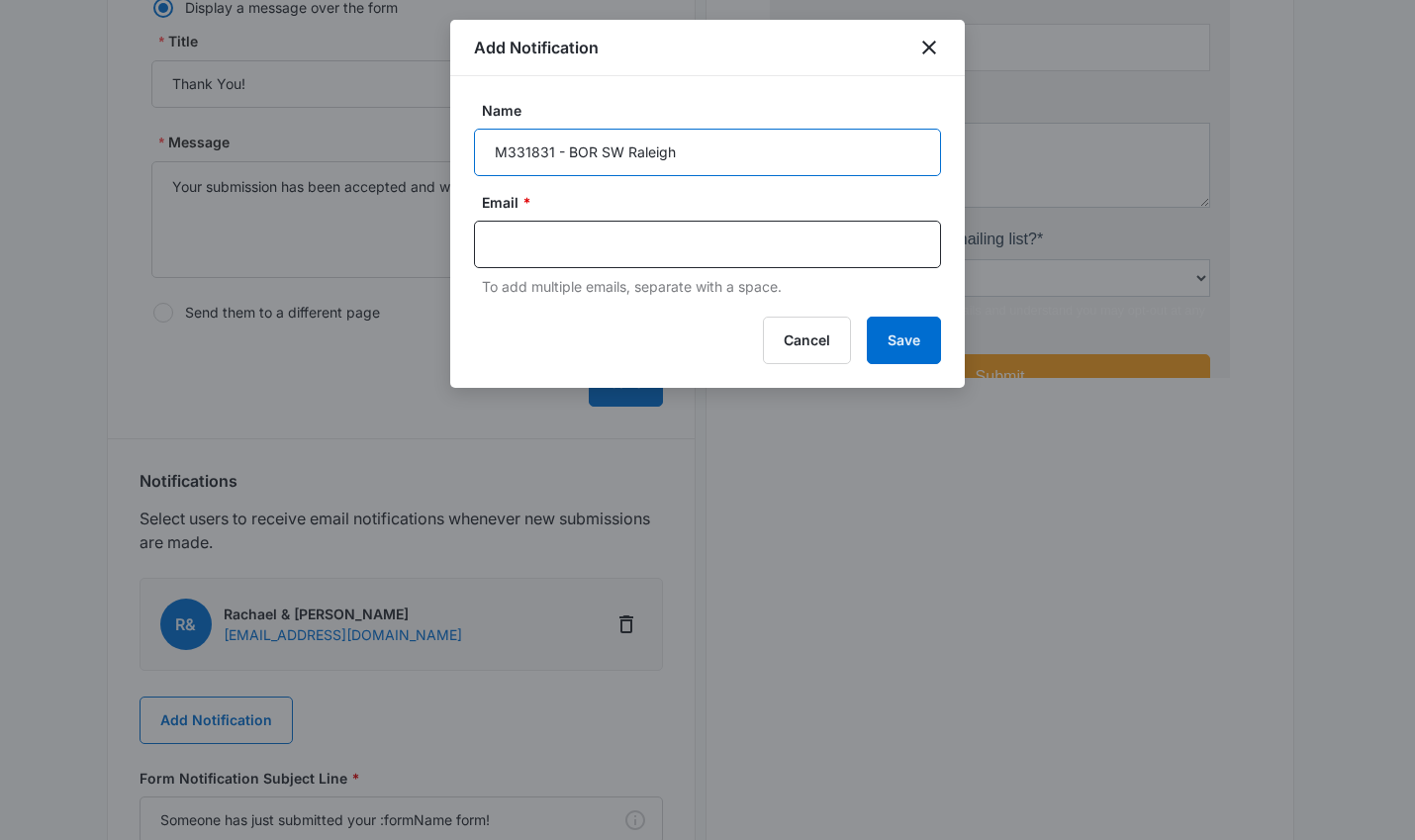 click on "M331831 - BOR SW Raleigh" at bounding box center (708, 152) 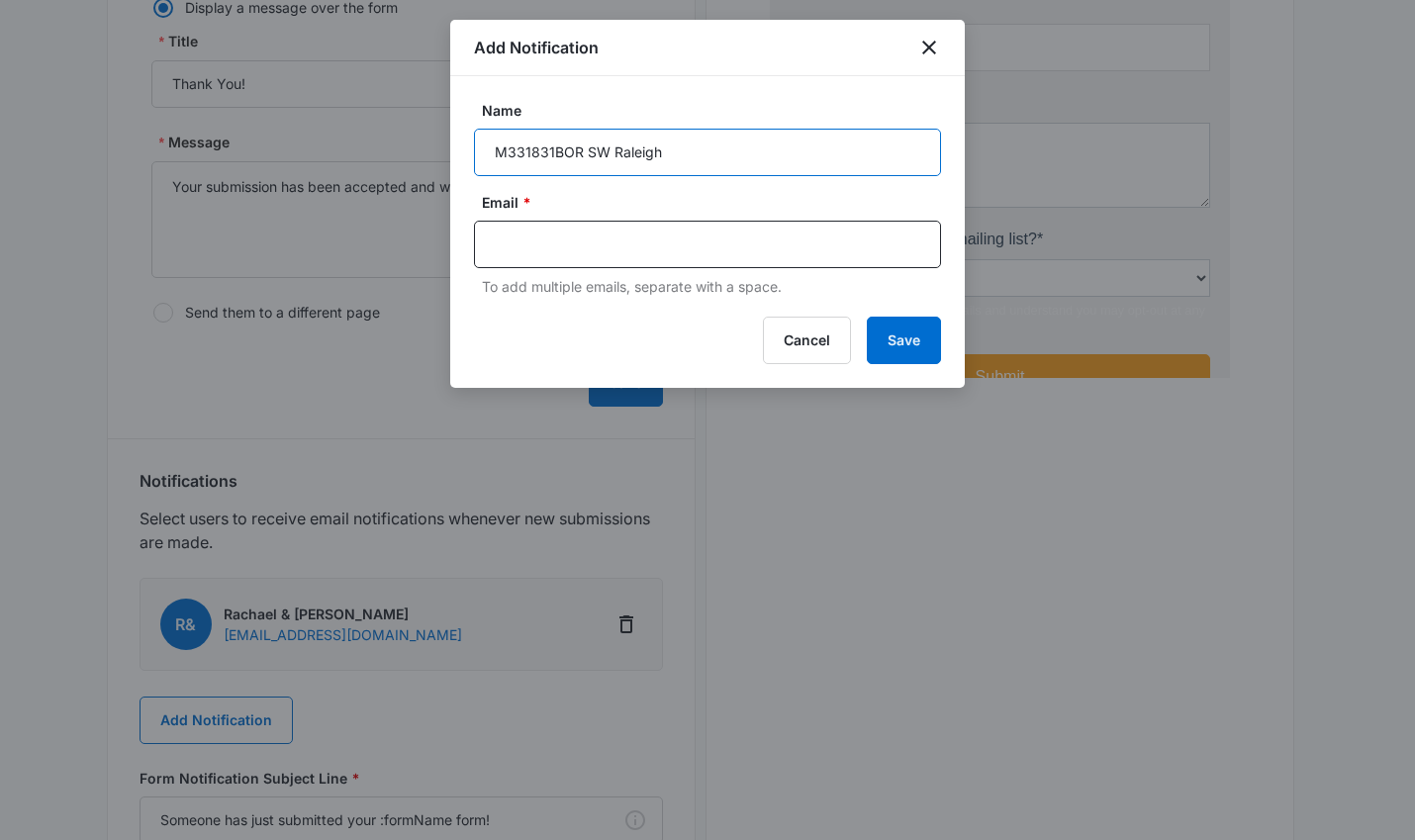 type on "M331831BOR SW Raleigh" 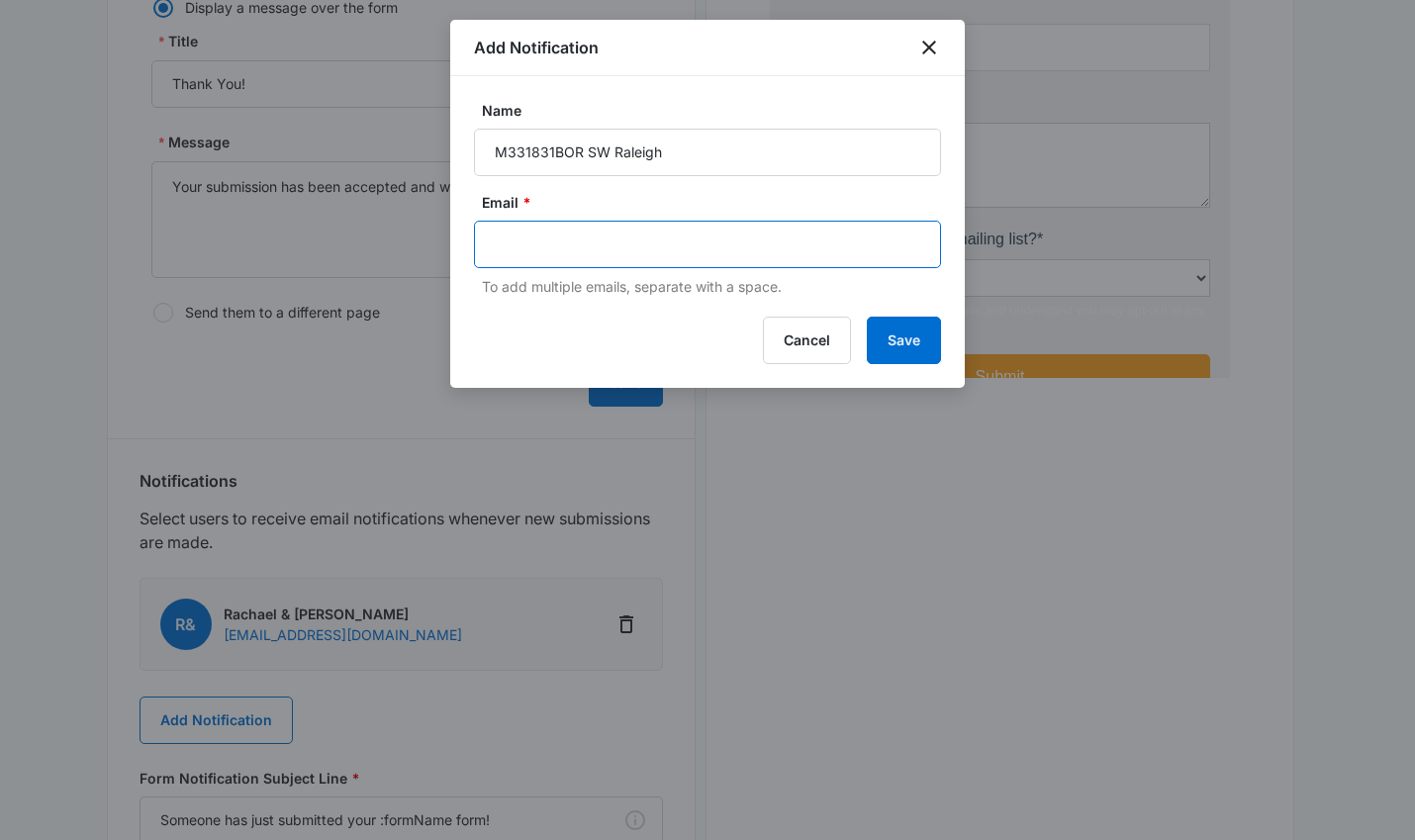 click at bounding box center (709, 244) 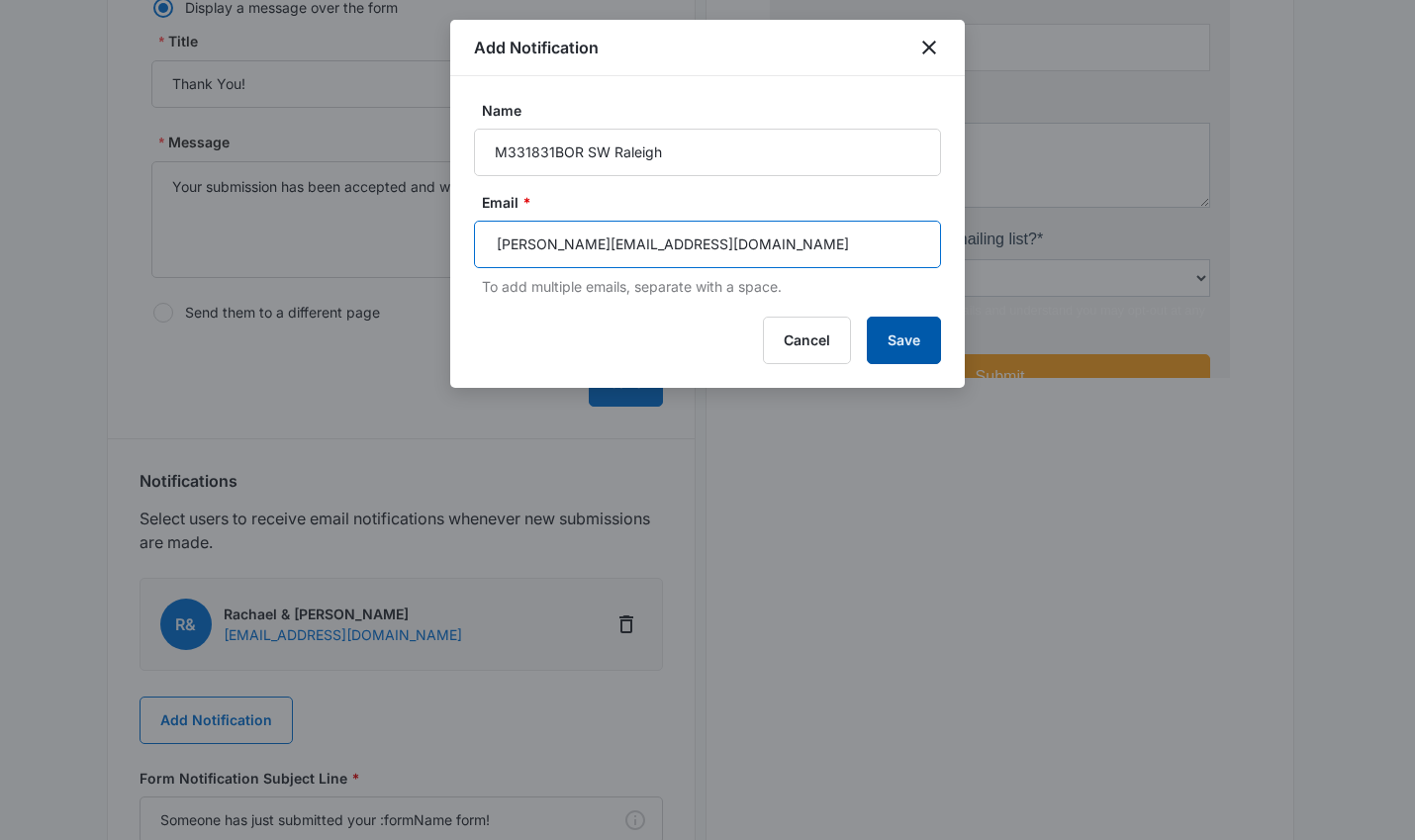 type on "[PERSON_NAME][EMAIL_ADDRESS][DOMAIN_NAME]" 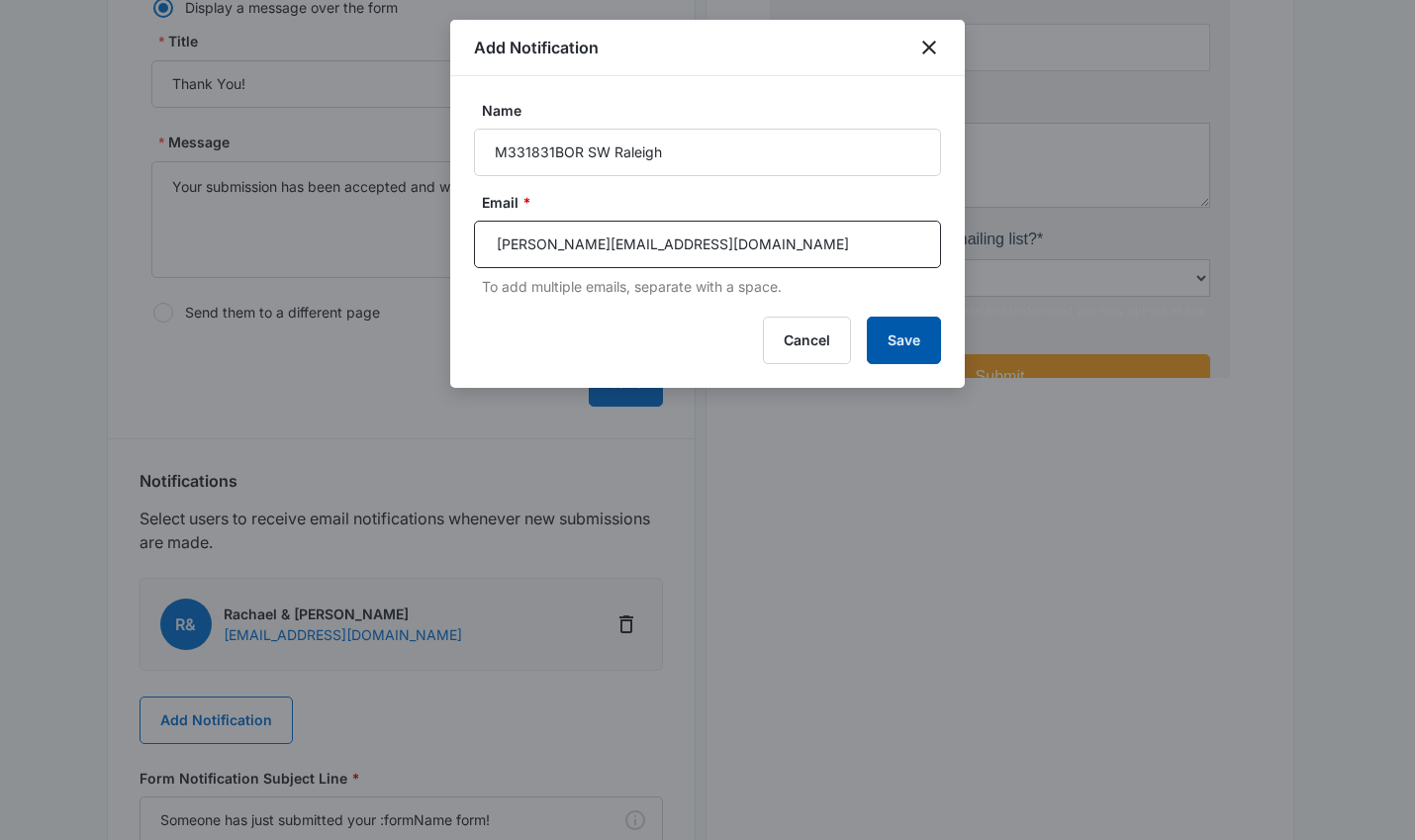 type 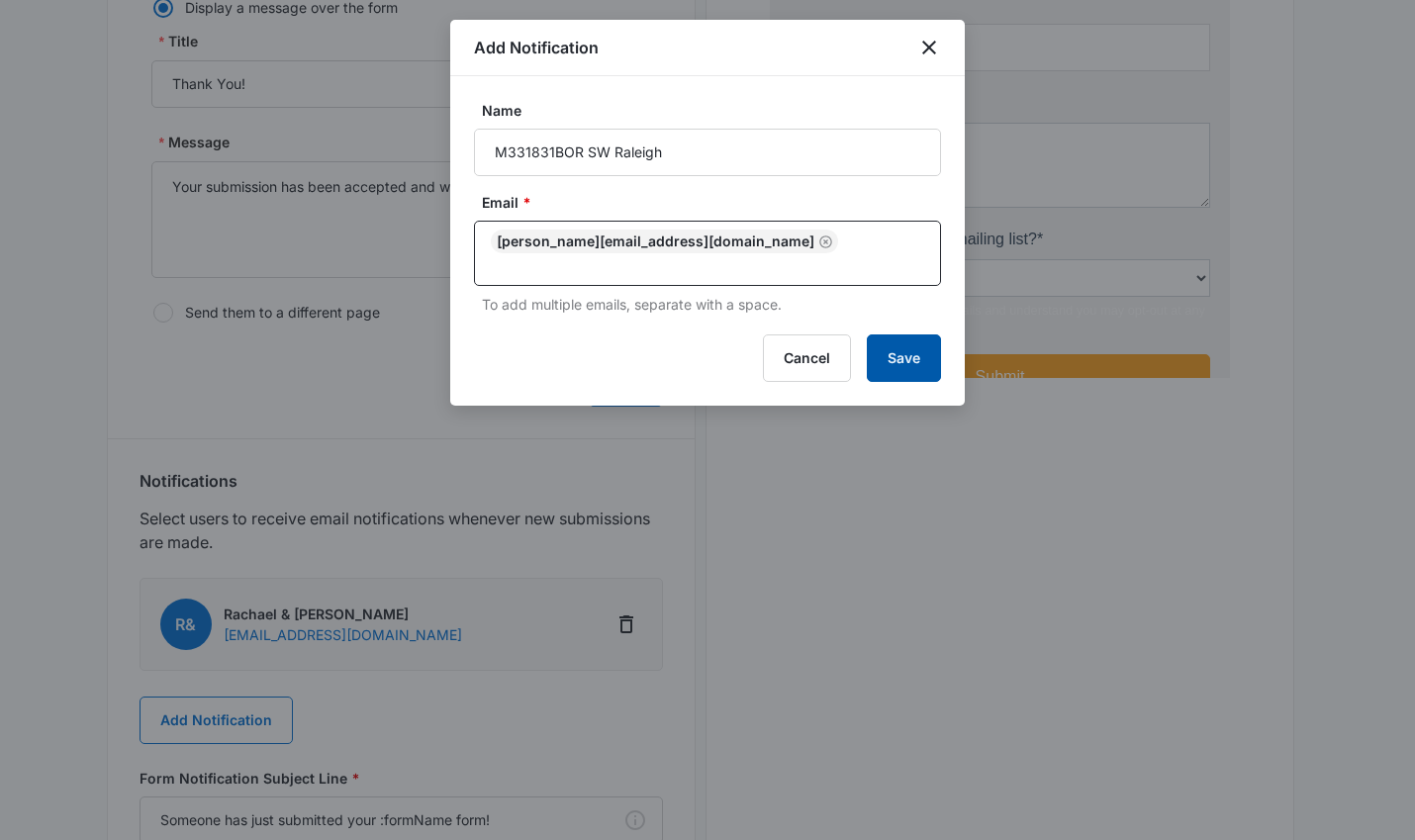 click on "Save" at bounding box center (903, 358) 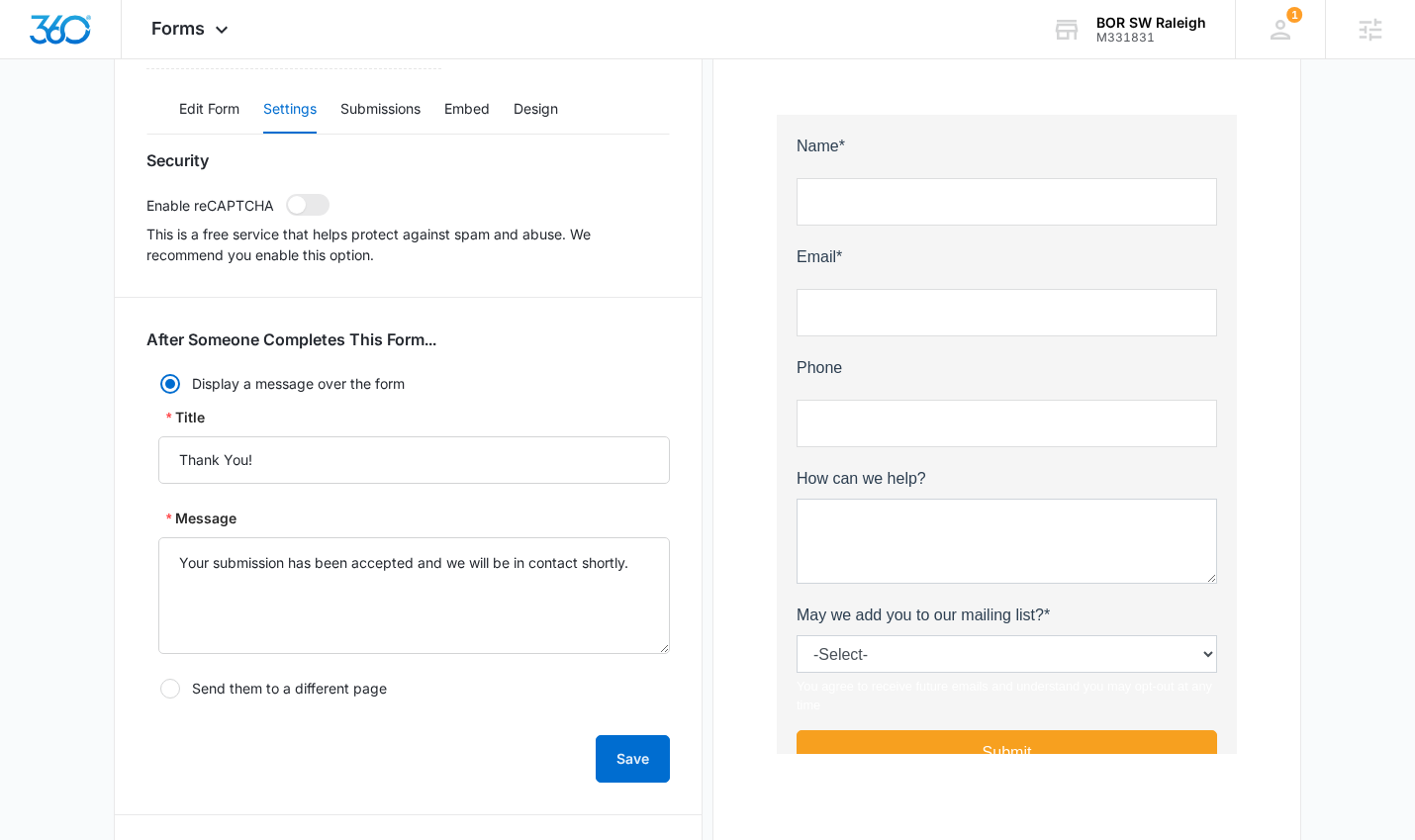scroll, scrollTop: 0, scrollLeft: 0, axis: both 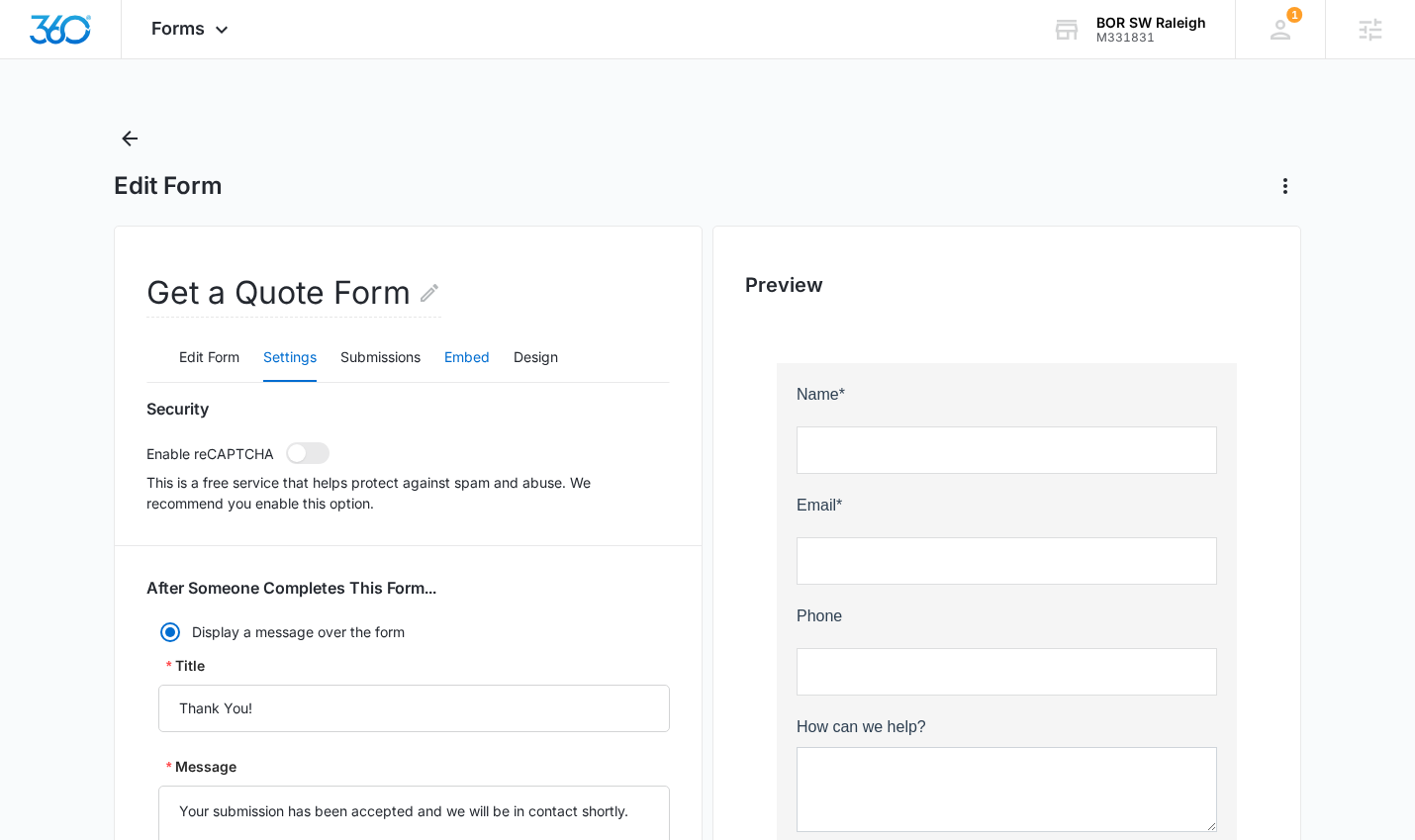 click on "Embed" at bounding box center (467, 358) 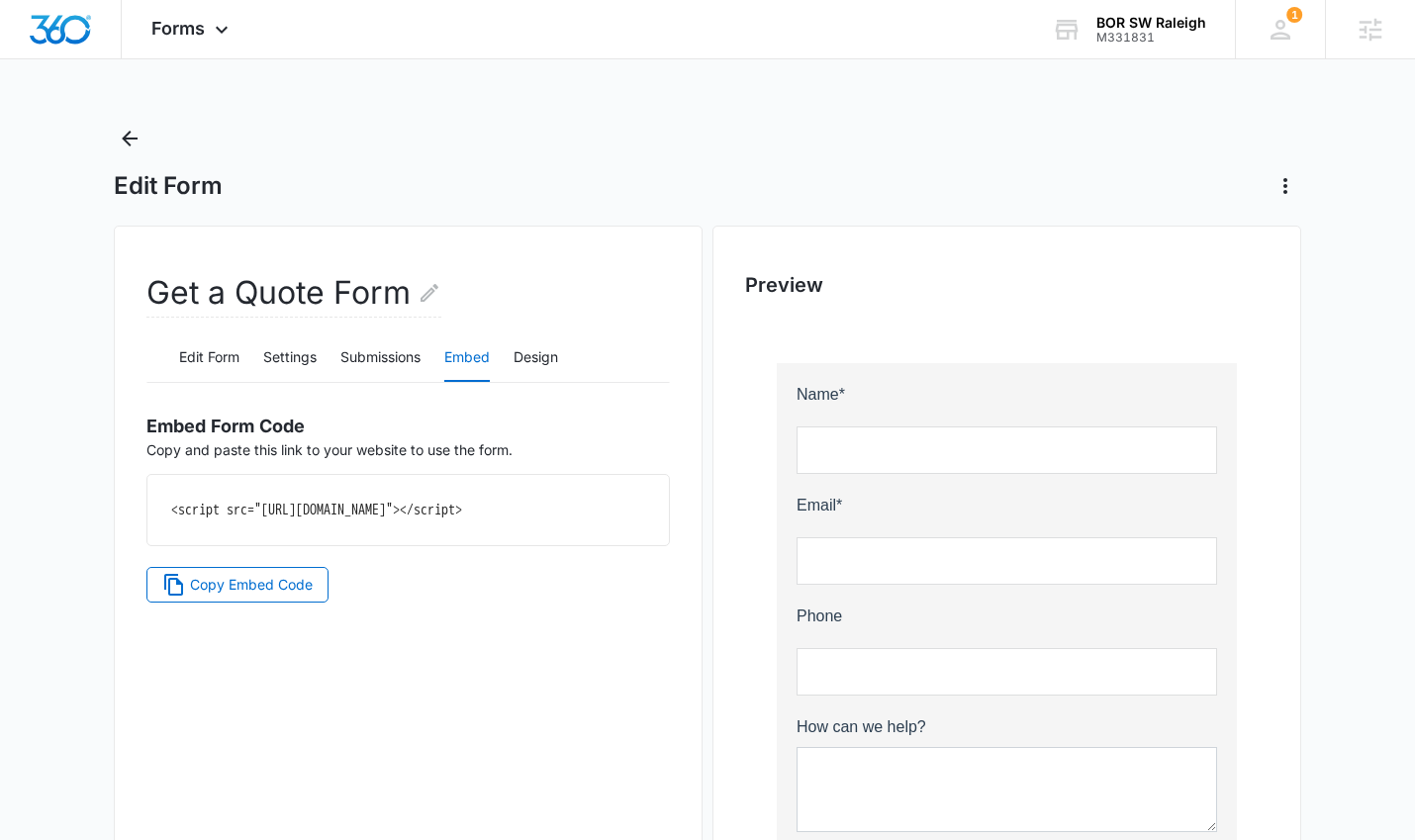 drag, startPoint x: 514, startPoint y: 534, endPoint x: 165, endPoint y: 495, distance: 351.17232 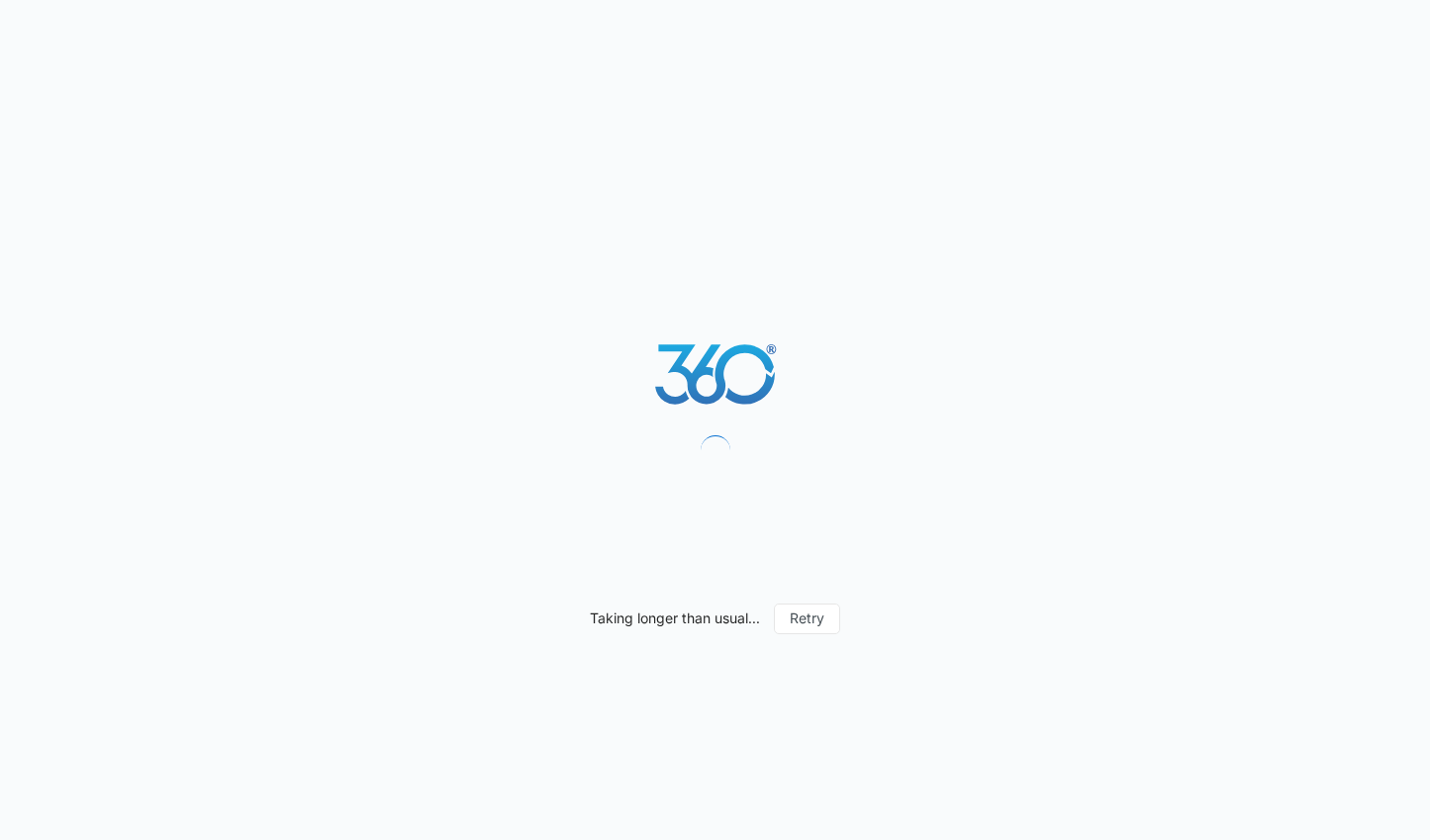 scroll, scrollTop: 0, scrollLeft: 0, axis: both 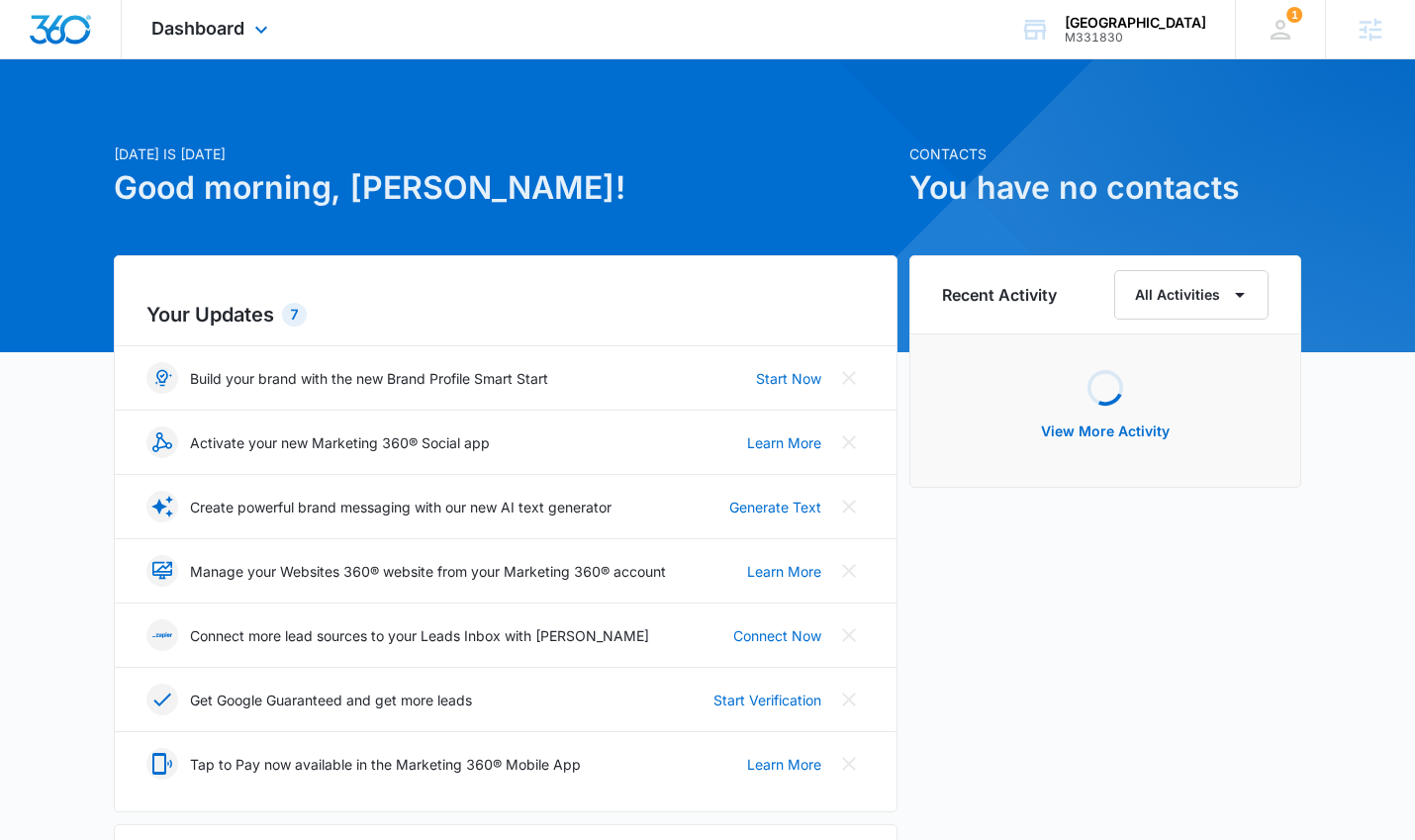 click on "Dashboard Apps Reputation Forms CRM Email Social Ads Files Brand Settings" at bounding box center [212, 29] 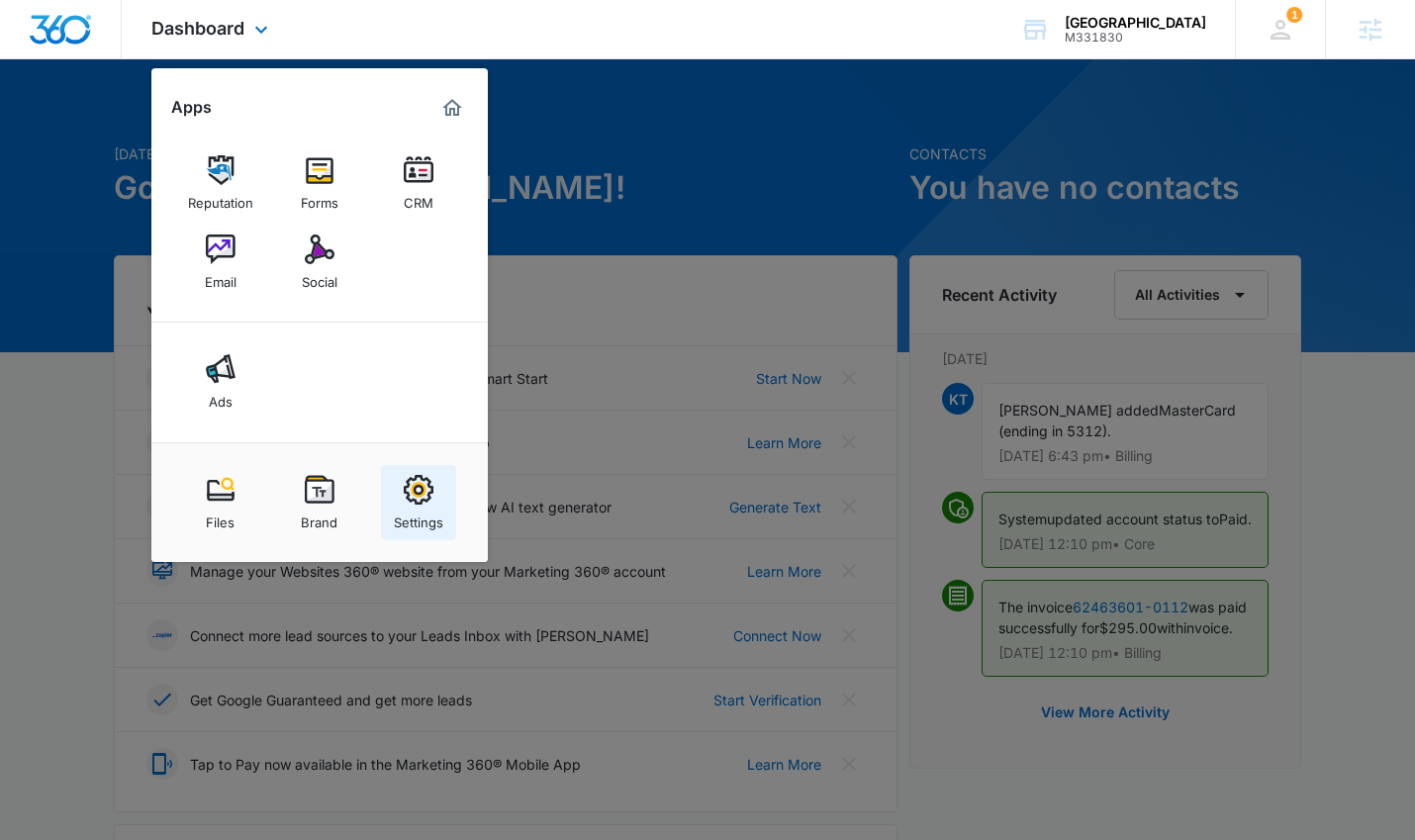 click on "Settings" at bounding box center [419, 517] 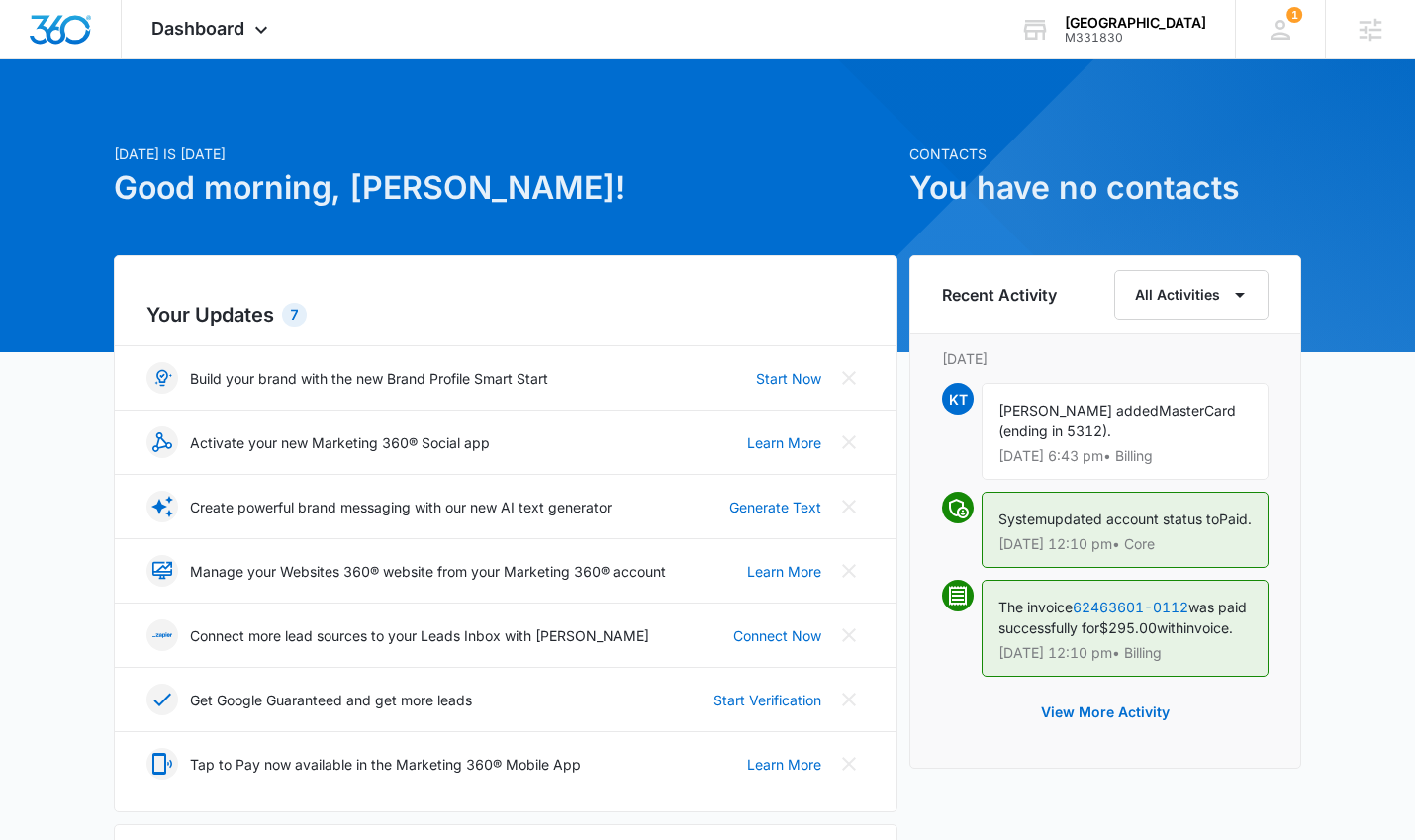 scroll, scrollTop: 0, scrollLeft: 0, axis: both 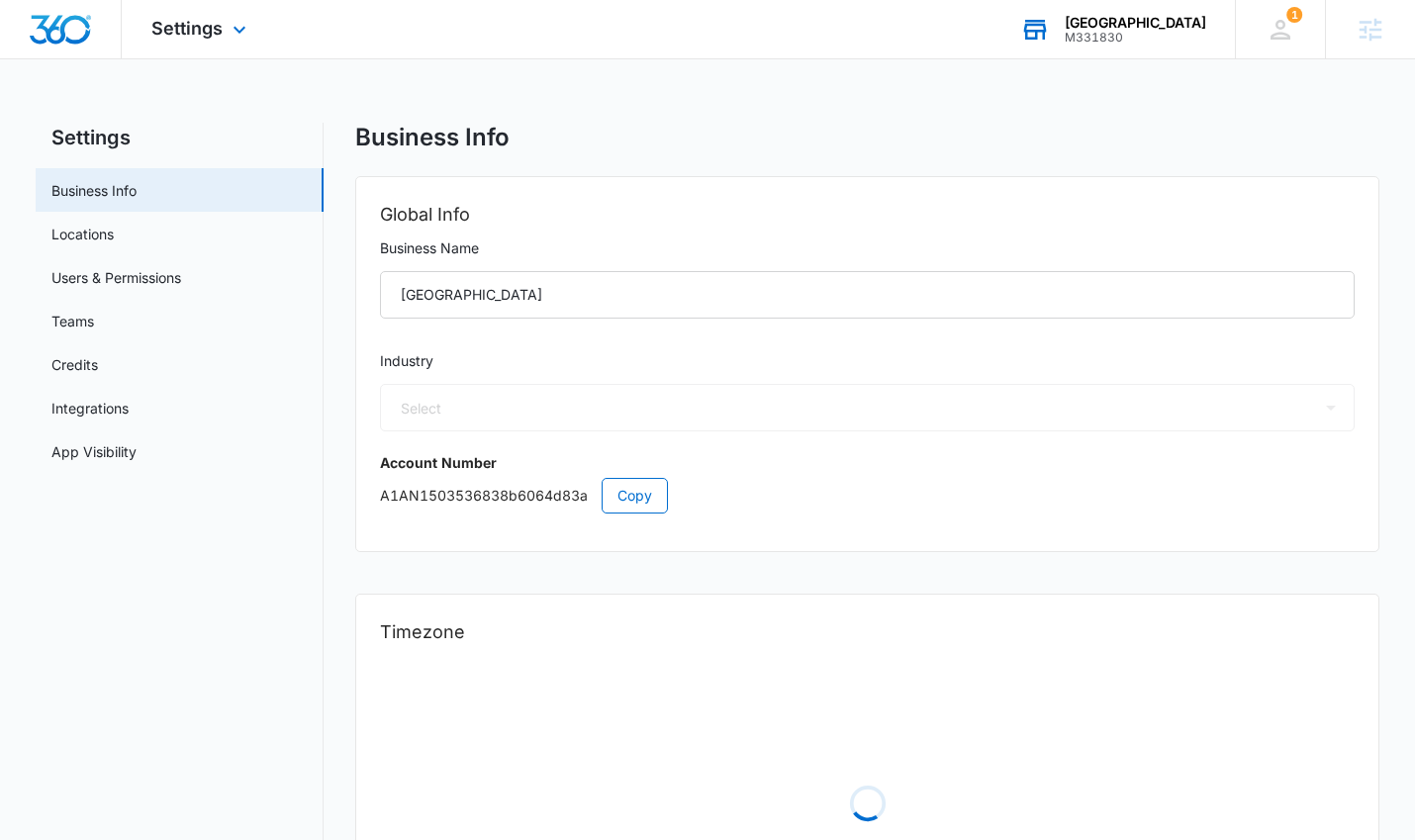 select on "4" 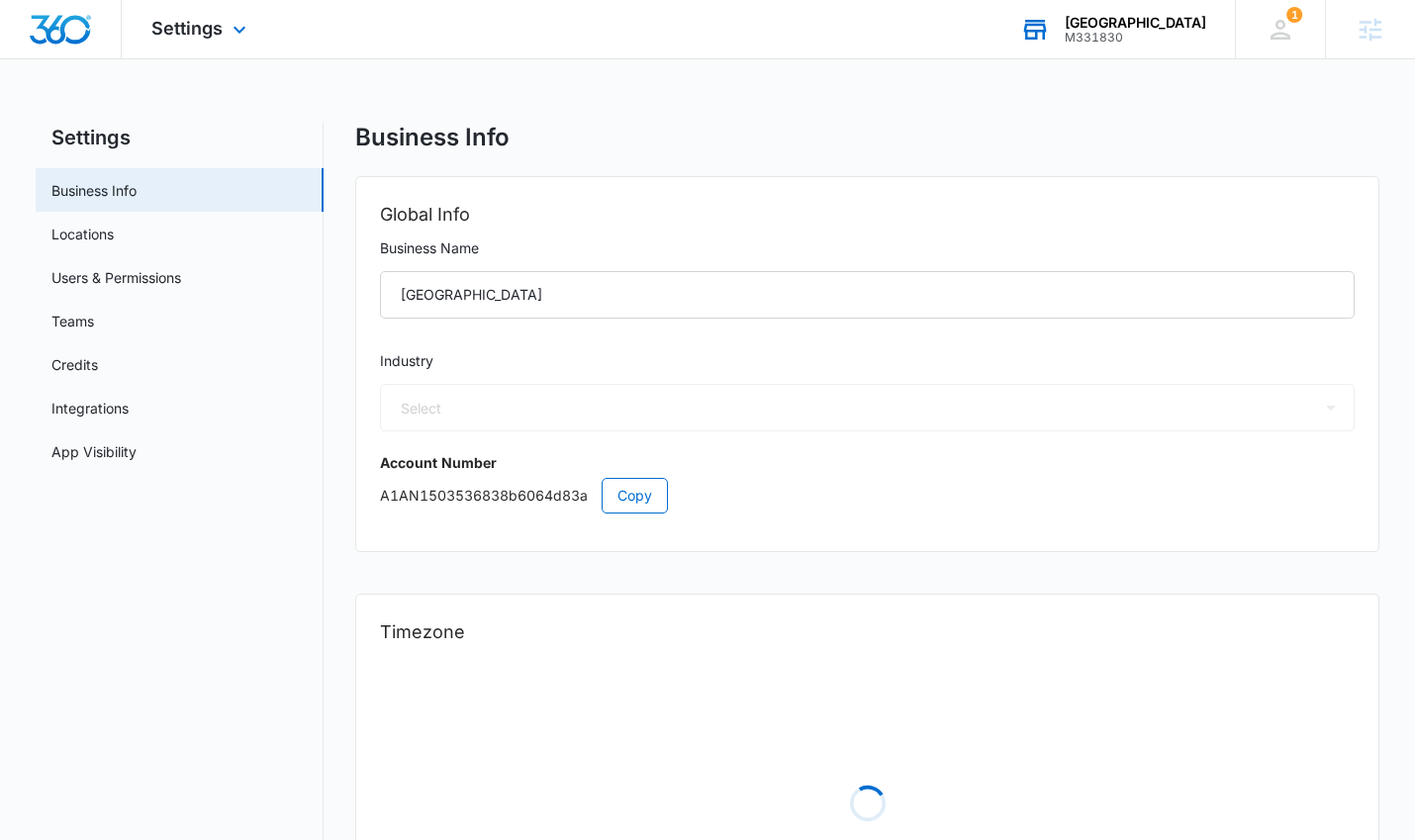 select on "US" 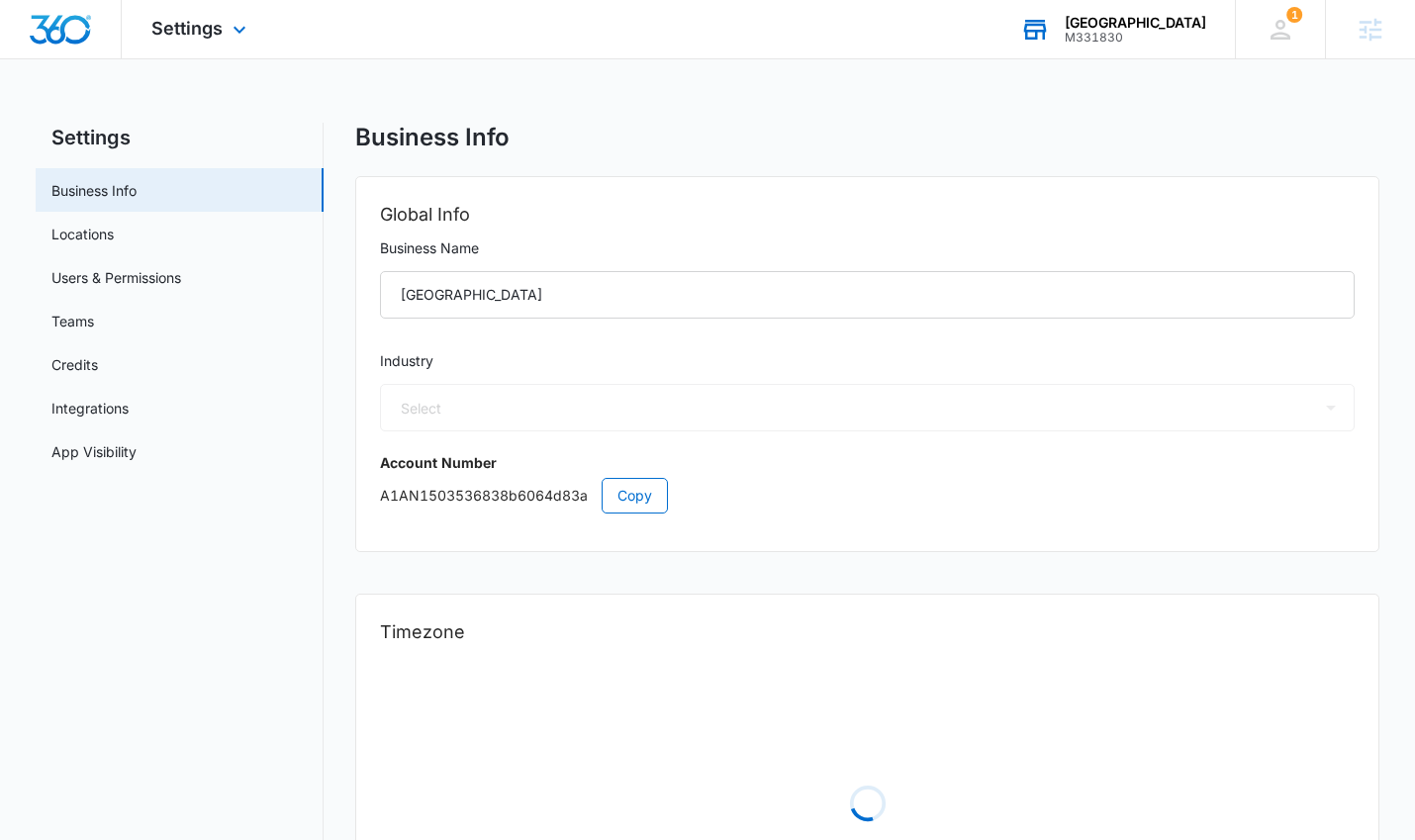 select on "America/[GEOGRAPHIC_DATA]" 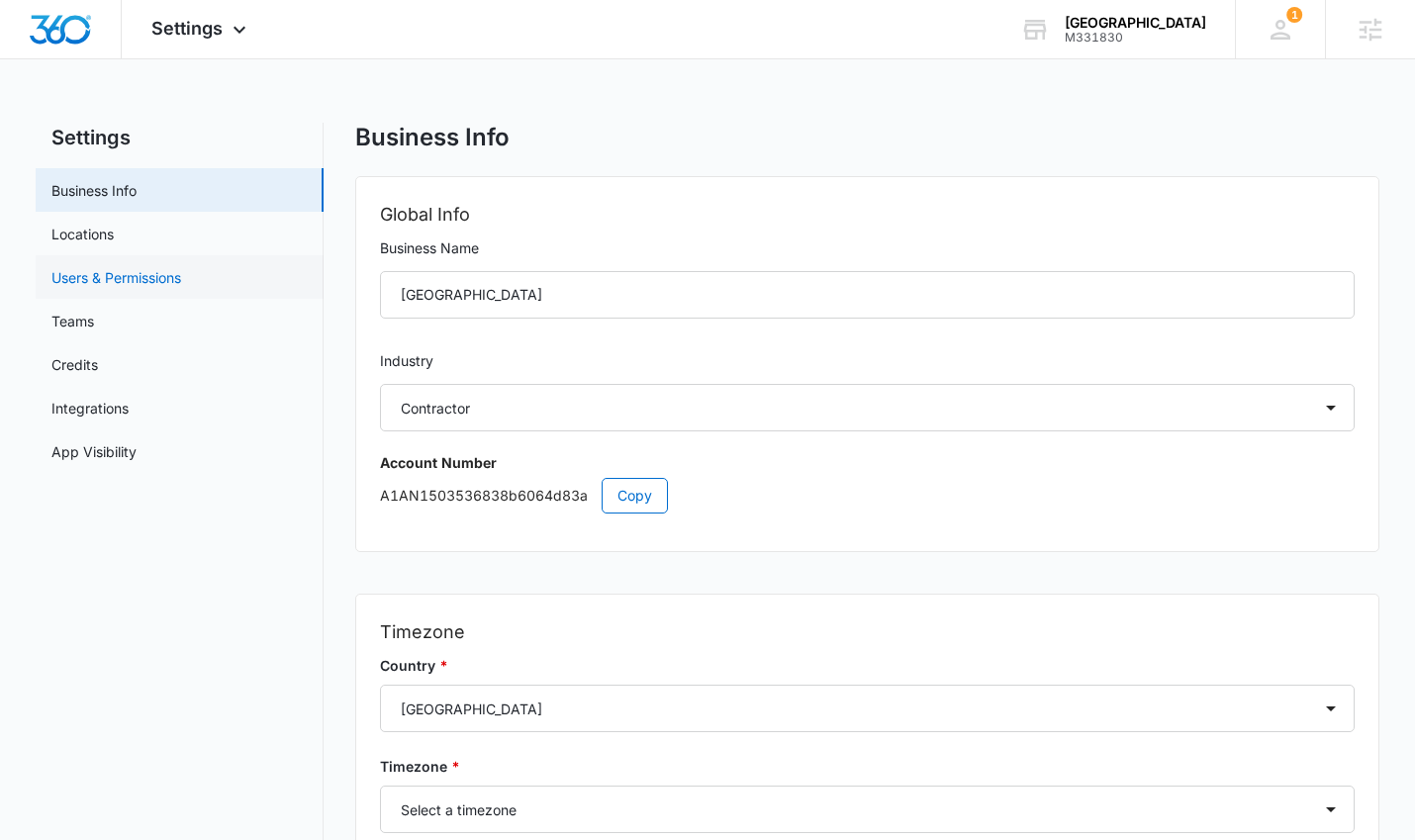 click on "Users & Permissions" at bounding box center [116, 277] 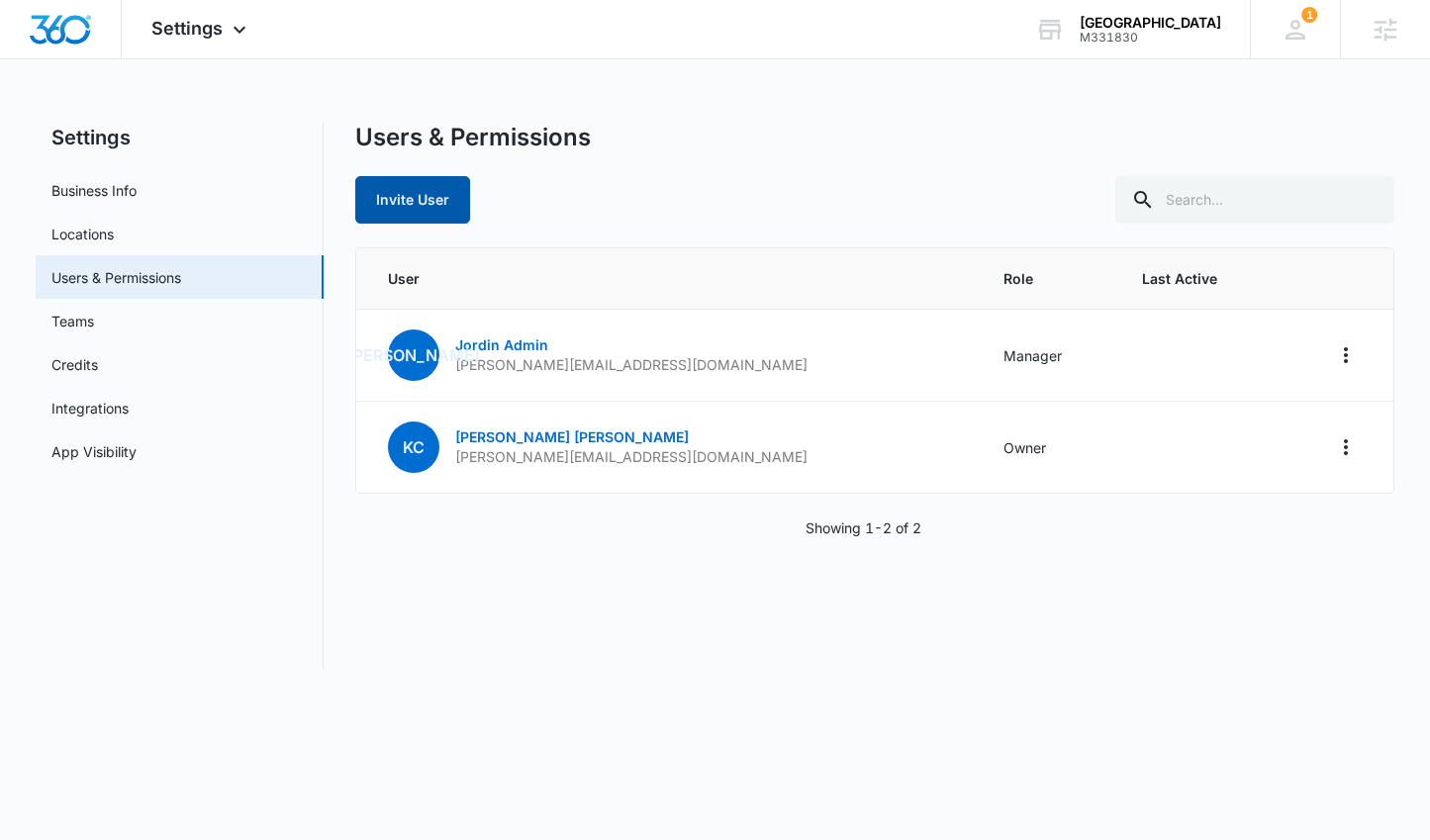 click on "Invite User" at bounding box center (413, 200) 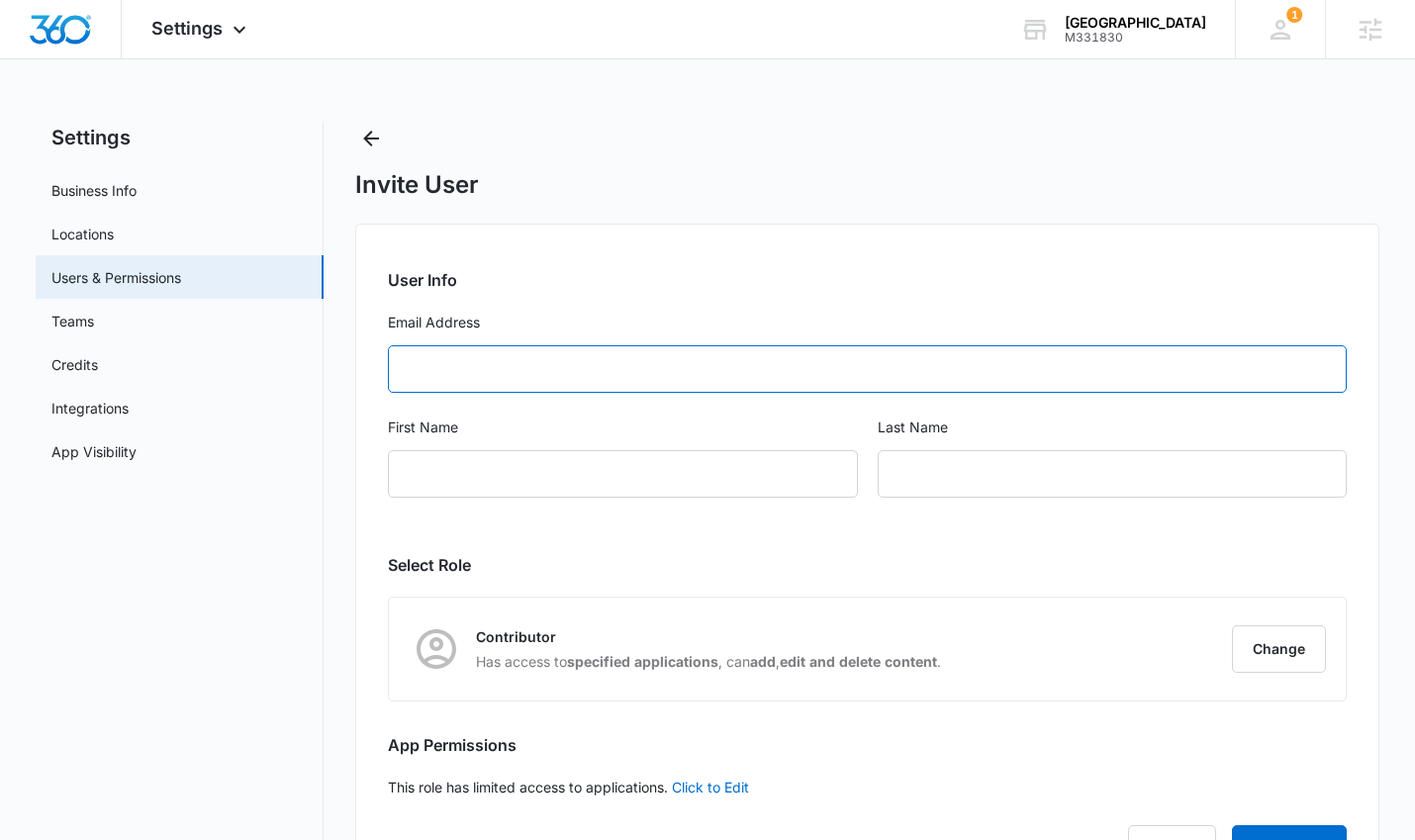click on "Email Address" at bounding box center (868, 369) 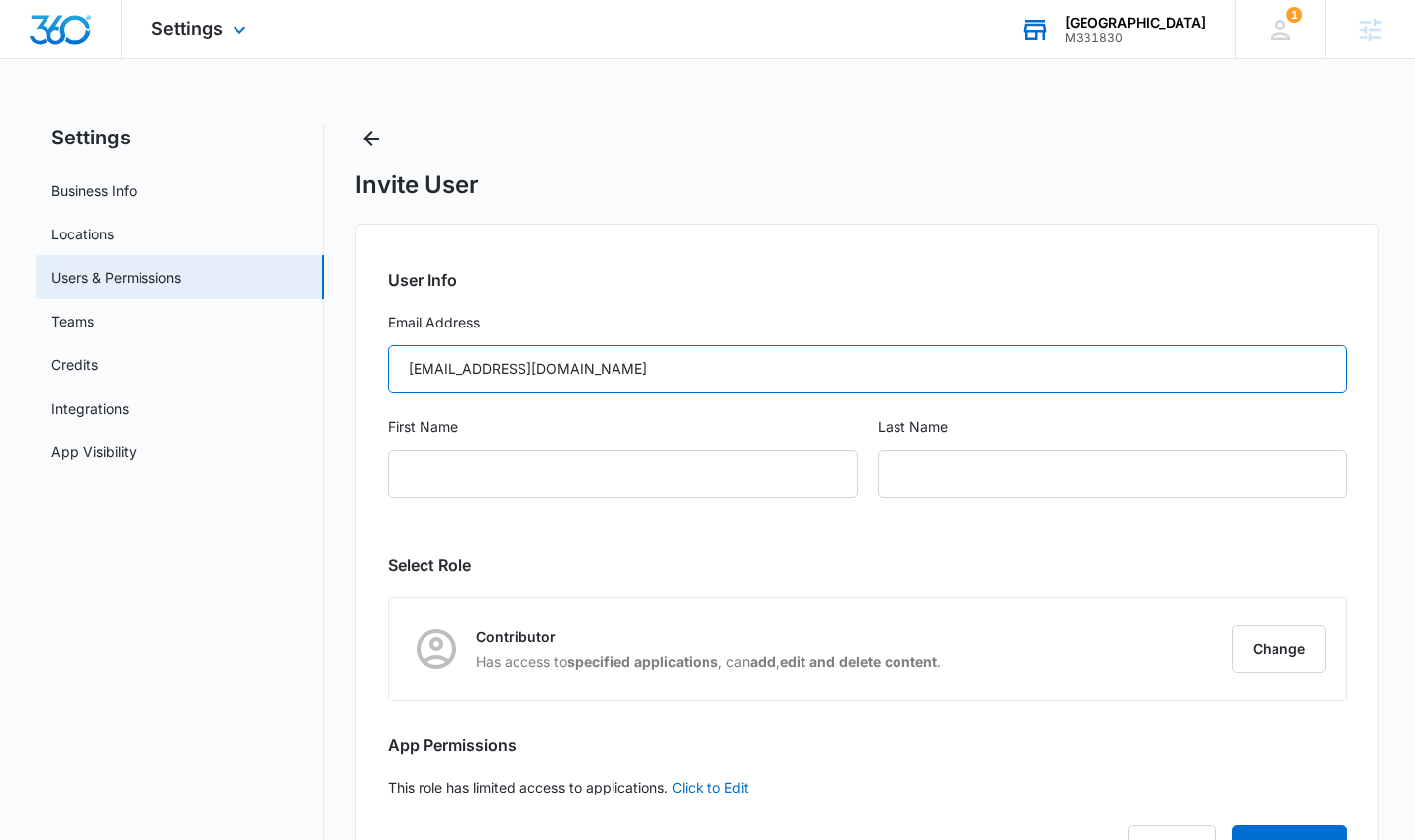type on "Info@BOR-SWSaltLake.com" 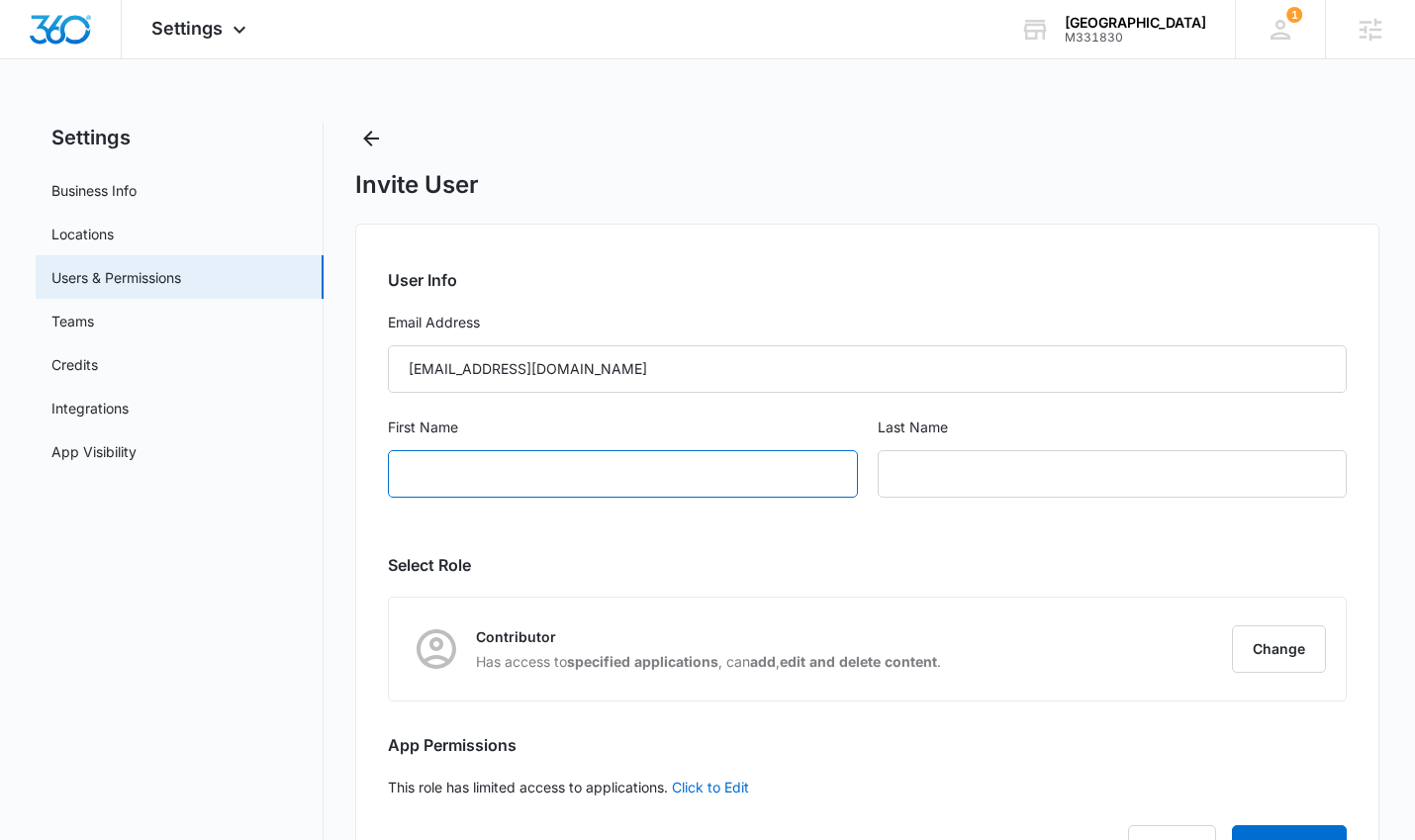 click on "First Name" at bounding box center (622, 474) 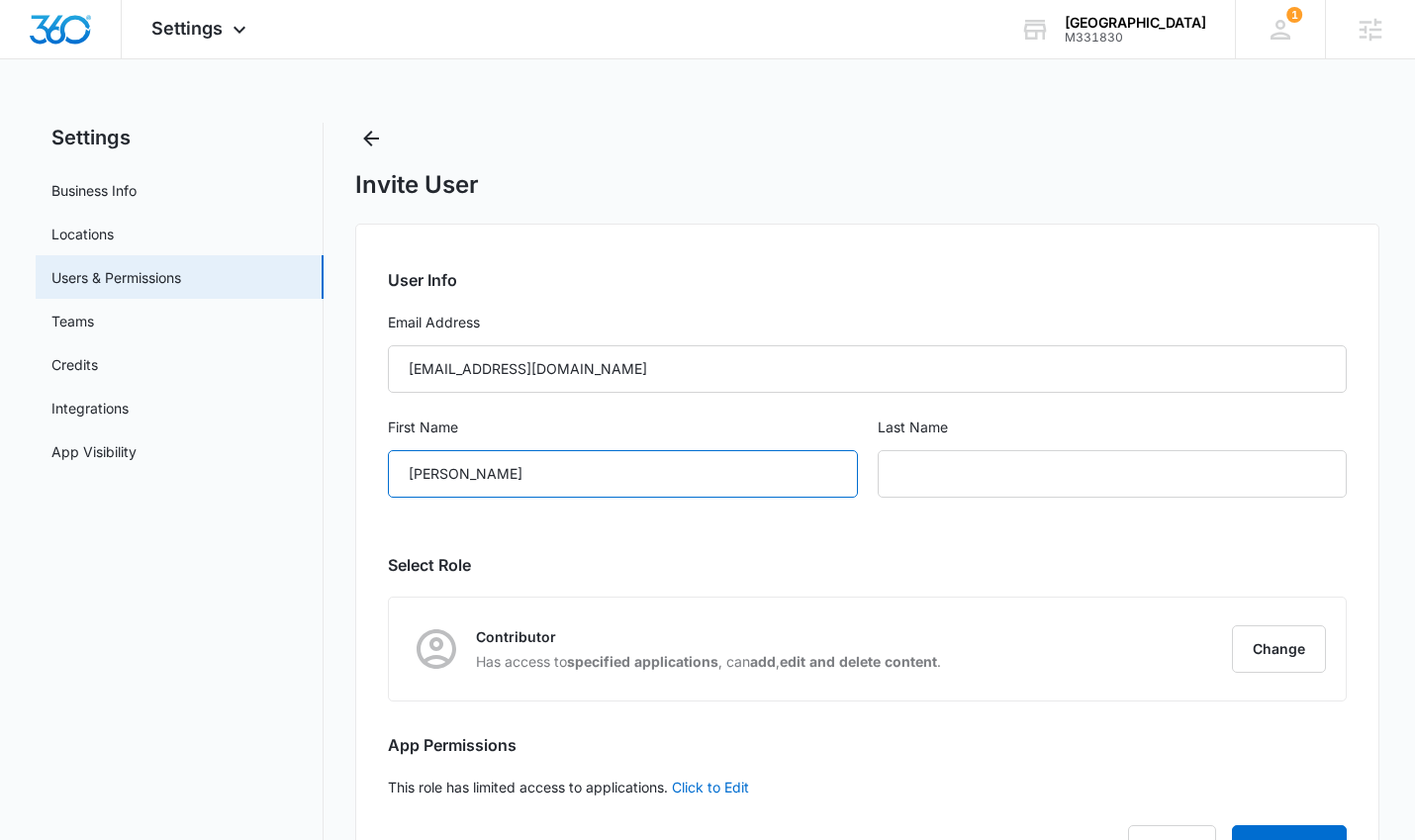 type on "Spencer" 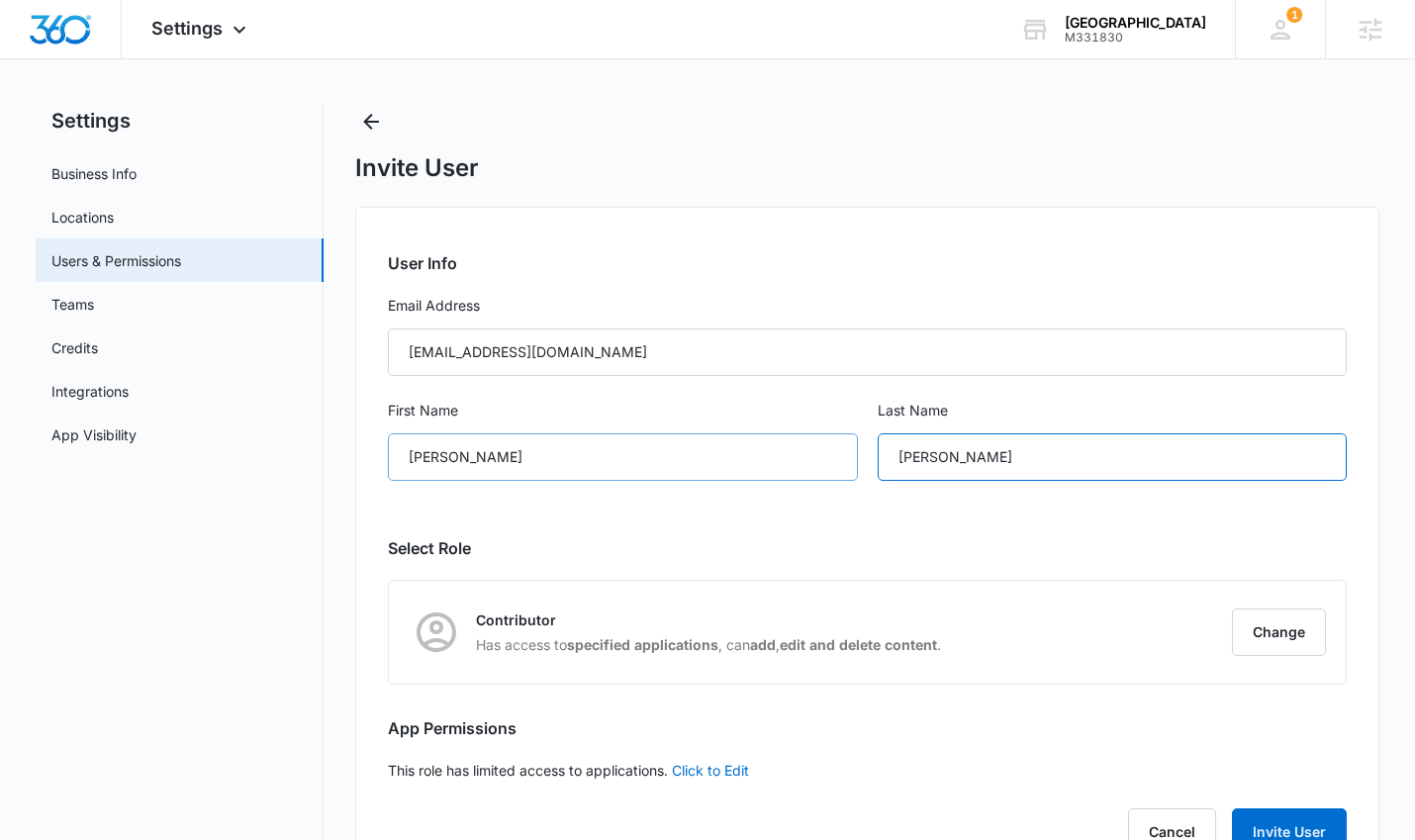 scroll, scrollTop: 18, scrollLeft: 0, axis: vertical 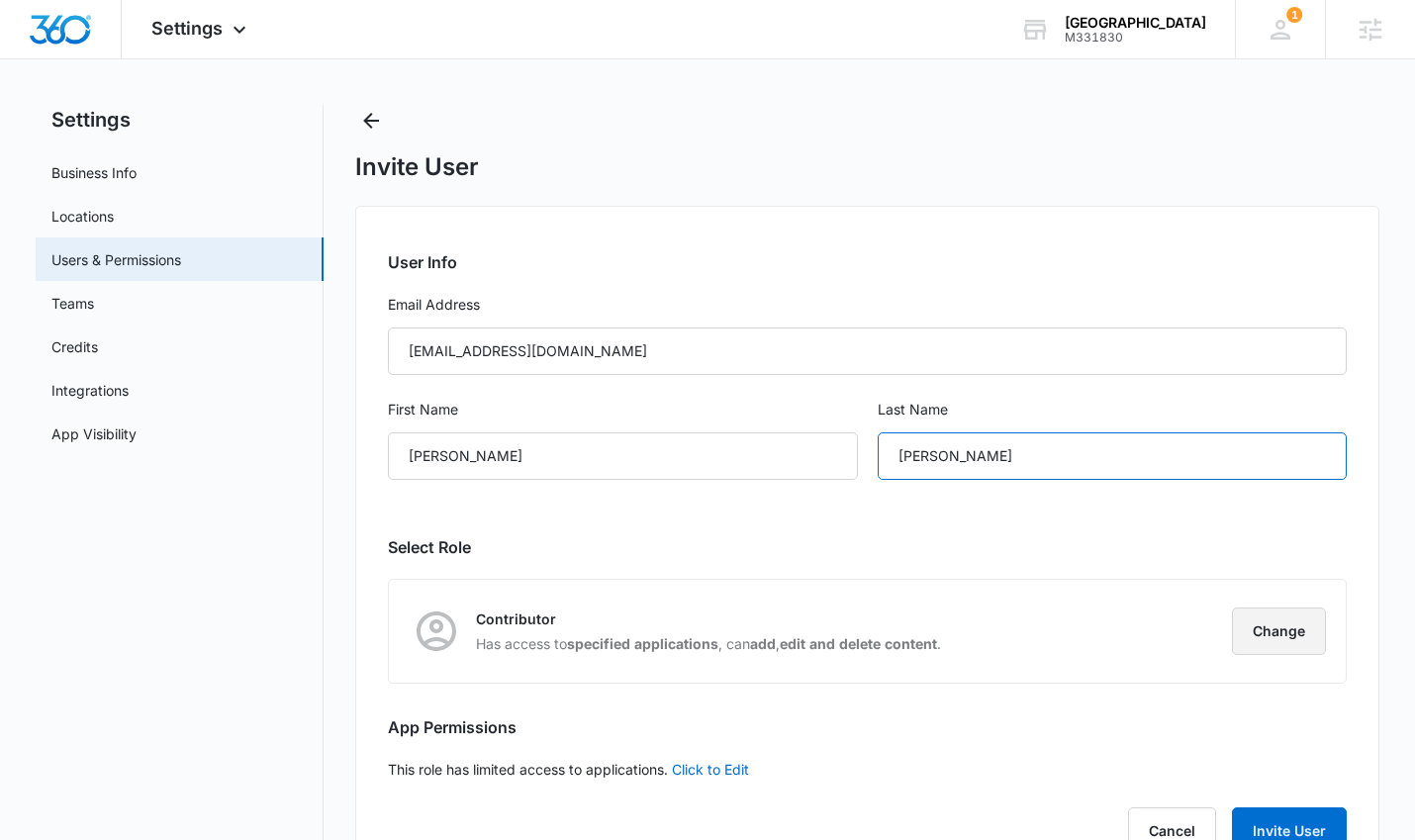 type on "Taylor" 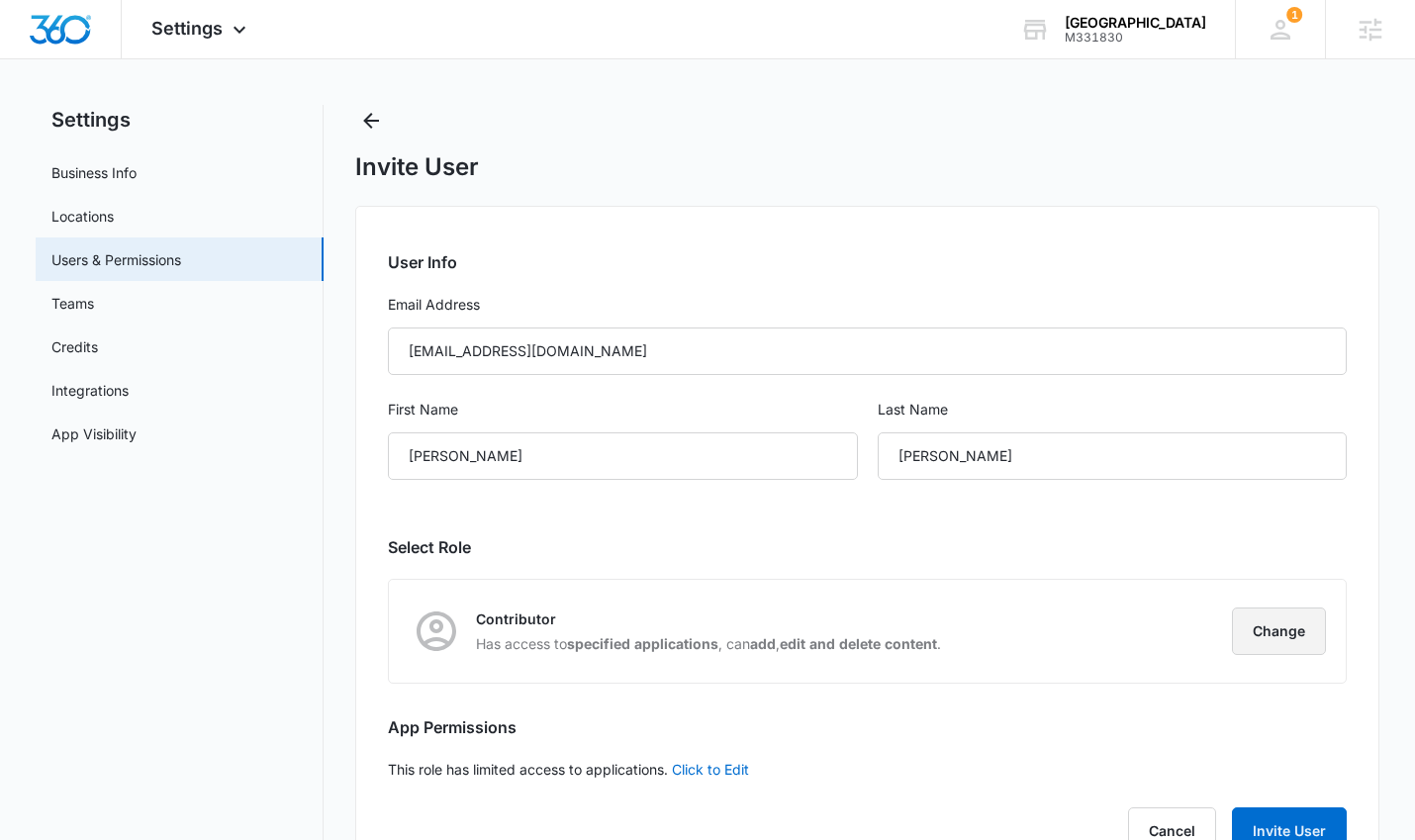 click on "Change" at bounding box center [1278, 631] 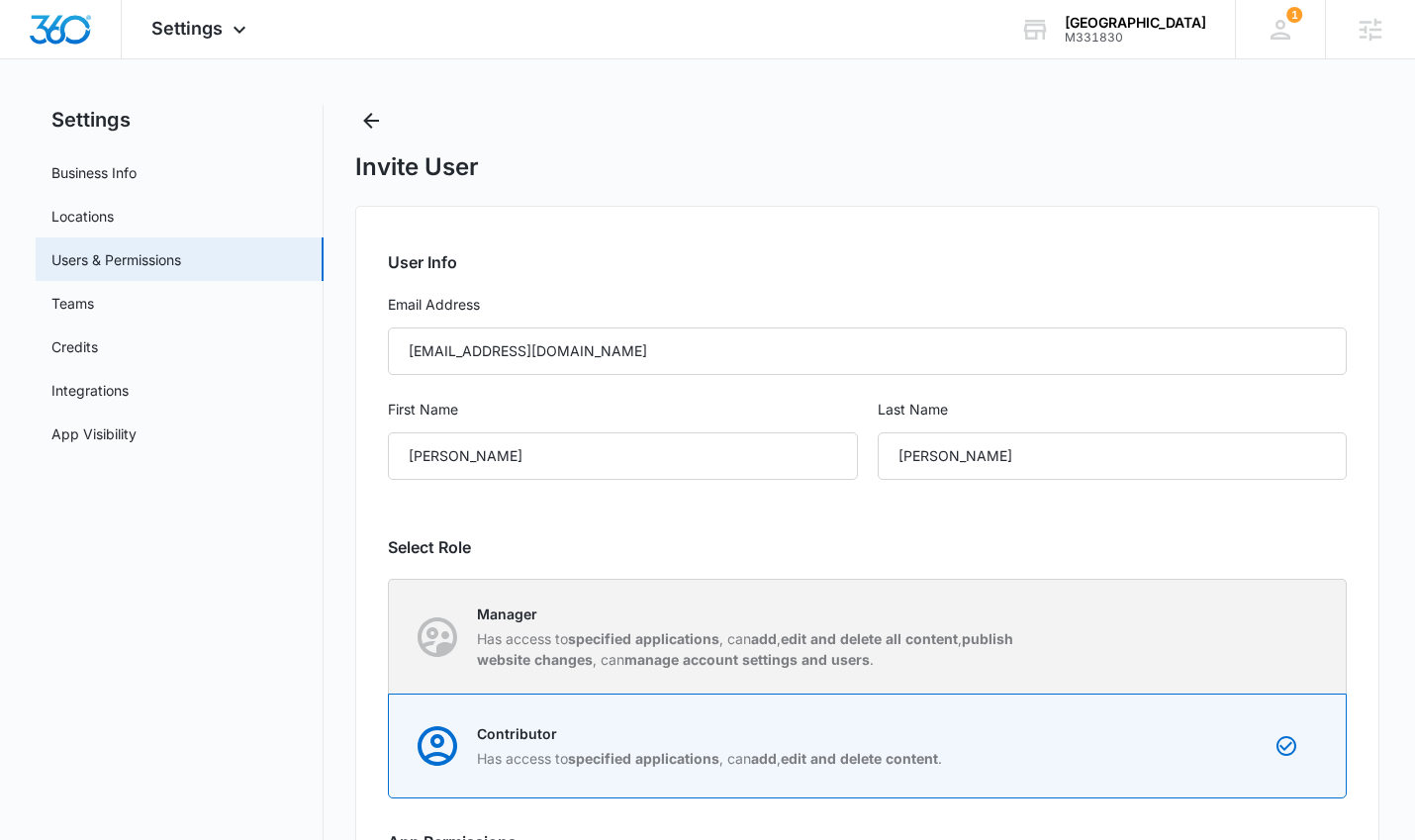 click on "Has access to  specified applications , can  add ,  edit and delete all content ,  publish website changes , can  manage account settings and users ." at bounding box center (755, 649) 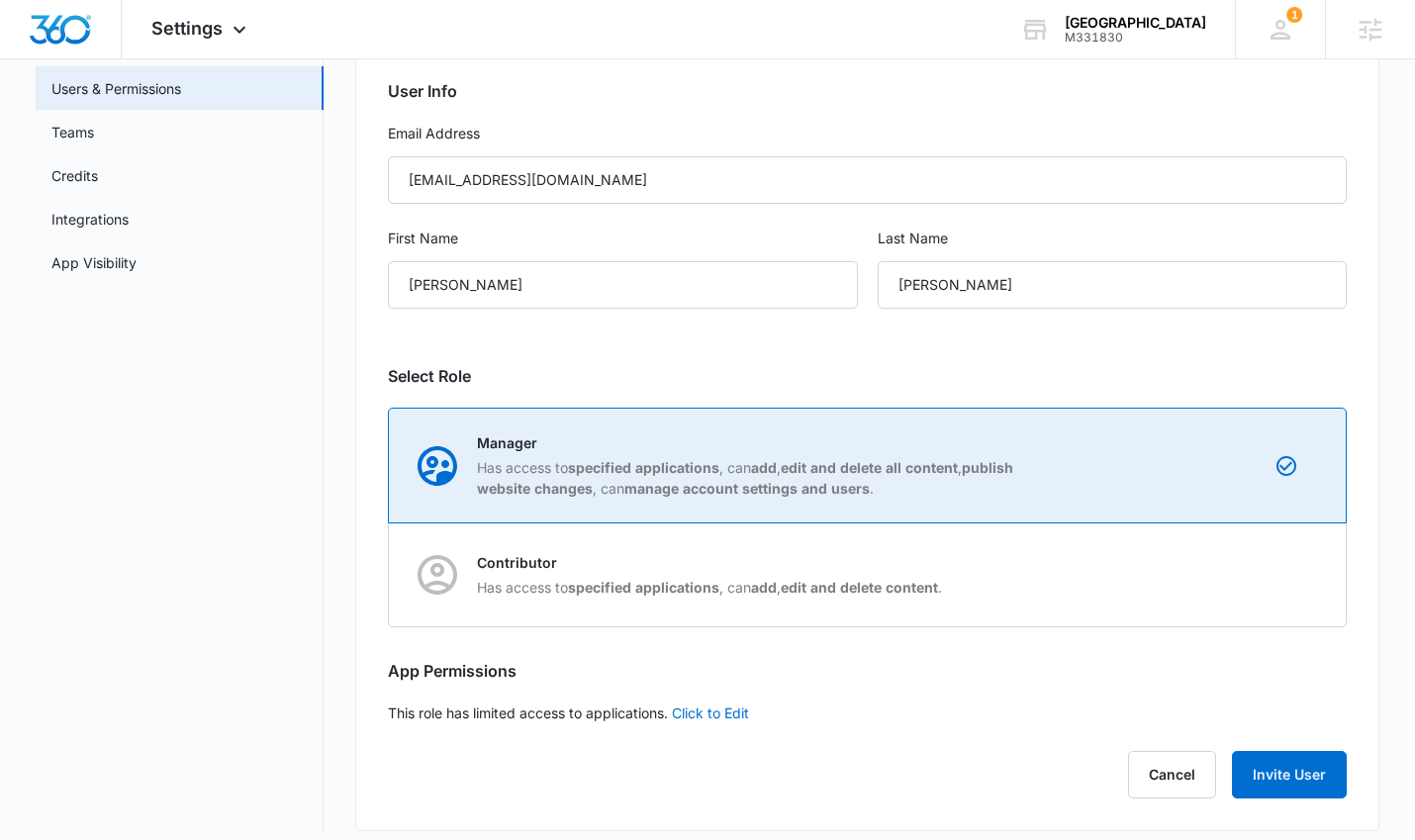 scroll, scrollTop: 204, scrollLeft: 0, axis: vertical 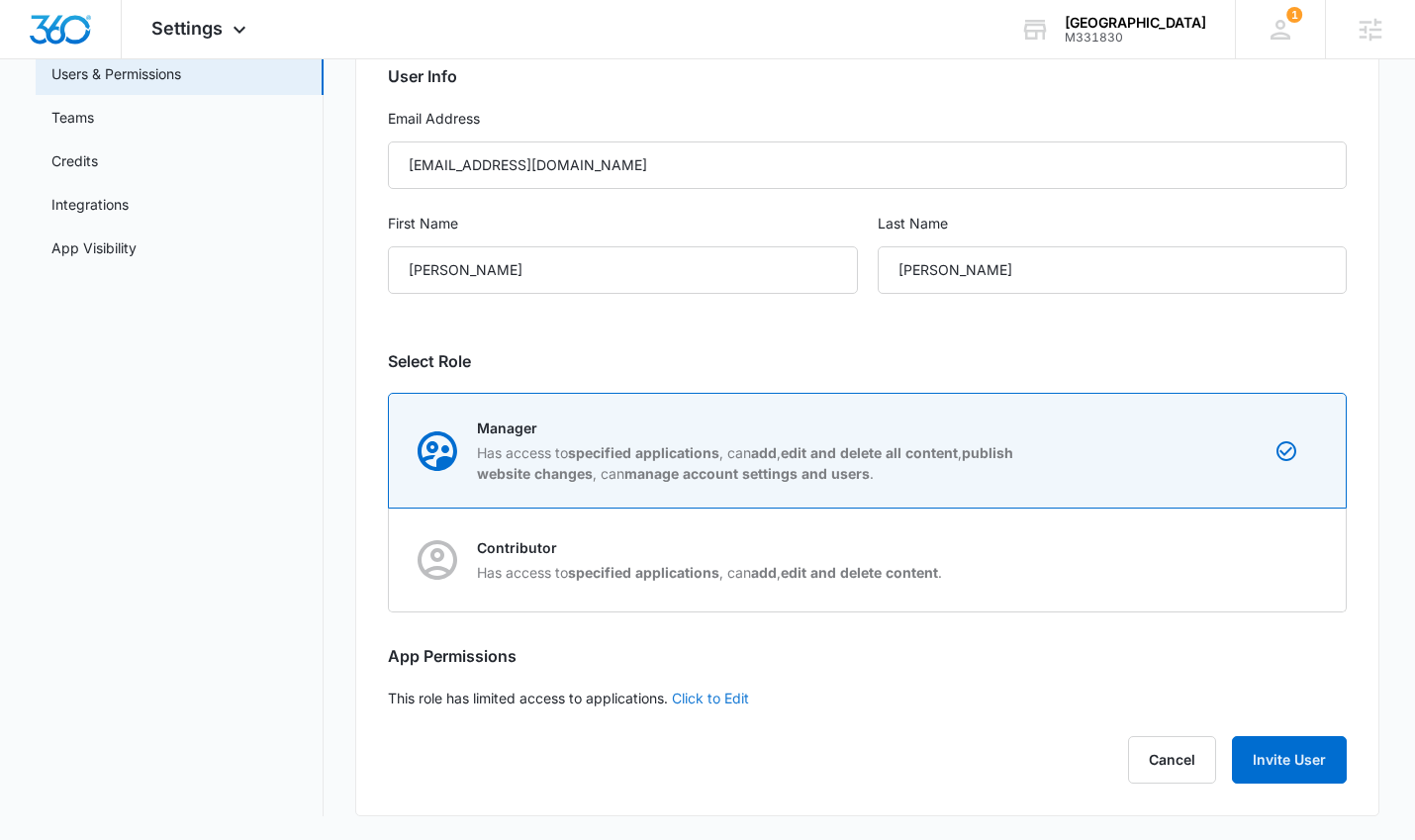 click on "Click to Edit" at bounding box center [710, 698] 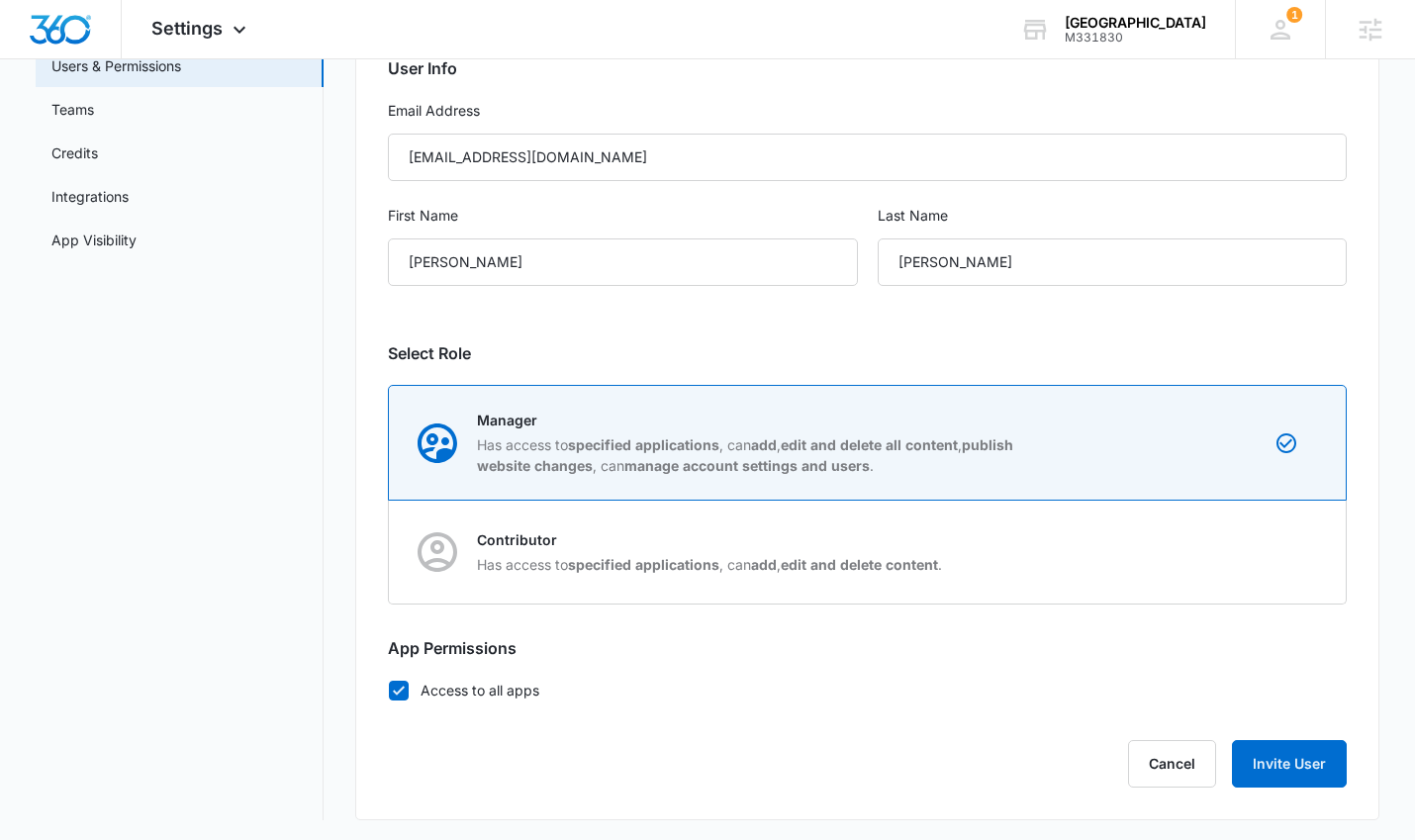 scroll, scrollTop: 216, scrollLeft: 0, axis: vertical 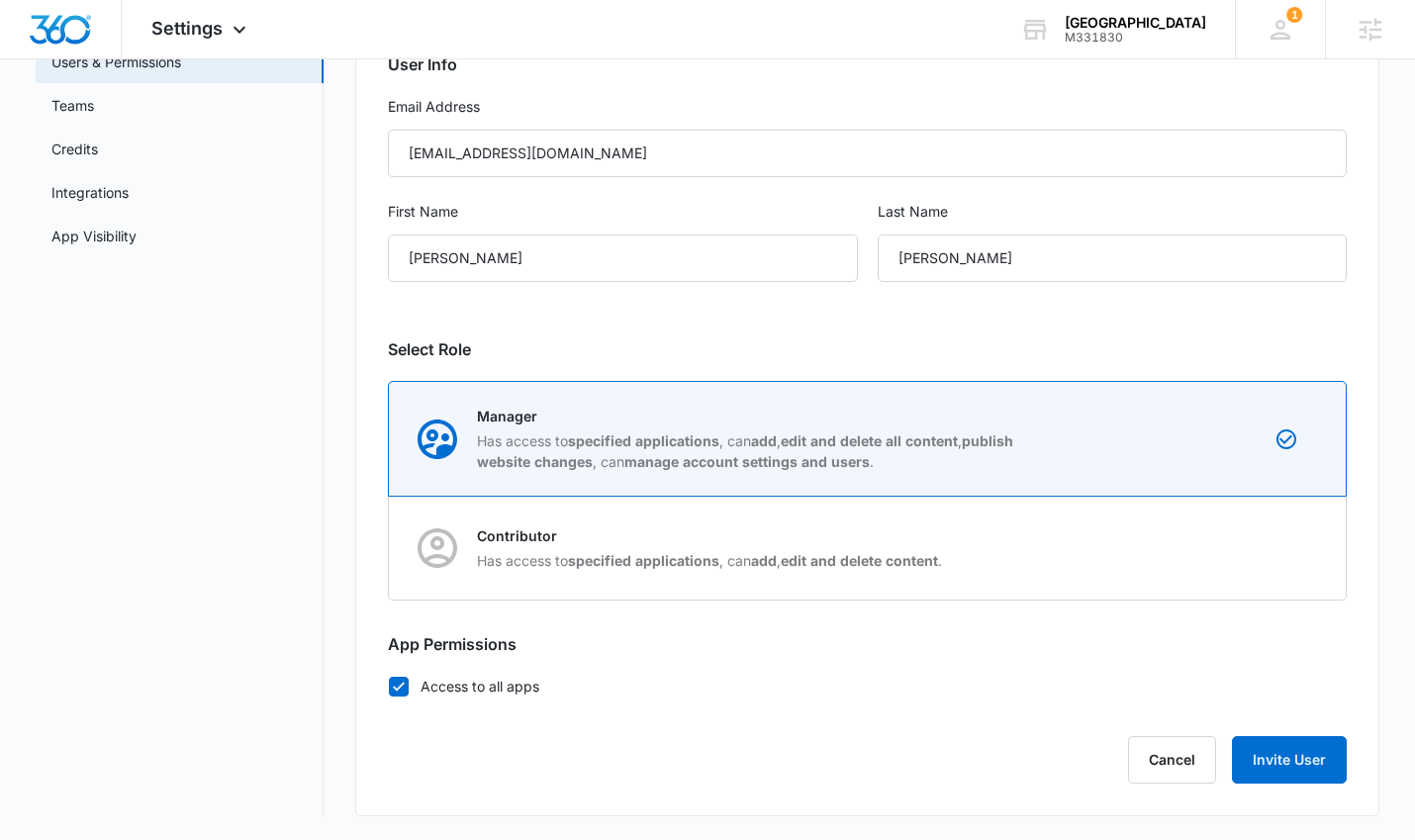 click 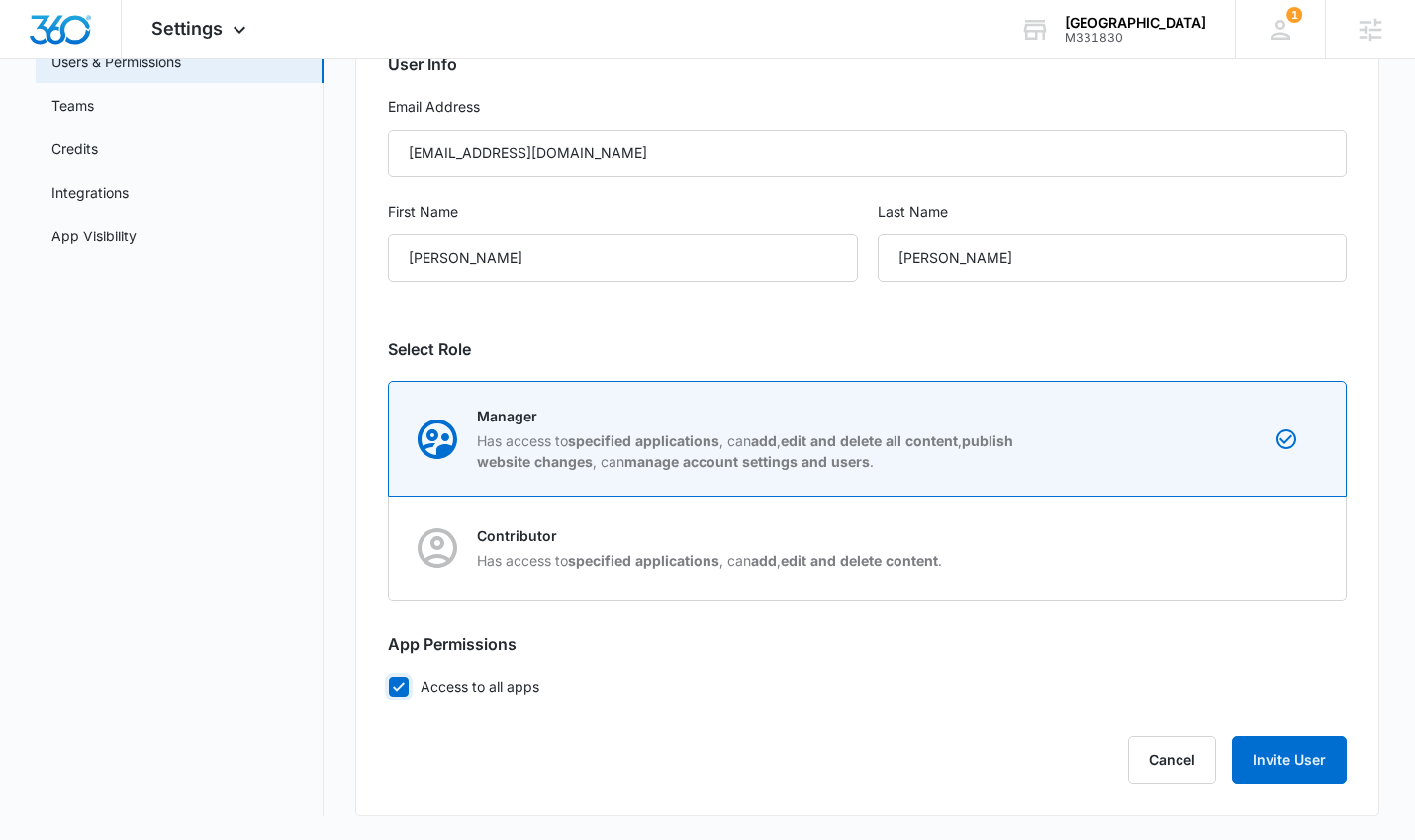 click on "Access to all apps" at bounding box center (388, 686) 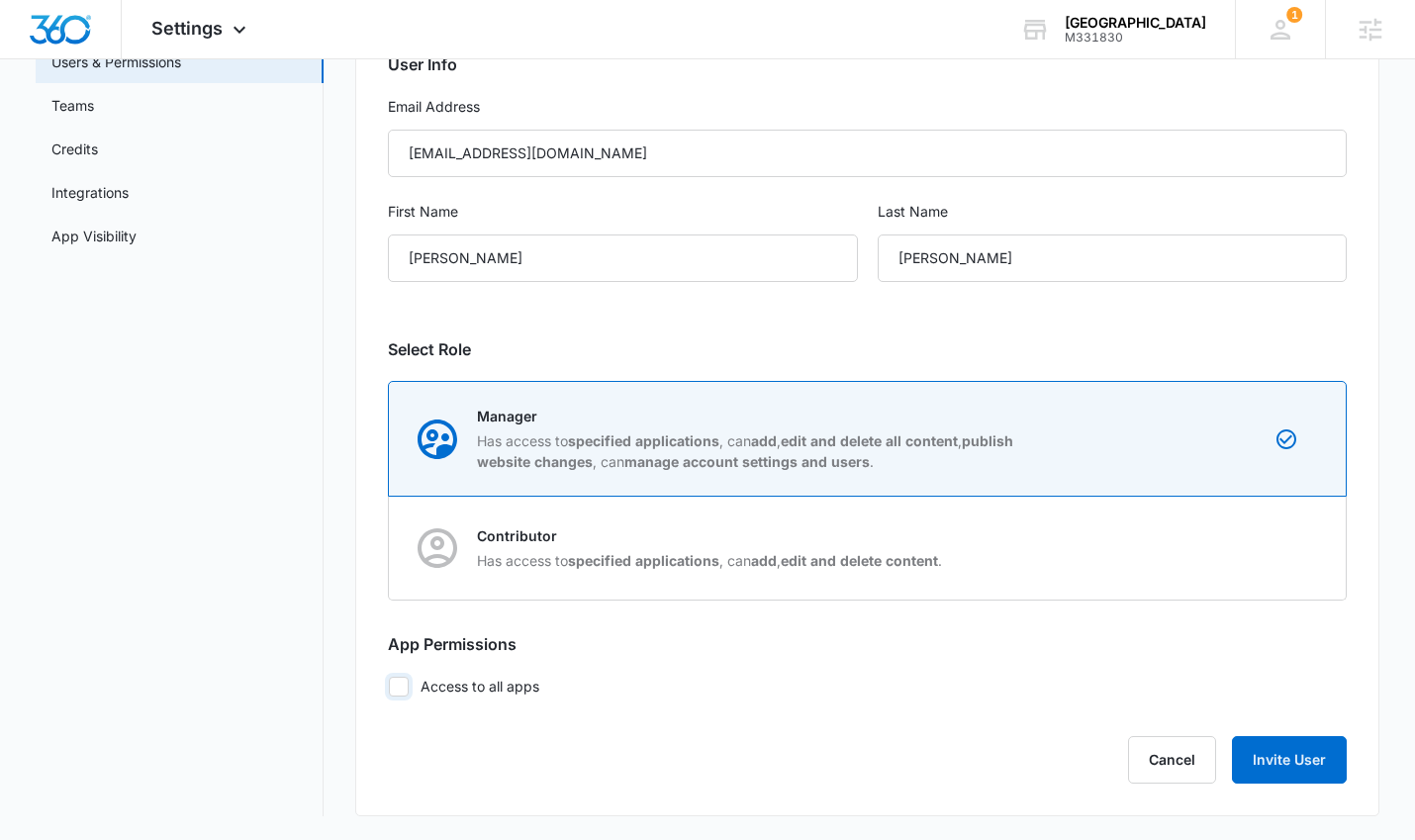 checkbox on "false" 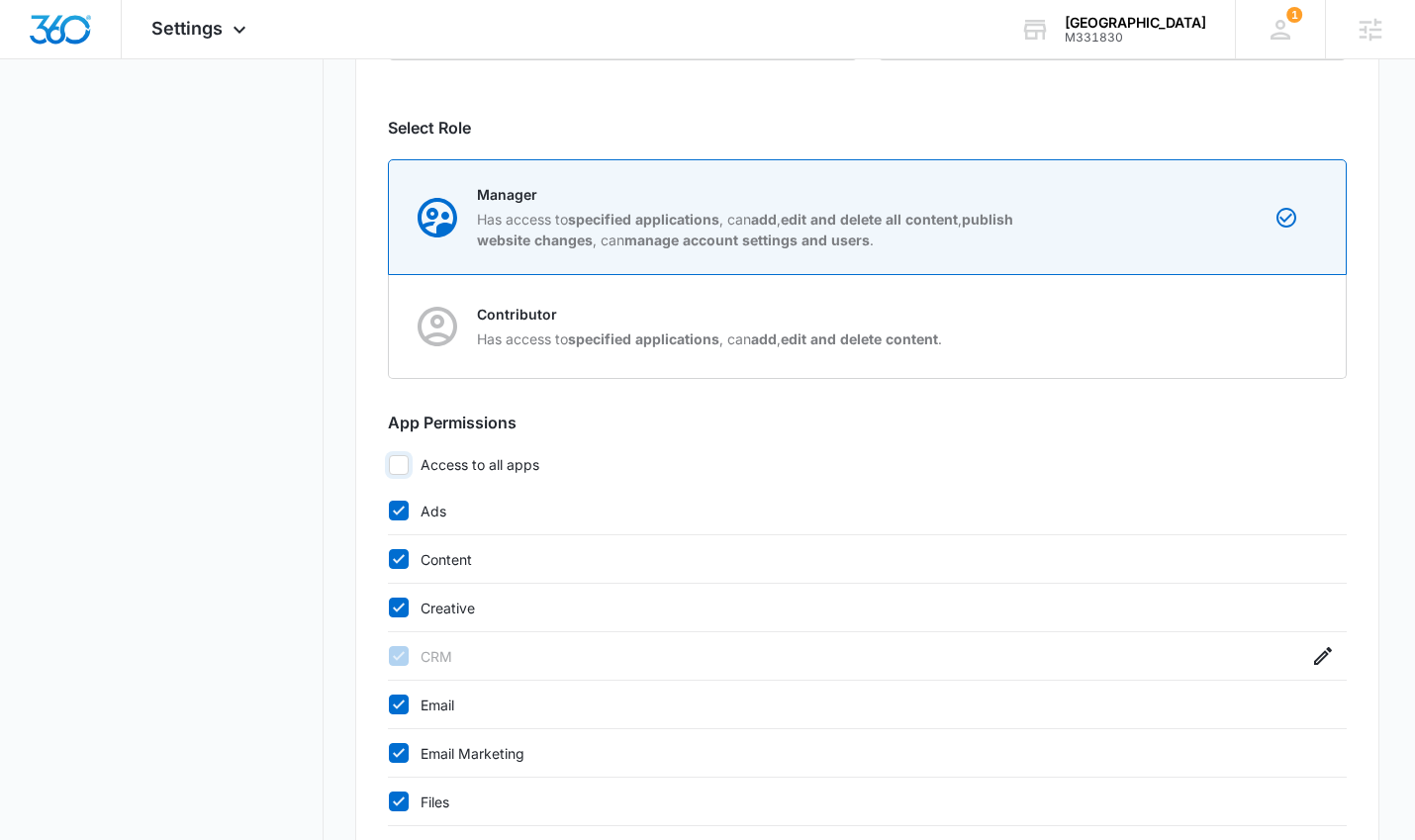 scroll, scrollTop: 510, scrollLeft: 0, axis: vertical 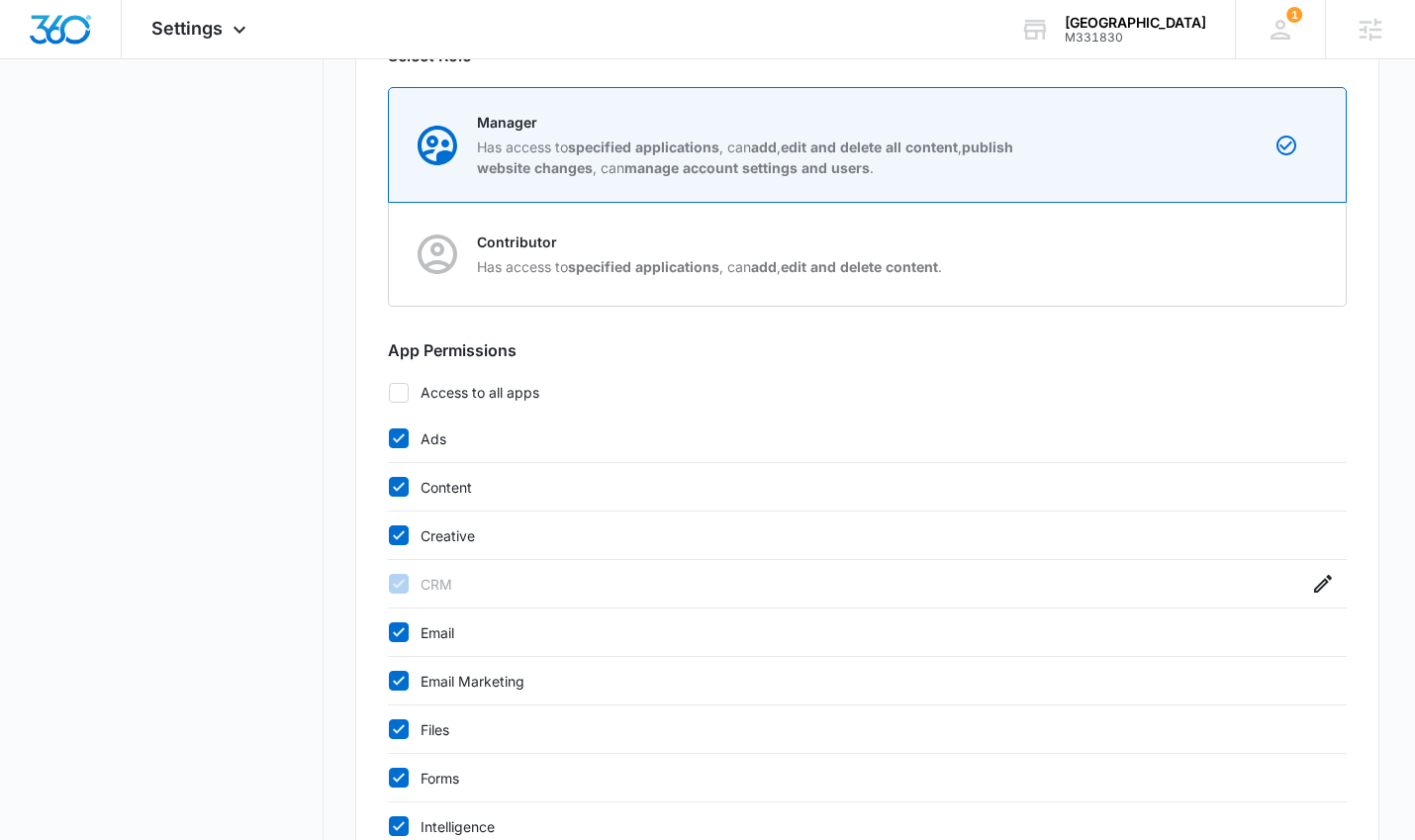 click 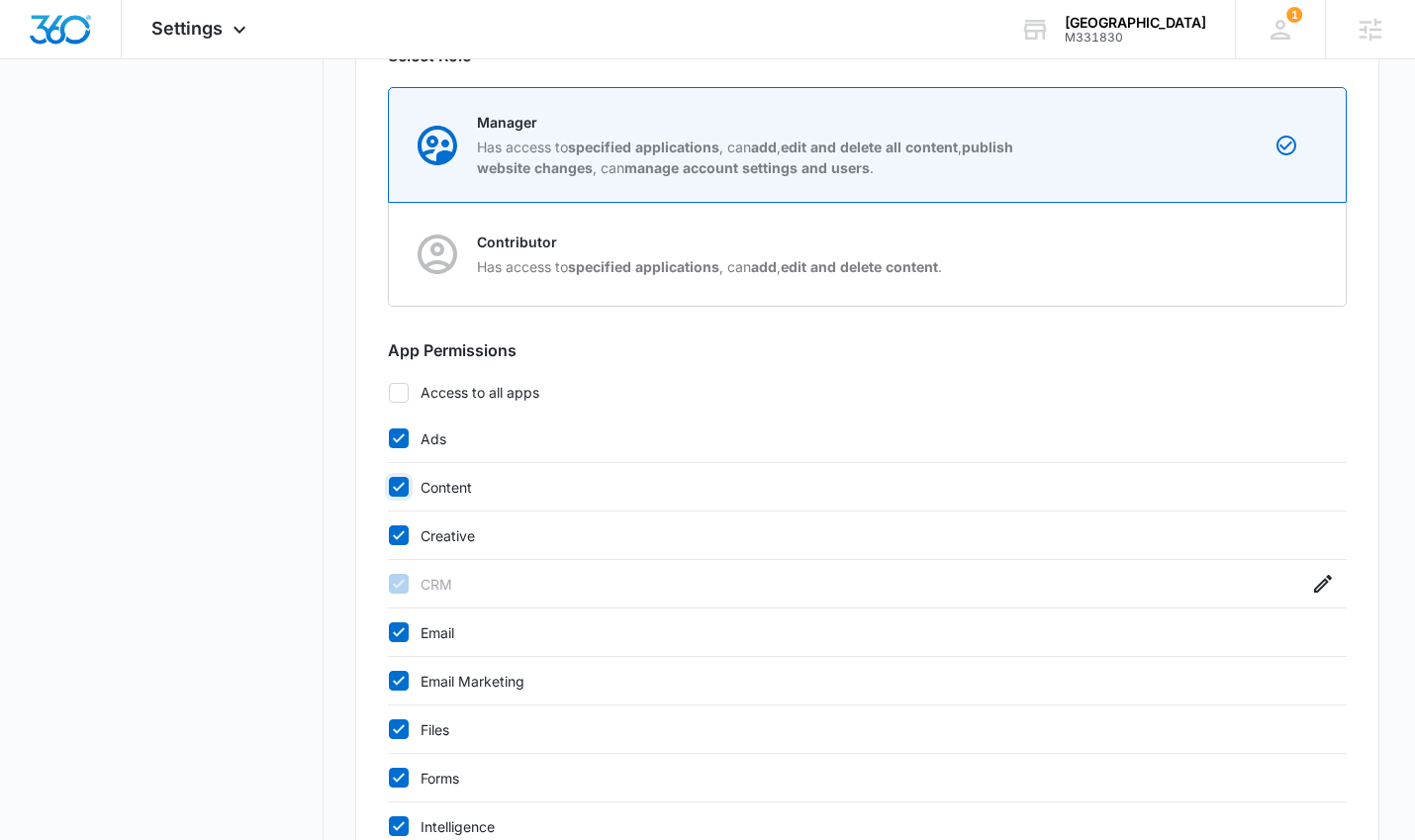click on "Content" at bounding box center (388, 487) 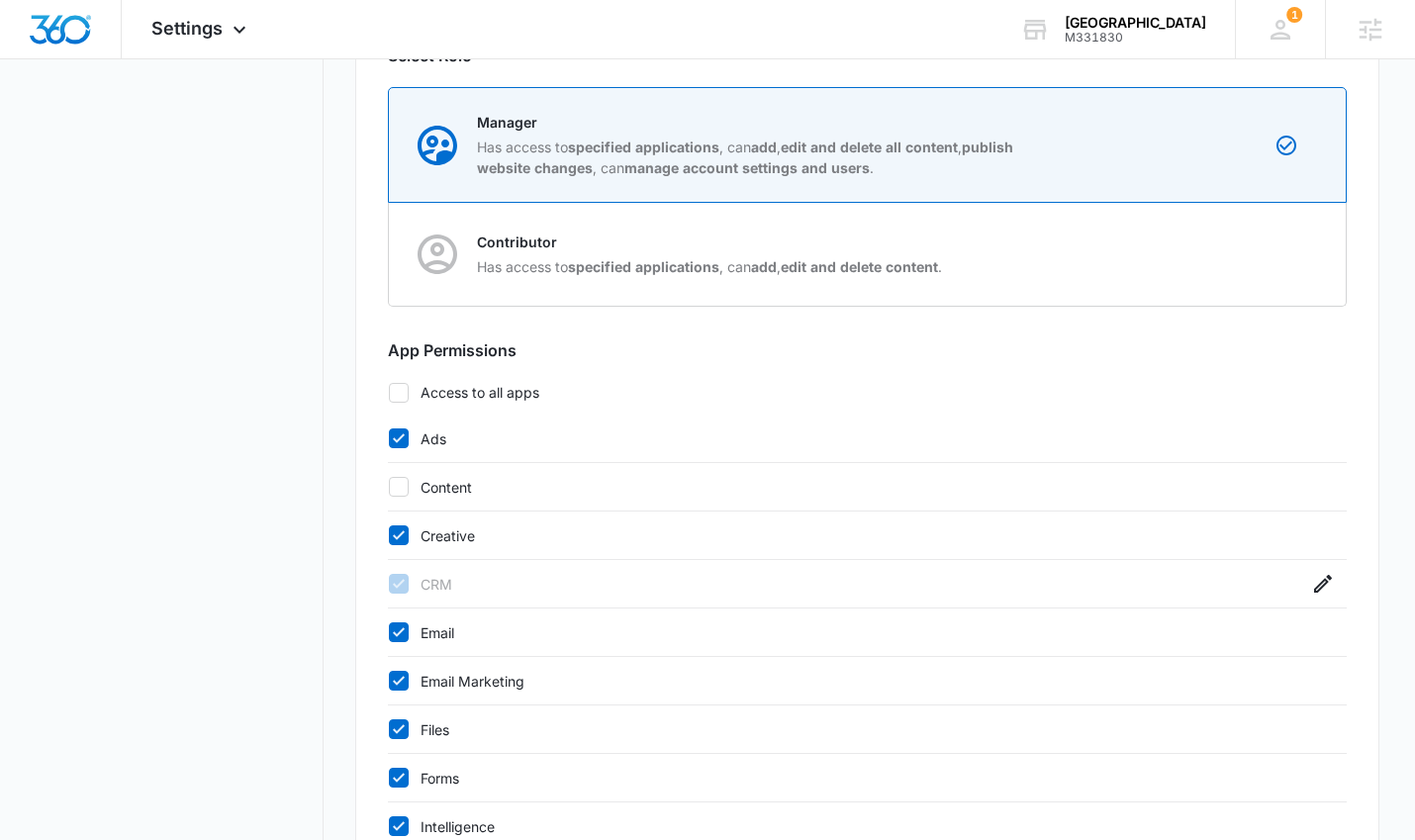 click 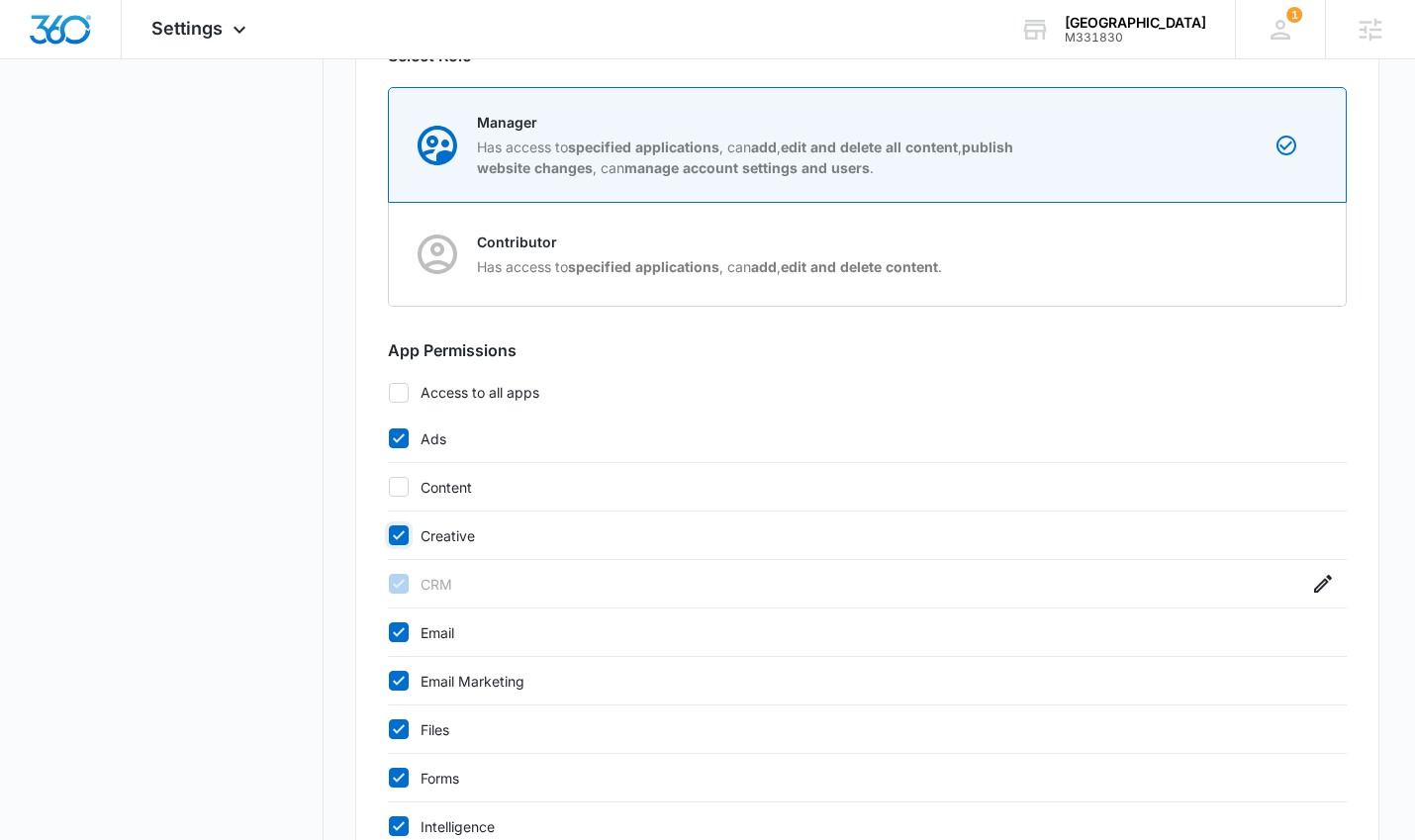 click on "Creative" at bounding box center [388, 535] 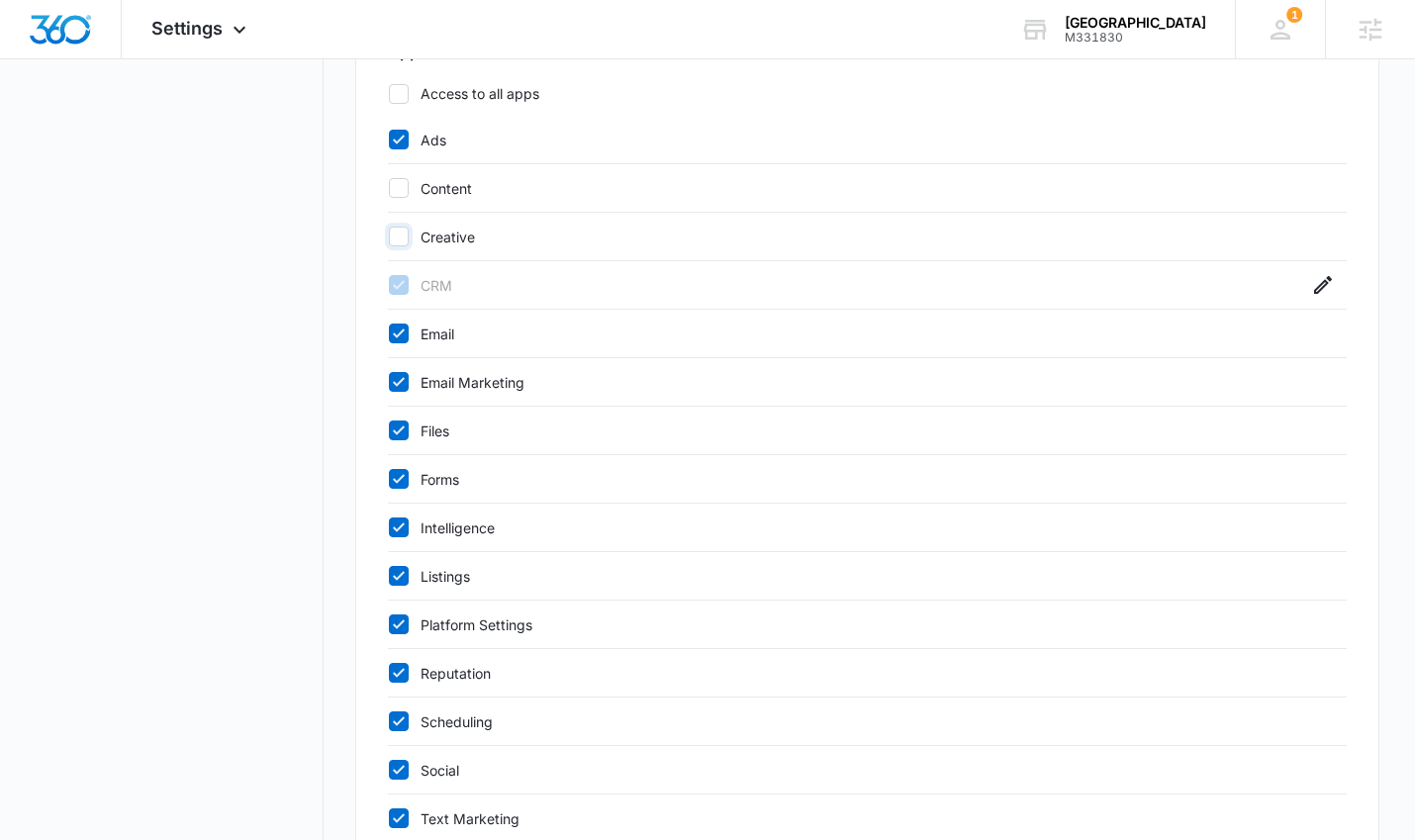 scroll, scrollTop: 892, scrollLeft: 0, axis: vertical 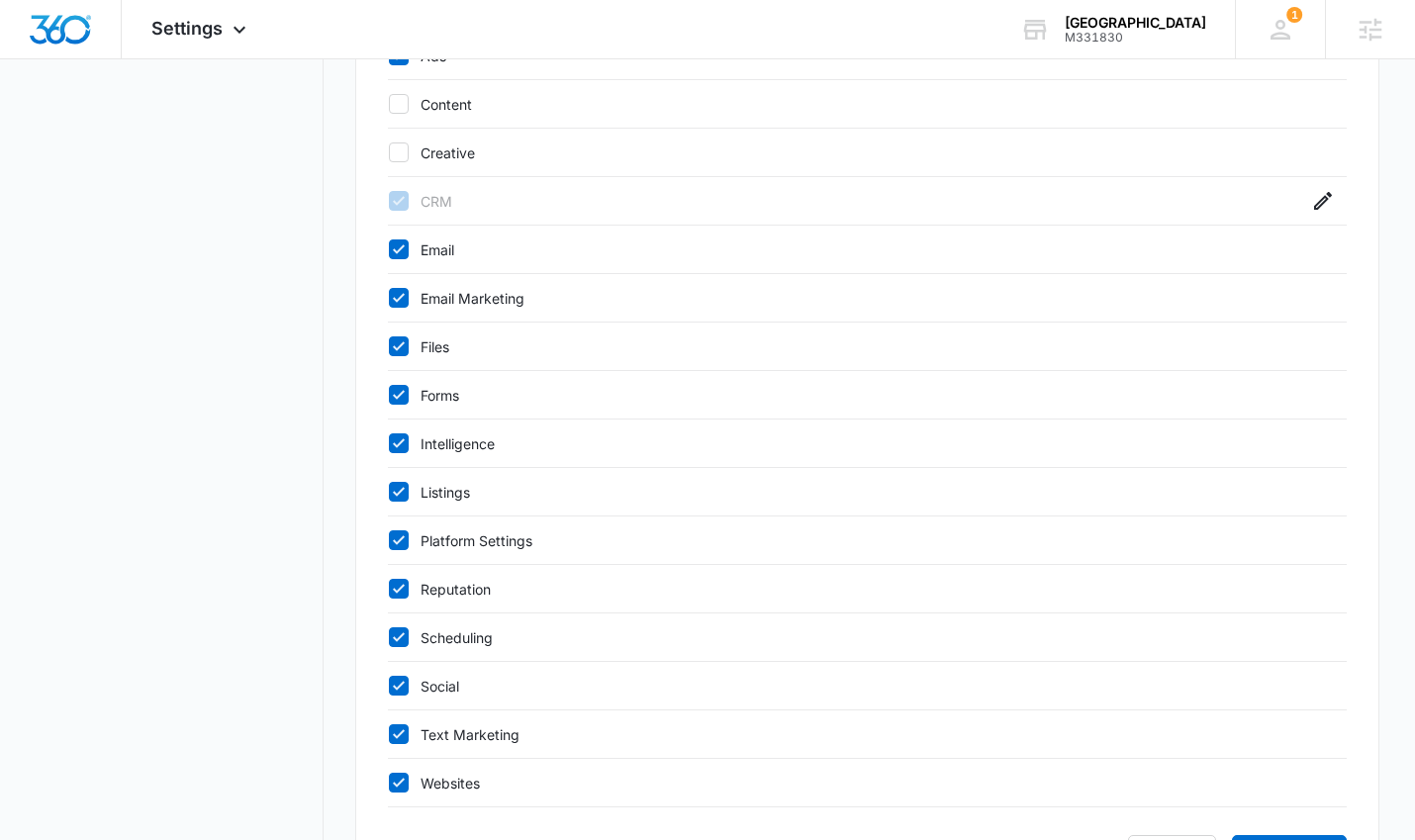 click 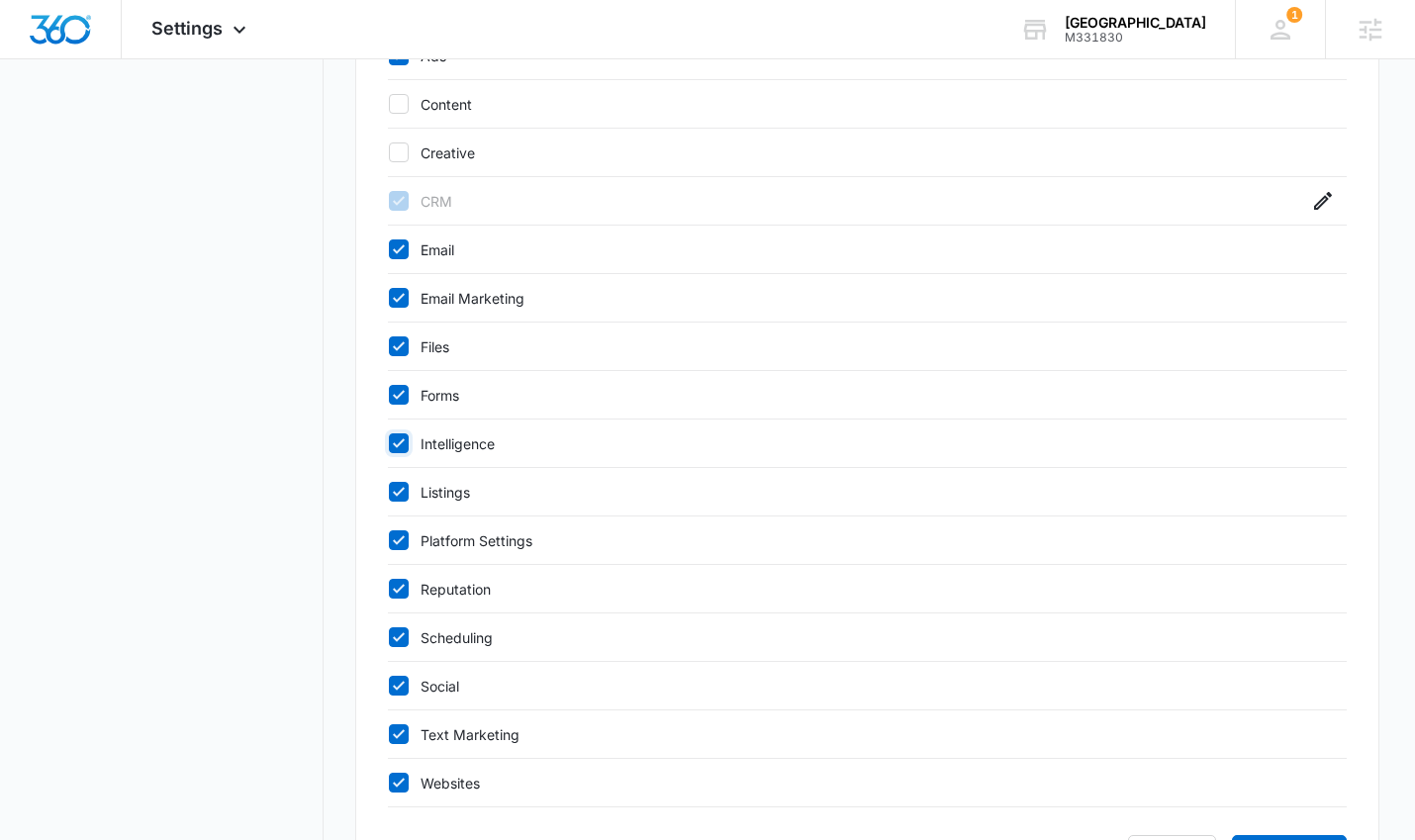 click on "Intelligence" at bounding box center [388, 443] 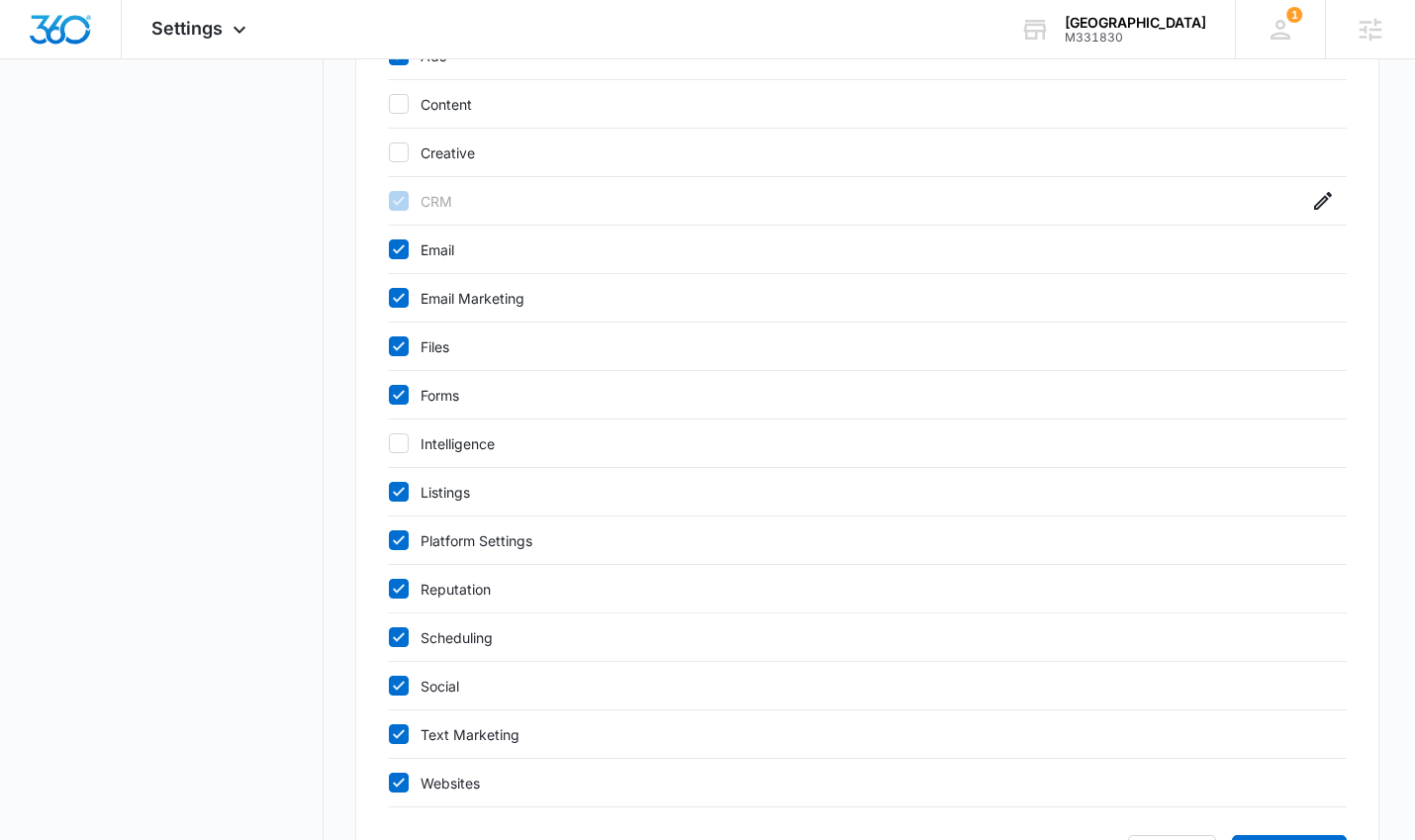 click 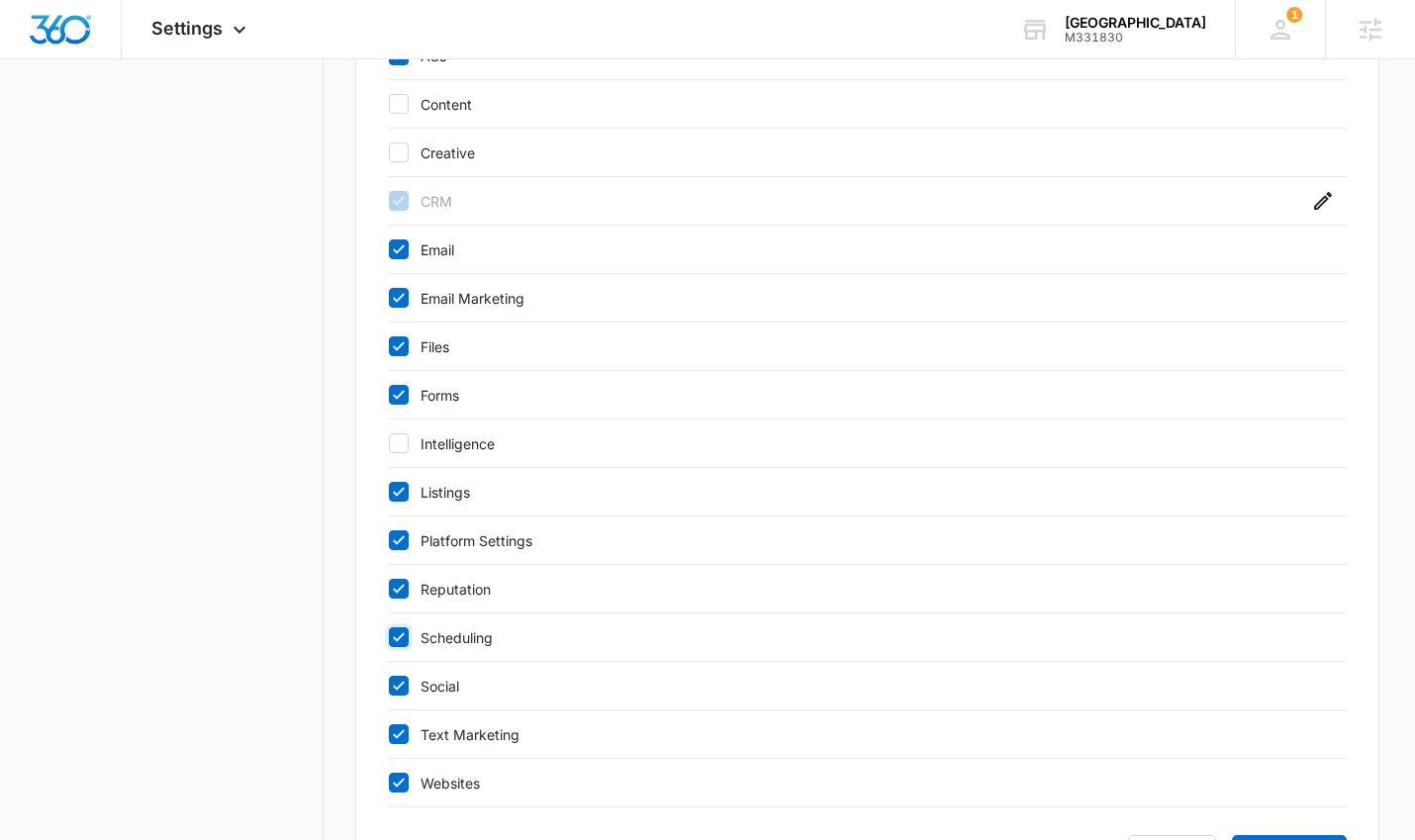 click on "Scheduling" at bounding box center (388, 637) 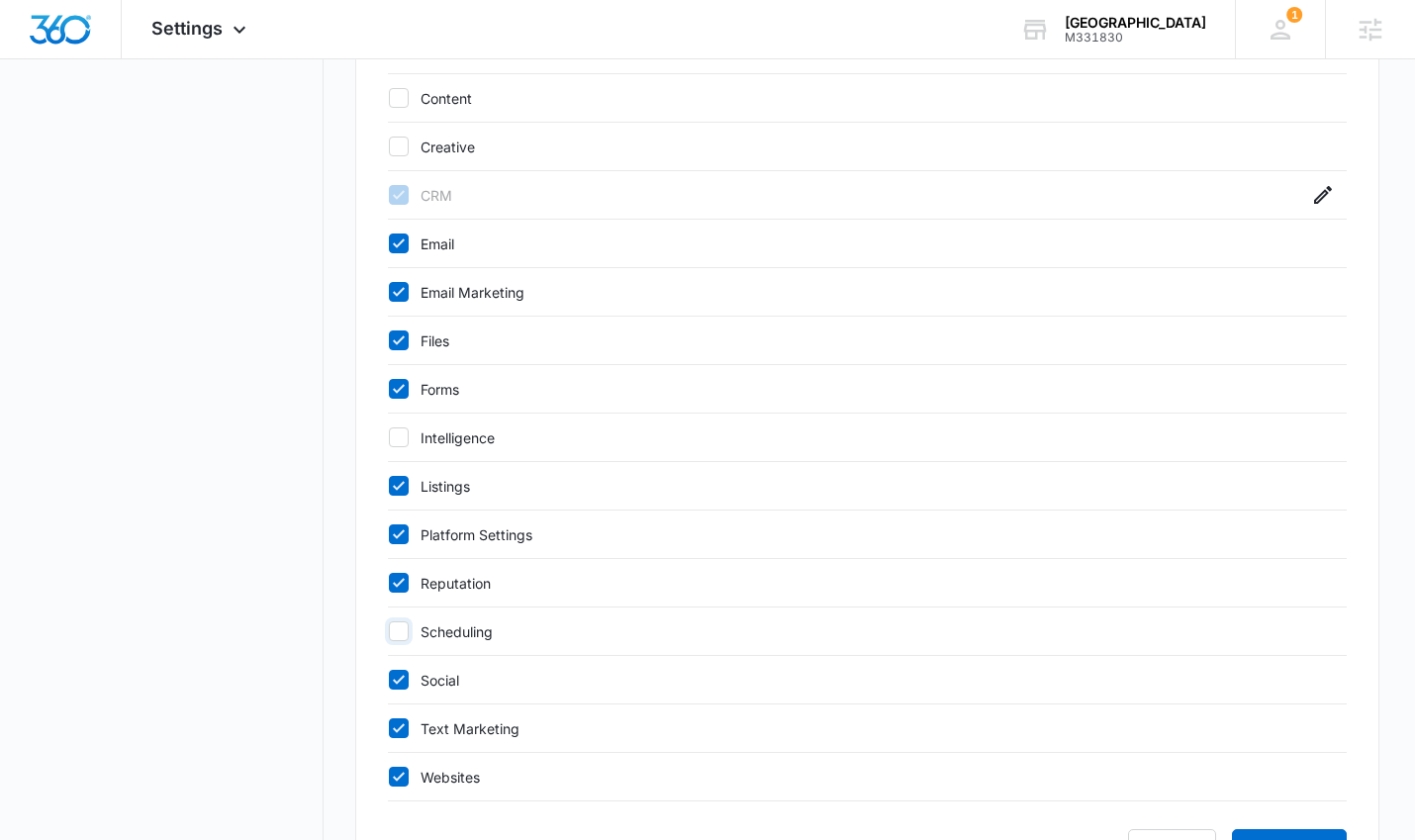 scroll, scrollTop: 991, scrollLeft: 0, axis: vertical 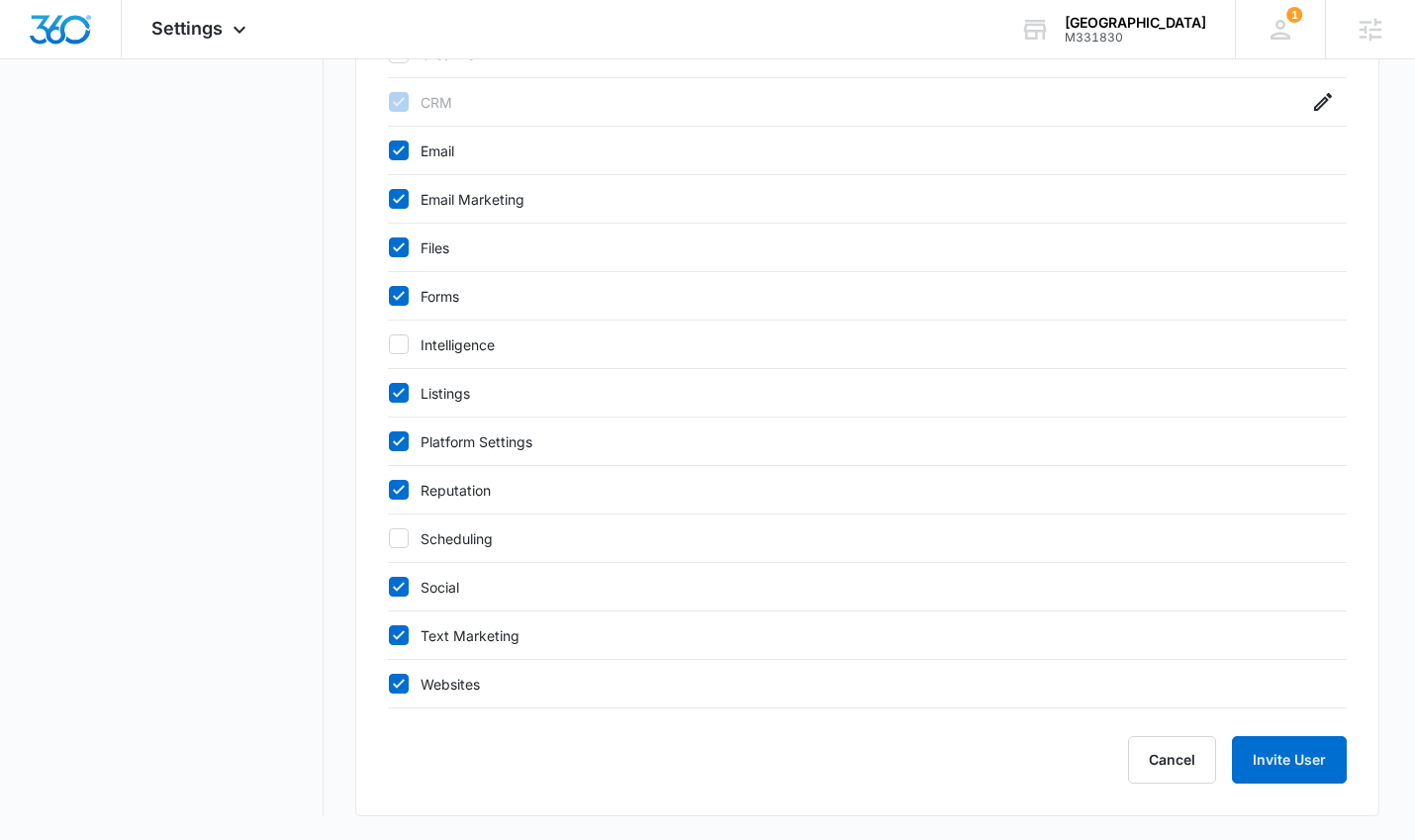 drag, startPoint x: 397, startPoint y: 689, endPoint x: 398, endPoint y: 666, distance: 23.021729 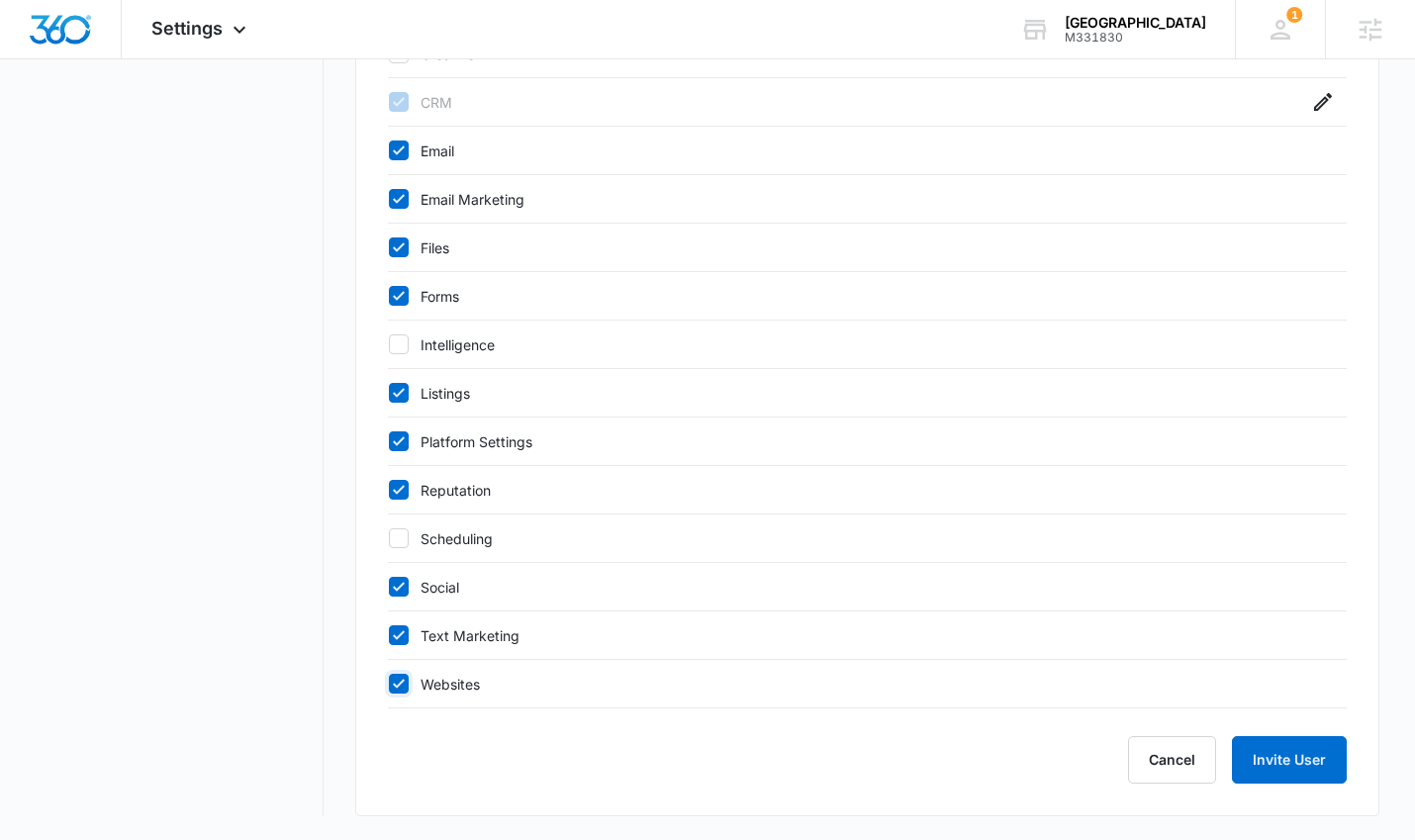 click on "Websites" at bounding box center (388, 684) 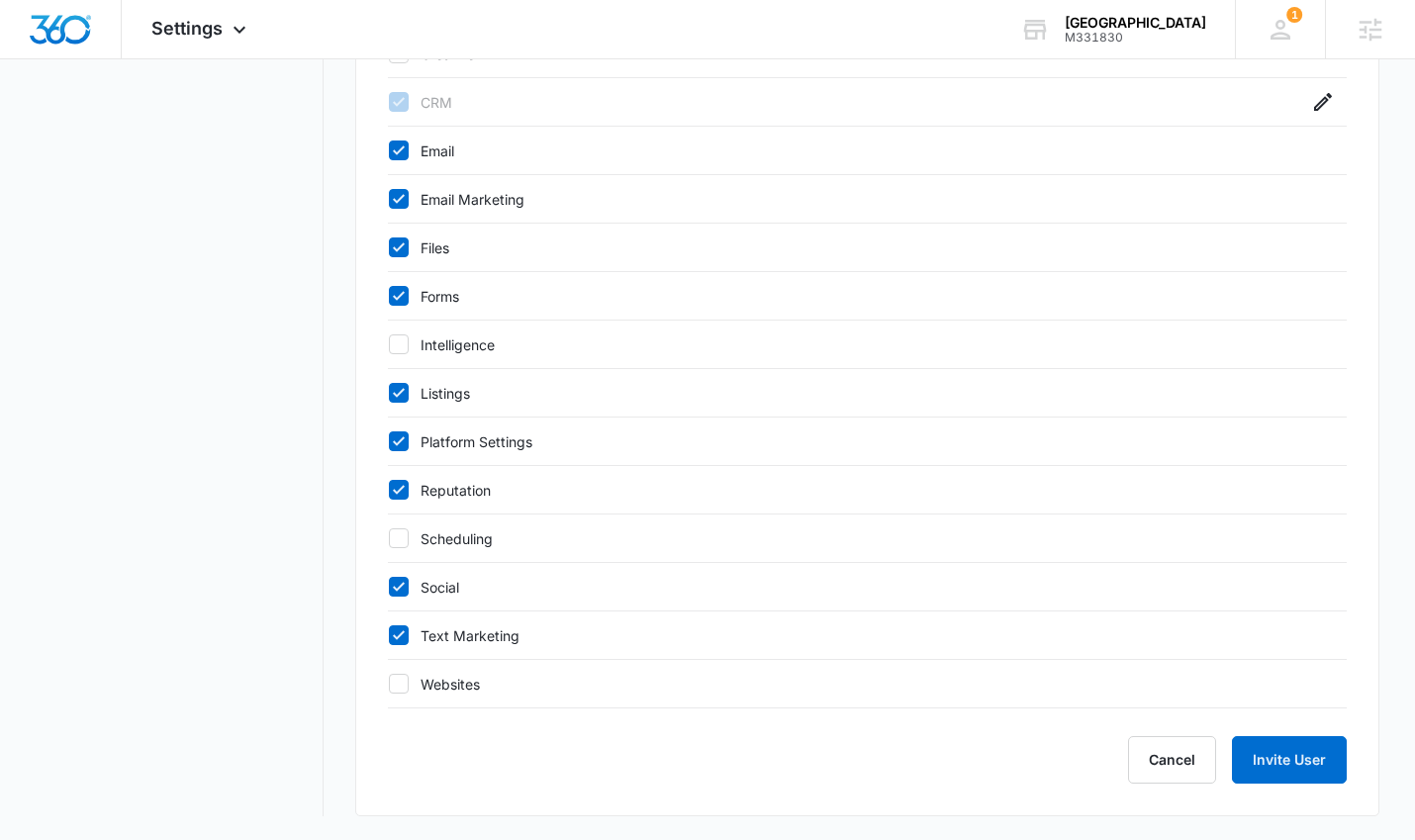click 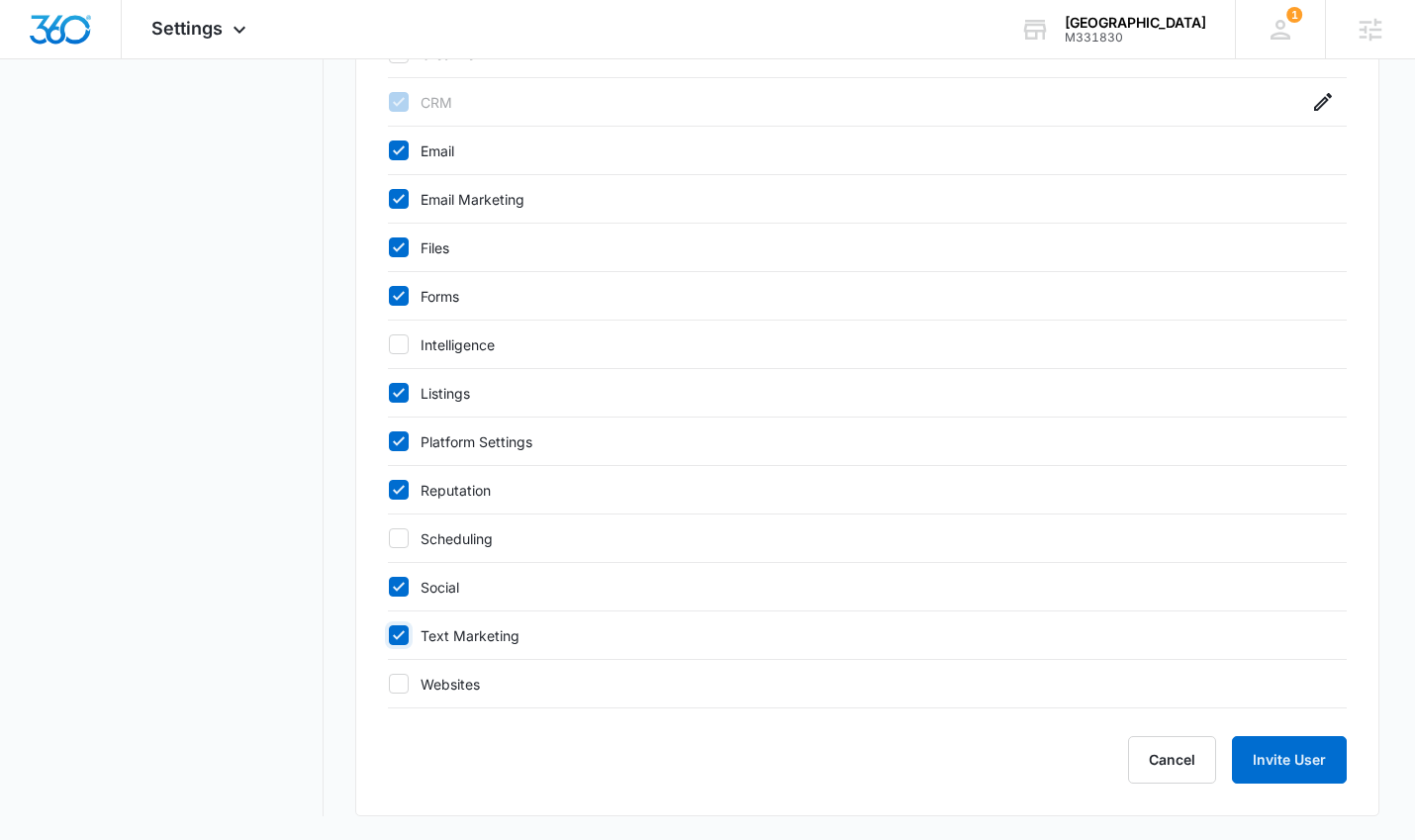 click on "Text Marketing" at bounding box center [388, 635] 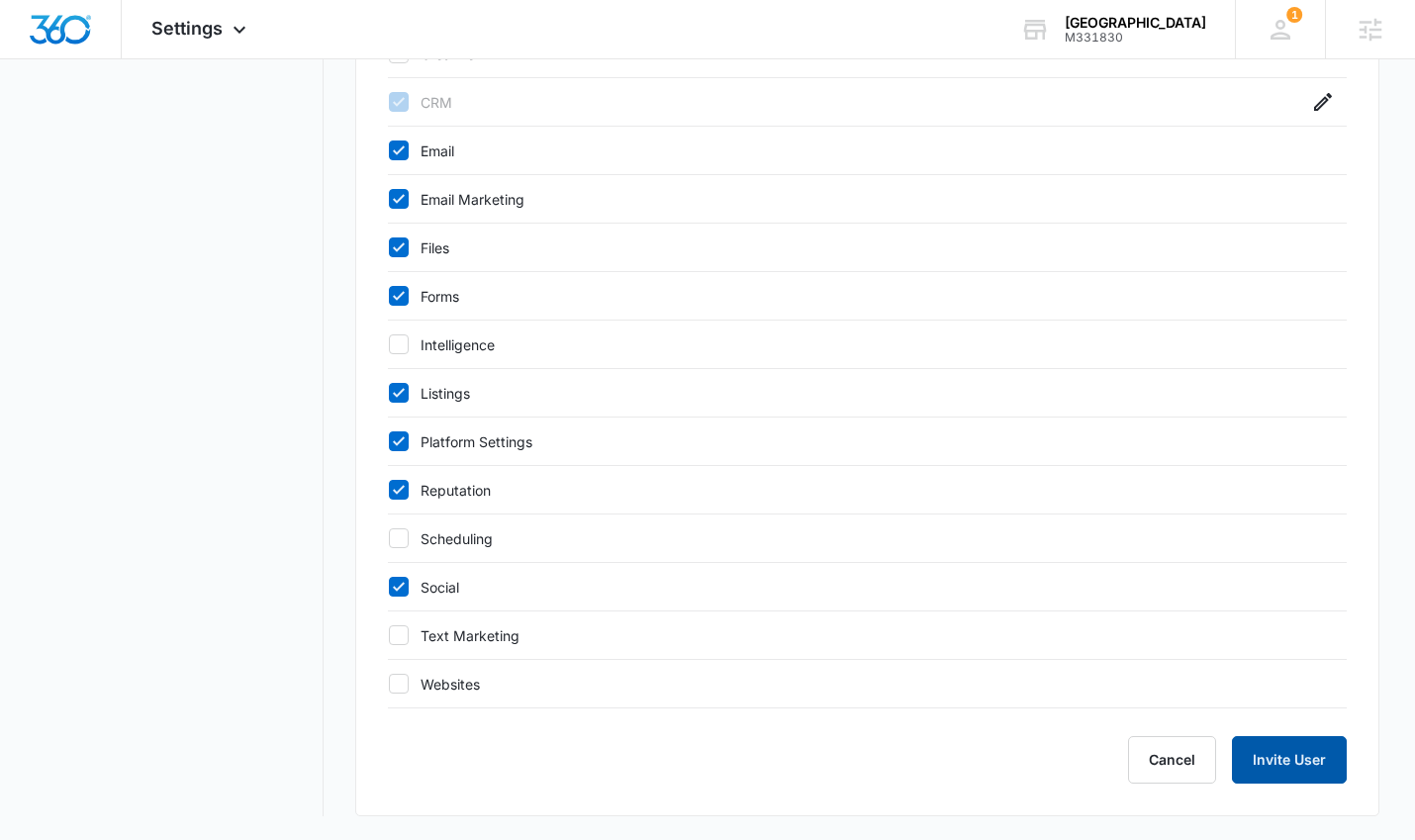 click on "Invite User" at bounding box center (1289, 760) 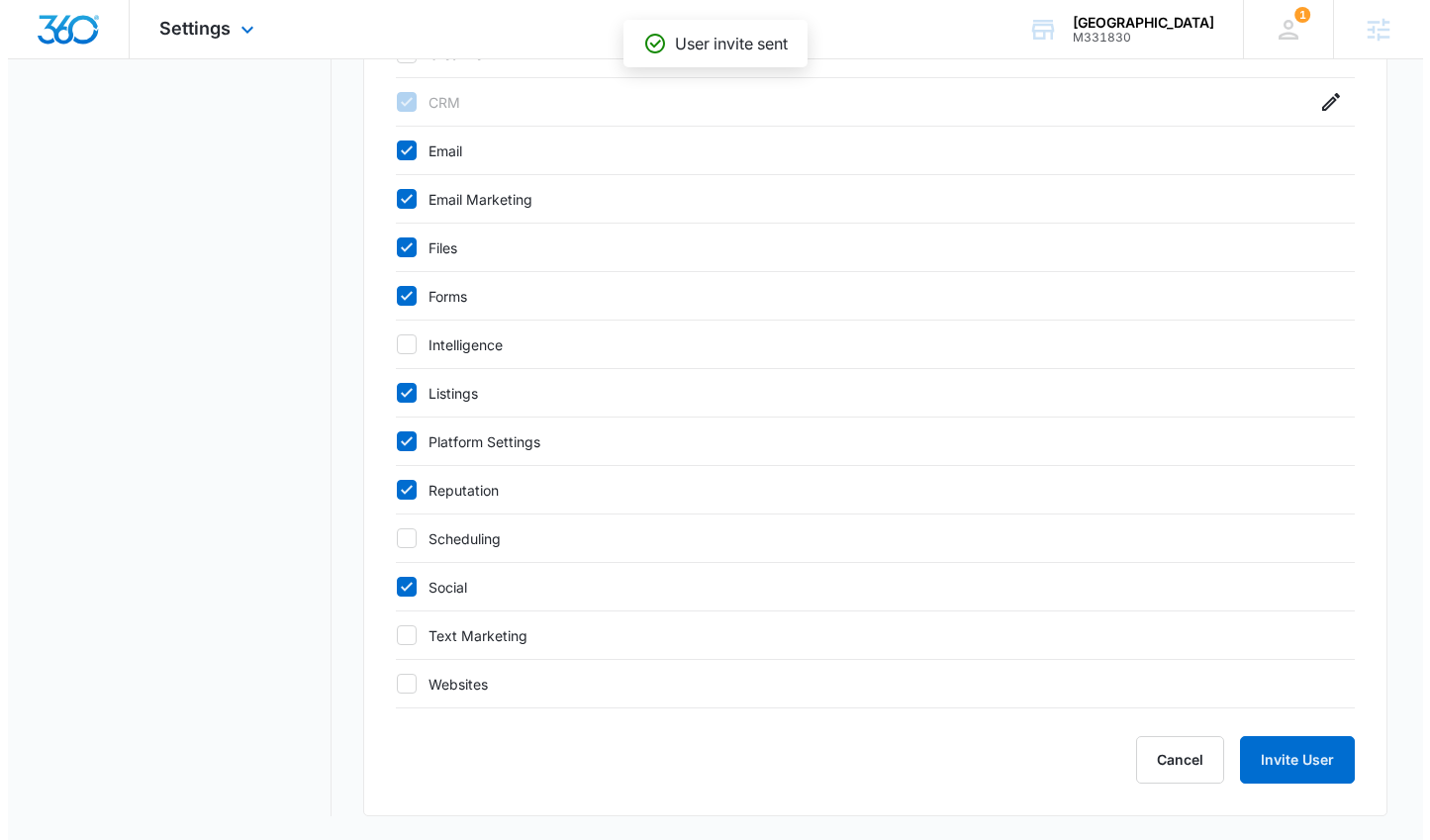 scroll, scrollTop: 0, scrollLeft: 0, axis: both 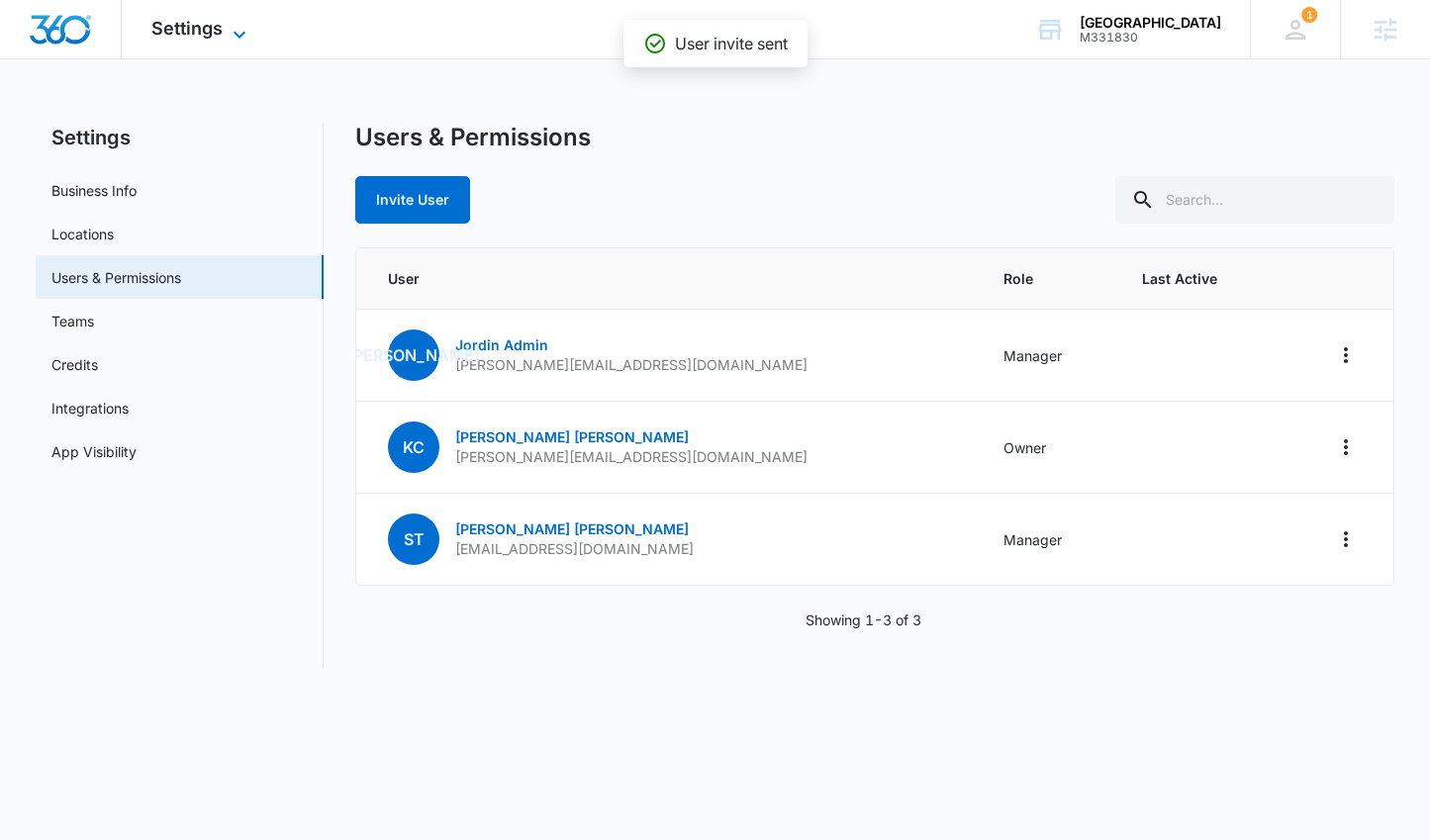 click on "Settings" at bounding box center (187, 28) 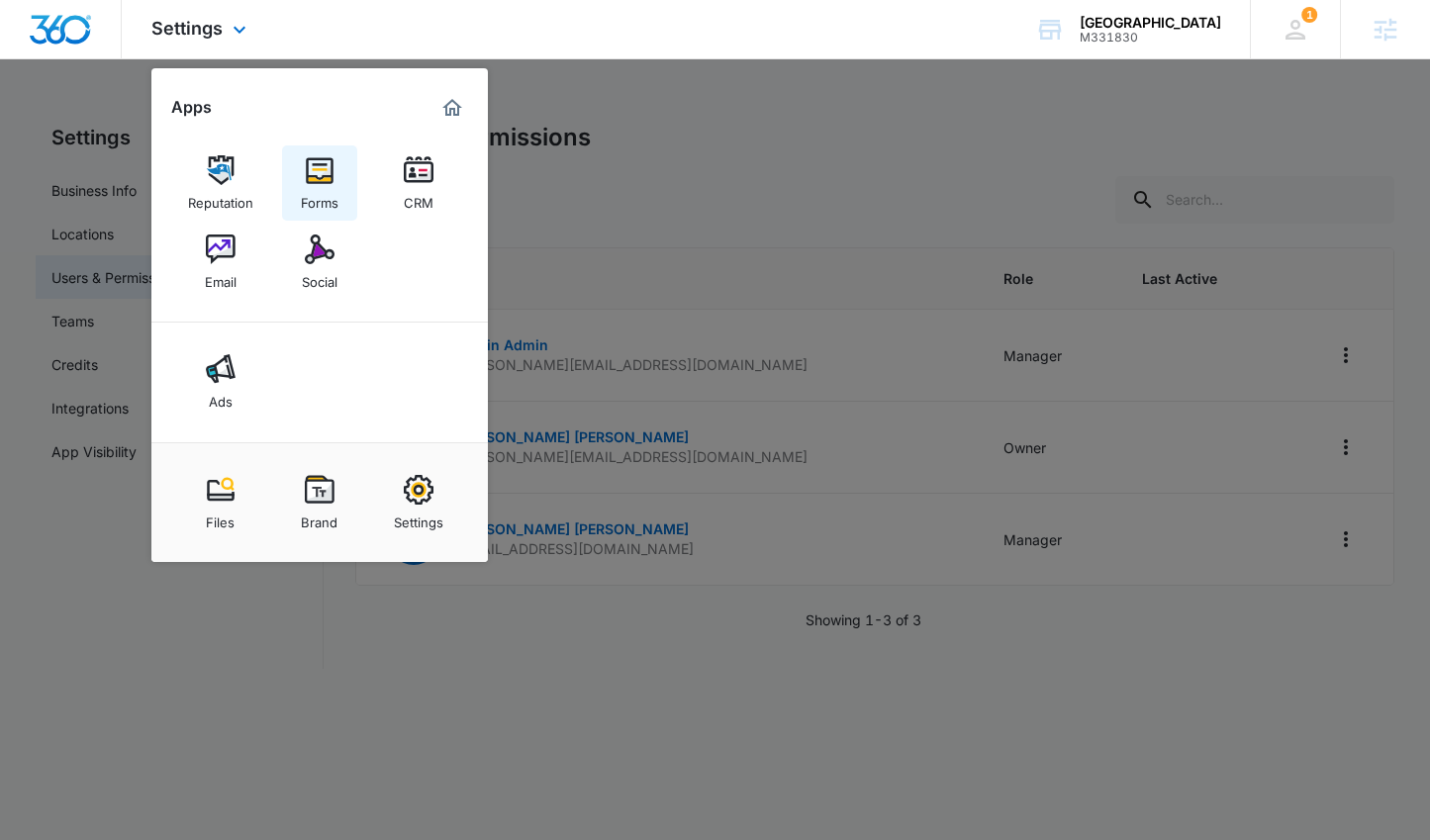 click on "Forms" at bounding box center (320, 198) 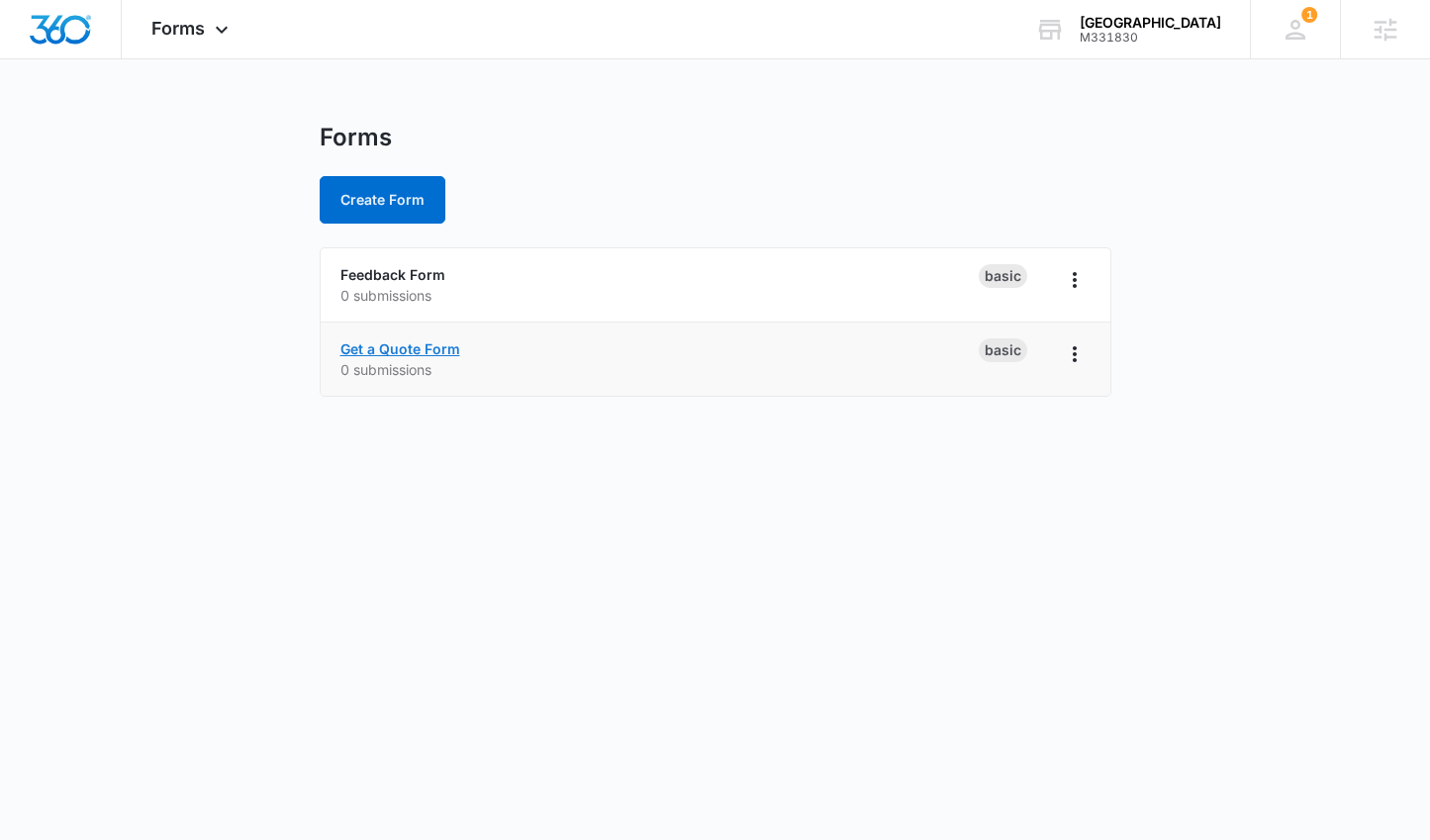 click on "Get a Quote Form" at bounding box center (400, 348) 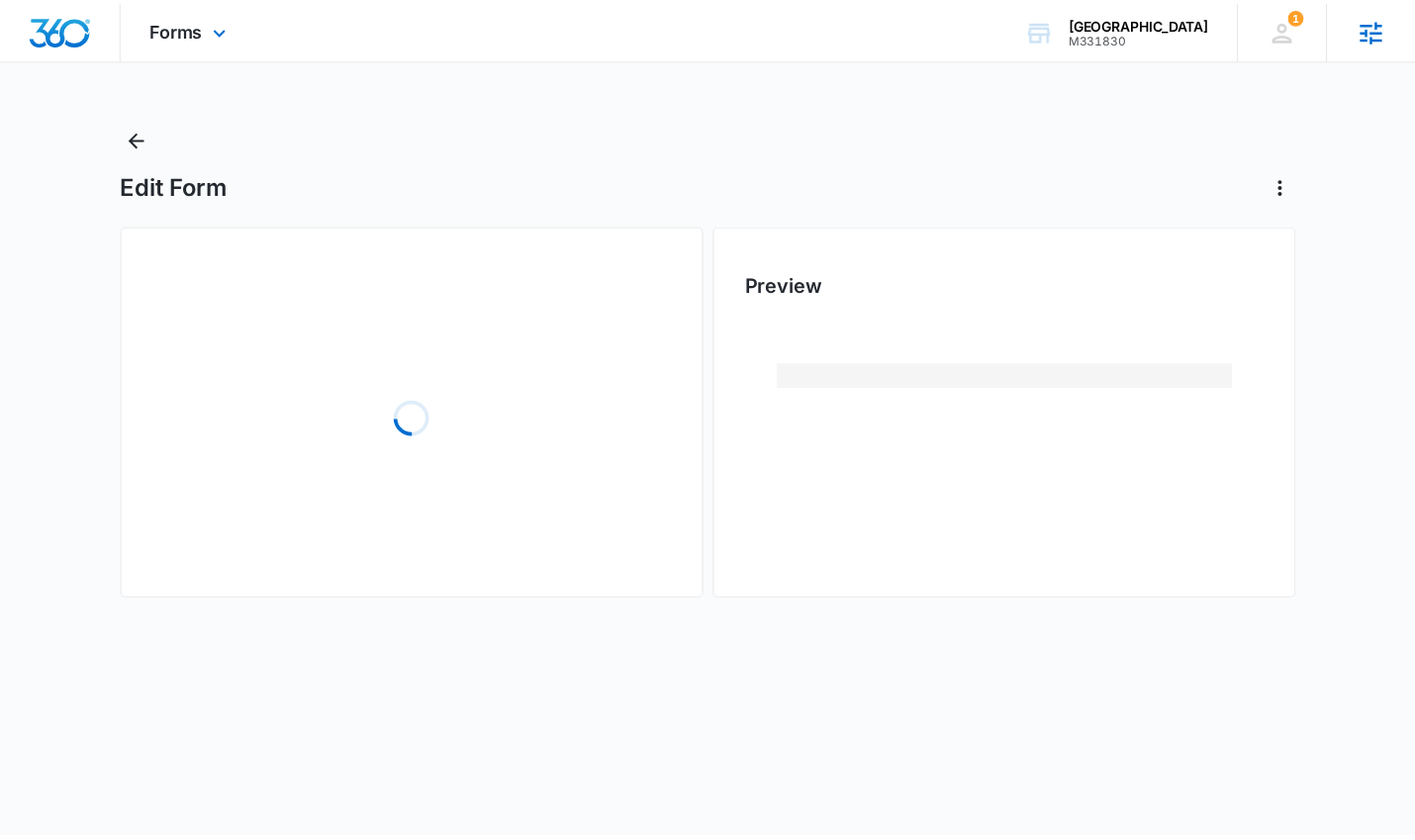 scroll, scrollTop: 0, scrollLeft: 0, axis: both 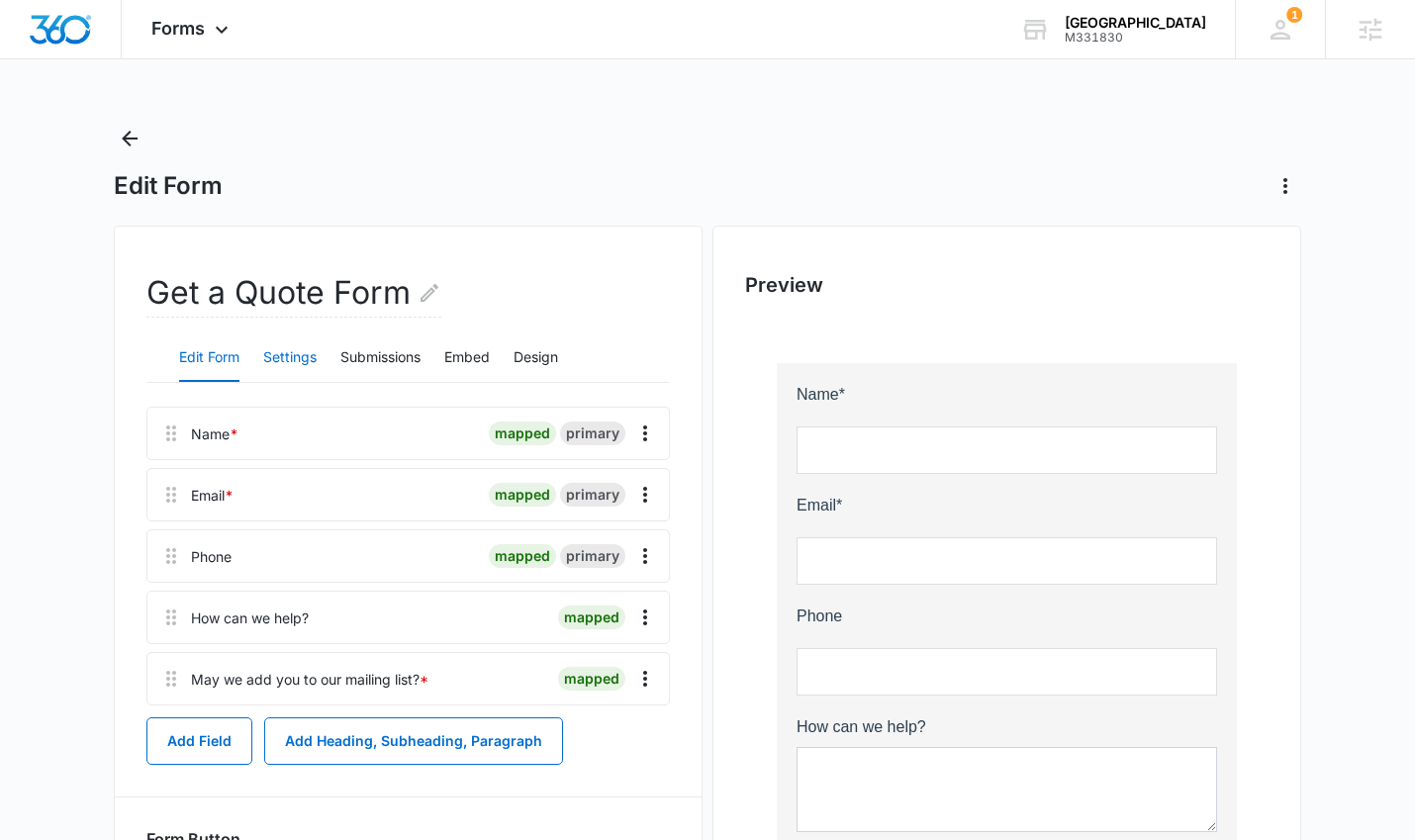 click on "Settings" at bounding box center [290, 358] 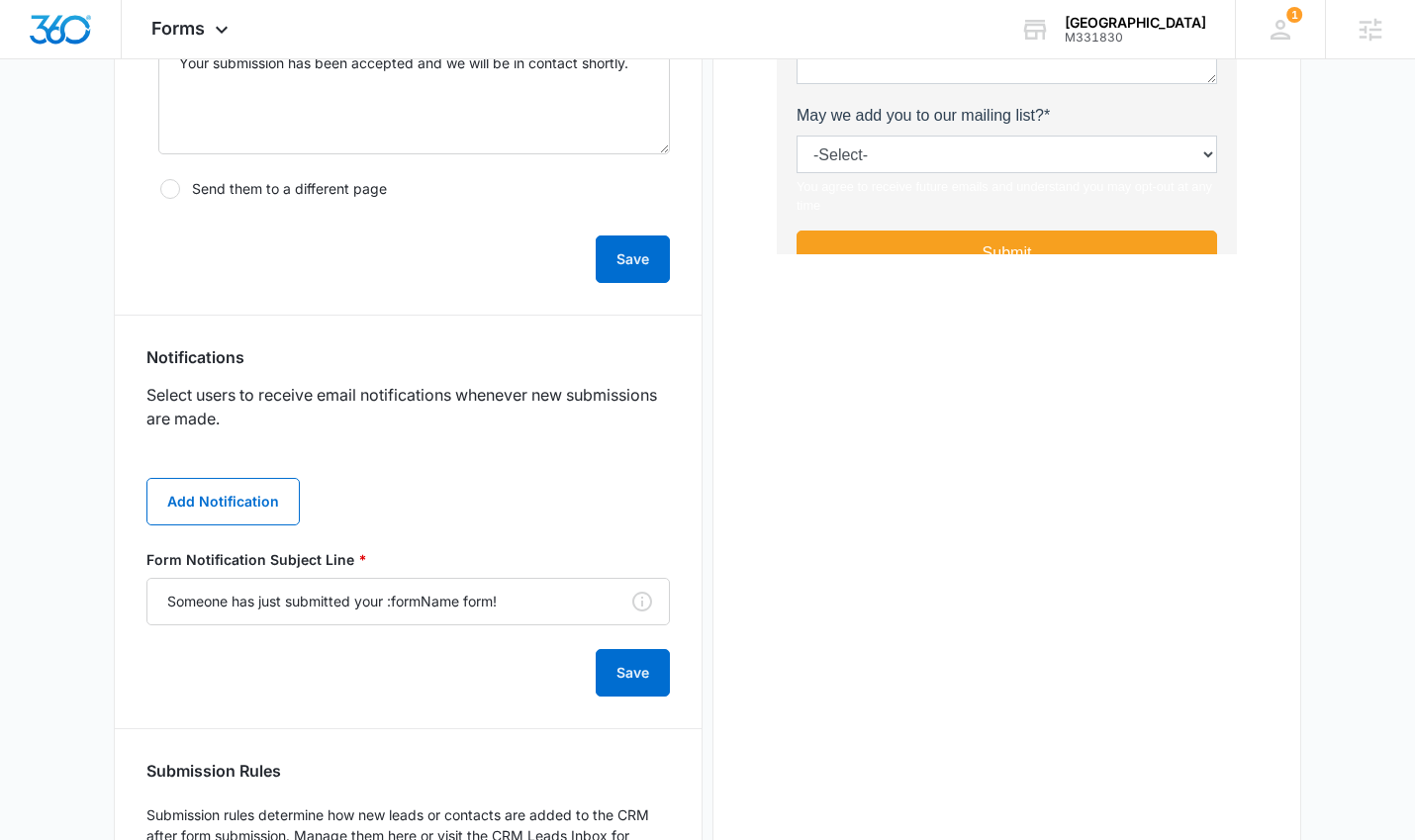 scroll, scrollTop: 756, scrollLeft: 0, axis: vertical 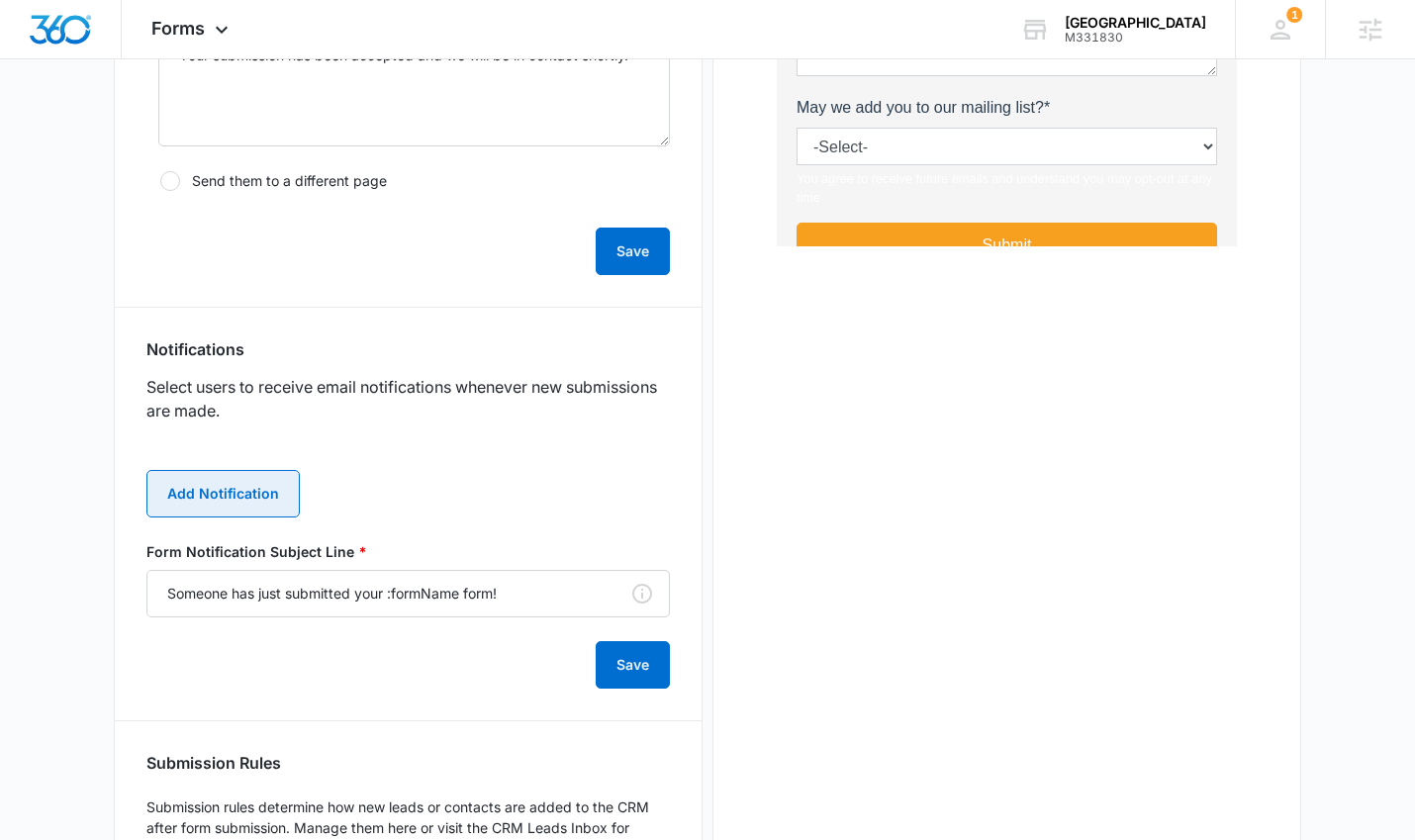 click on "Add Notification" at bounding box center [223, 494] 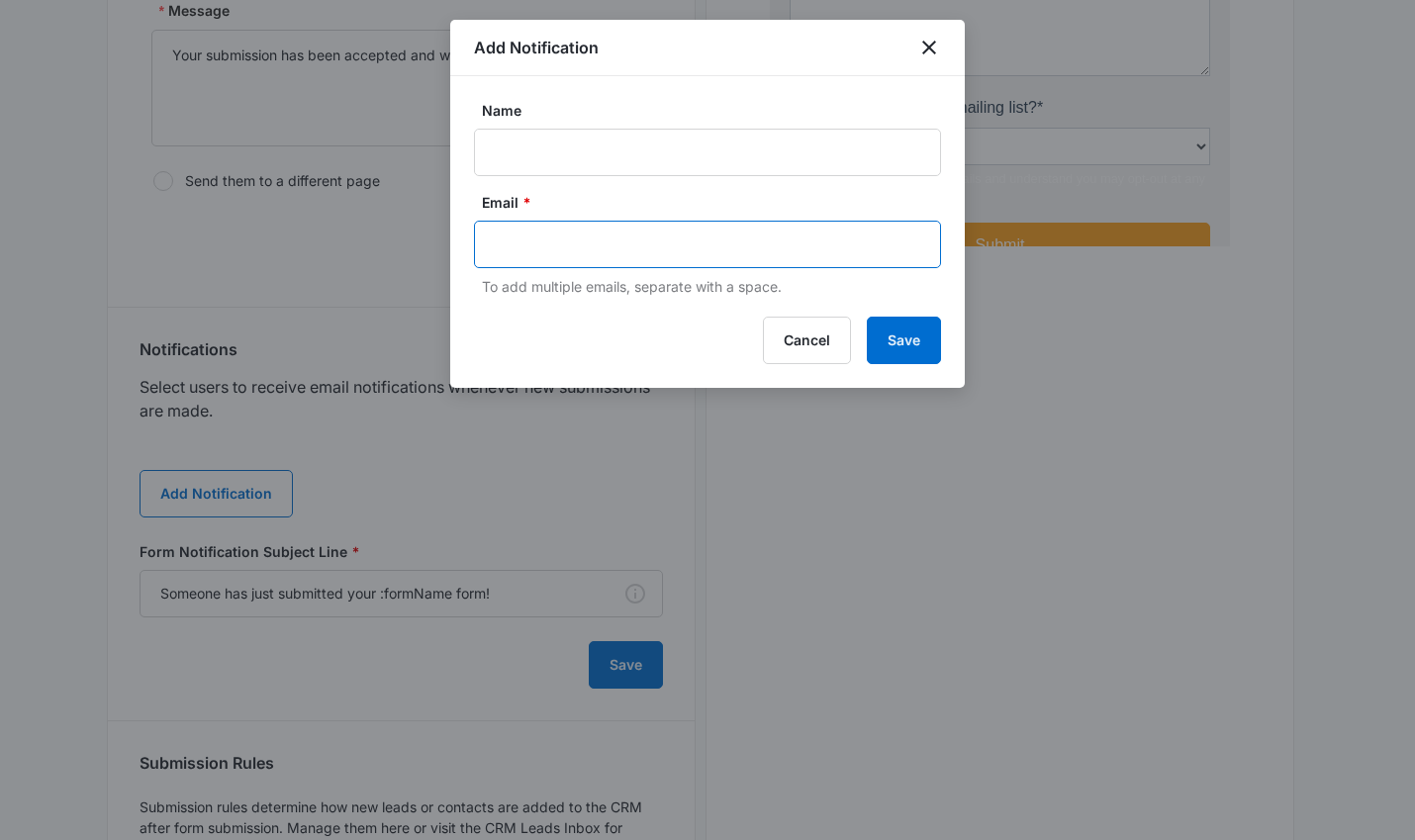 click at bounding box center [709, 244] 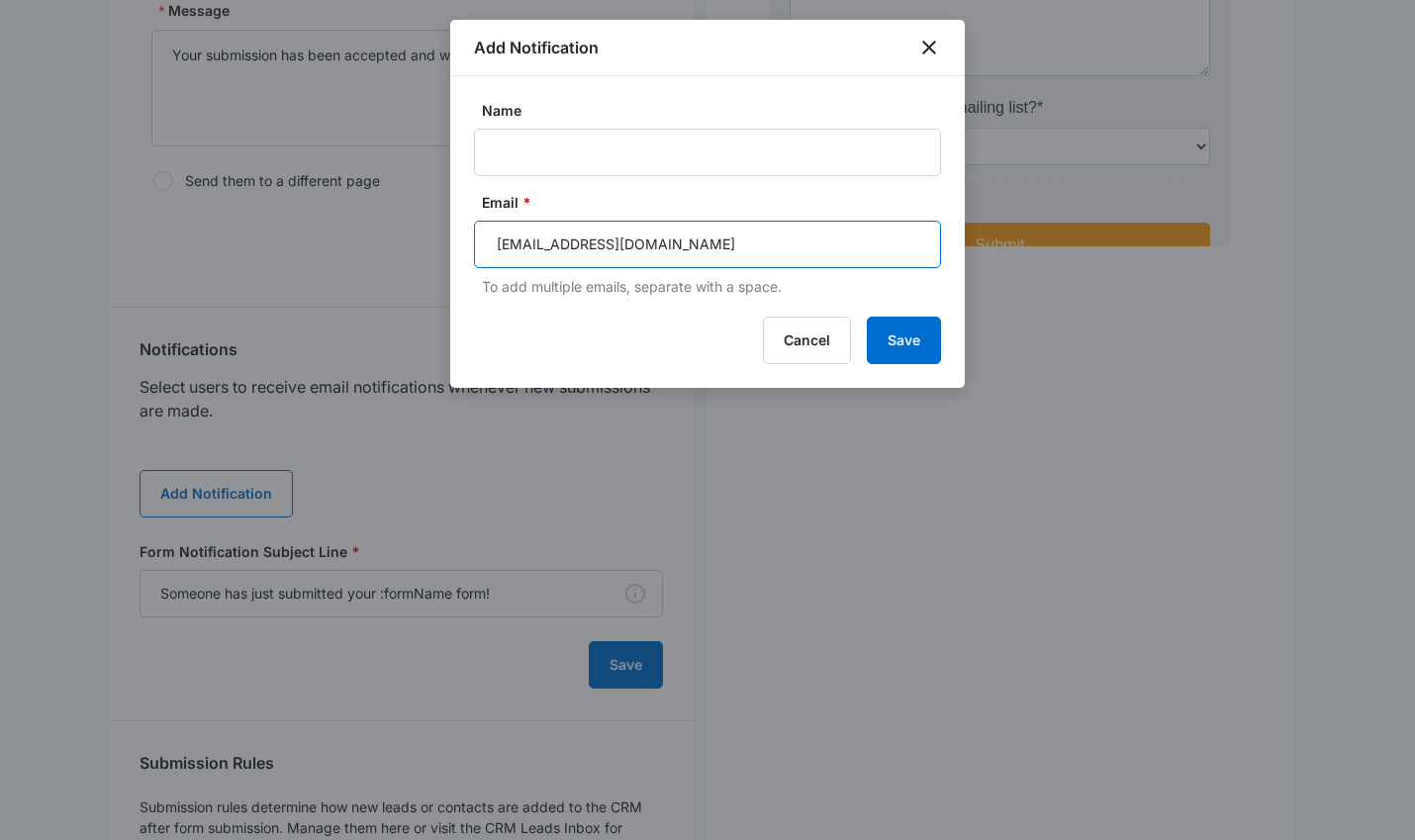 type on "Info@BOR-SWSaltLake.com" 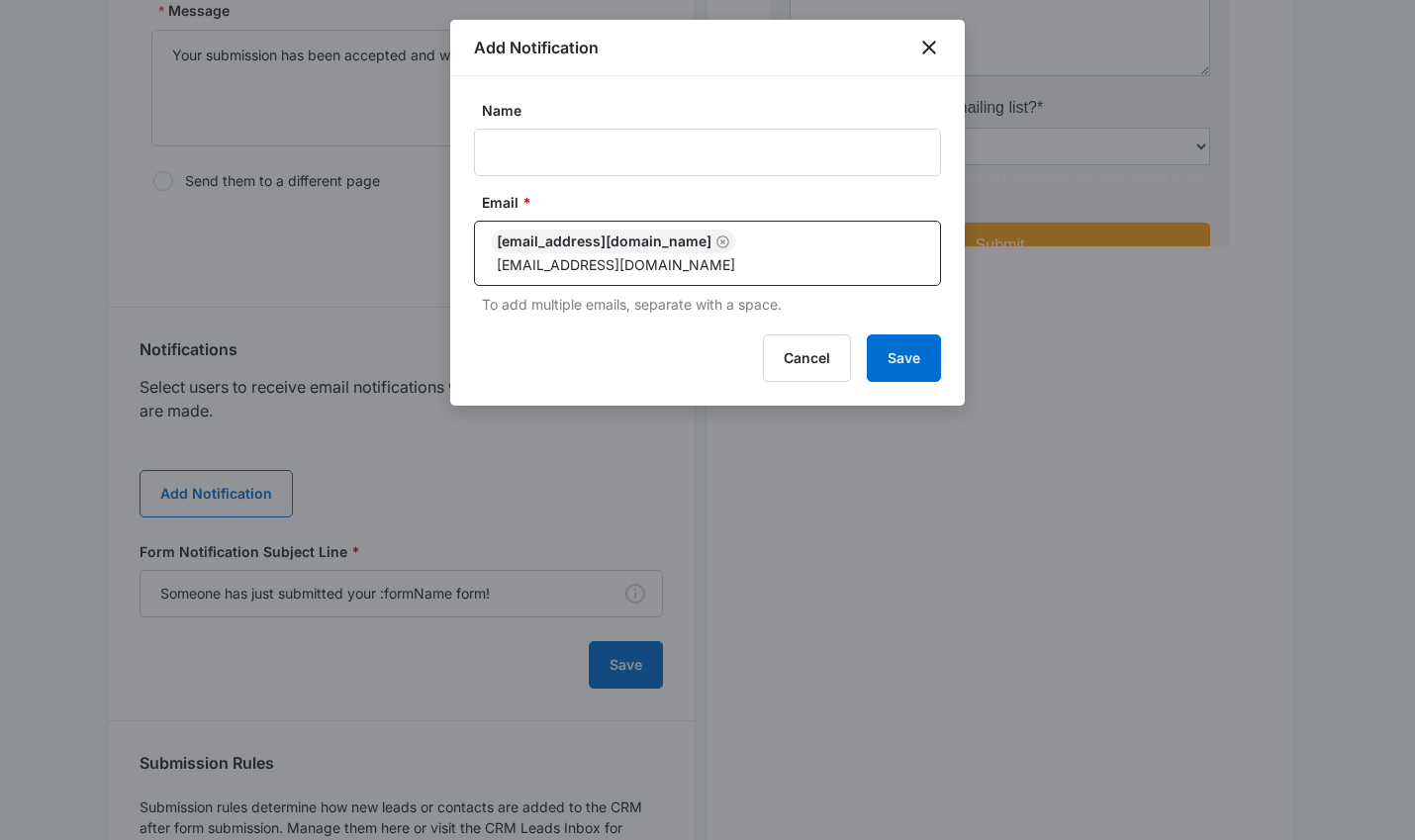 type 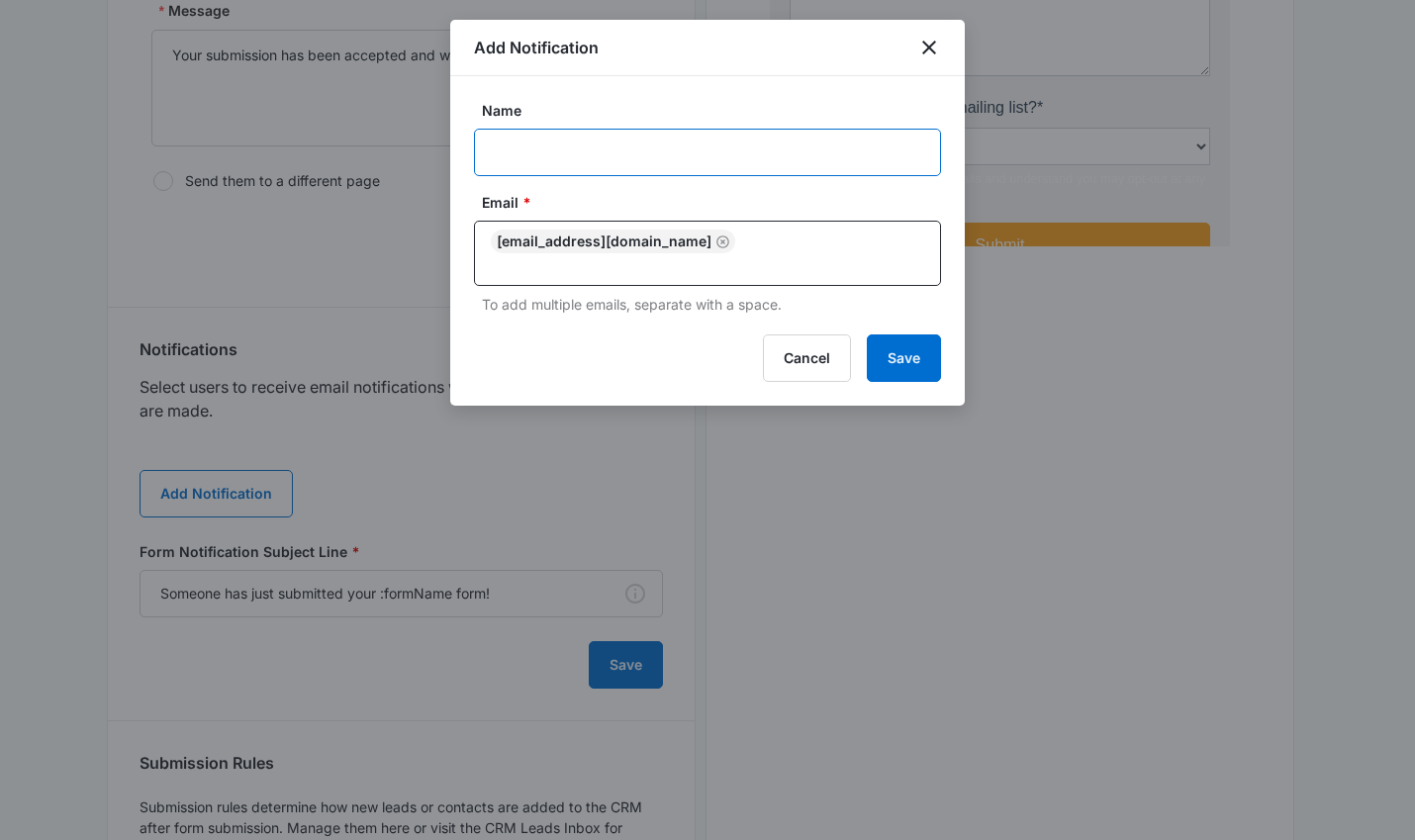 click on "Name" at bounding box center (708, 152) 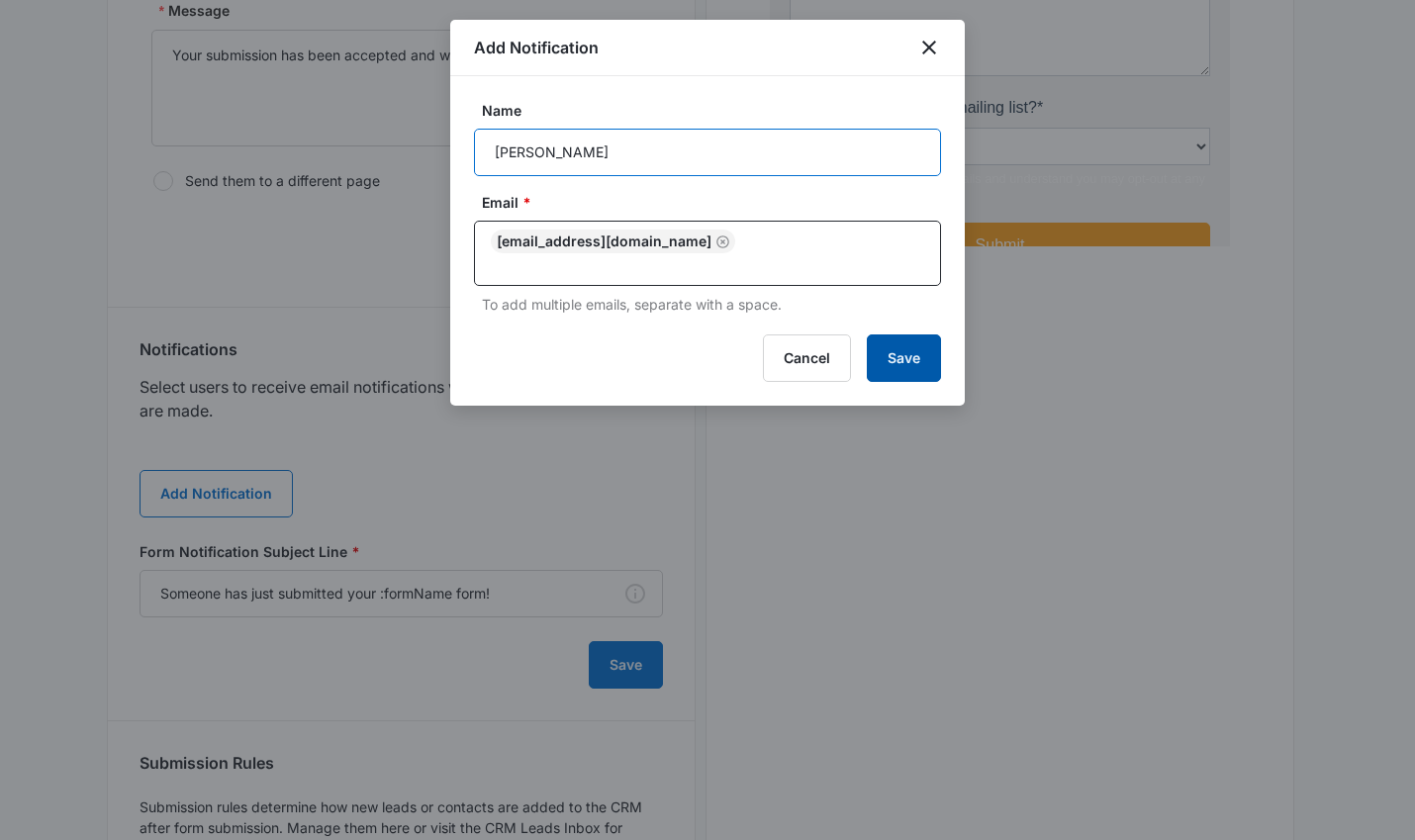 type on "Spencer Taylor" 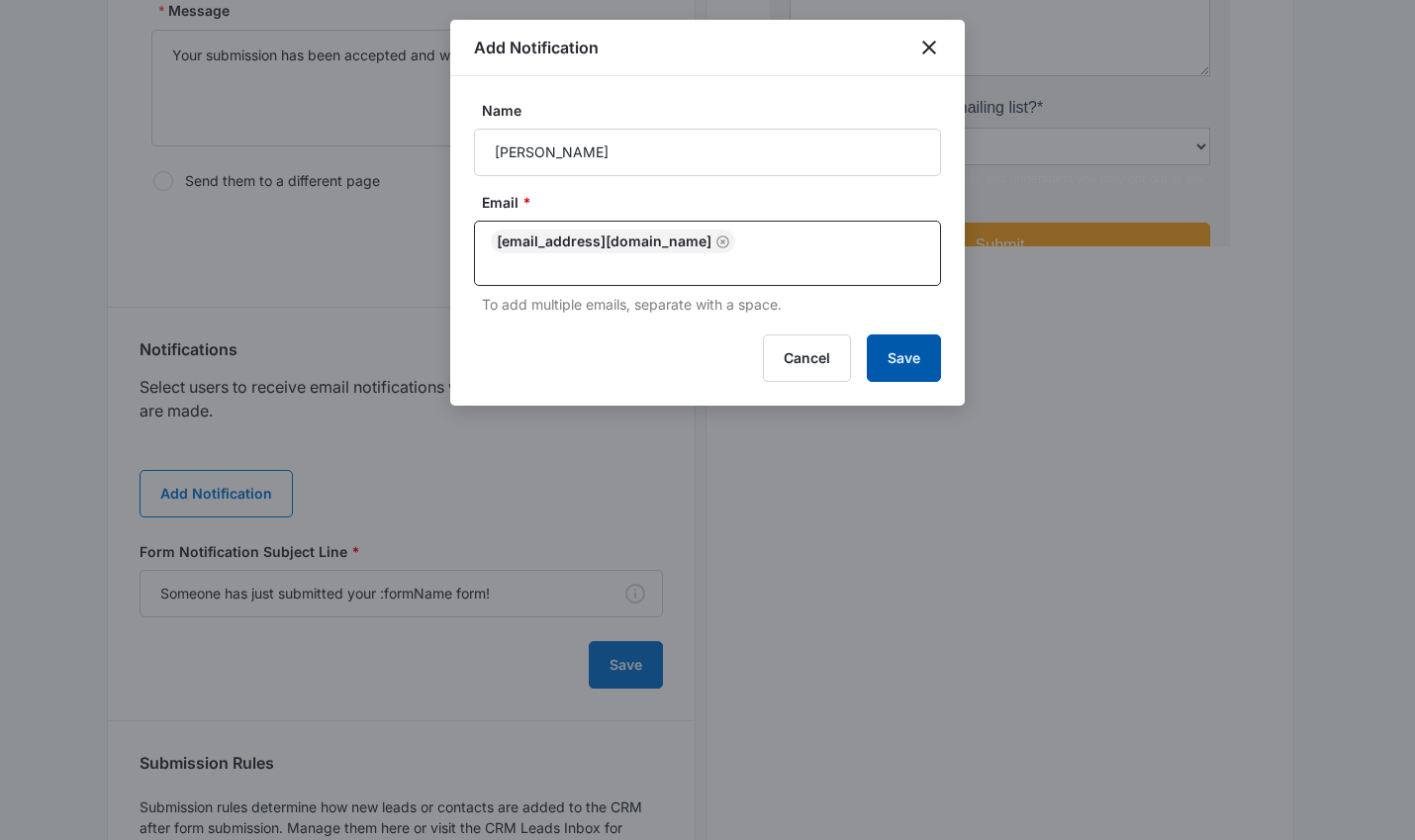 click on "Save" at bounding box center [903, 358] 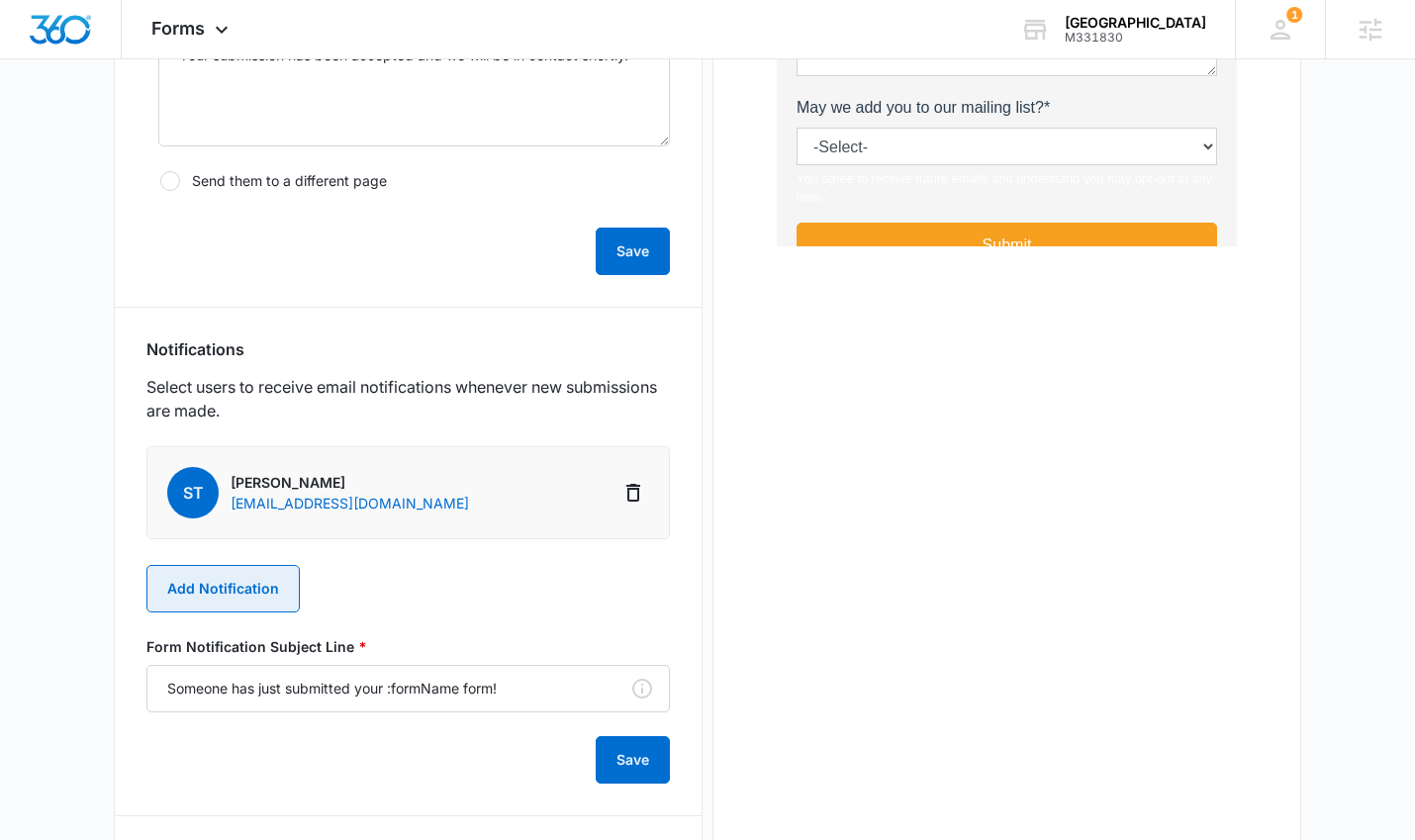 click on "Add Notification" at bounding box center [223, 589] 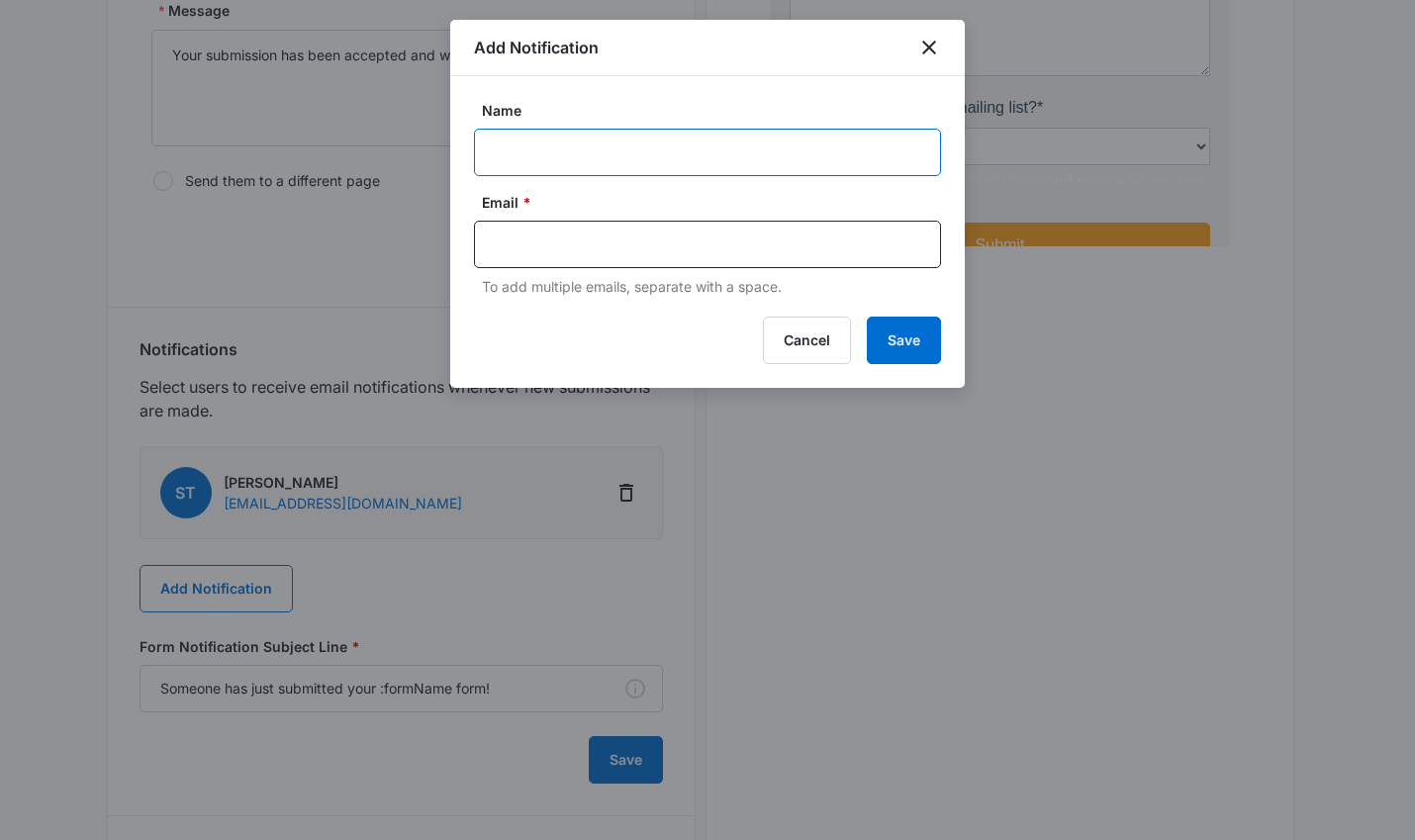 click on "Name" at bounding box center [708, 152] 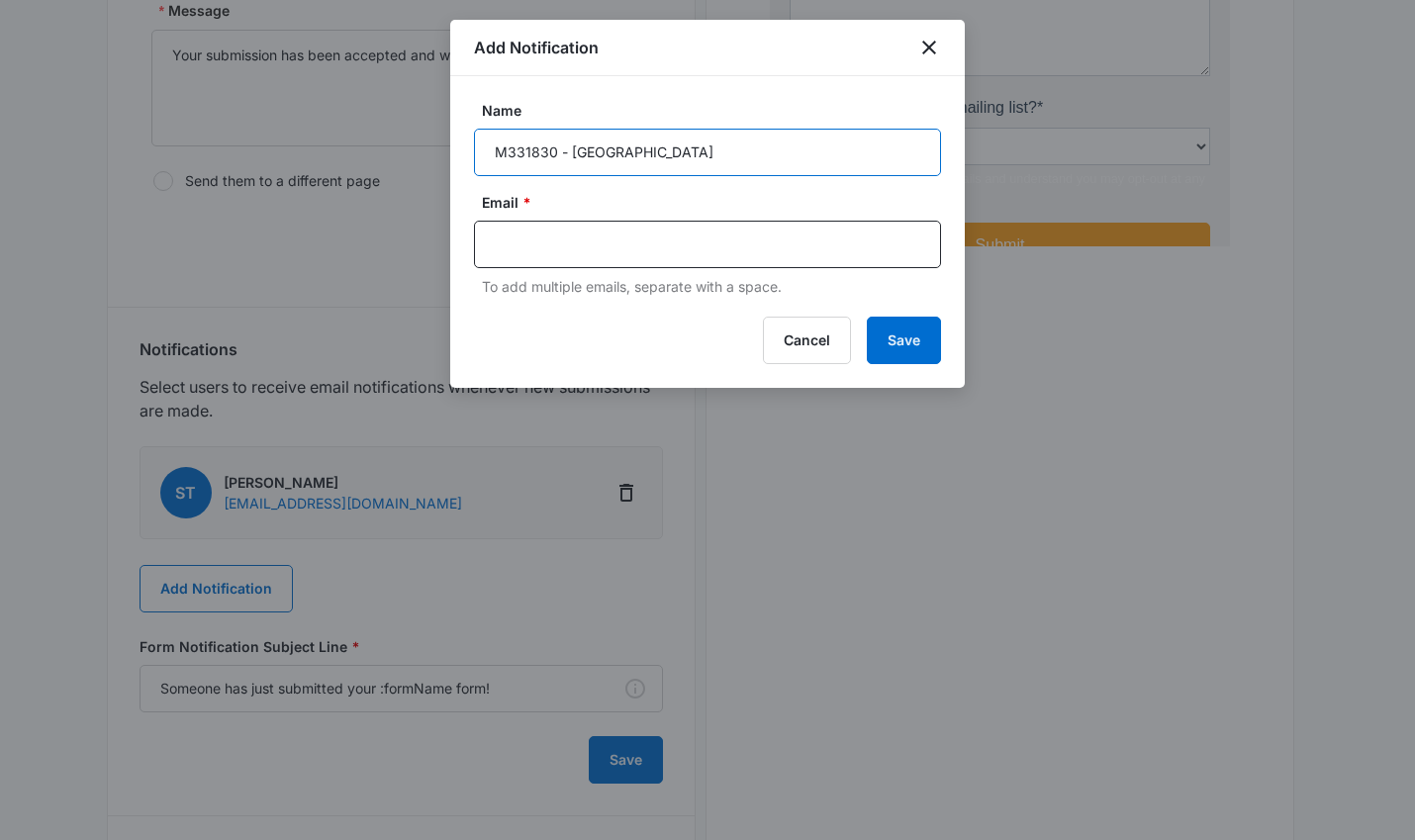 click on "M331830 - BOR SW Salt Lake City" at bounding box center (708, 152) 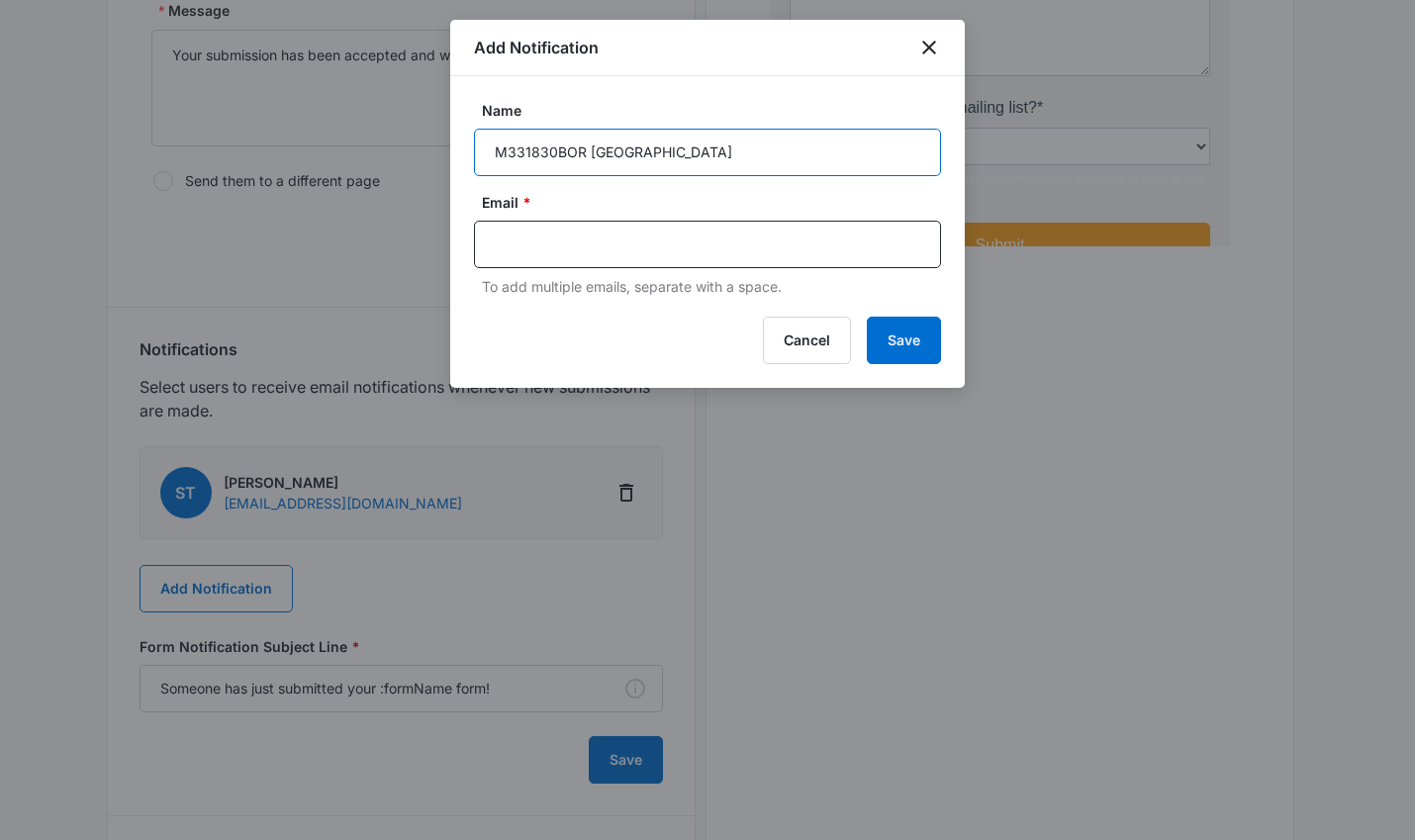 type on "M331830BOR SW Salt Lake City" 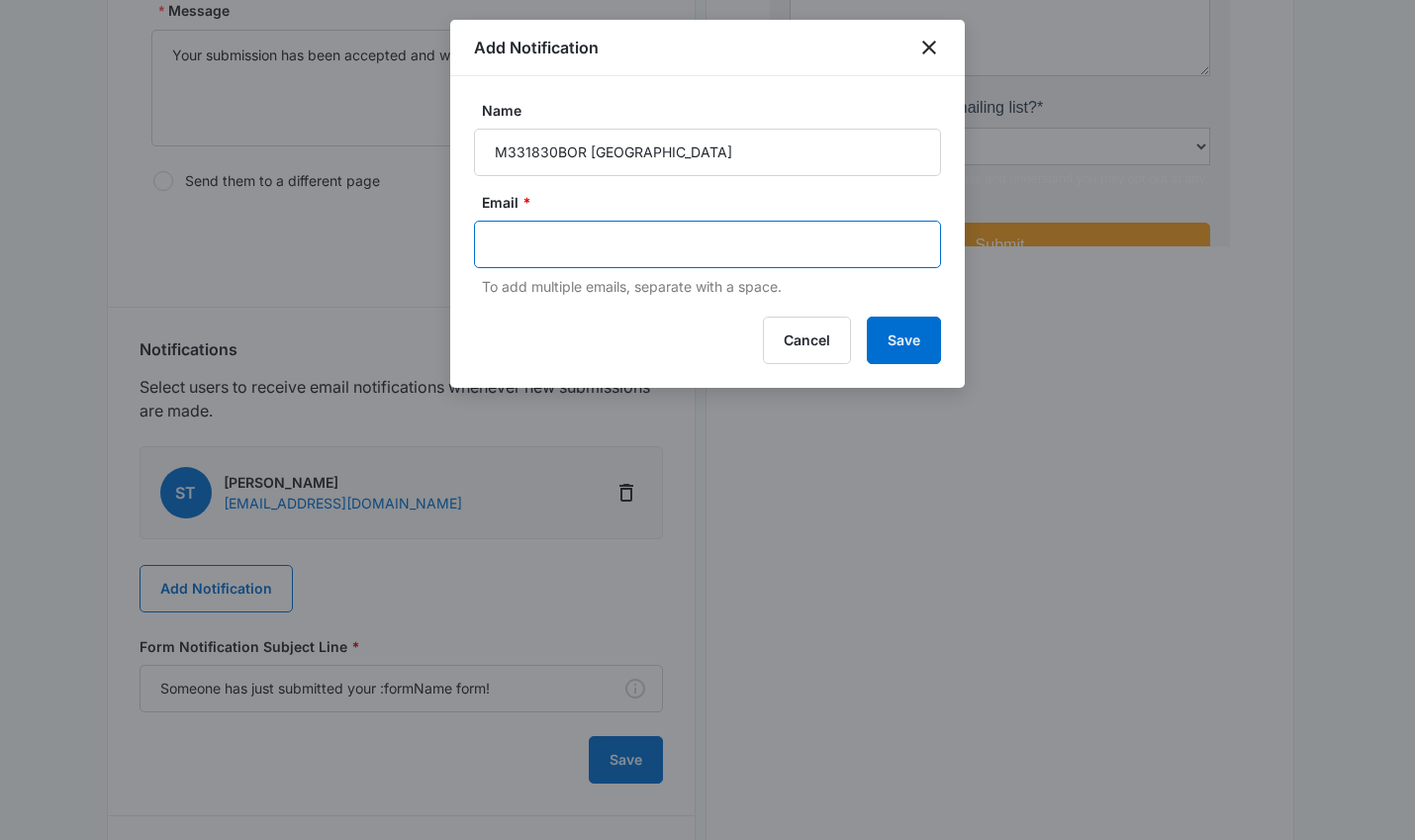 click at bounding box center [709, 244] 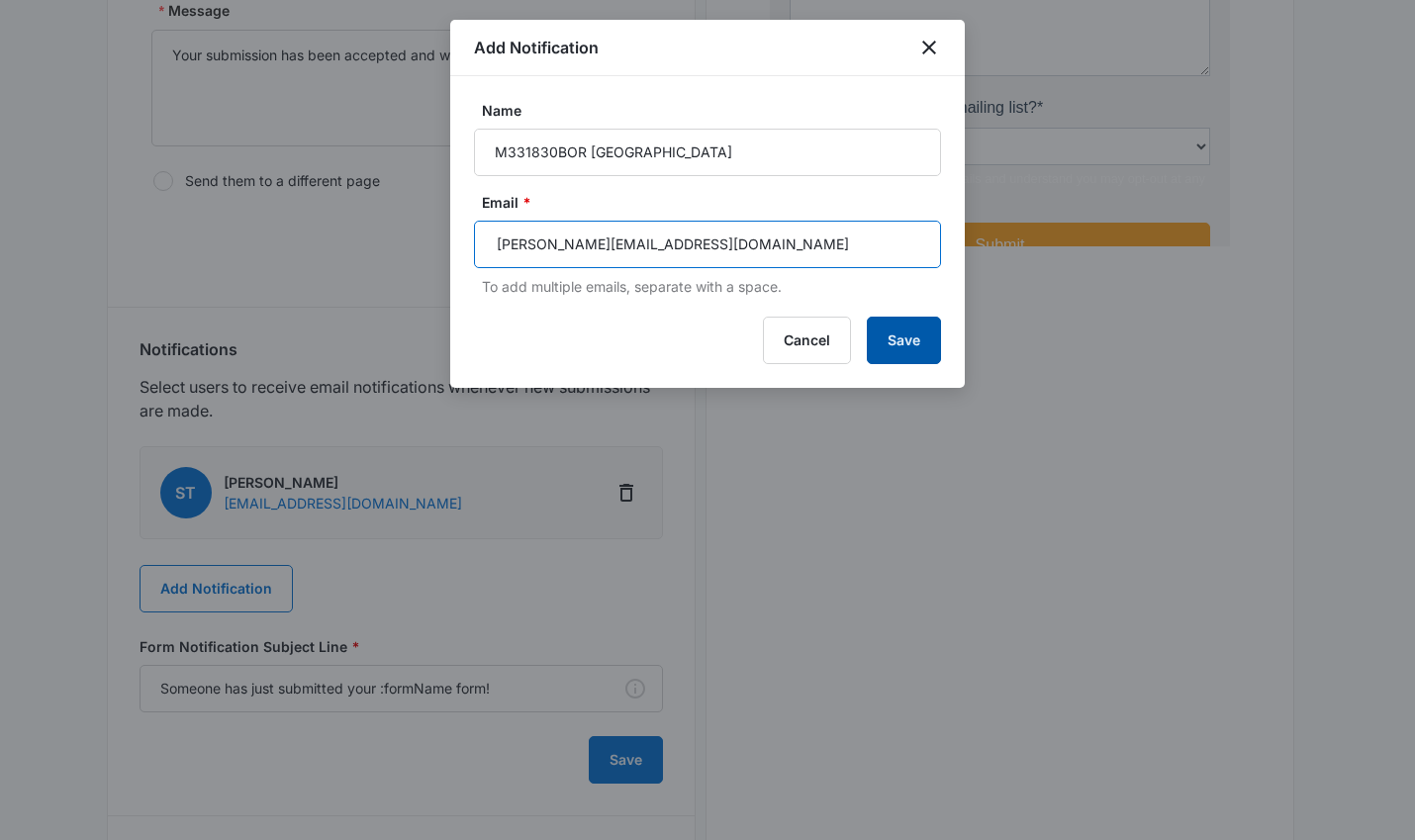 type on "kaitlyn.brunswig@madwire.com" 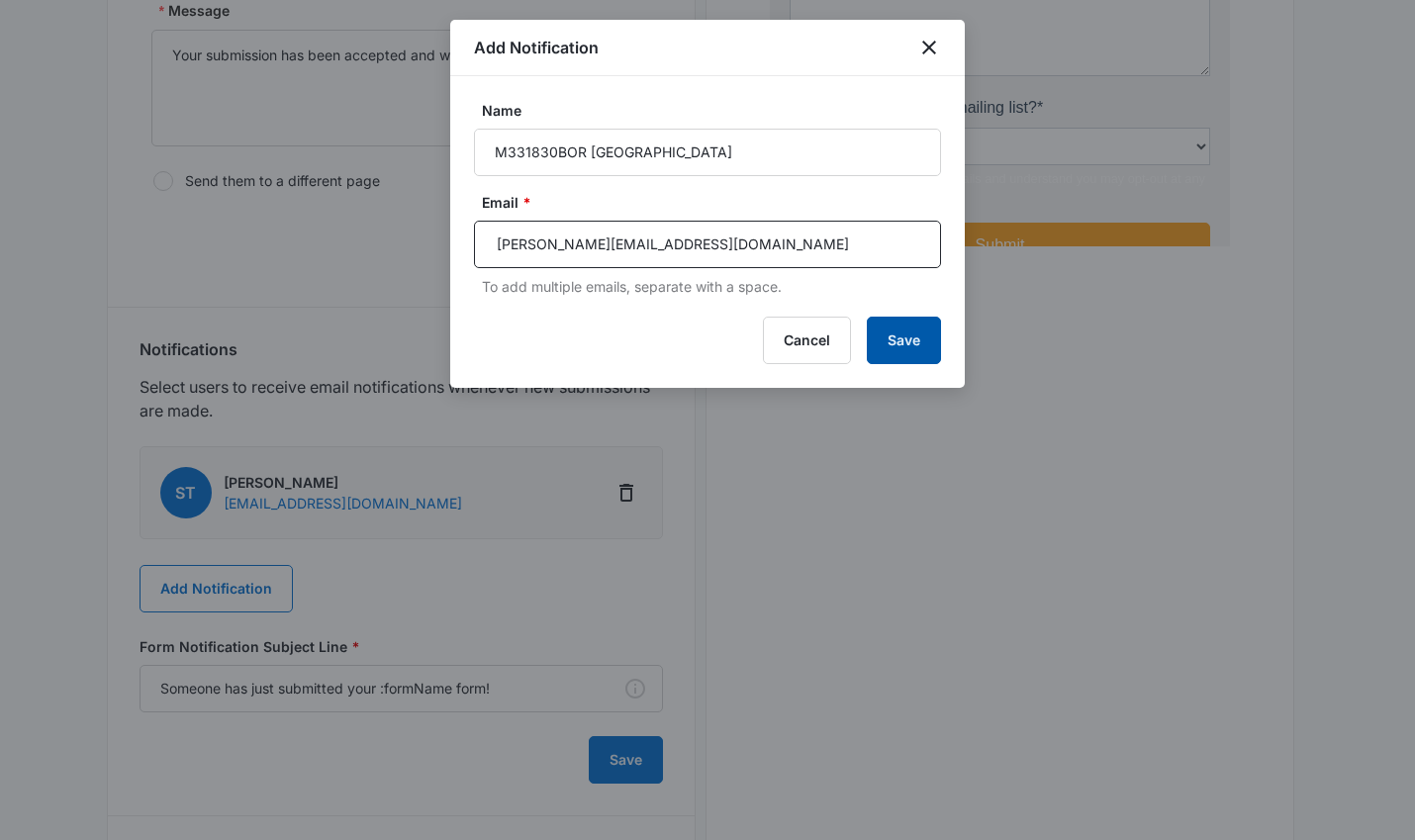 type 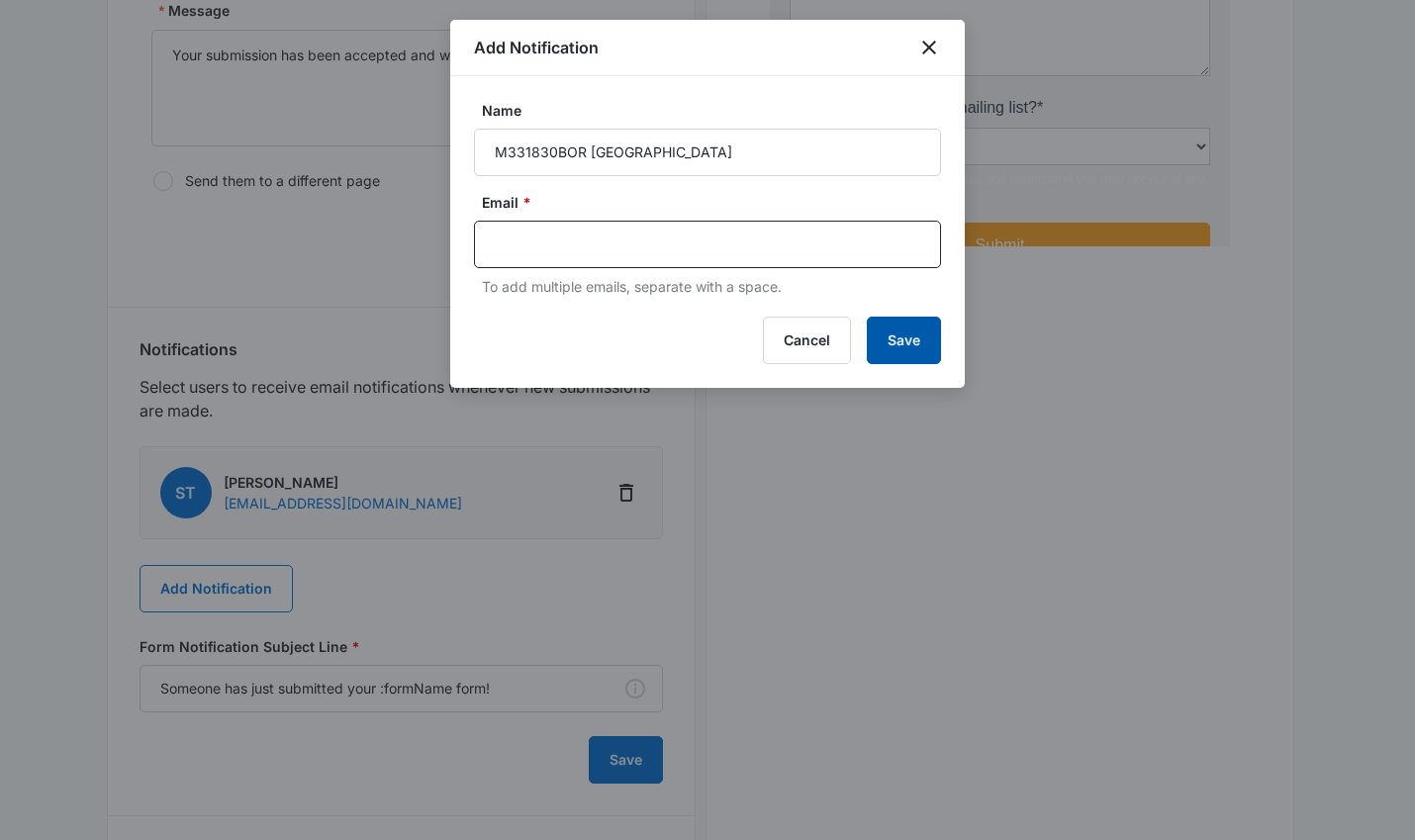 click on "Save" at bounding box center (903, 340) 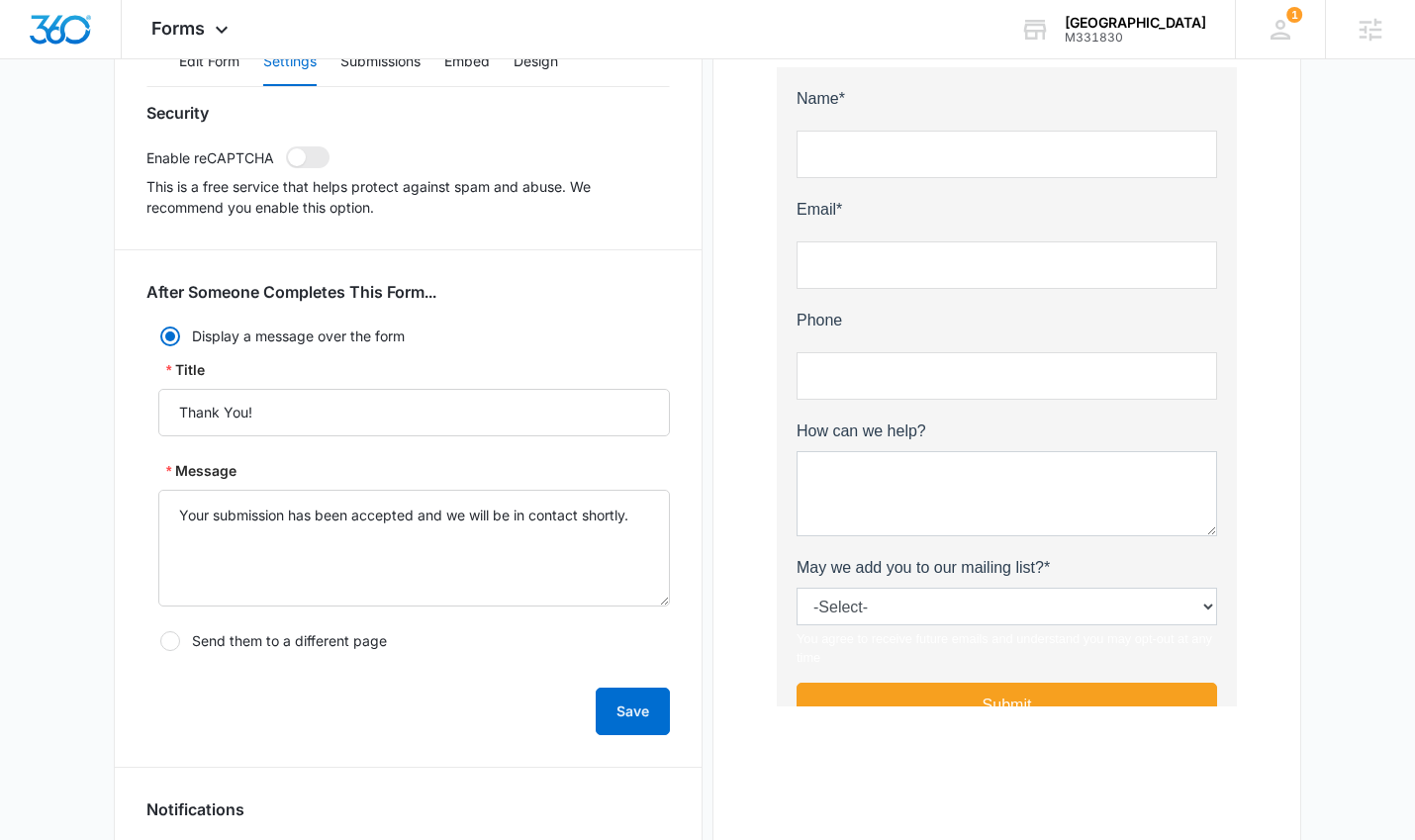 scroll, scrollTop: 0, scrollLeft: 0, axis: both 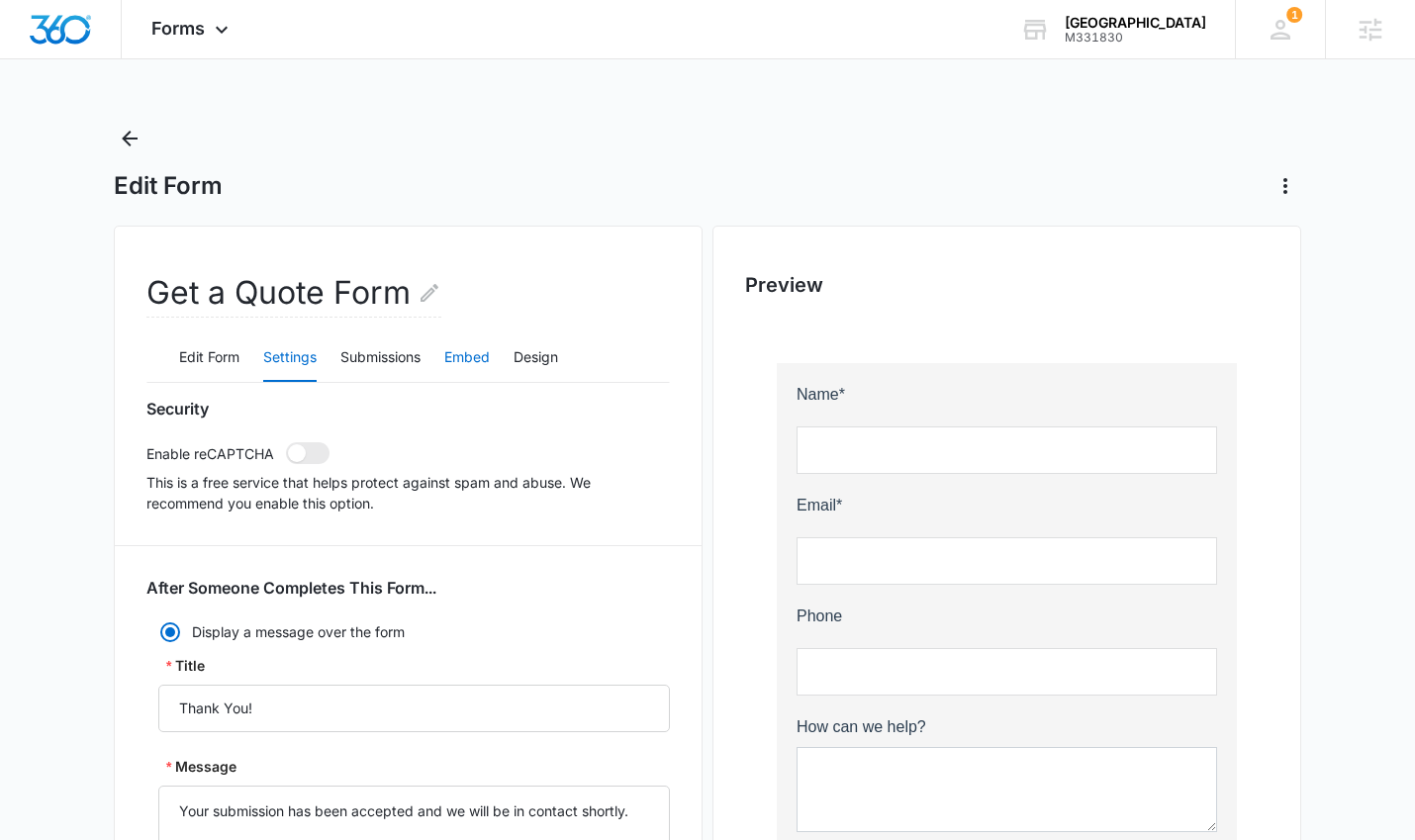 click on "Embed" at bounding box center (467, 358) 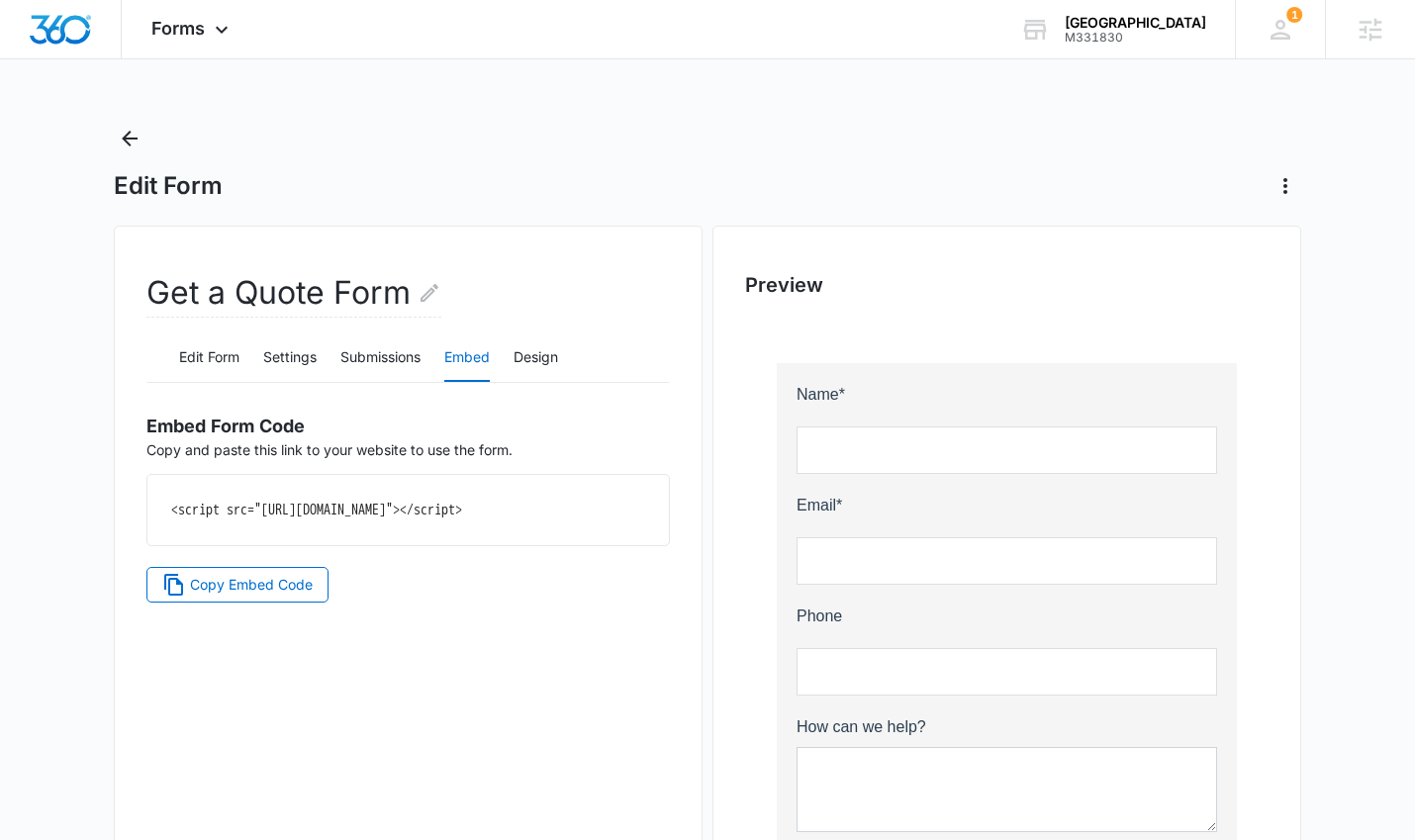 drag, startPoint x: 513, startPoint y: 532, endPoint x: 150, endPoint y: 500, distance: 364.40774 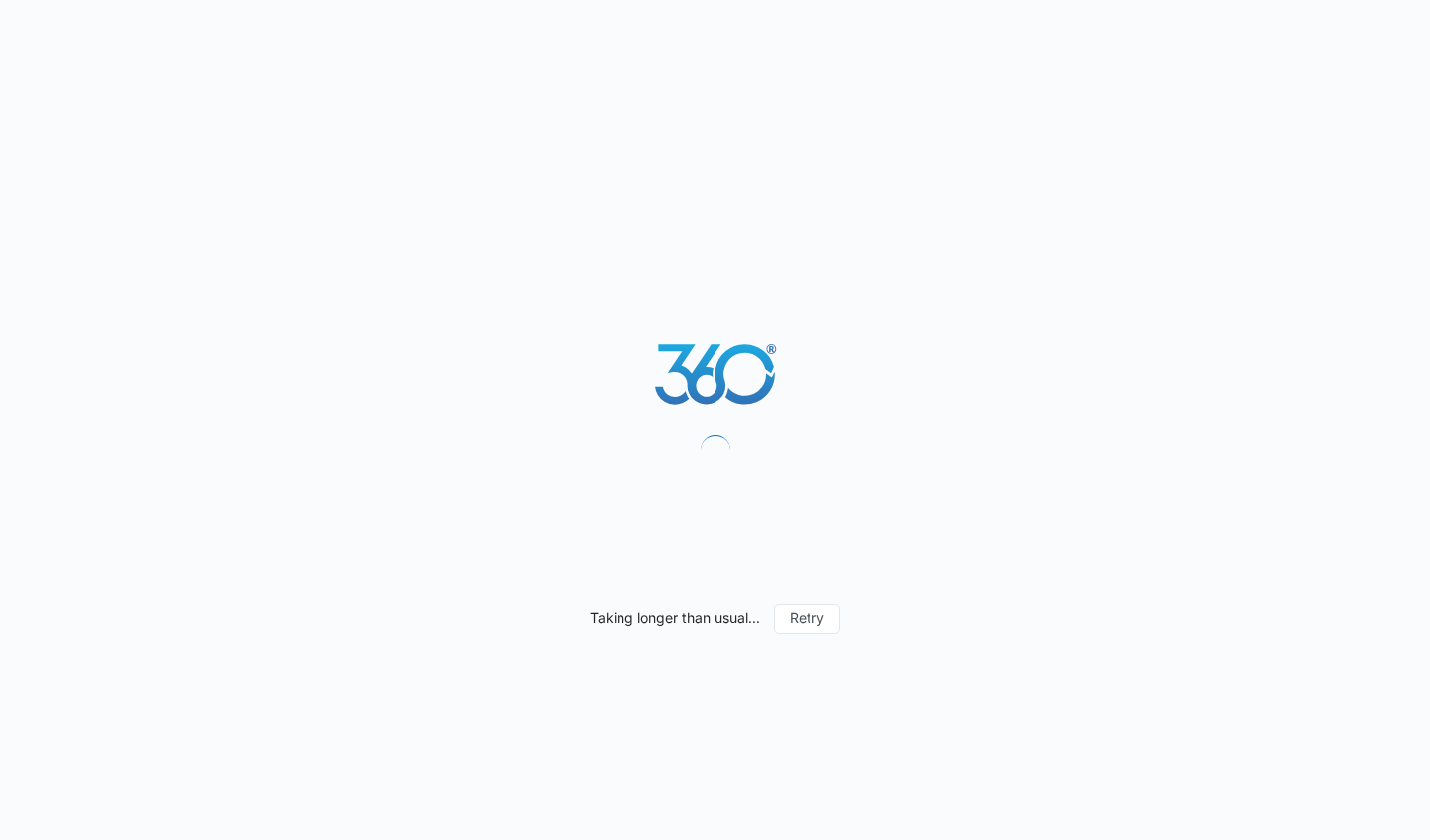 scroll, scrollTop: 0, scrollLeft: 0, axis: both 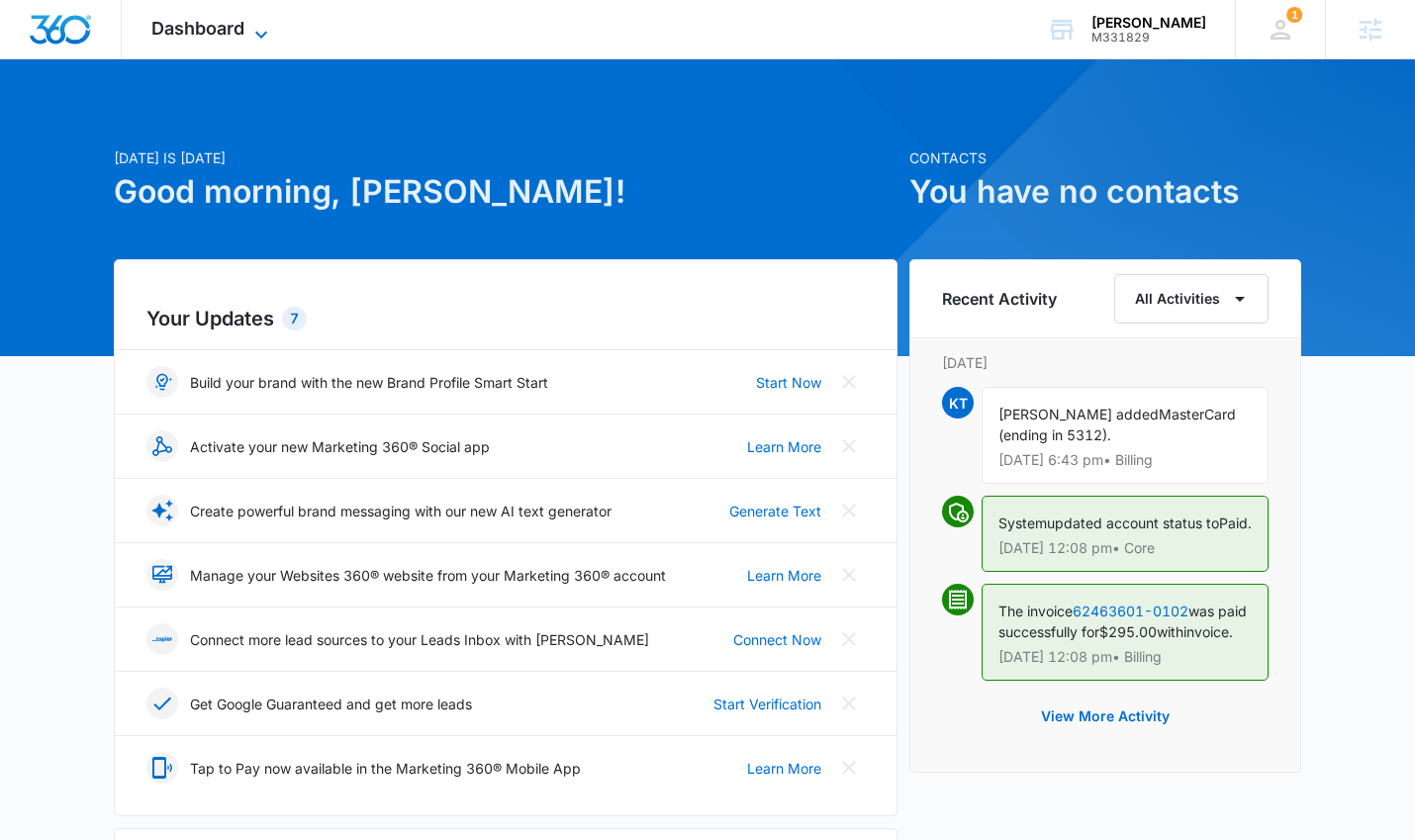 click on "Dashboard" at bounding box center [198, 28] 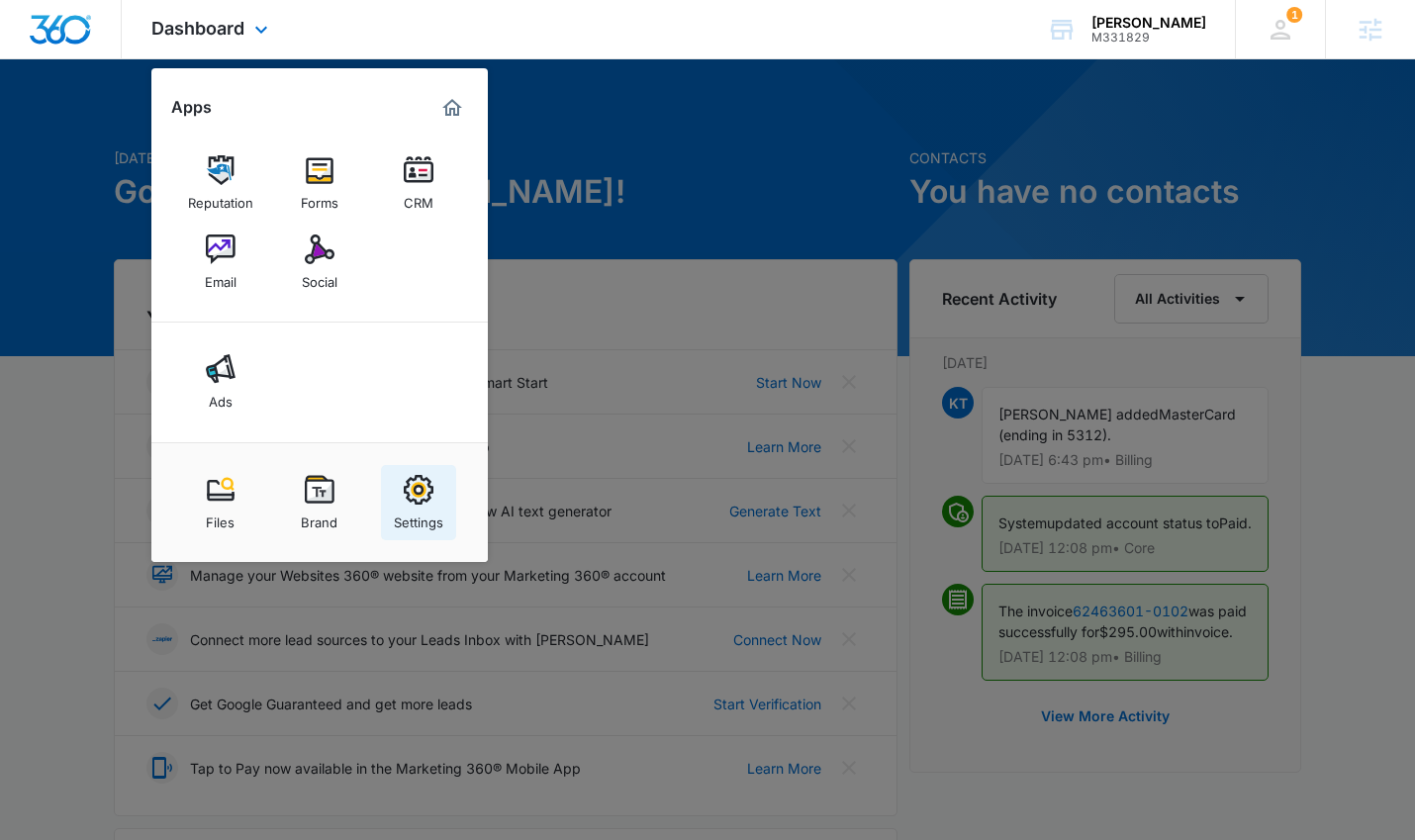 click on "Settings" at bounding box center [419, 517] 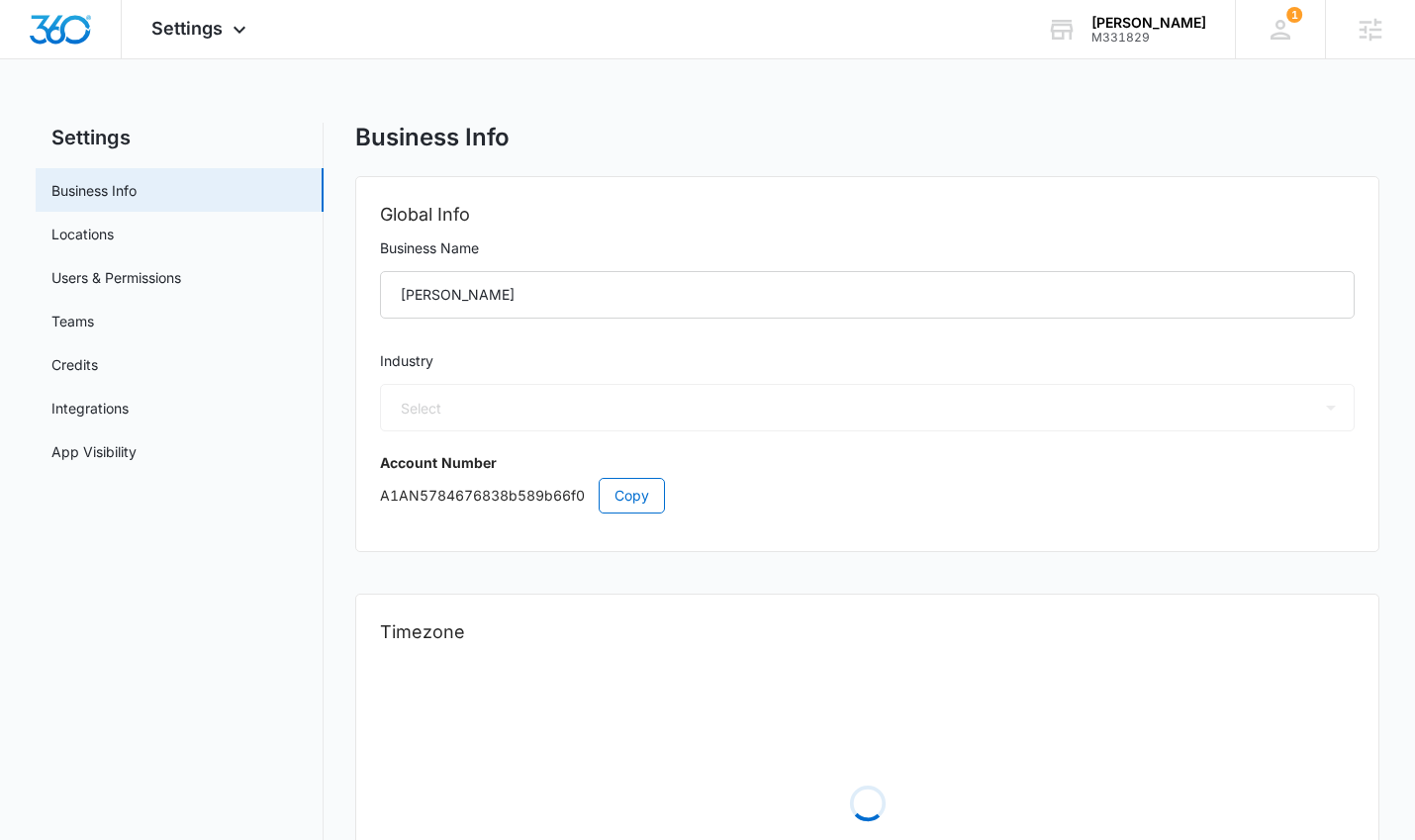 select on "4" 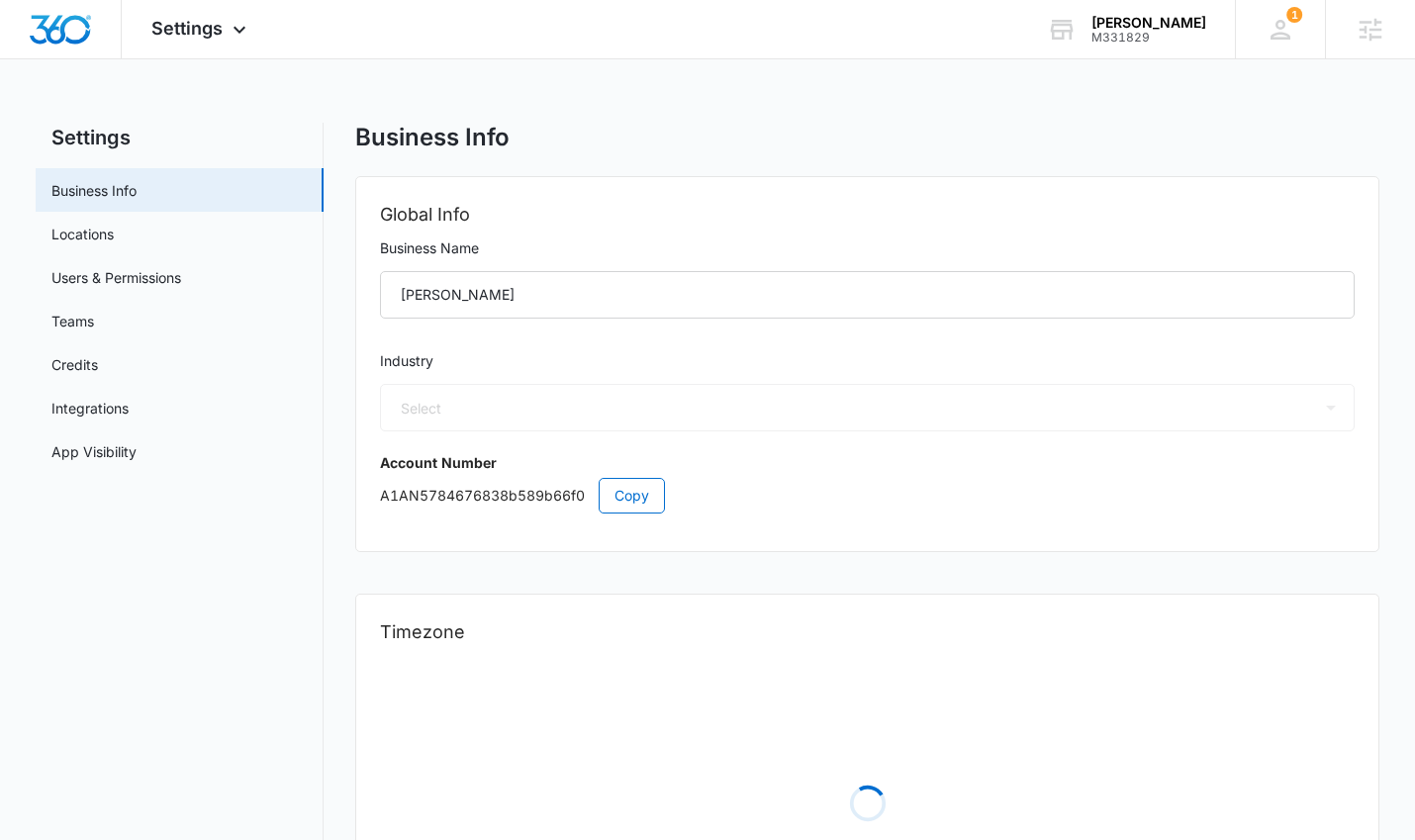 select on "US" 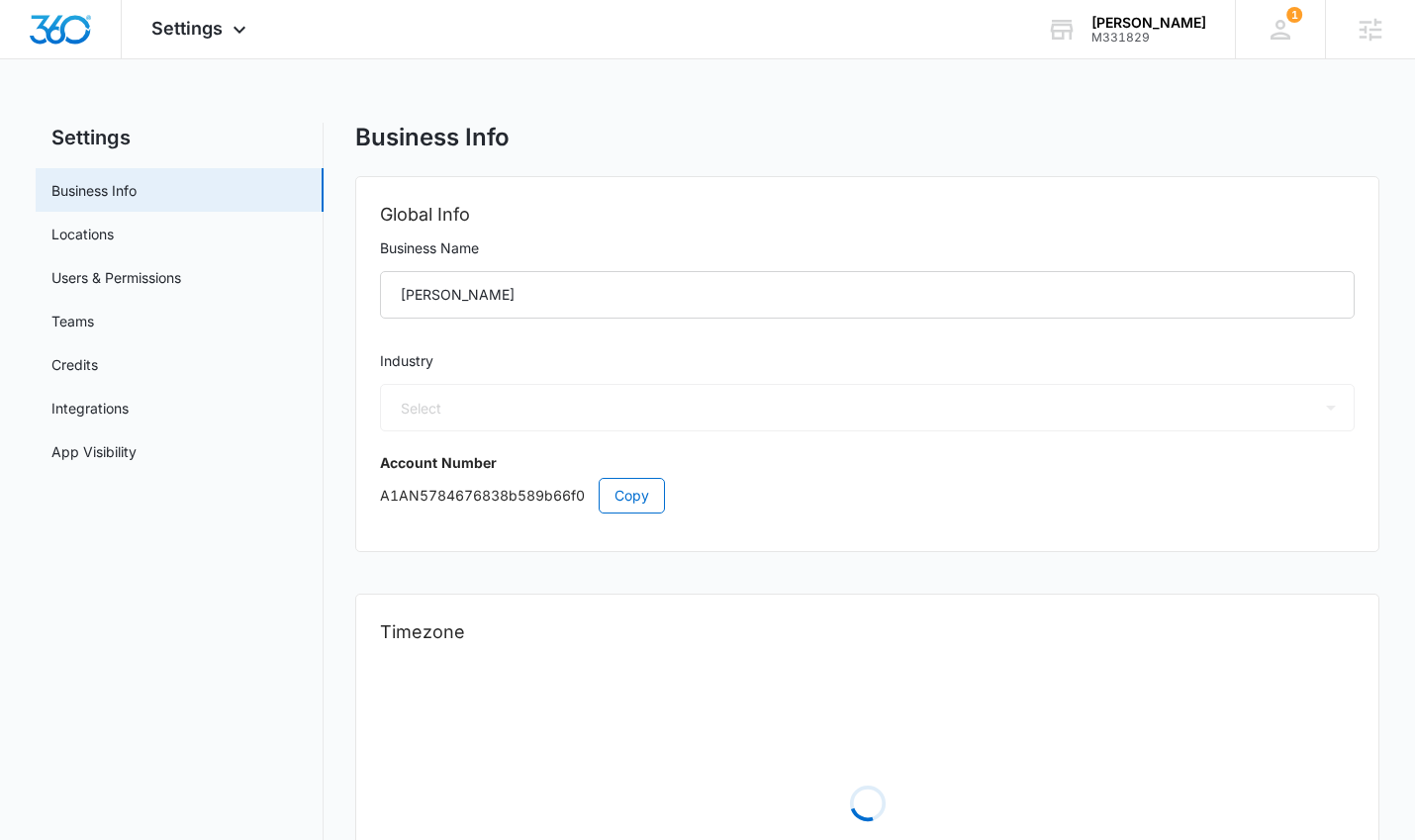 select on "America/[GEOGRAPHIC_DATA]" 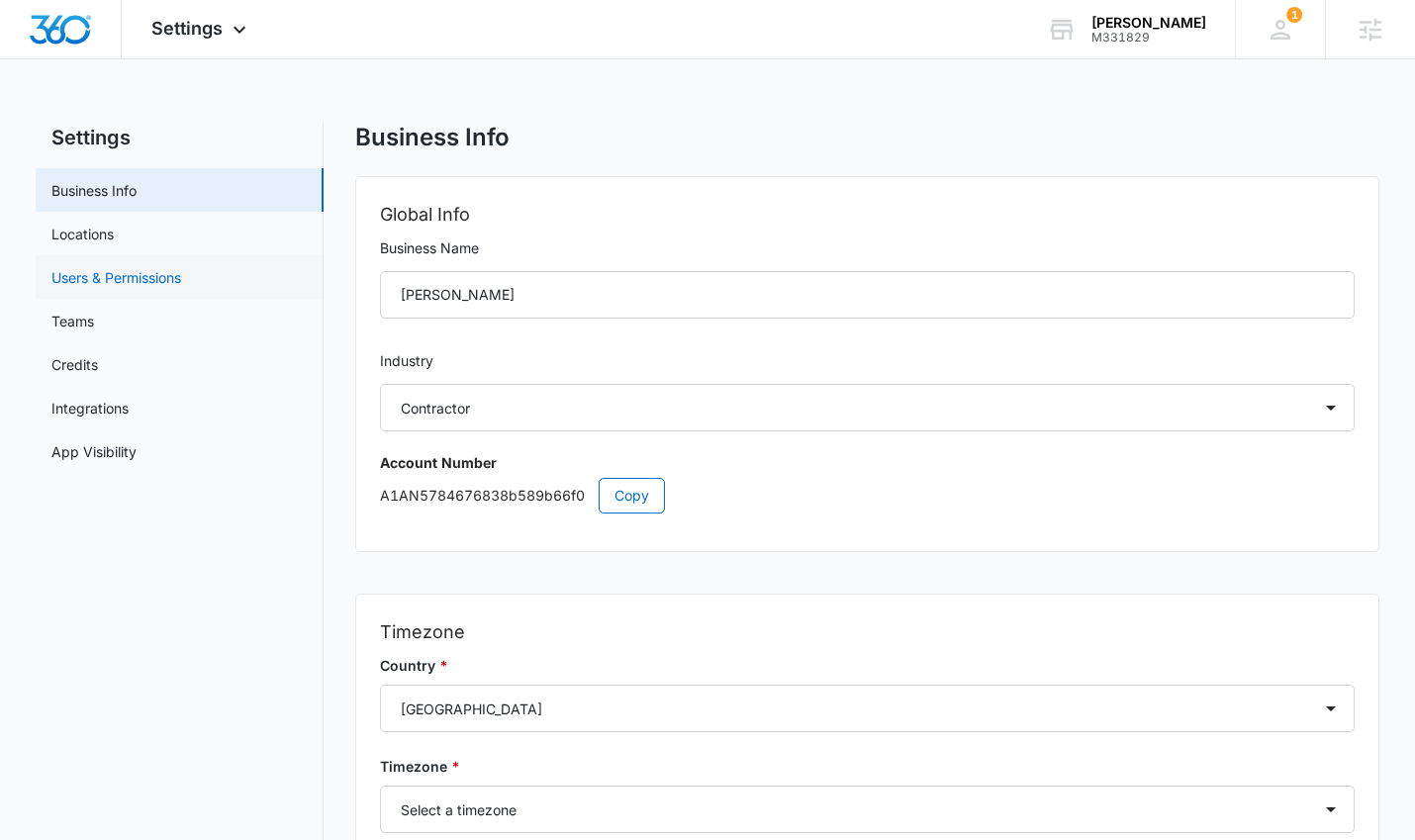click on "Users & Permissions" at bounding box center [116, 277] 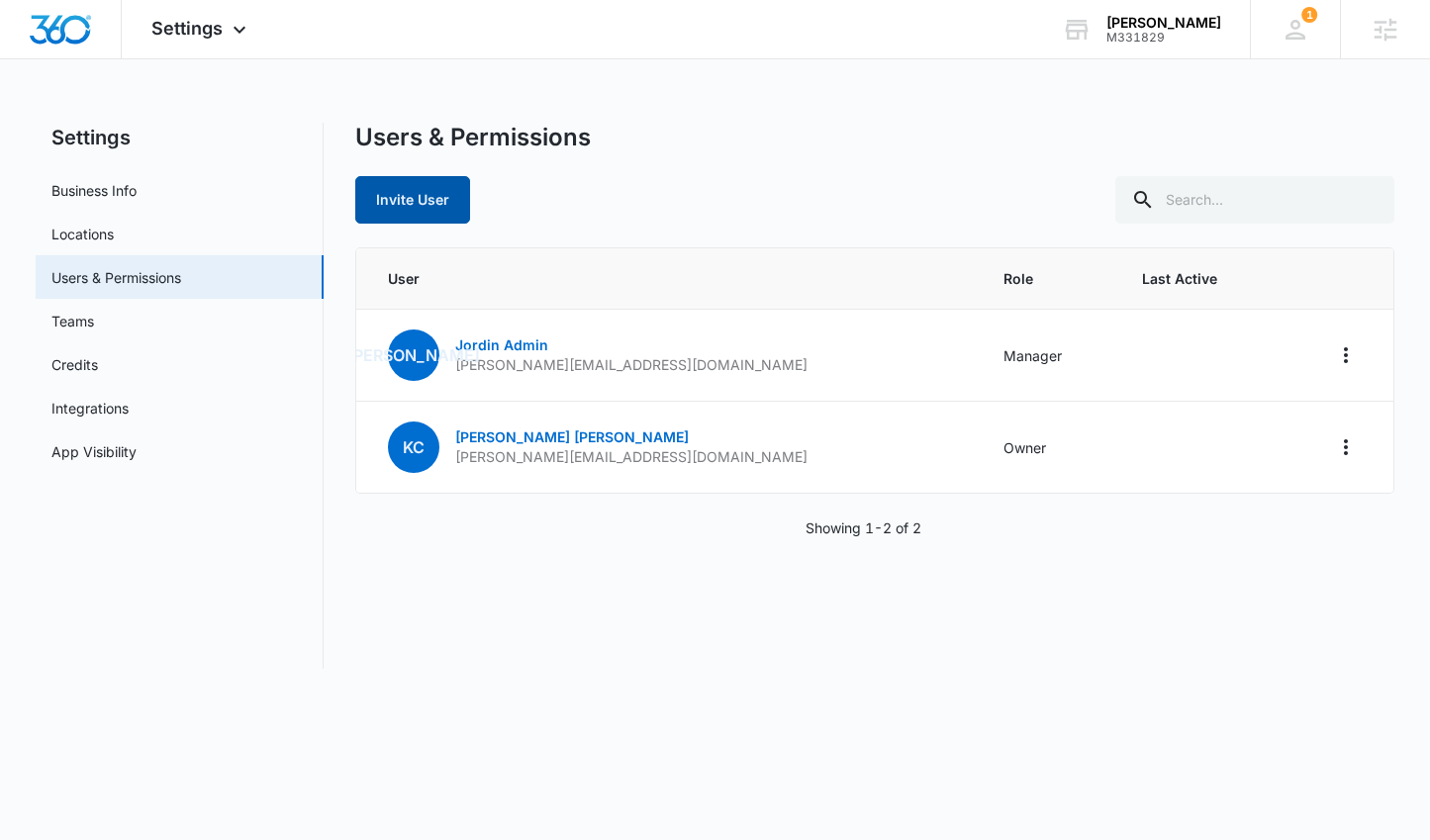click on "Invite User" at bounding box center (413, 200) 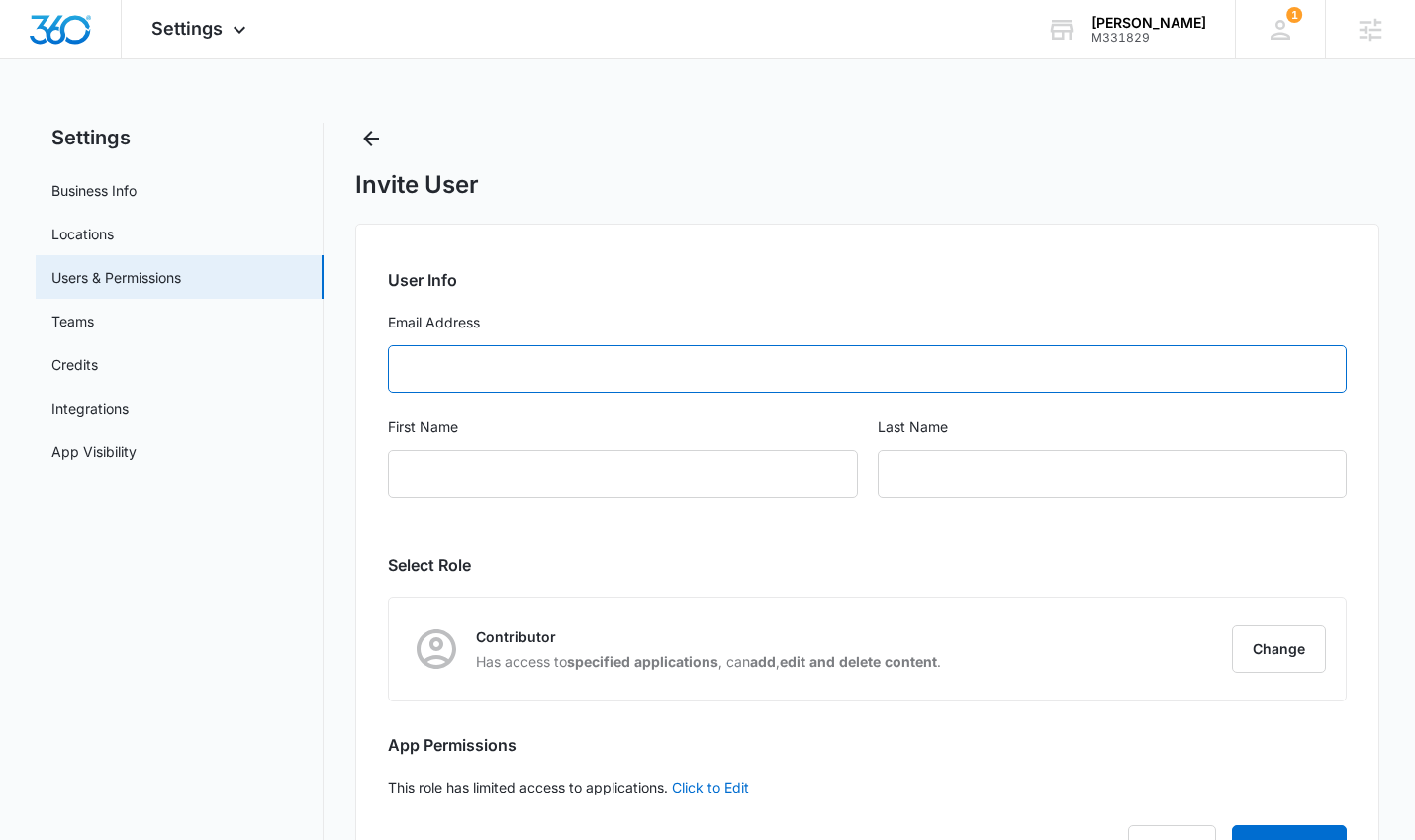 click on "Email Address" at bounding box center (868, 369) 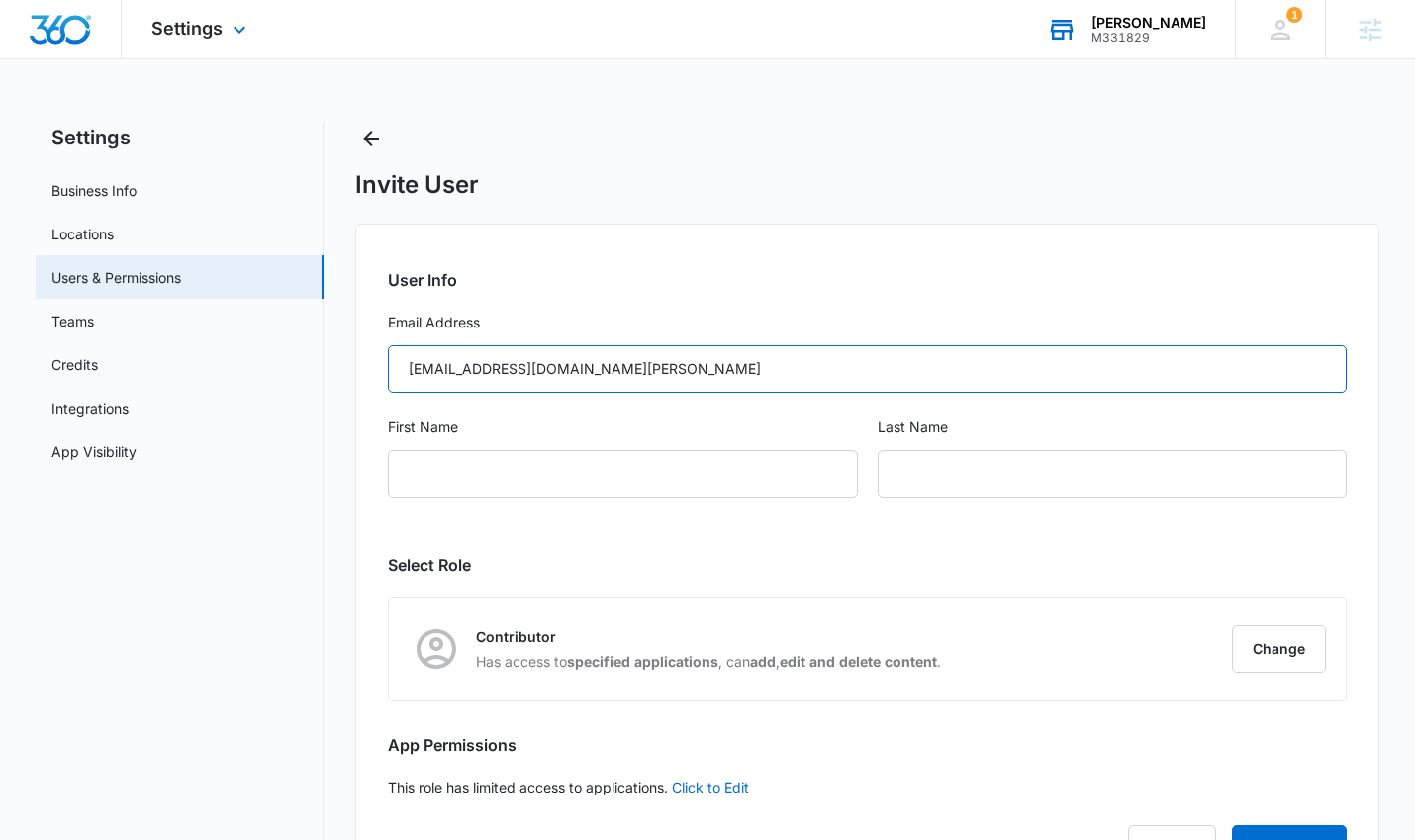 type on "[EMAIL_ADDRESS][DOMAIN_NAME][PERSON_NAME]" 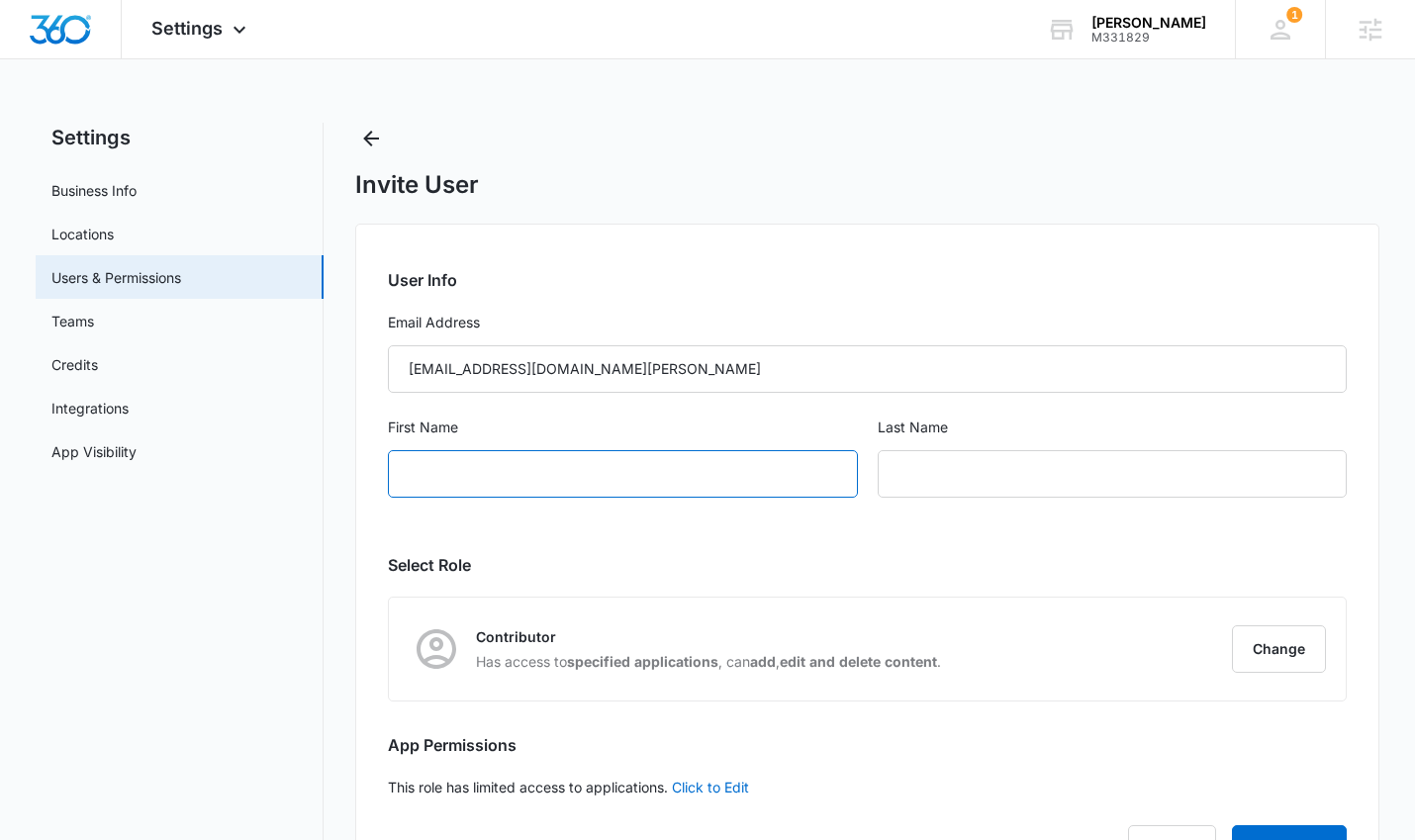 click on "First Name" at bounding box center (622, 474) 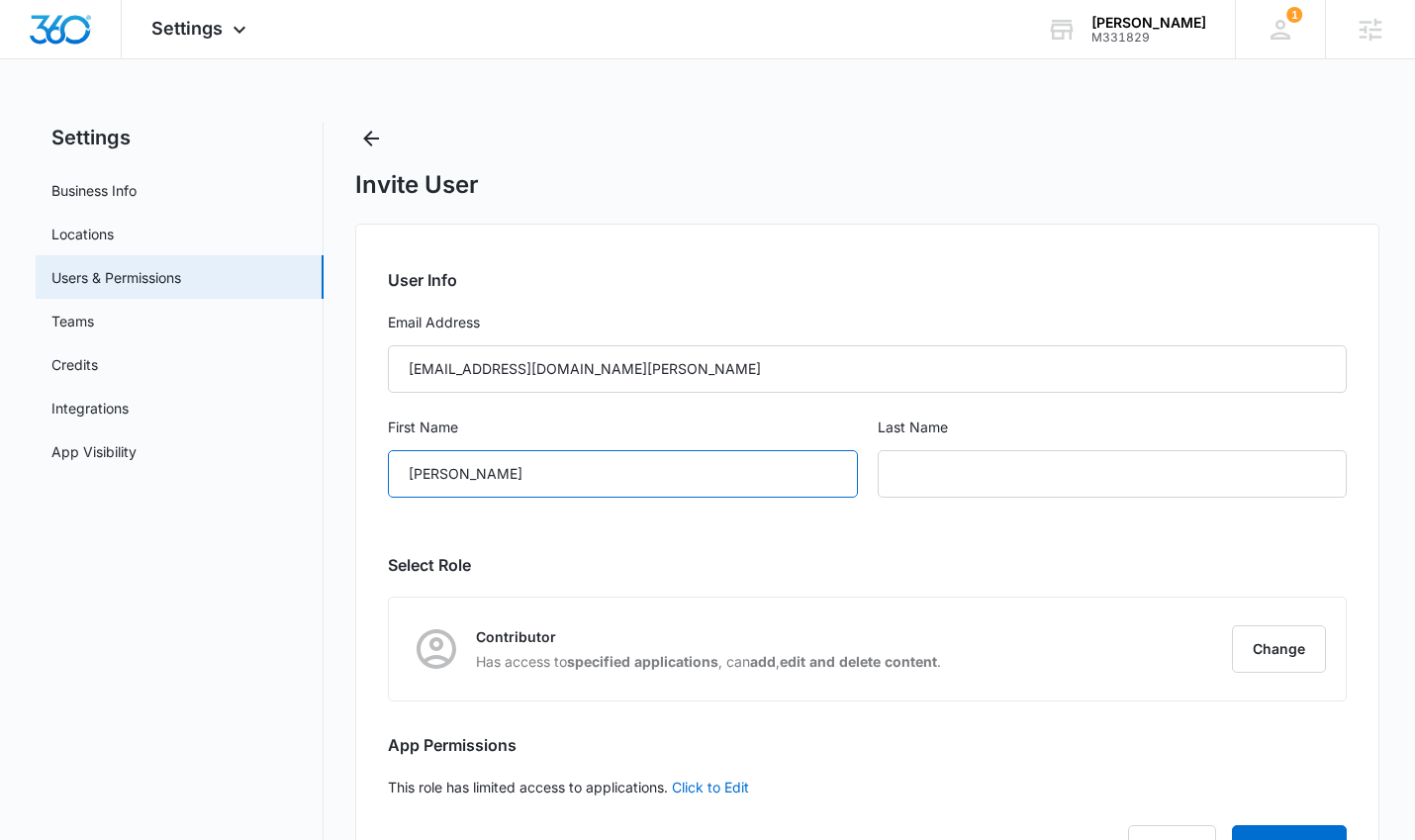 click on "[PERSON_NAME]" at bounding box center [622, 474] 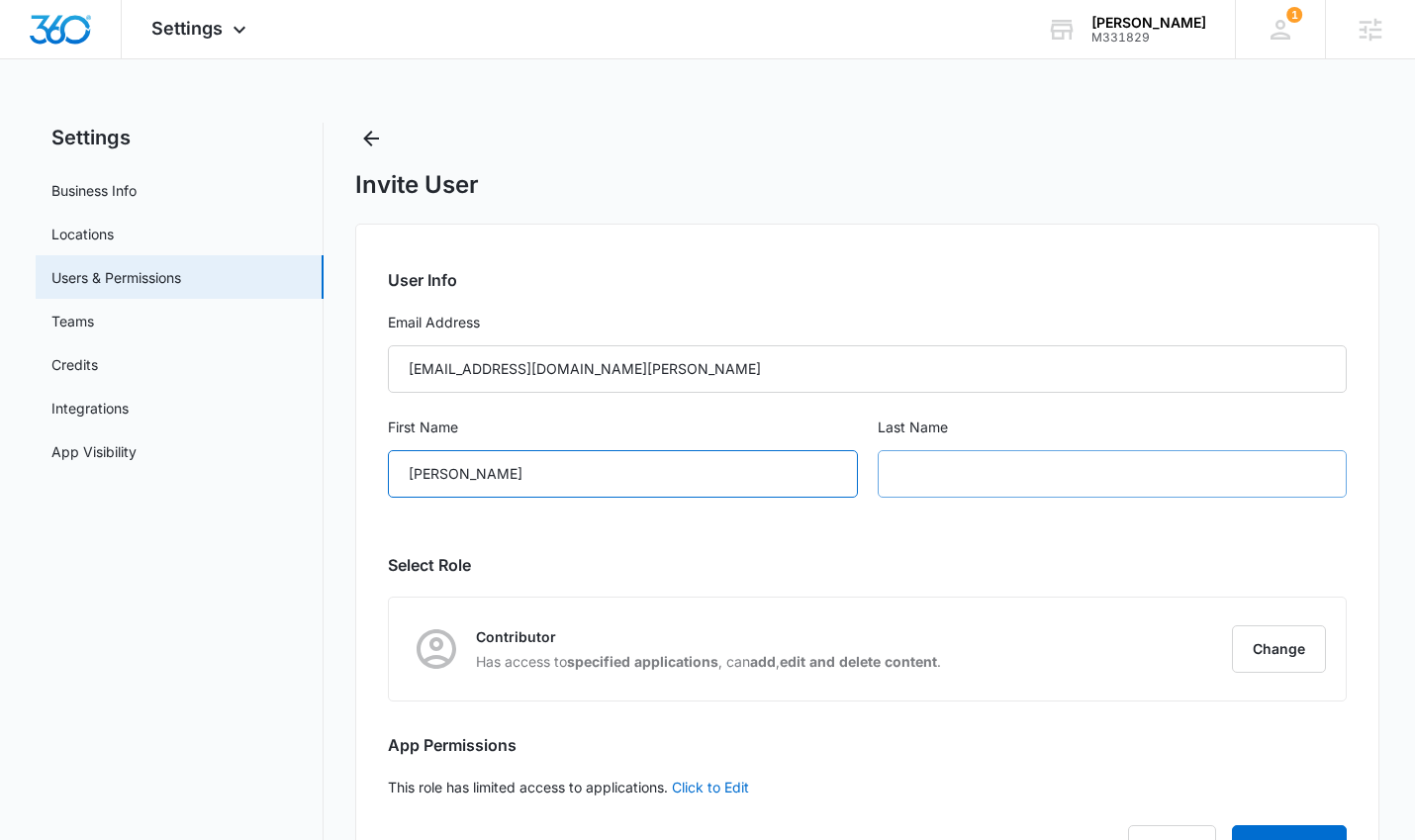 type on "[PERSON_NAME]" 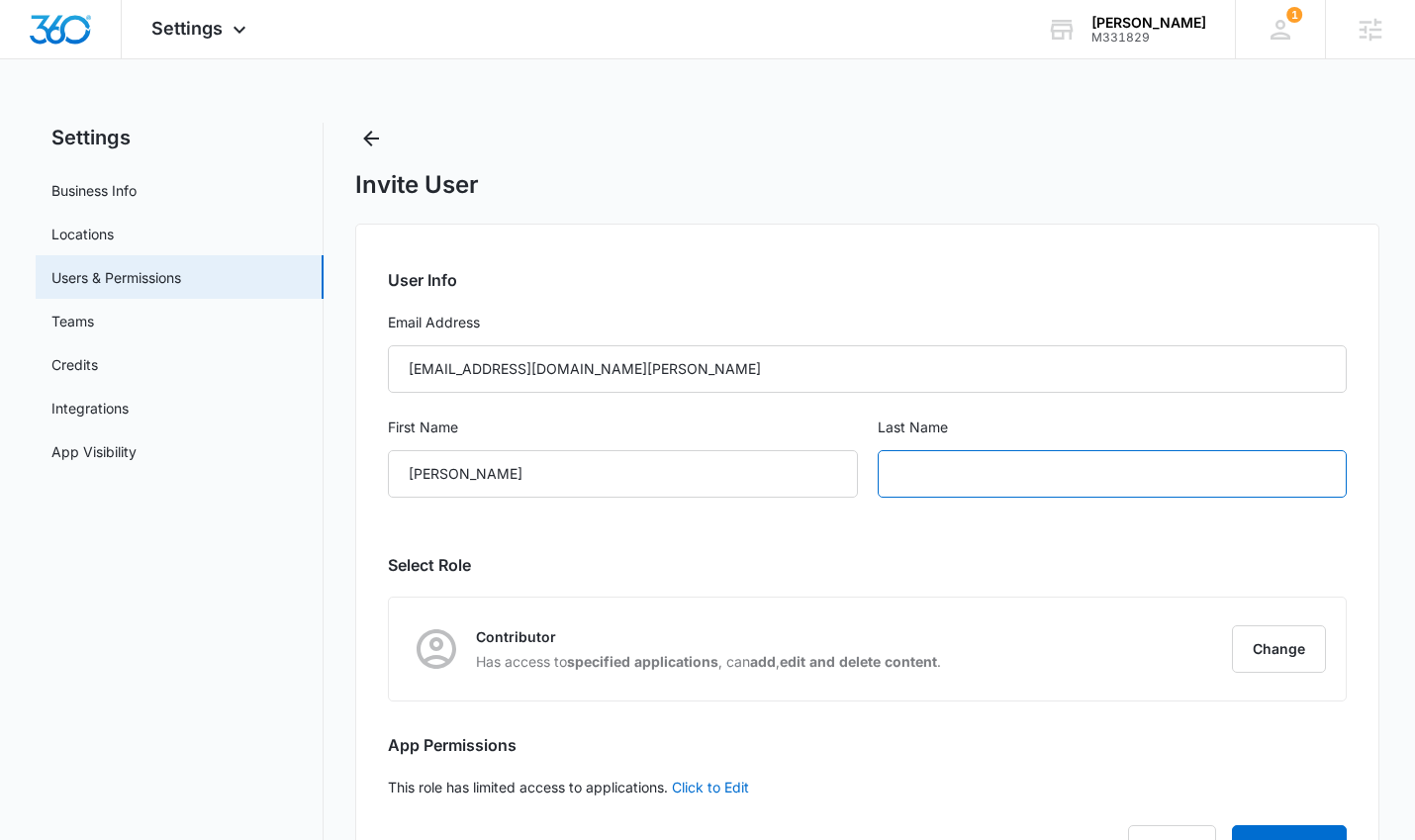 click at bounding box center (1112, 474) 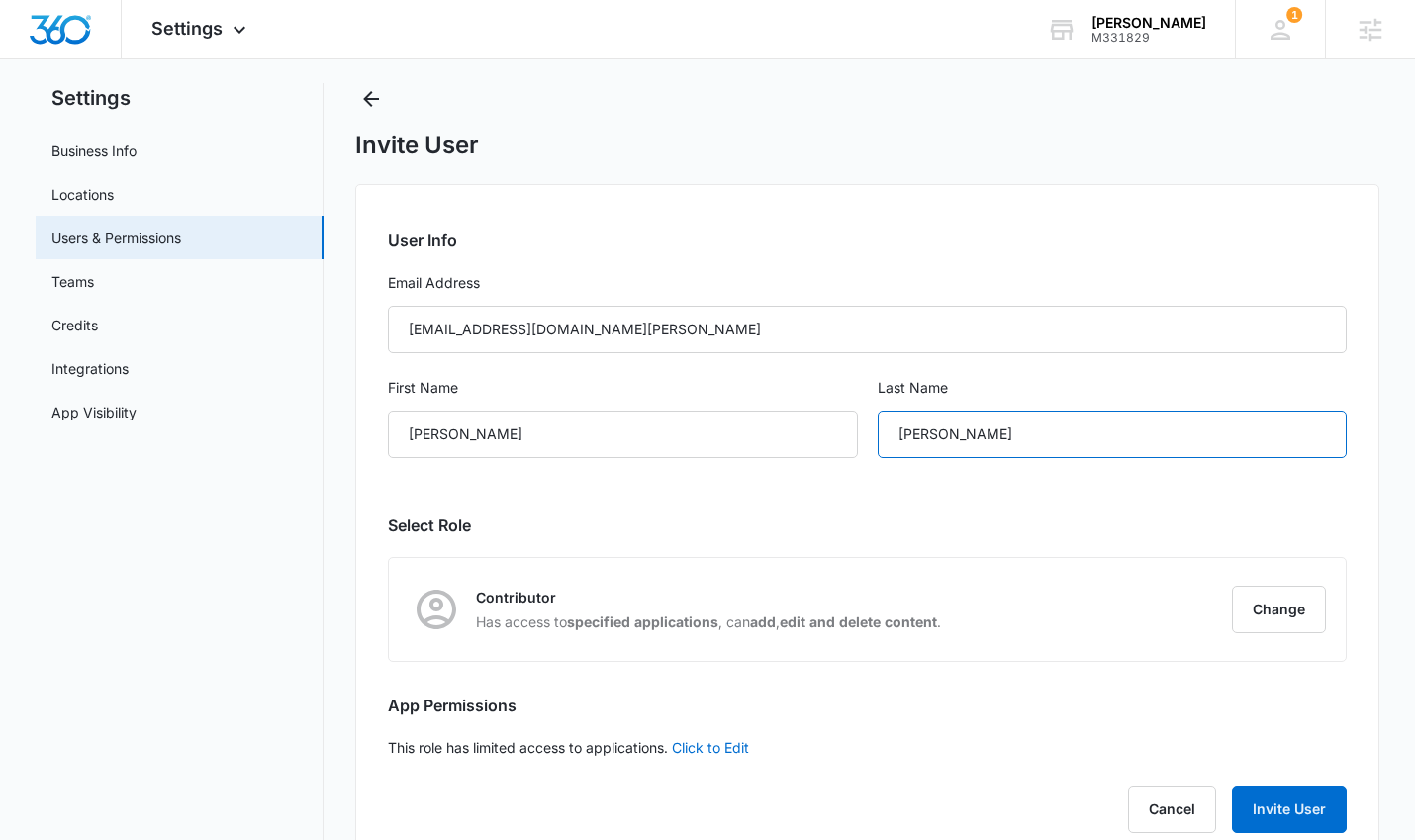 scroll, scrollTop: 89, scrollLeft: 0, axis: vertical 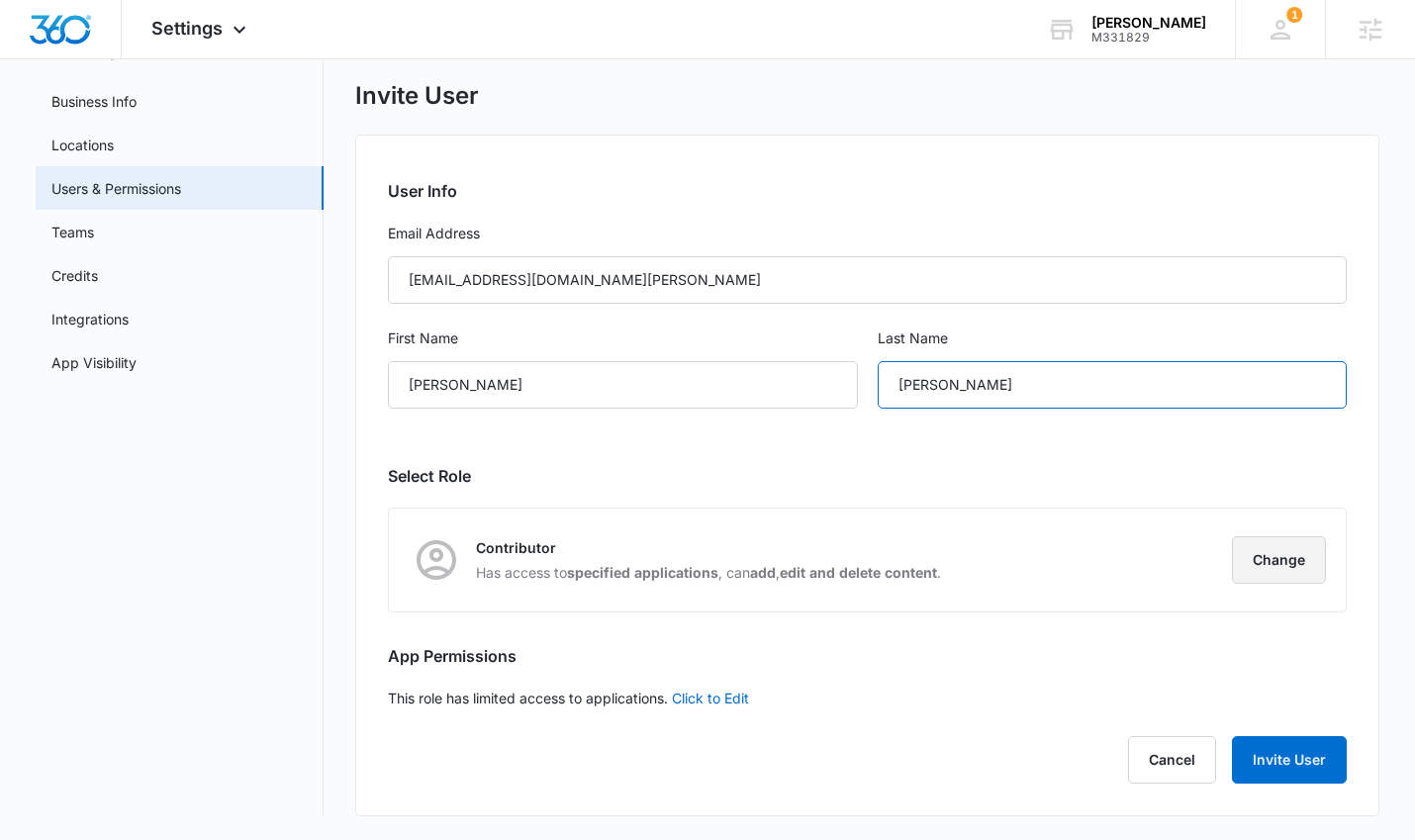 type on "[PERSON_NAME]" 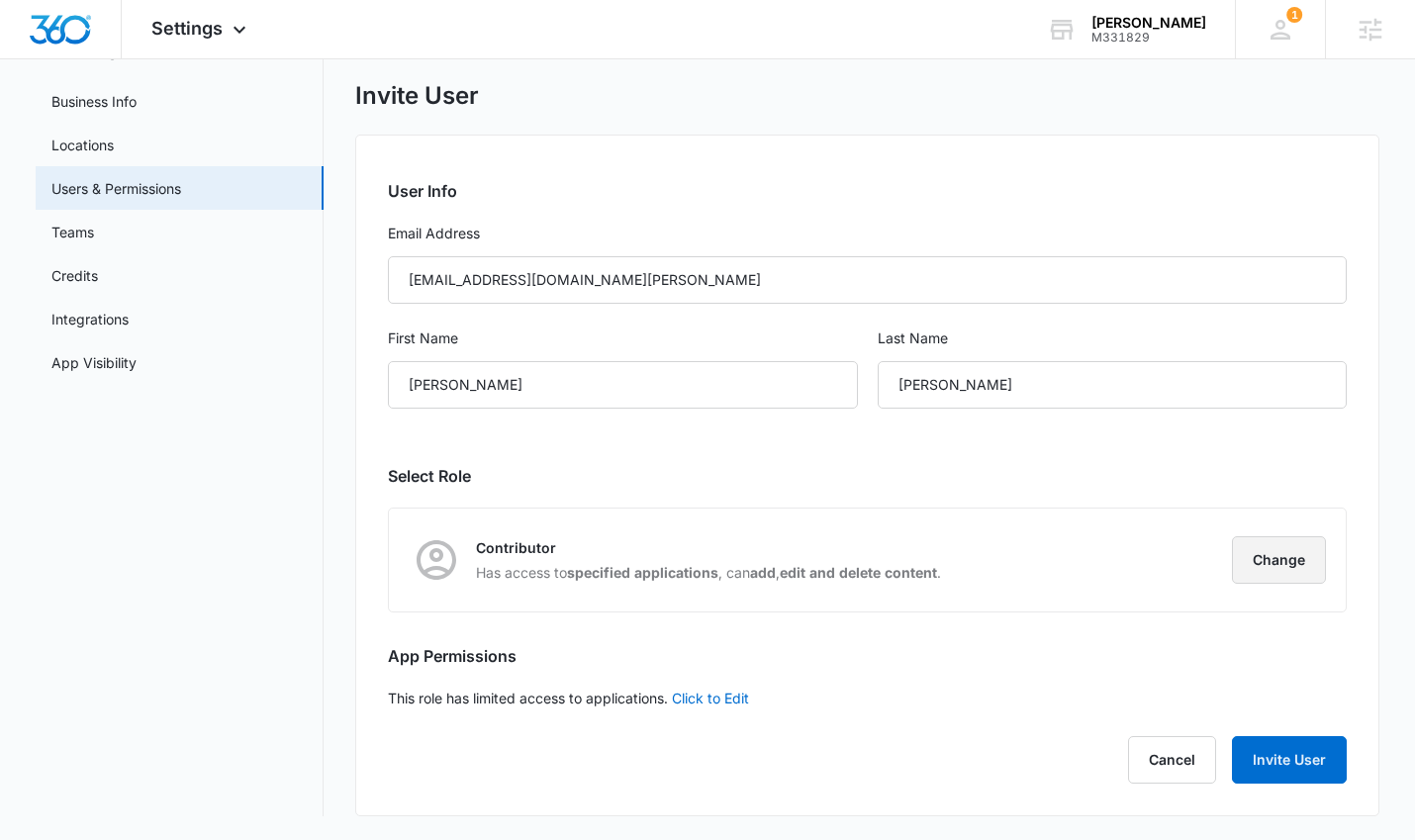 click on "Change" at bounding box center [1278, 560] 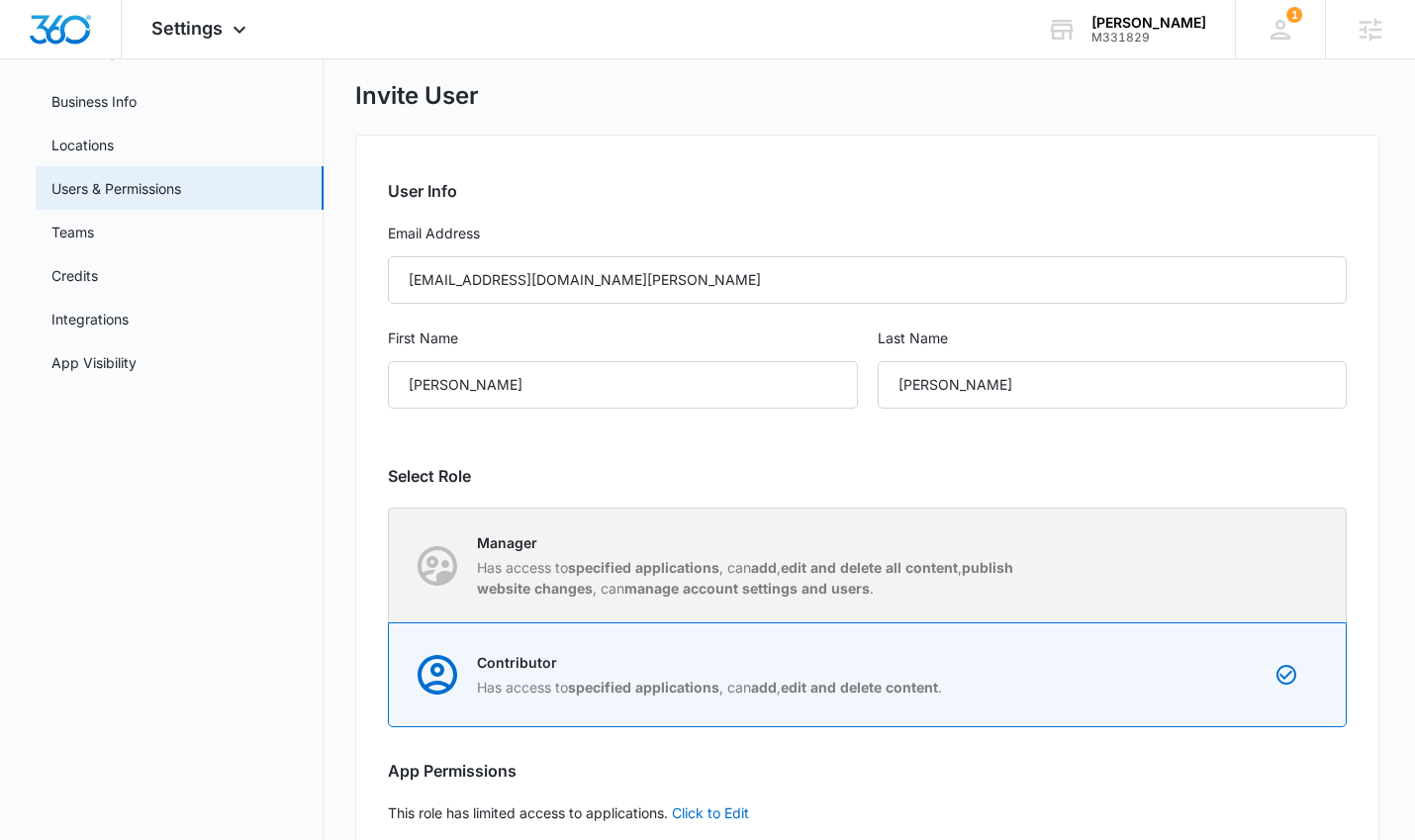 click on "edit and delete all content" at bounding box center [869, 567] 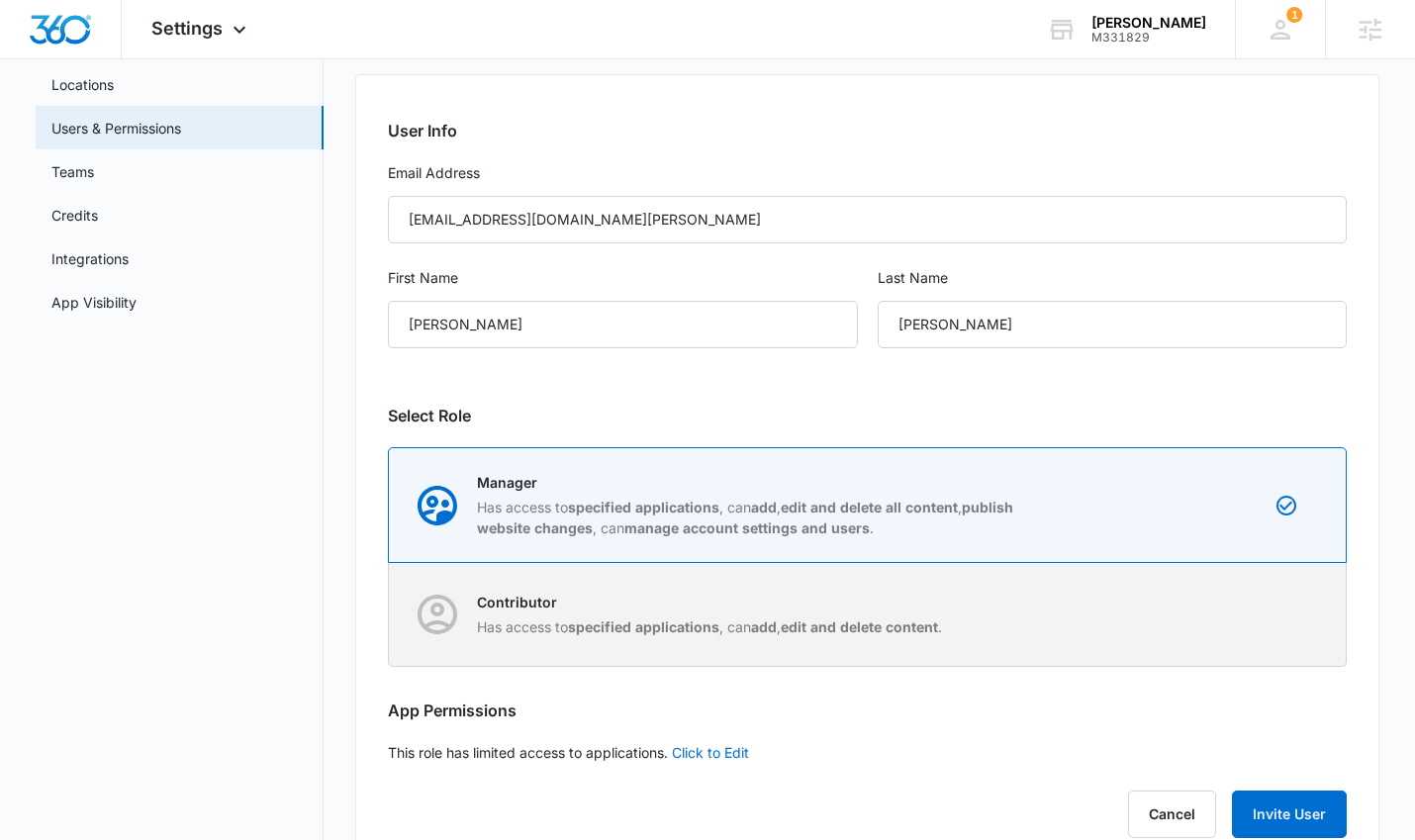 scroll, scrollTop: 204, scrollLeft: 0, axis: vertical 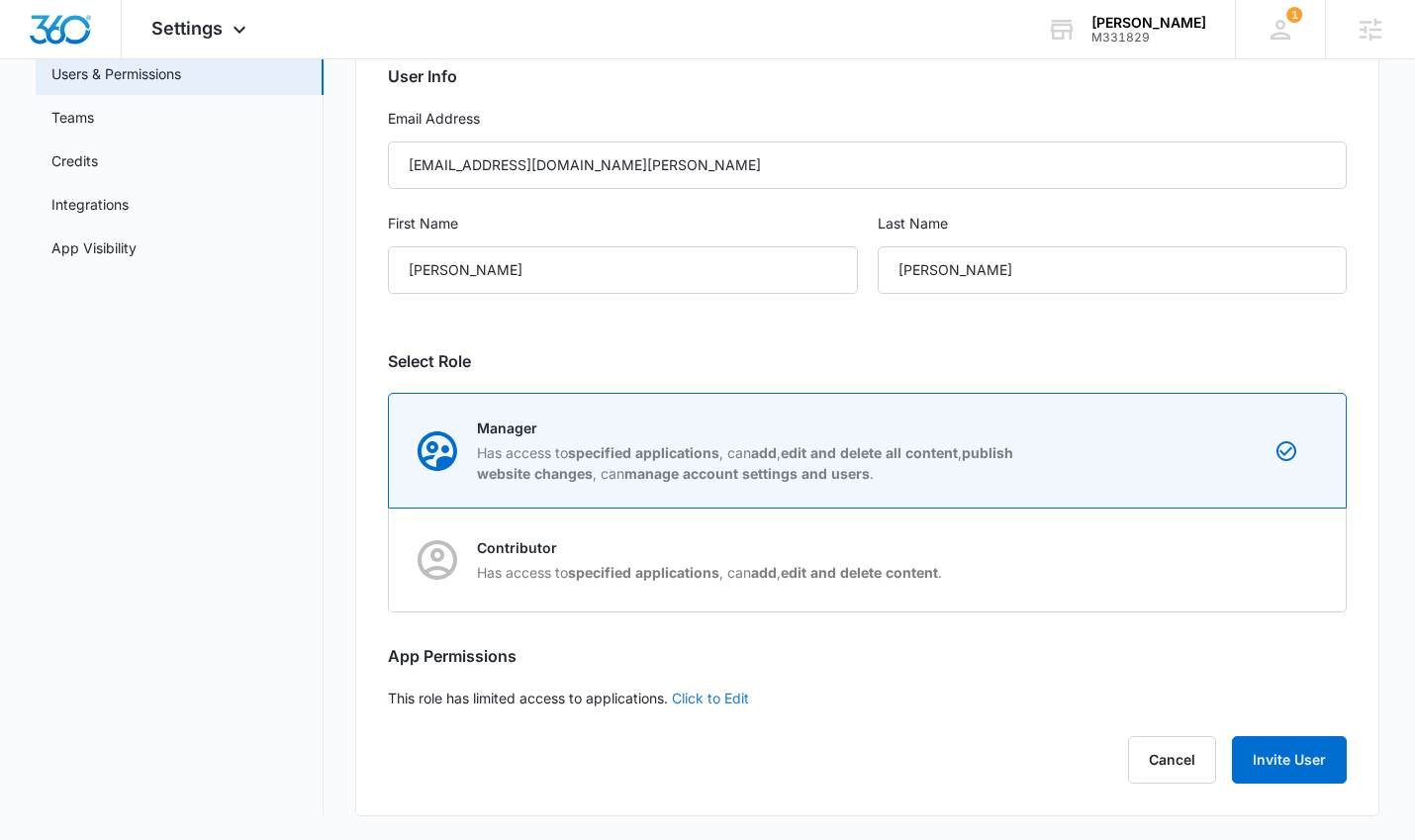 click on "Click to Edit" at bounding box center (710, 698) 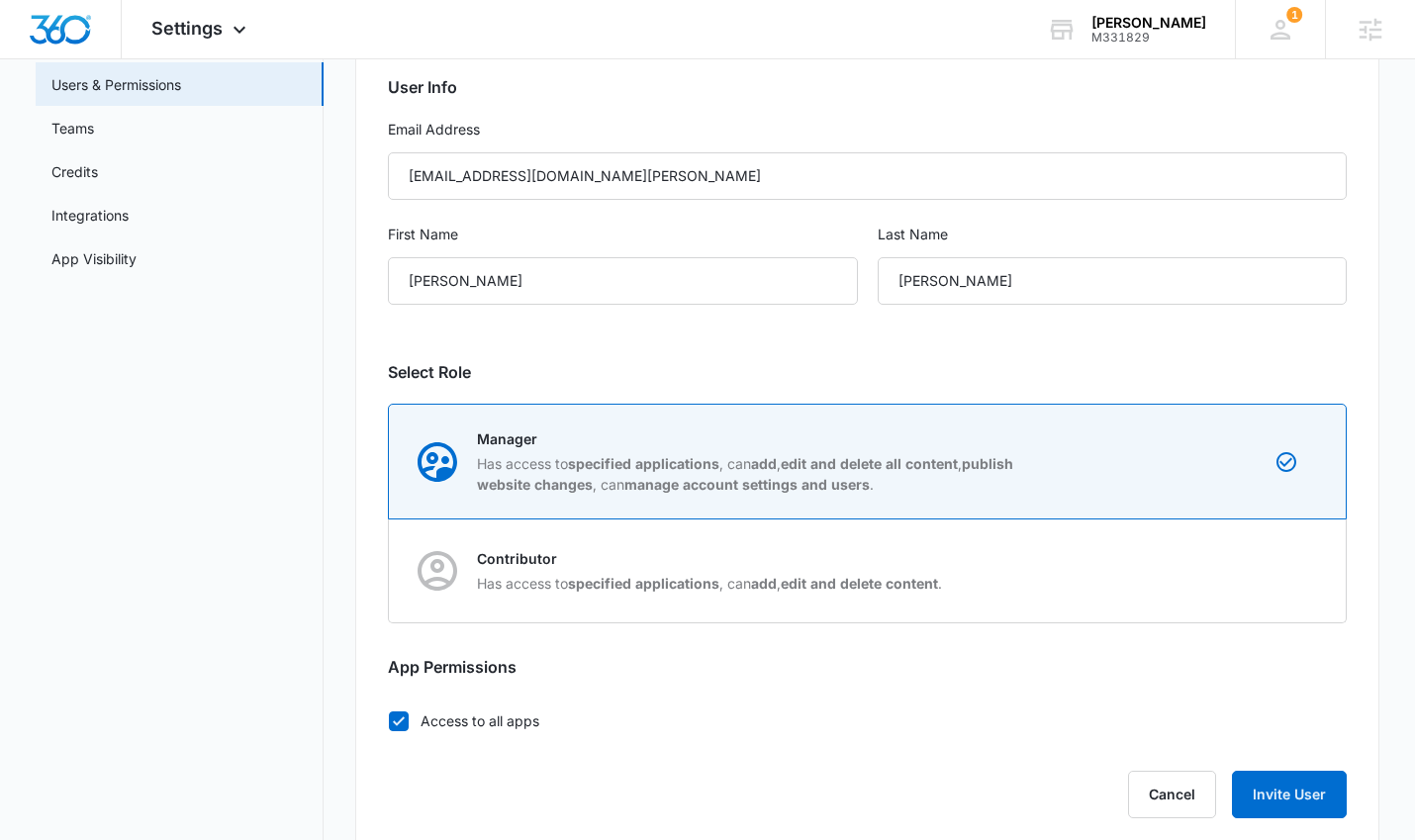 scroll, scrollTop: 204, scrollLeft: 0, axis: vertical 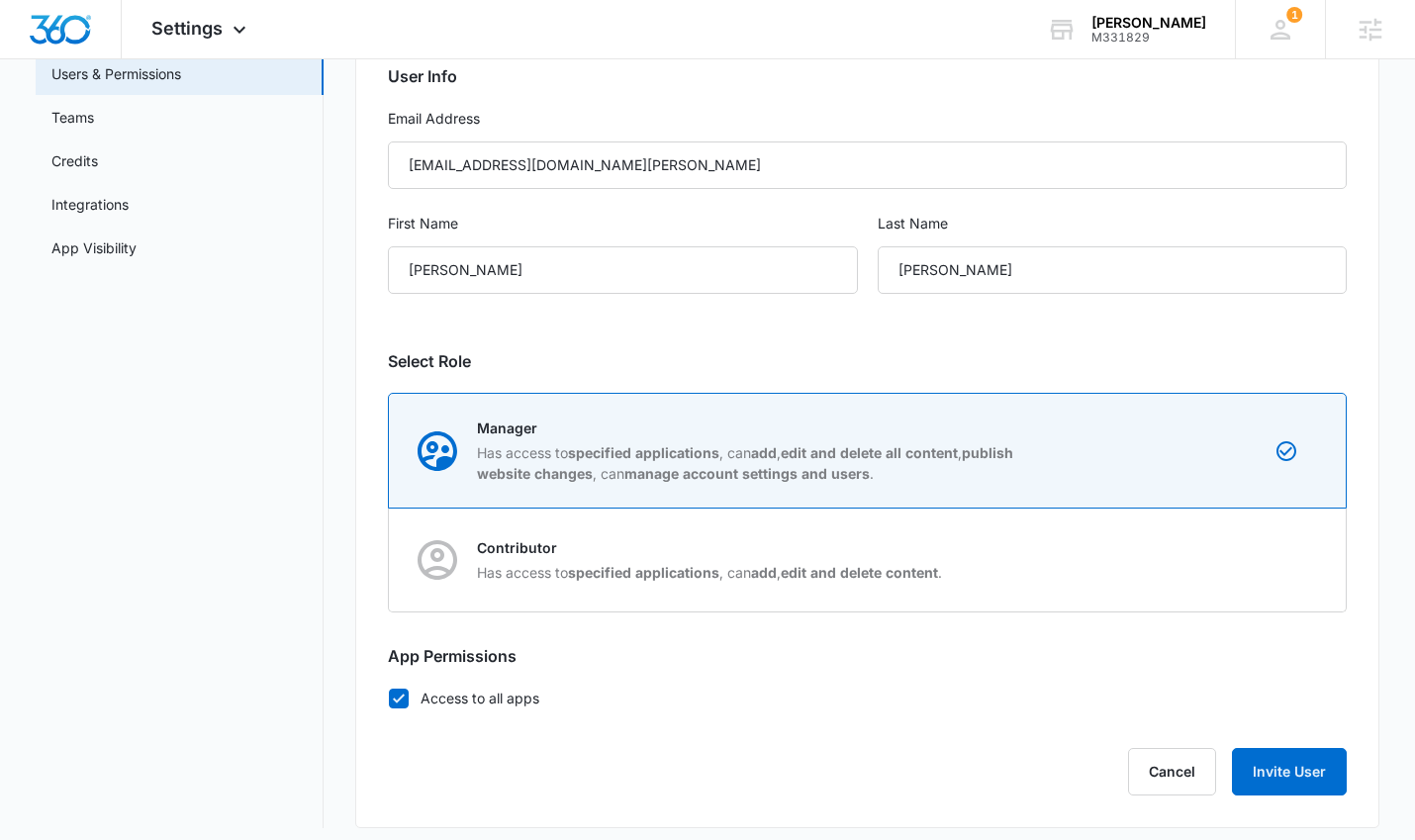 drag, startPoint x: 395, startPoint y: 695, endPoint x: 429, endPoint y: 660, distance: 48.795492 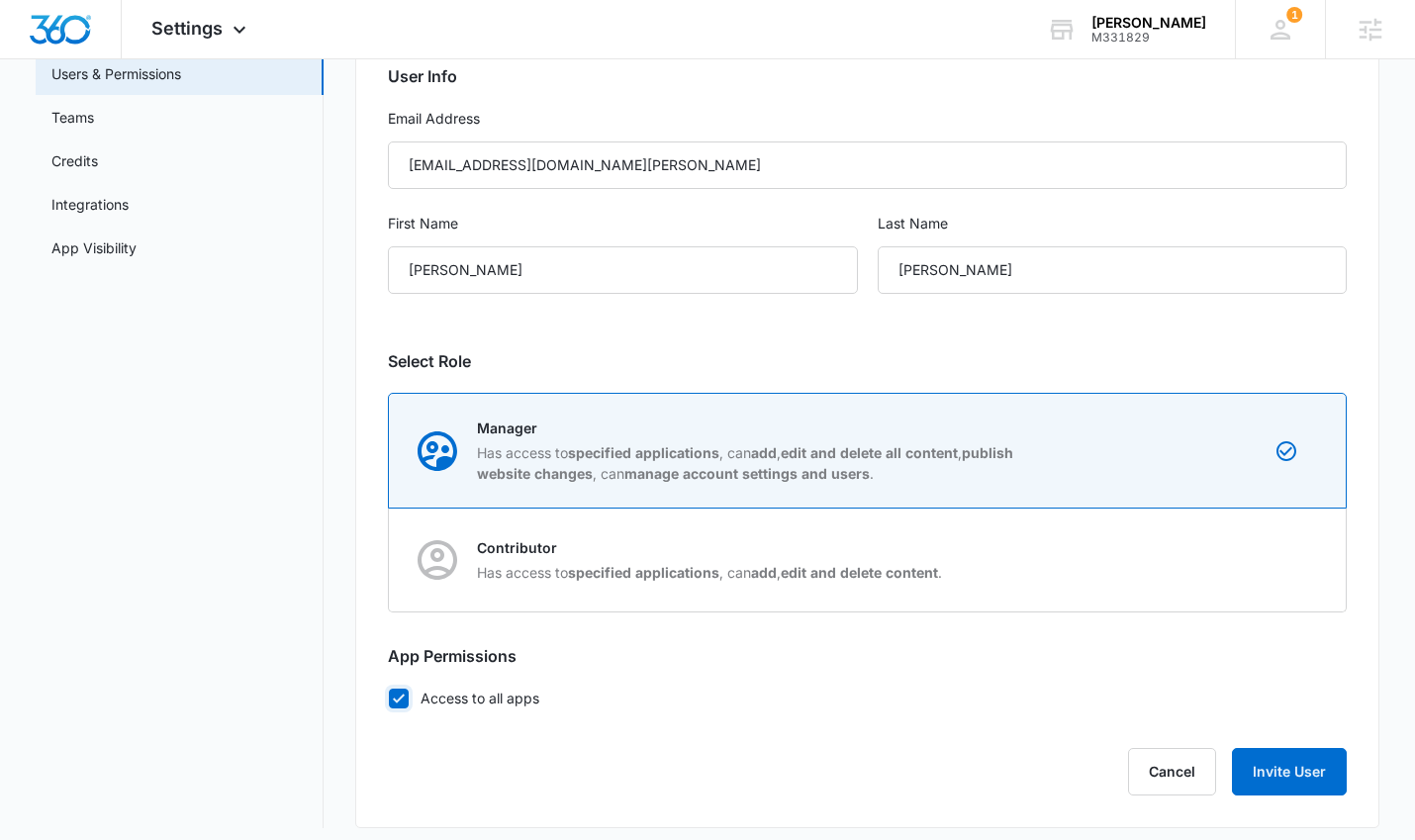 click on "Access to all apps" at bounding box center (388, 698) 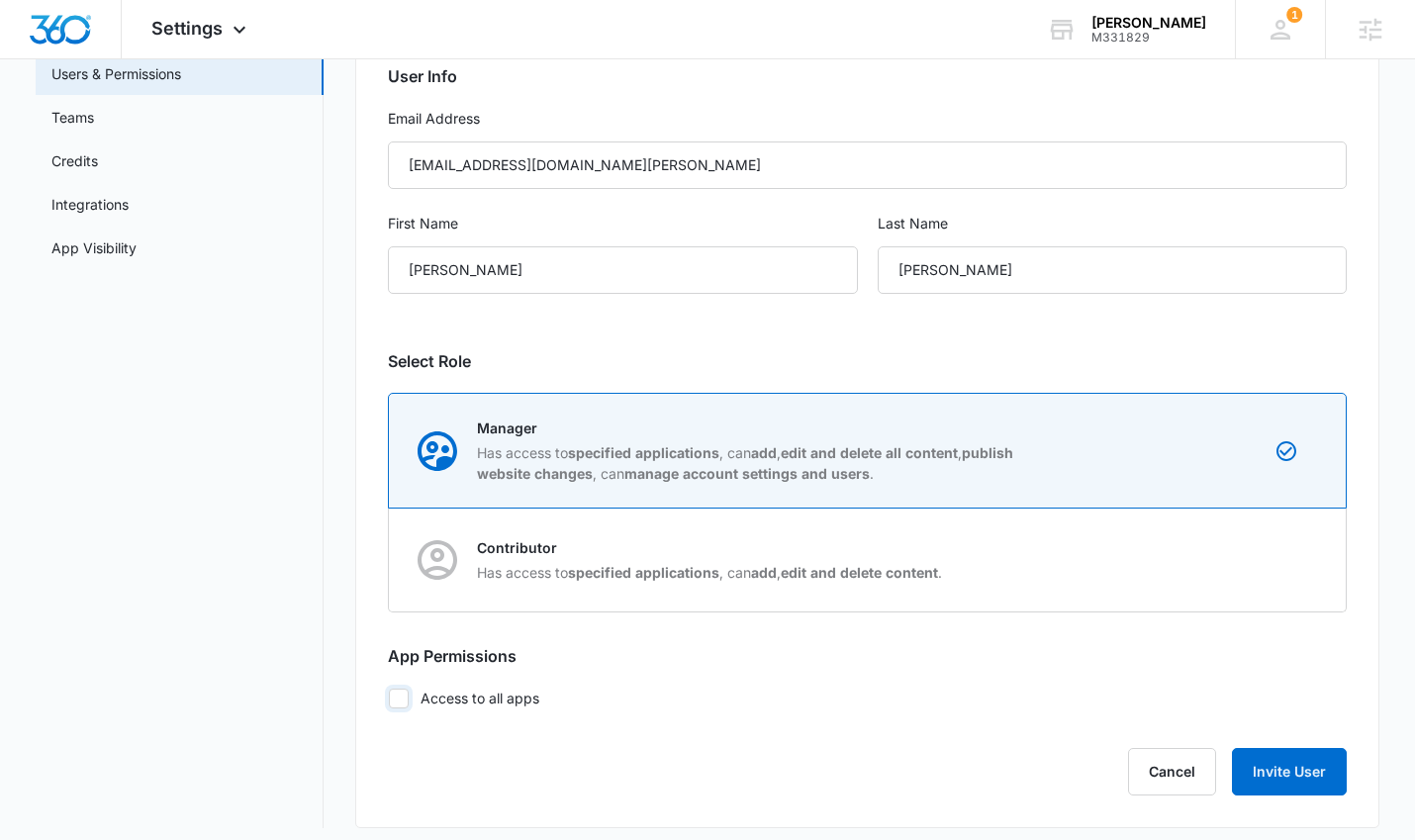checkbox on "false" 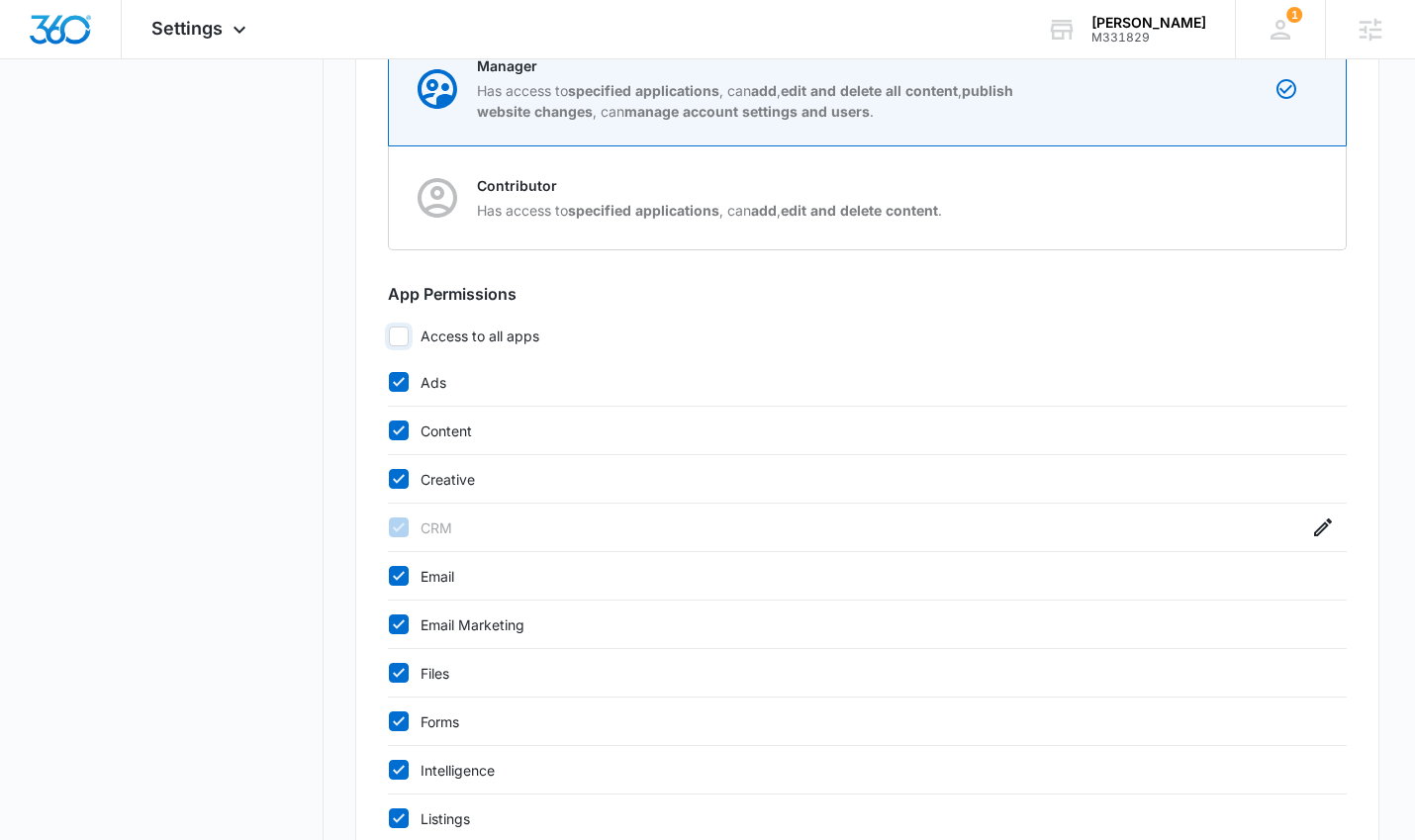 scroll, scrollTop: 573, scrollLeft: 0, axis: vertical 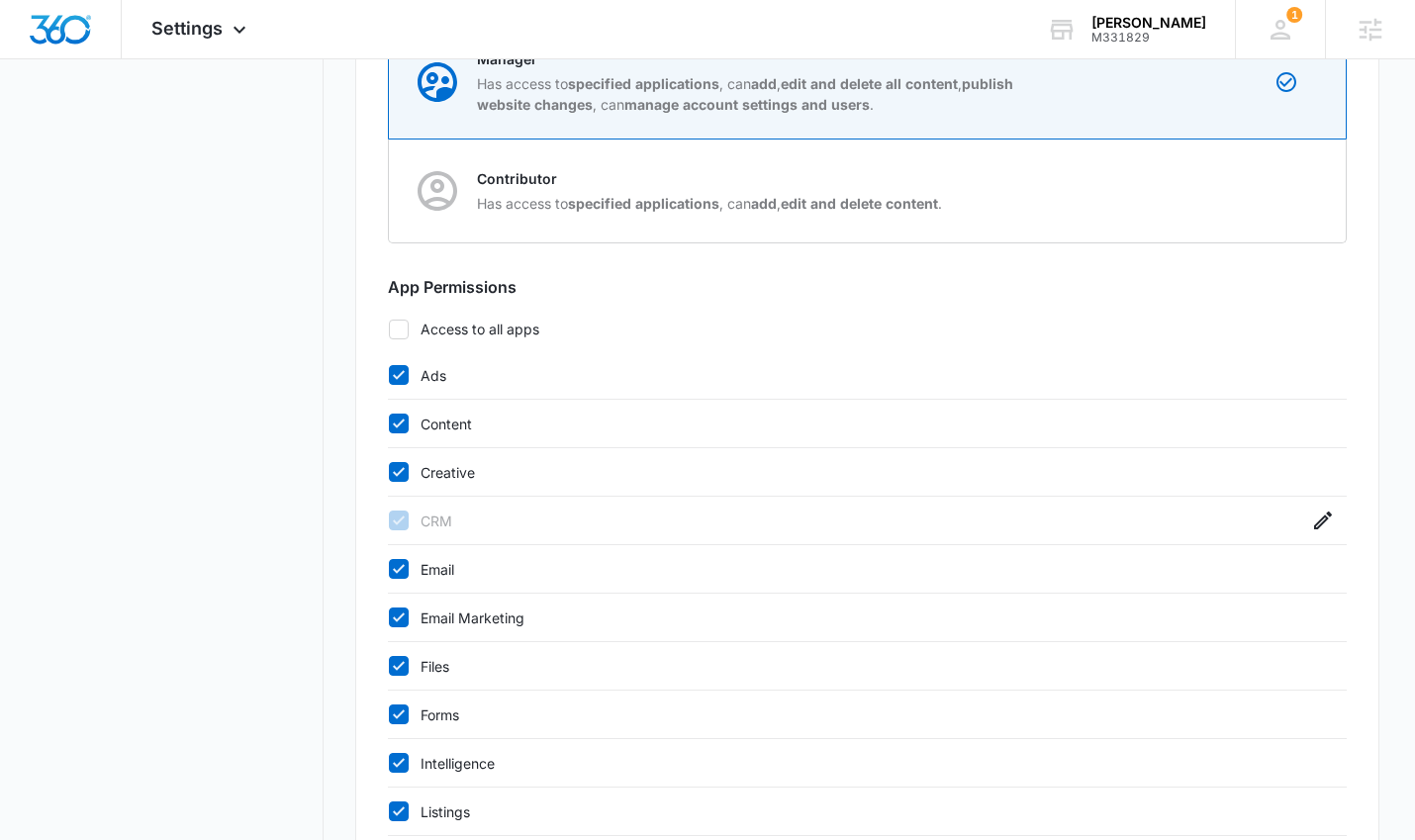click 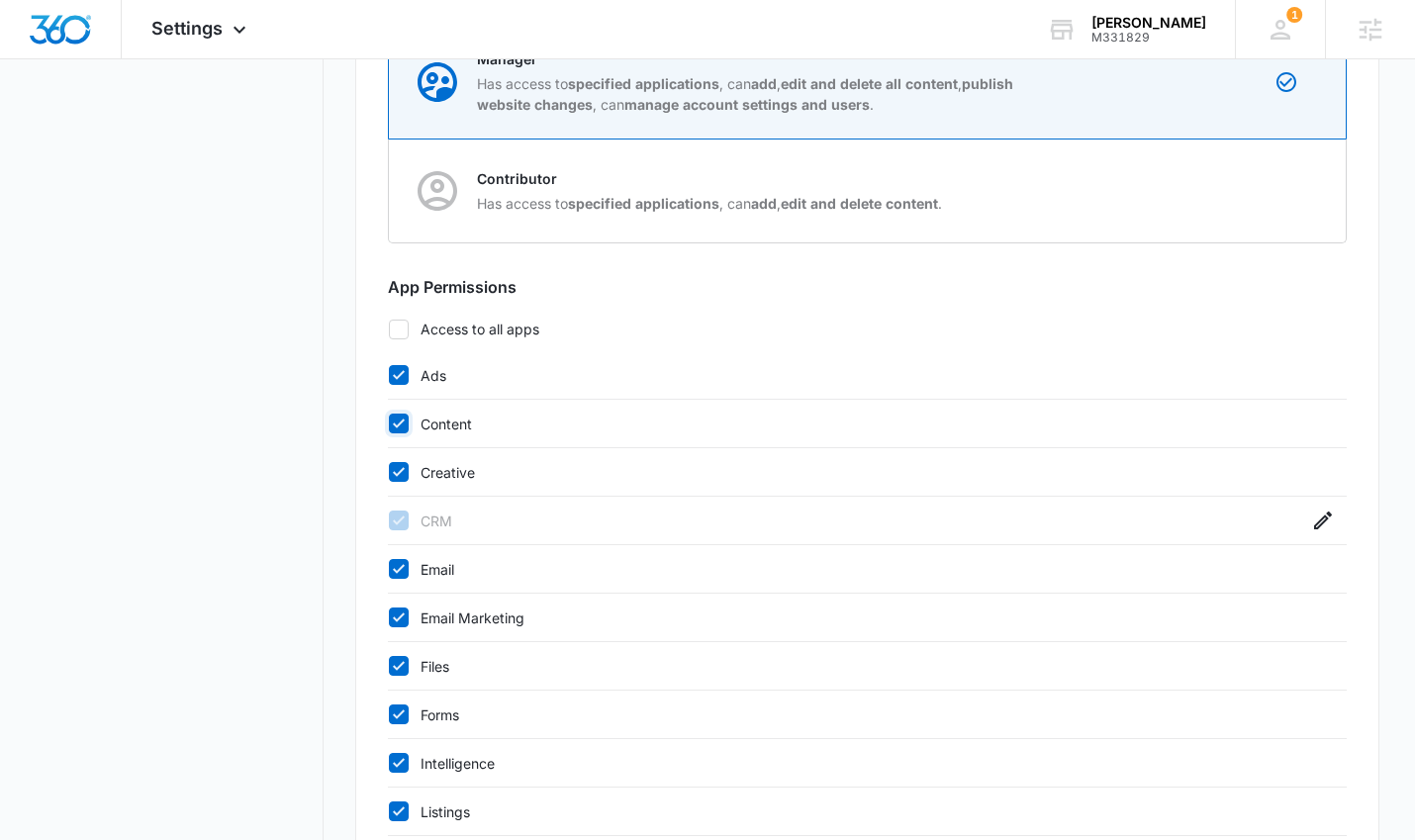 click on "Content" at bounding box center [388, 423] 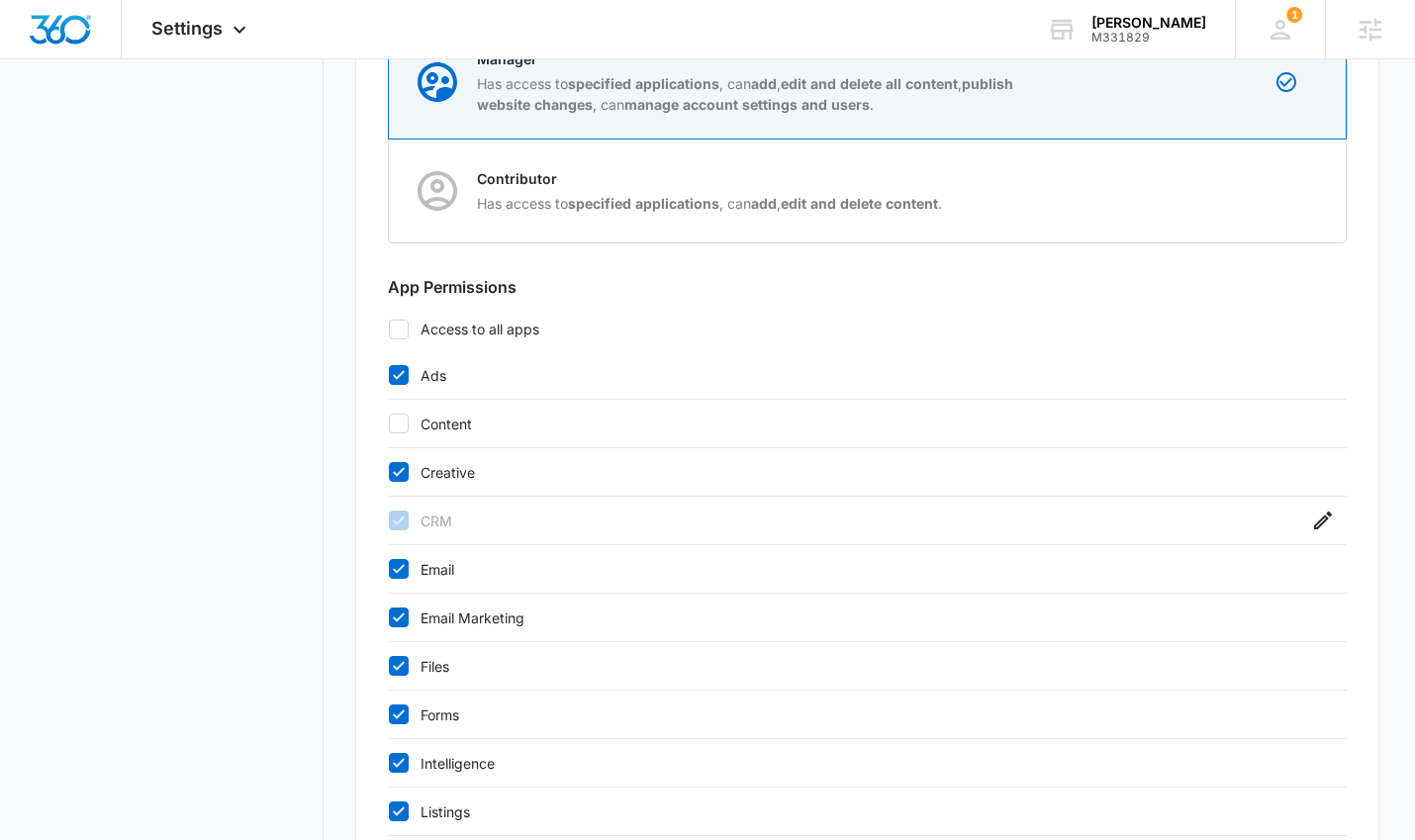 click 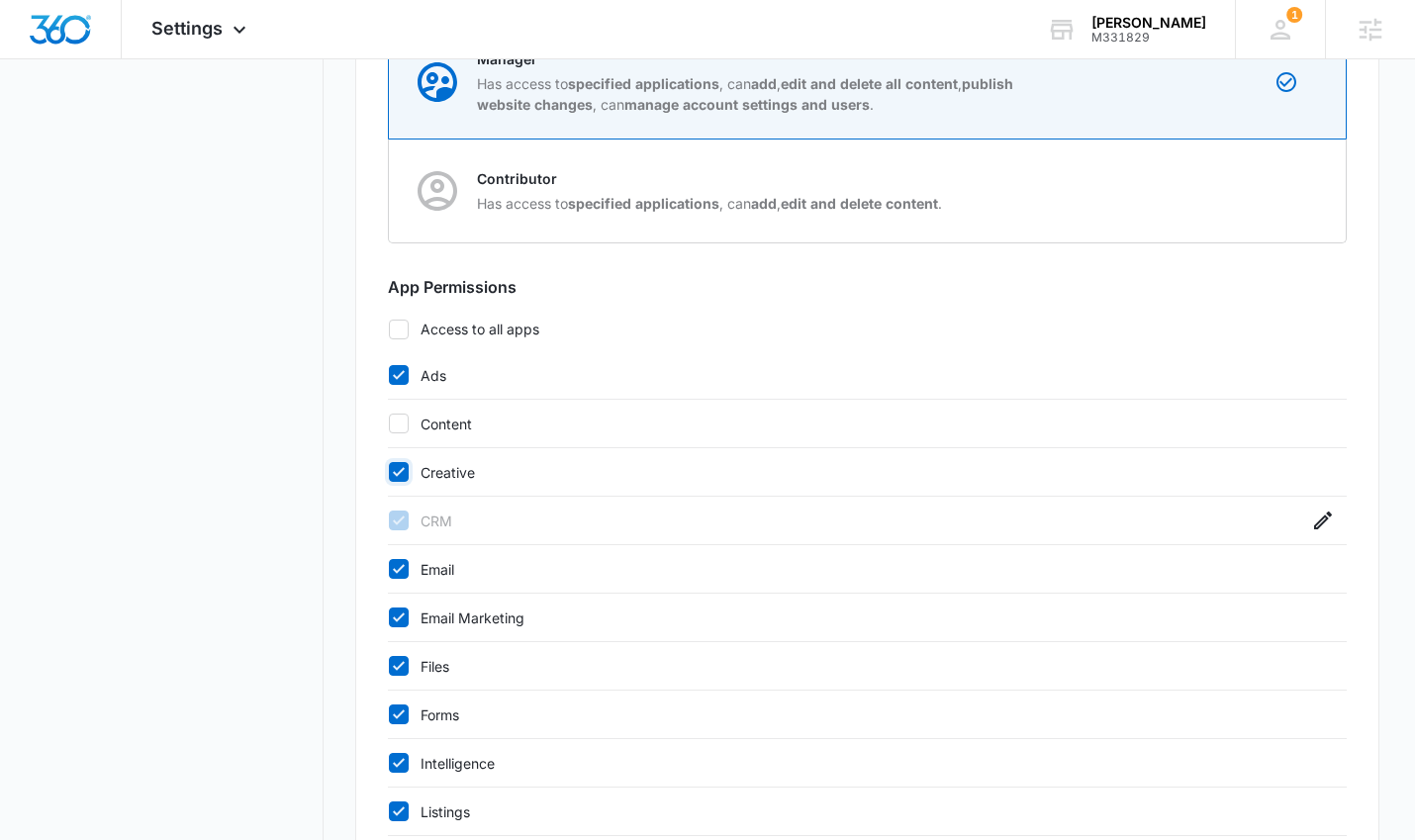 click on "Creative" at bounding box center [388, 472] 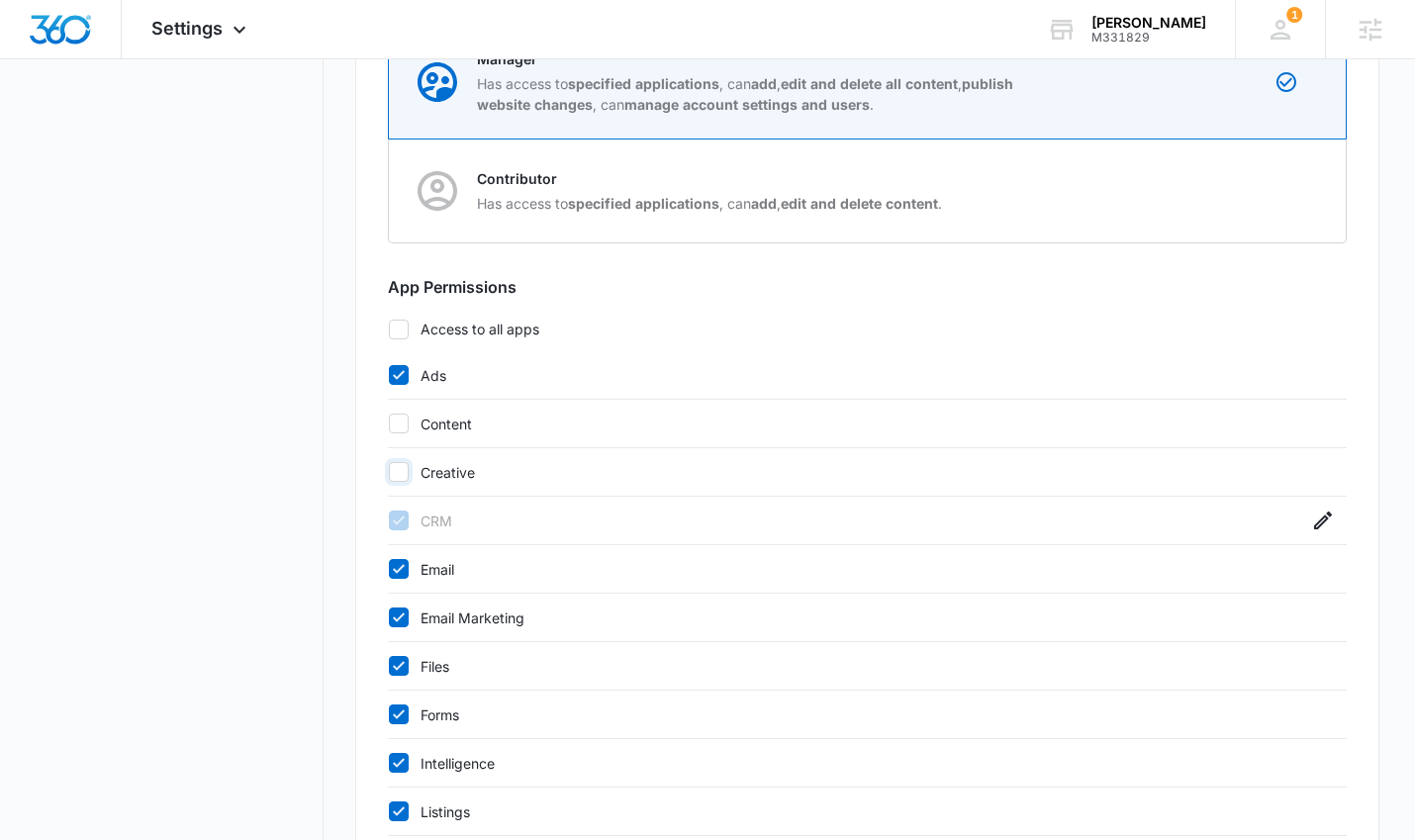 checkbox on "false" 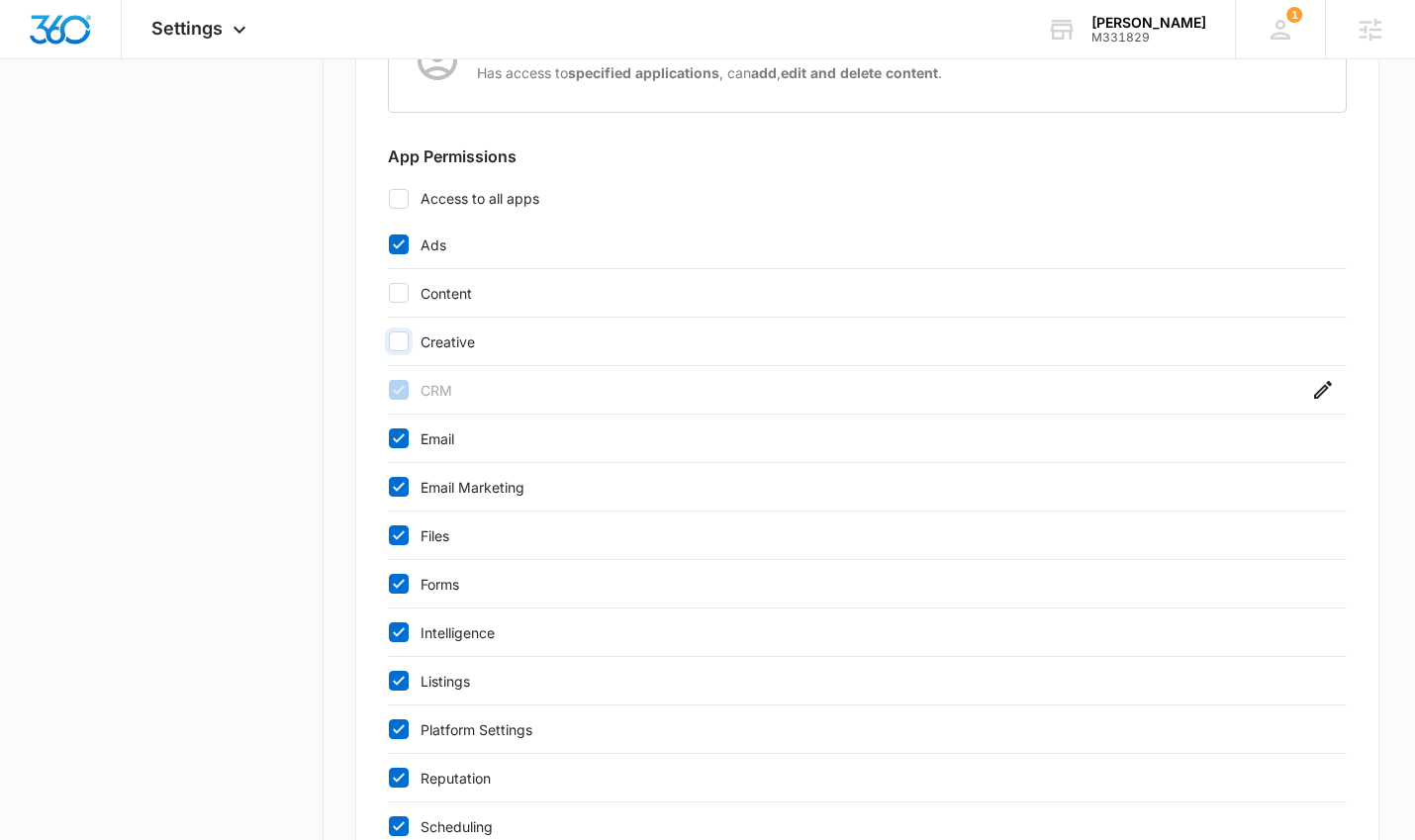 scroll, scrollTop: 712, scrollLeft: 0, axis: vertical 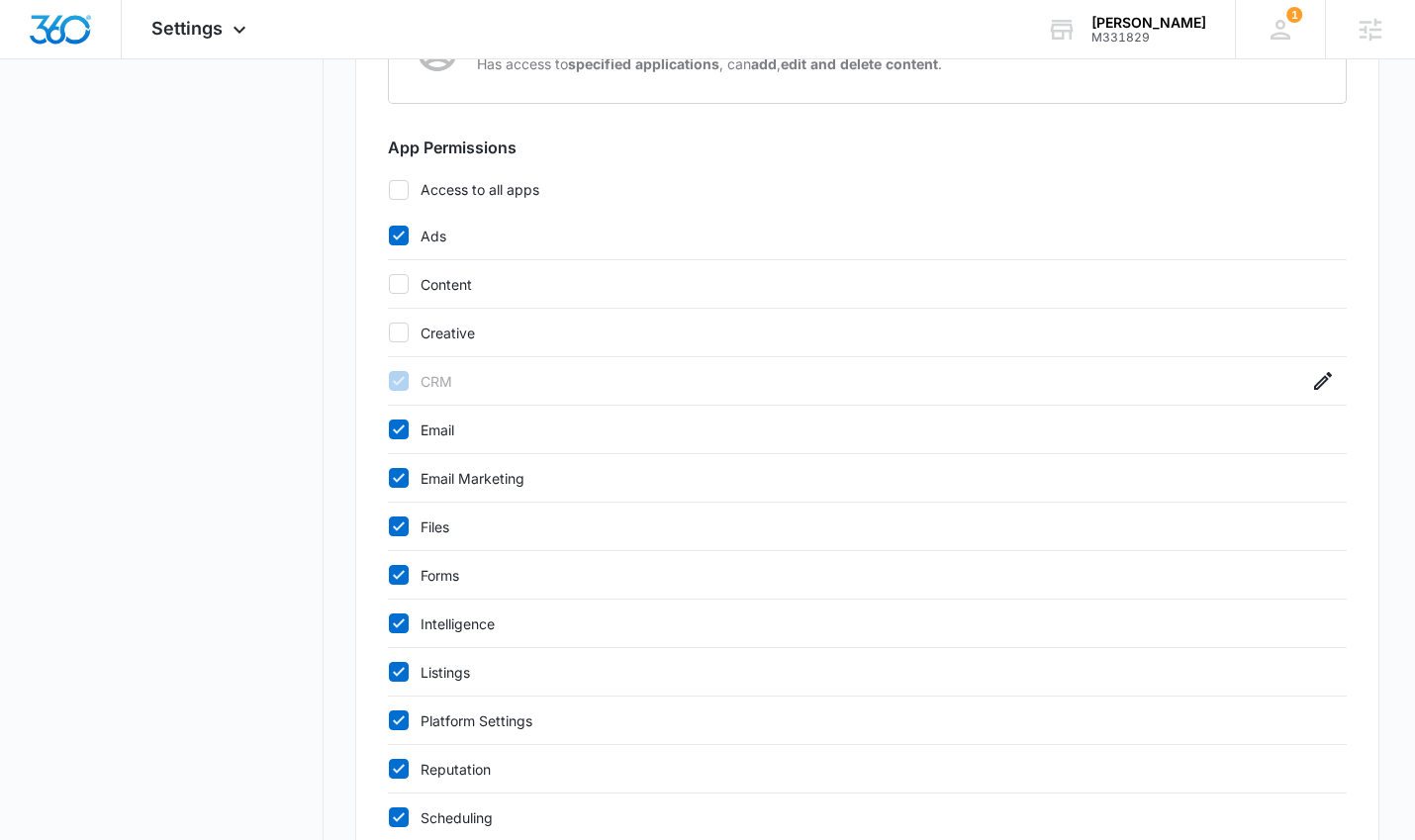 click 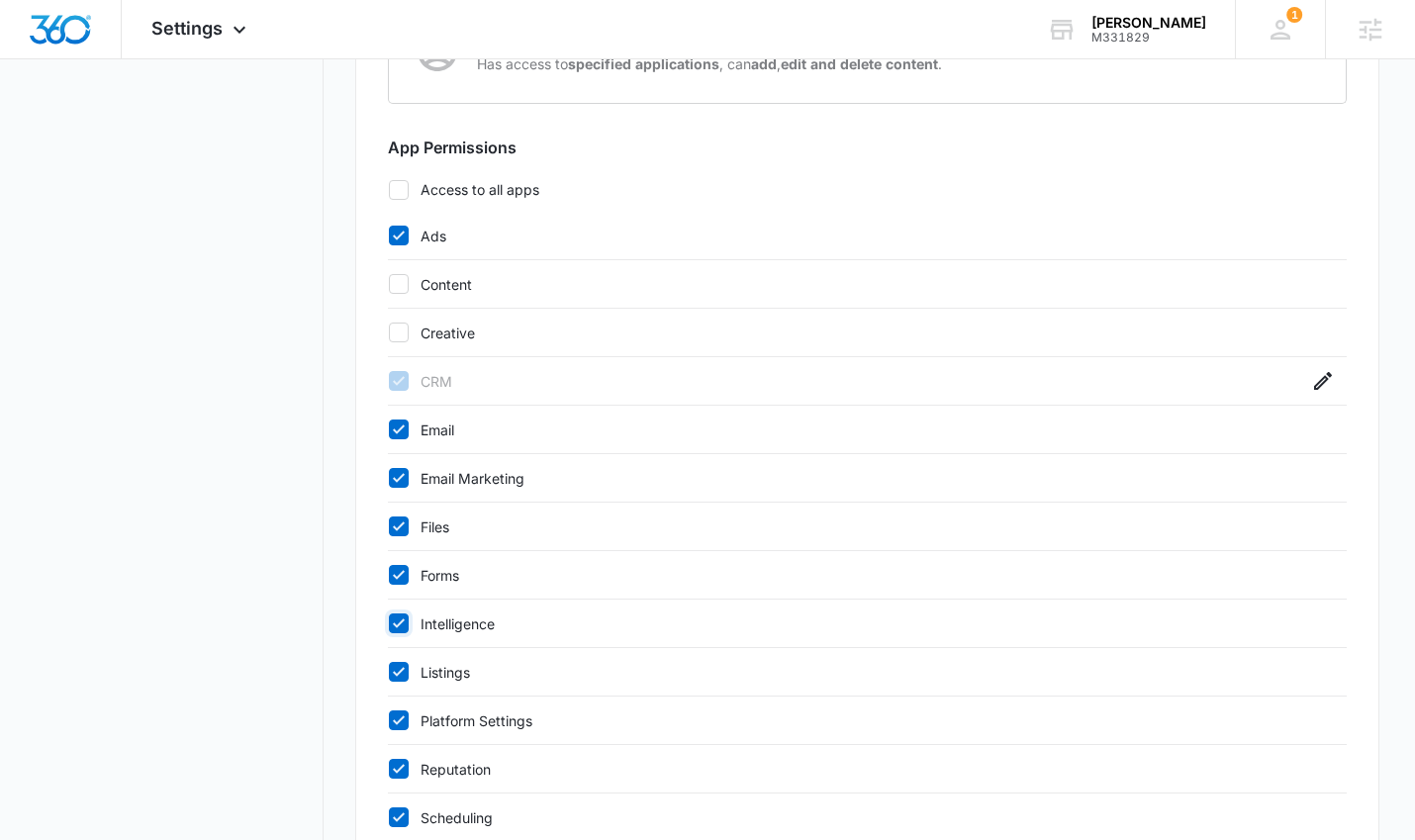 click on "Intelligence" at bounding box center (388, 623) 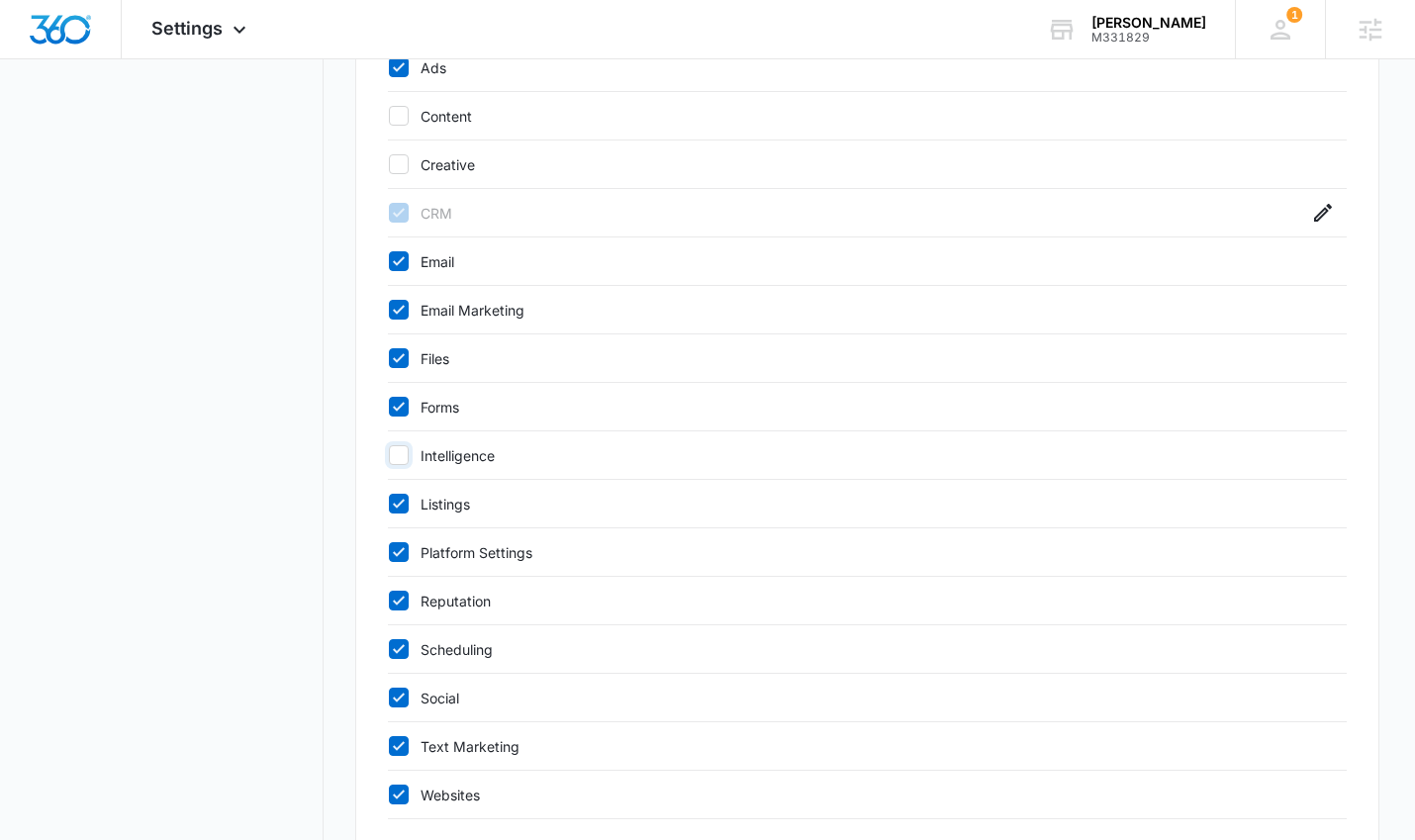 scroll, scrollTop: 886, scrollLeft: 0, axis: vertical 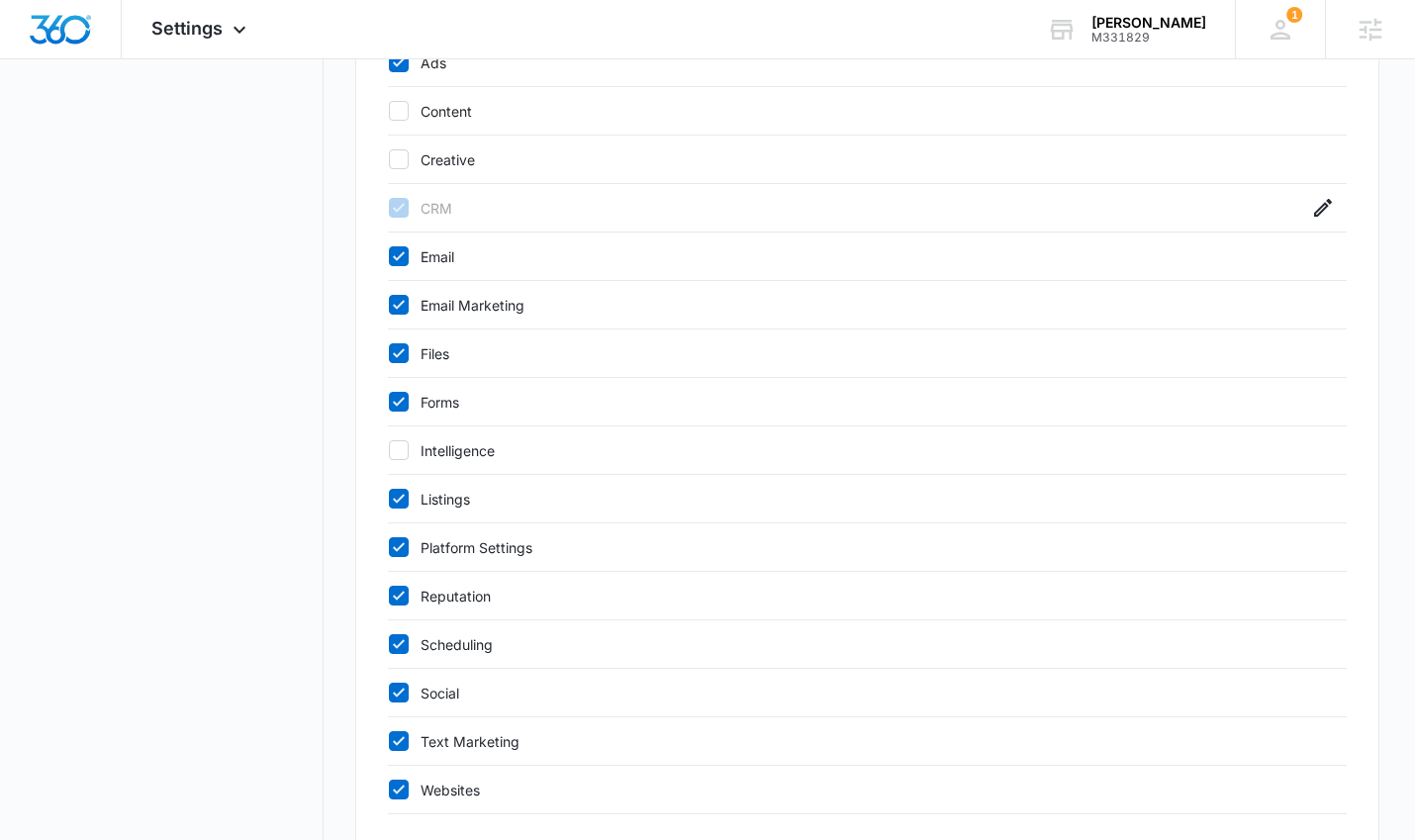 click 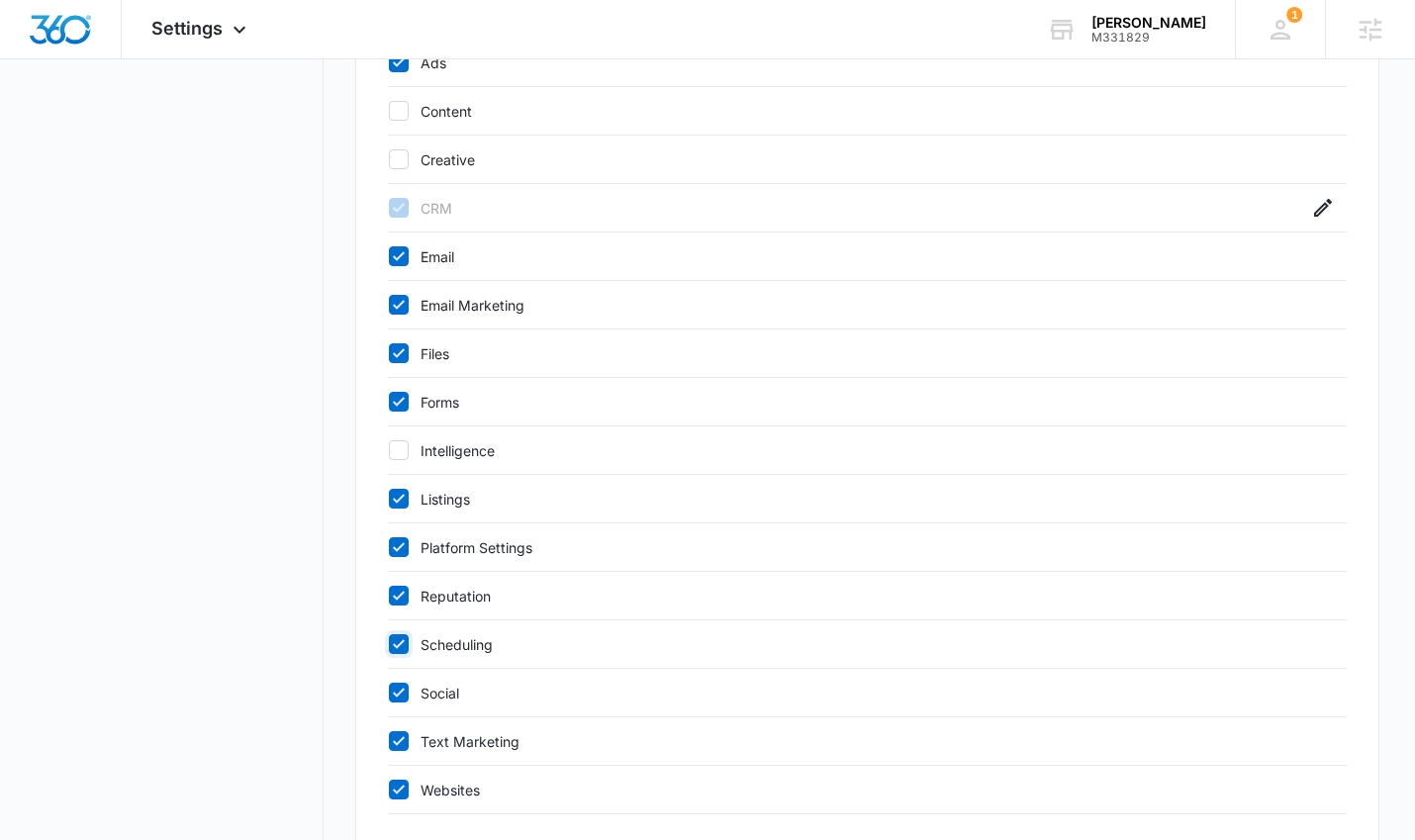 click on "Scheduling" at bounding box center (388, 644) 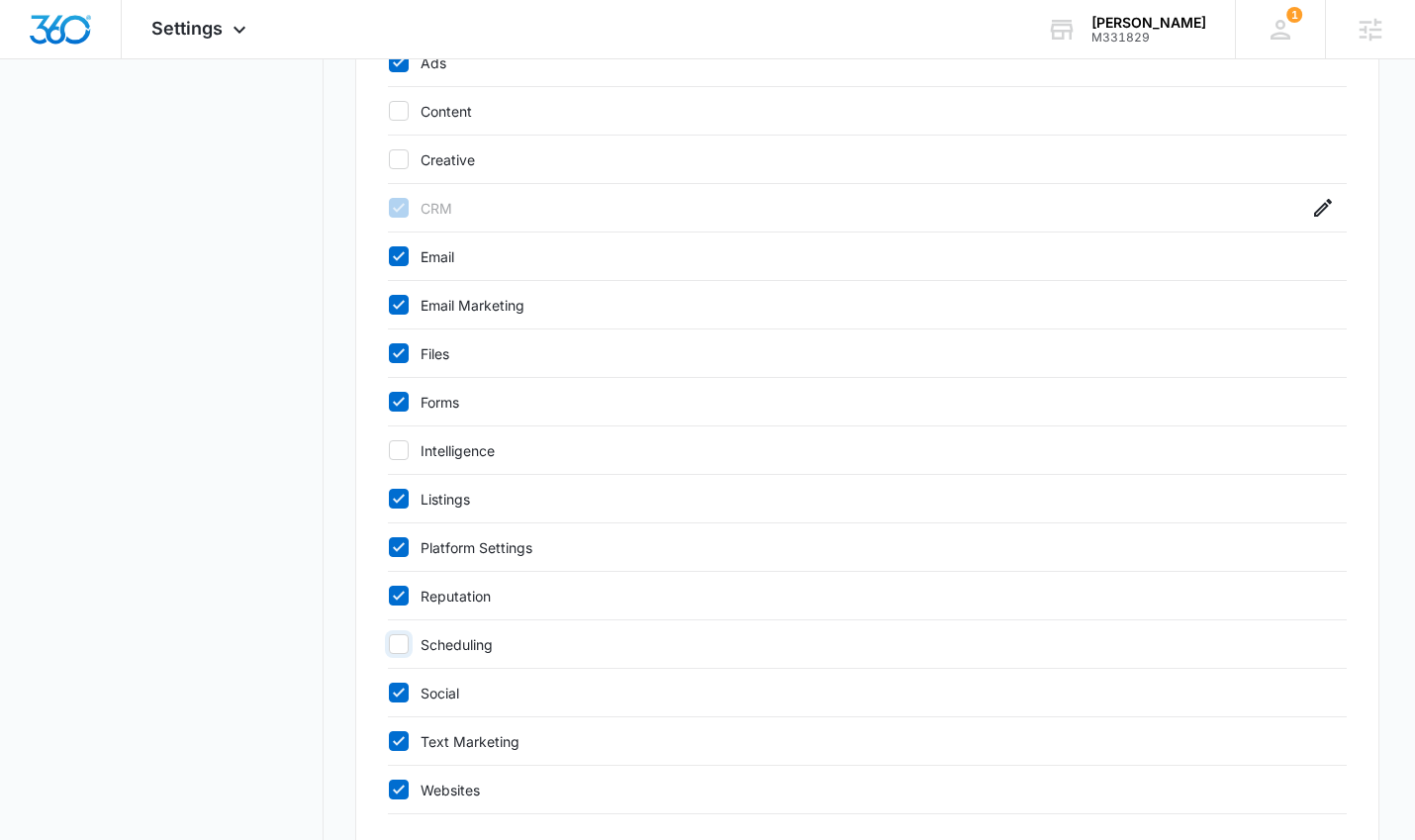 checkbox on "false" 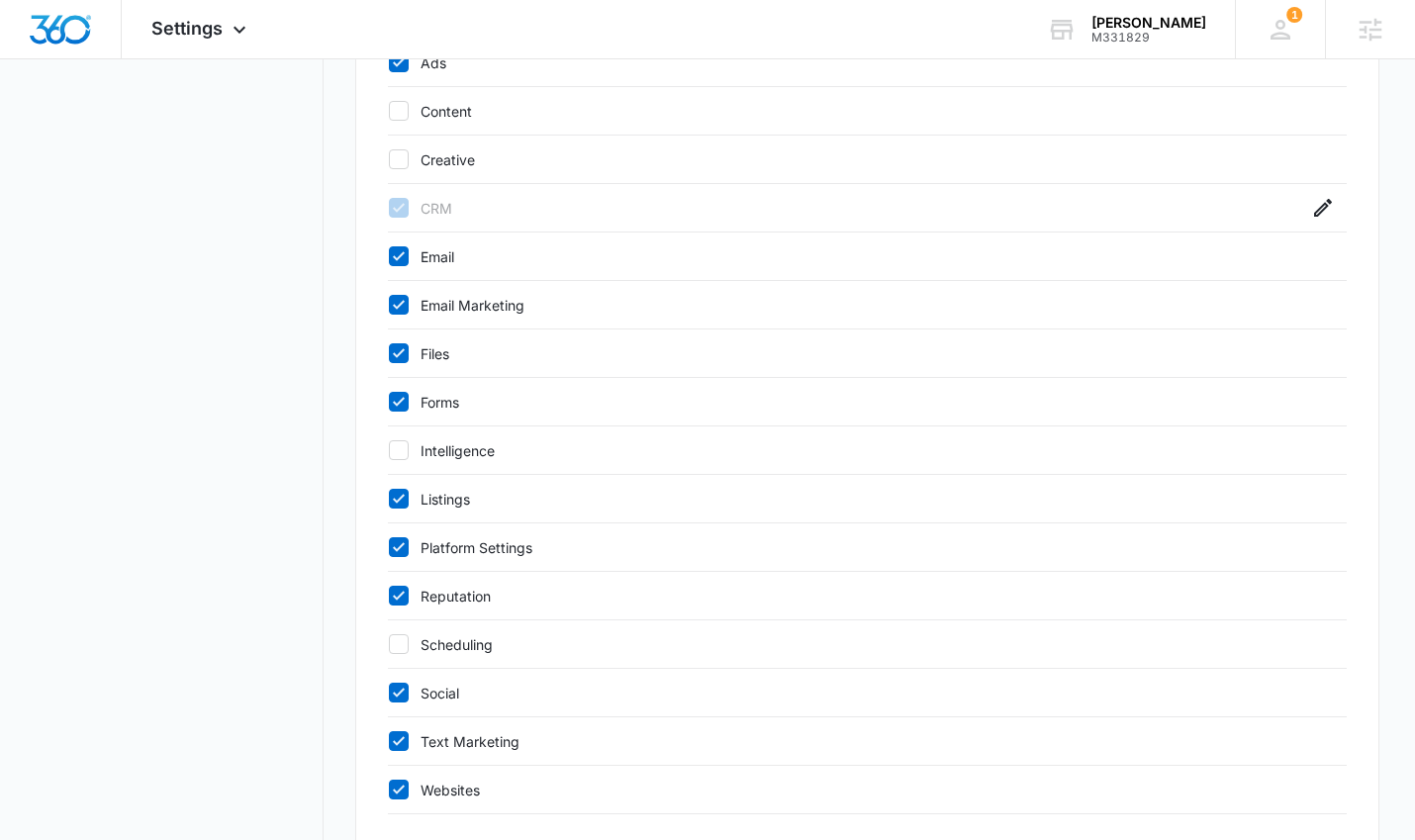 drag, startPoint x: 399, startPoint y: 792, endPoint x: 402, endPoint y: 772, distance: 20.22375 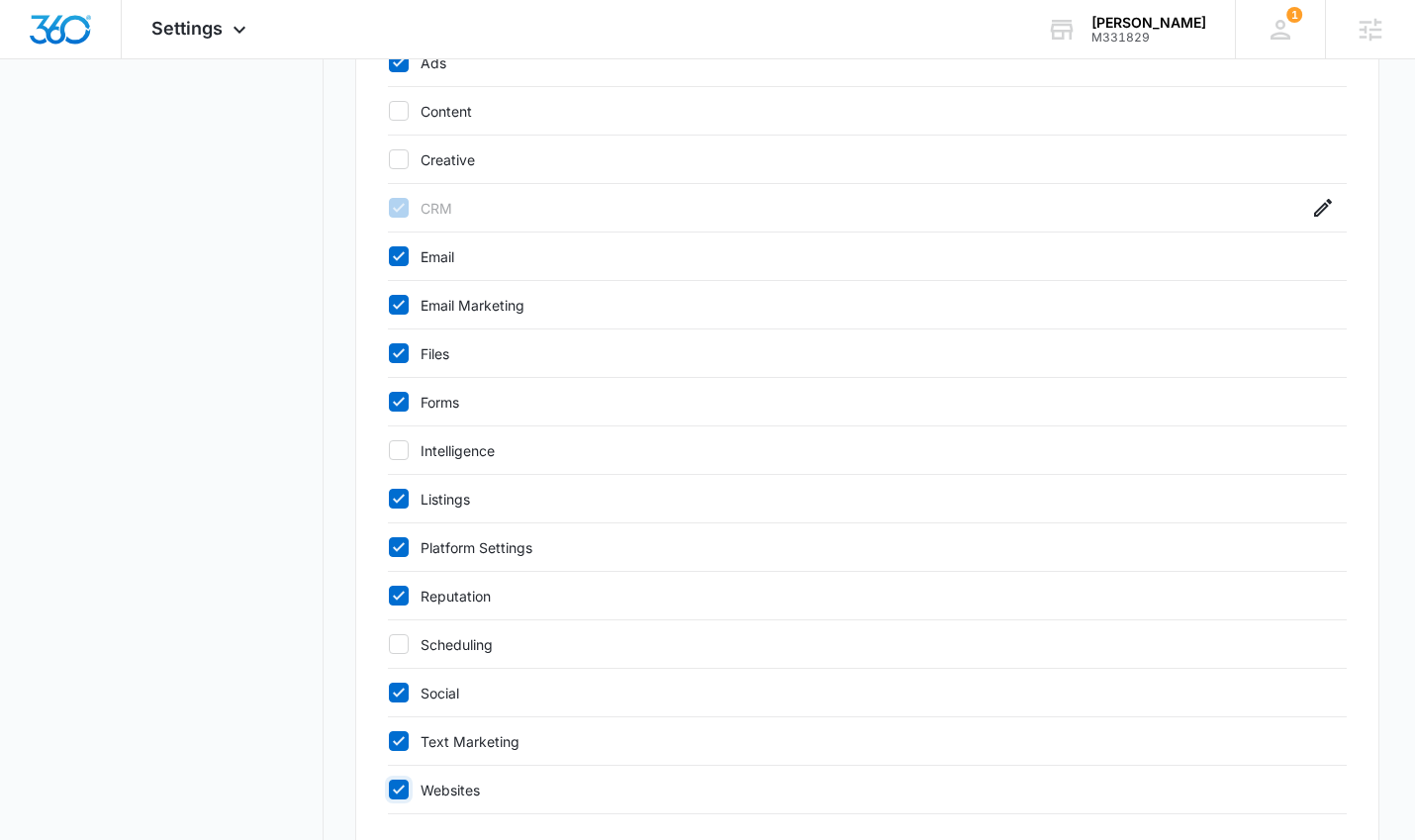 click on "Websites" at bounding box center (388, 790) 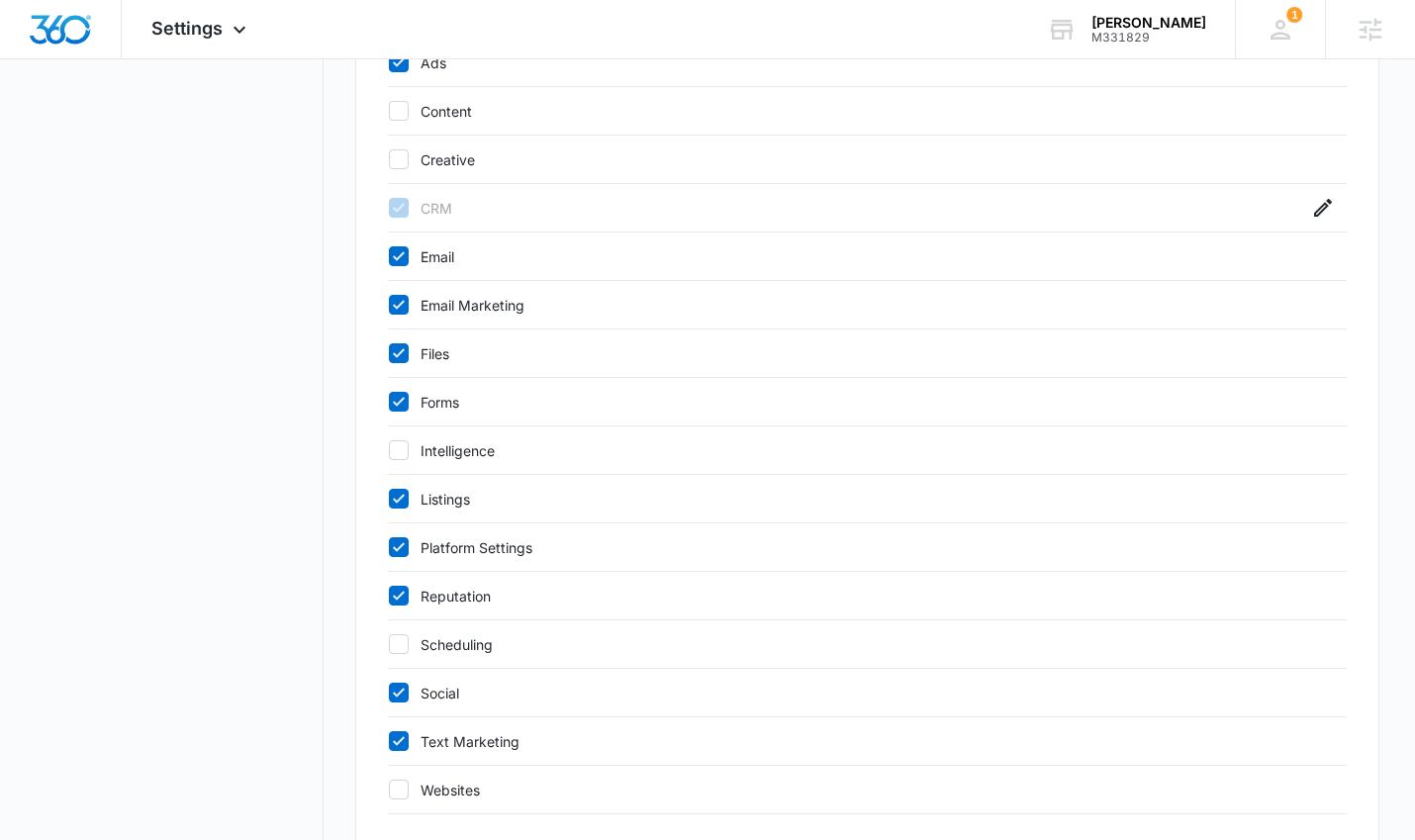 click 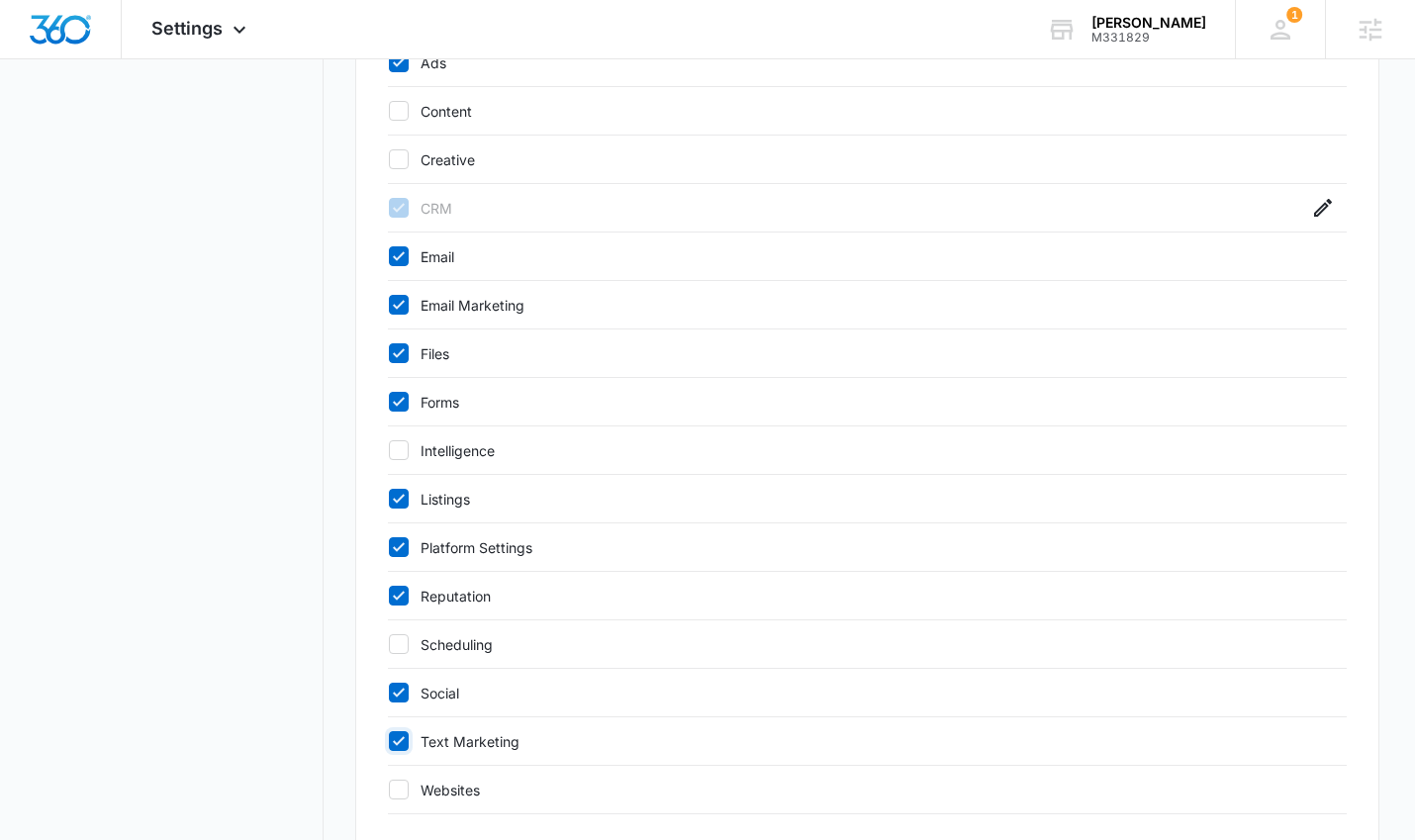 click on "Text Marketing" at bounding box center (388, 741) 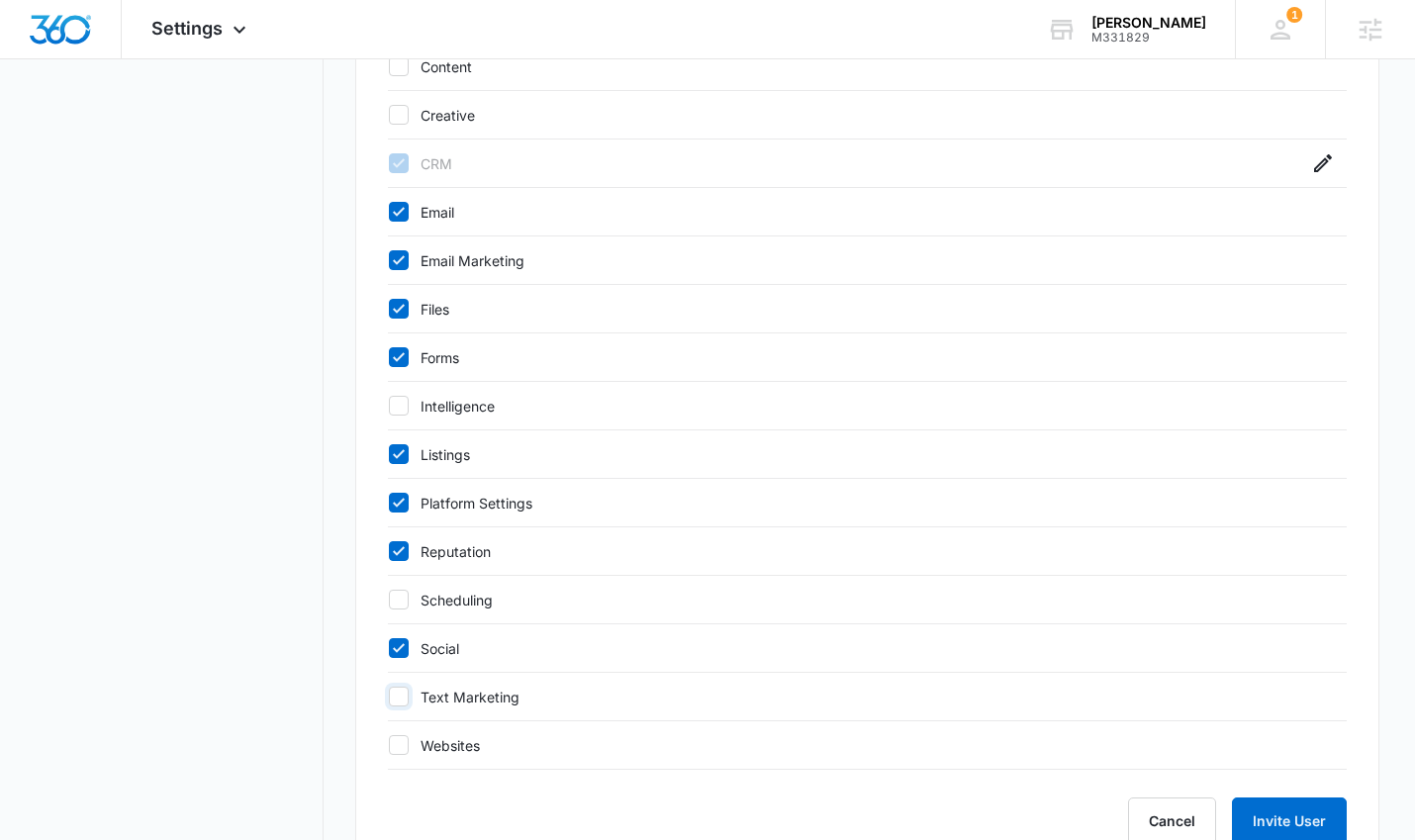 scroll, scrollTop: 991, scrollLeft: 0, axis: vertical 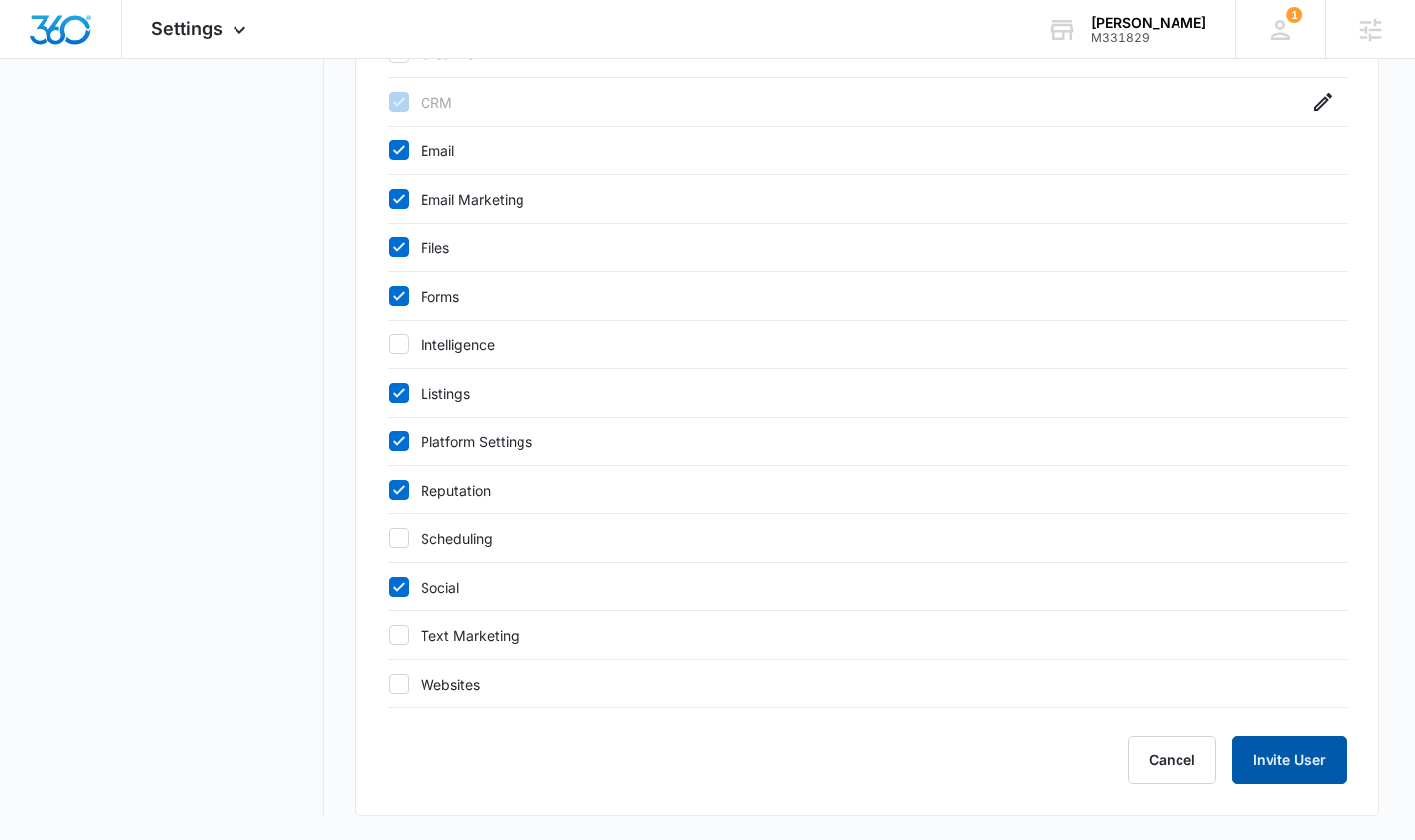 click on "Invite User" at bounding box center [1289, 760] 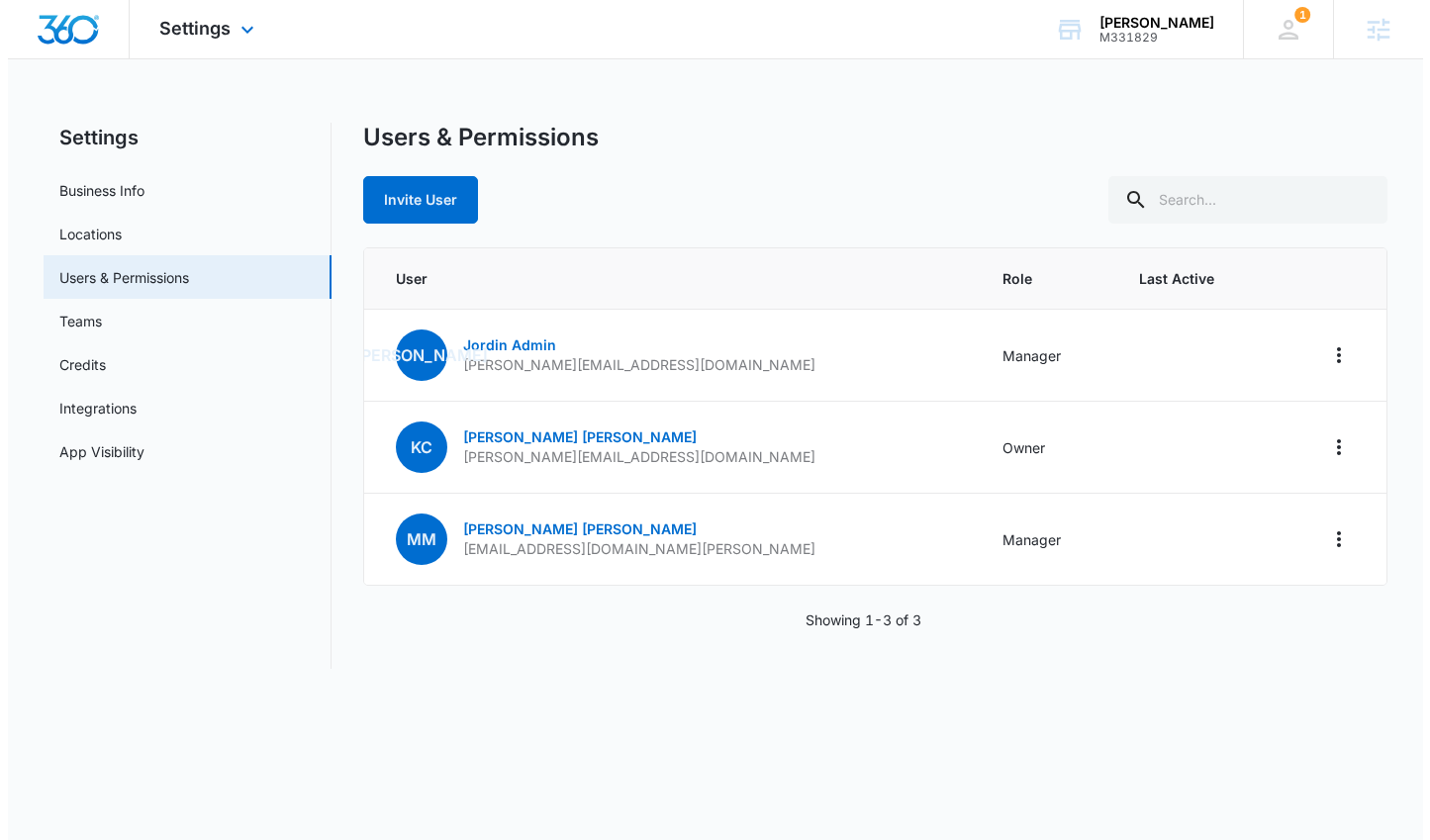 scroll, scrollTop: 0, scrollLeft: 0, axis: both 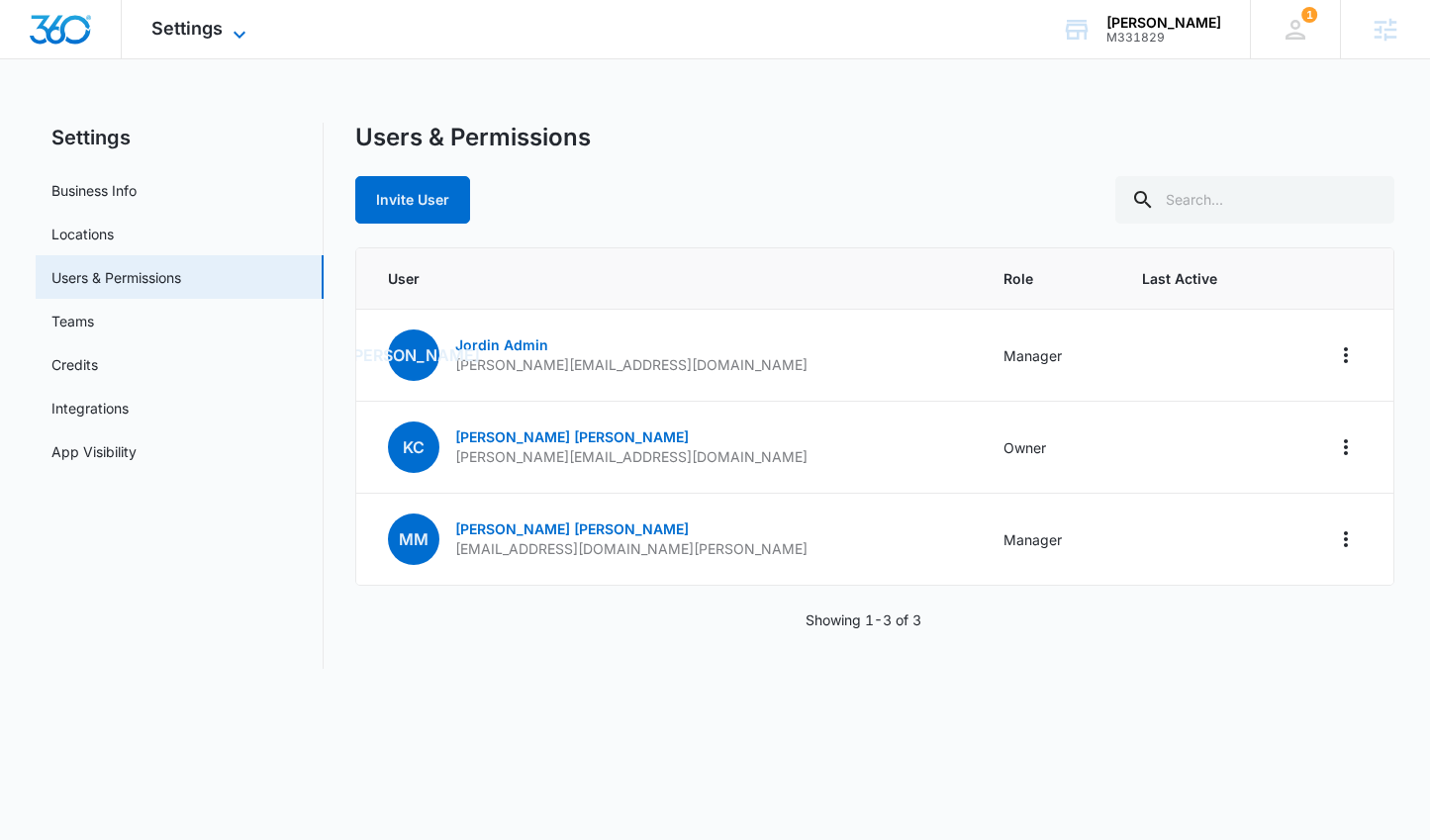 click on "Settings" at bounding box center (187, 28) 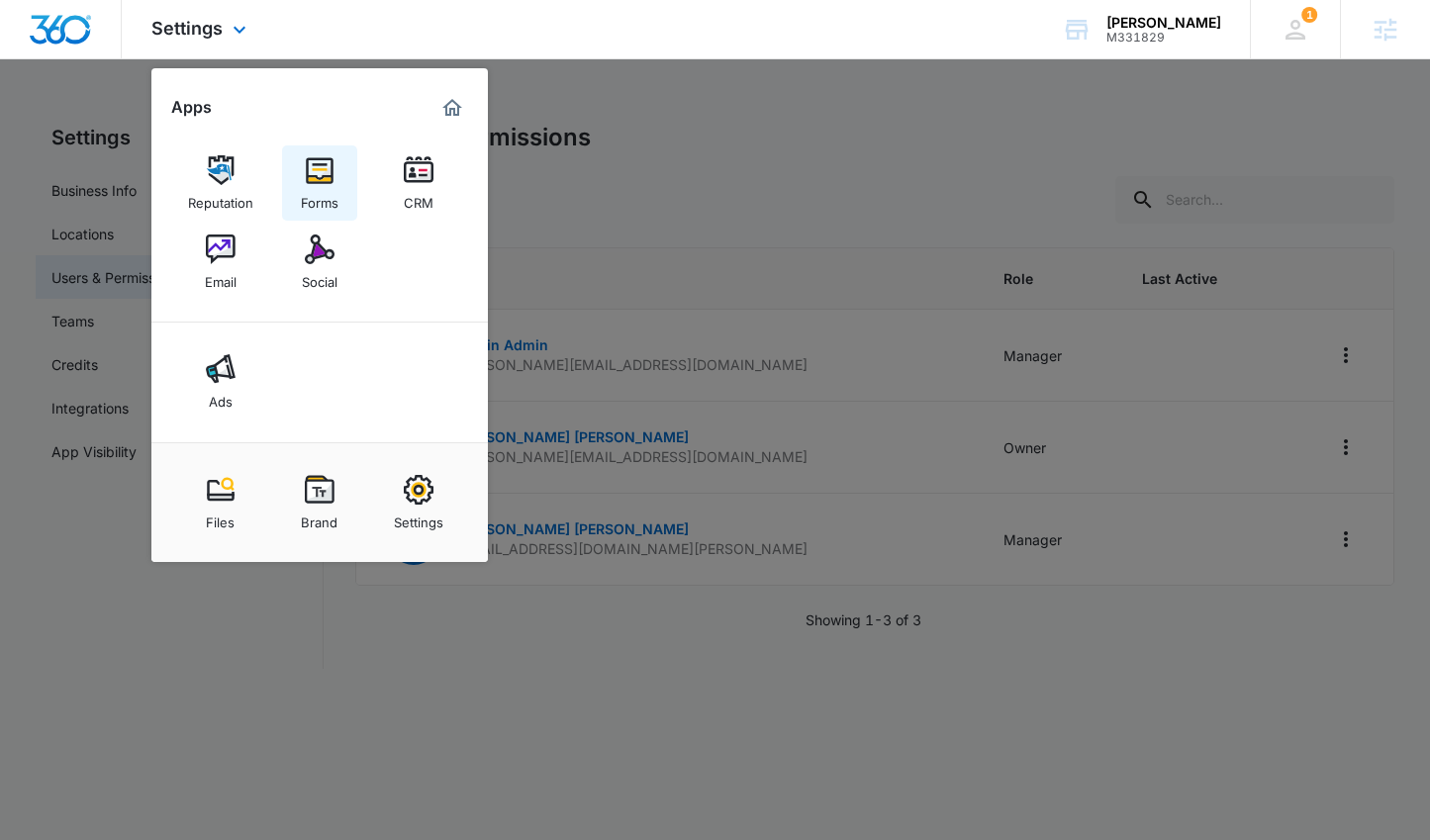 click at bounding box center (320, 170) 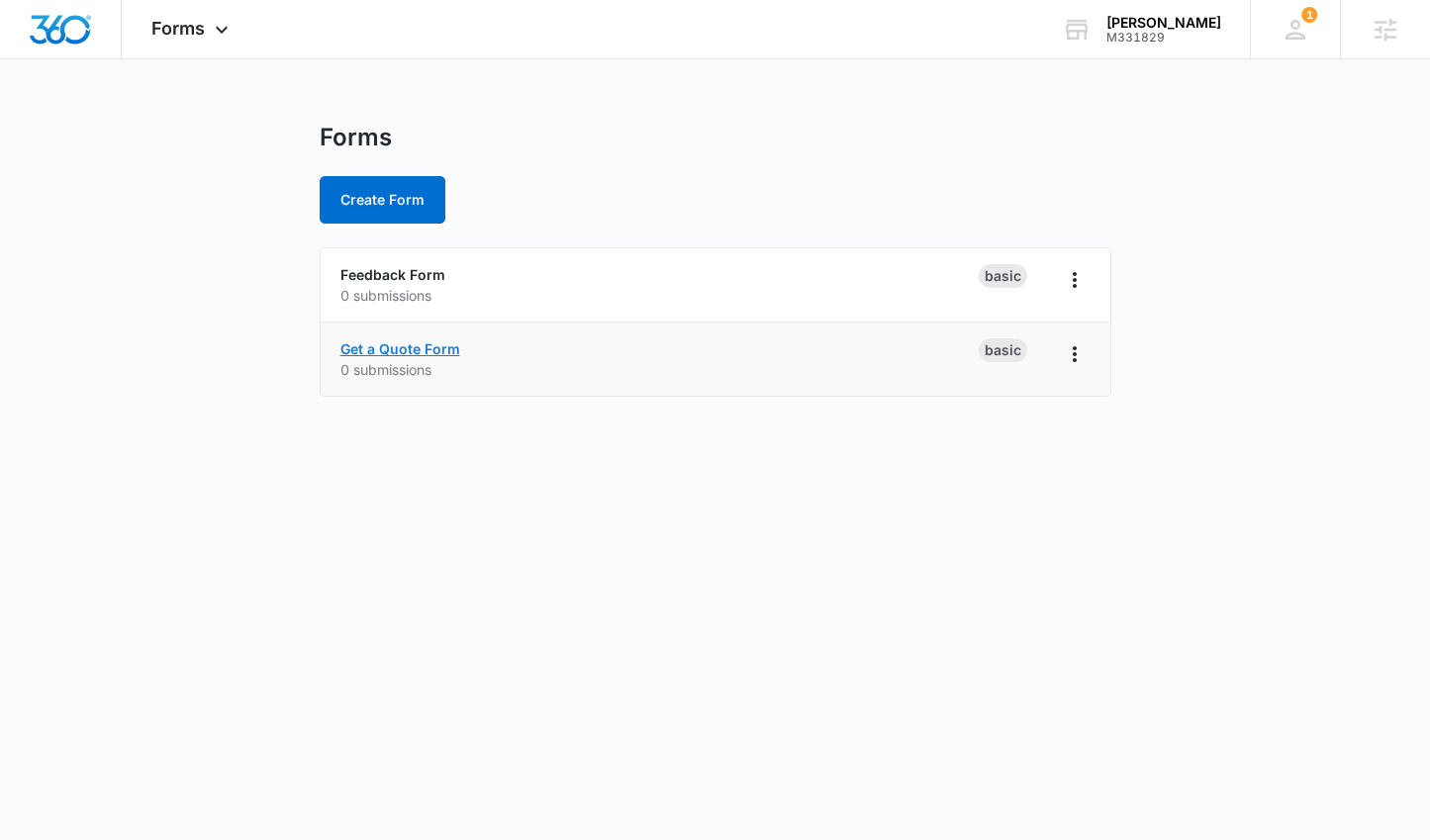 click on "Get a Quote Form" at bounding box center [400, 348] 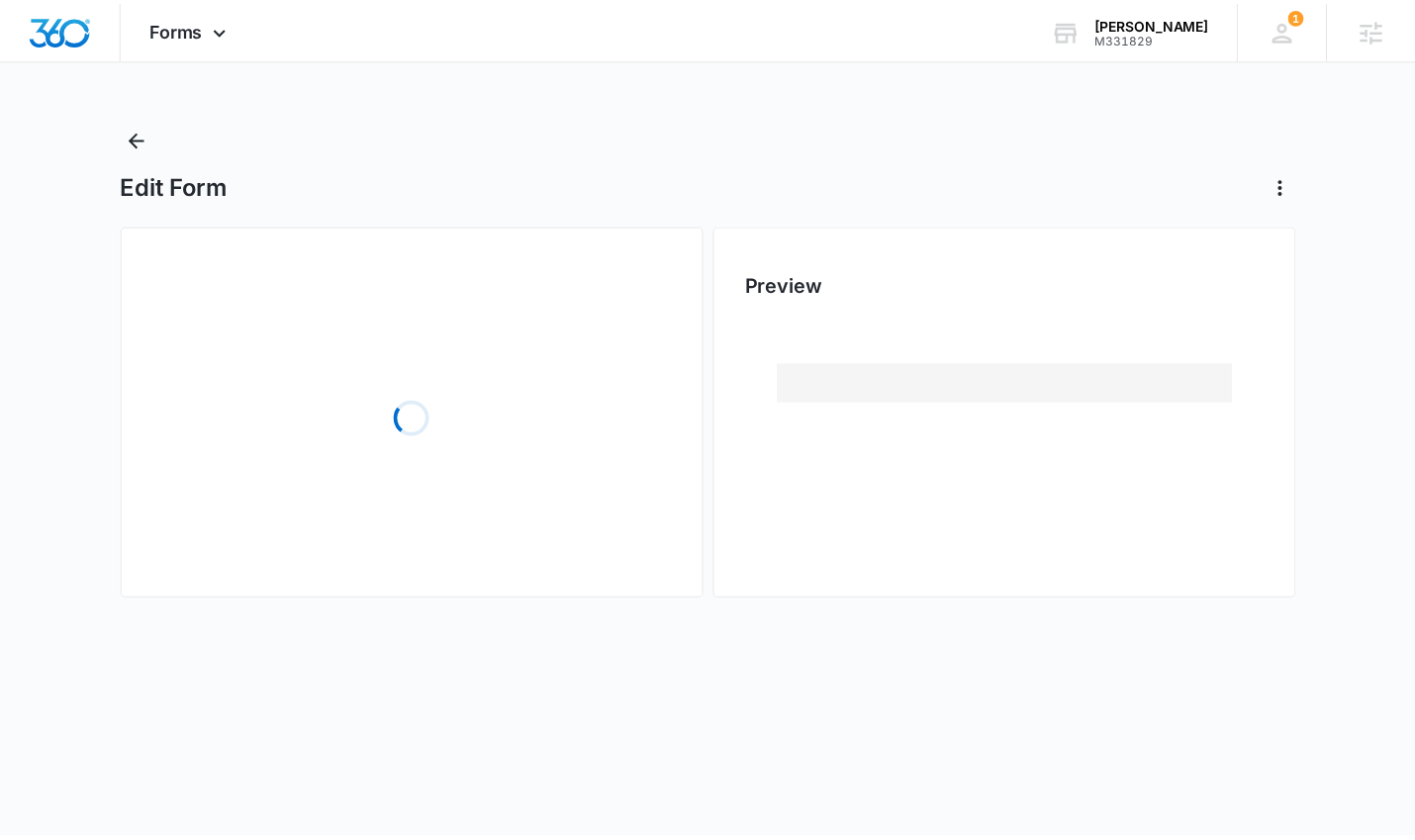 scroll, scrollTop: 0, scrollLeft: 0, axis: both 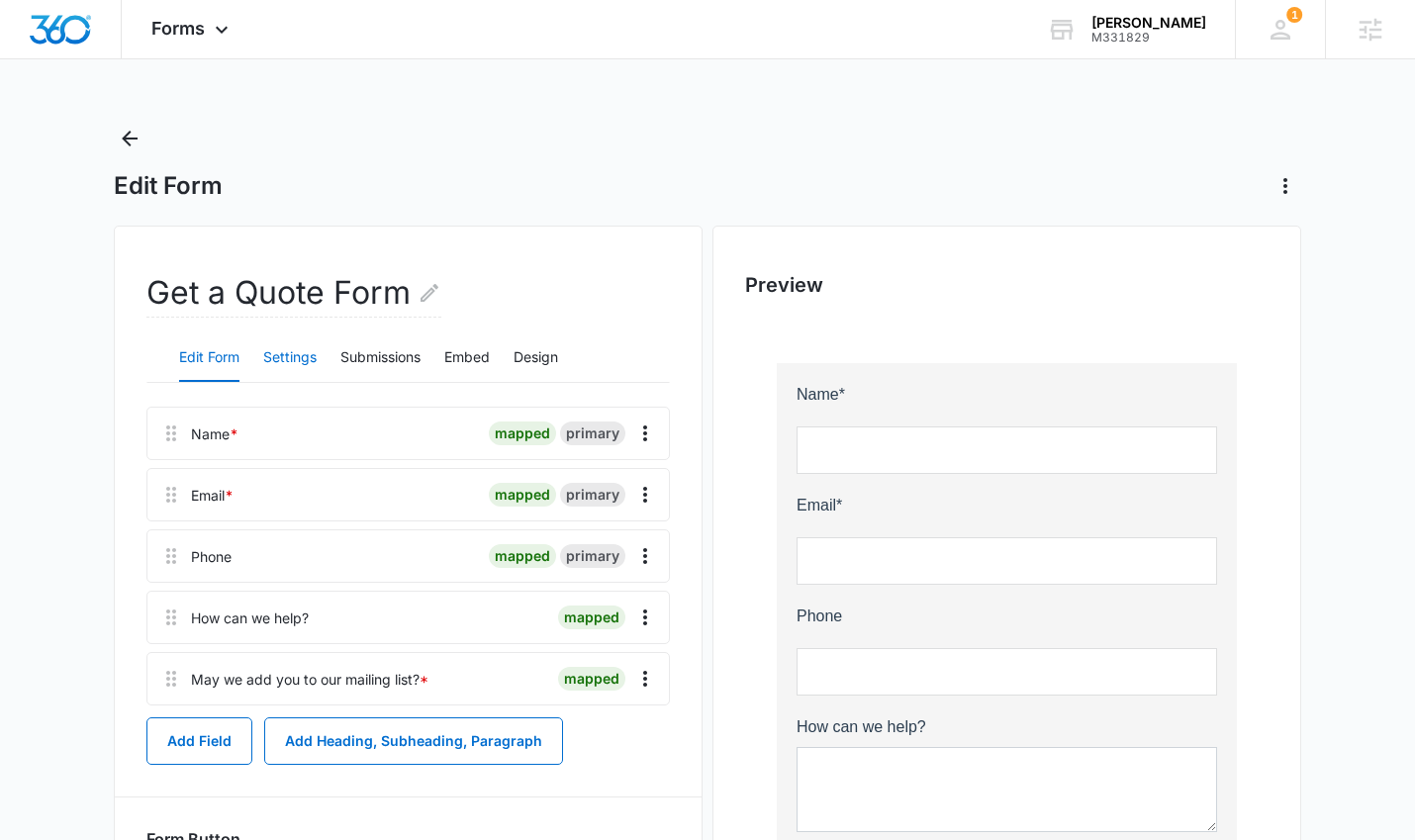 click on "Settings" at bounding box center [290, 358] 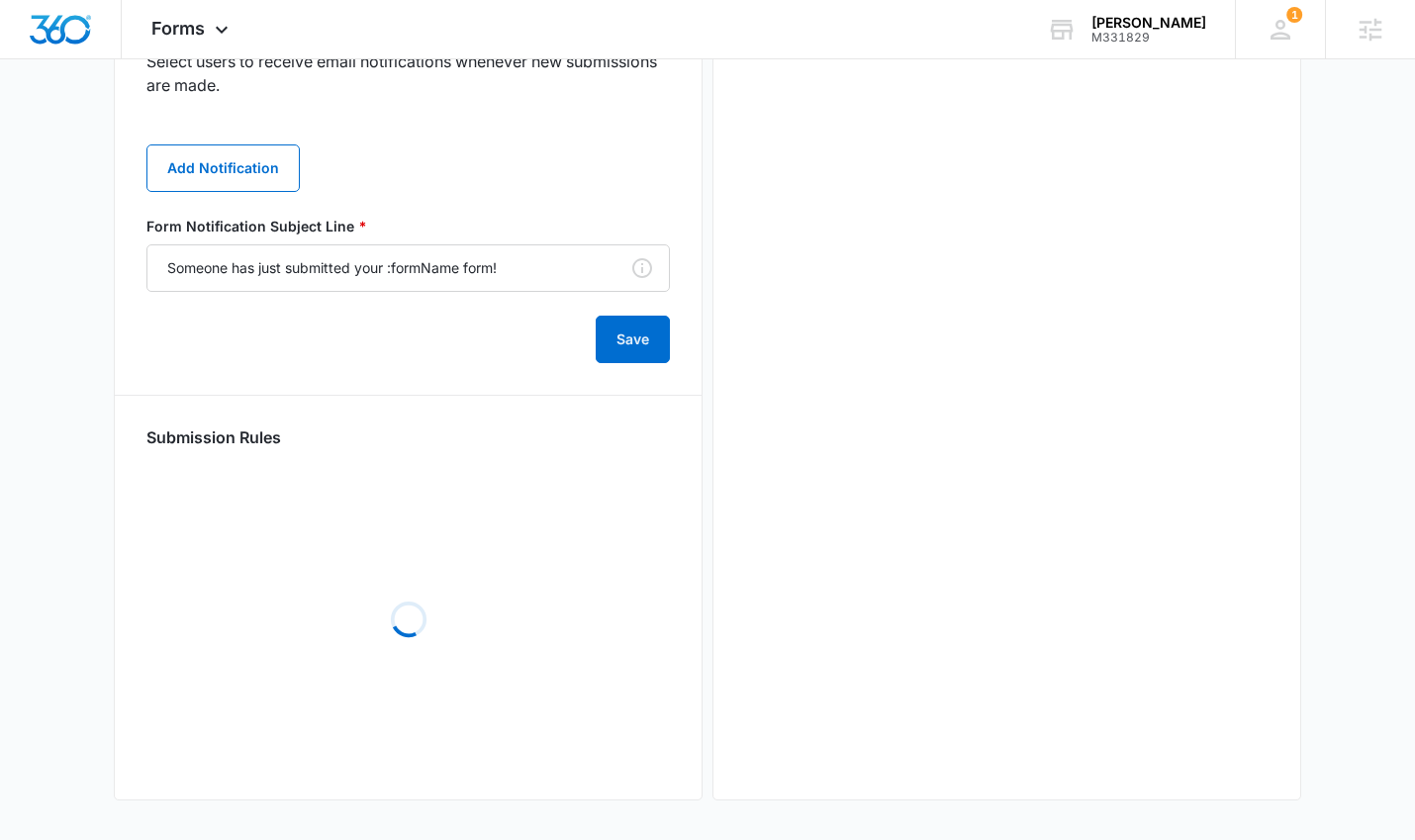 scroll, scrollTop: 918, scrollLeft: 0, axis: vertical 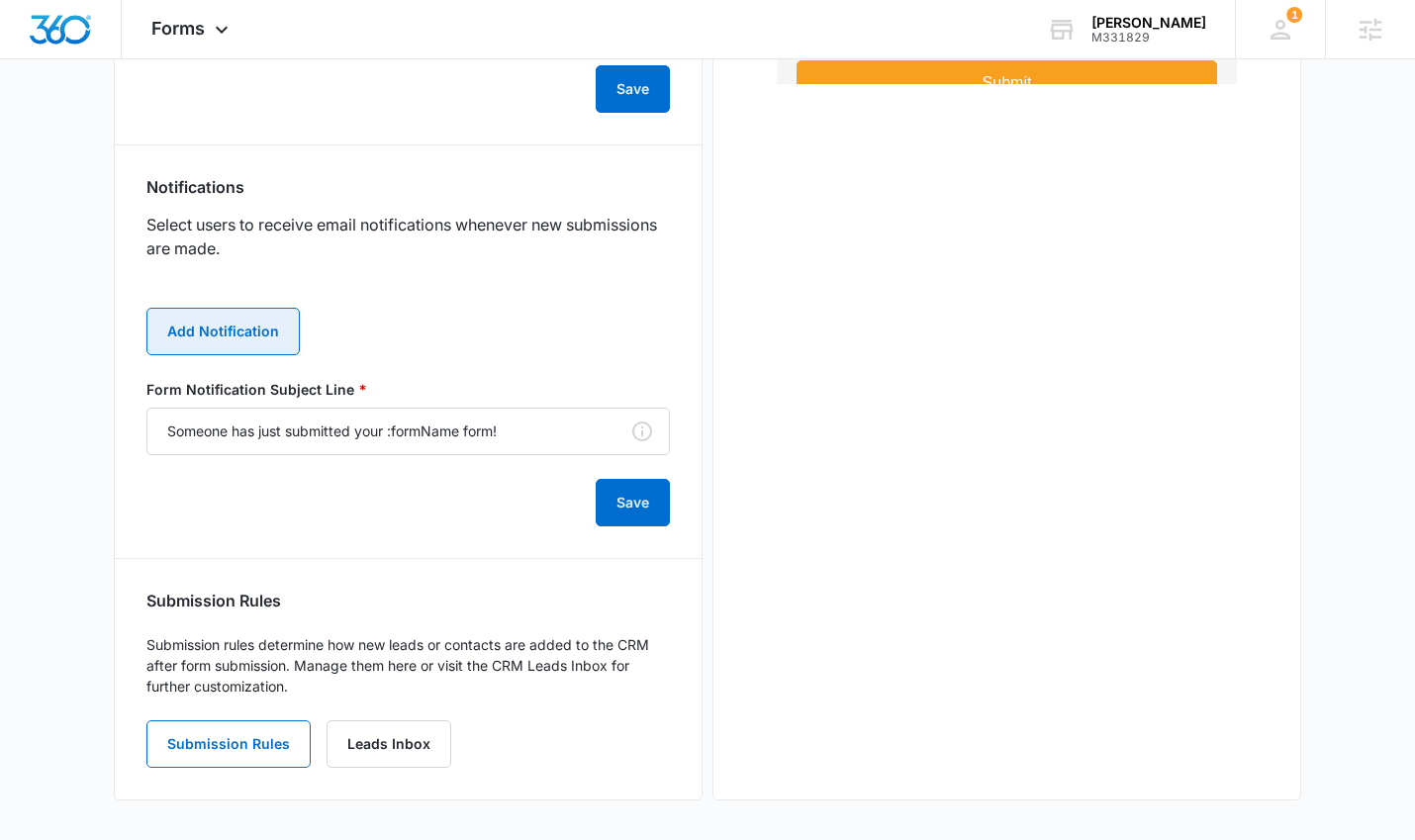 click on "Add Notification" at bounding box center (223, 331) 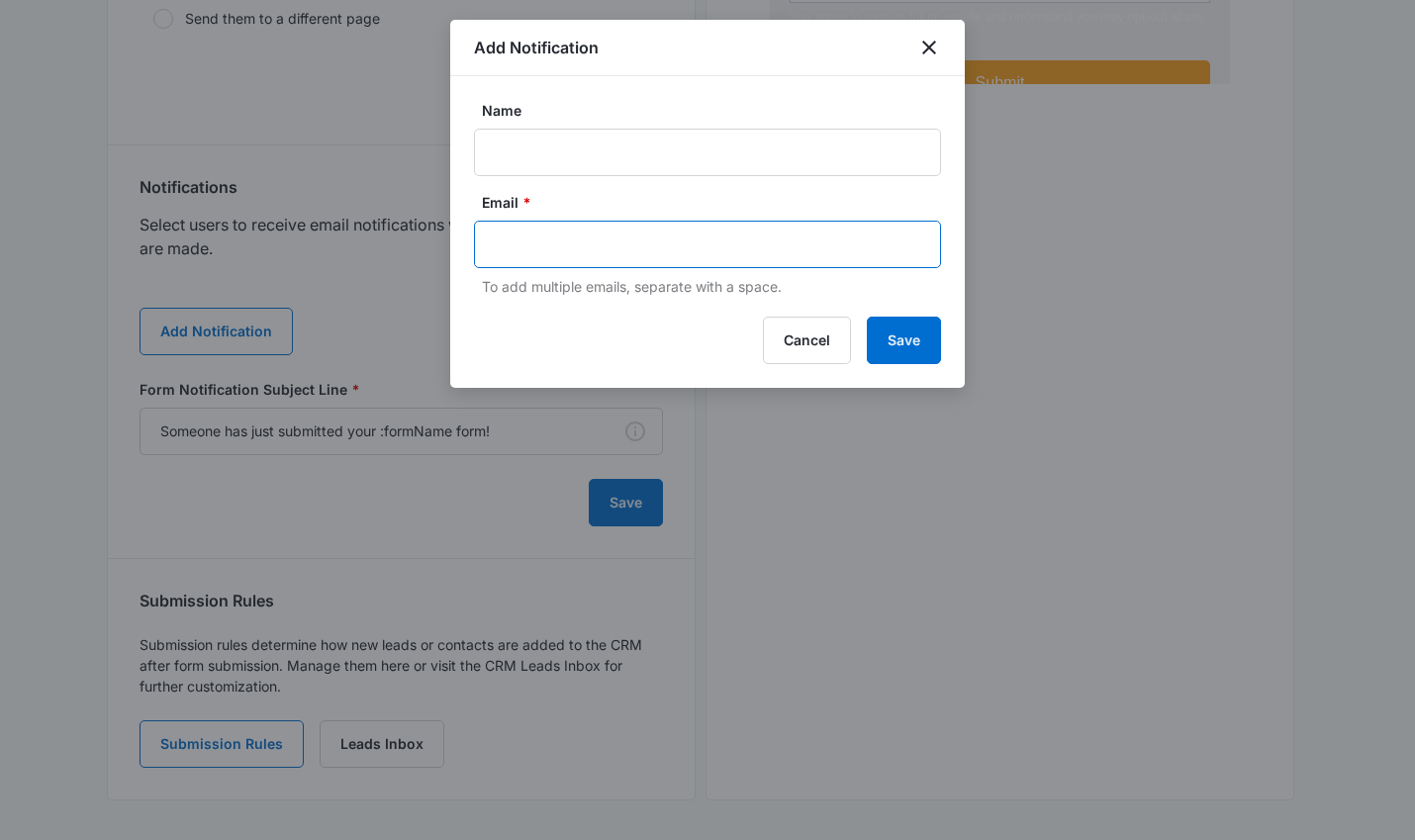click at bounding box center [709, 244] 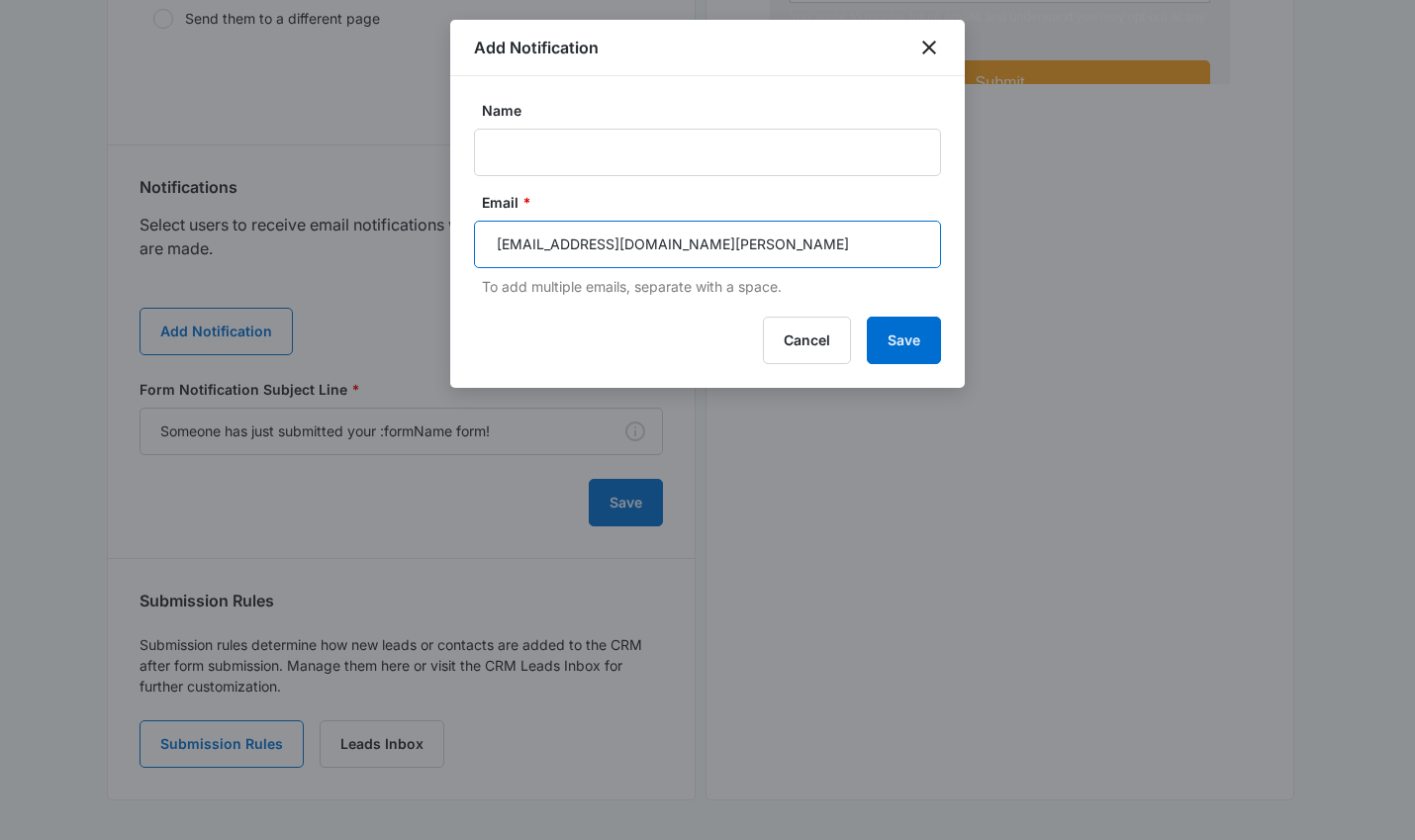 type on "Info@BORestoration-Thornton.com" 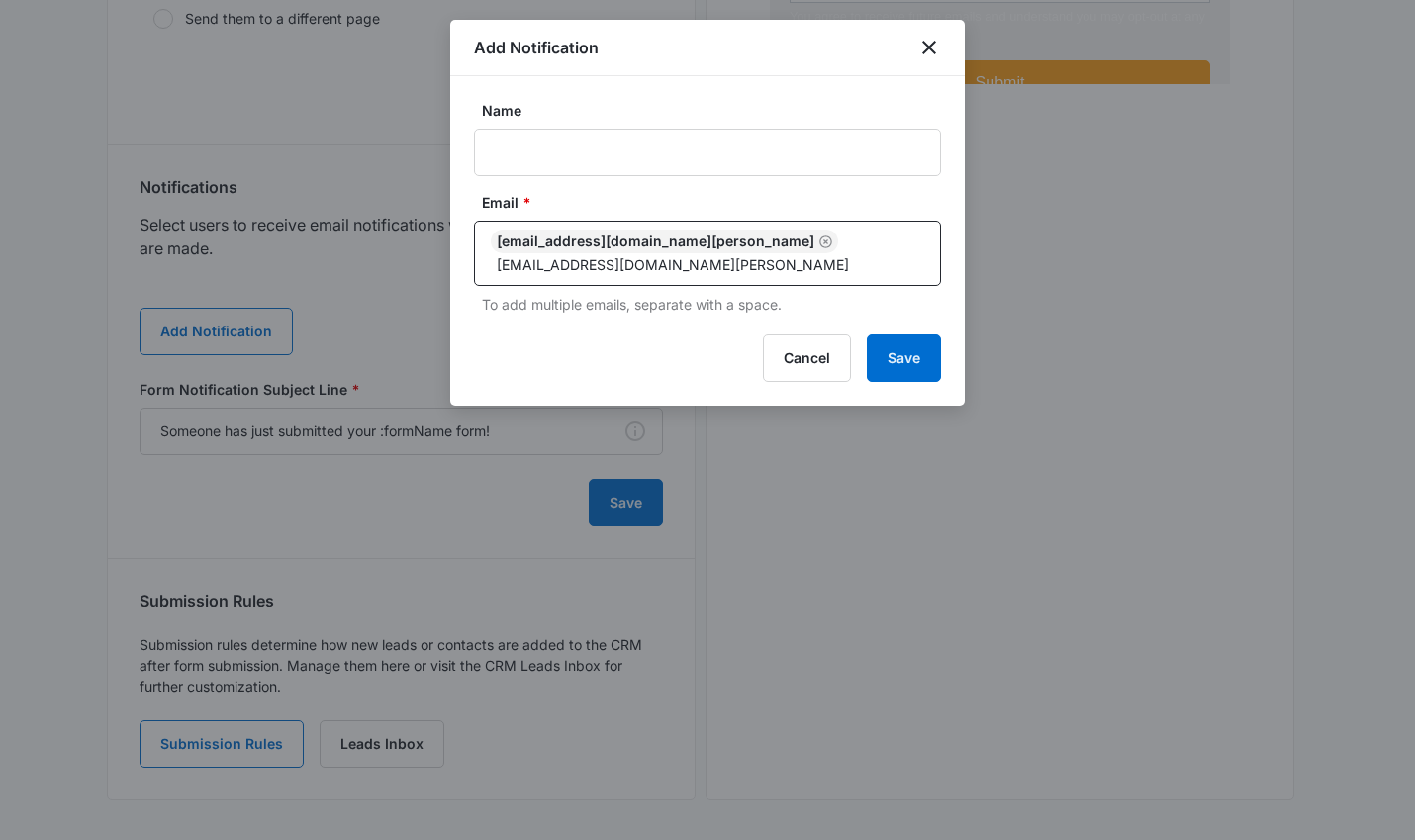 type 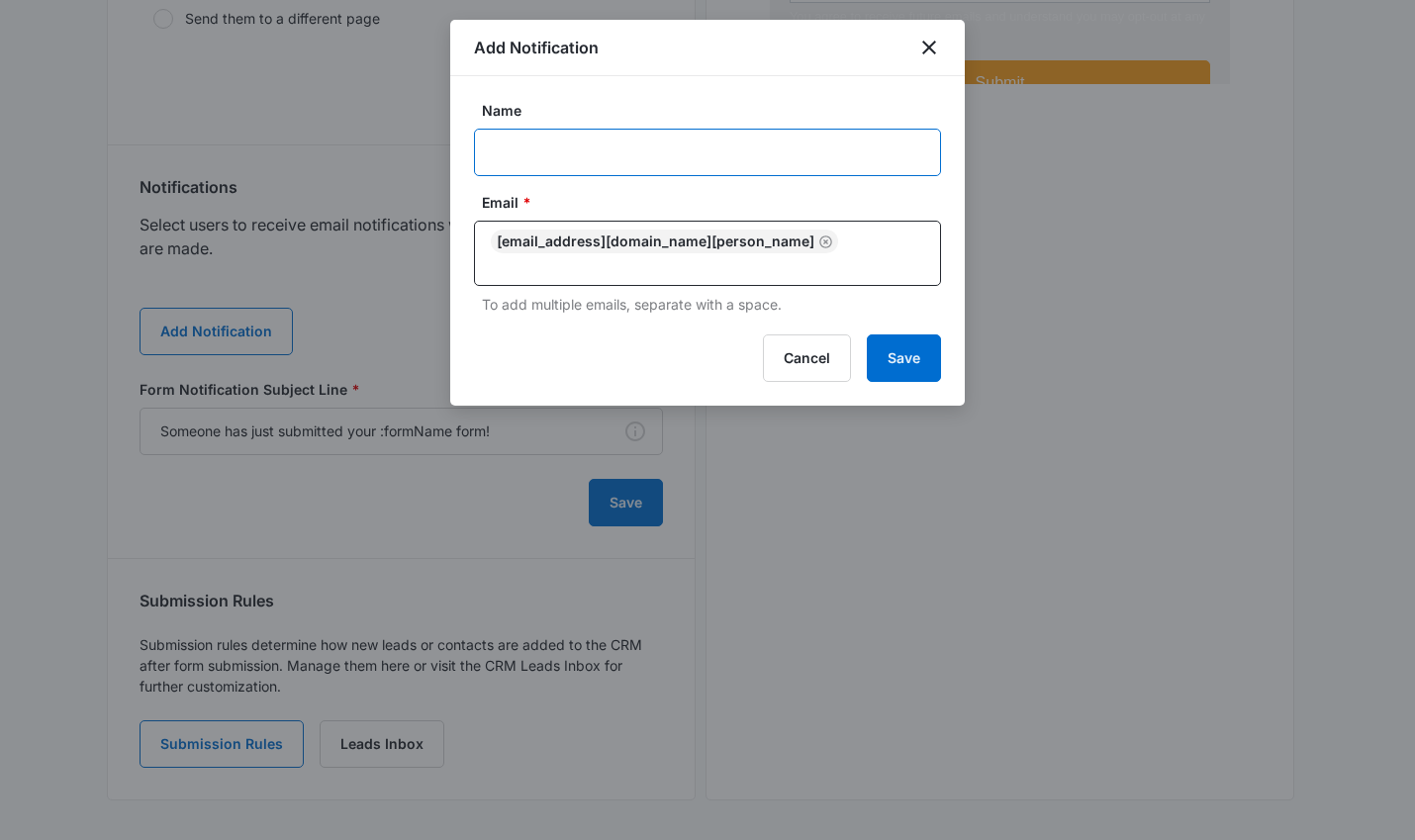 click on "Name" at bounding box center (708, 152) 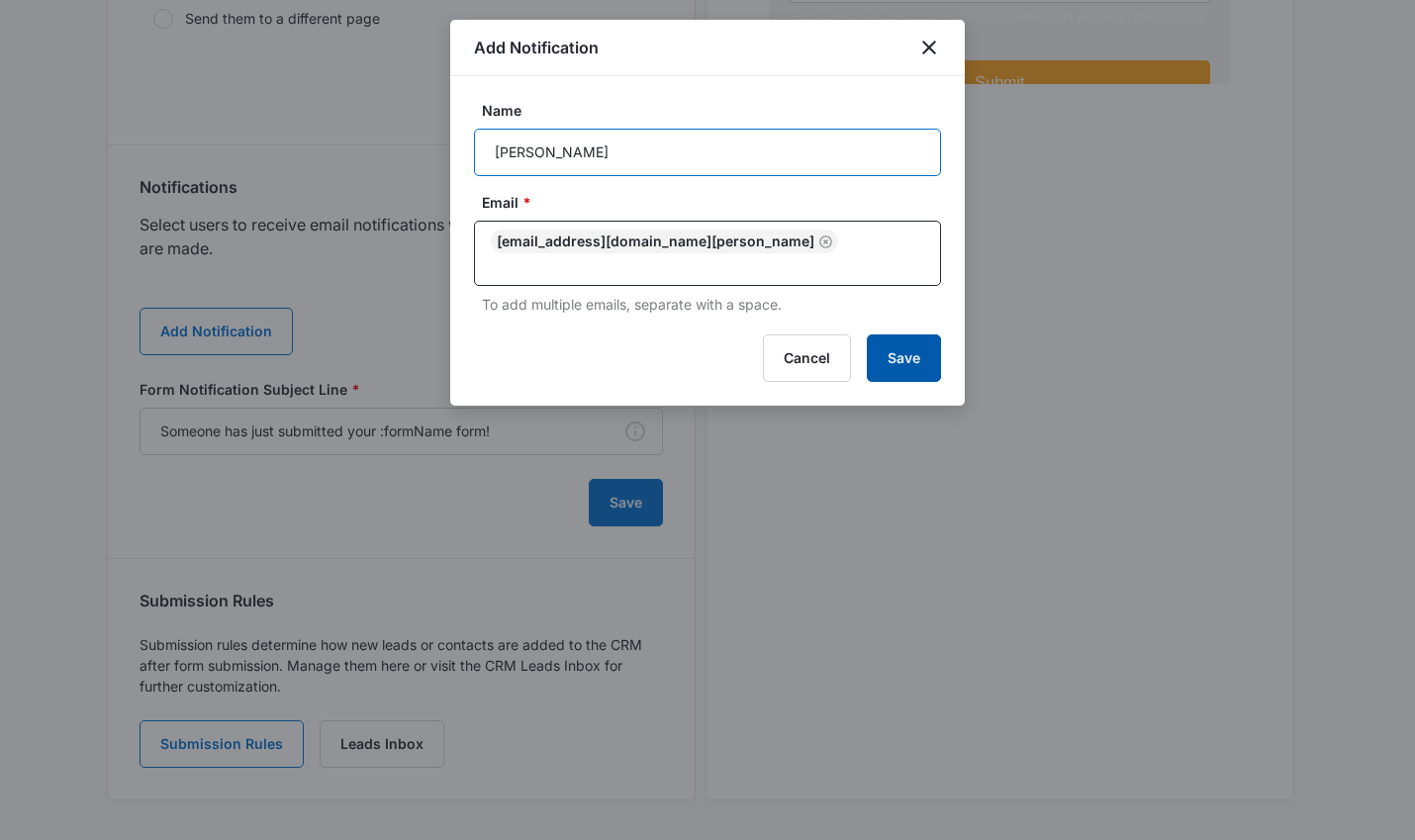 type on "Mike Martinez" 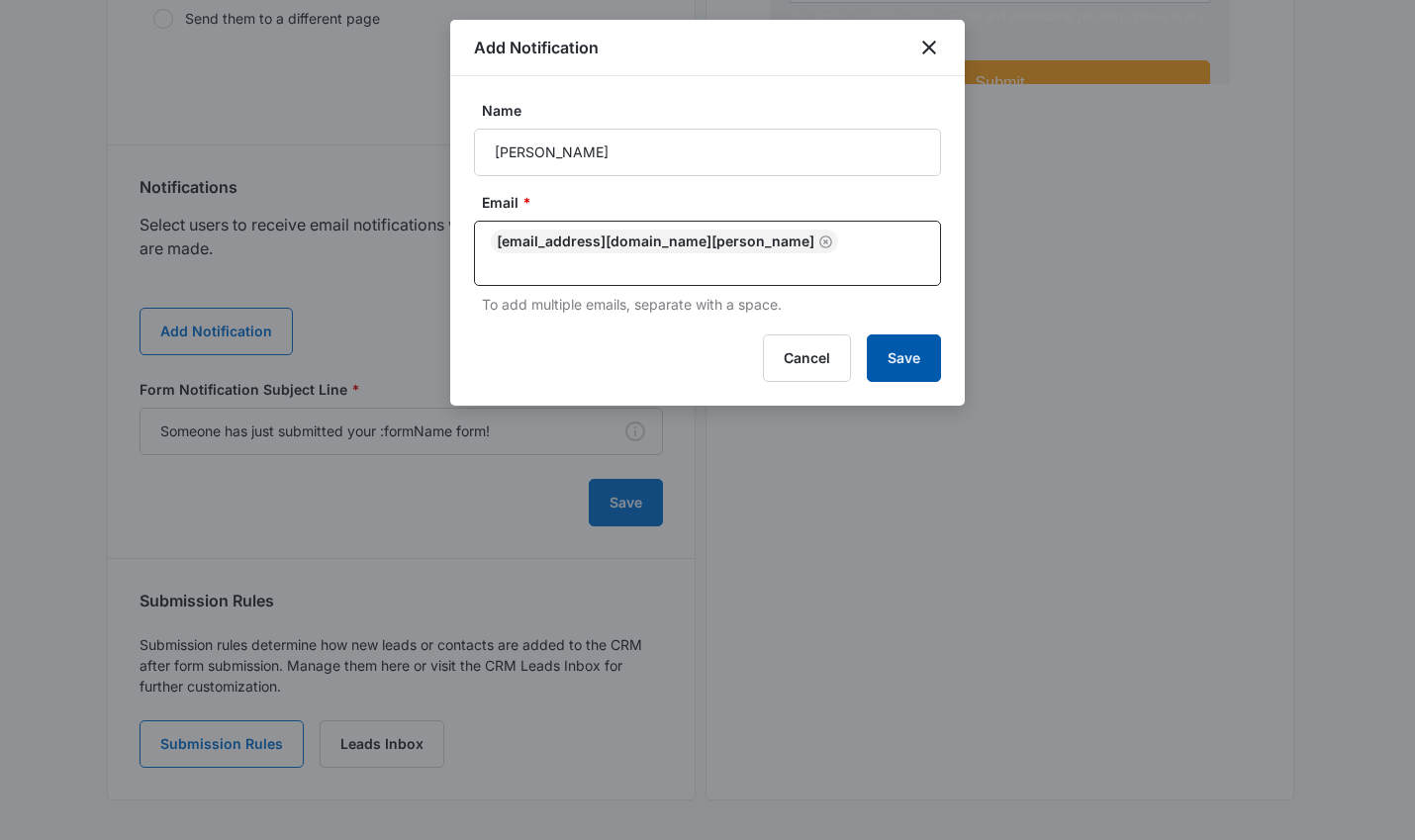 click on "Save" at bounding box center [903, 358] 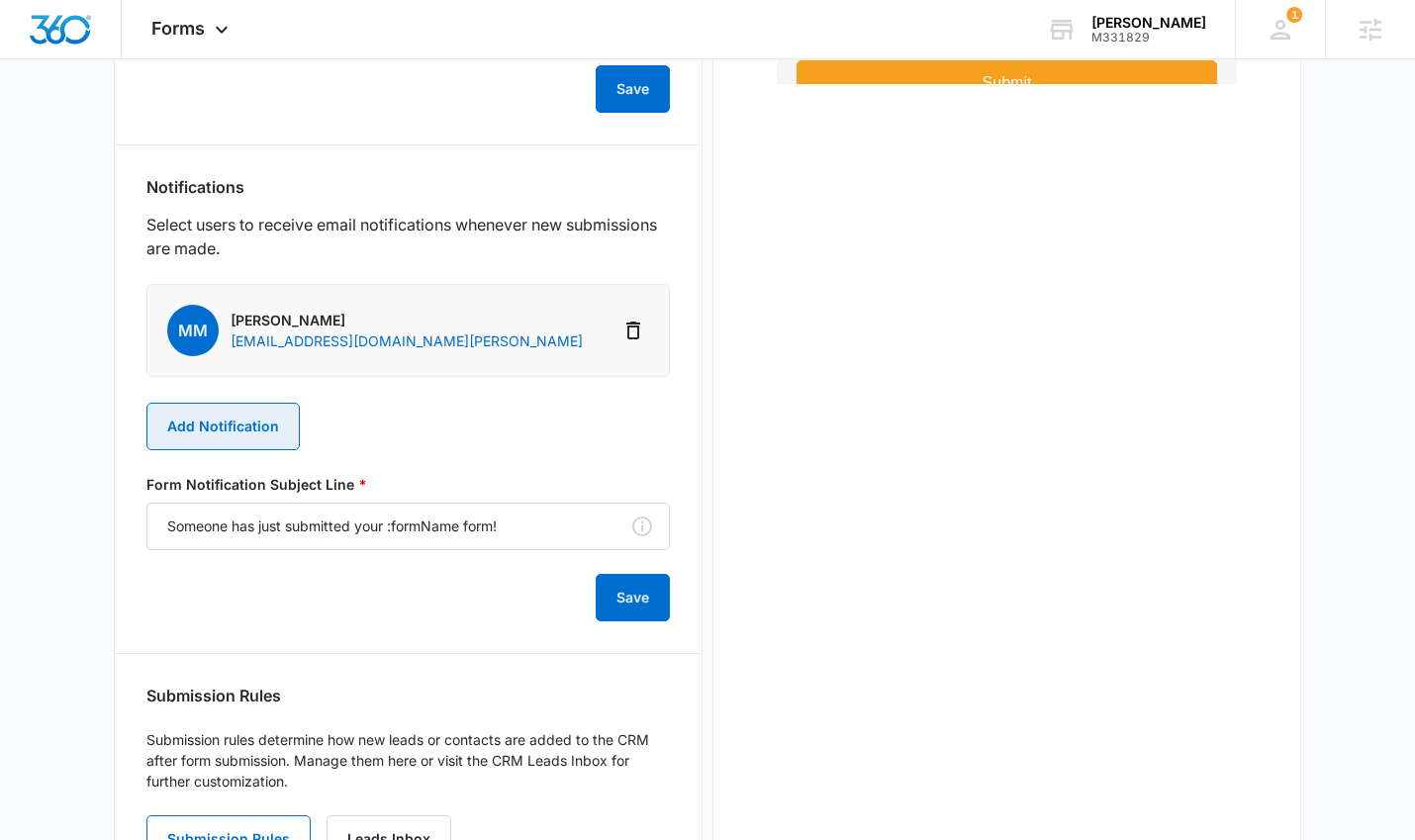 click on "Add Notification" at bounding box center [223, 426] 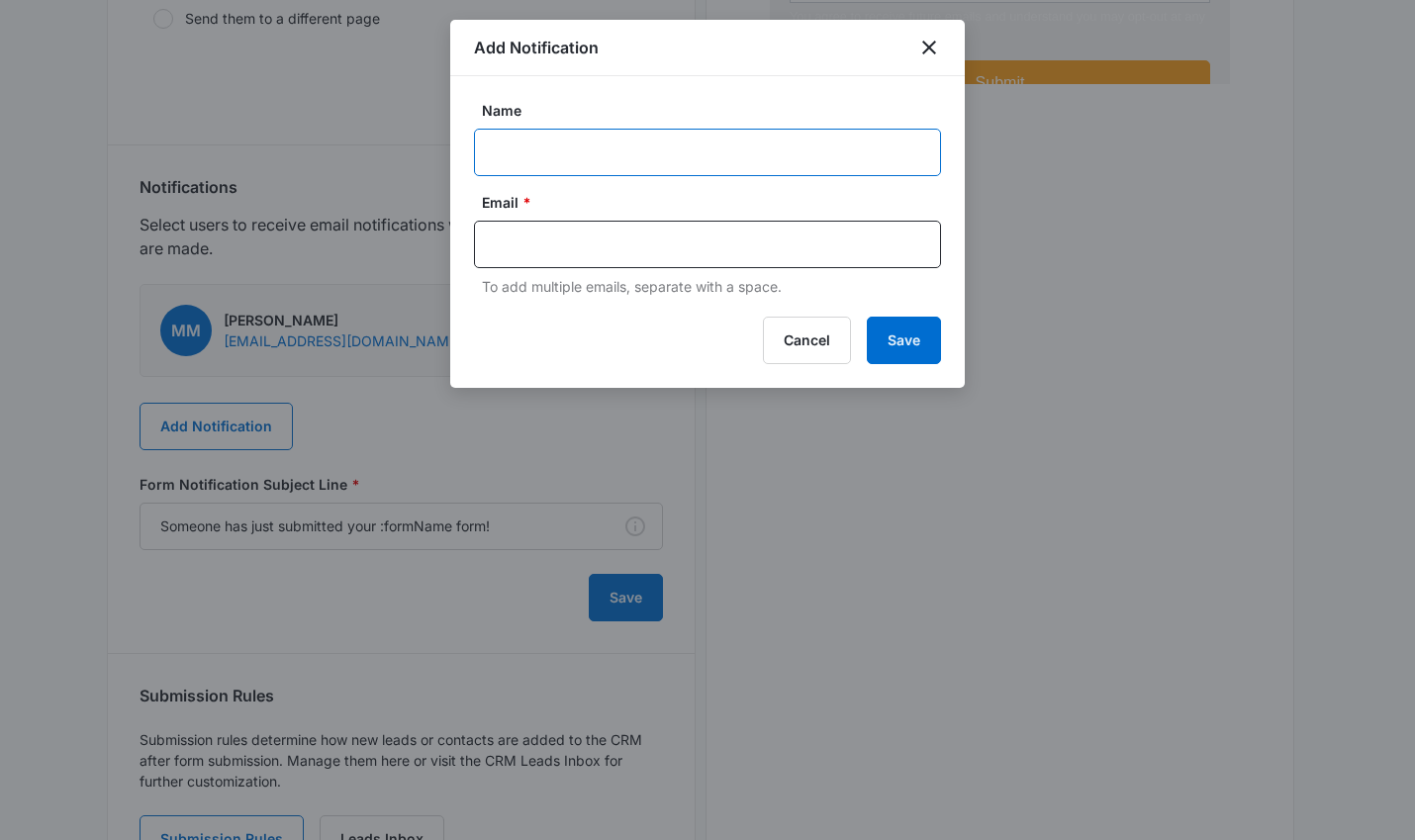 click on "Name" at bounding box center (708, 152) 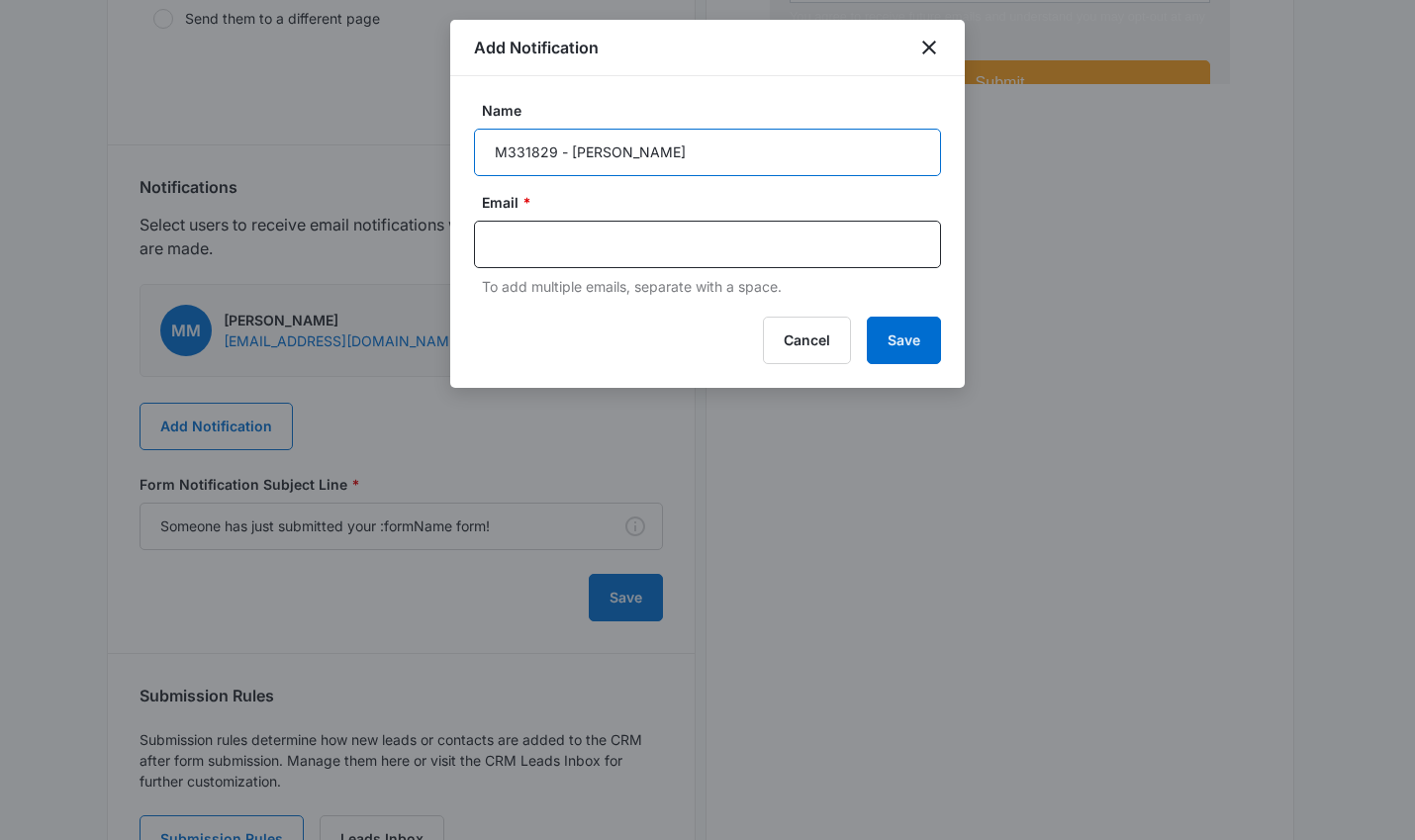 click on "M331829 - BOR Thornton" at bounding box center (708, 152) 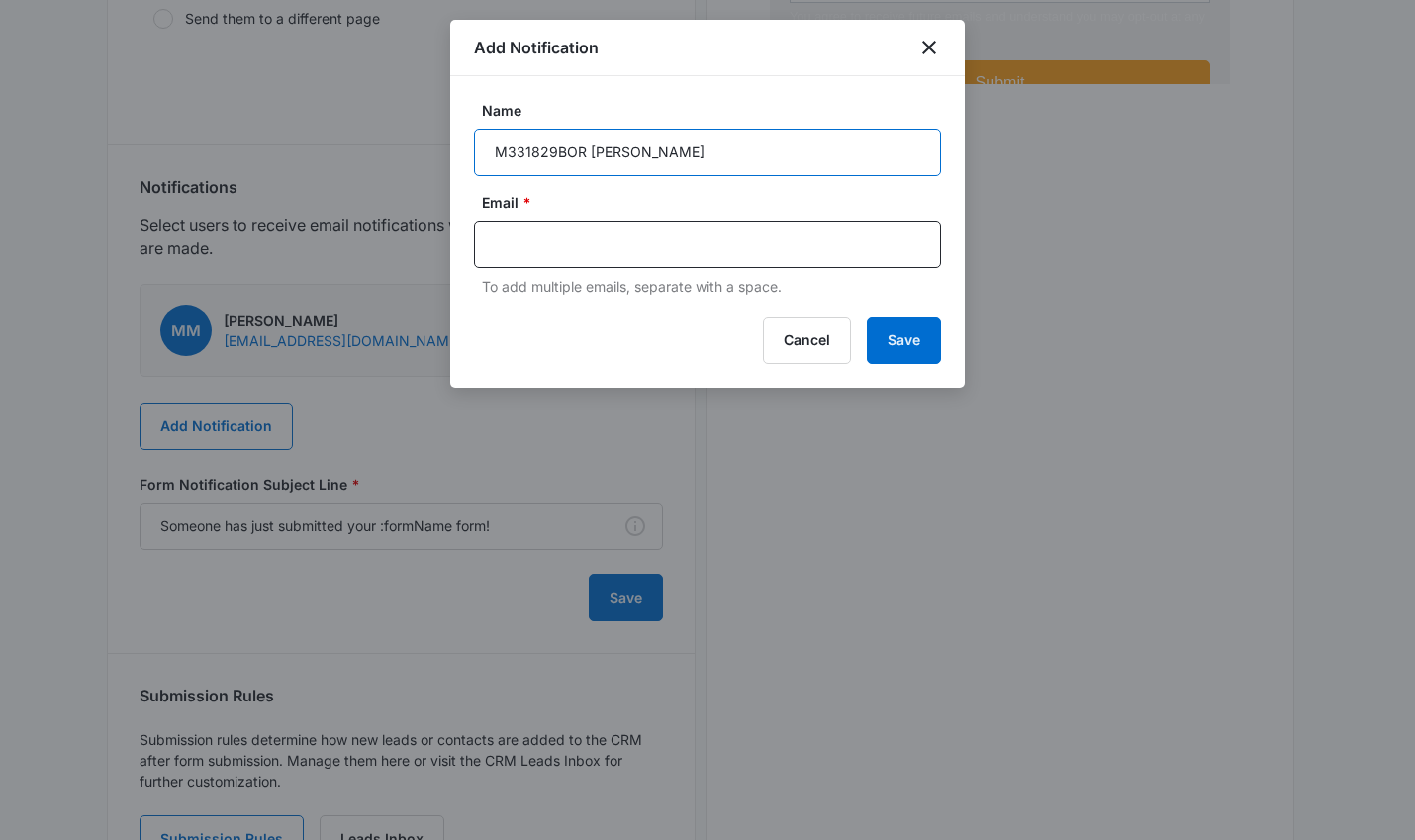 type on "M331829BOR Thornton" 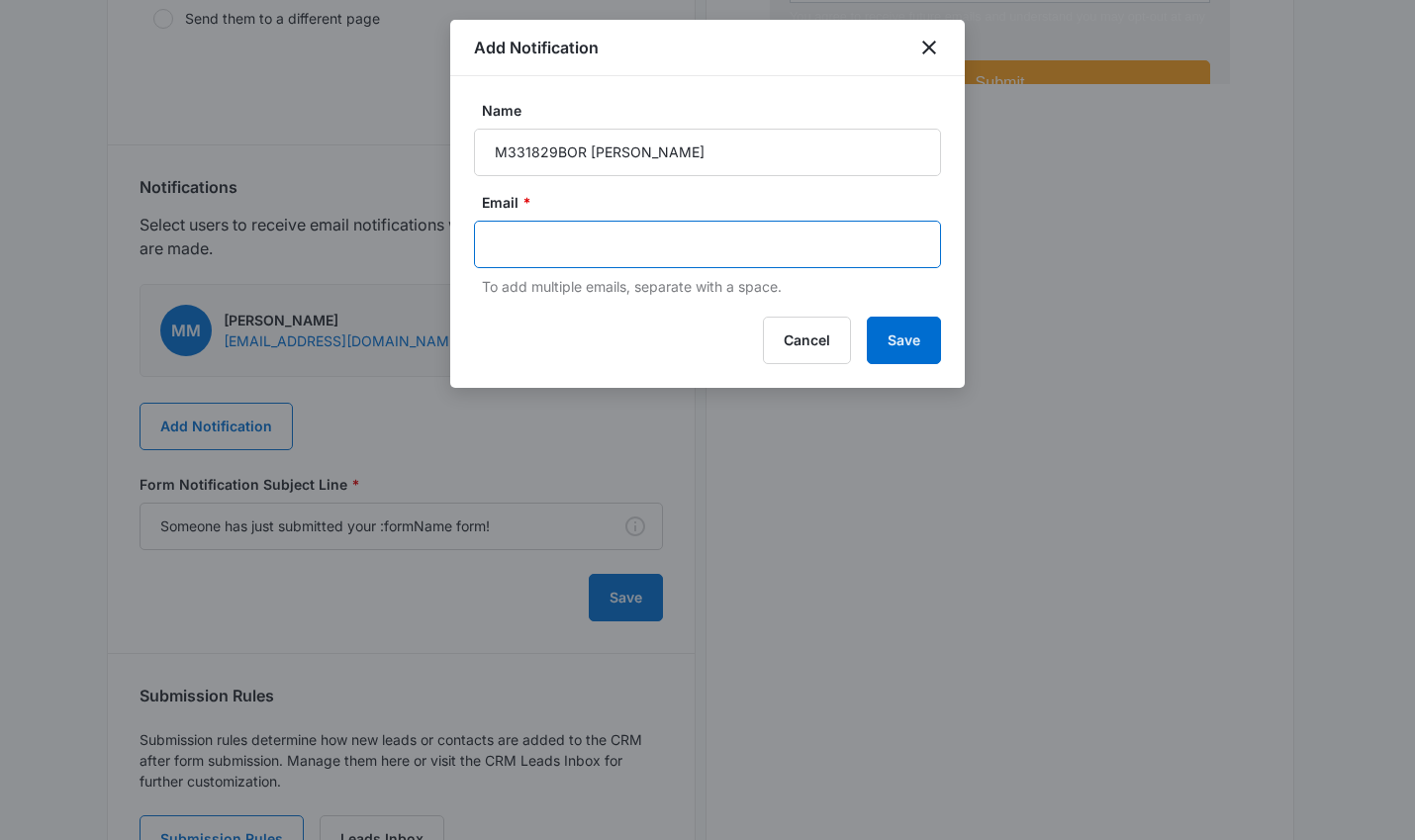click at bounding box center [709, 244] 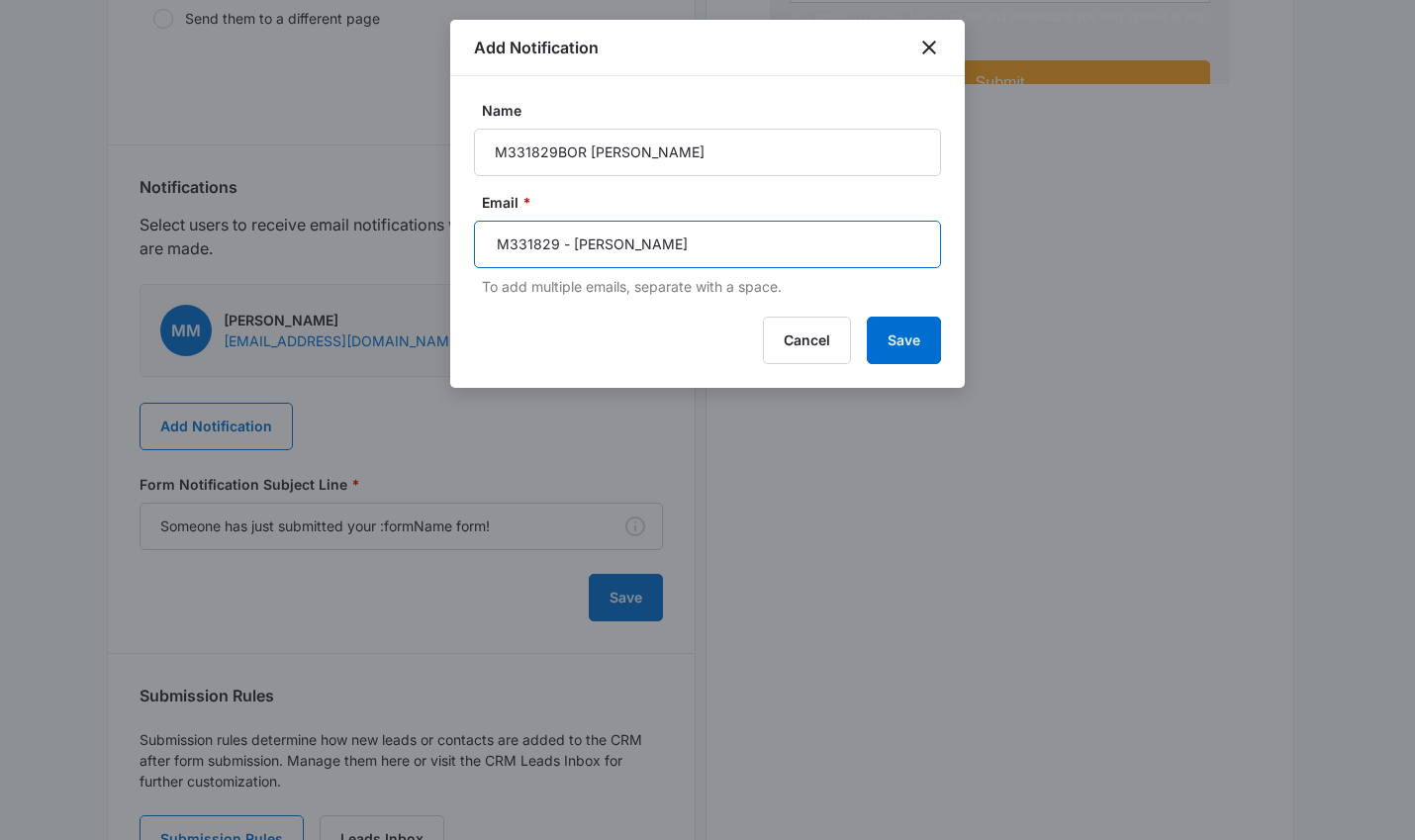 drag, startPoint x: 712, startPoint y: 247, endPoint x: 695, endPoint y: 31, distance: 216.66795 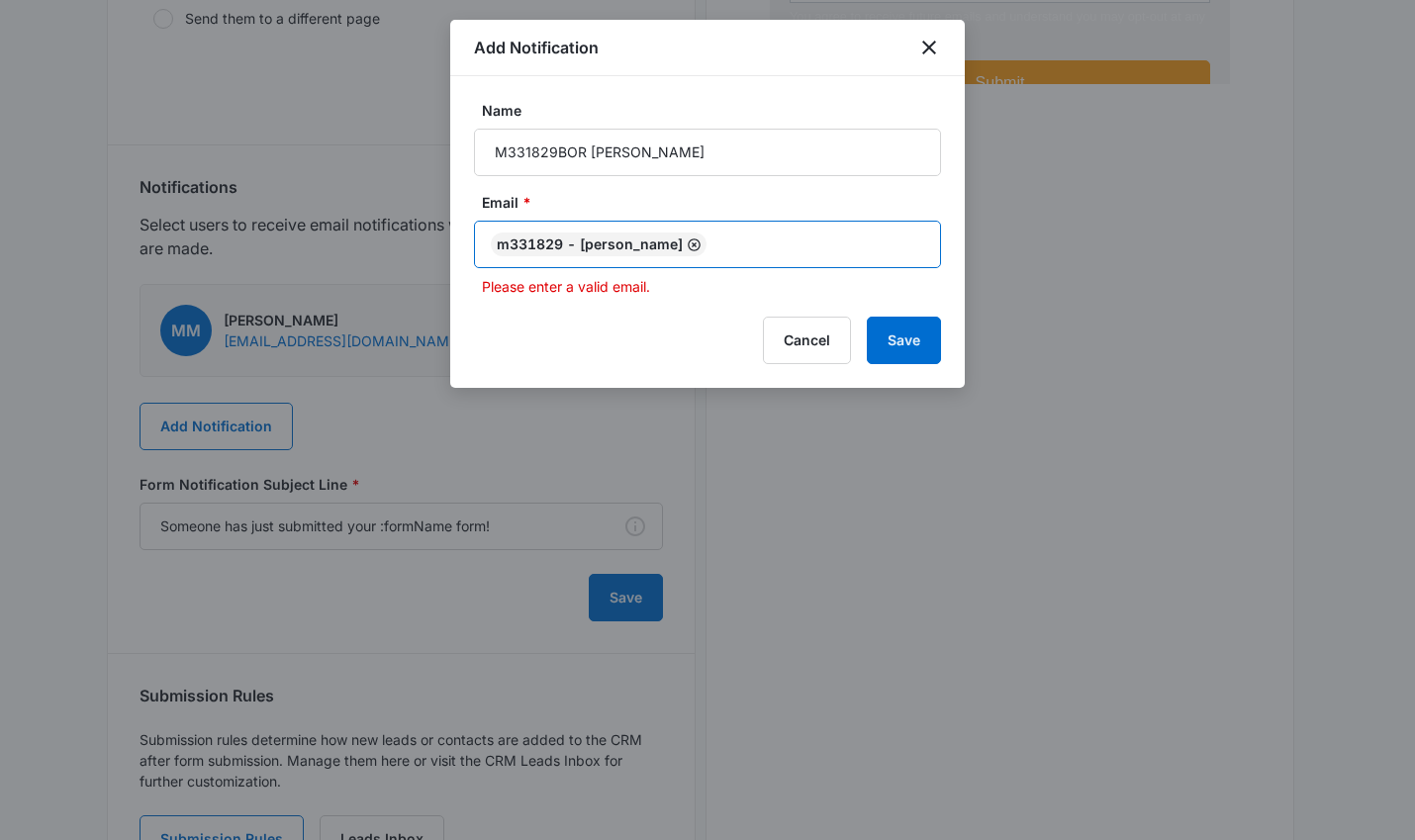 click 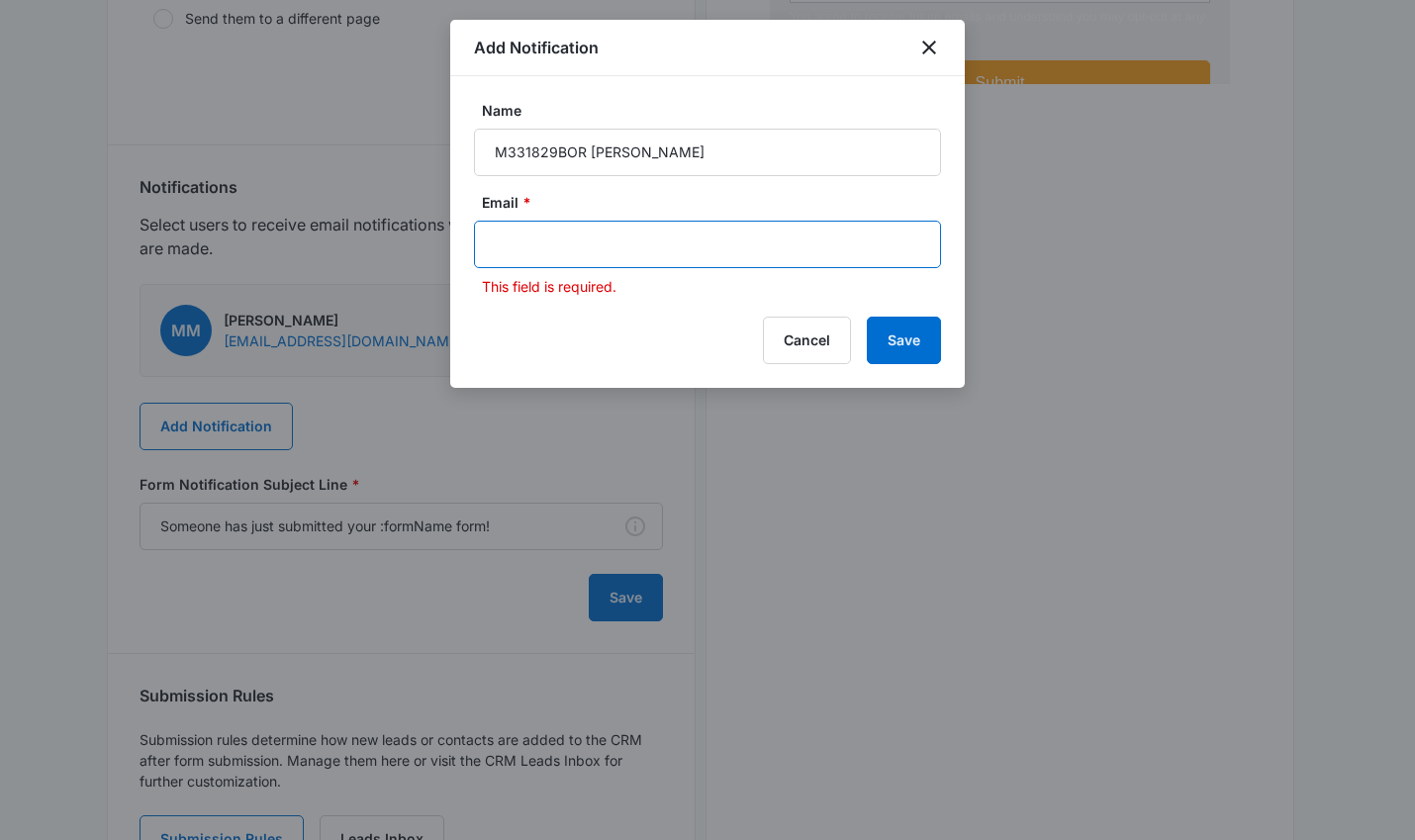 click at bounding box center [709, 244] 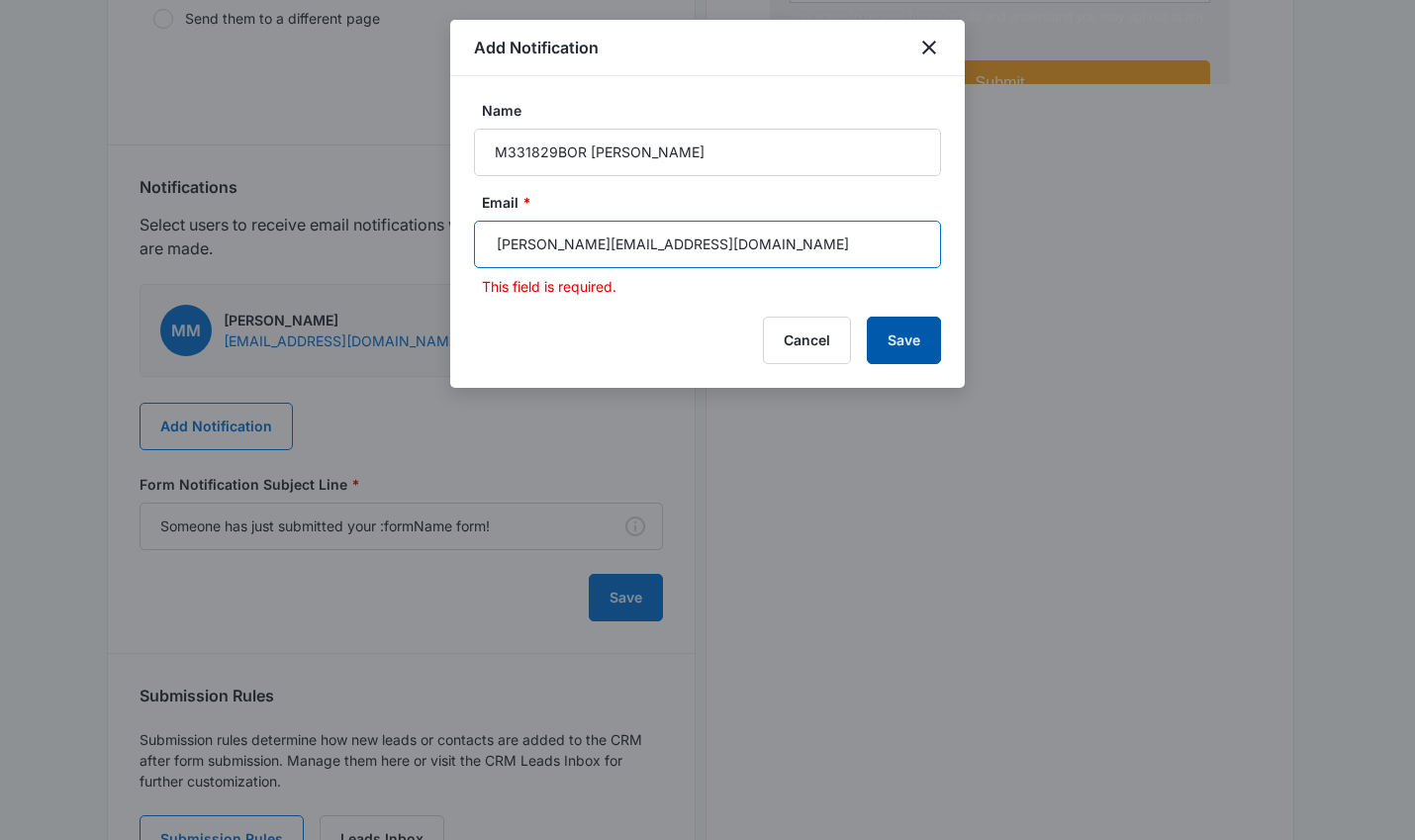 type on "kaitlyn.brunswig@madwire.com" 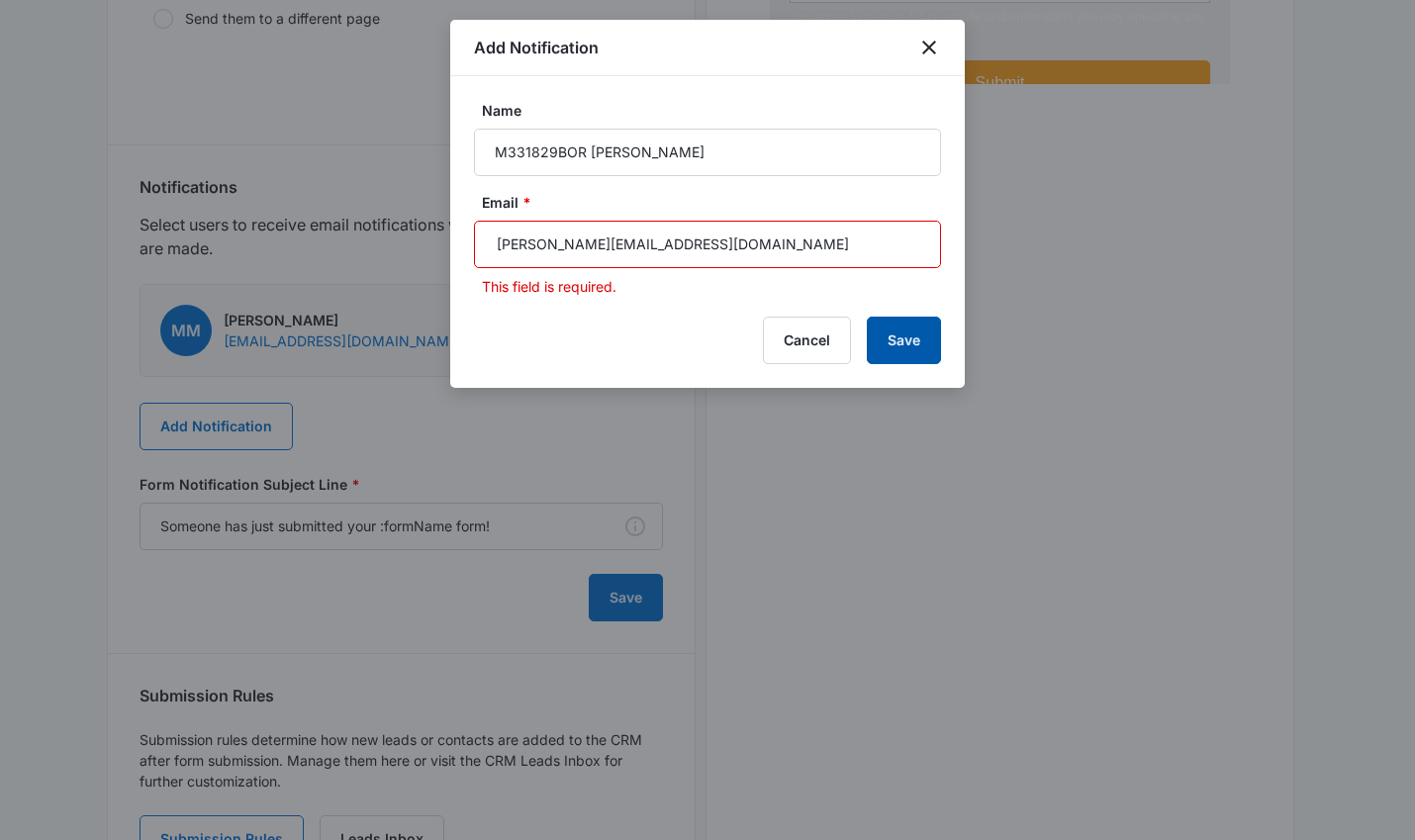 type 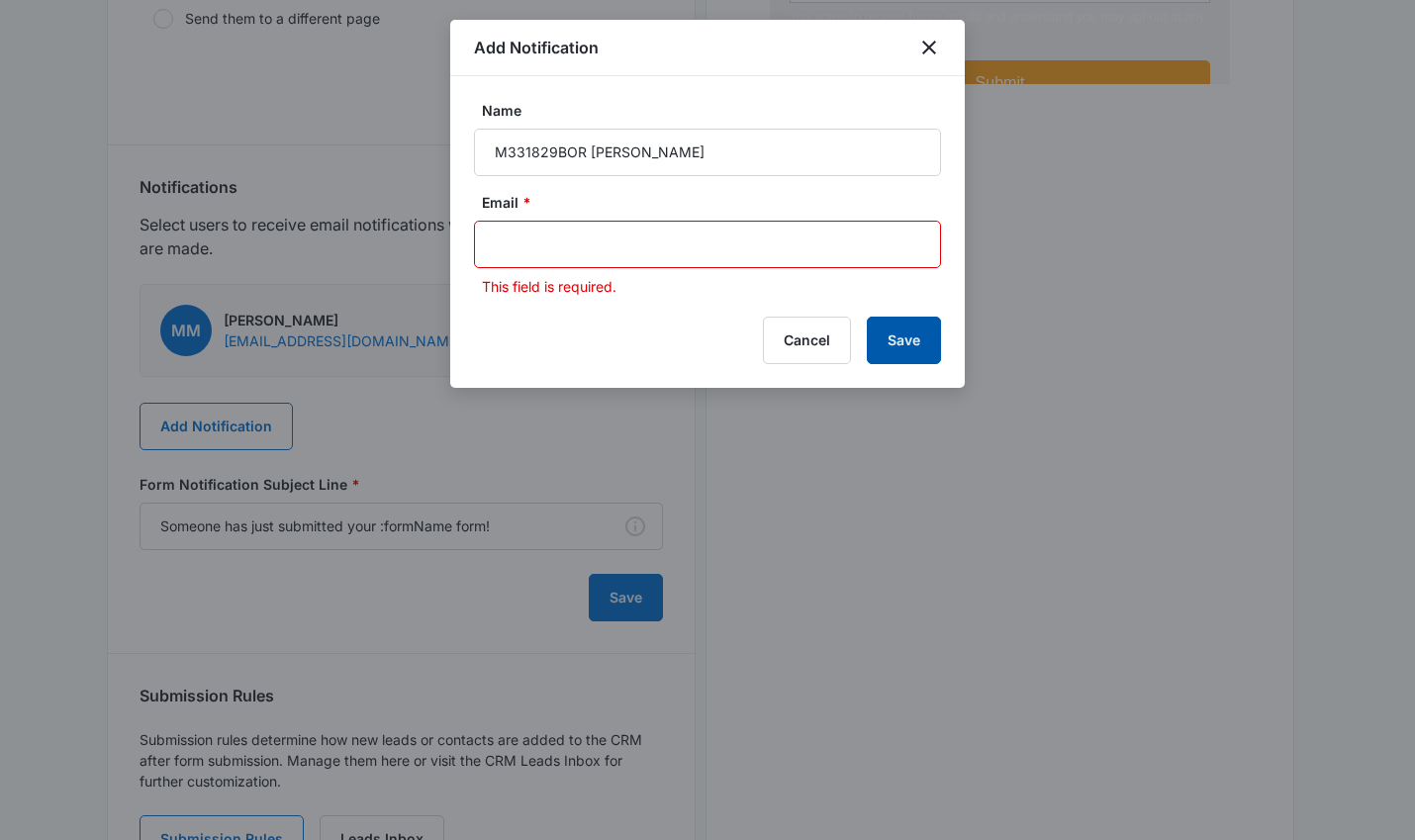 click on "Save" at bounding box center (903, 340) 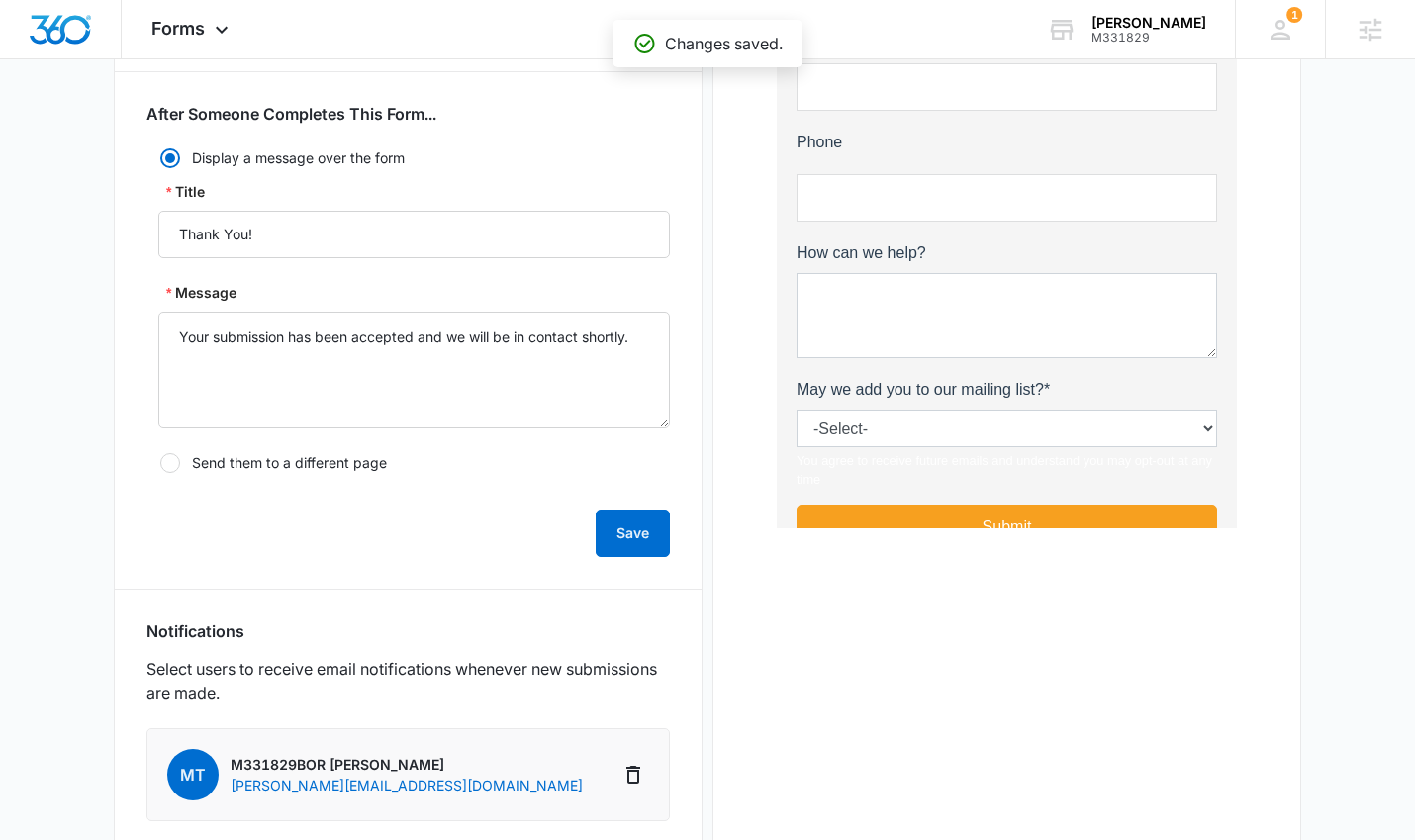 scroll, scrollTop: 7, scrollLeft: 0, axis: vertical 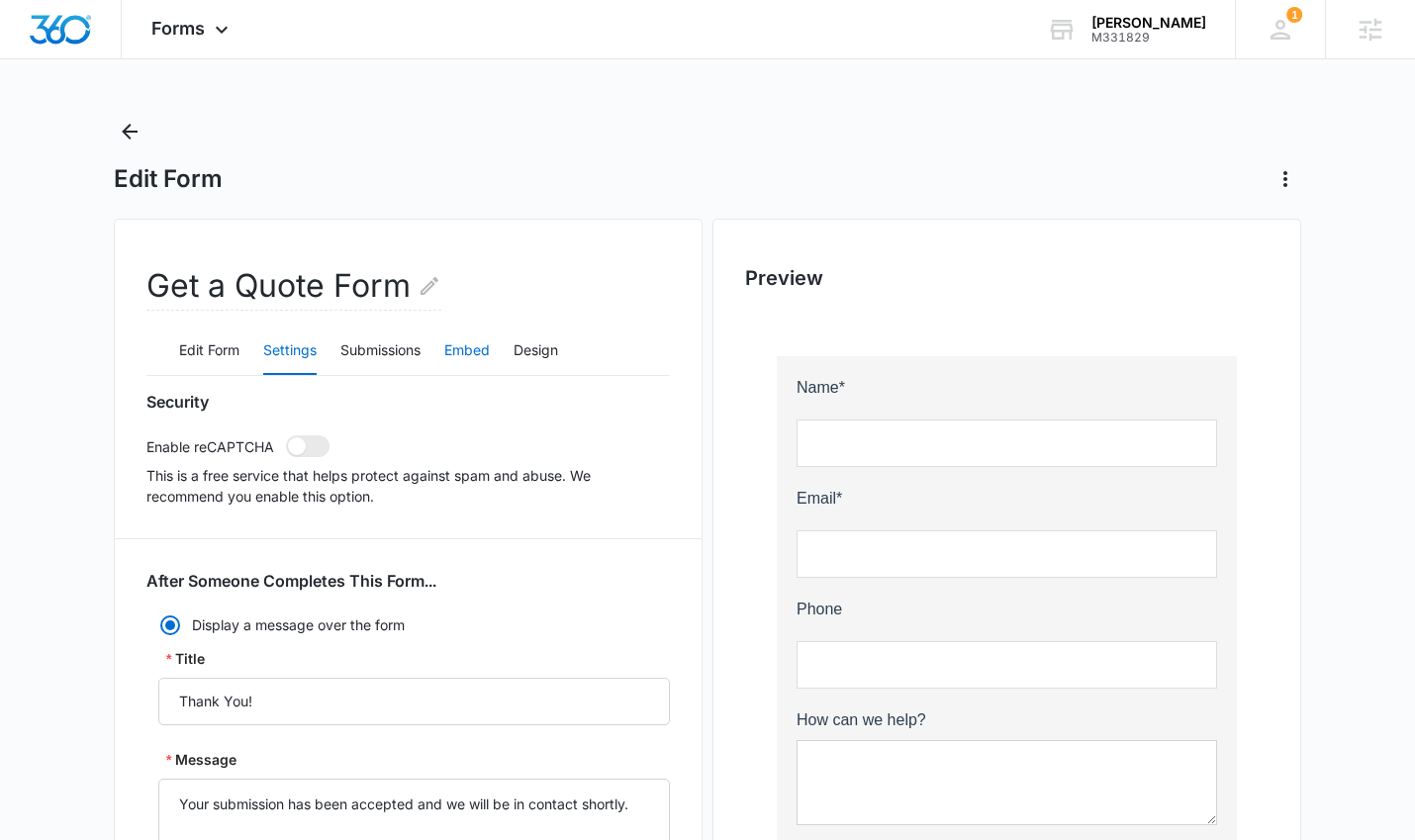 click on "Embed" at bounding box center [467, 351] 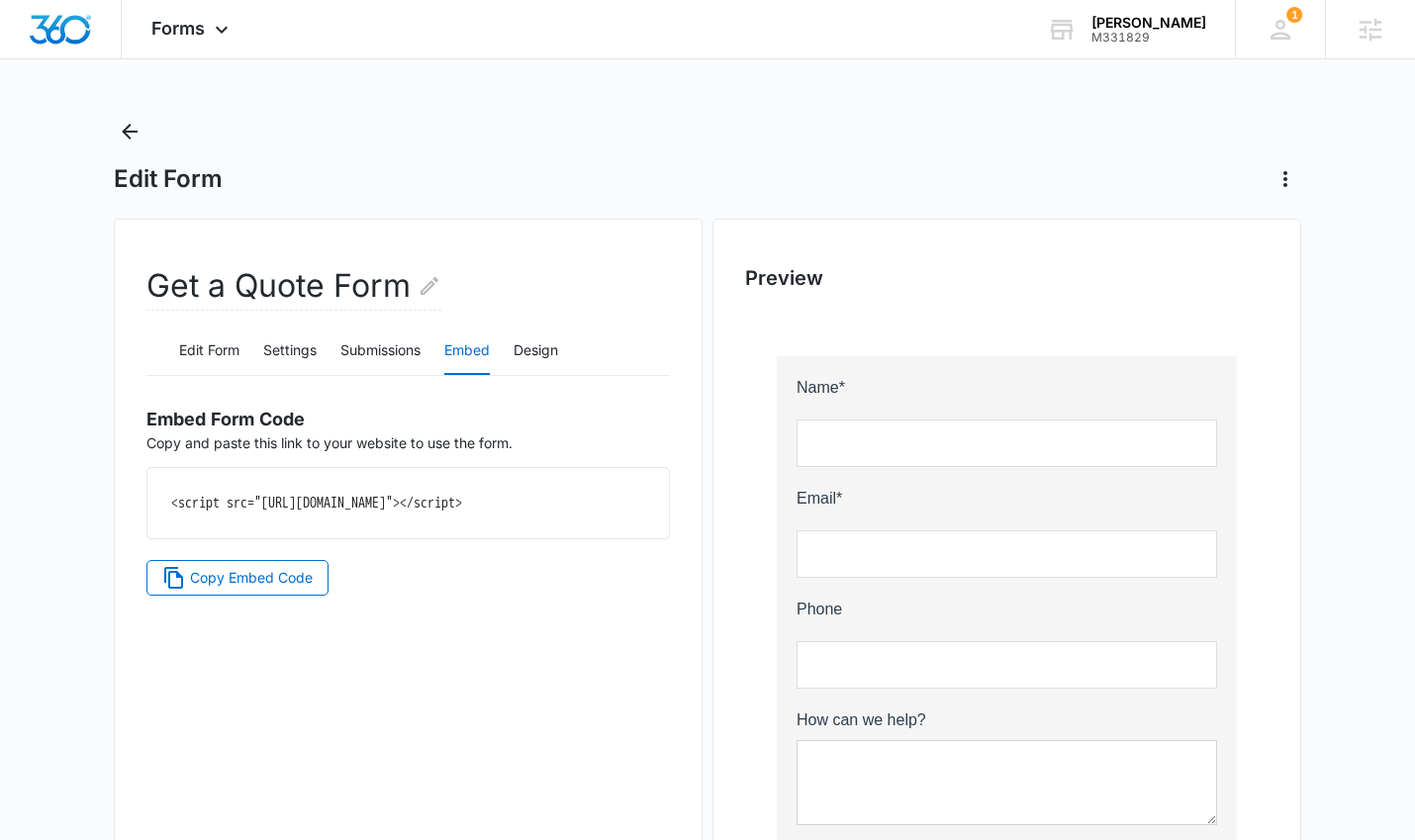drag, startPoint x: 504, startPoint y: 523, endPoint x: 142, endPoint y: 499, distance: 362.79471 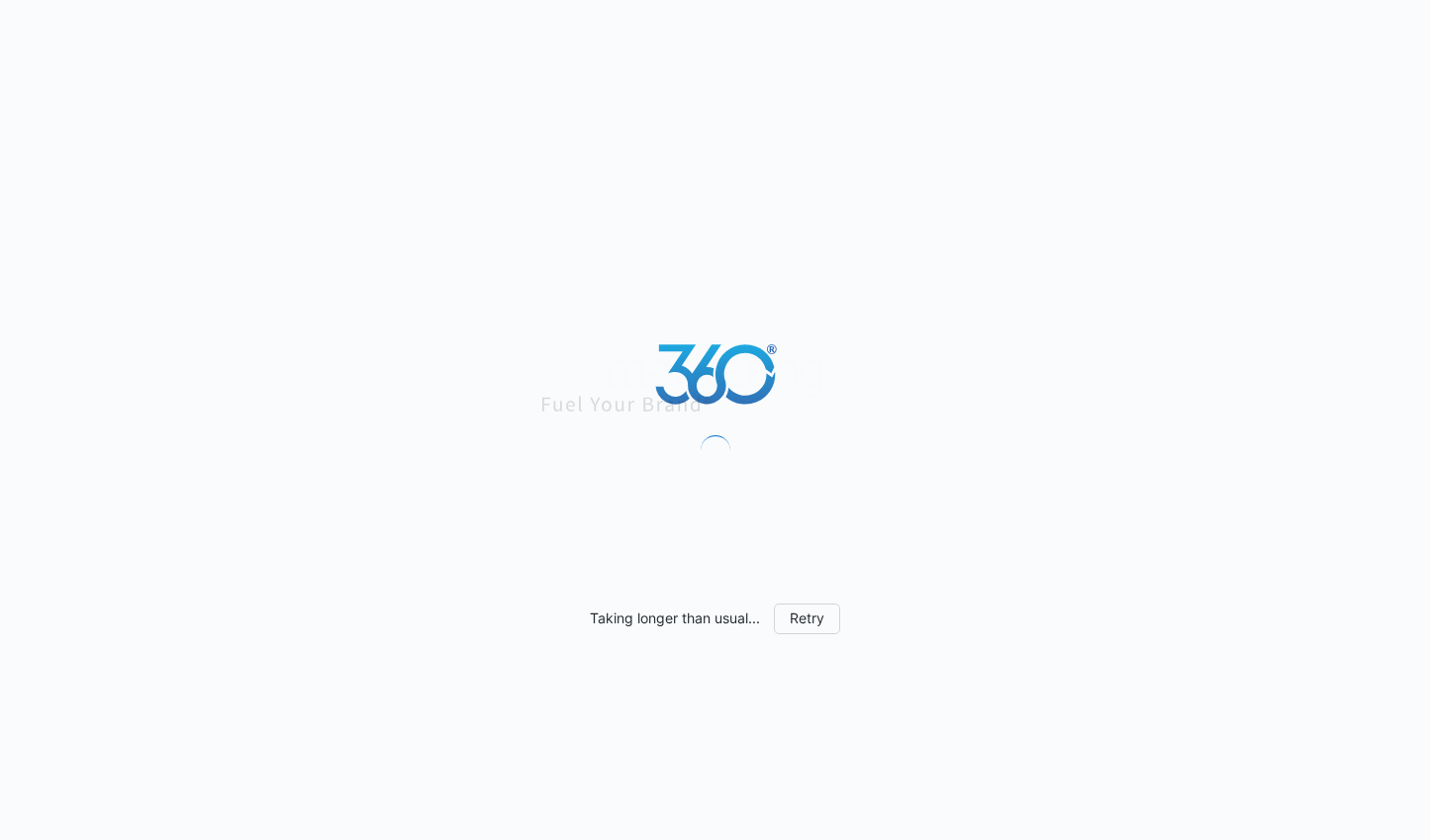 scroll, scrollTop: 0, scrollLeft: 0, axis: both 